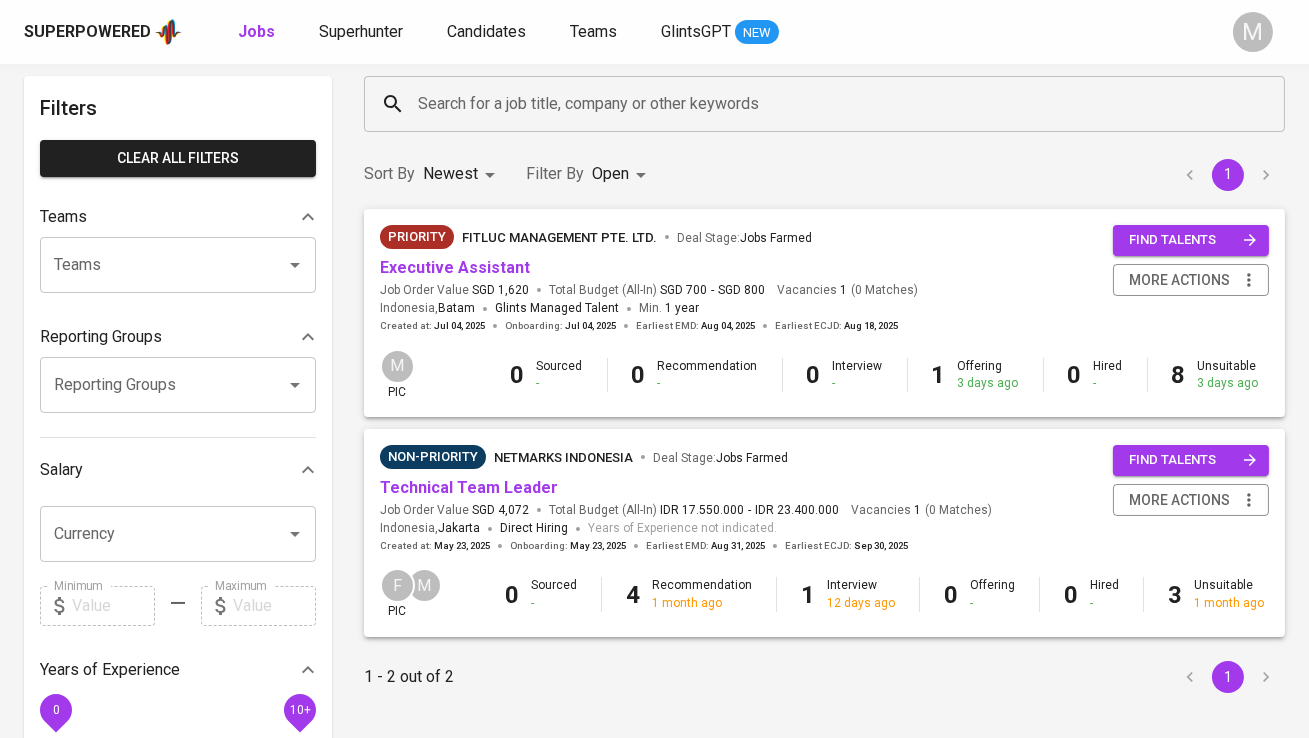 scroll, scrollTop: 0, scrollLeft: 0, axis: both 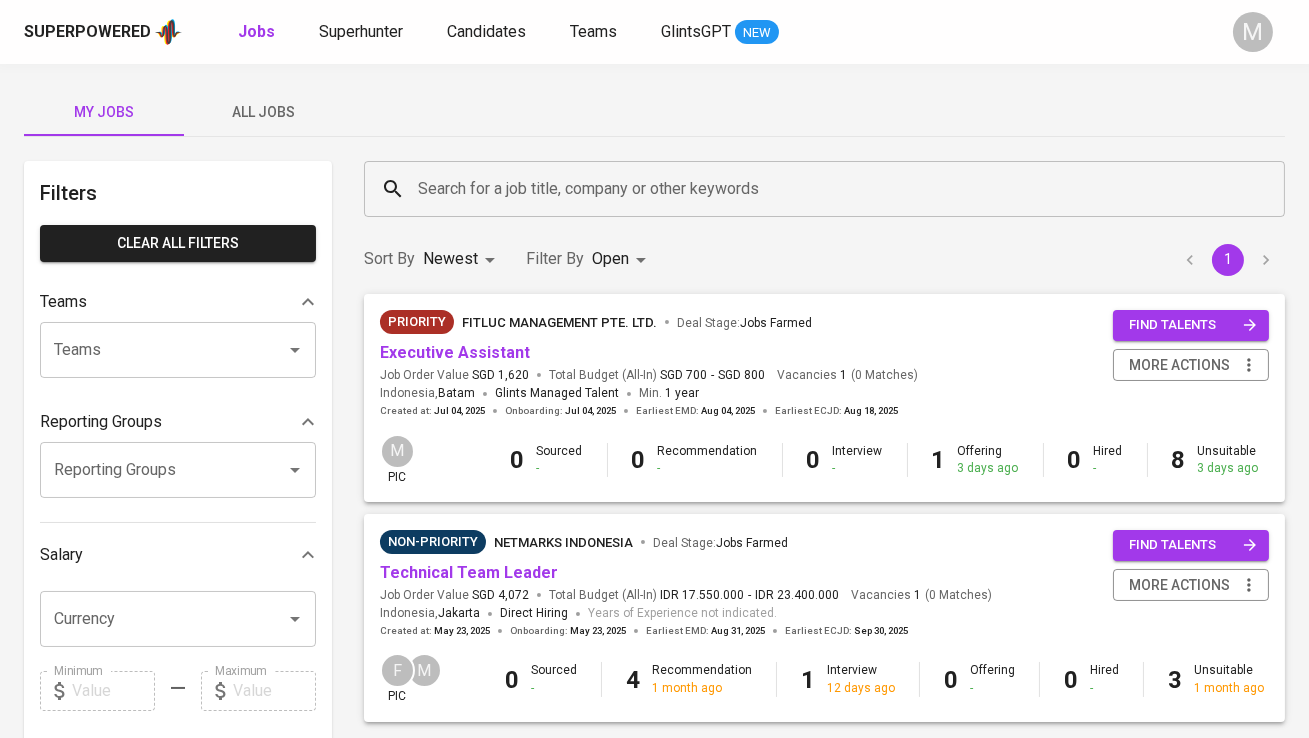 click on "All Jobs" at bounding box center (264, 112) 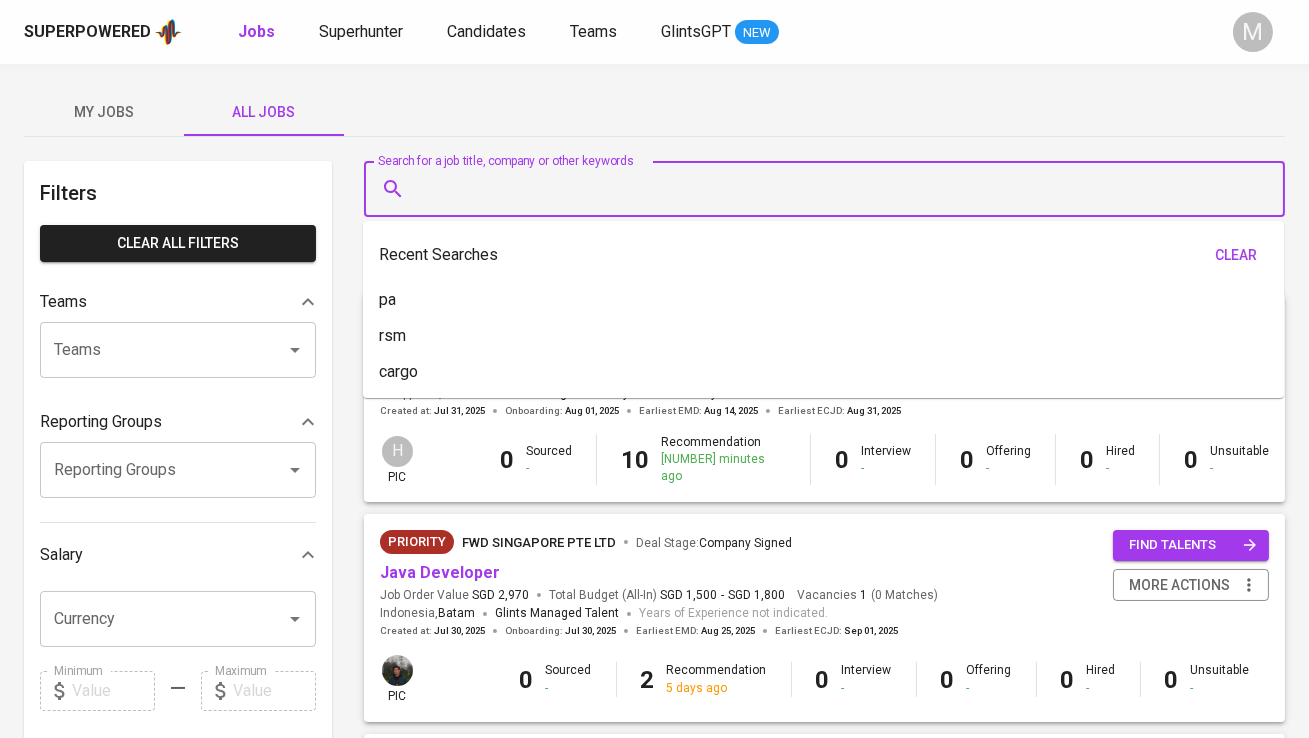 click on "Search for a job title, company or other keywords" at bounding box center [829, 189] 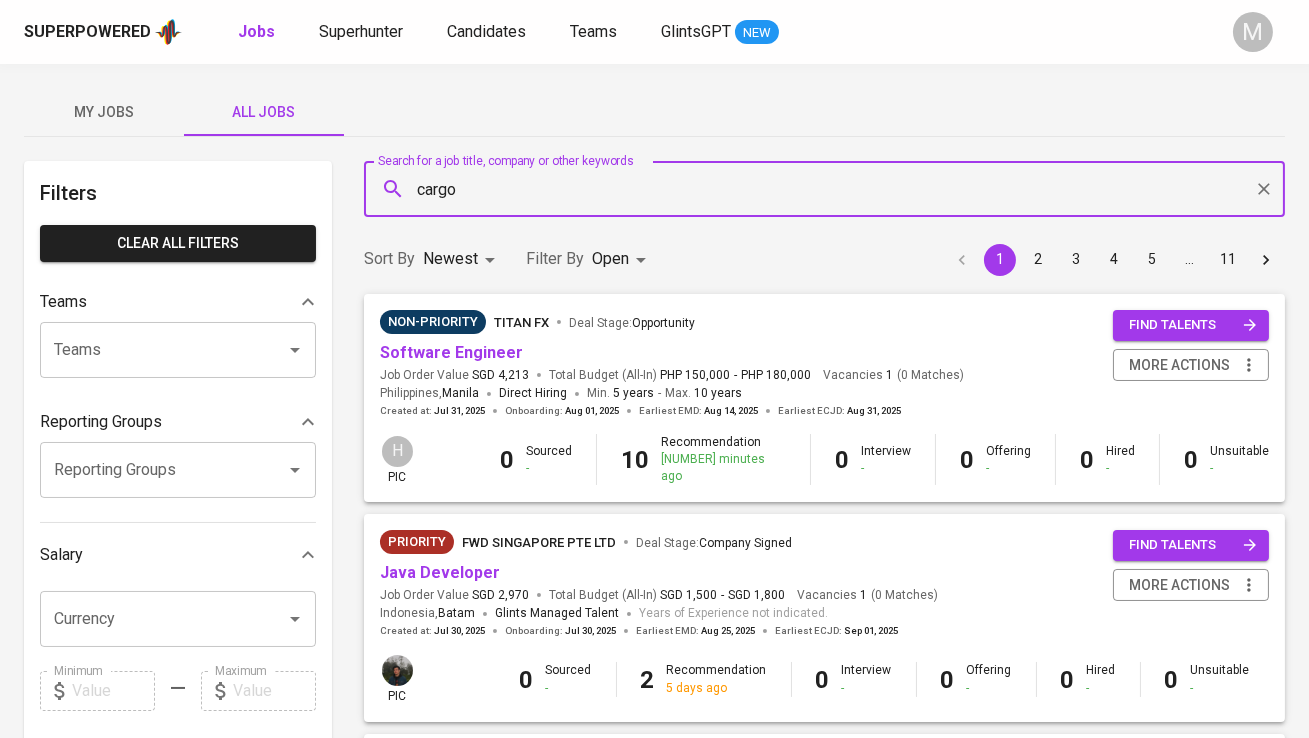 type on "cargo" 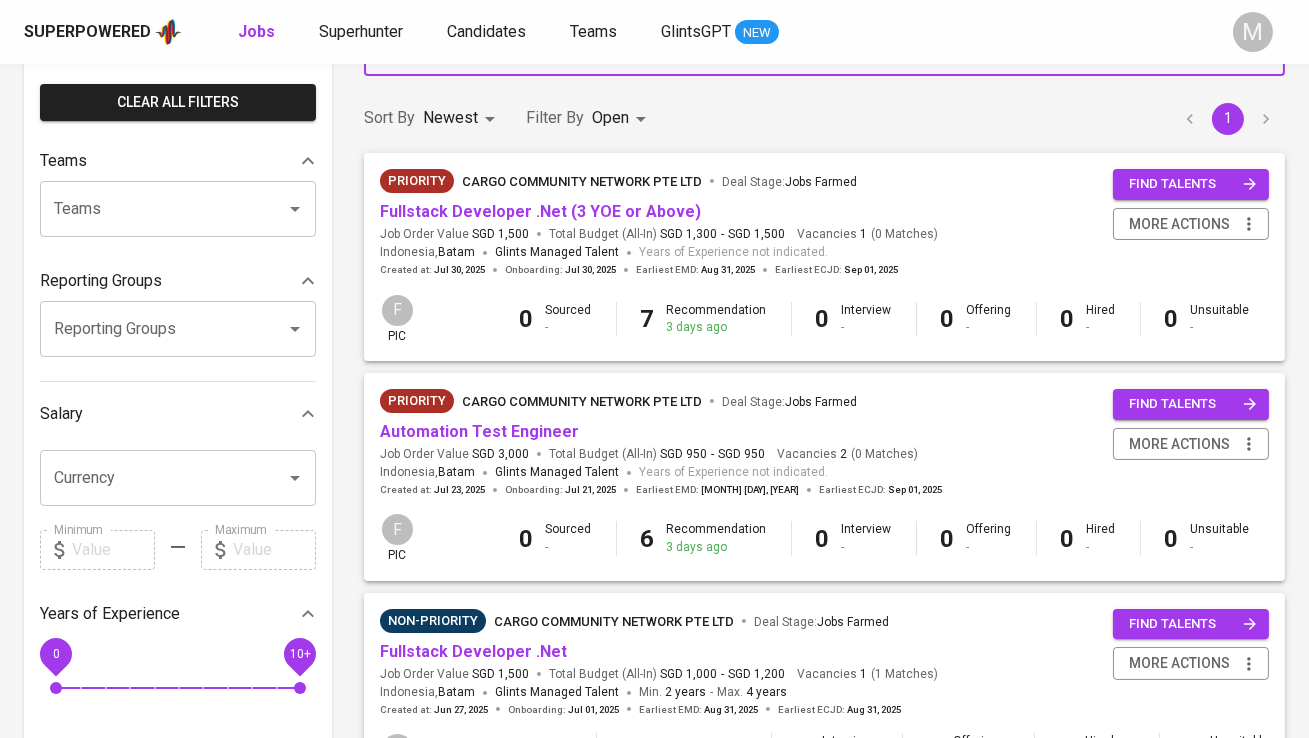 scroll, scrollTop: 143, scrollLeft: 0, axis: vertical 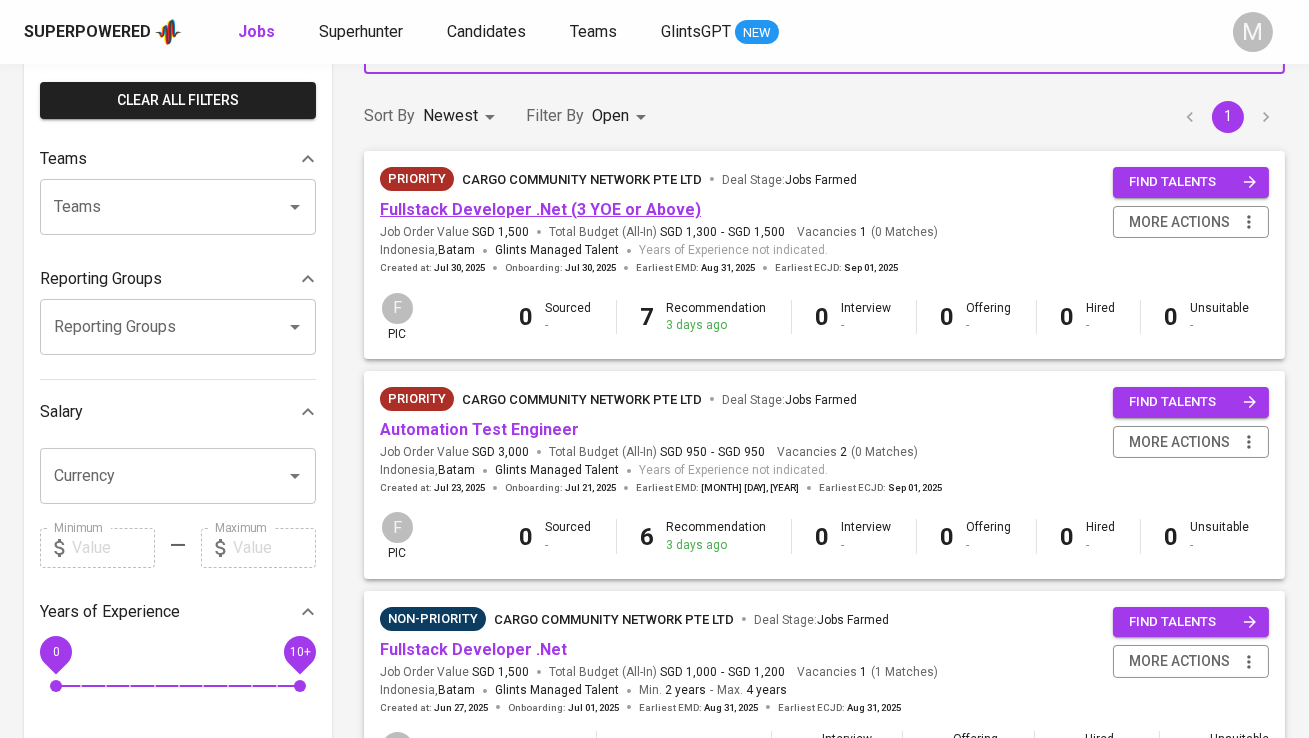click on "Fullstack Developer .Net (3 YOE or Above)" at bounding box center (540, 209) 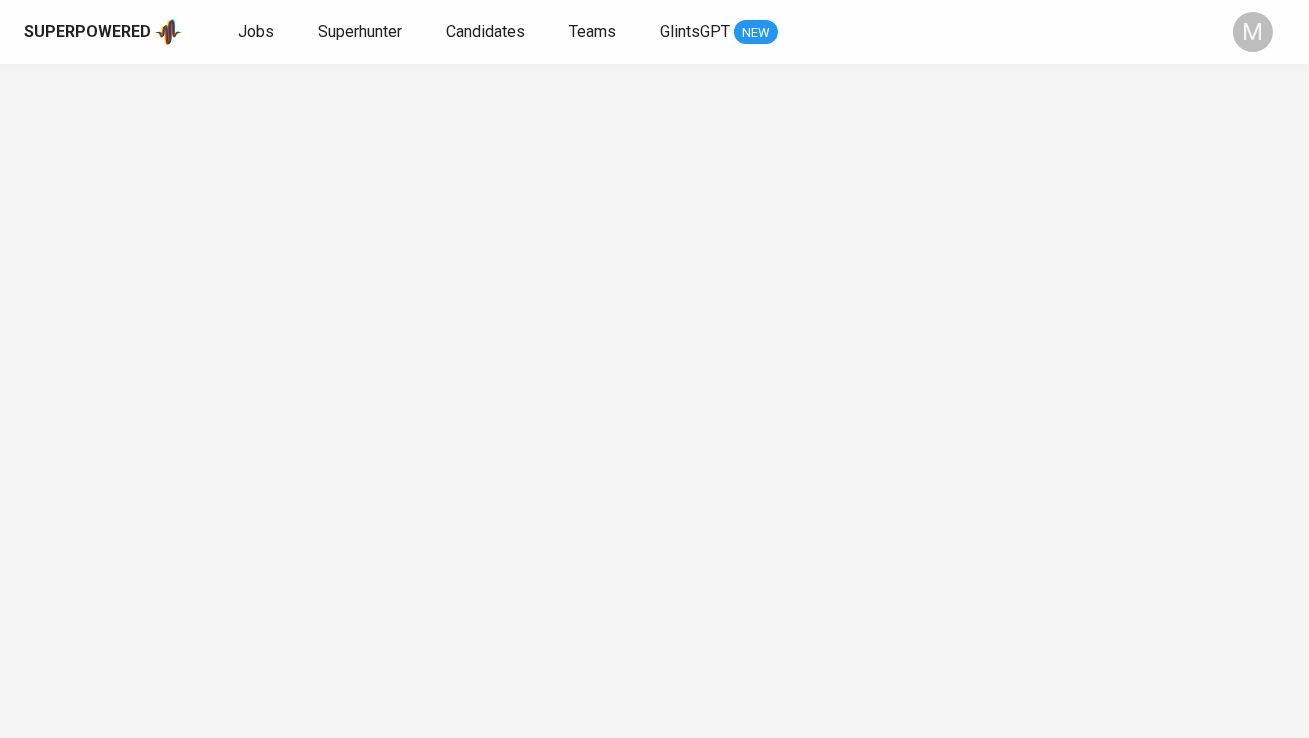scroll, scrollTop: 0, scrollLeft: 0, axis: both 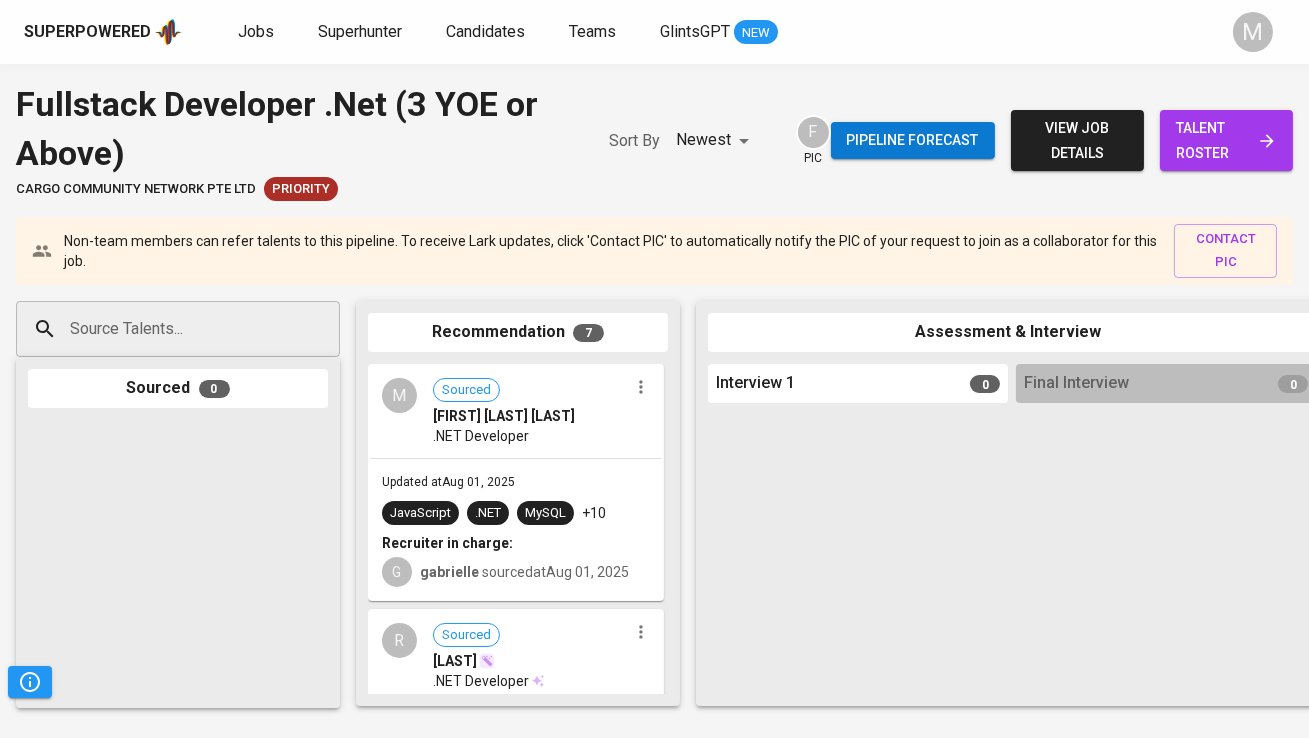 click on "talent roster" at bounding box center (1226, 140) 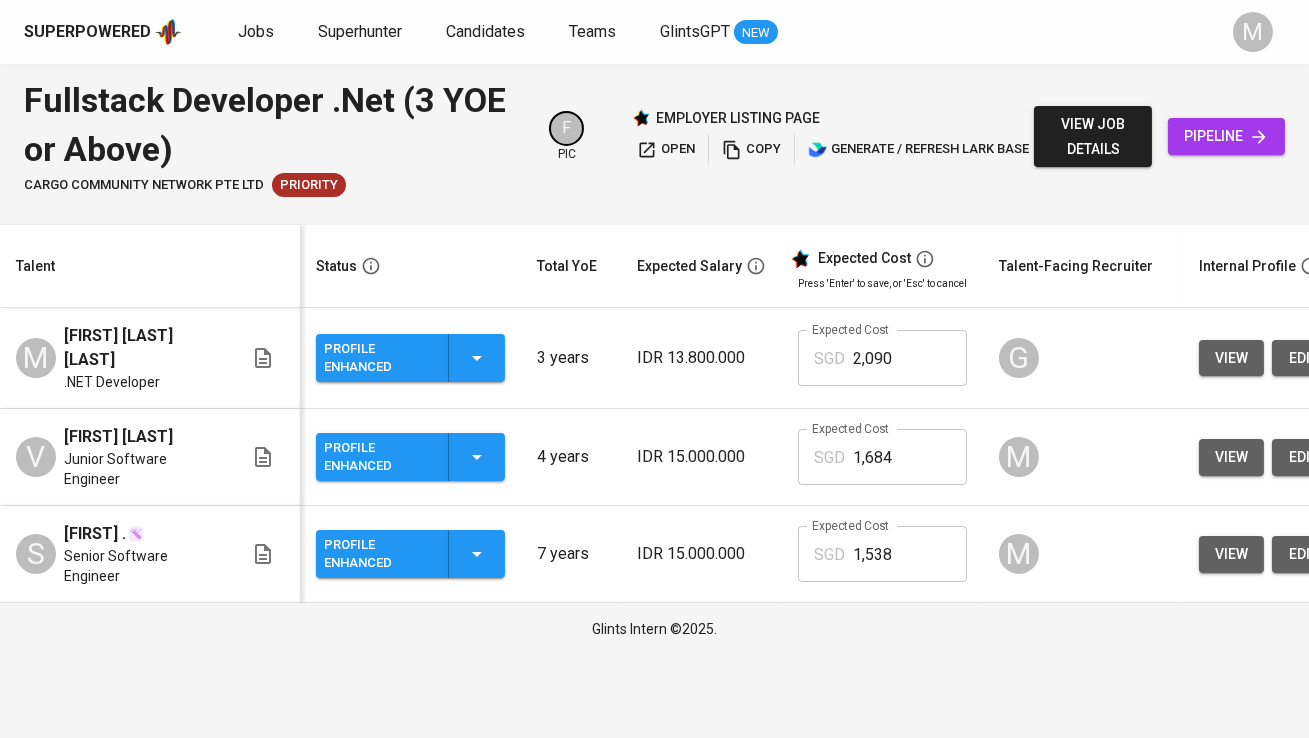 scroll, scrollTop: 0, scrollLeft: 52, axis: horizontal 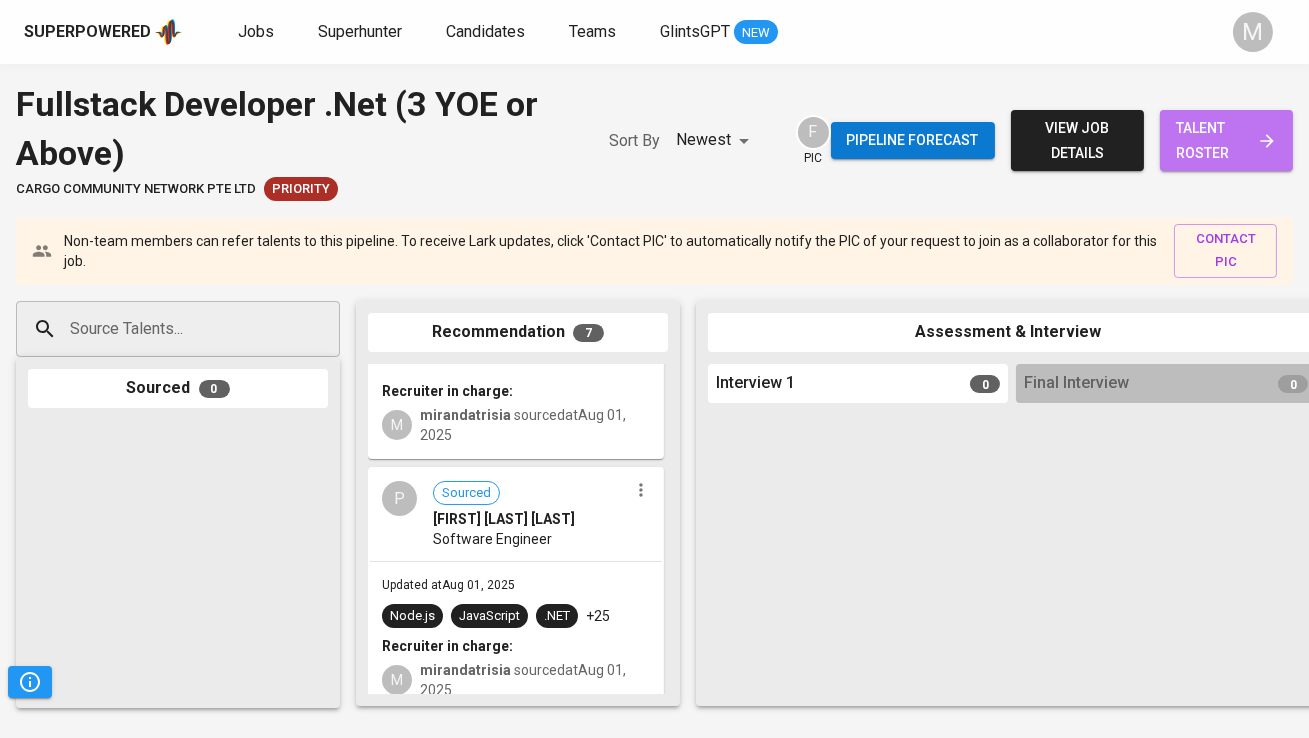 click on "talent roster" at bounding box center [1226, 140] 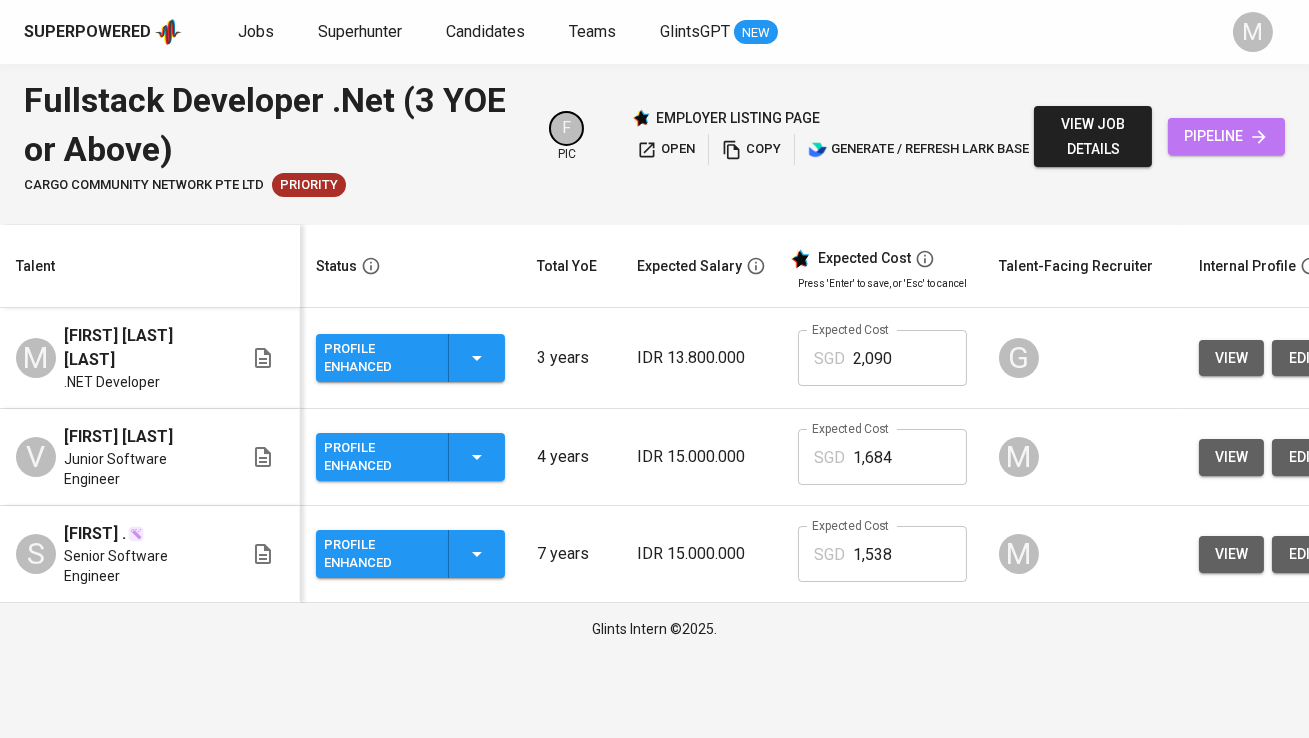 click on "pipeline" at bounding box center [1226, 136] 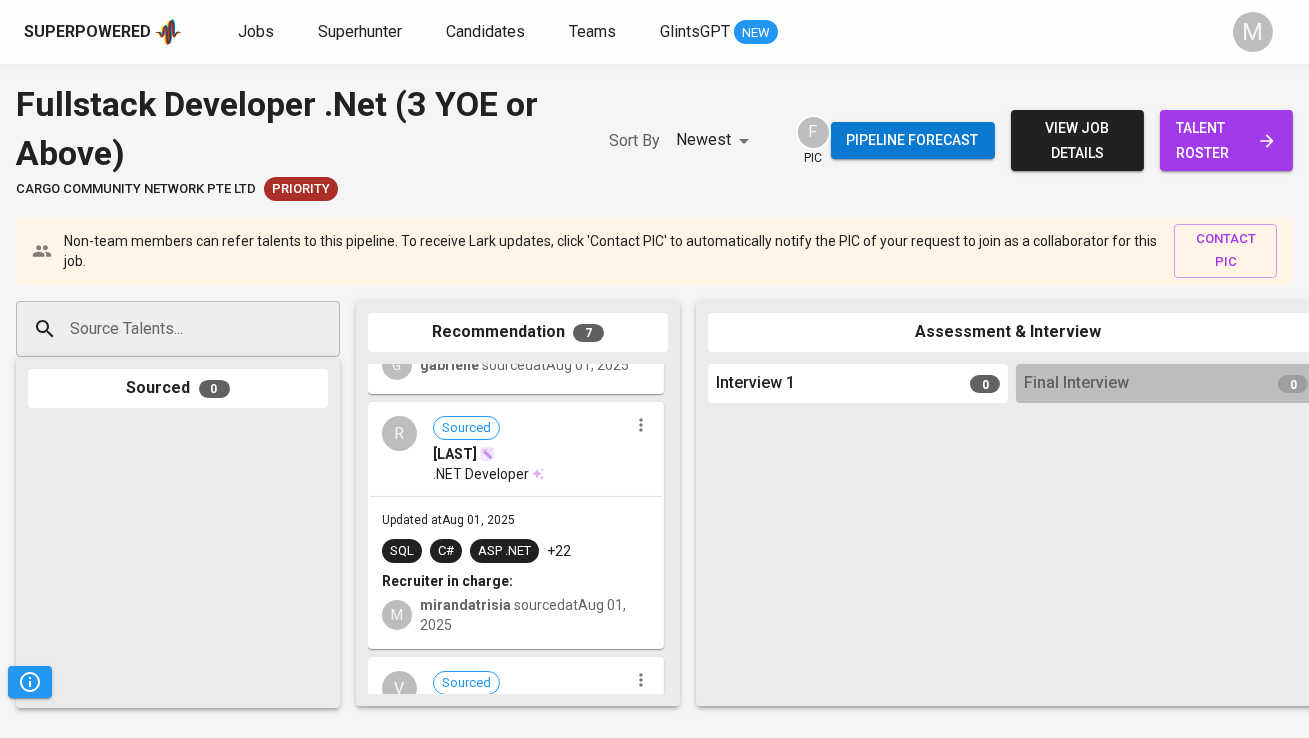 scroll, scrollTop: 193, scrollLeft: 0, axis: vertical 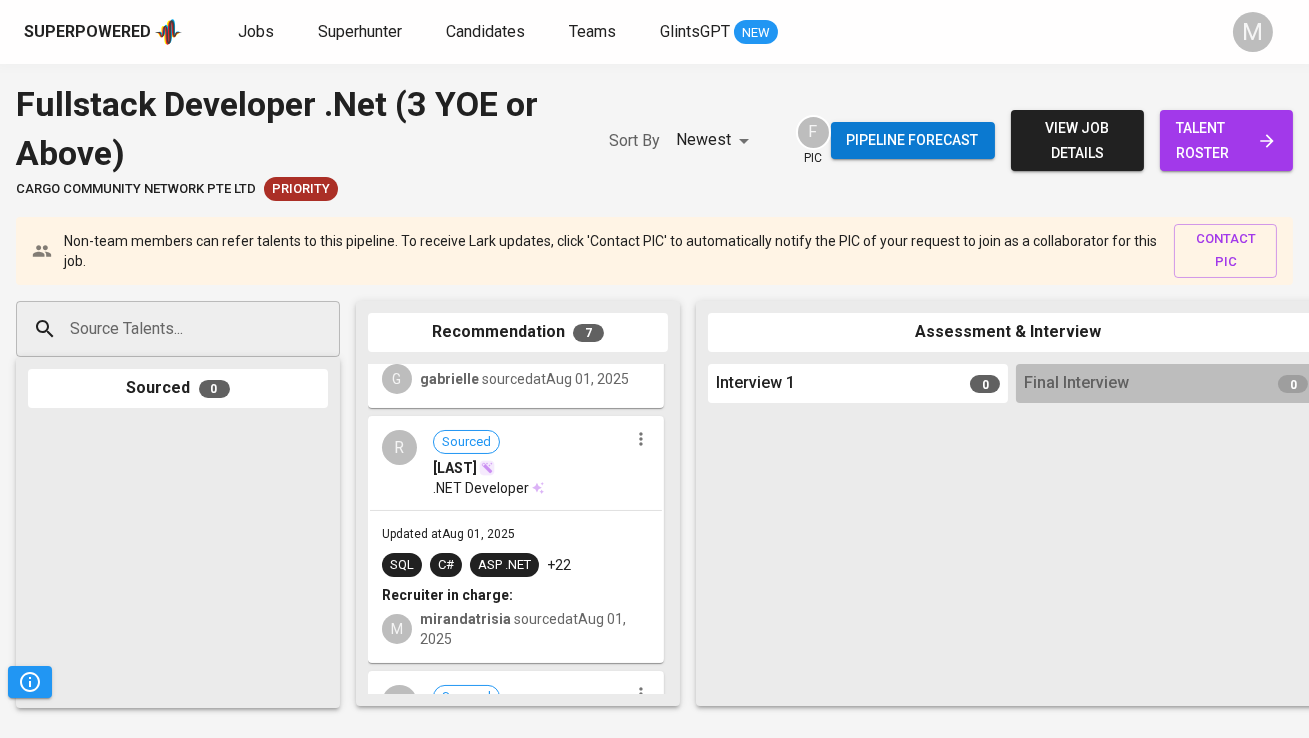 click on "Raihan" at bounding box center (455, 468) 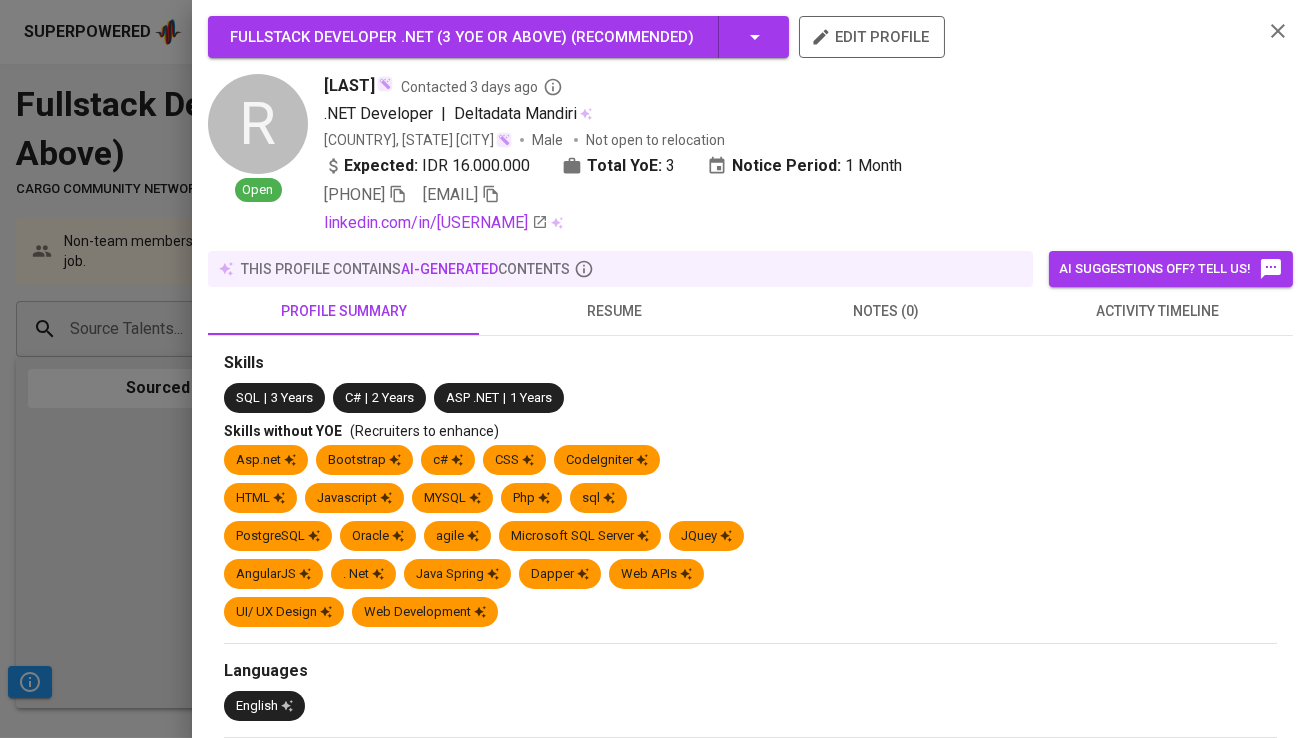 click 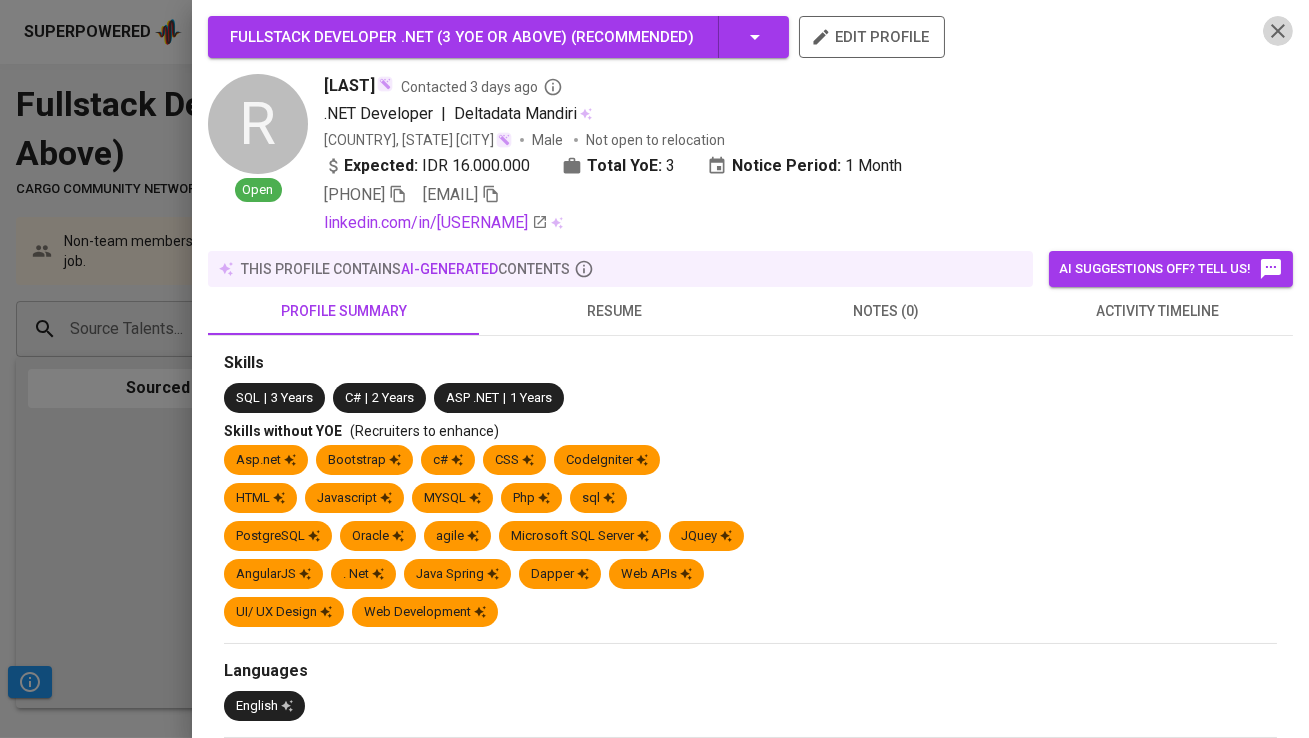 click 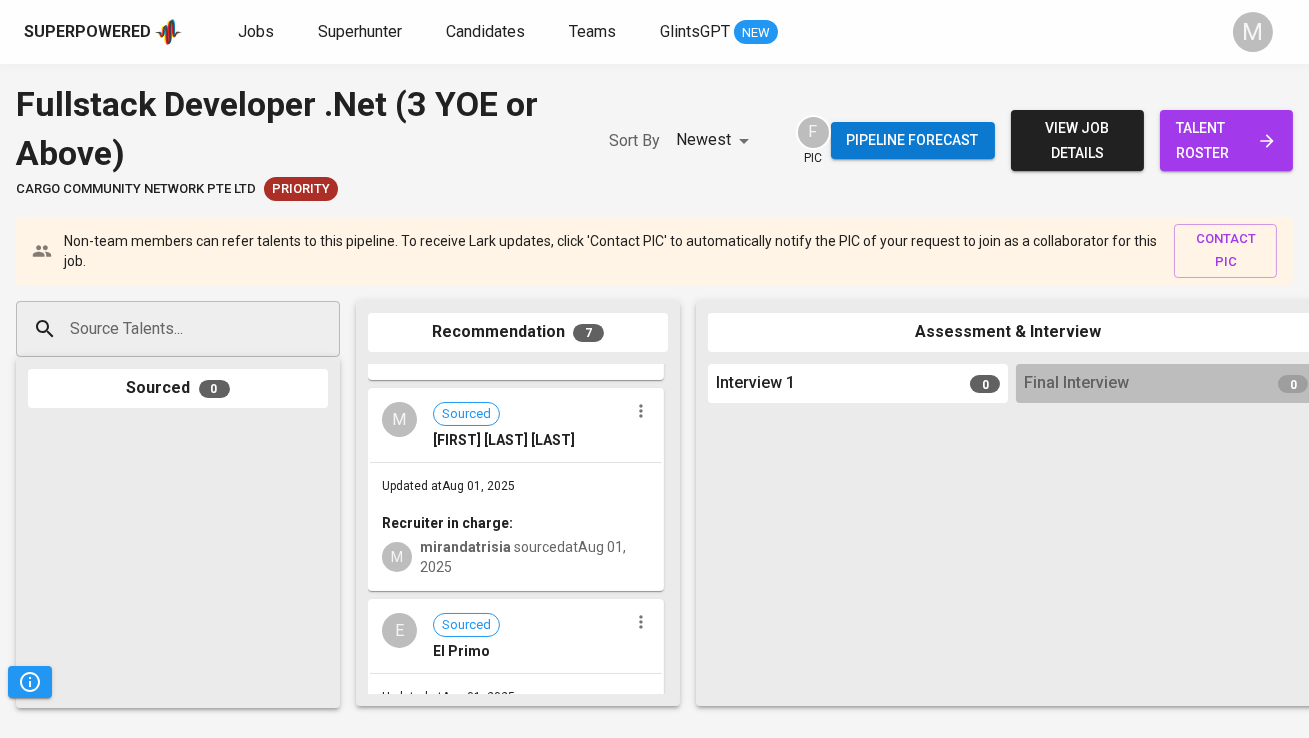 scroll, scrollTop: 994, scrollLeft: 0, axis: vertical 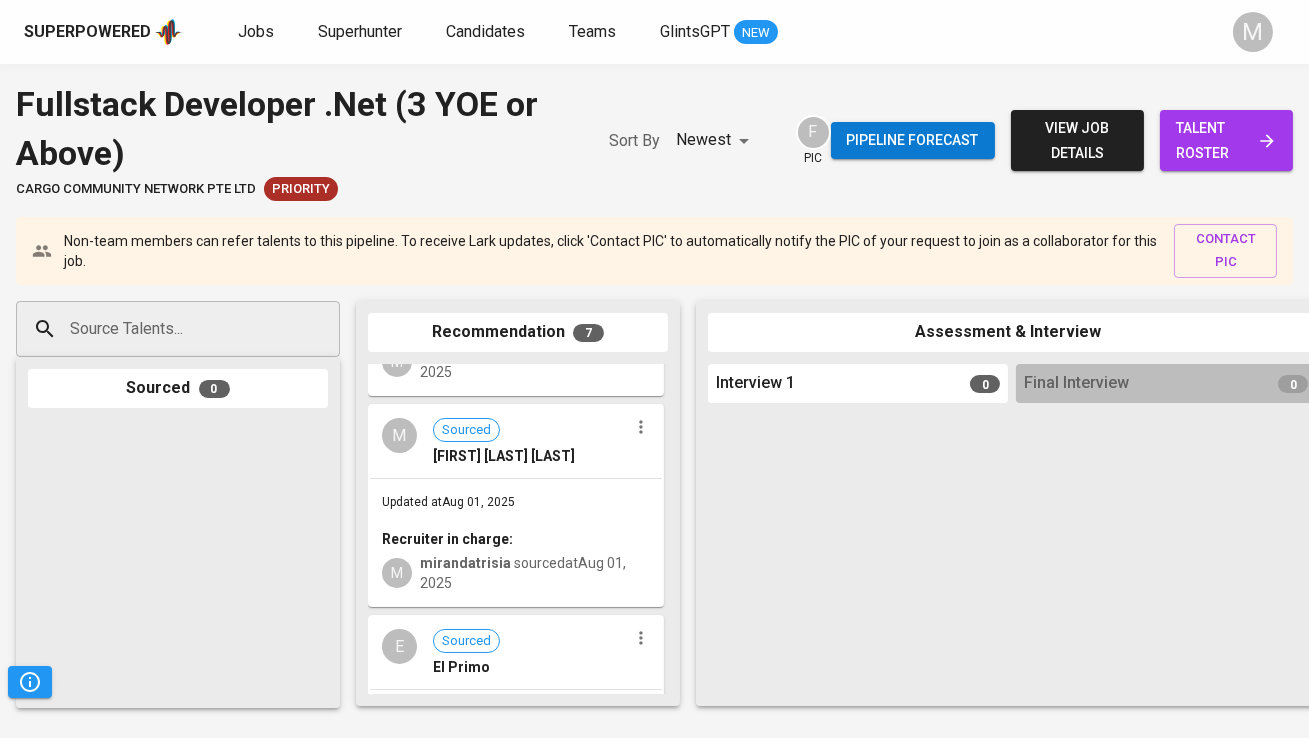 click on "Muhammad Agung Gumelar" at bounding box center [504, 456] 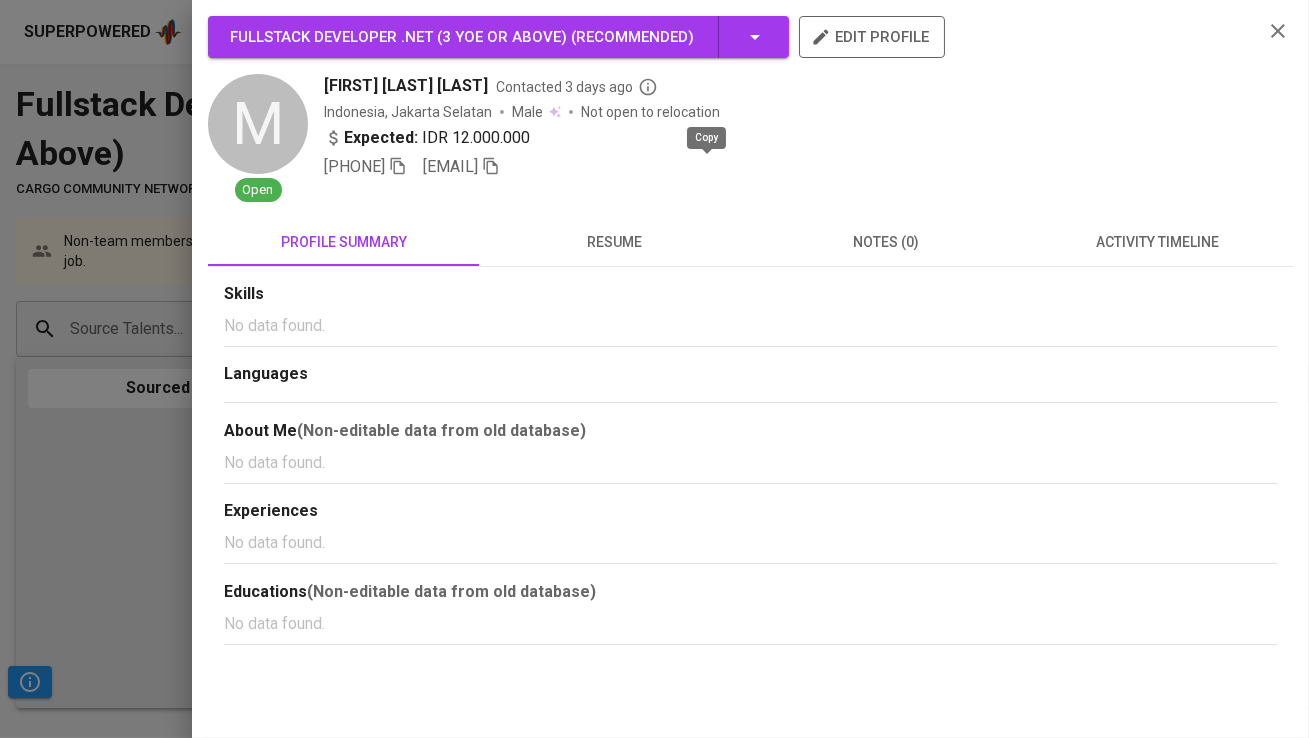 click 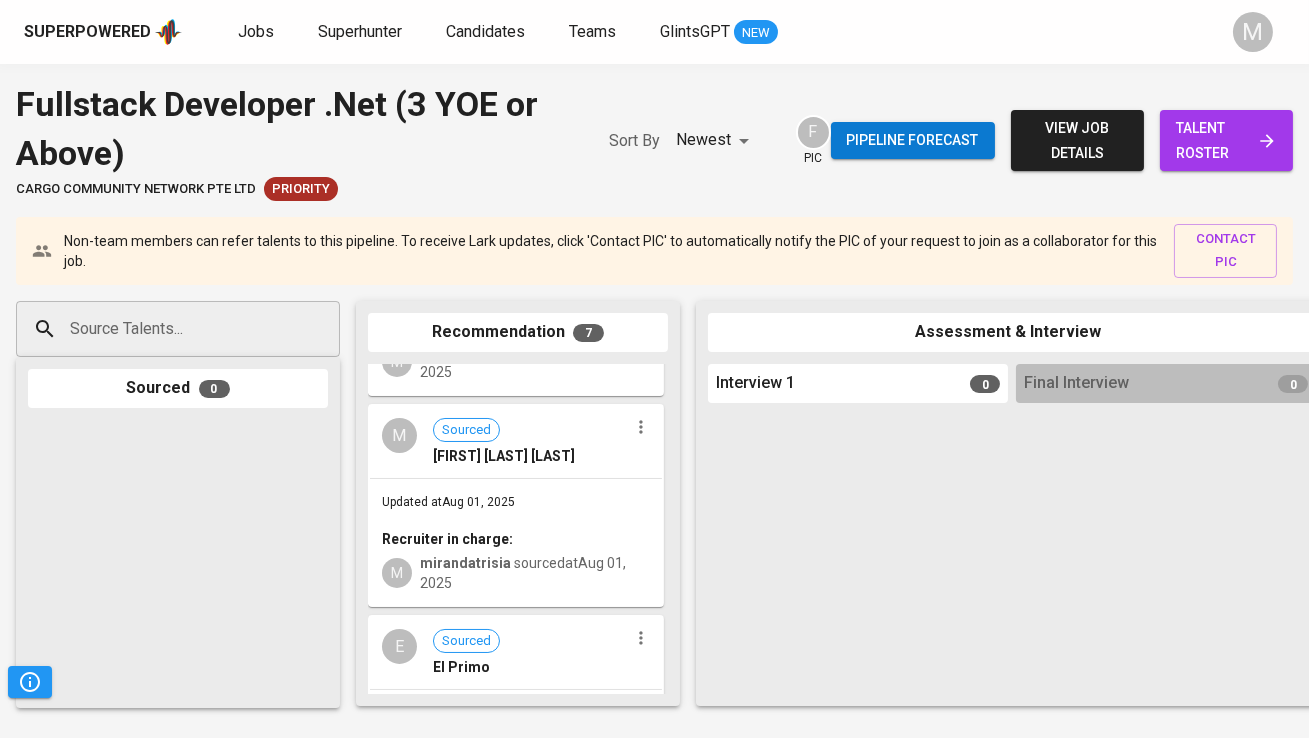 click on "talent roster" at bounding box center [1226, 140] 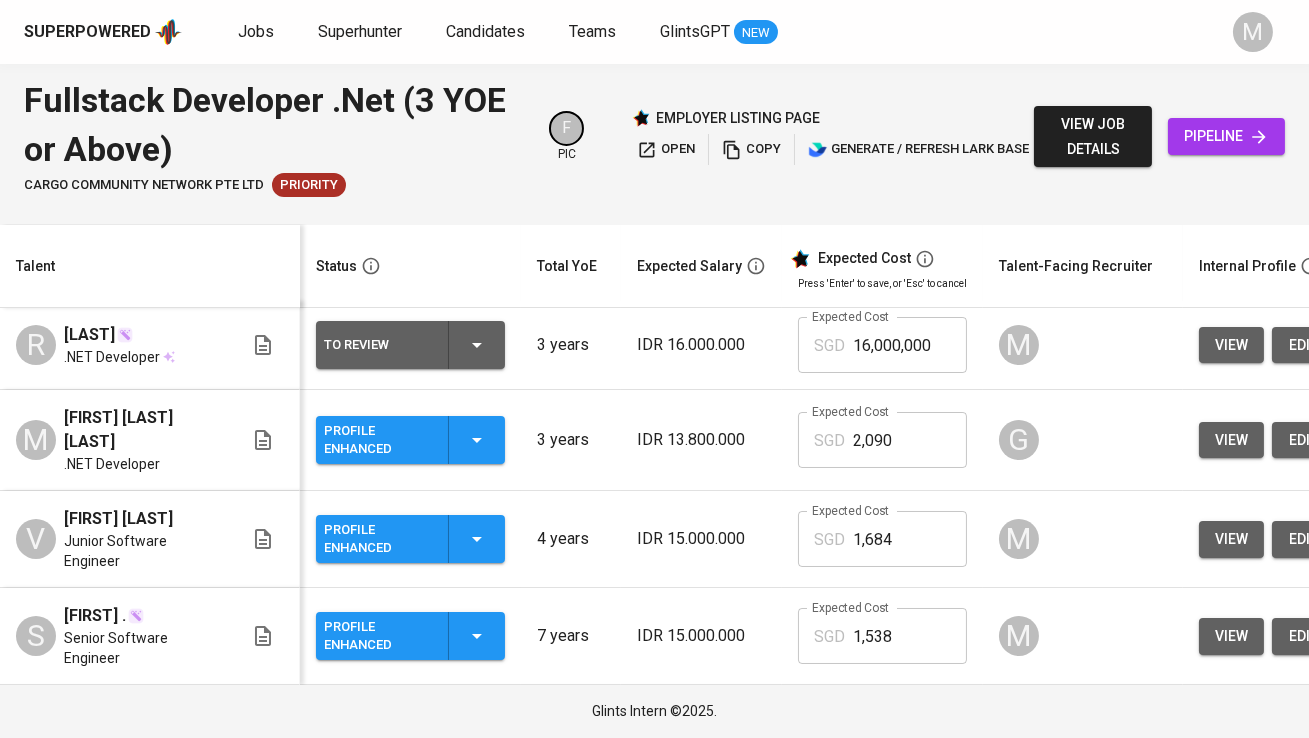 scroll, scrollTop: 0, scrollLeft: 0, axis: both 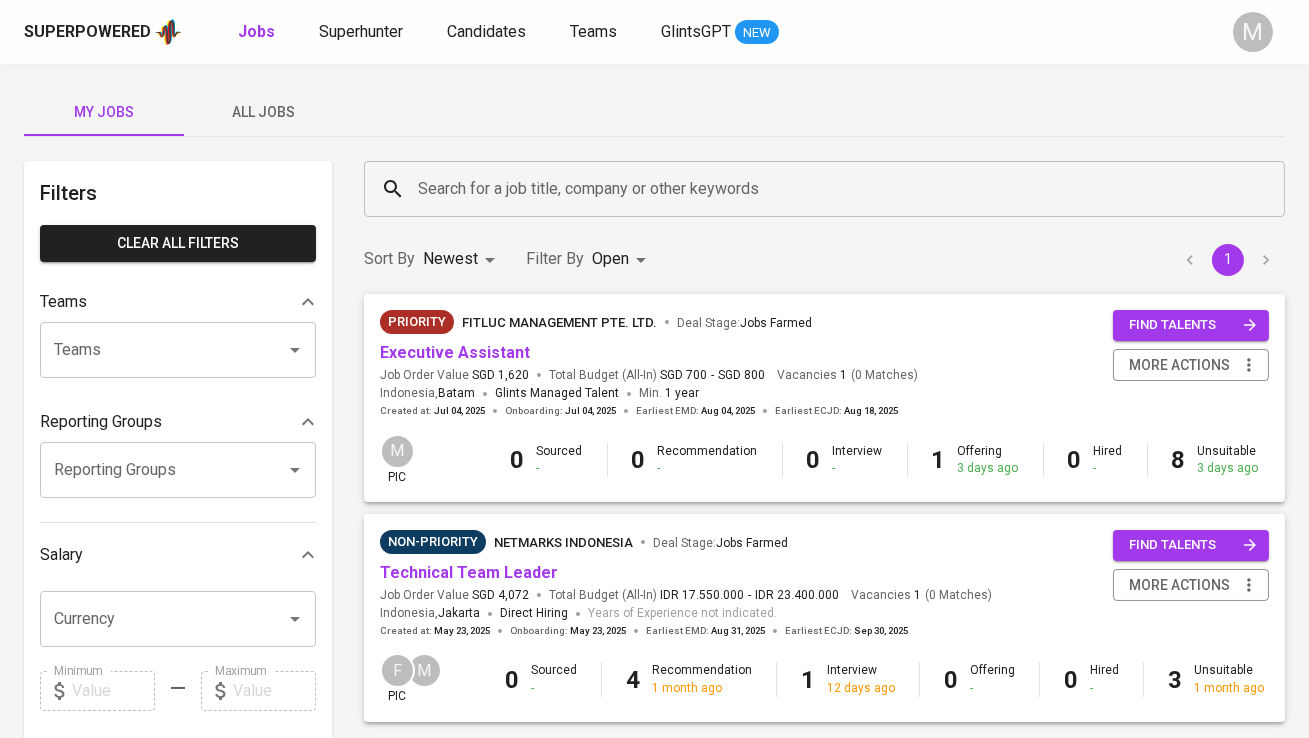 click on "All Jobs" at bounding box center (264, 112) 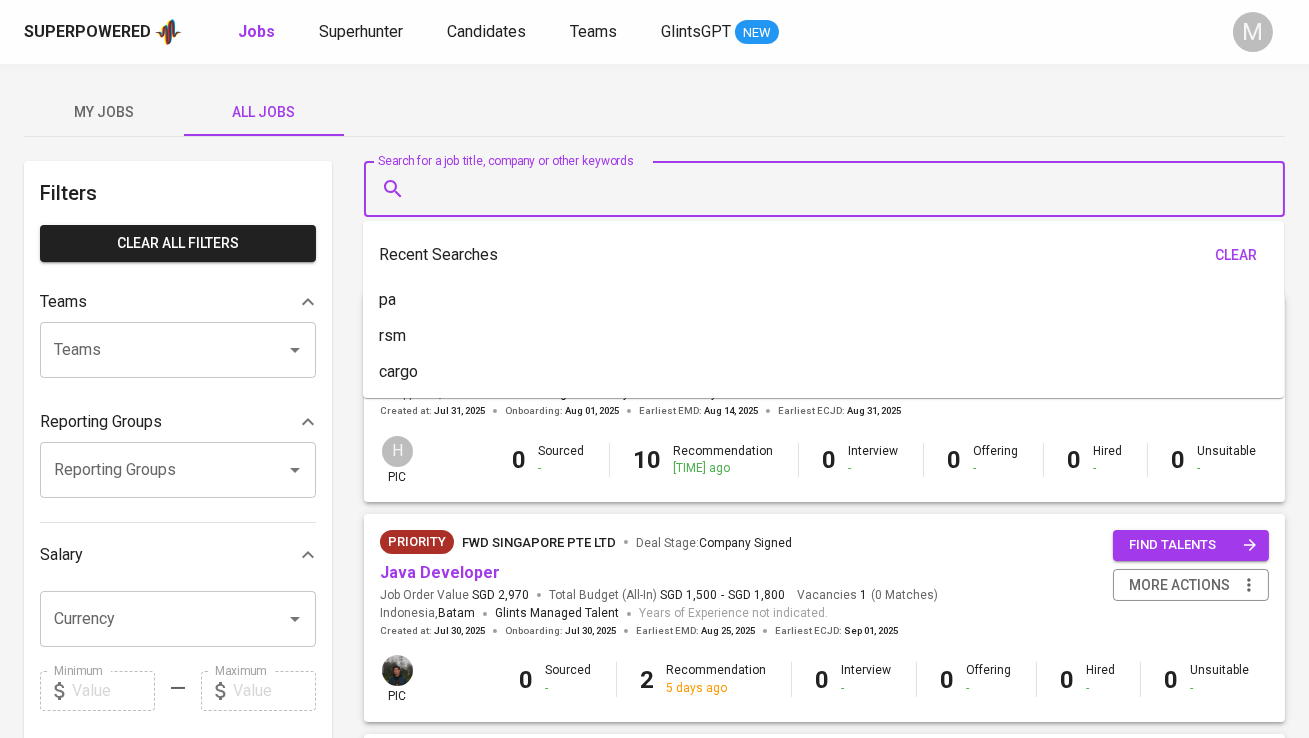 click on "Search for a job title, company or other keywords" at bounding box center [829, 189] 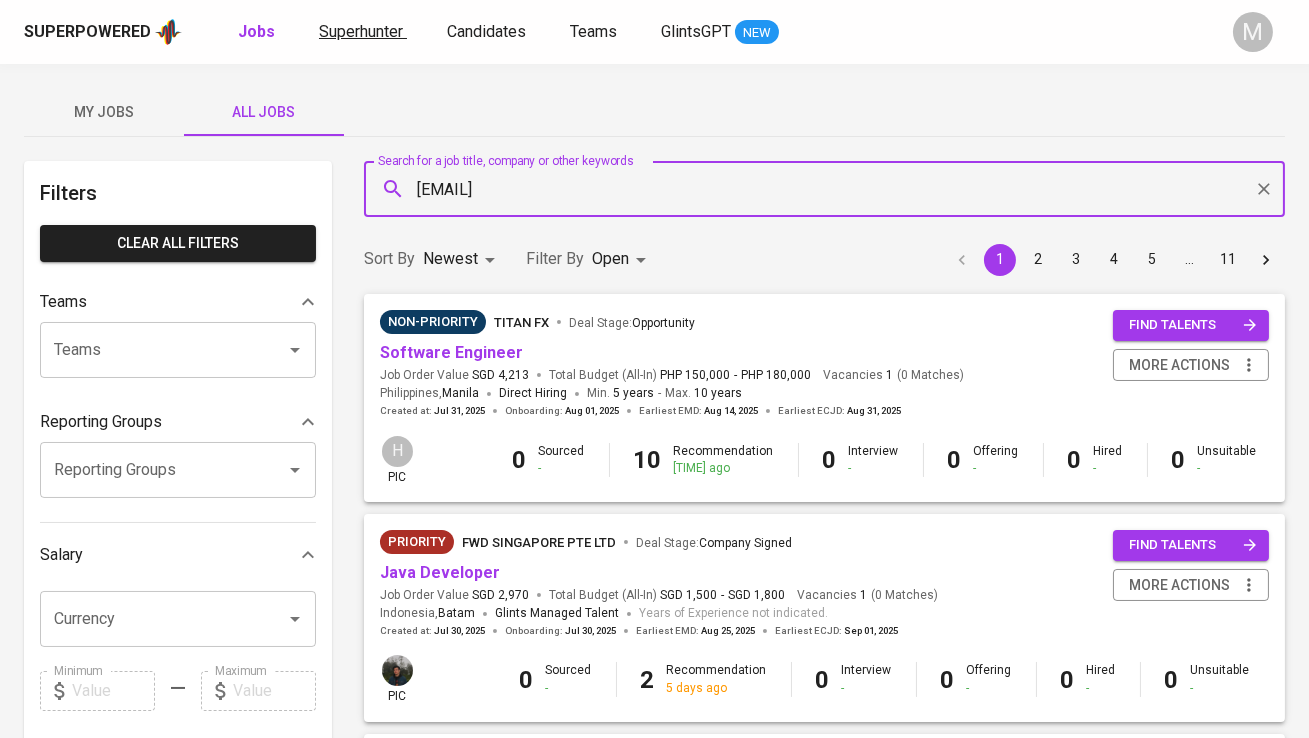 type on "raihannsetiawan@gmail.com" 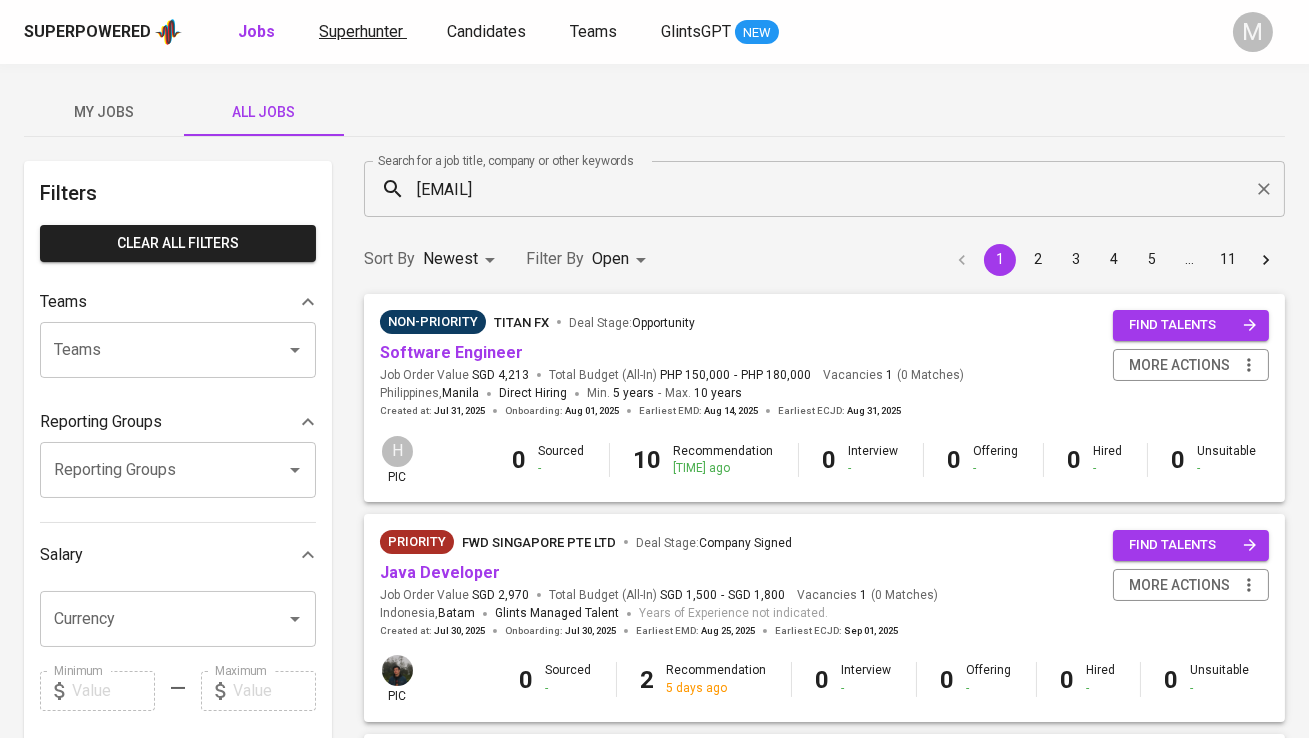 click on "Superhunter" at bounding box center [361, 31] 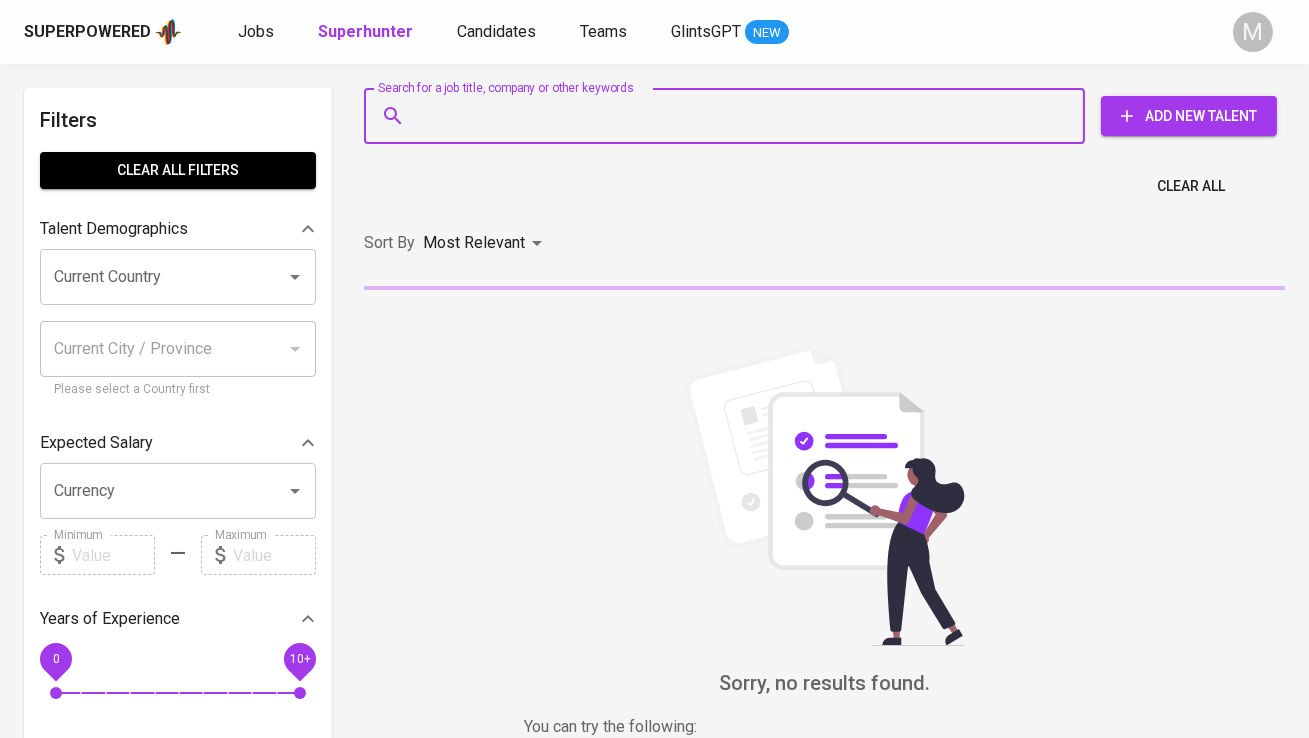 click on "Search for a job title, company or other keywords" at bounding box center (729, 116) 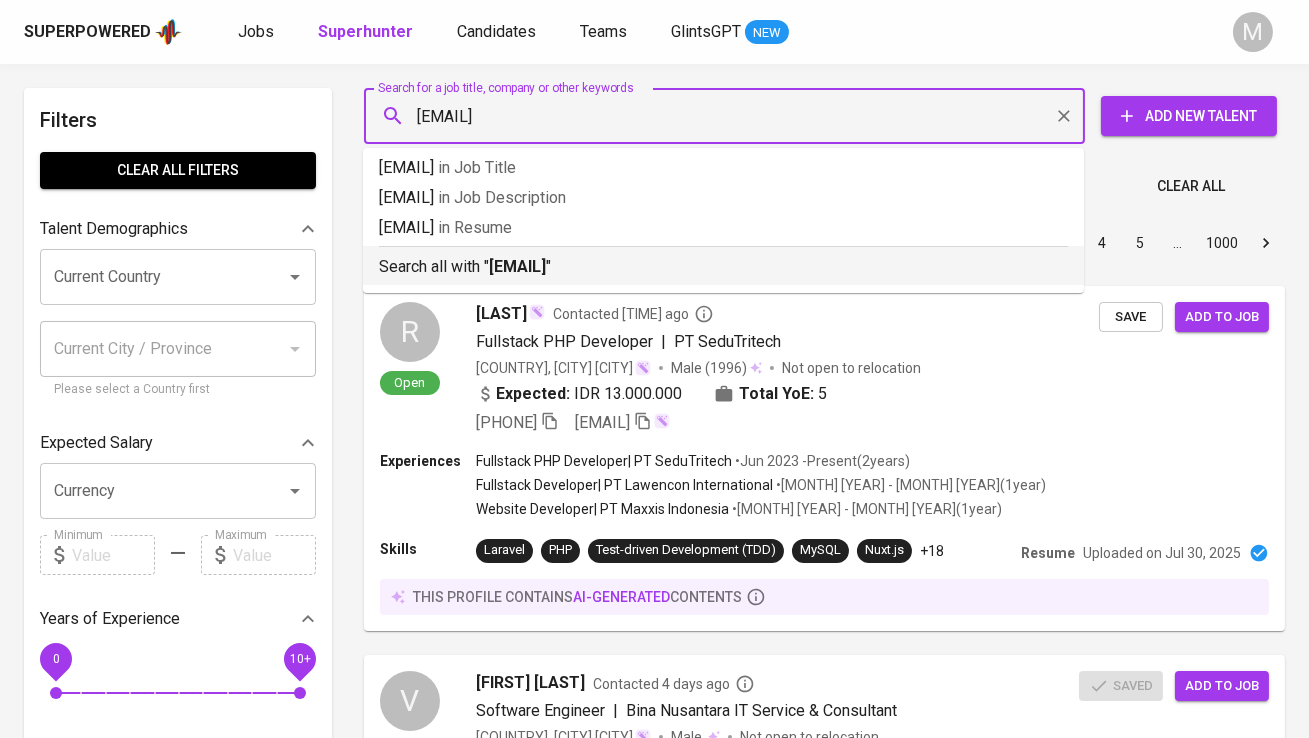 click on "raihannsetiawan@gmail.com" at bounding box center [517, 266] 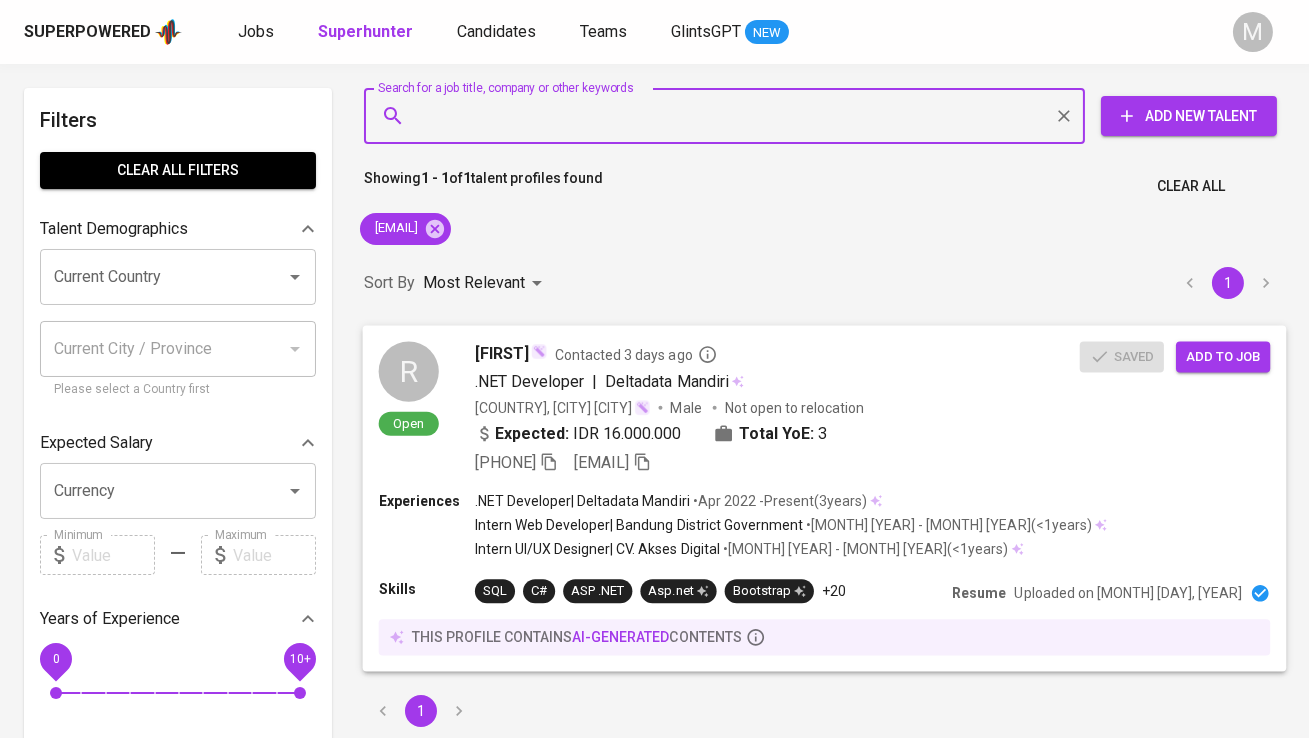 click on "Add to job" at bounding box center (1223, 356) 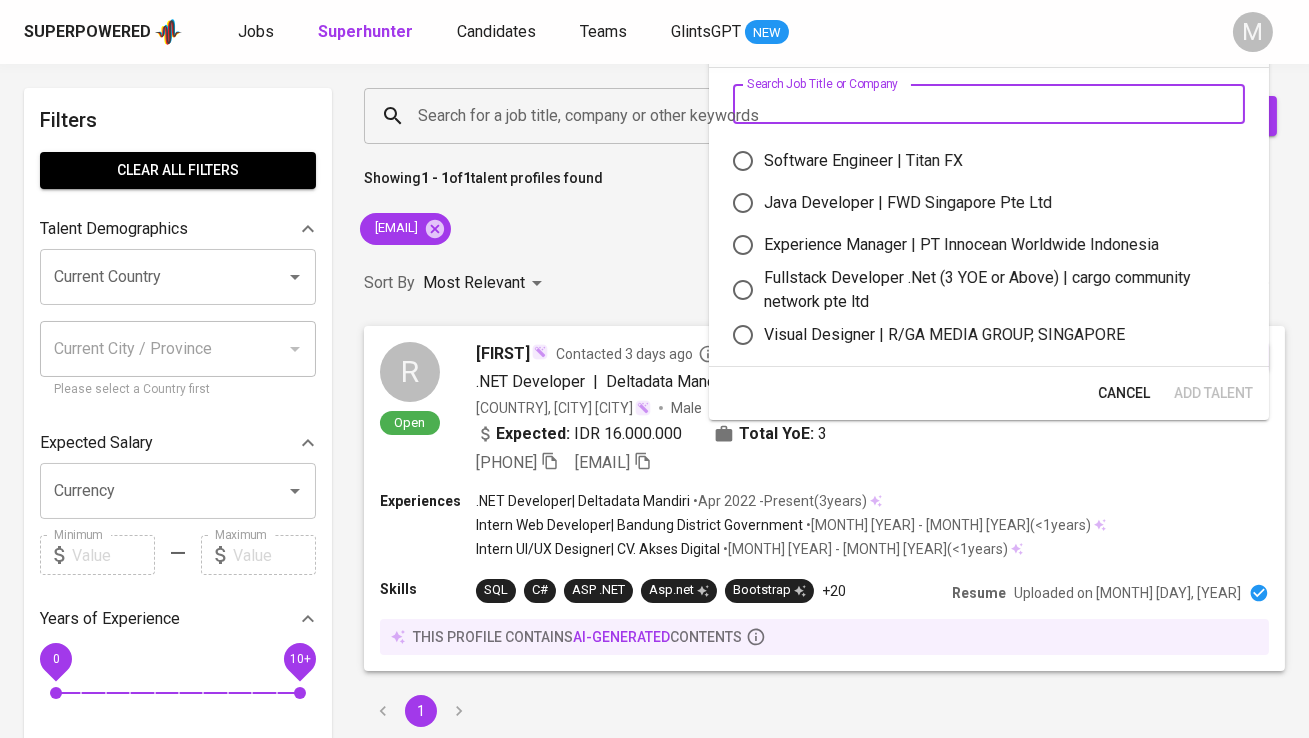 click at bounding box center (989, 104) 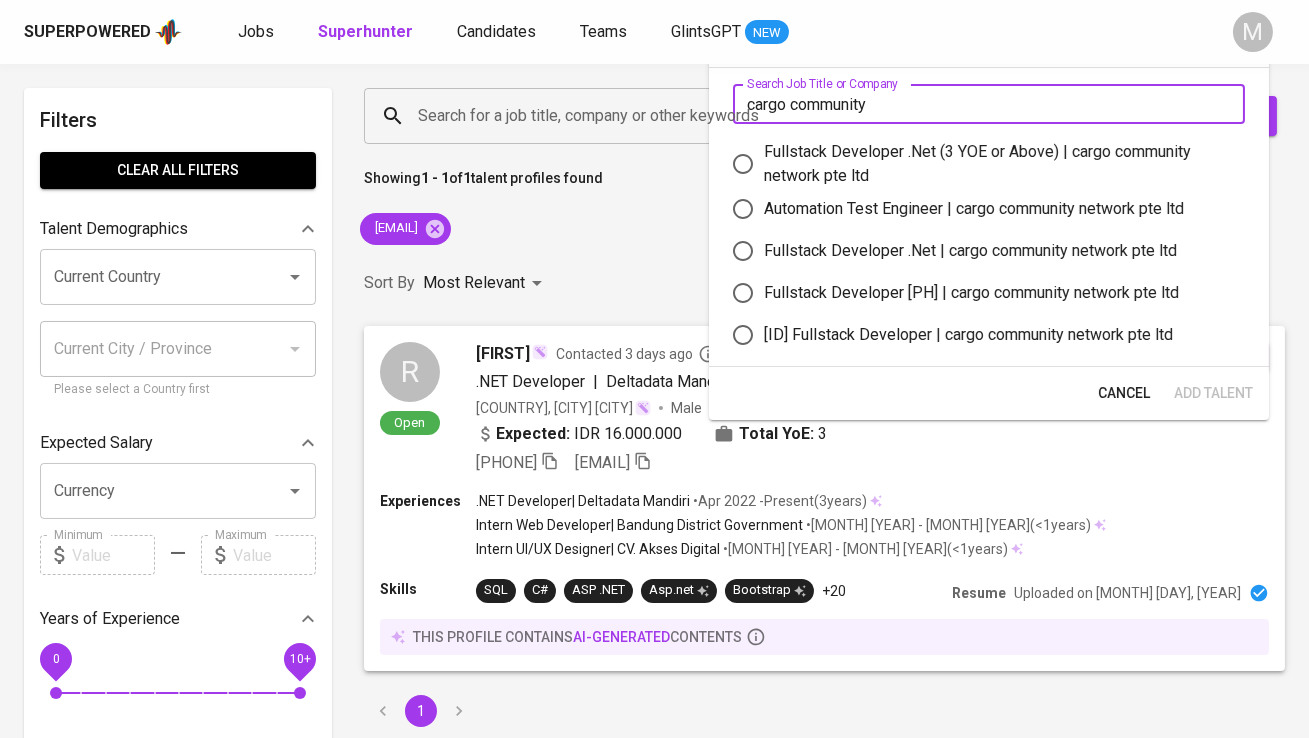 type on "cargo community" 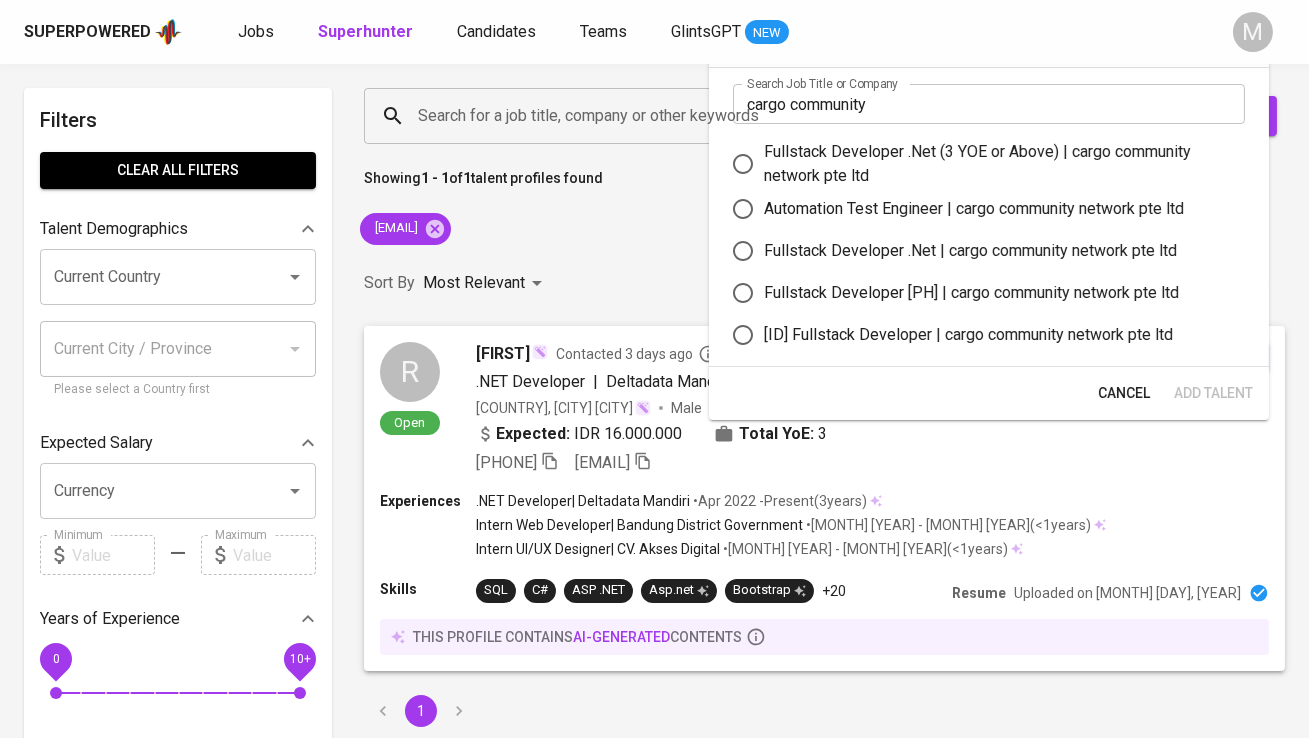 click on "Fullstack Developer .Net (3 YOE or Above) | cargo community network pte ltd" at bounding box center [996, 164] 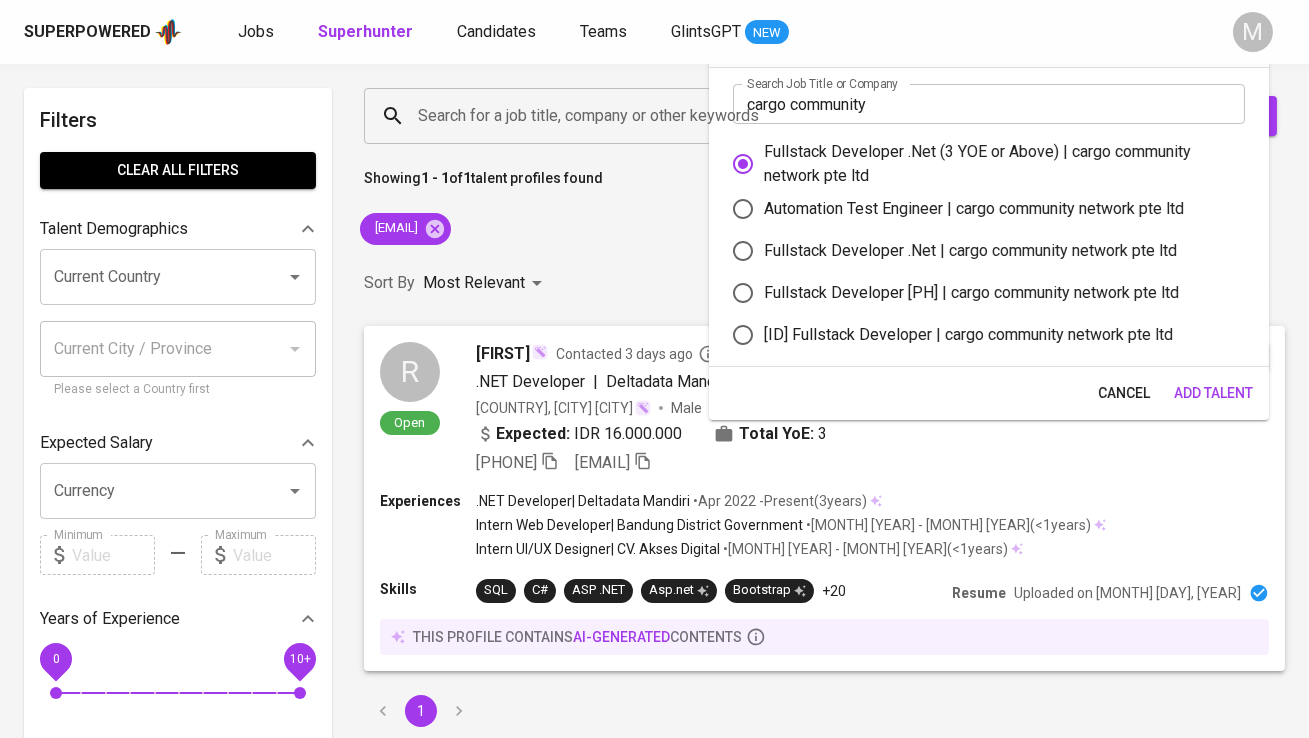 click on "Add Talent" at bounding box center (1213, 393) 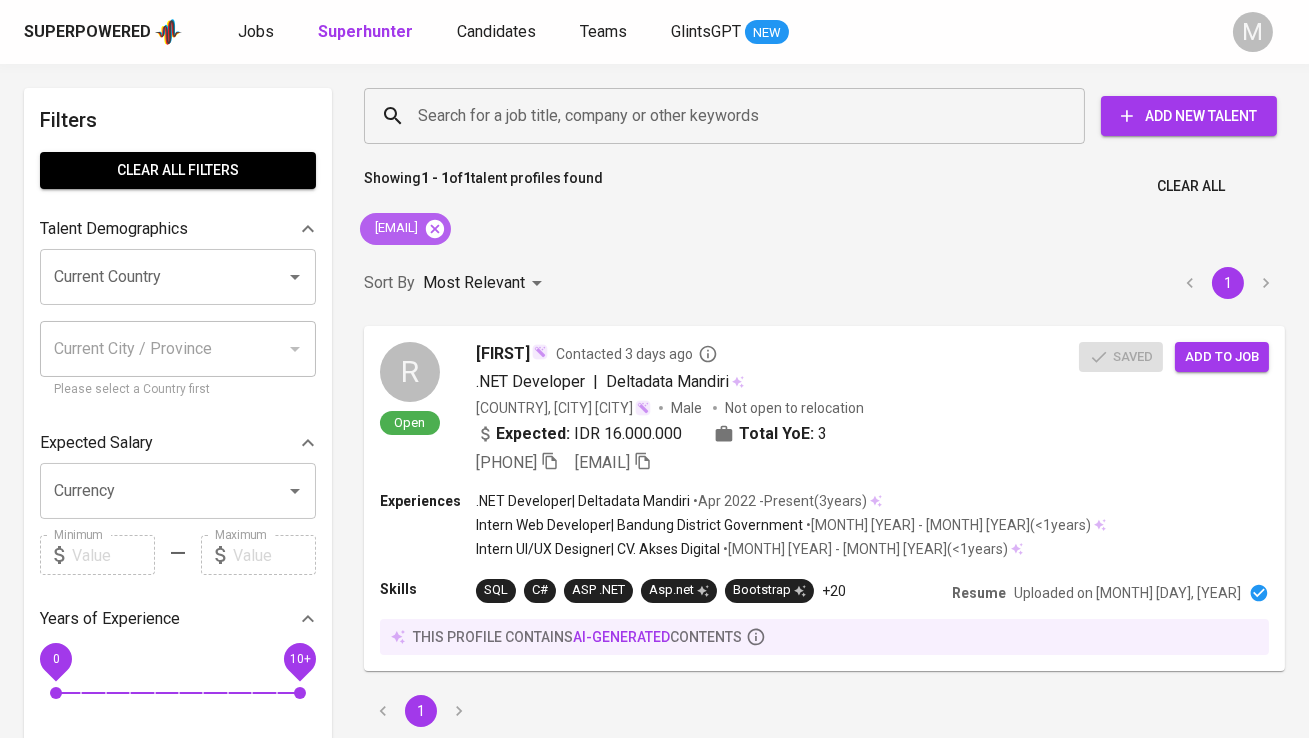 click 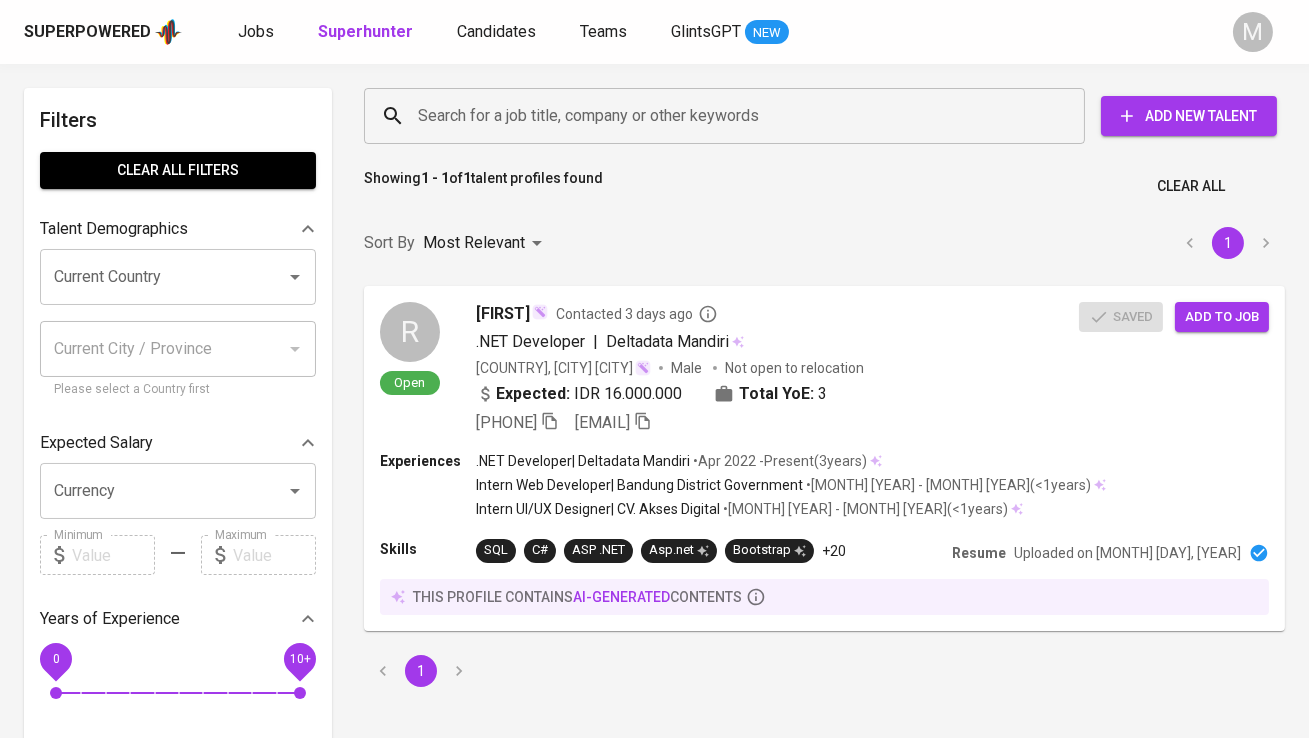 click on "Search for a job title, company or other keywords" at bounding box center (729, 116) 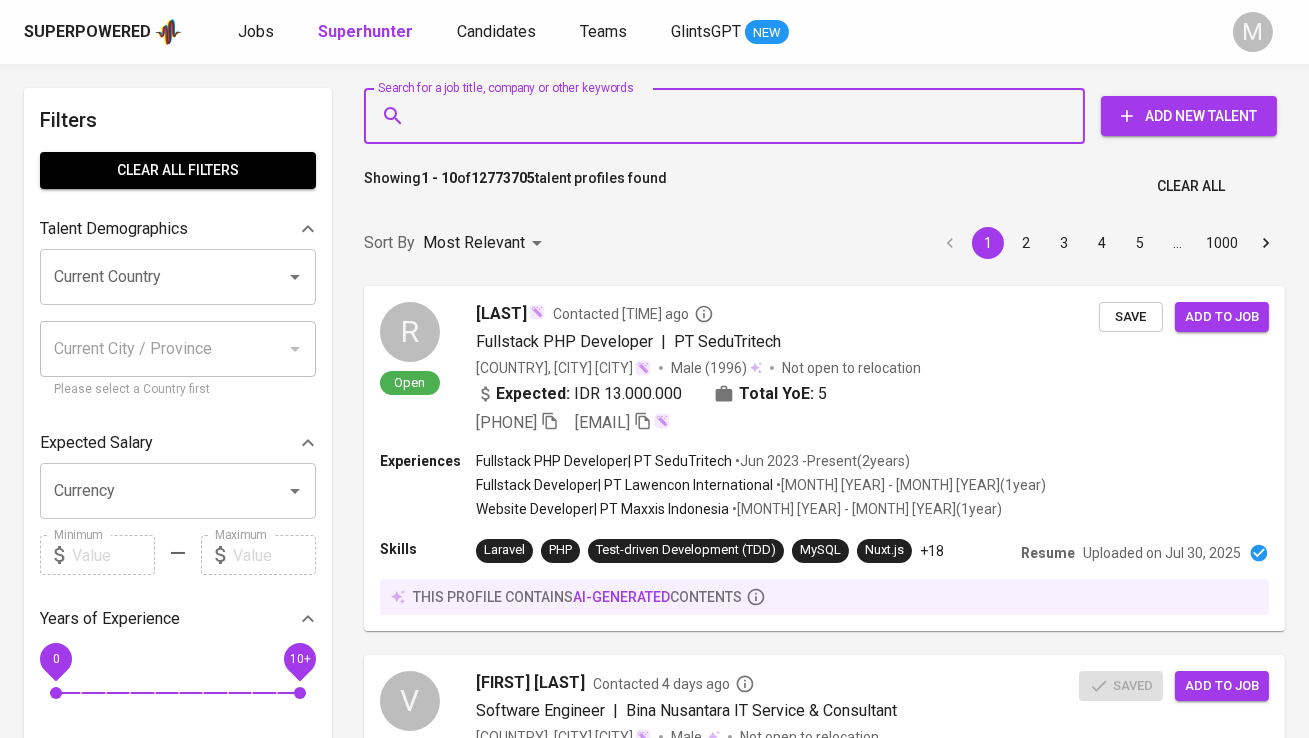 paste on "agungayokerja@gmail.com" 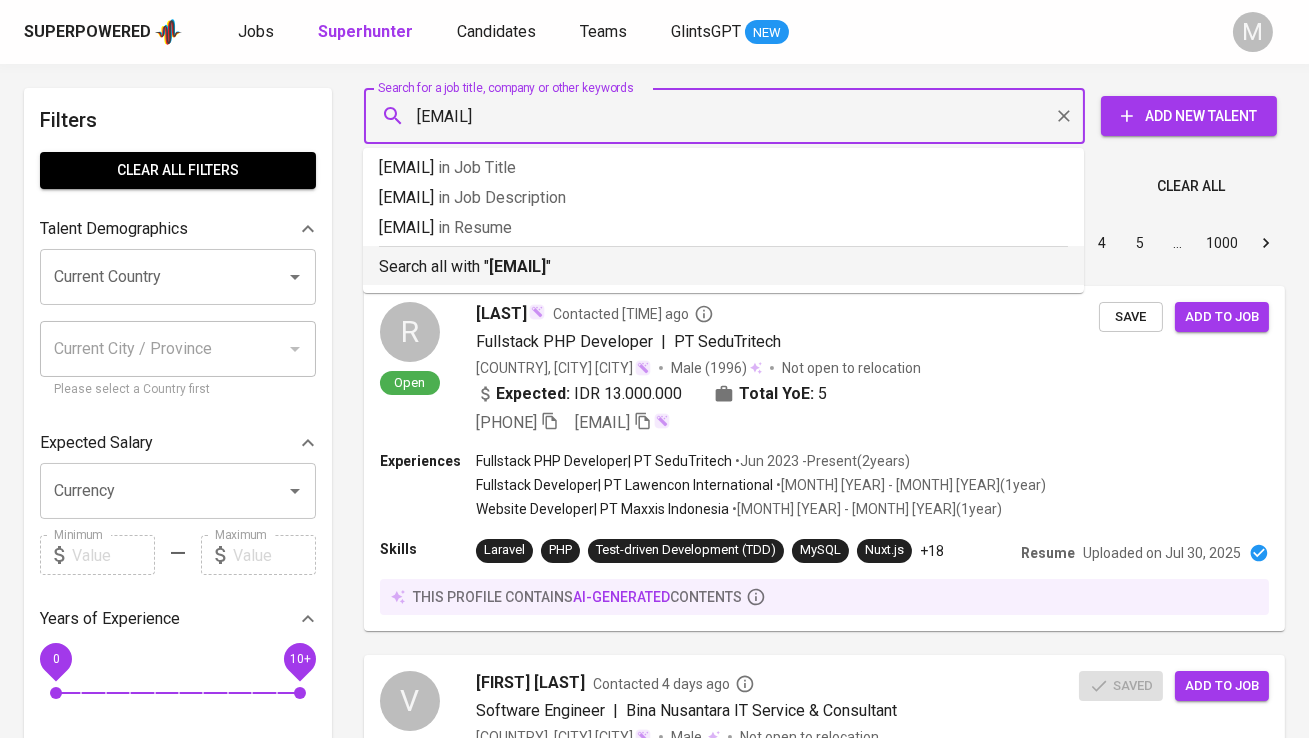 click on "Search all with " agungayokerja@gmail.com "" at bounding box center [723, 267] 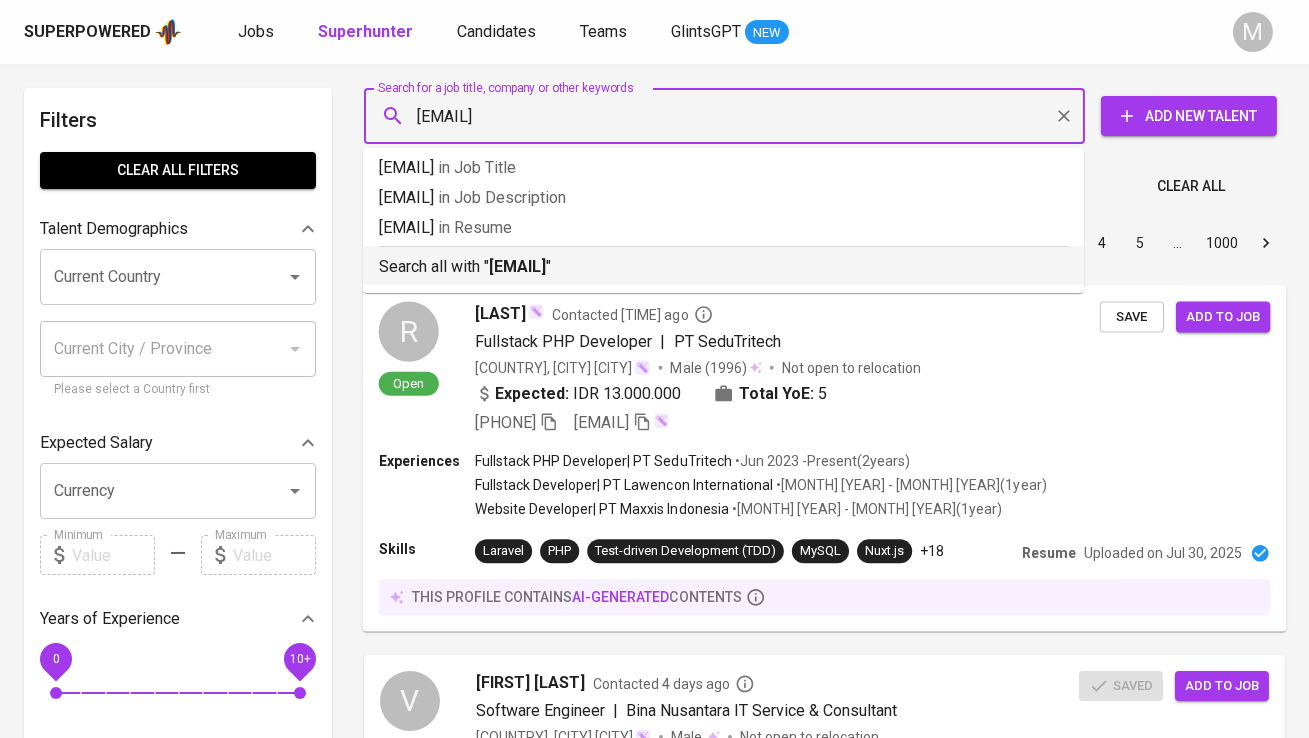 type 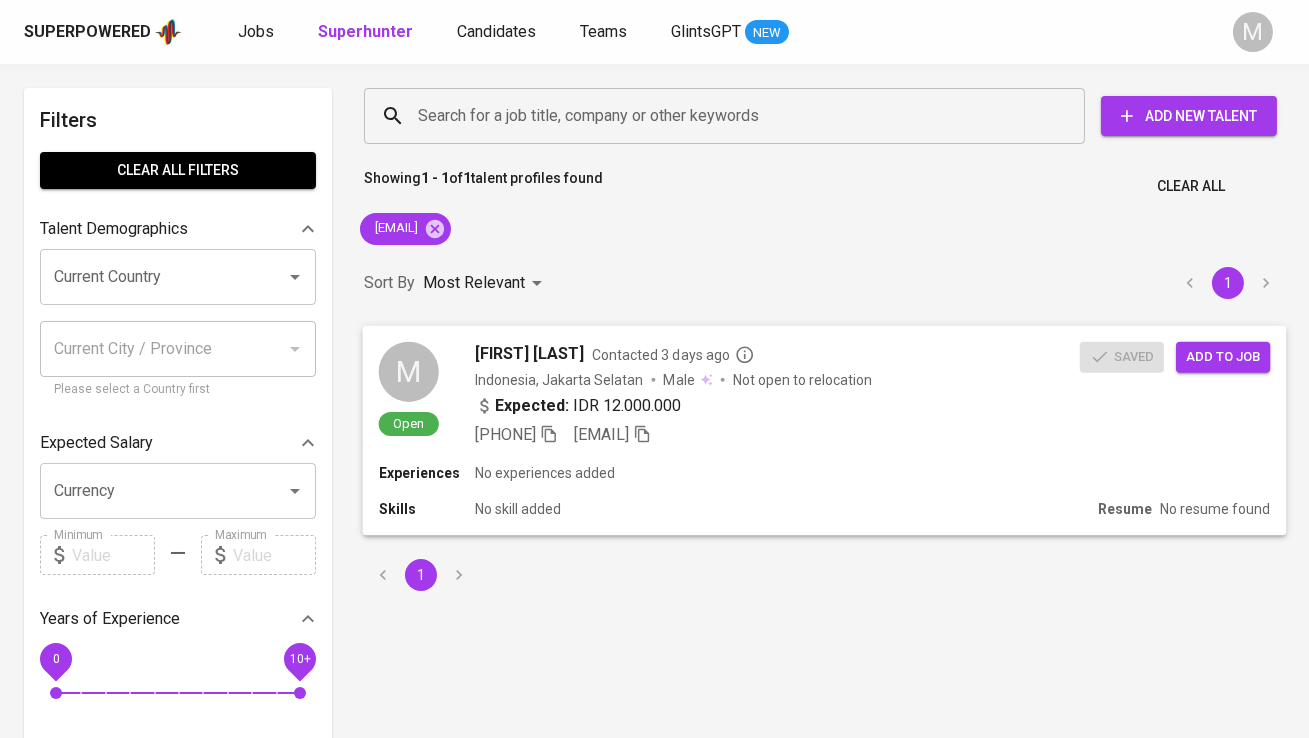 click on "M Open Muhammad Agung Gumelar Contacted 3 days ago Indonesia, Jakarta Selatan Male   Not open to relocation Expected:   IDR 12.000.000 +62 821-8888-5456   agungayokerja@gmail.com   Saved Add to job" at bounding box center (825, 393) 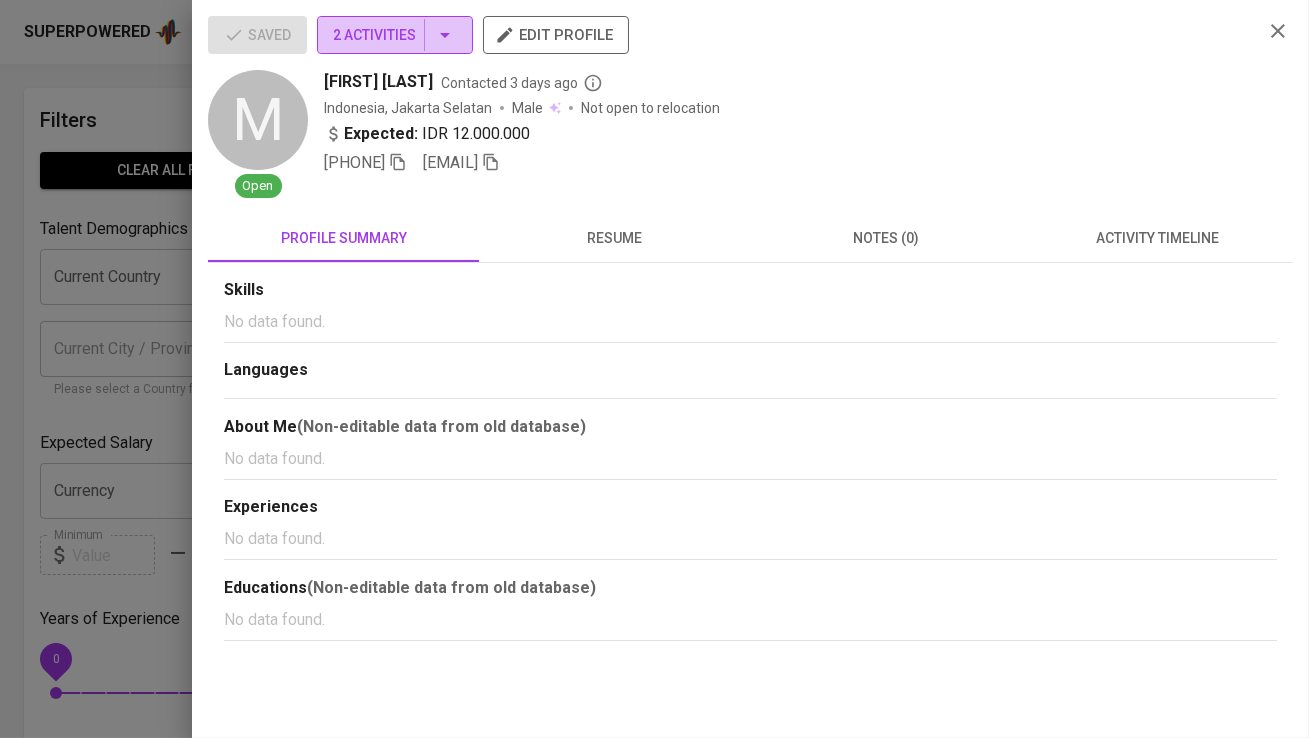click on "2 Activities" at bounding box center (395, 35) 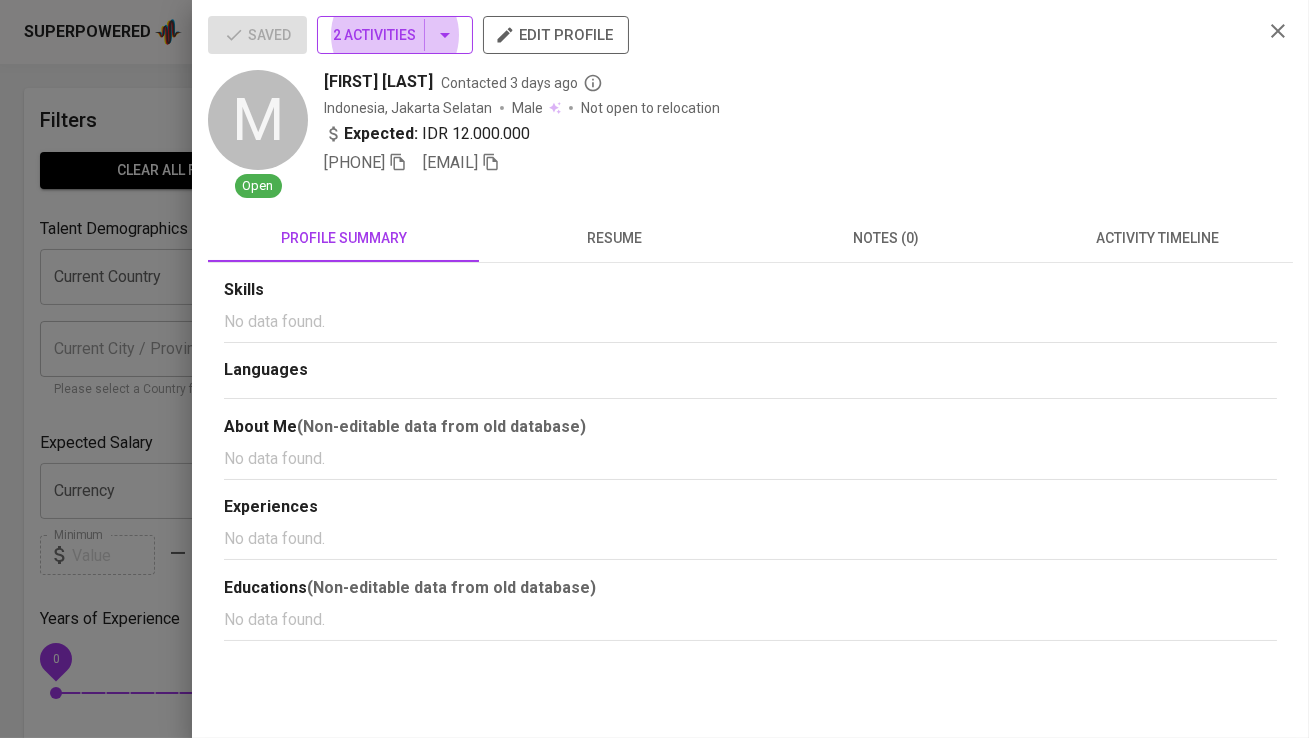 type 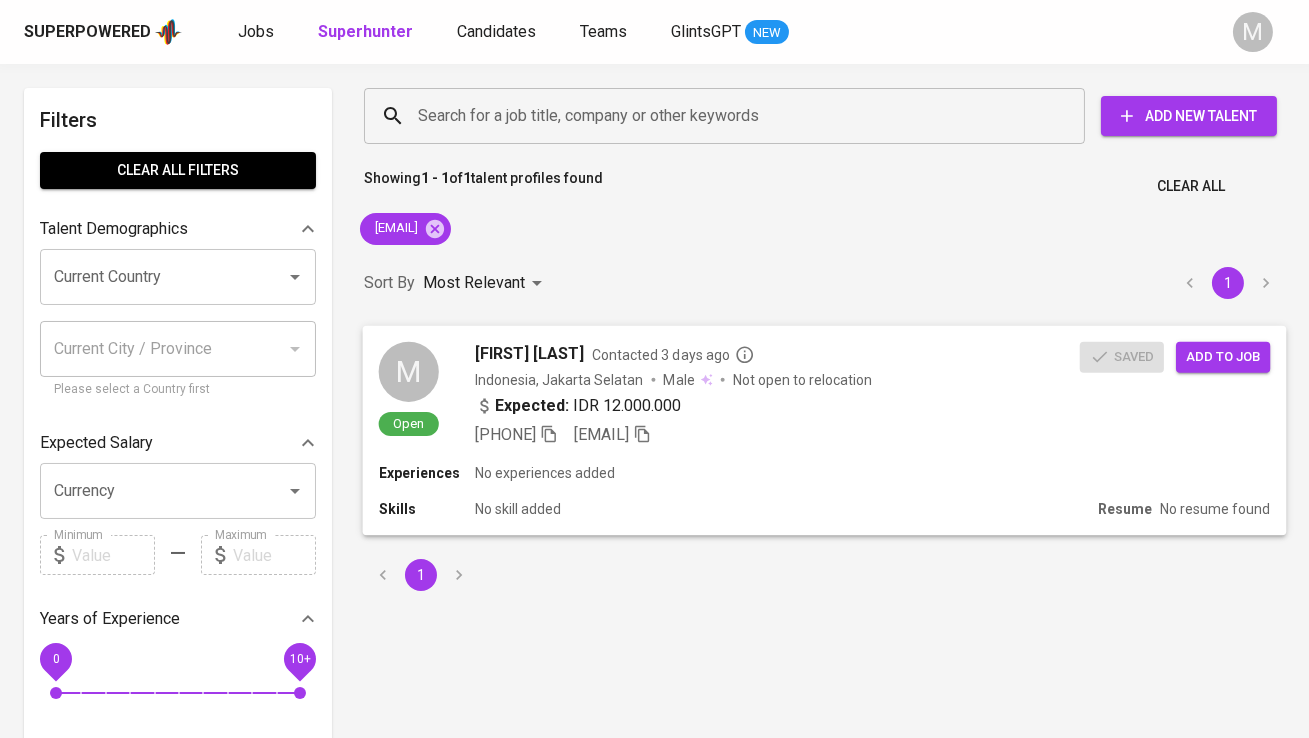 click on "Add to job" at bounding box center (1223, 356) 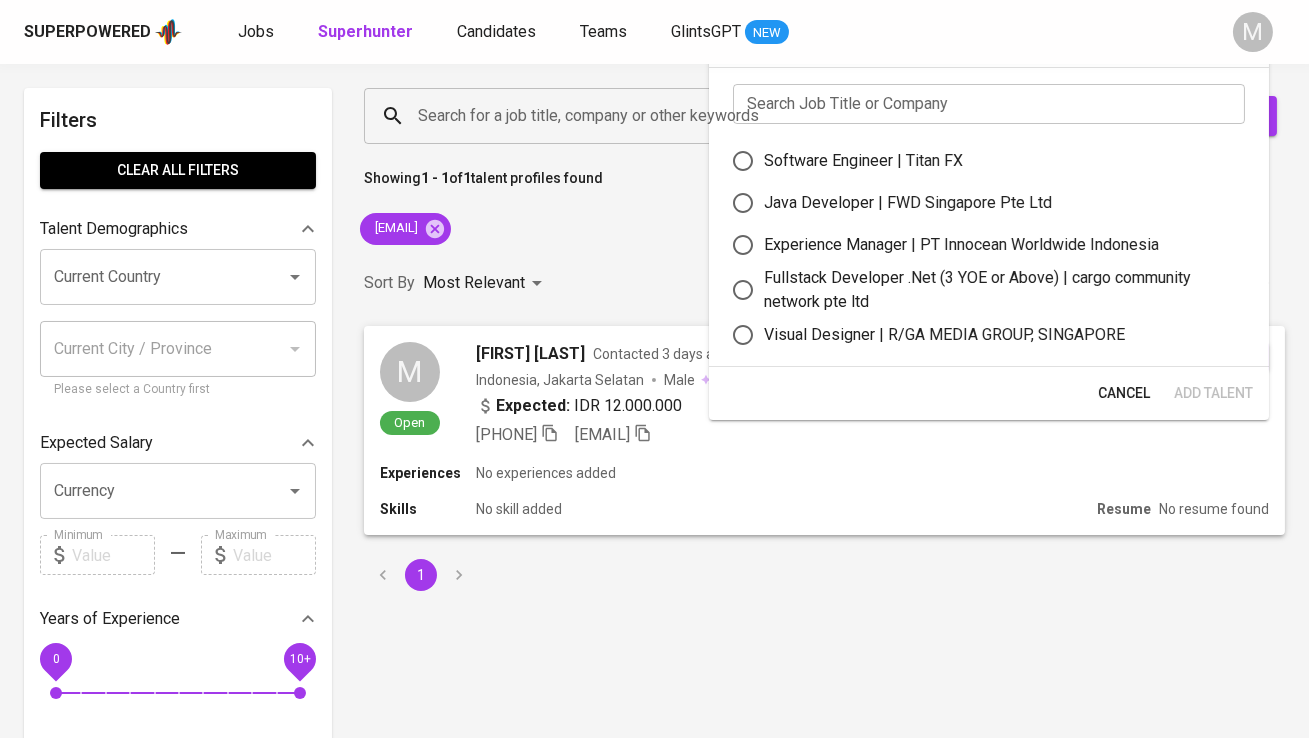 click at bounding box center [989, 104] 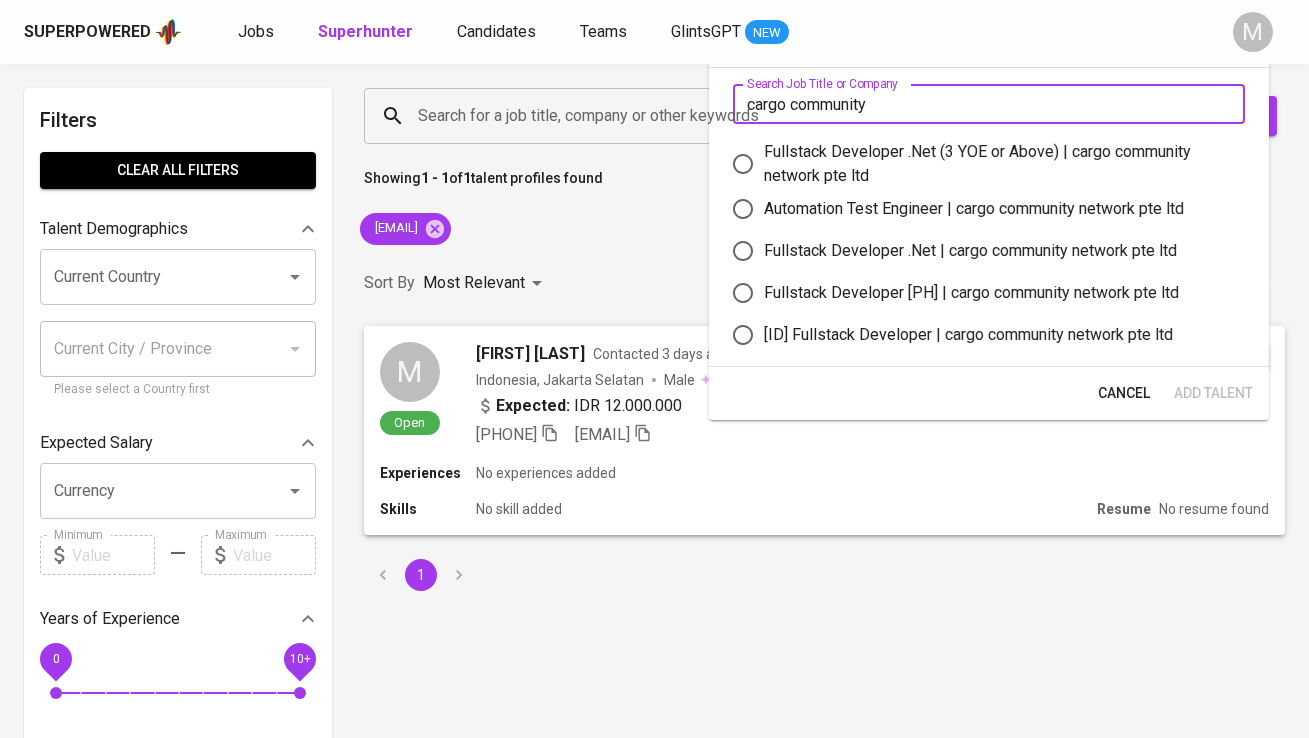 type on "cargo community" 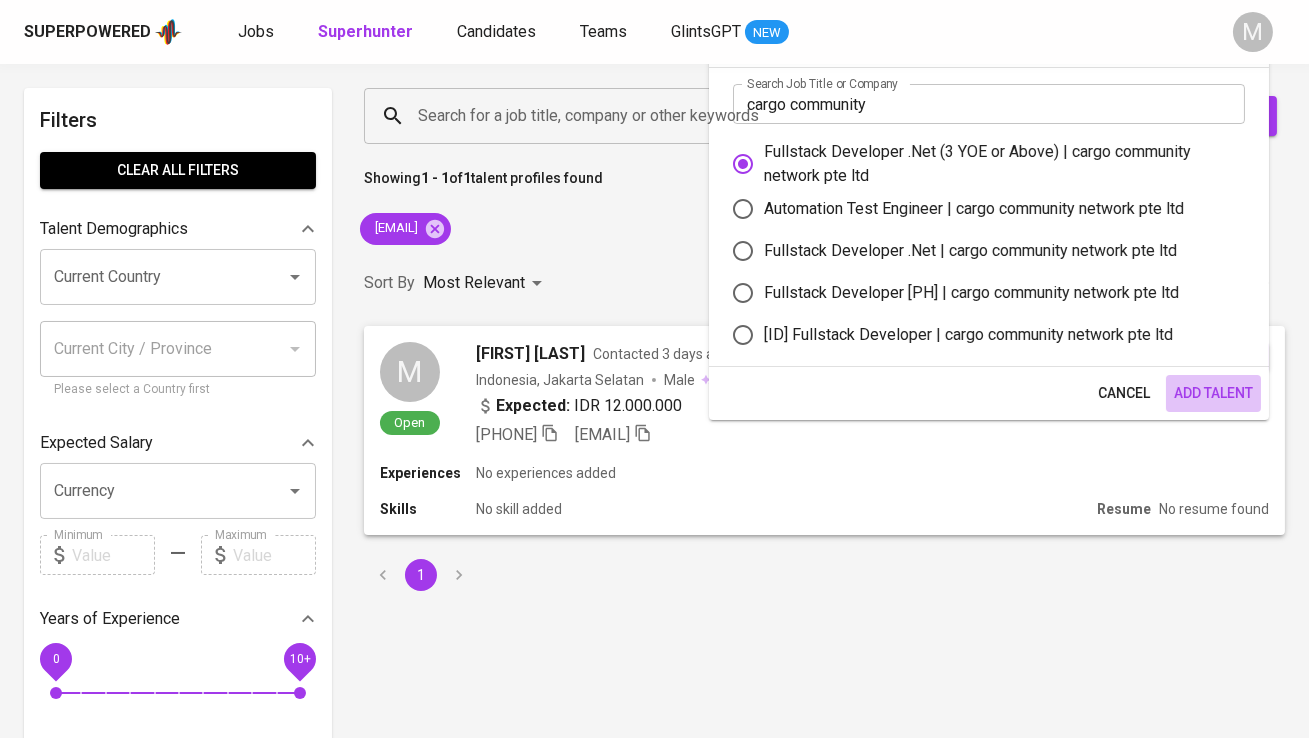 click on "Add Talent" at bounding box center (1213, 393) 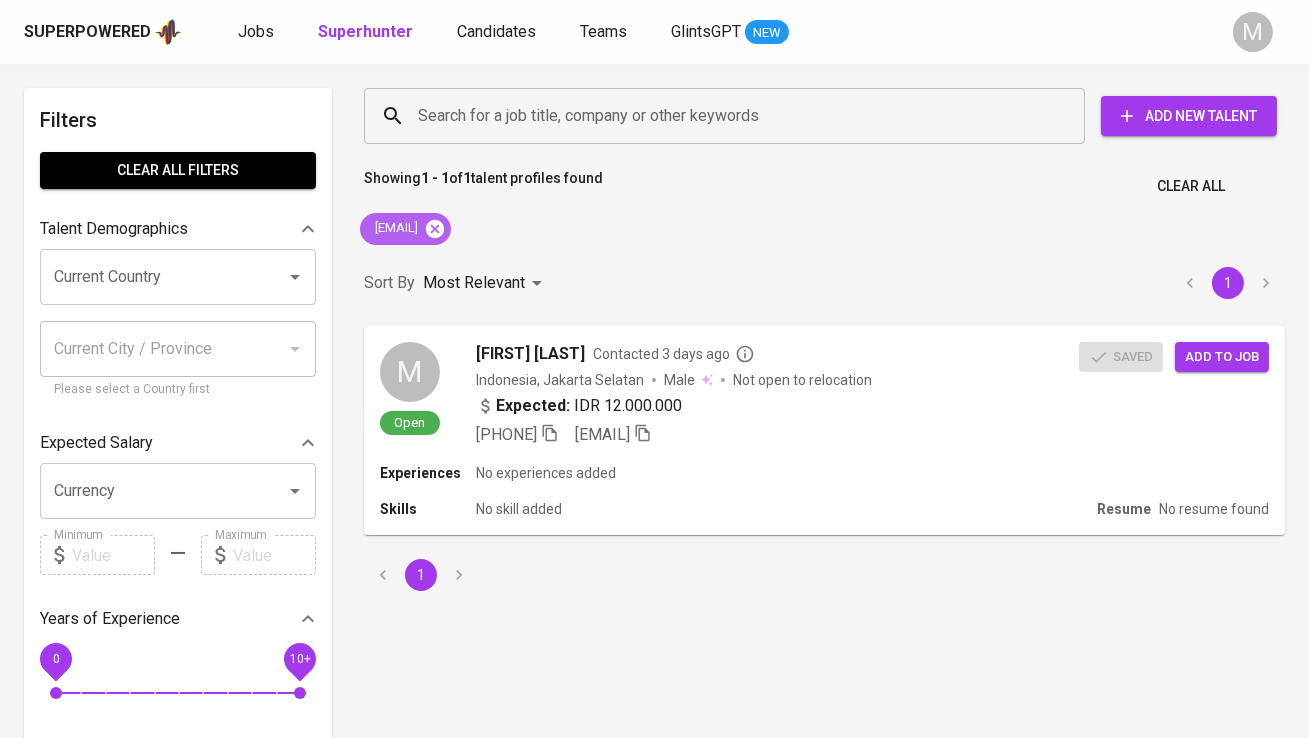 click 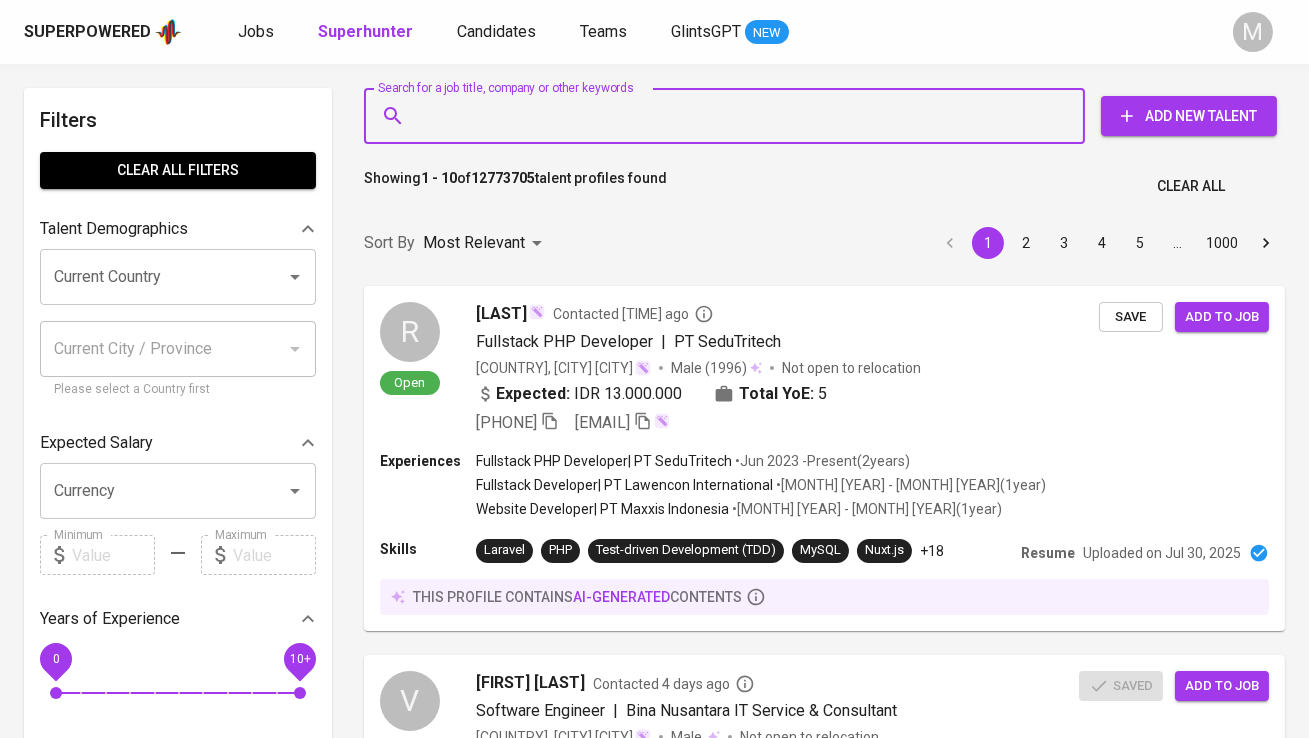 click on "Search for a job title, company or other keywords" at bounding box center (729, 116) 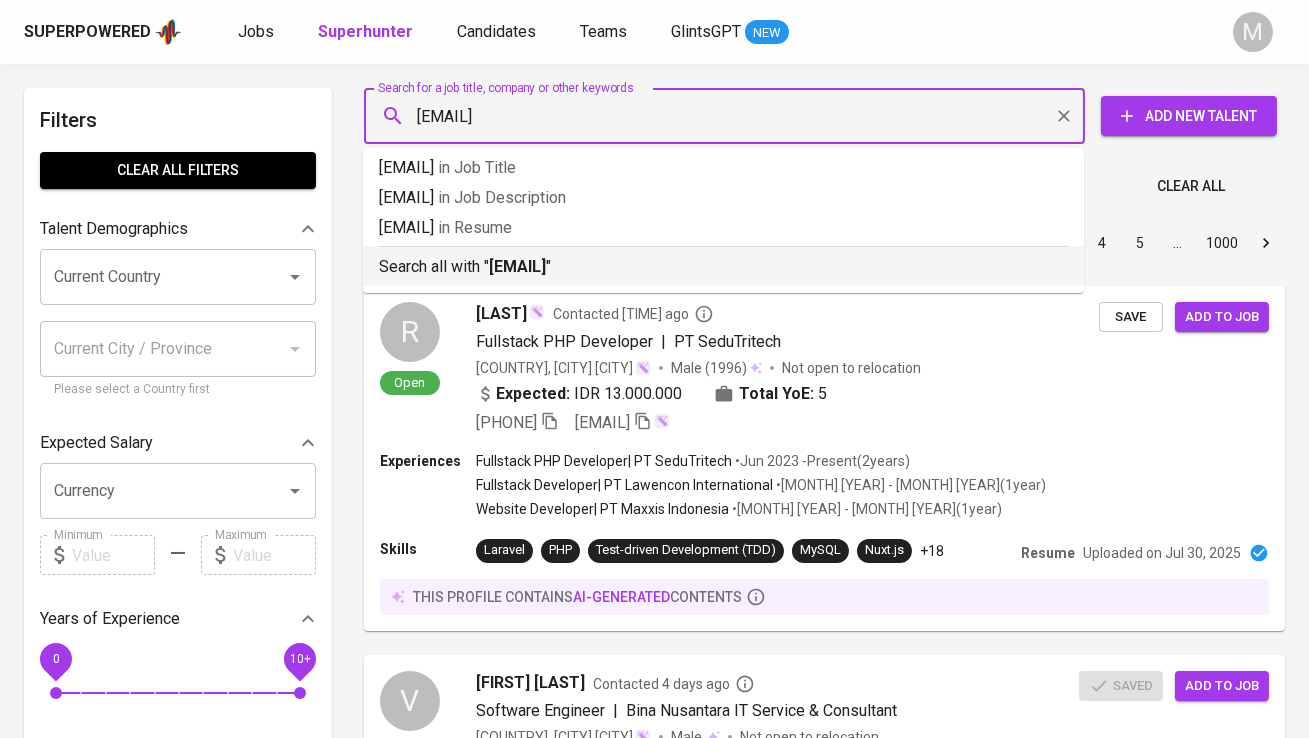 click on "work.gemilangelprimo@gmail.com" at bounding box center (517, 266) 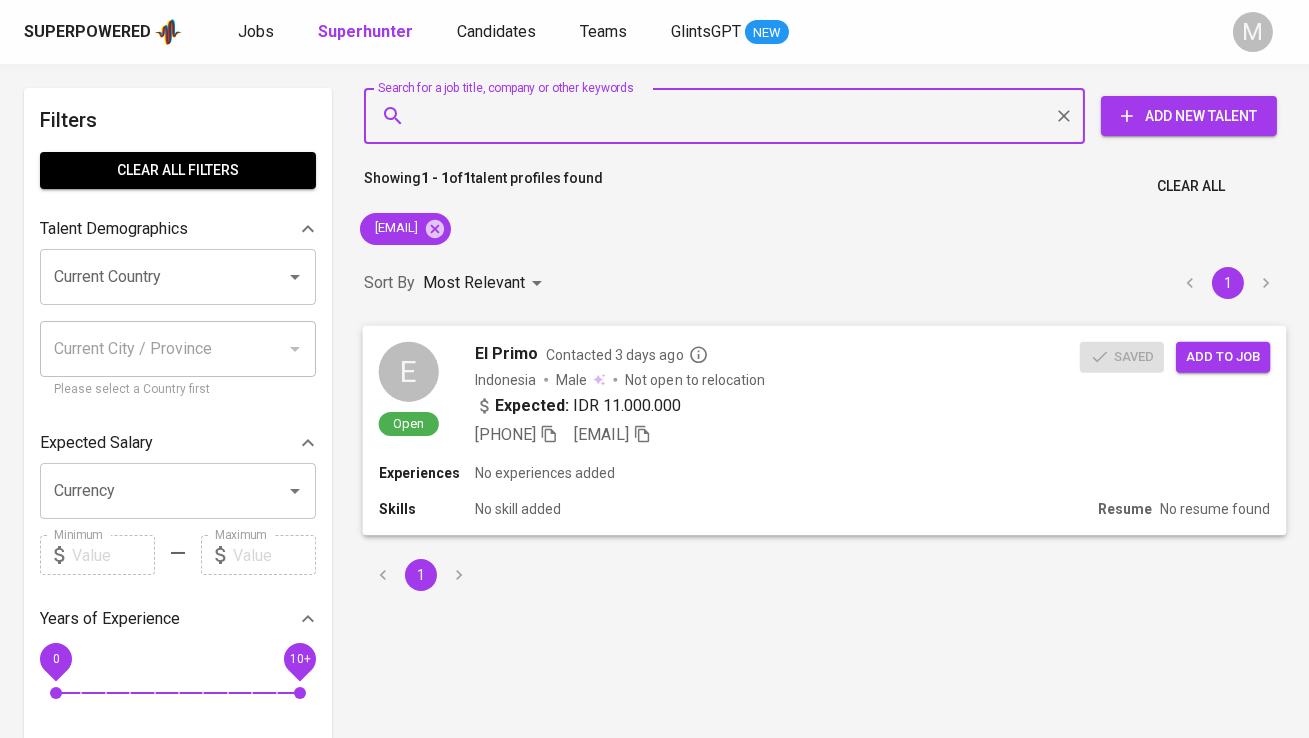 click on "Add to job" at bounding box center [1223, 356] 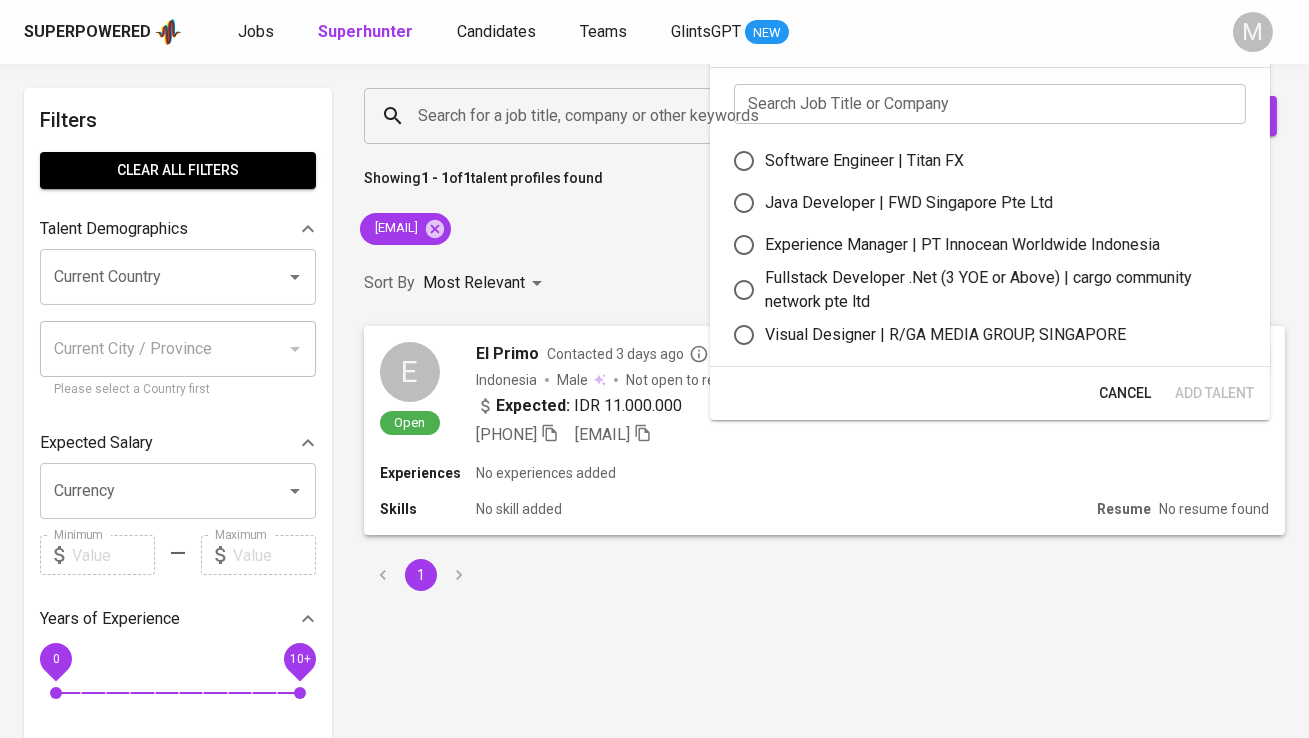 click at bounding box center (990, 104) 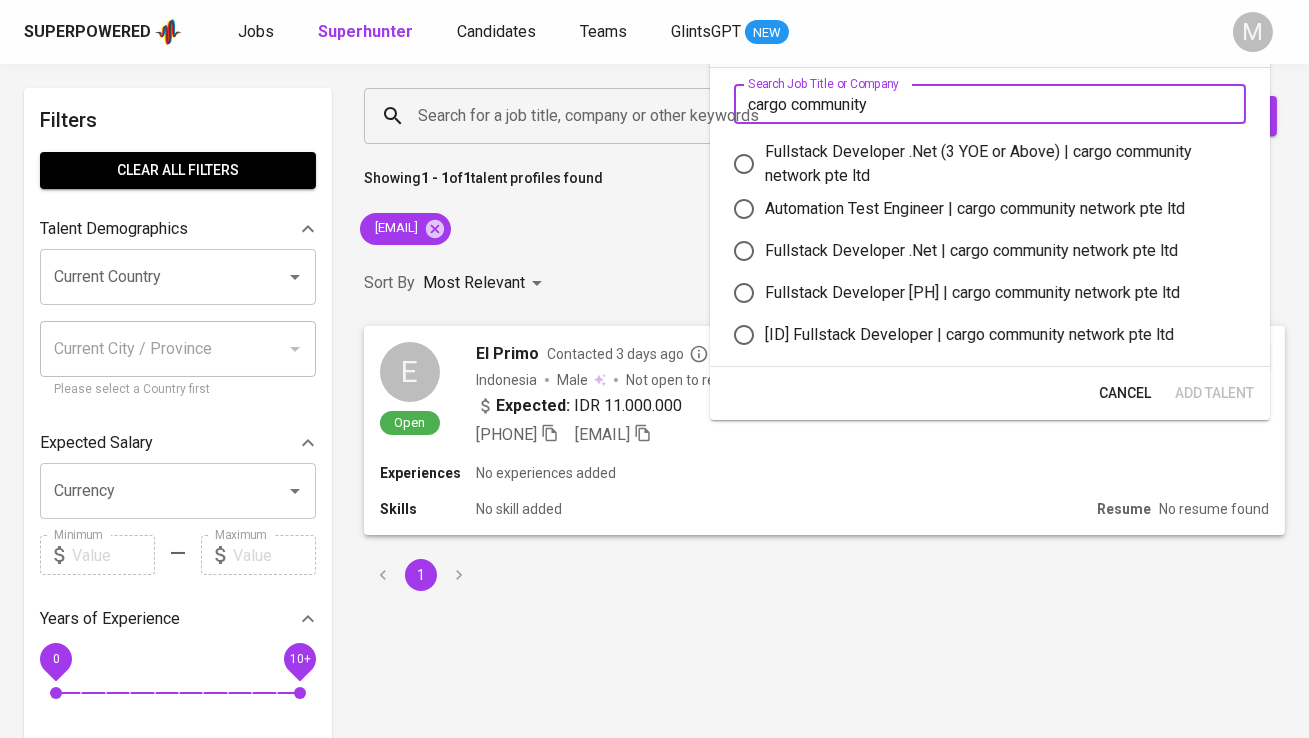 type on "cargo community" 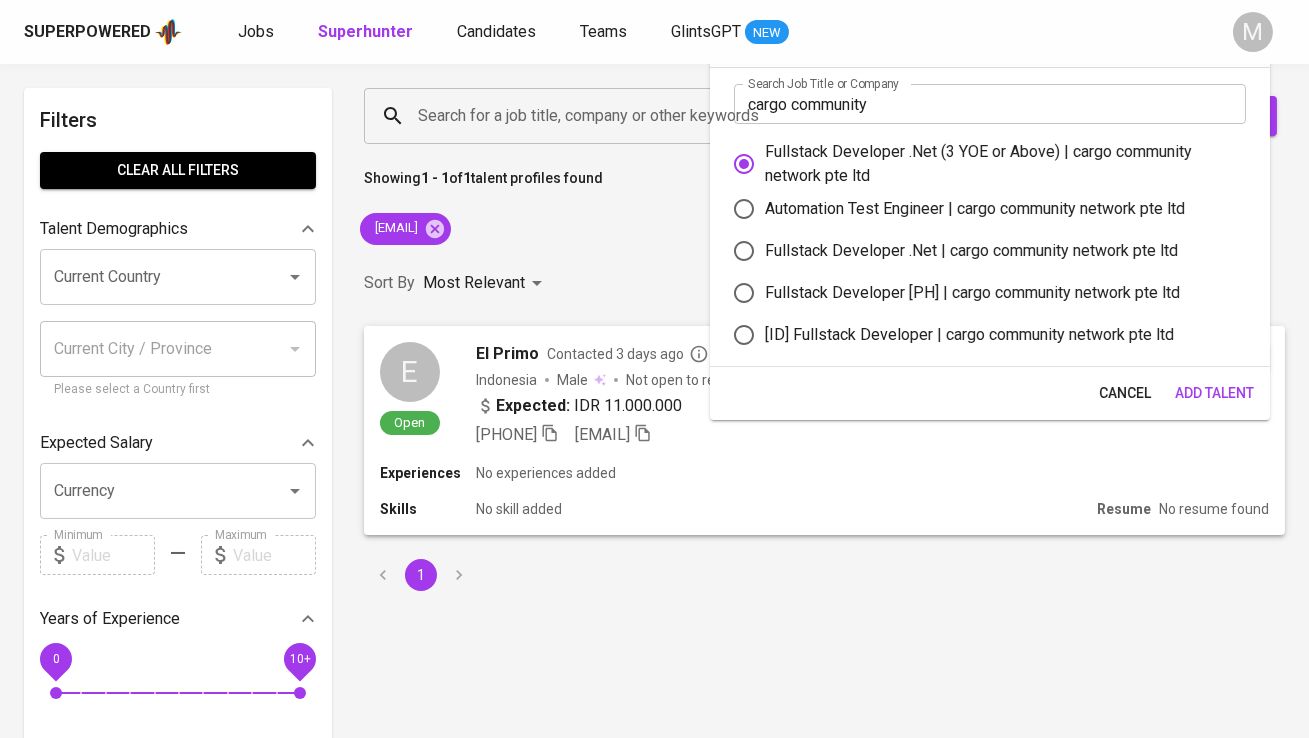 click on "Add Talent" at bounding box center (1214, 393) 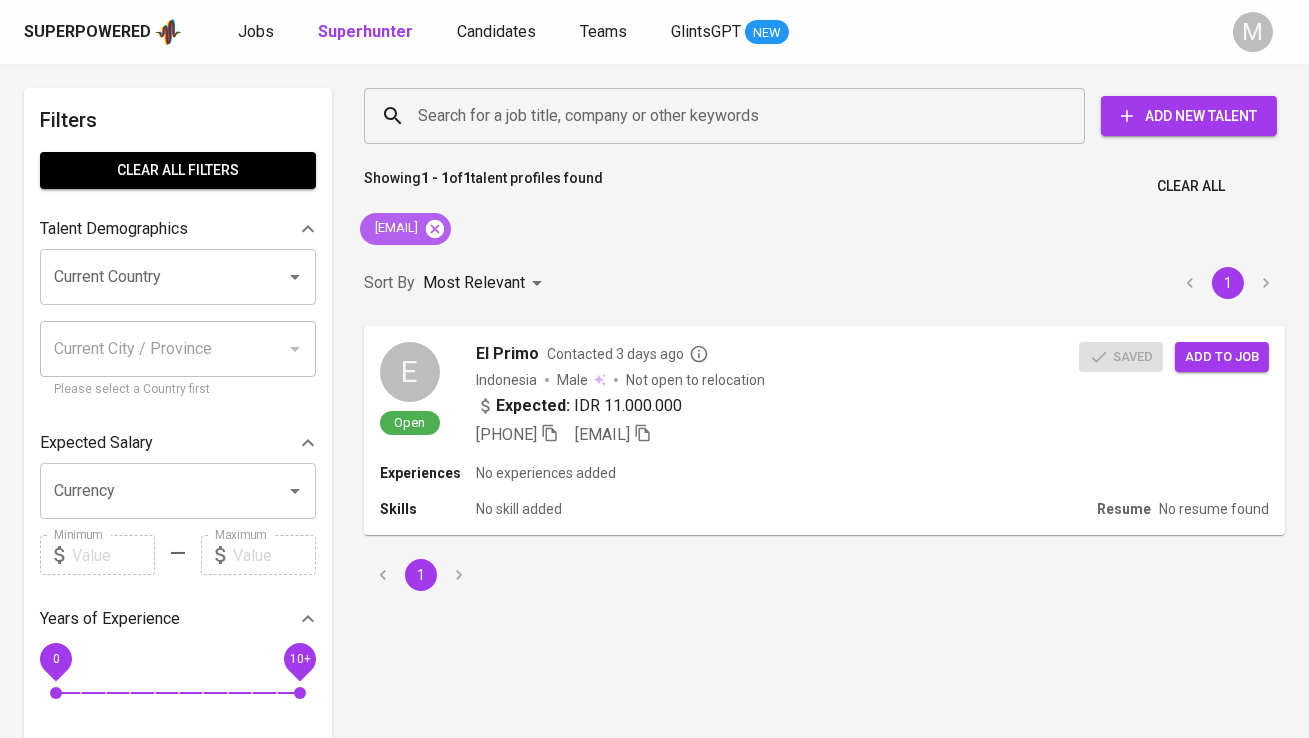 click 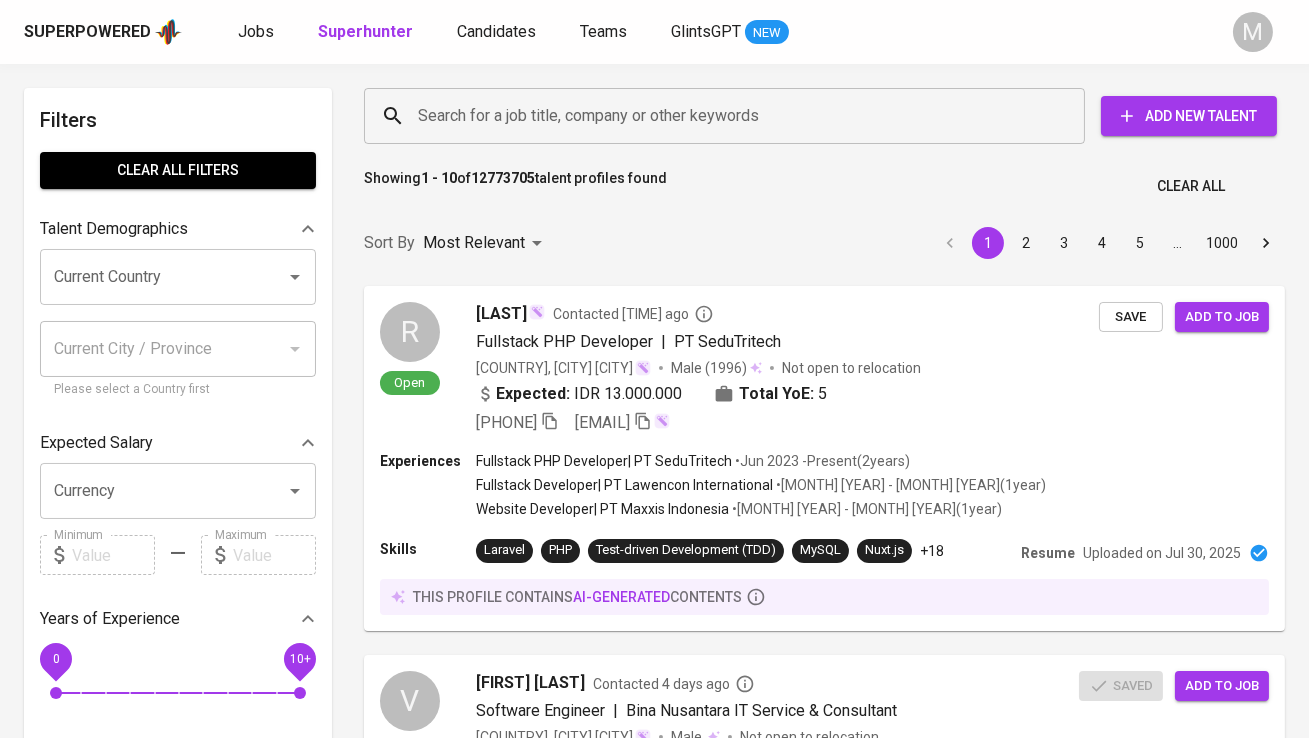 click on "Search for a job title, company or other keywords" at bounding box center (724, 116) 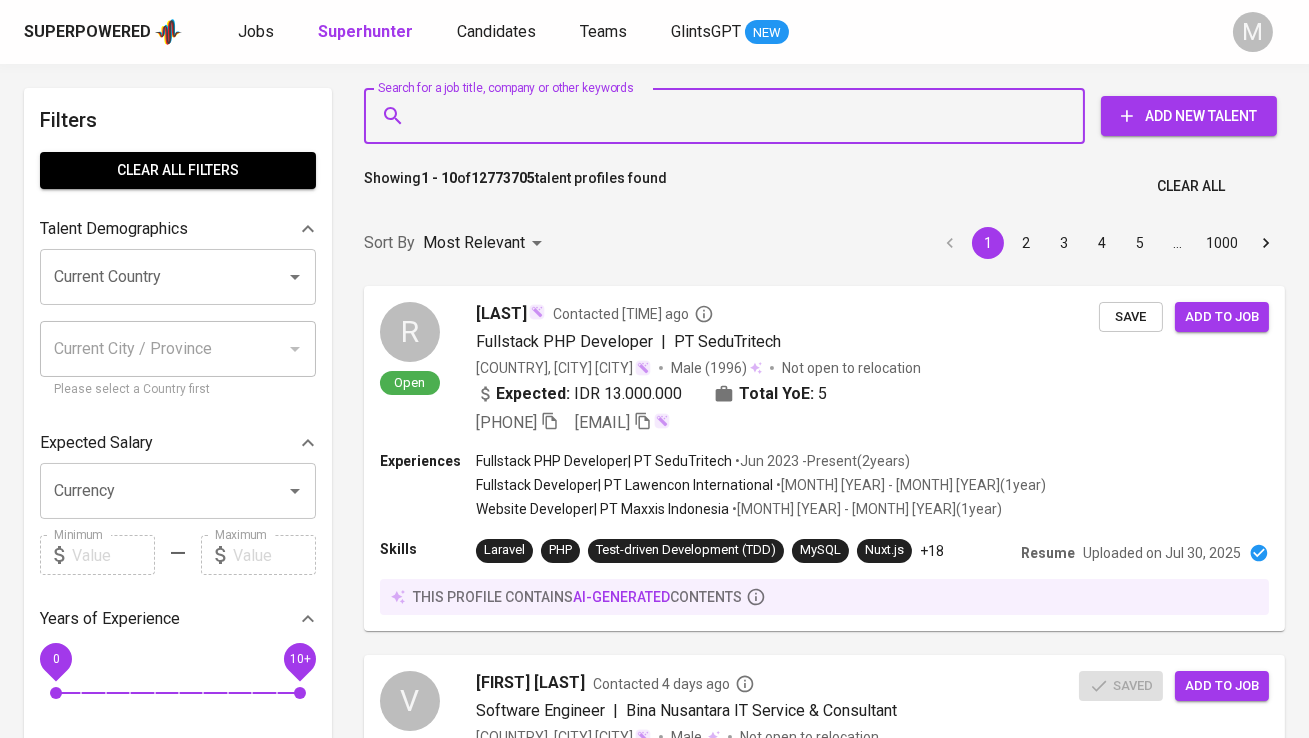 paste on "putracahya.mail@gmail.com" 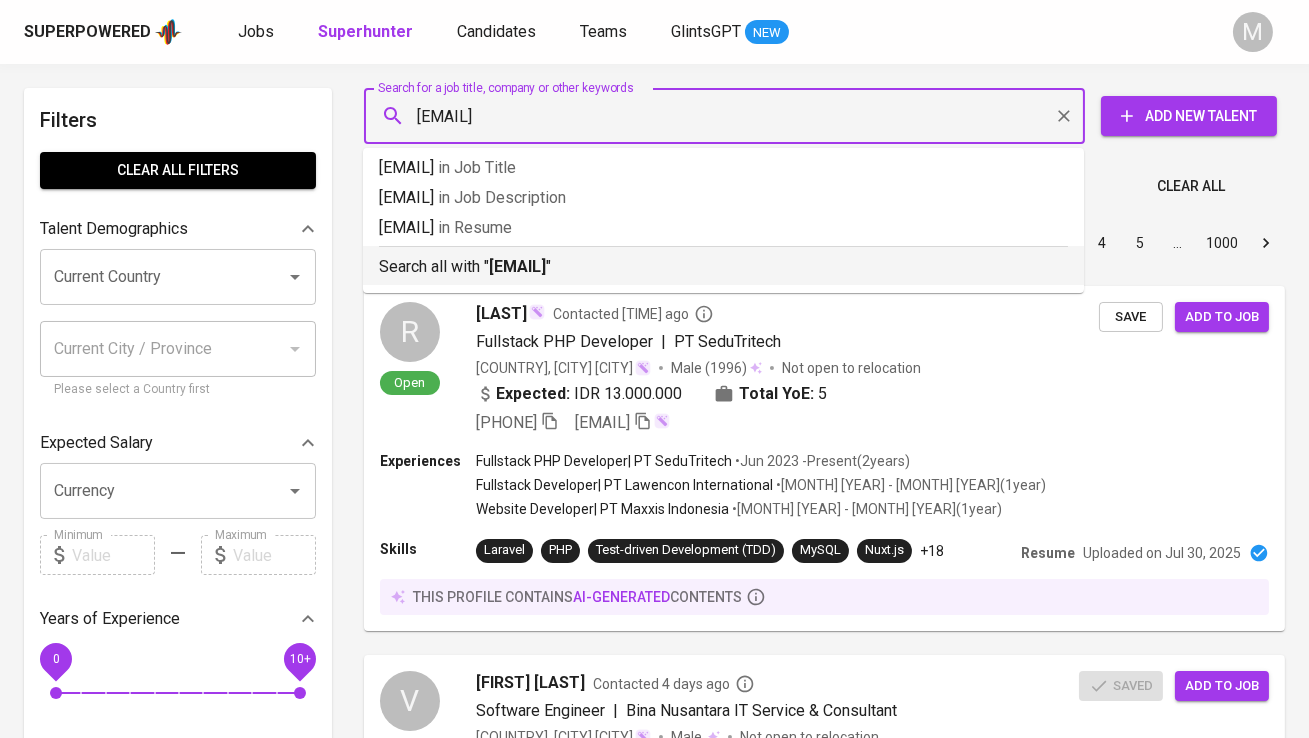click on "Search all with " putracahya.mail@gmail.com "" at bounding box center (723, 262) 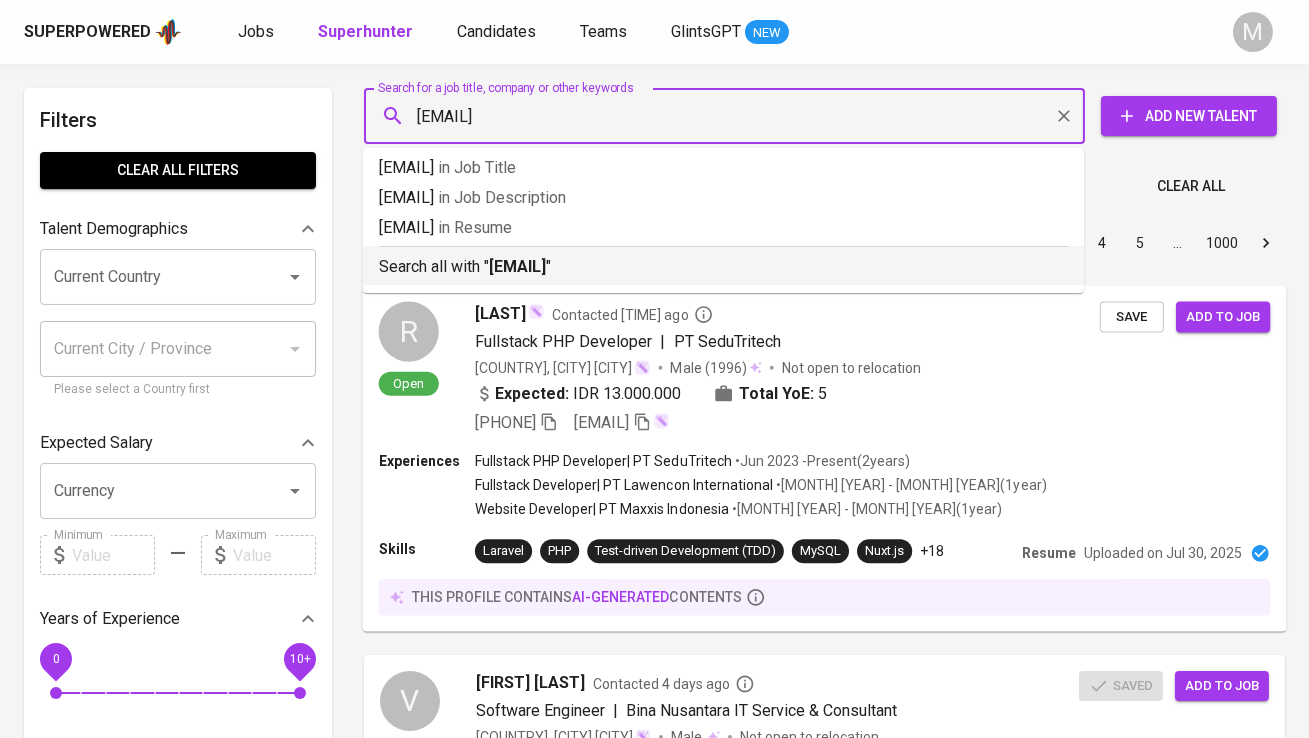 type 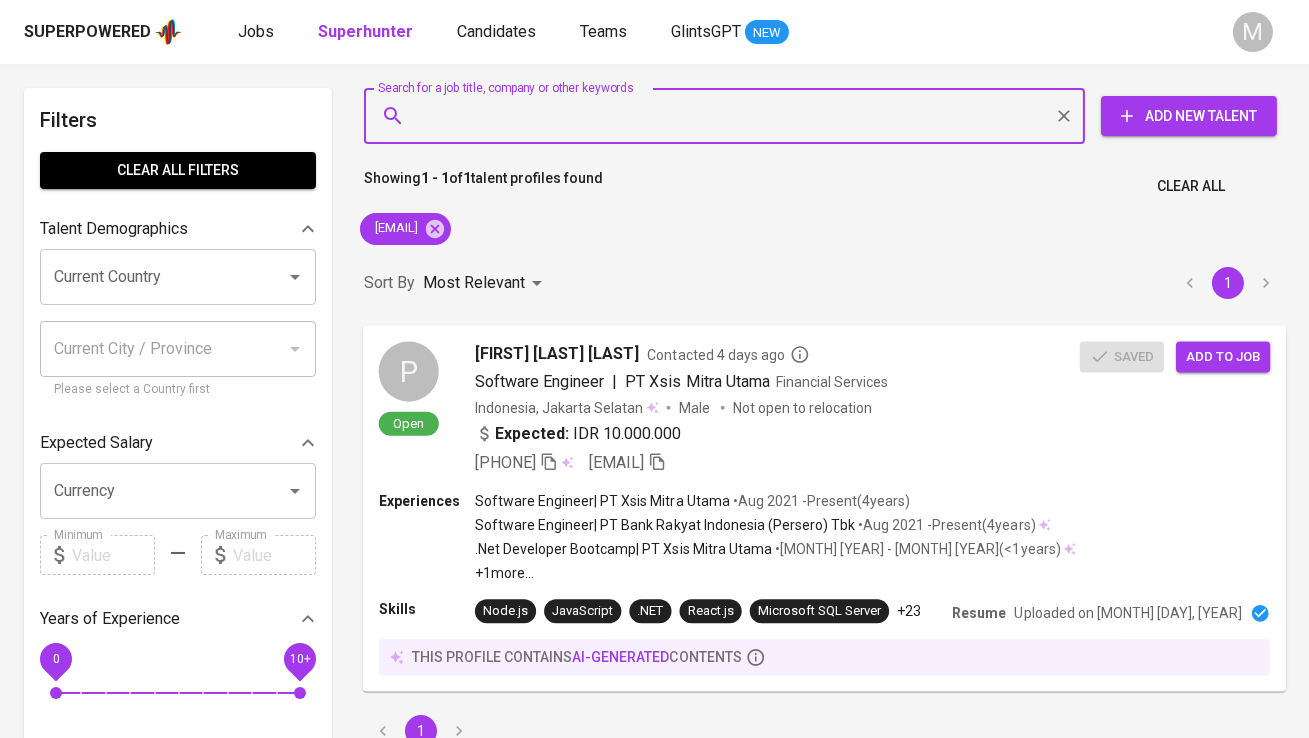 click on "Add to job" at bounding box center [1223, 356] 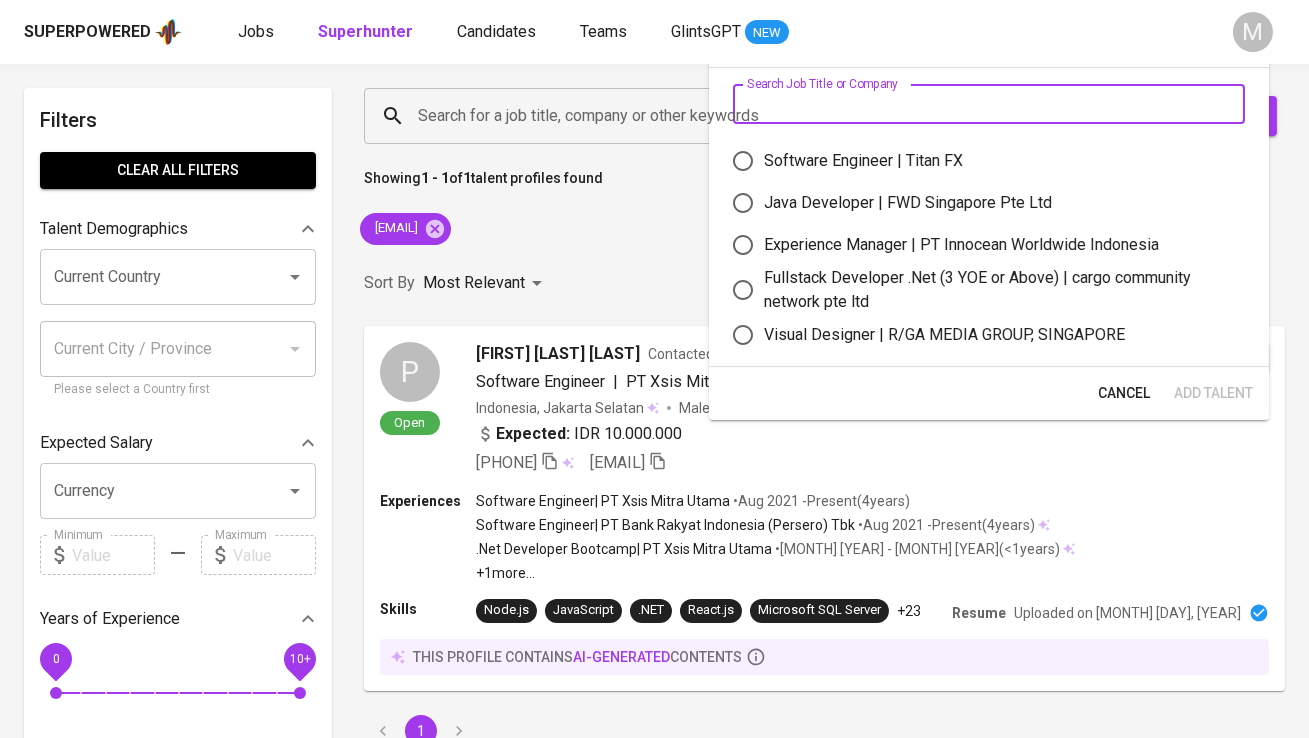 click at bounding box center (989, 104) 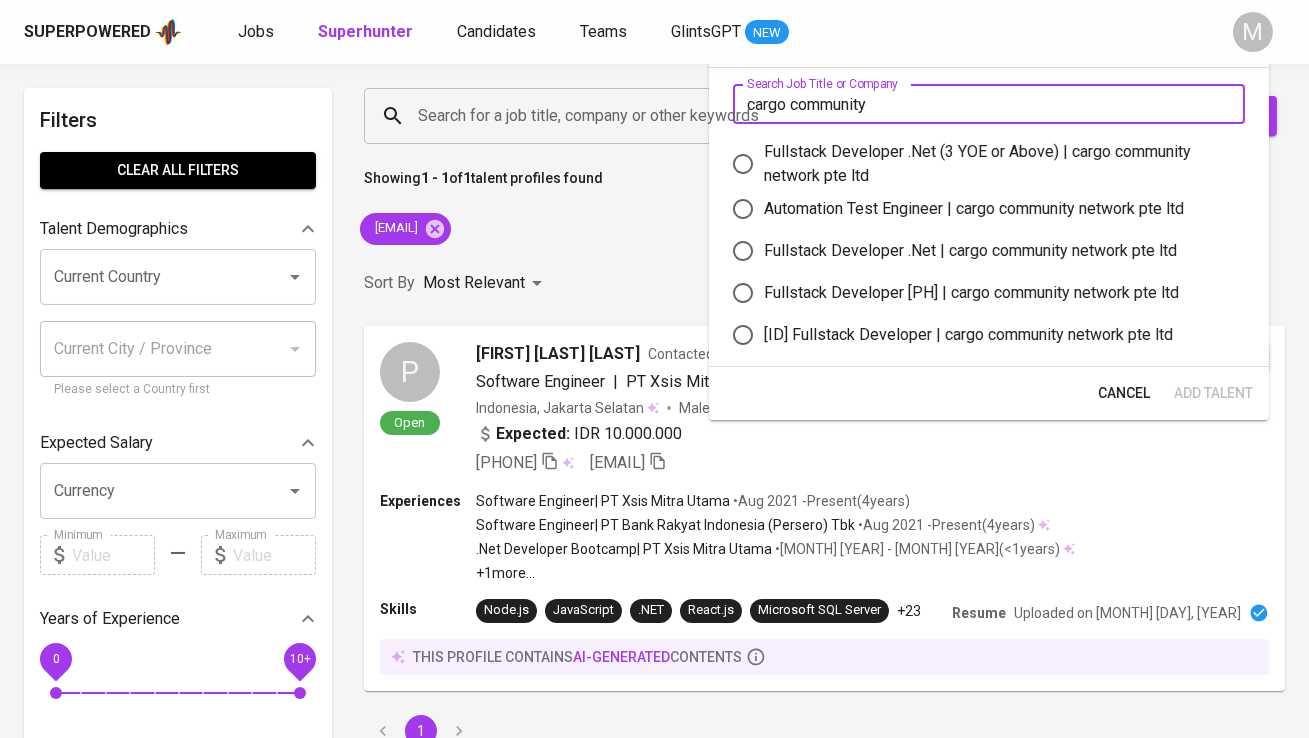 type on "cargo community" 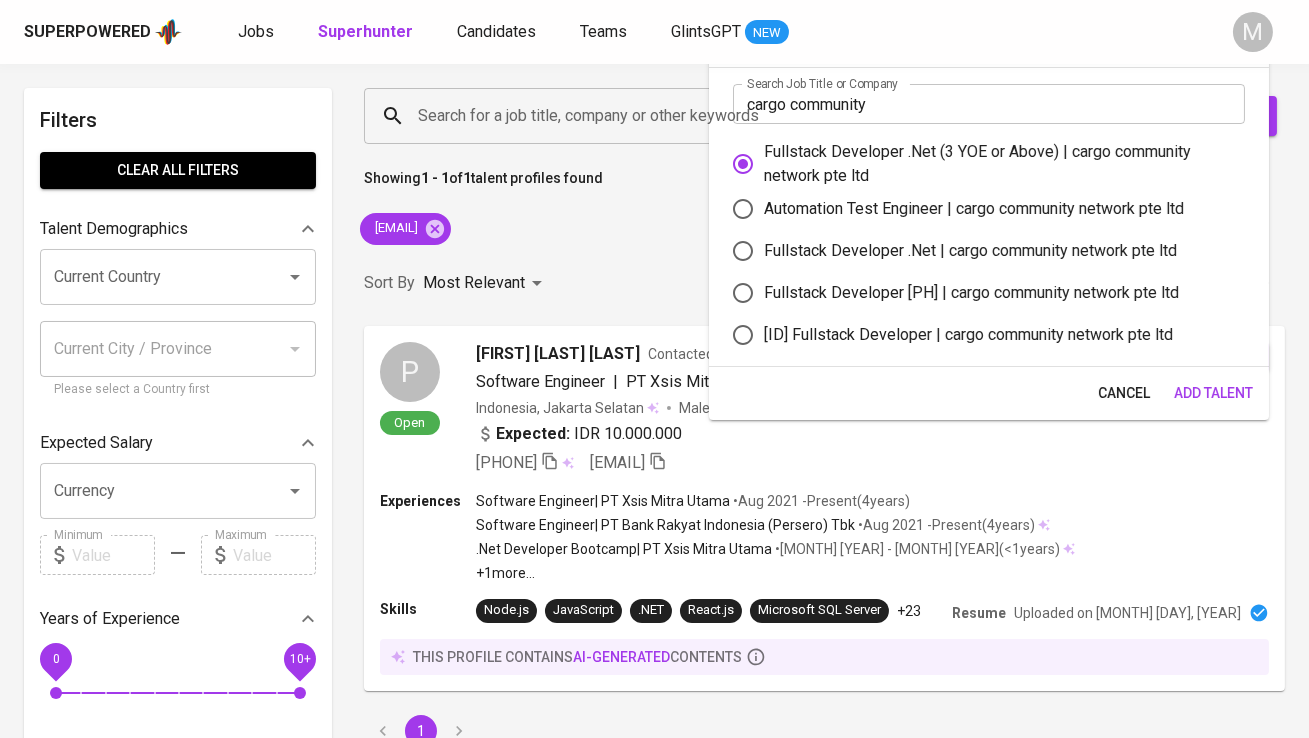 click on "Add Talent" at bounding box center [1213, 393] 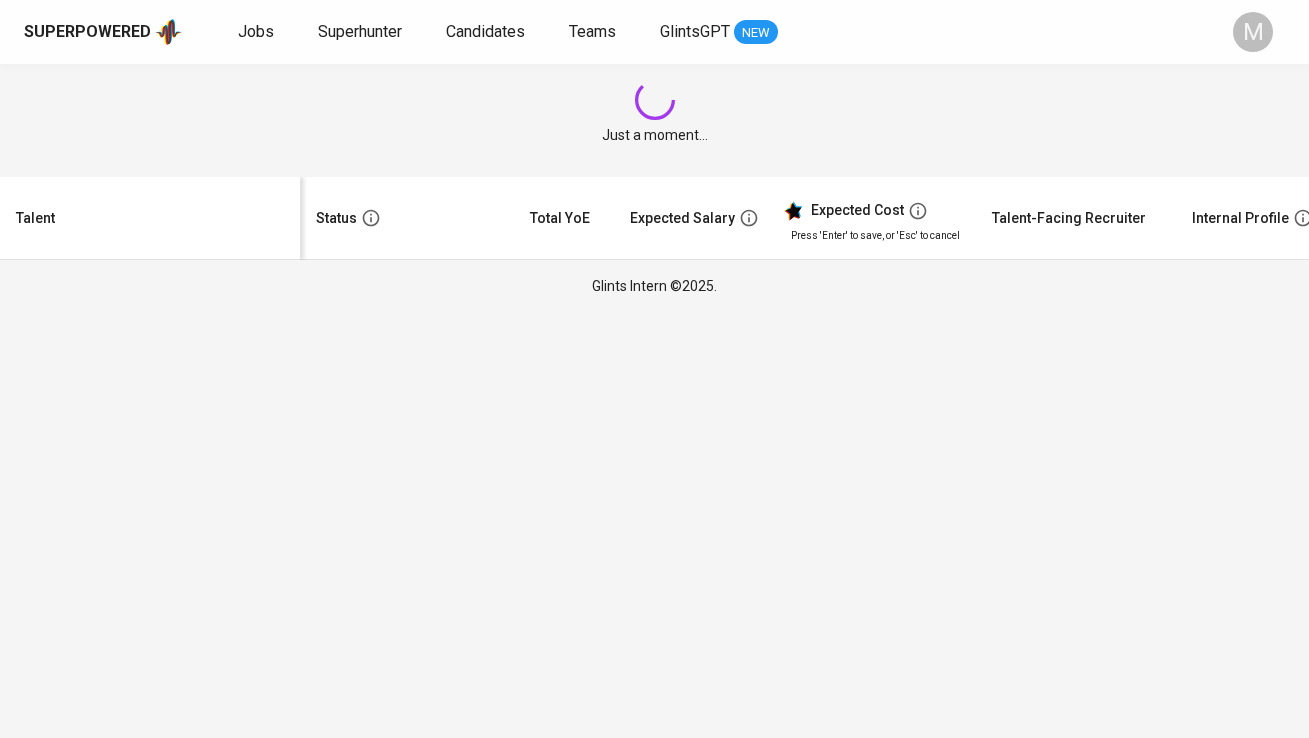 scroll, scrollTop: 0, scrollLeft: 0, axis: both 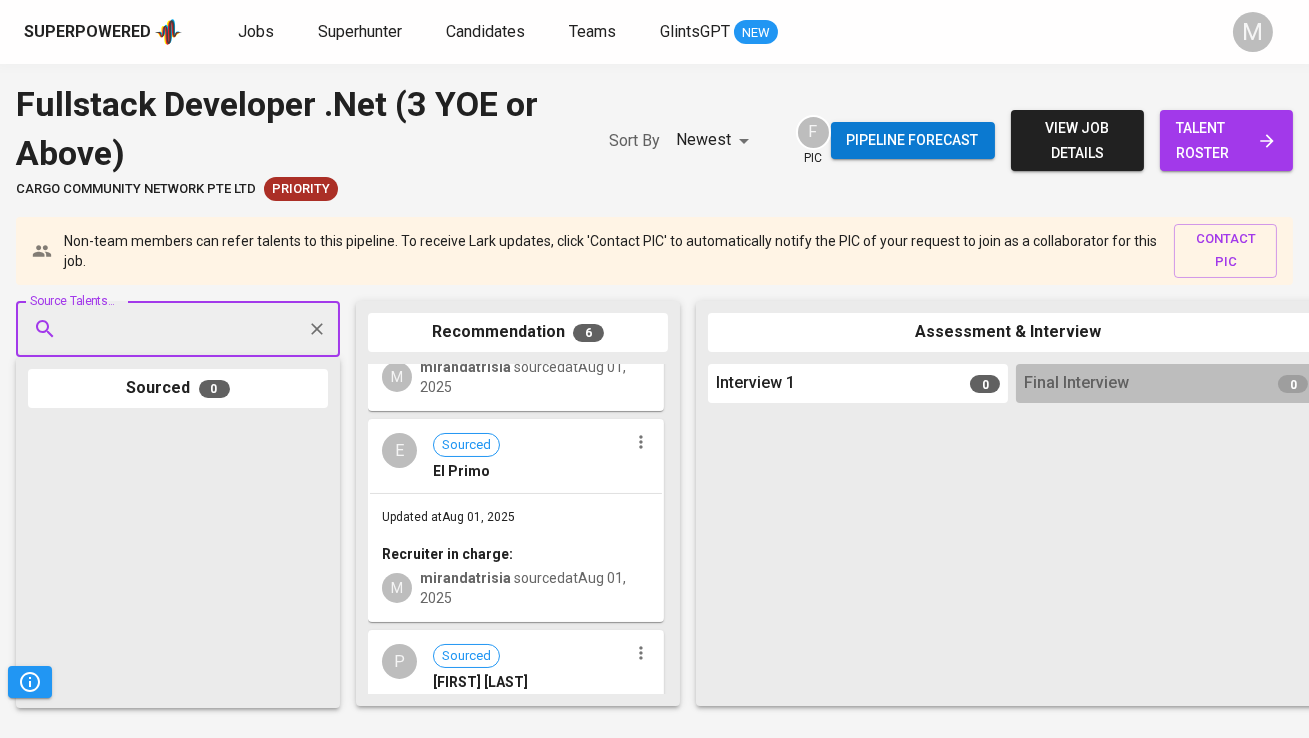 click on "E" at bounding box center [399, 450] 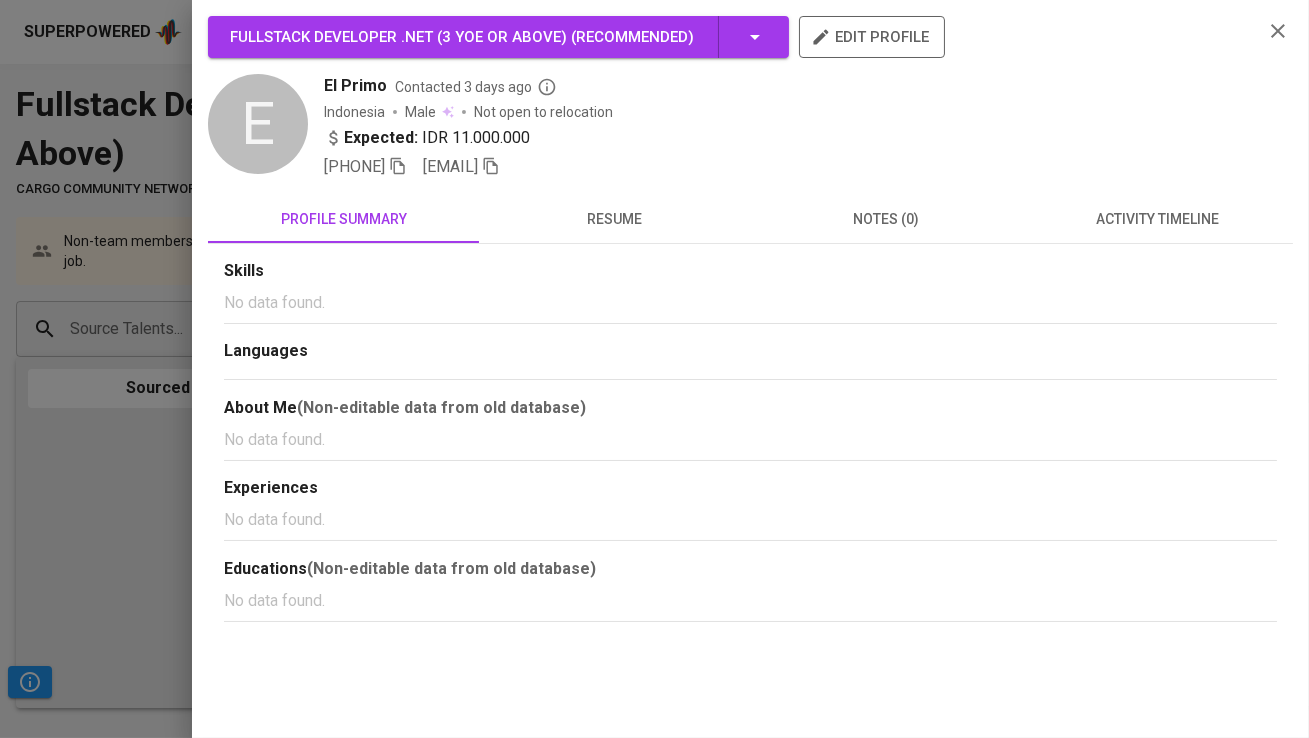 click 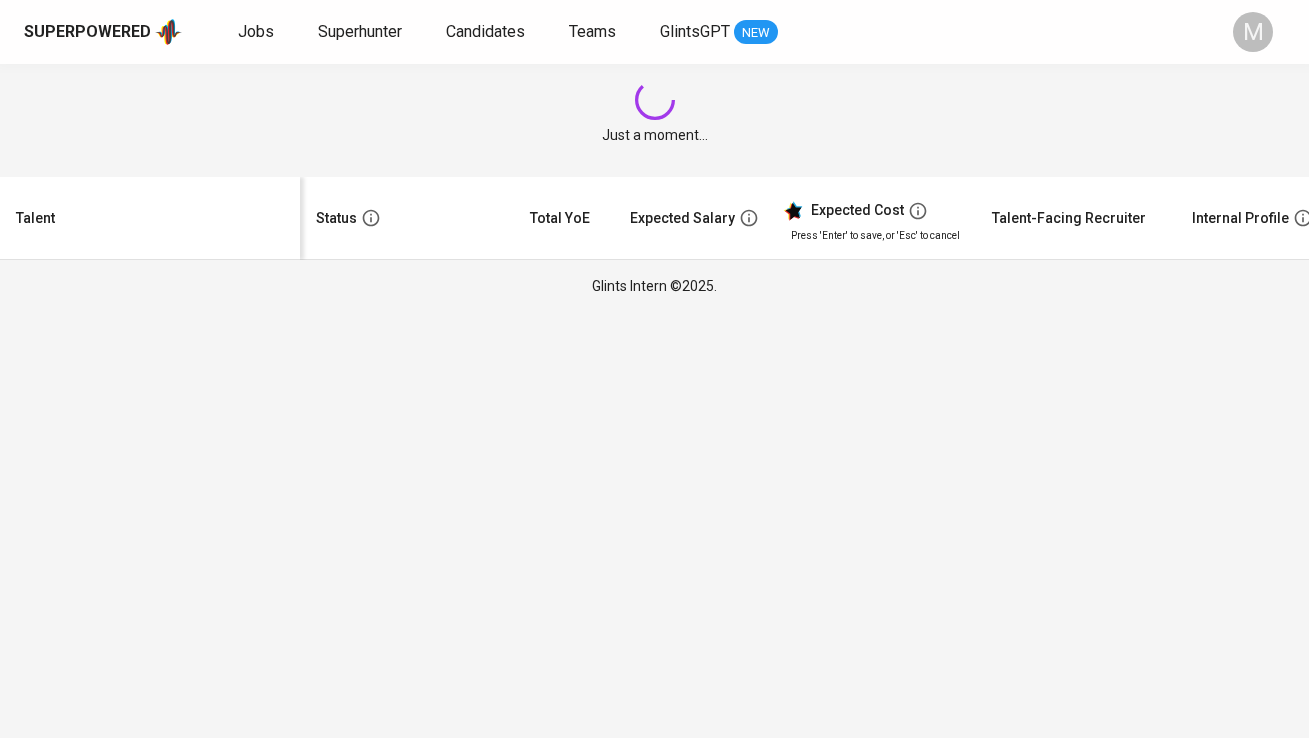scroll, scrollTop: 0, scrollLeft: 0, axis: both 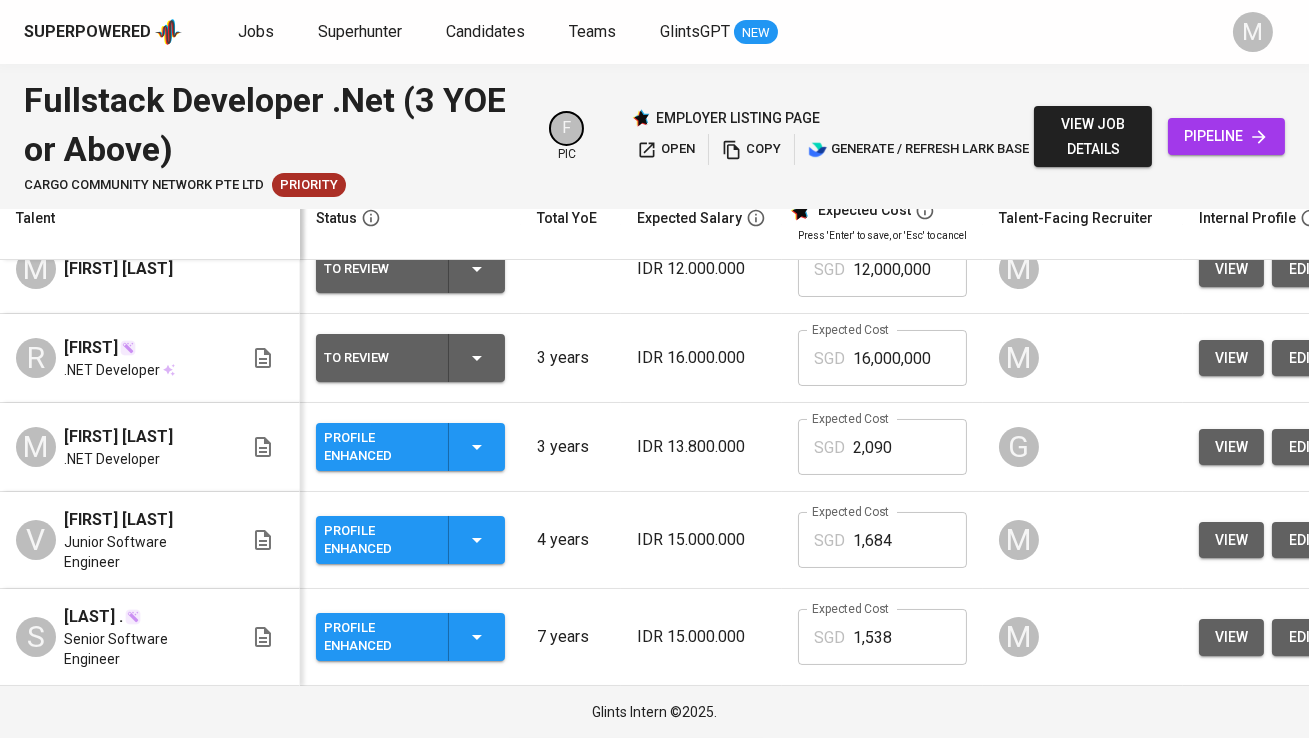 click on "pipeline" at bounding box center (1226, 136) 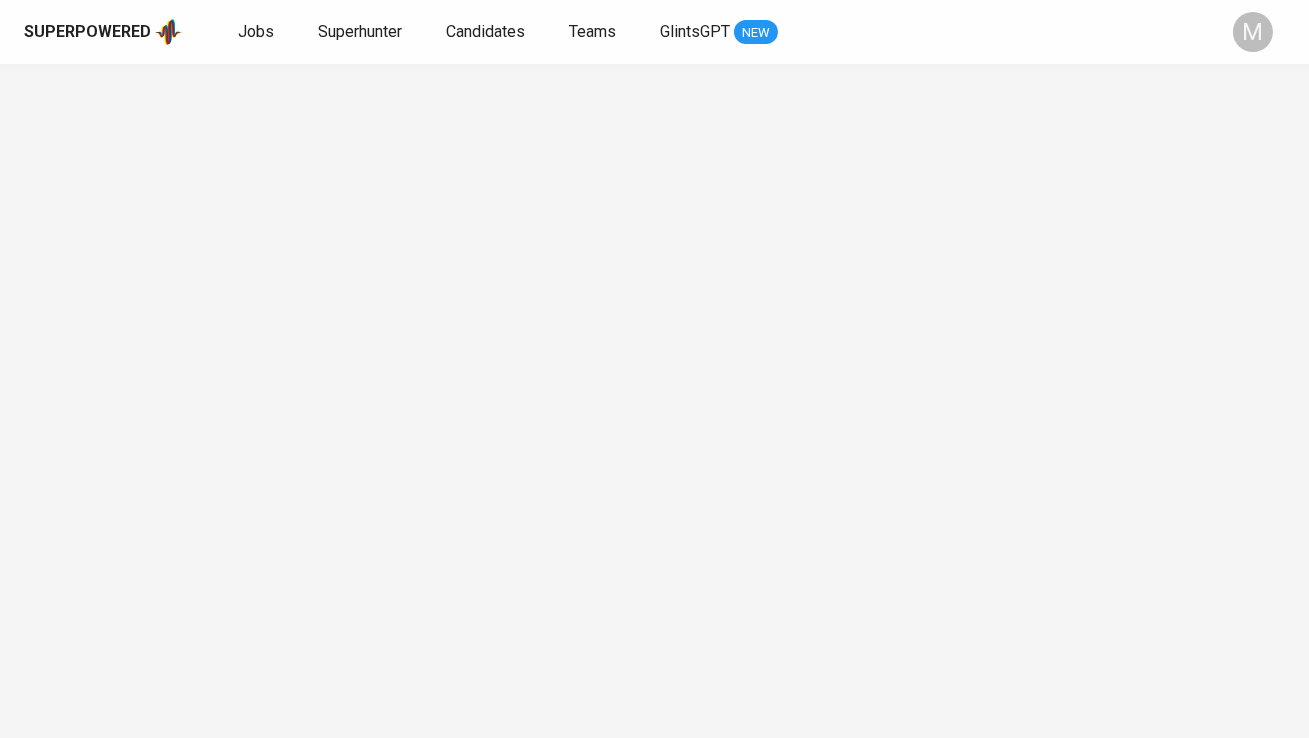 scroll, scrollTop: 0, scrollLeft: 0, axis: both 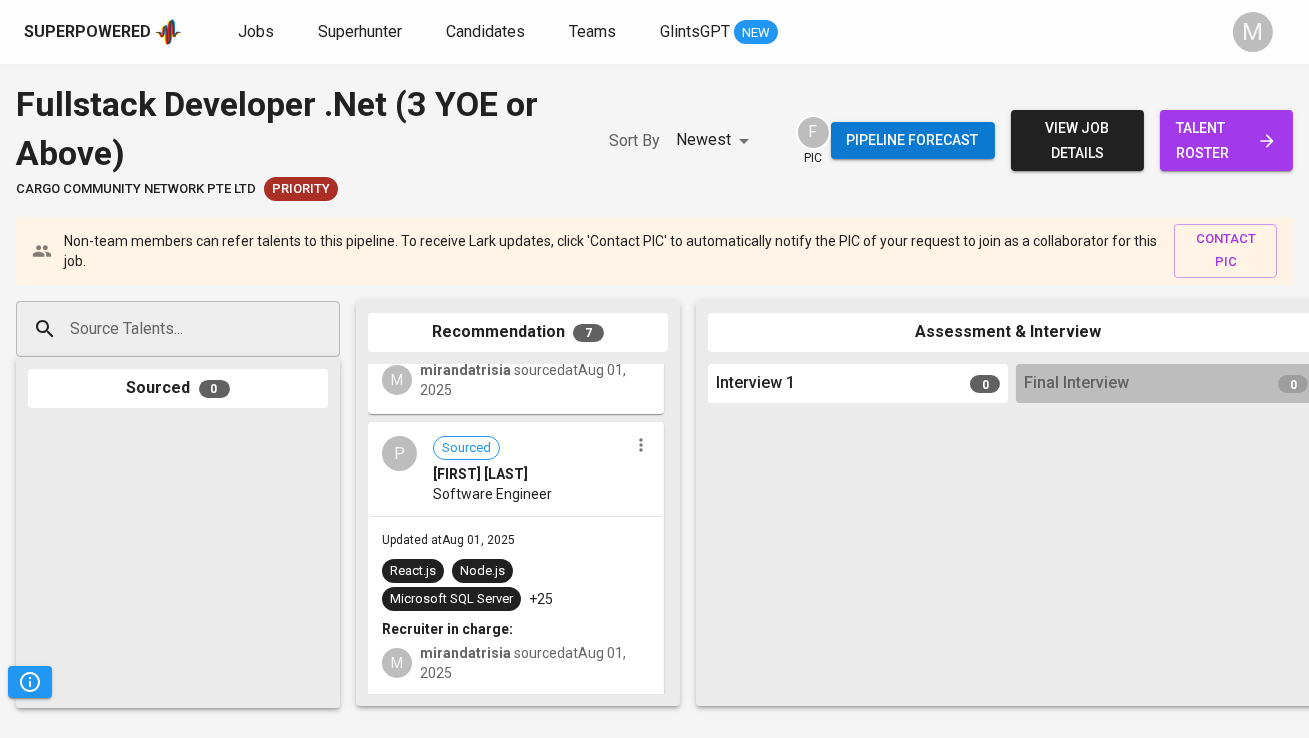 click on "P" at bounding box center [399, 453] 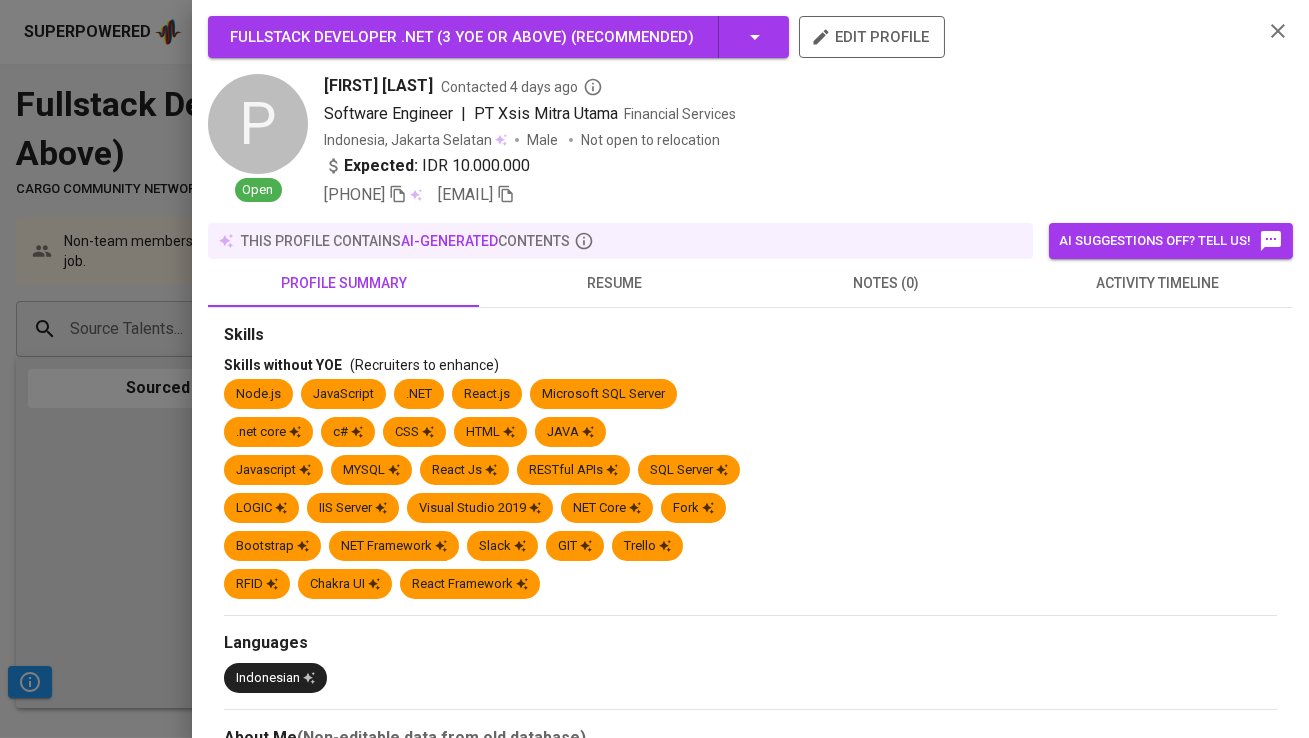 scroll, scrollTop: 1299, scrollLeft: 0, axis: vertical 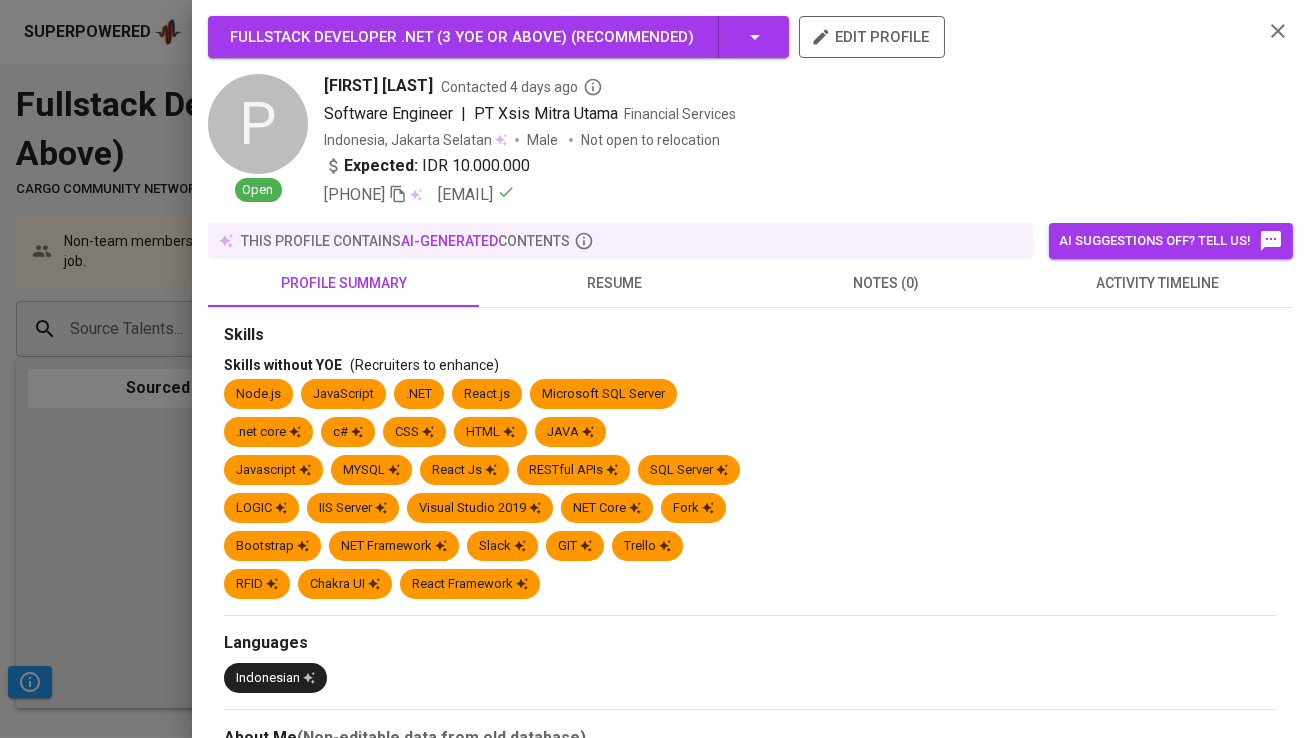 click 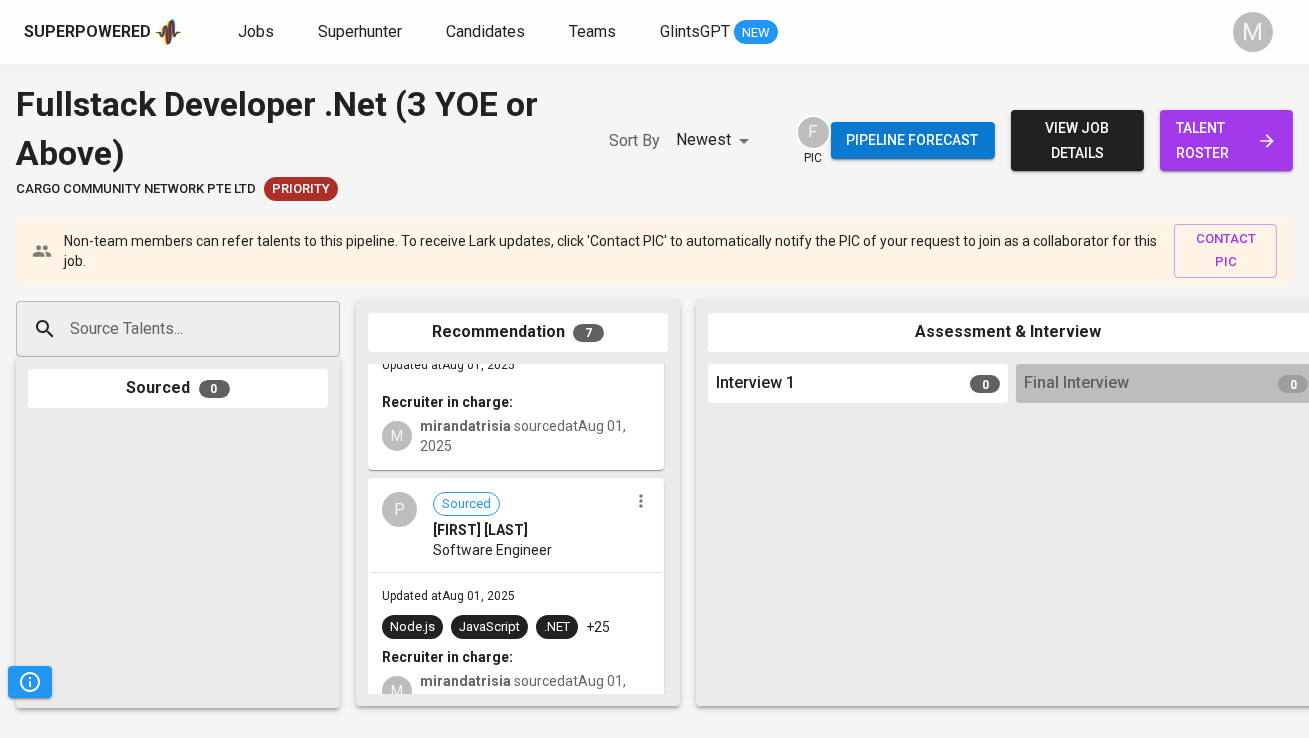 click on "talent roster" at bounding box center [1226, 140] 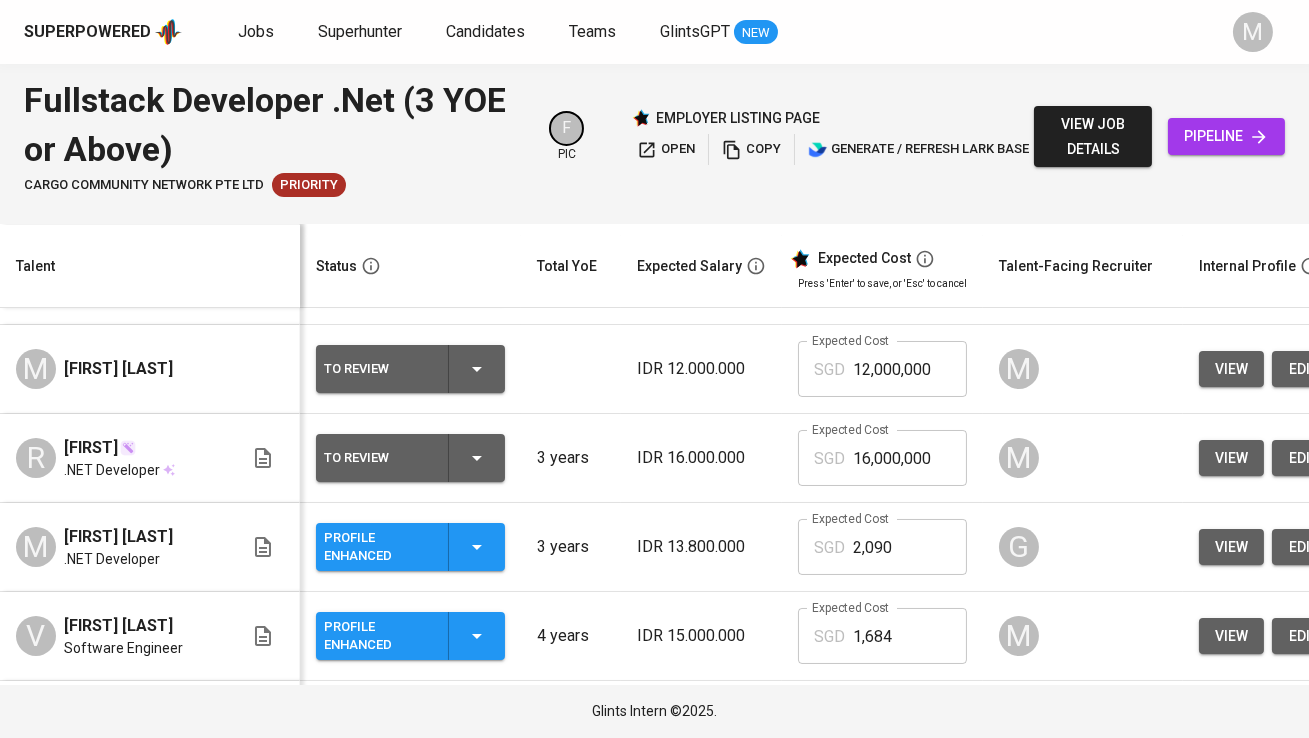 scroll, scrollTop: 171, scrollLeft: 0, axis: vertical 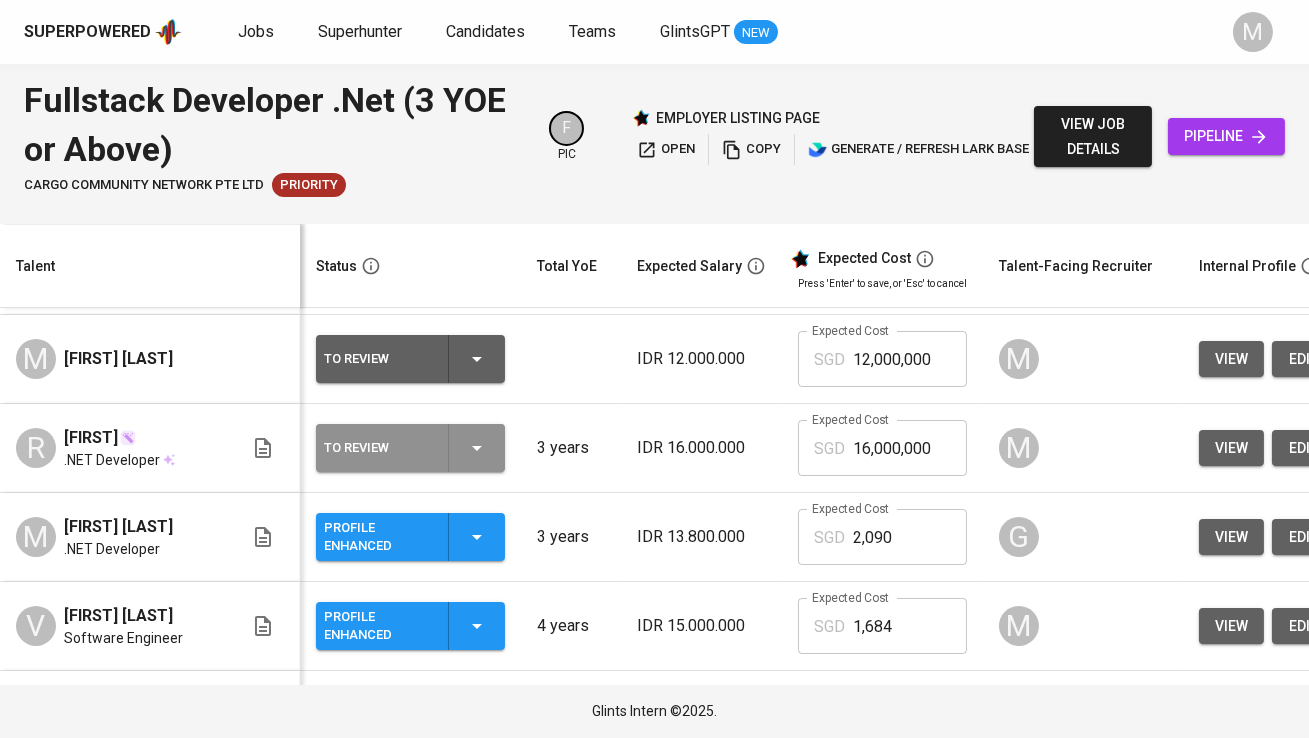 click on "To Review" at bounding box center (410, 448) 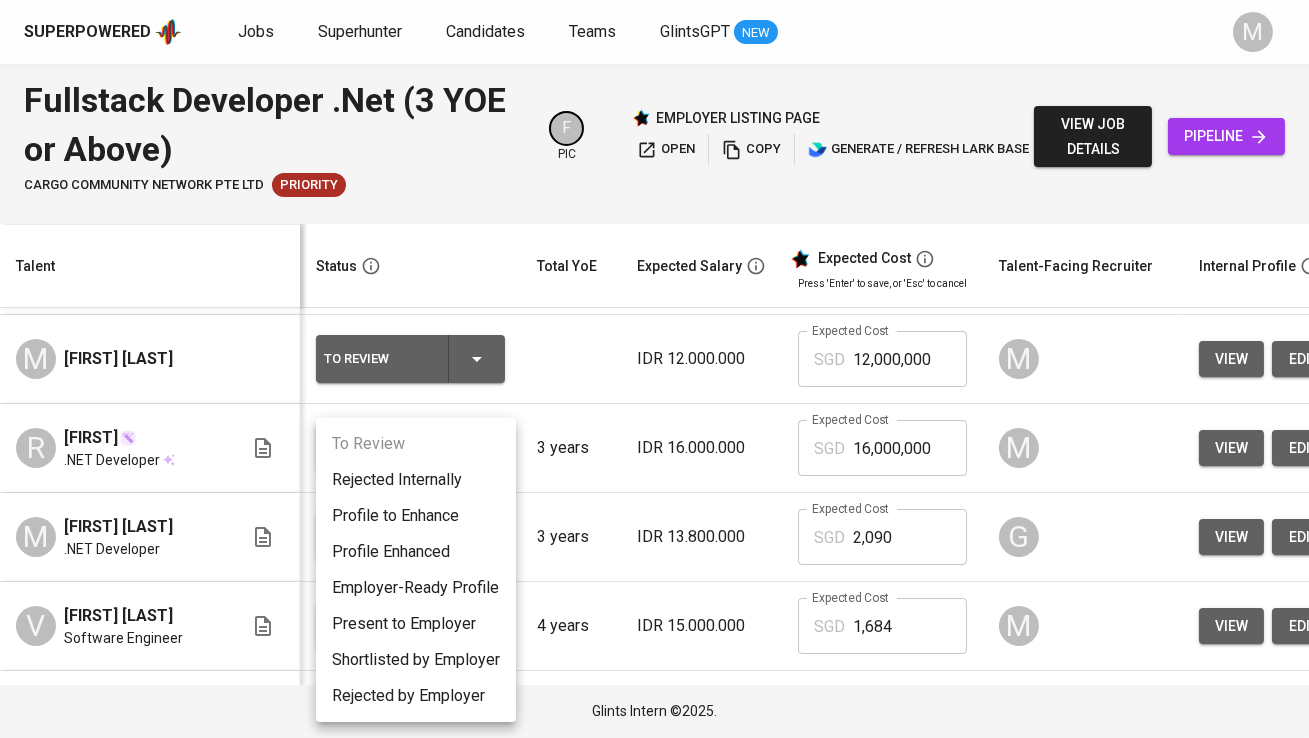 click on "Profile to Enhance" at bounding box center (416, 516) 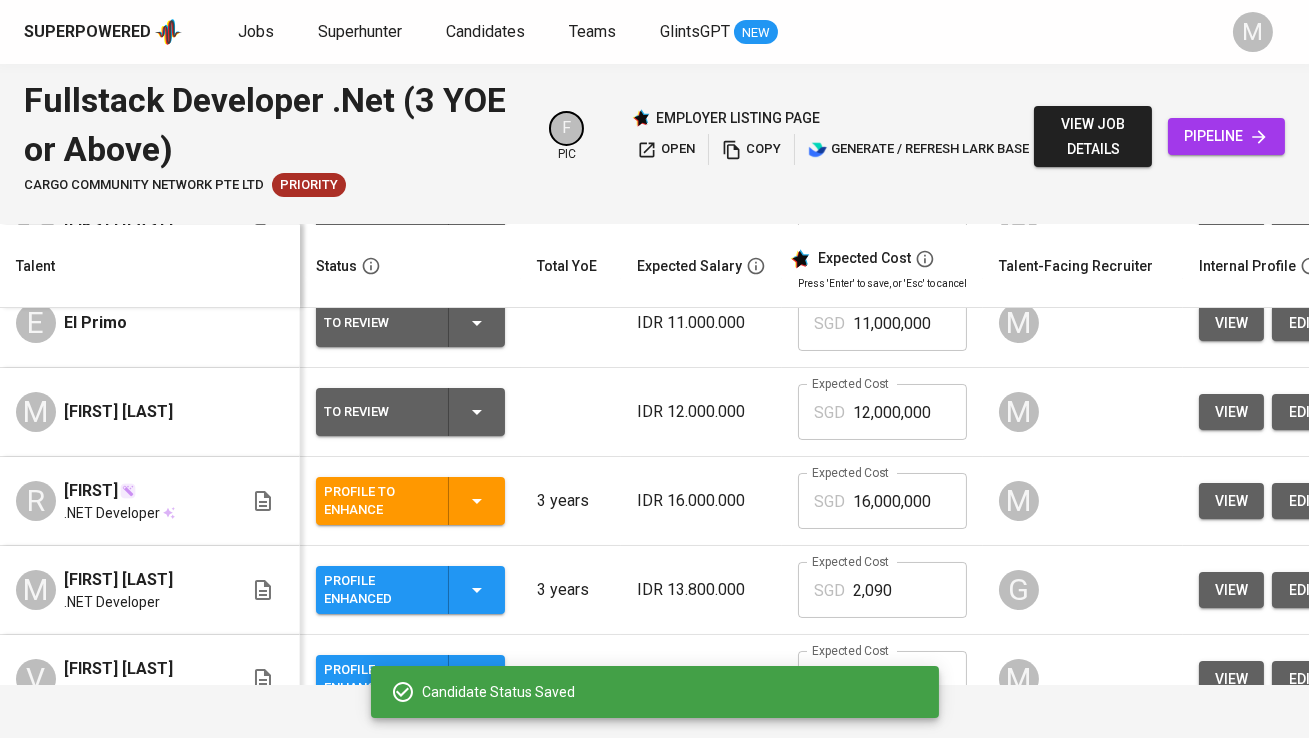 scroll, scrollTop: 117, scrollLeft: 0, axis: vertical 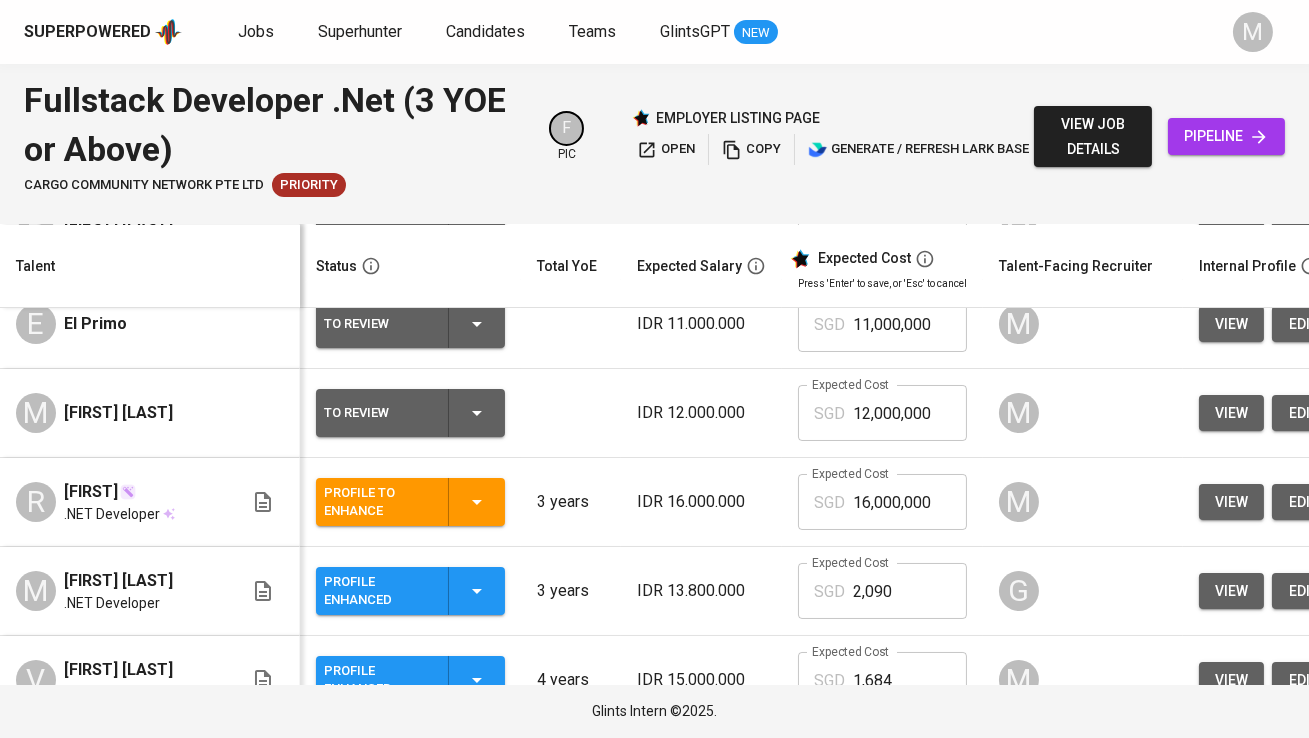 click on "To Review" at bounding box center [378, 413] 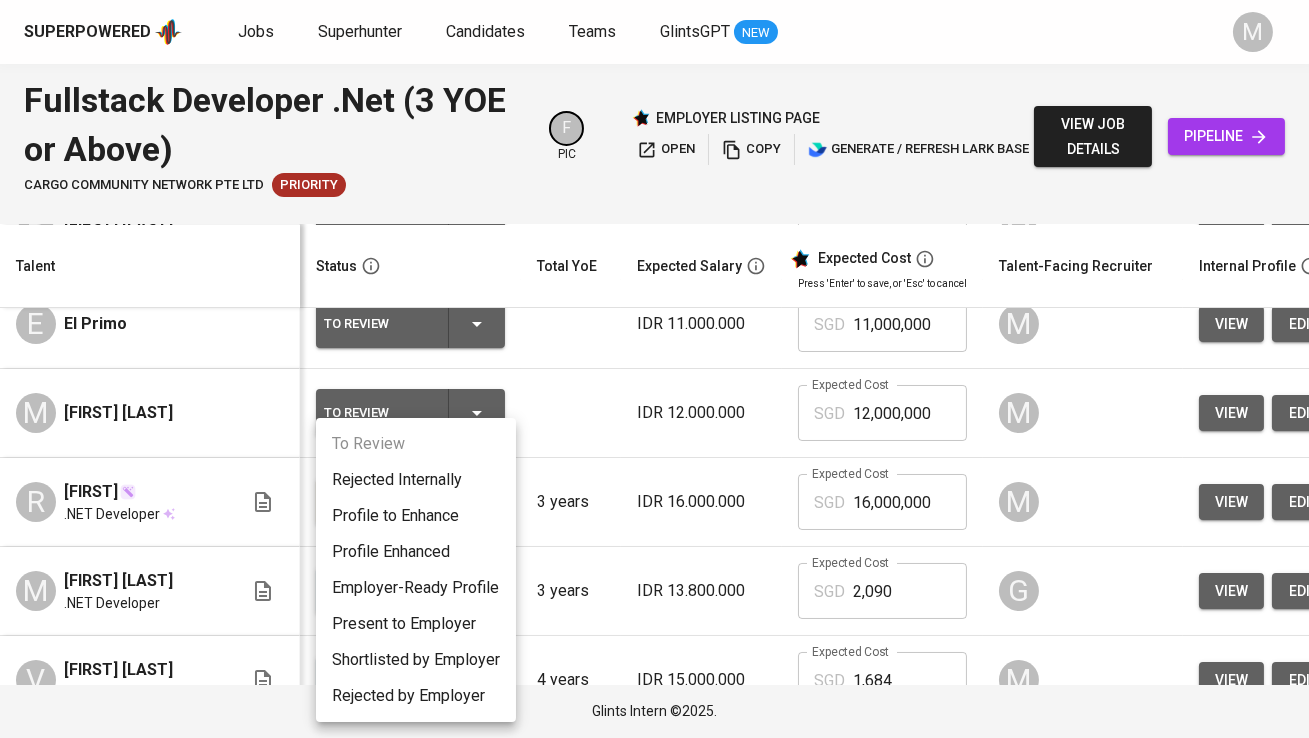 click on "Profile to Enhance" at bounding box center [416, 516] 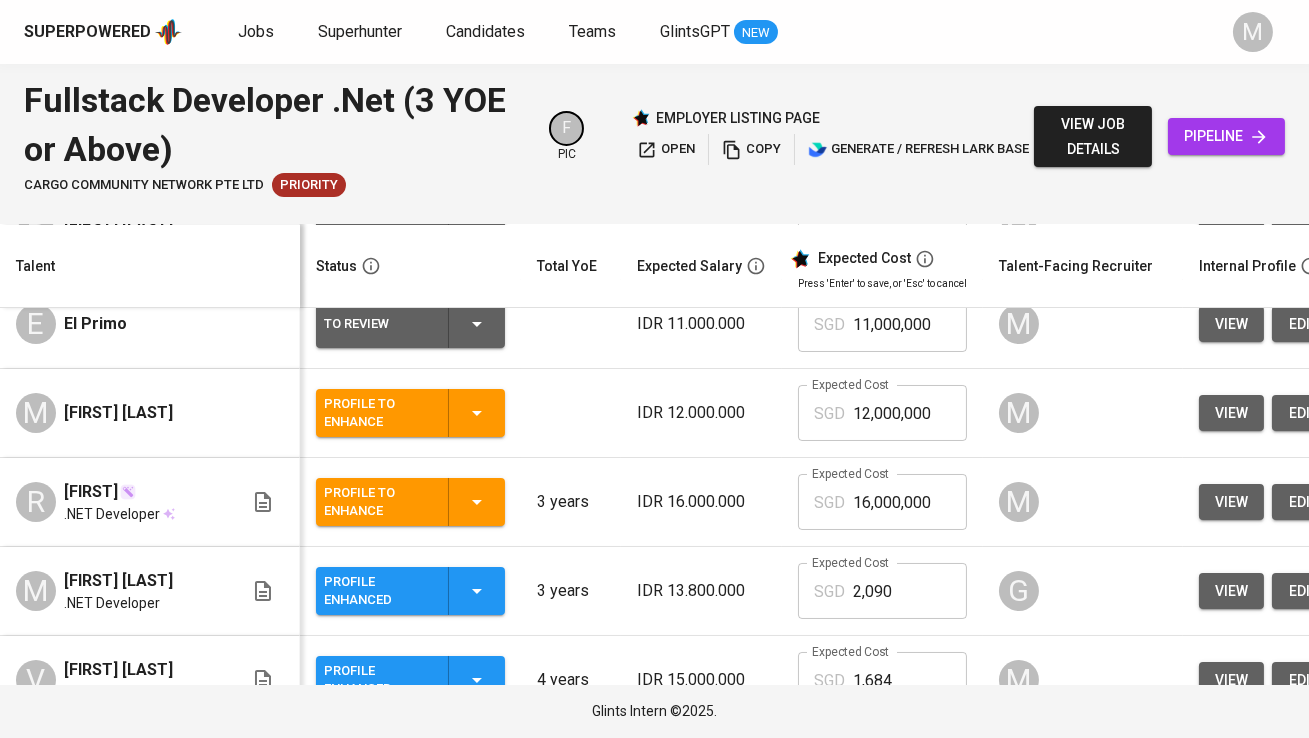 scroll, scrollTop: 0, scrollLeft: 0, axis: both 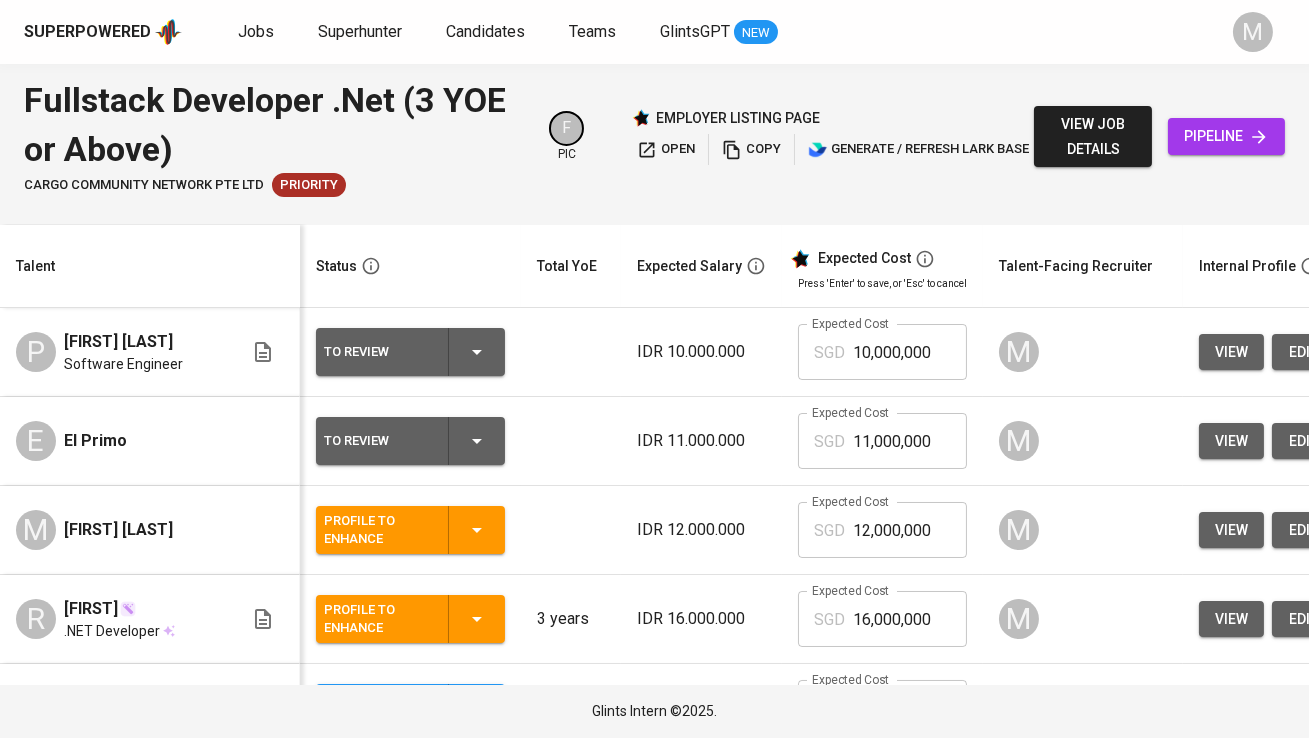 click on "To Review" at bounding box center [410, 441] 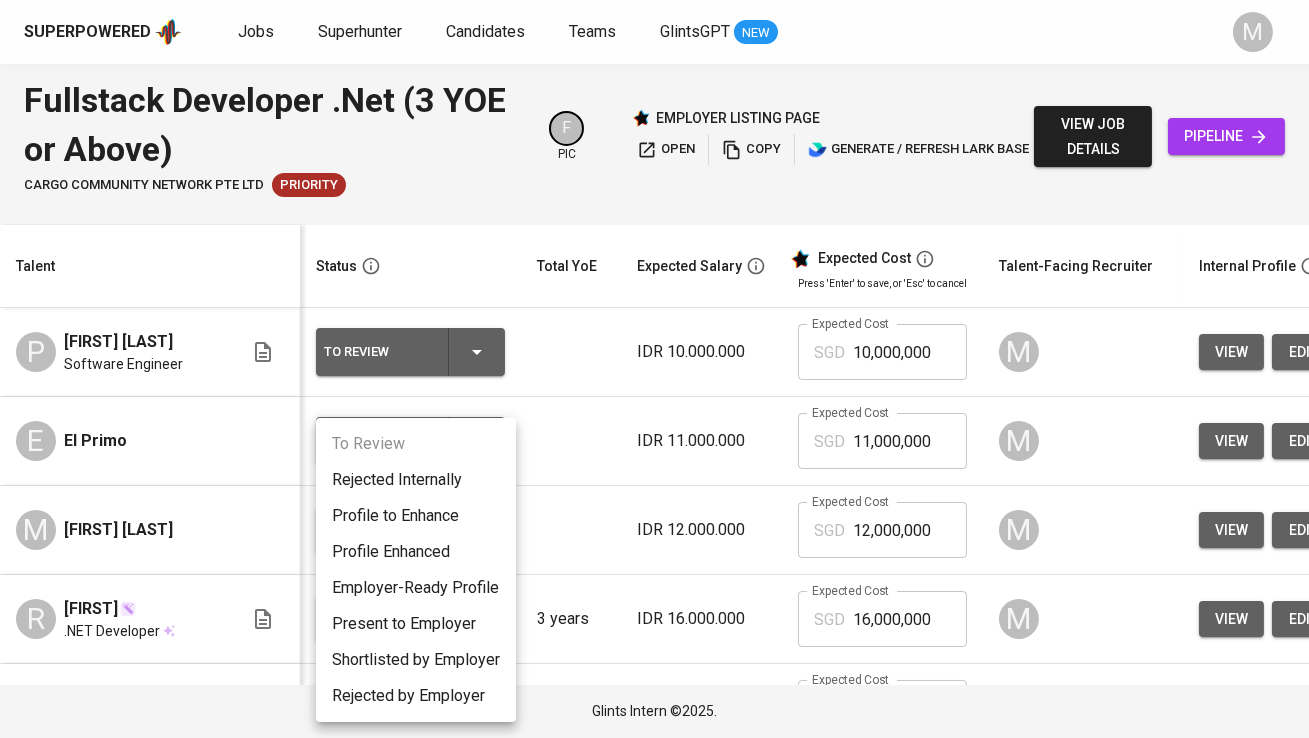 click on "Profile to Enhance" at bounding box center (416, 516) 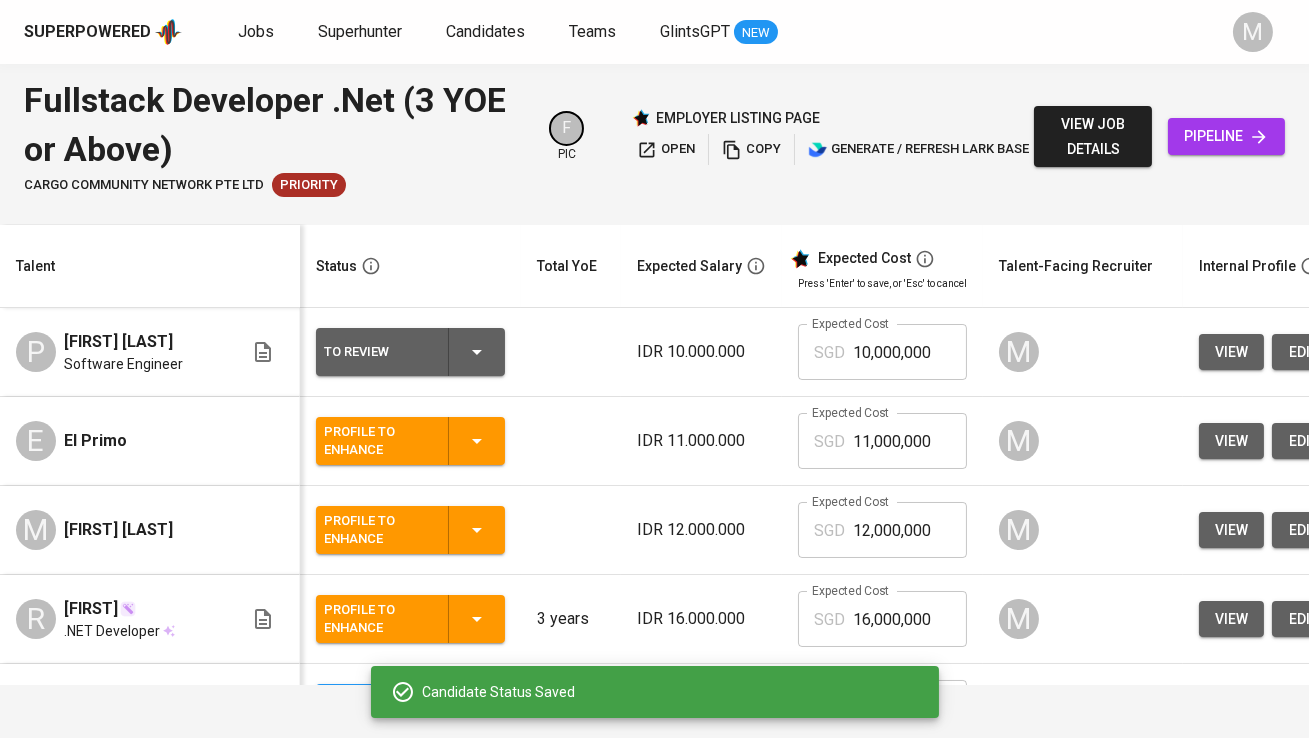 click on "To Review" at bounding box center (378, 352) 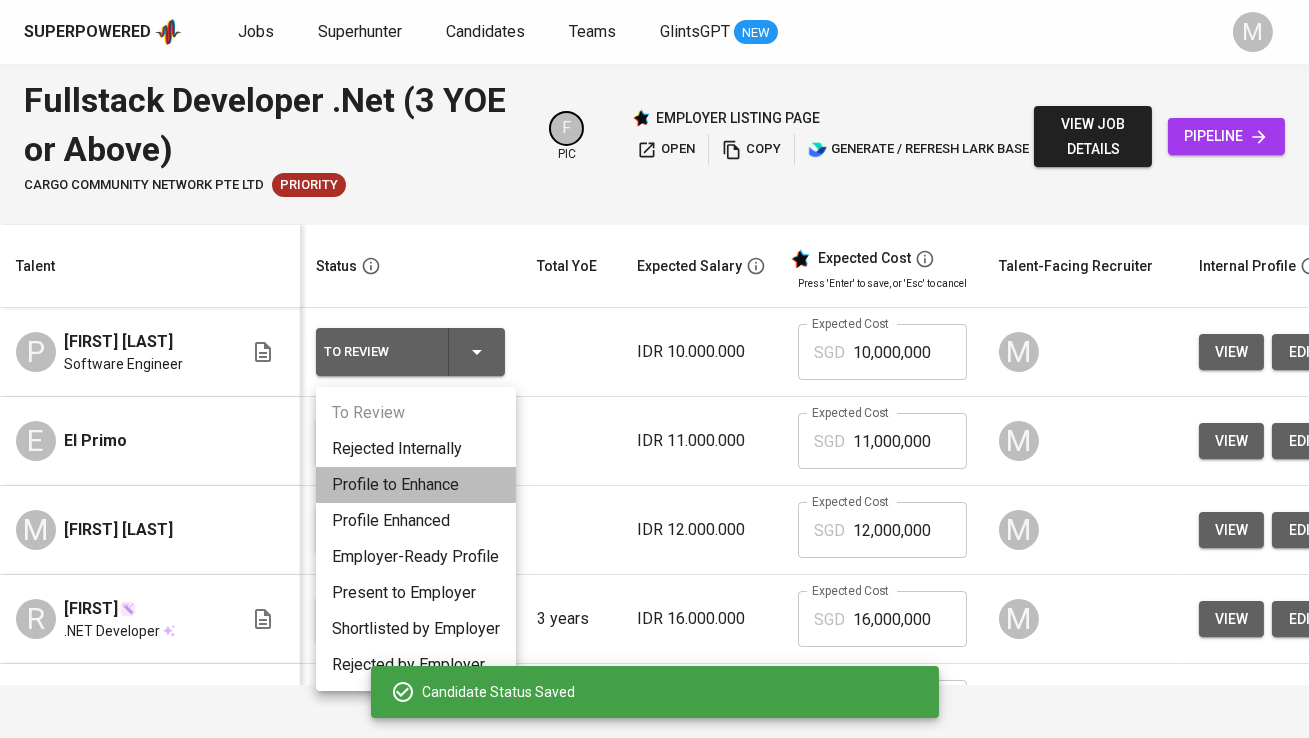 click on "Profile to Enhance" at bounding box center (416, 485) 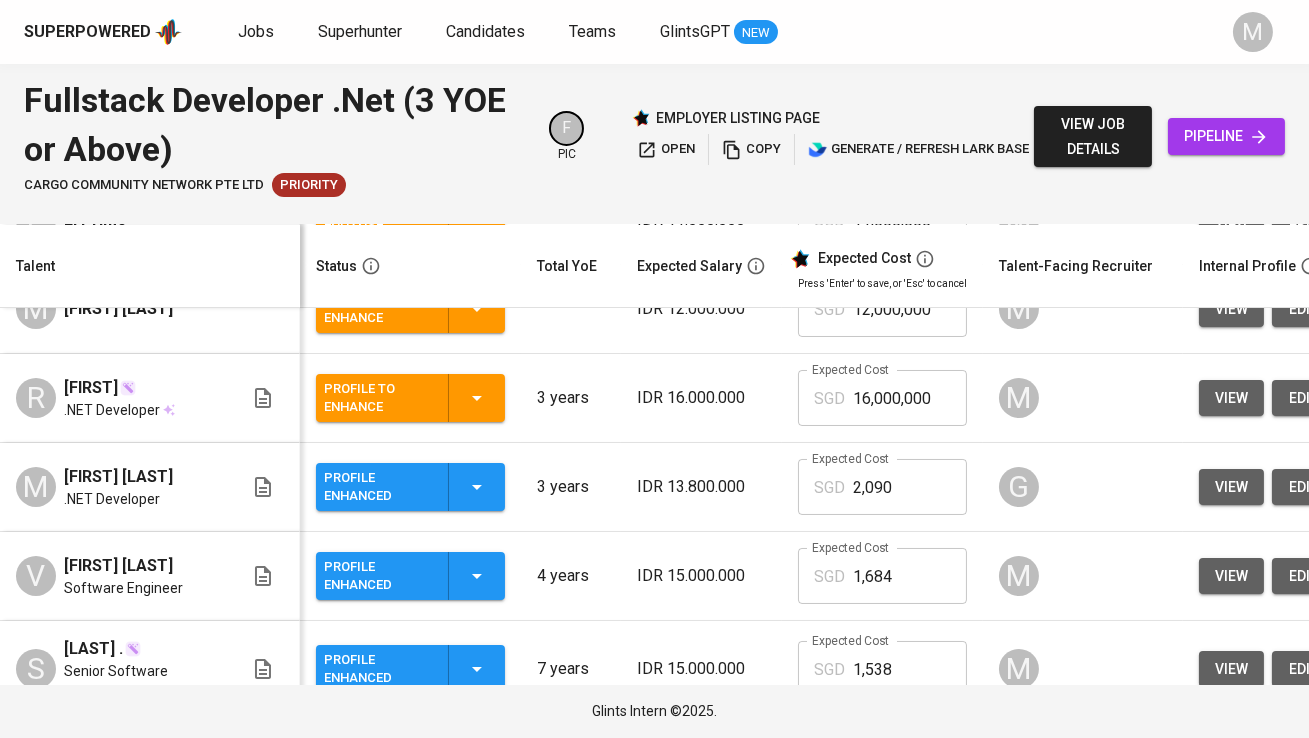 scroll, scrollTop: 0, scrollLeft: 0, axis: both 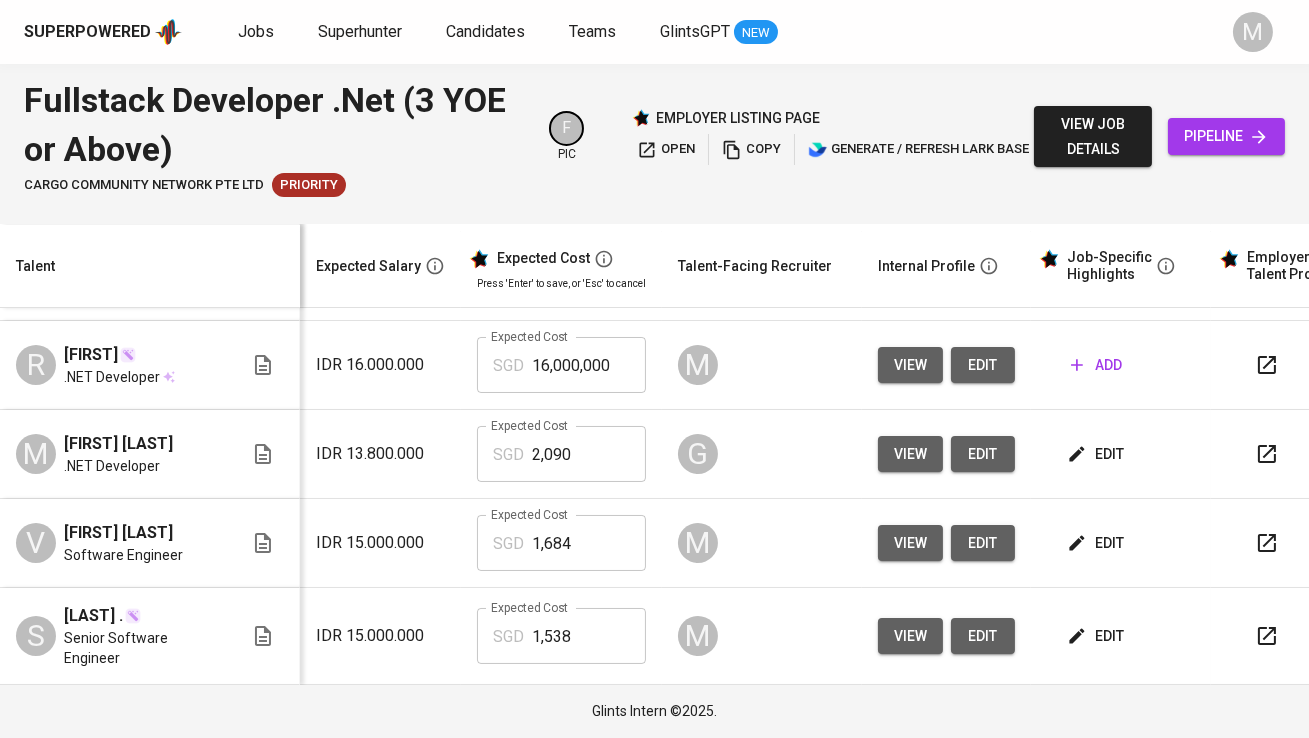 click on "edit" at bounding box center [1097, 543] 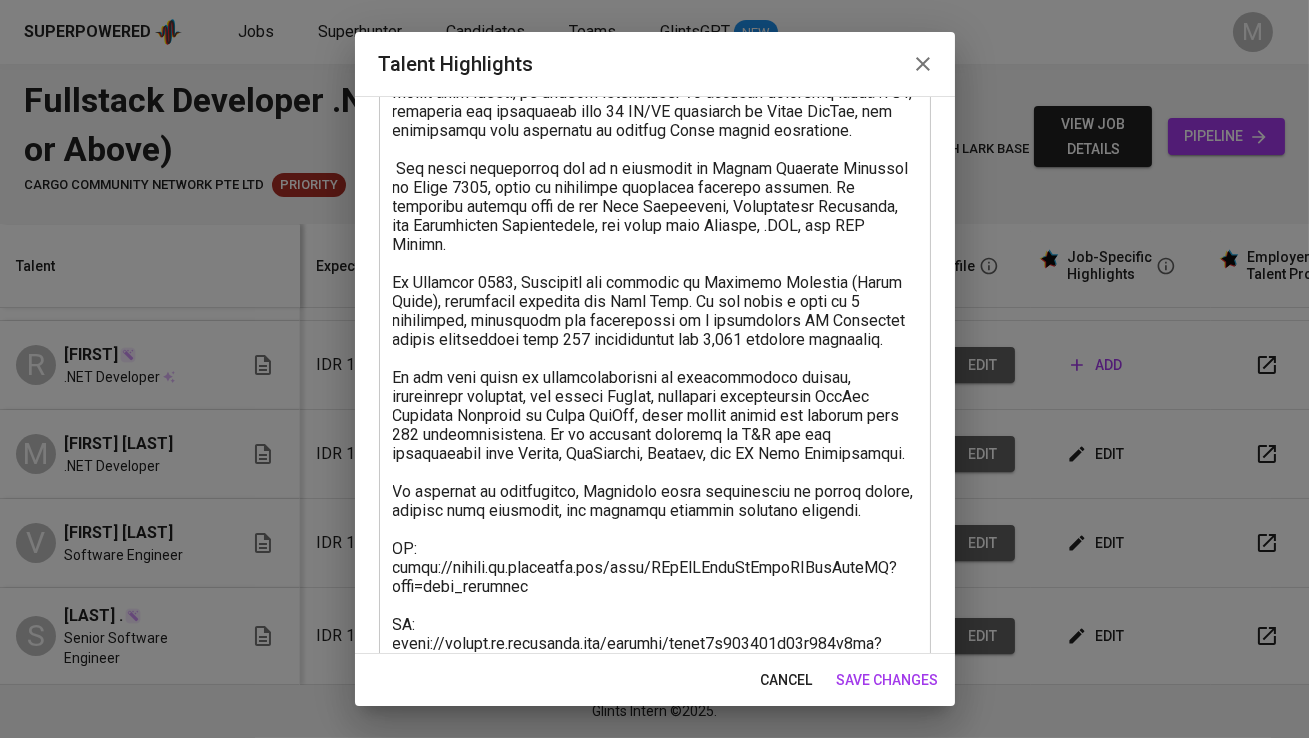 scroll, scrollTop: 483, scrollLeft: 0, axis: vertical 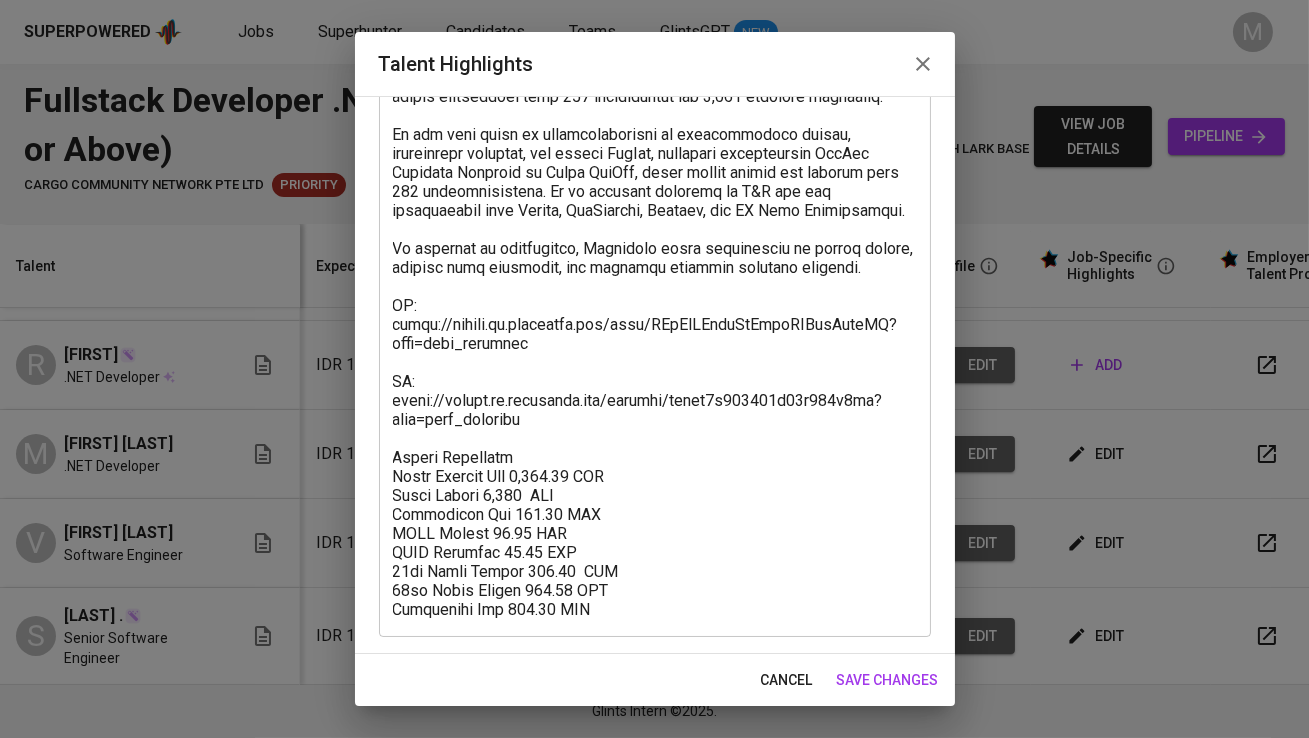click 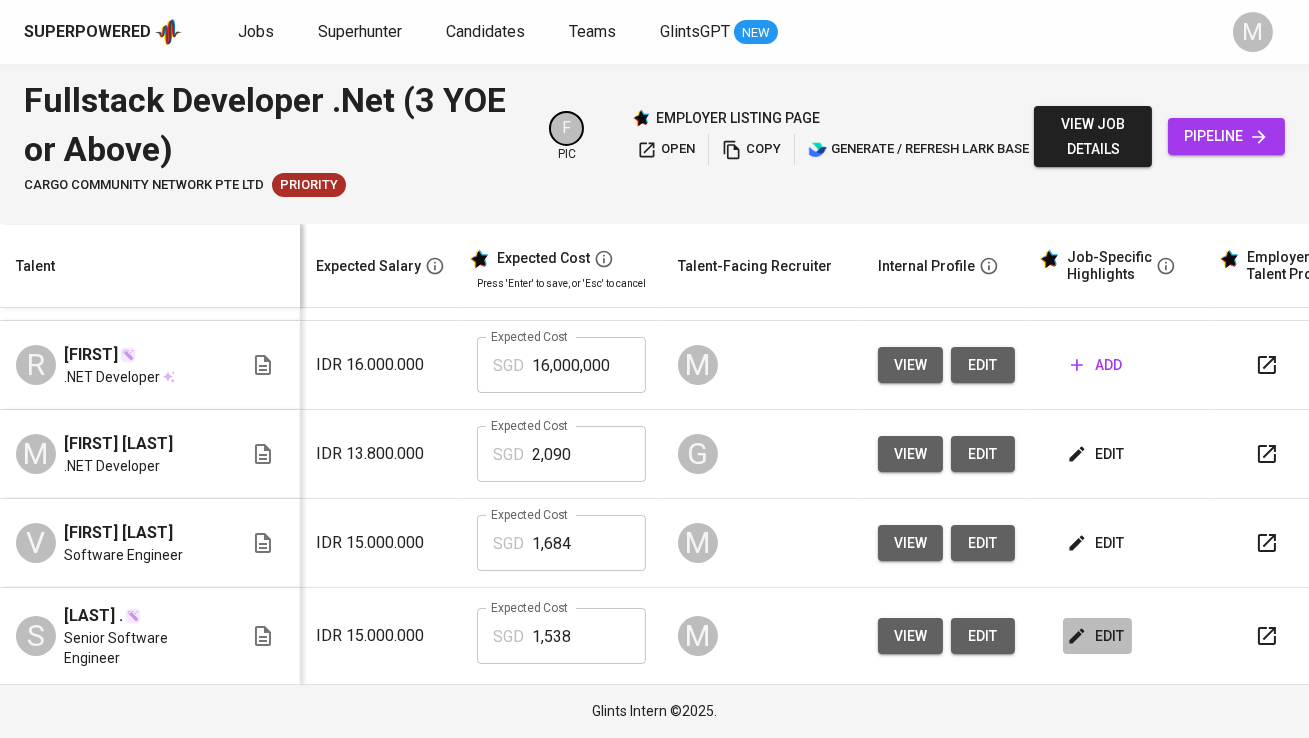 click on "edit" at bounding box center (1097, 636) 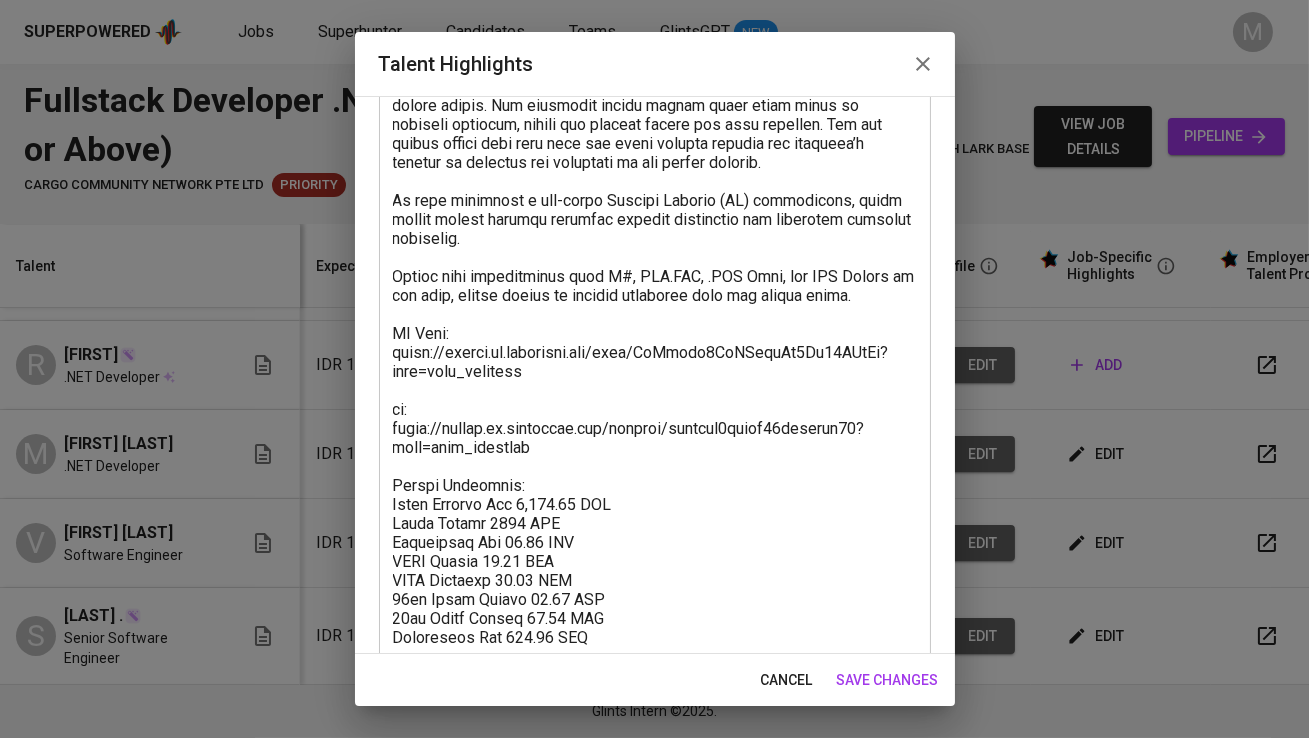 scroll, scrollTop: 350, scrollLeft: 0, axis: vertical 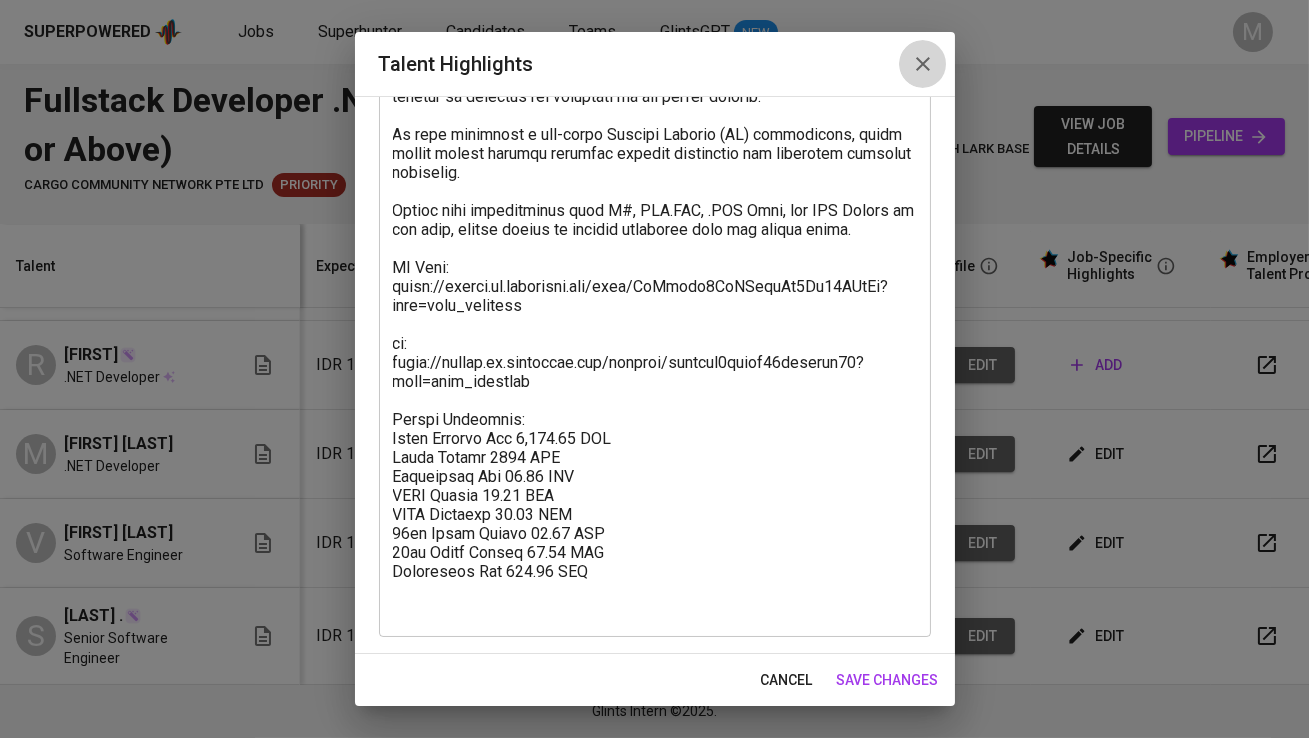 click 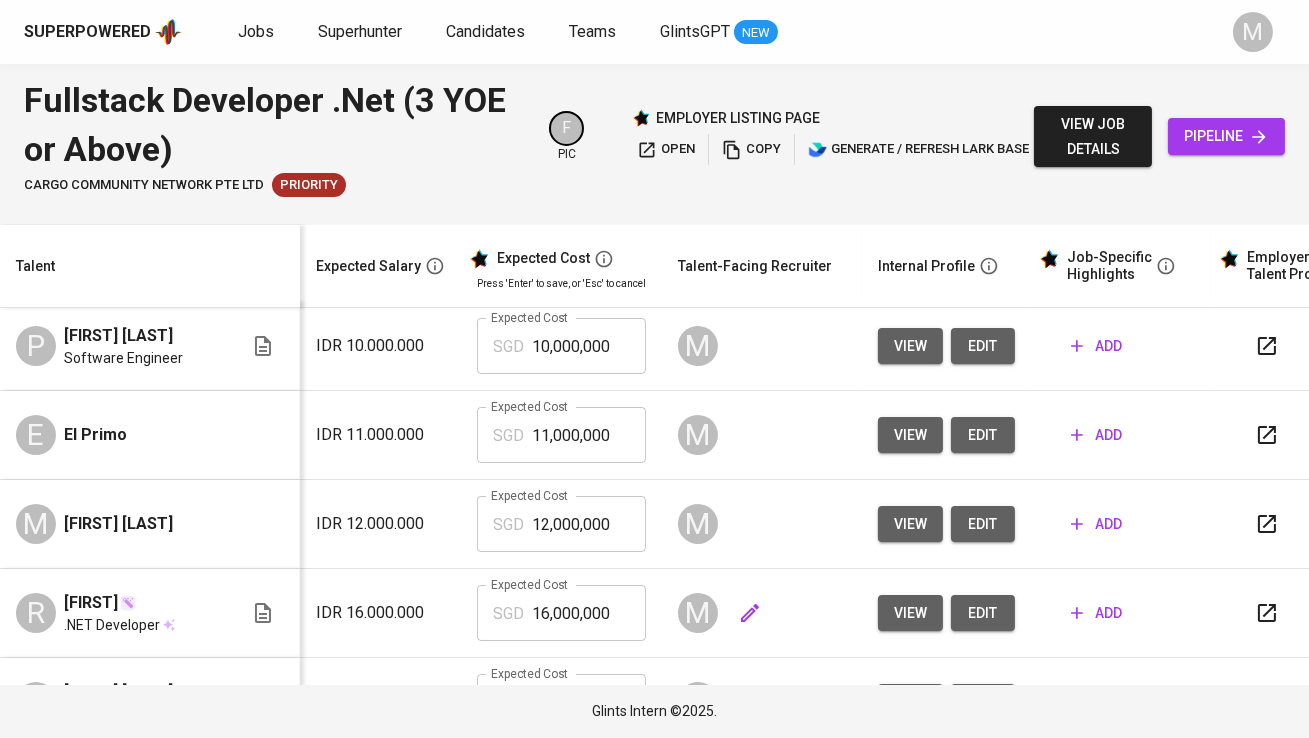 scroll, scrollTop: 0, scrollLeft: 321, axis: horizontal 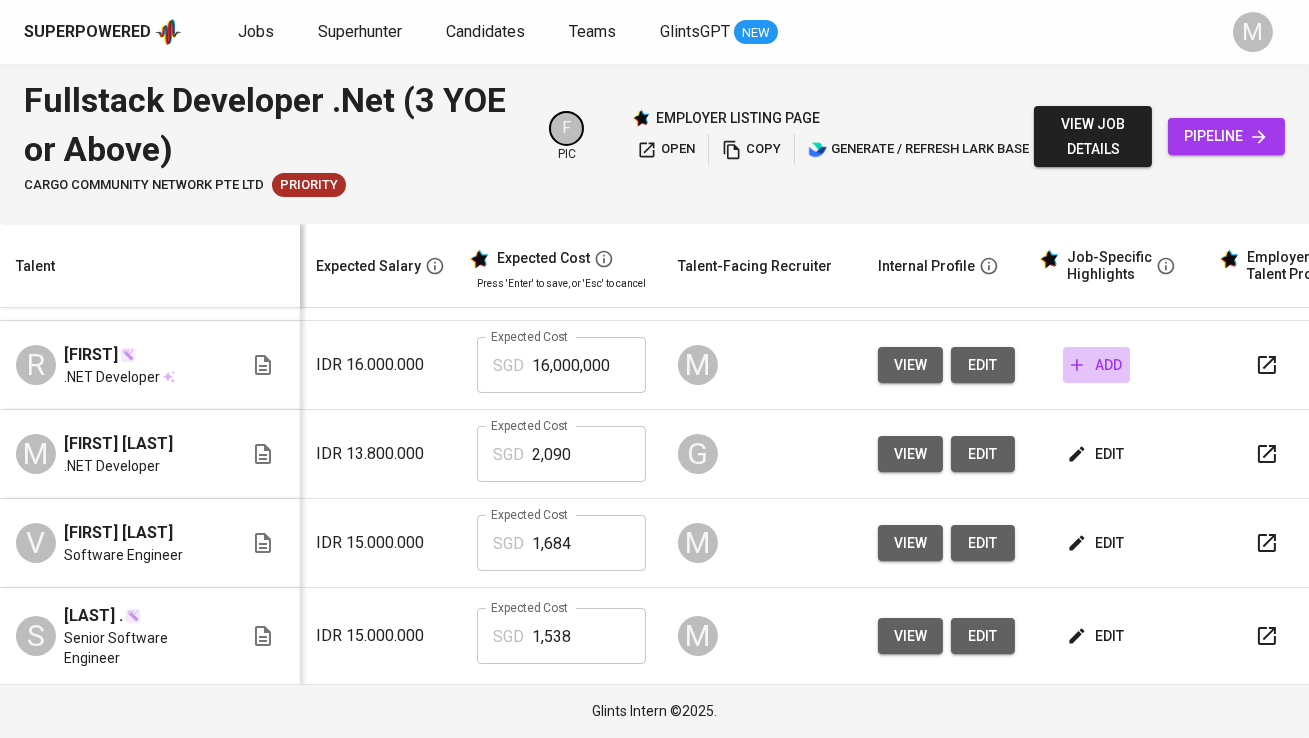 click on "add" at bounding box center [1096, 365] 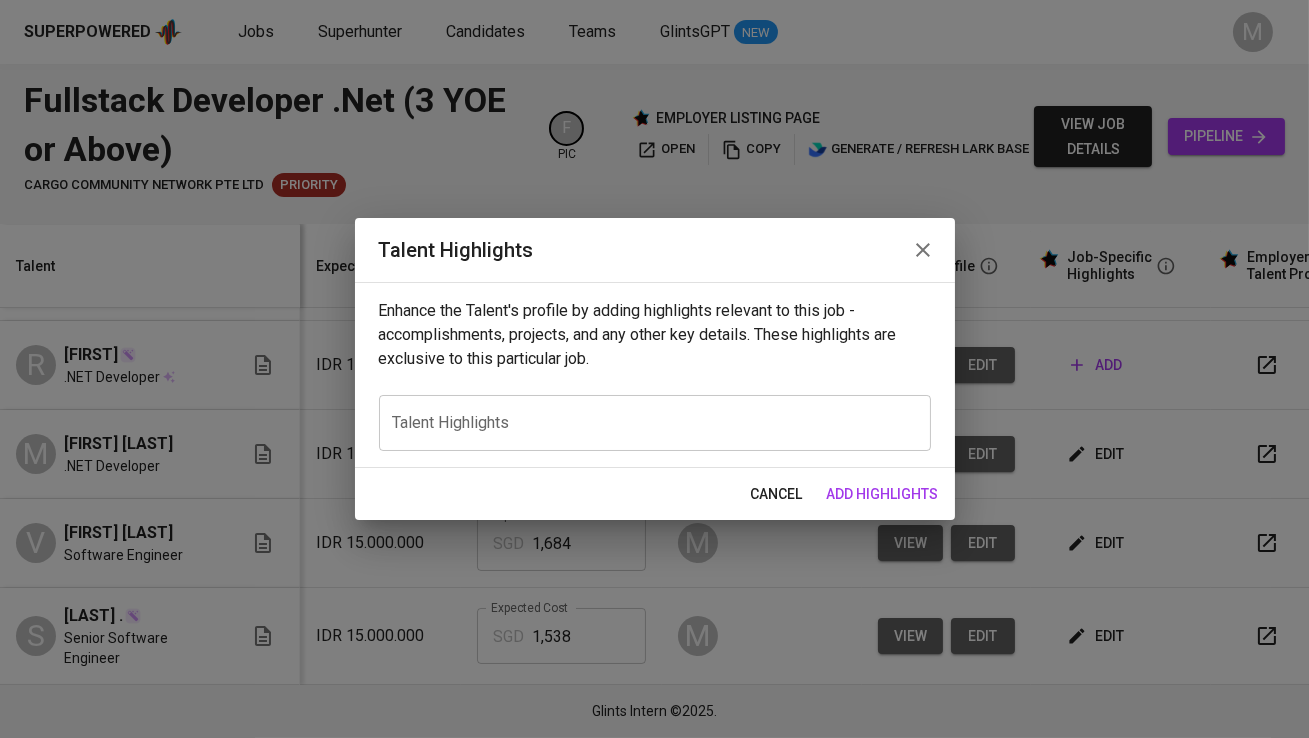 click on "x Talent Highlights" at bounding box center (655, 423) 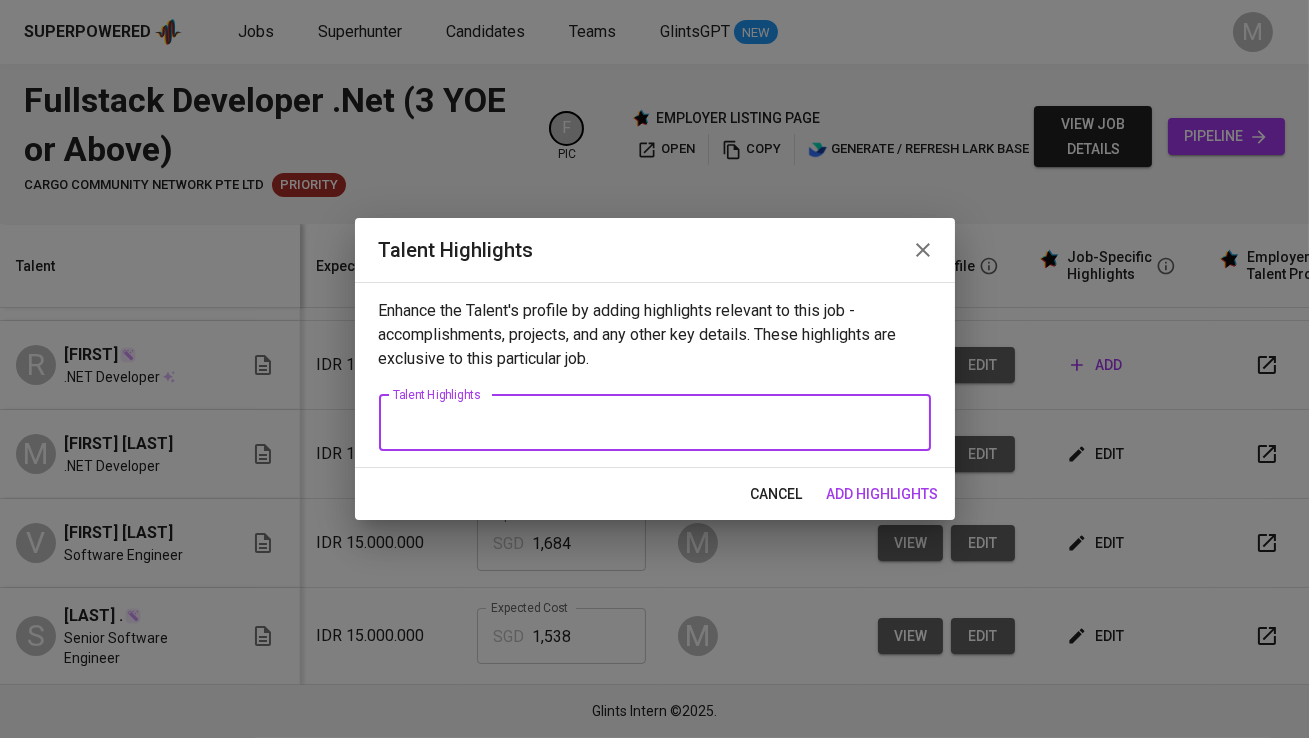 paste on "Raihan Nugraha Setiawan is a .NET Developer with over 3 years of hands-on experience in web and backend development, primarily using .NET technologies. He graduated cum laude from Telkom University with a Bachelor's degree in Informatics and has since built a solid foundation in software engineering through various client projects and industry collaborations.
Raihan is currently working at Indocyber Global Teknologi, where he is assigned to PT Astra International Tbk as a .NET Developer. He has contributed to several projects, including Odysseus, T-Care, Toyota Home Service (THS), and Mobile Service Advisor (MSA). In these projects, he has developed APIs using .NET 4.5 and .NET Core, optimized SQL queries, handled bug fixes, performed deployments, and participated in full software development cycles—from internal testing and SIT to UAT and Go-Live. He also utilized tools like Kafka and Elasticsearch to implement advanced features like global search. While he doesn't handle DevOps directly, he supports dep..." 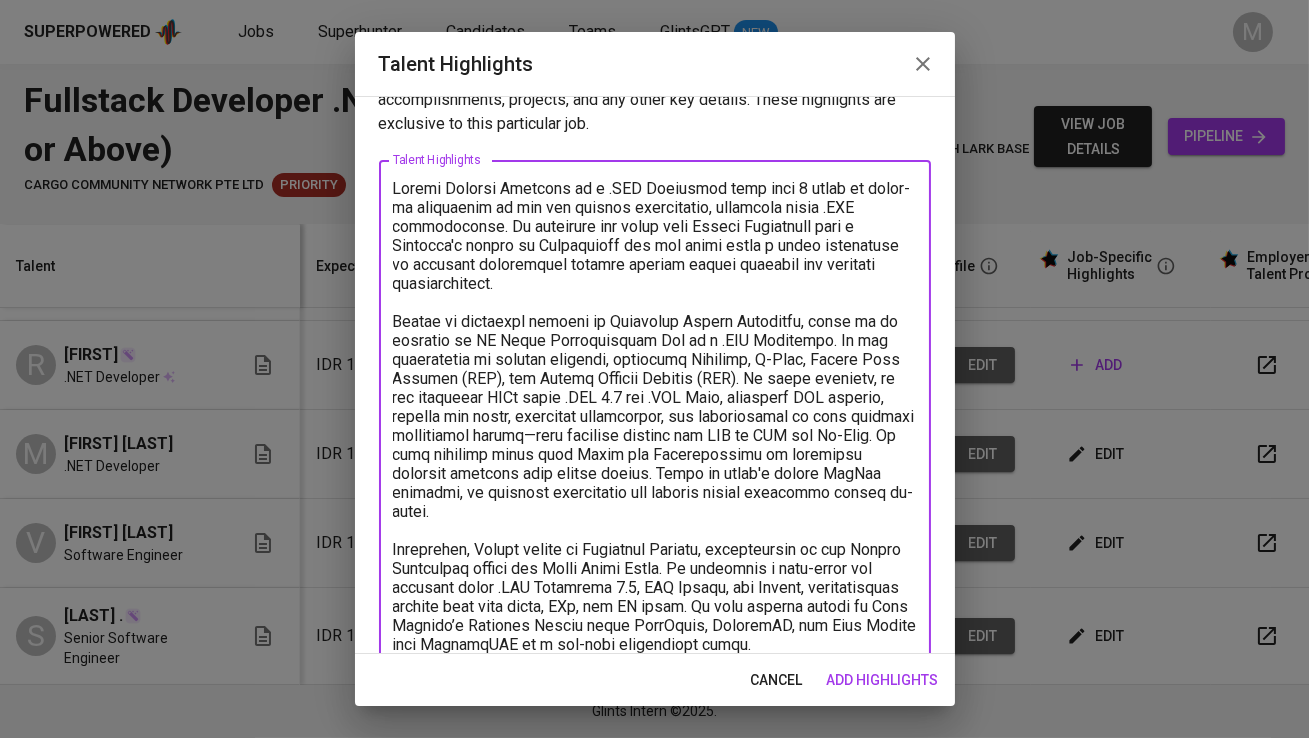 scroll, scrollTop: 0, scrollLeft: 0, axis: both 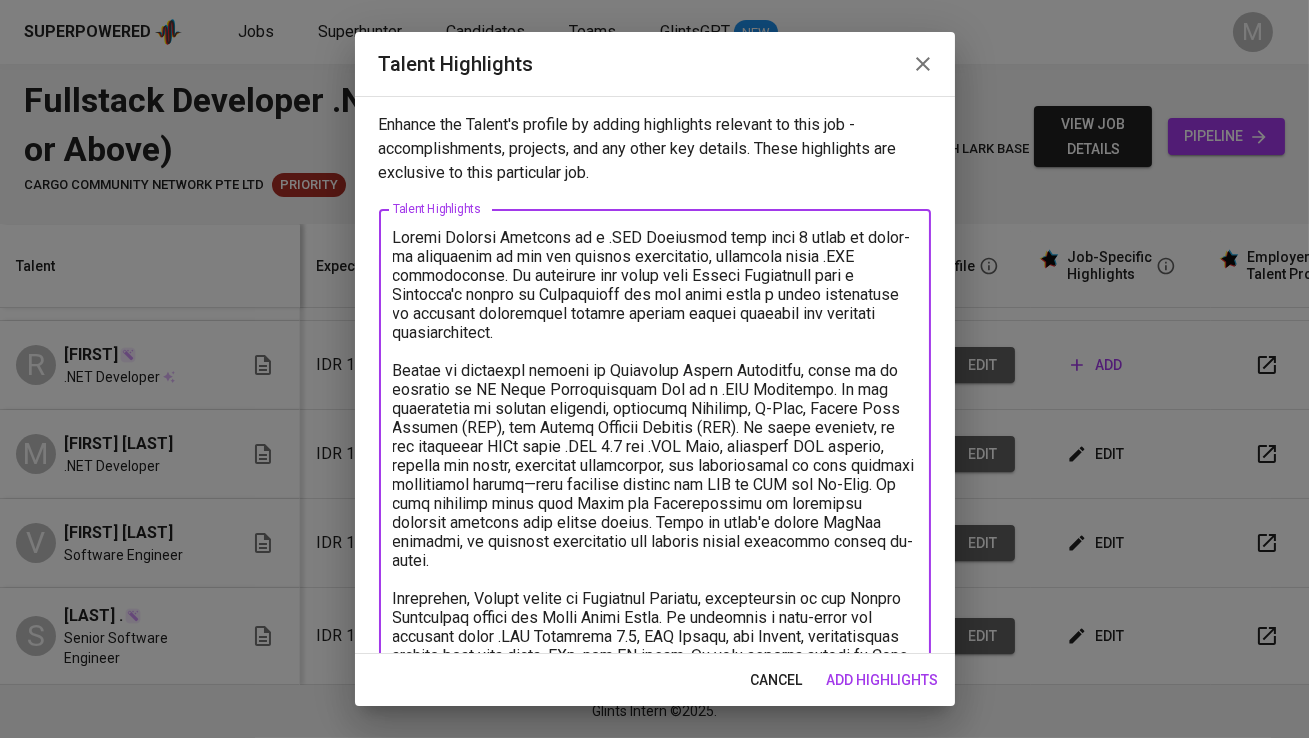 drag, startPoint x: 575, startPoint y: 234, endPoint x: 443, endPoint y: 232, distance: 132.01515 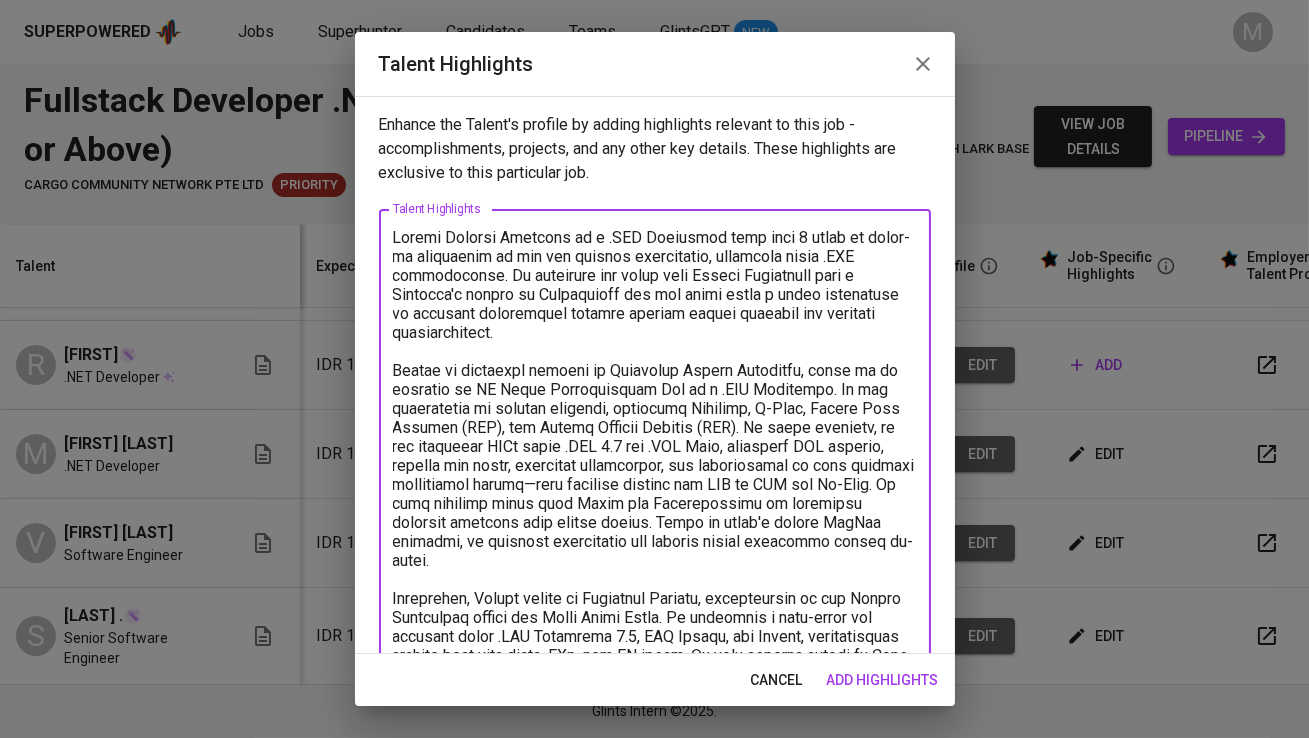 click at bounding box center [655, 465] 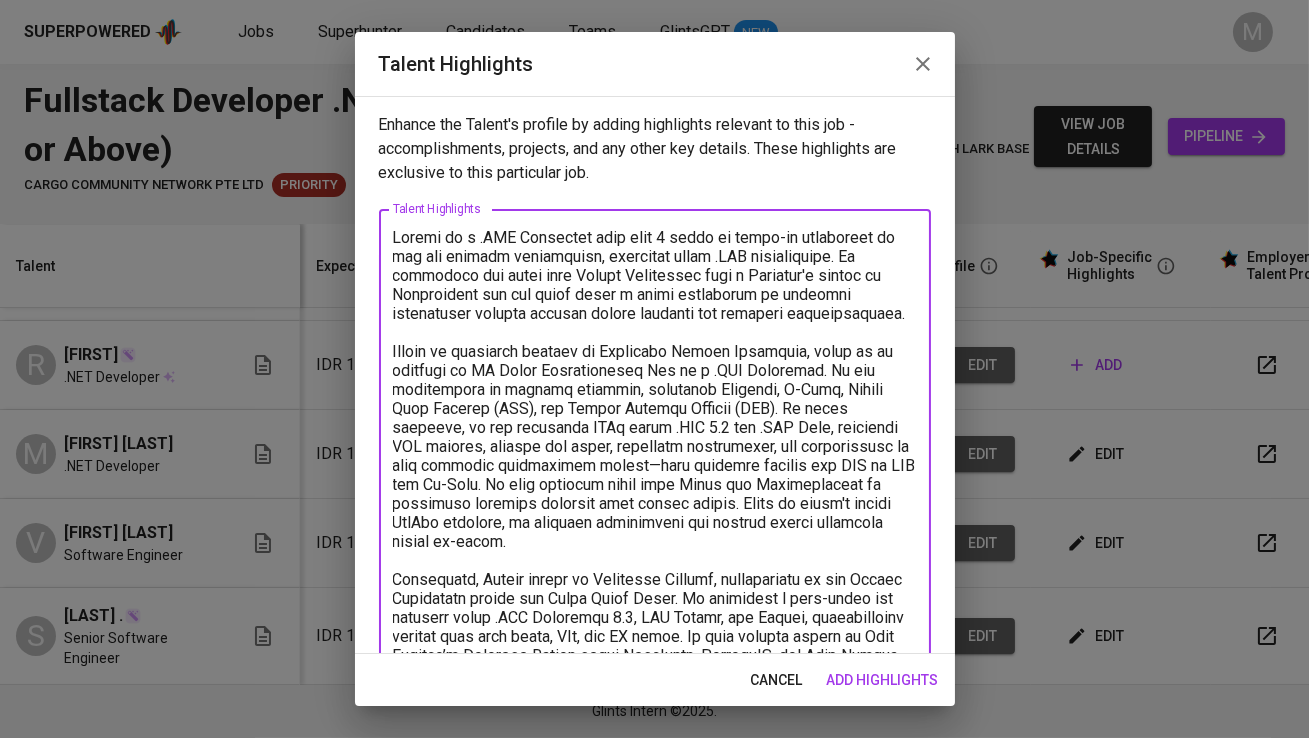 drag, startPoint x: 870, startPoint y: 255, endPoint x: 869, endPoint y: 311, distance: 56.008926 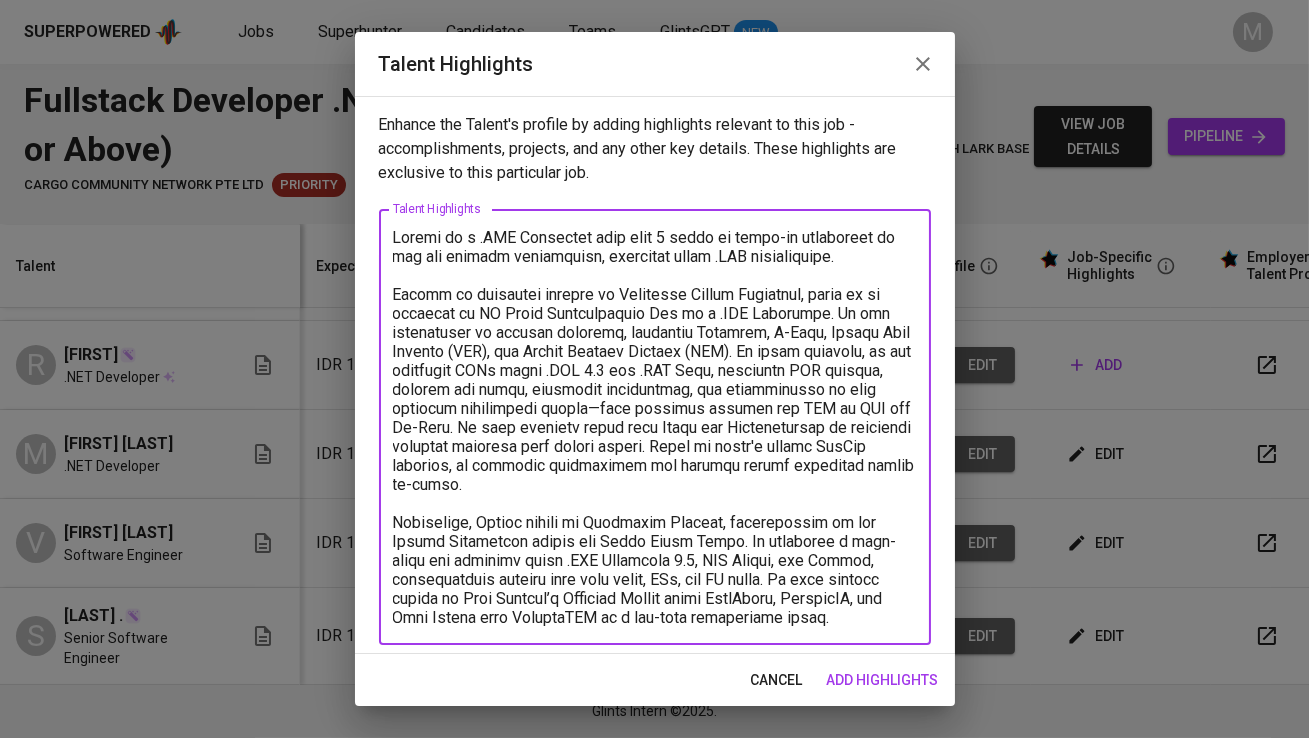 click at bounding box center [655, 427] 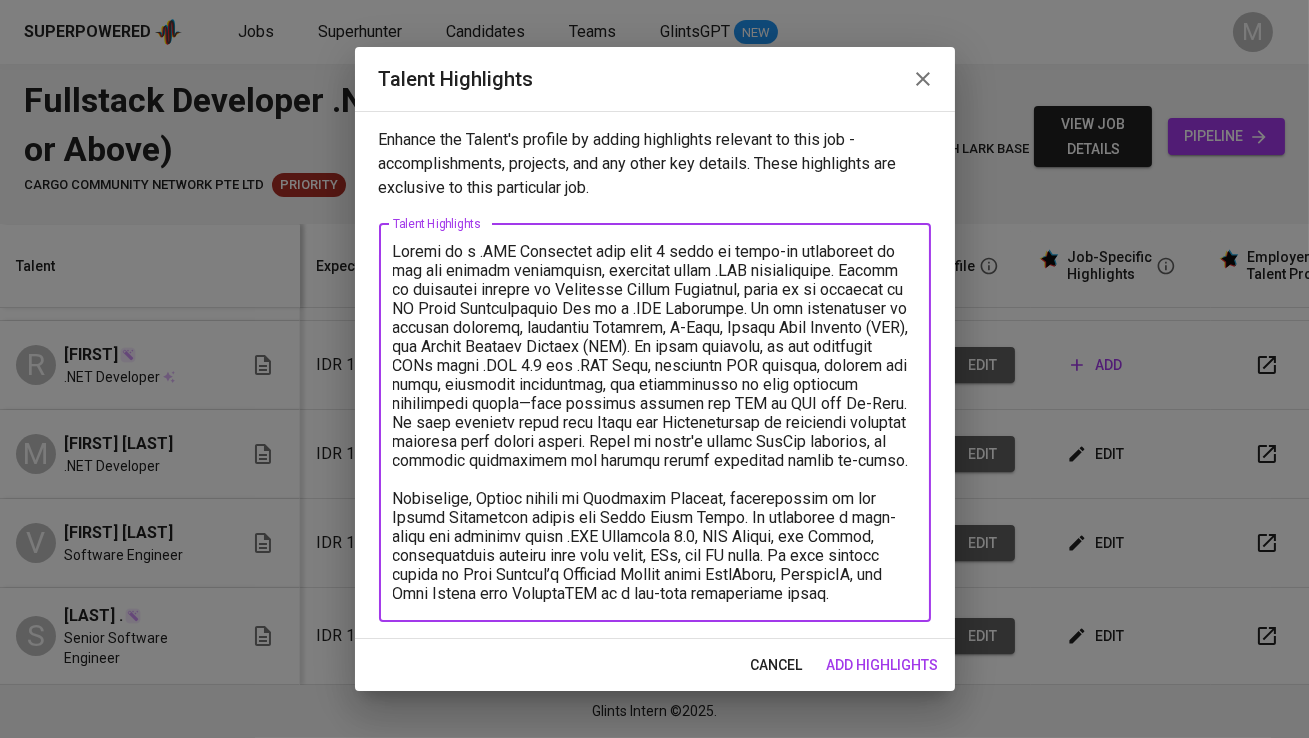 click at bounding box center [655, 422] 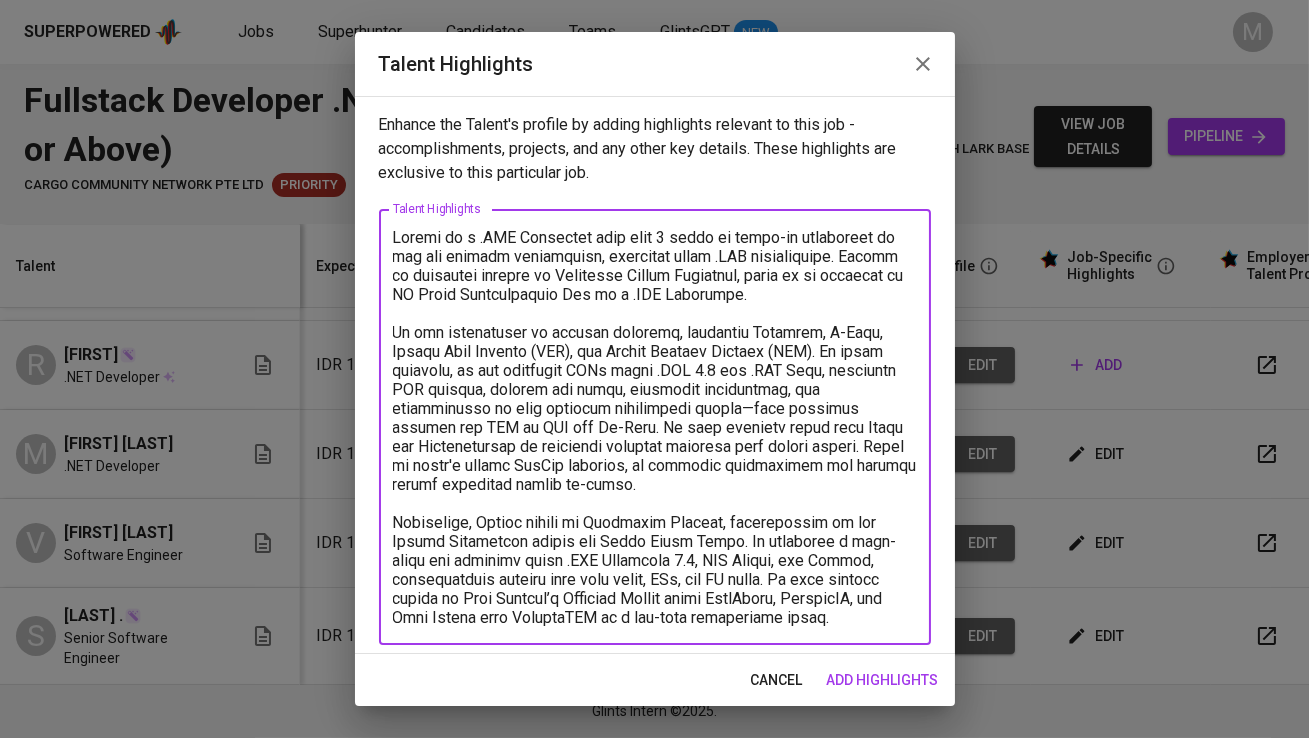 click at bounding box center [655, 427] 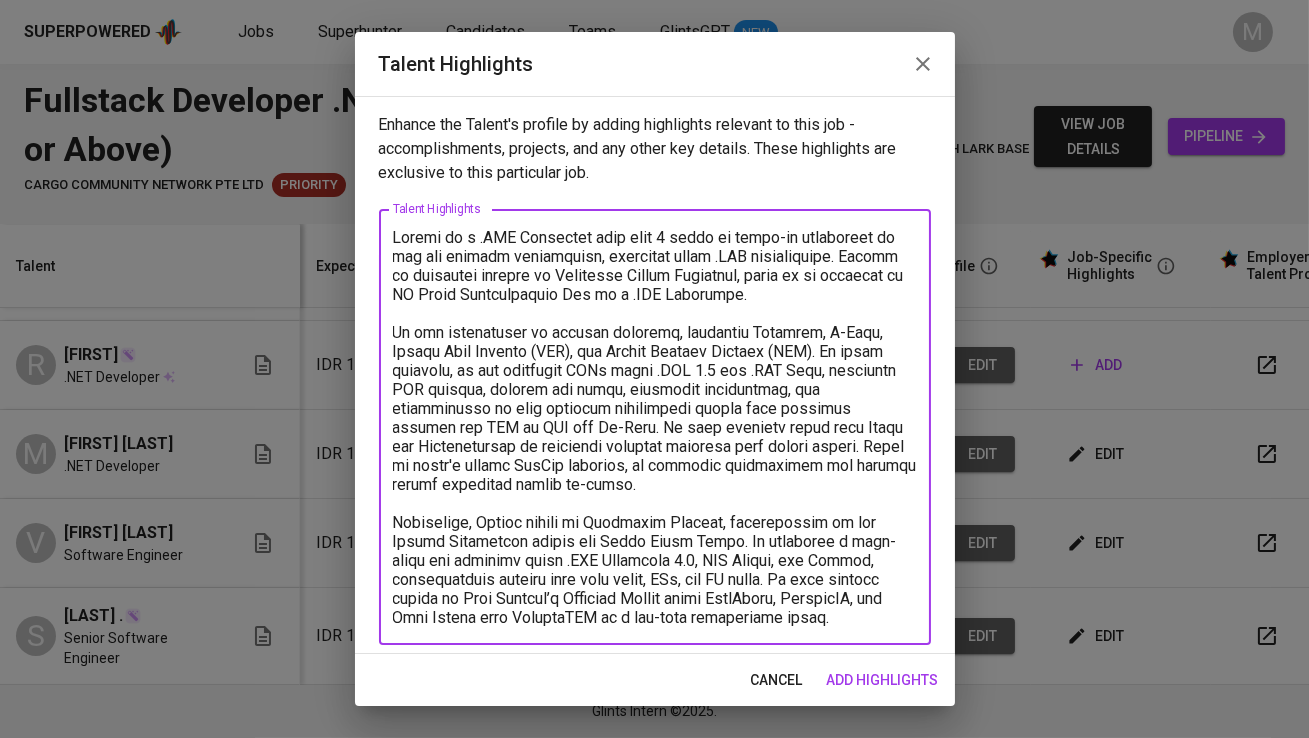 drag, startPoint x: 659, startPoint y: 444, endPoint x: 664, endPoint y: 479, distance: 35.35534 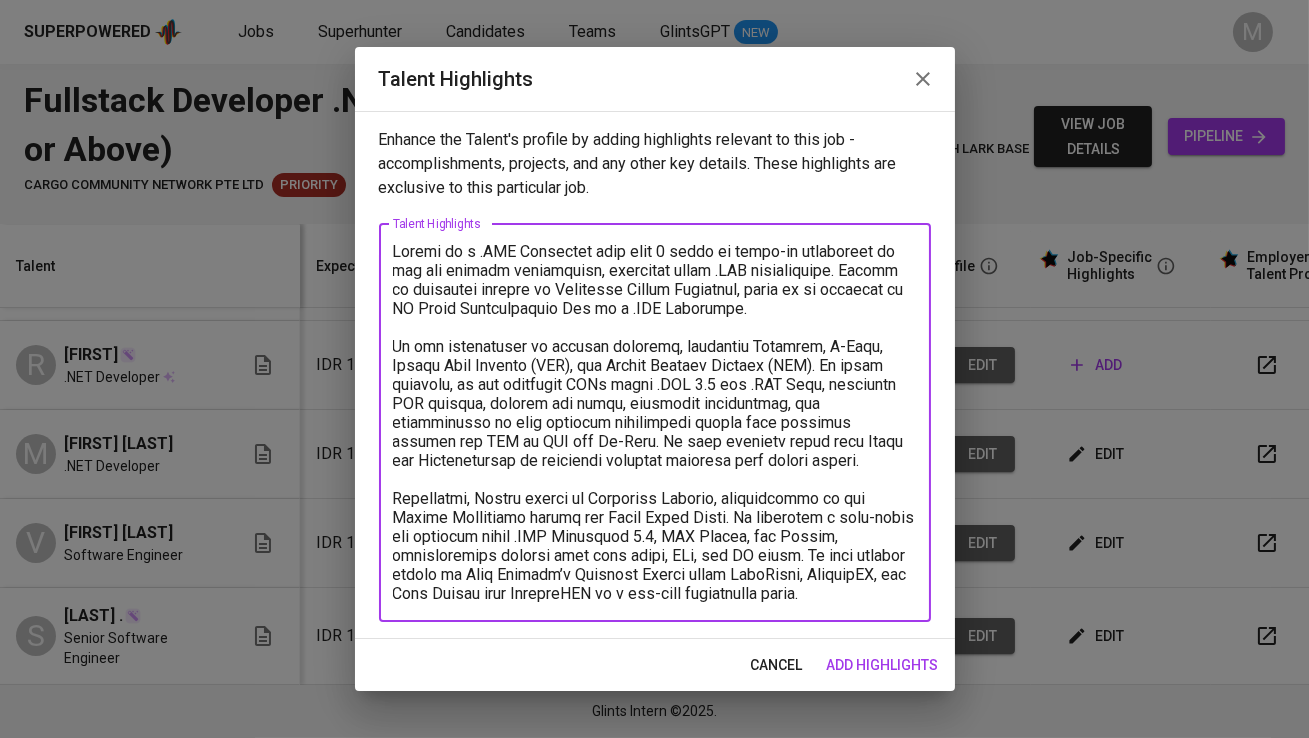 click at bounding box center (655, 422) 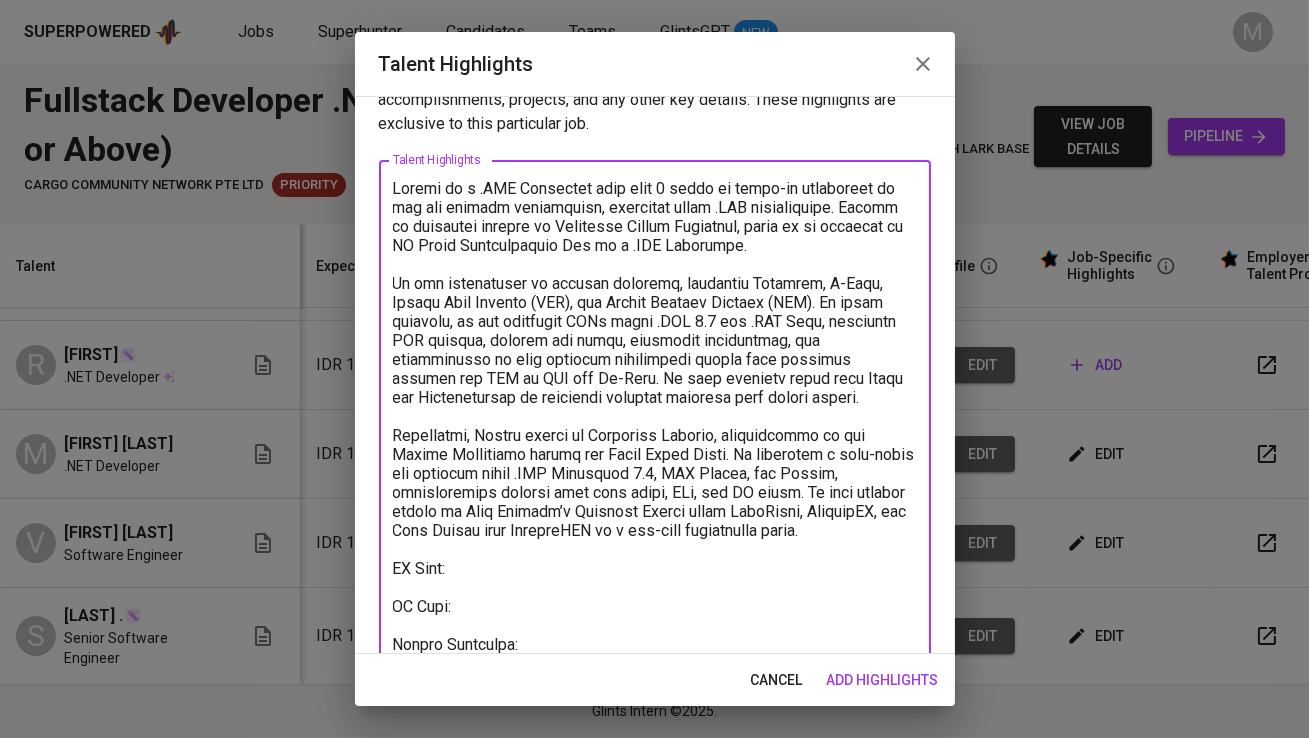 scroll, scrollTop: 68, scrollLeft: 0, axis: vertical 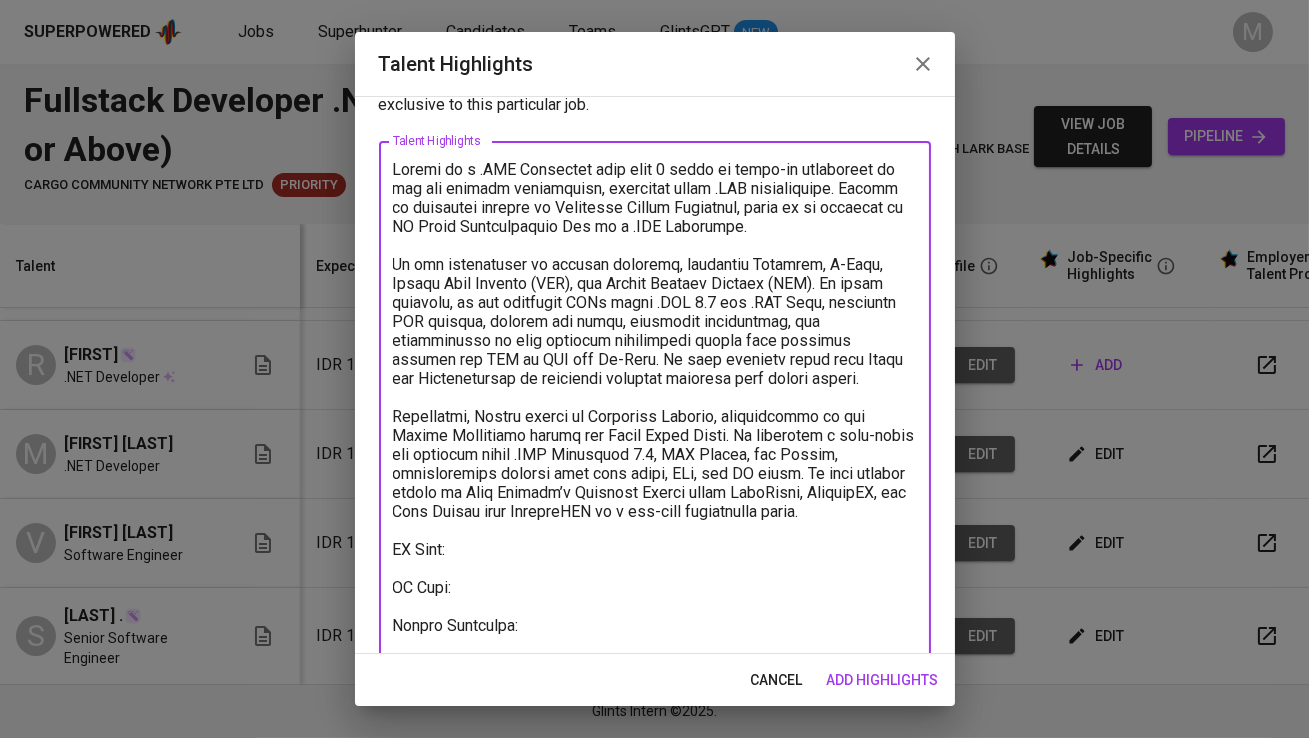 type on "Raihan is a .NET Developer with over 3 years of hands-on experience in web and backend development, primarily using .NET technologies. Raihan is currently working at Indocyber Global Teknologi, where he is assigned to PT Astra International Tbk as a .NET Developer.
He has contributed to several projects, including Odysseus, T-Care, Toyota Home Service (THS), and Mobile Service Advisor (MSA). In these projects, he has developed APIs using .NET 4.5 and .NET Core, optimized SQL queries, handled bug fixes, performed deployments, and participated in full software development cycles from internal testing and SIT to UAT and Go-Live. He also utilized tools like Kafka and Elasticsearch to implement advanced features like global search.
Previously, Raihan worked at Deltadata Mandiri, contributing to the Career Management system for Astra Honda Motor. He developed a full-stack web platform using .NET Framework 4.5, SQL Server, and Dapper, collaborating closely with tech leads, BAs, and QA teams. He also briefly w..." 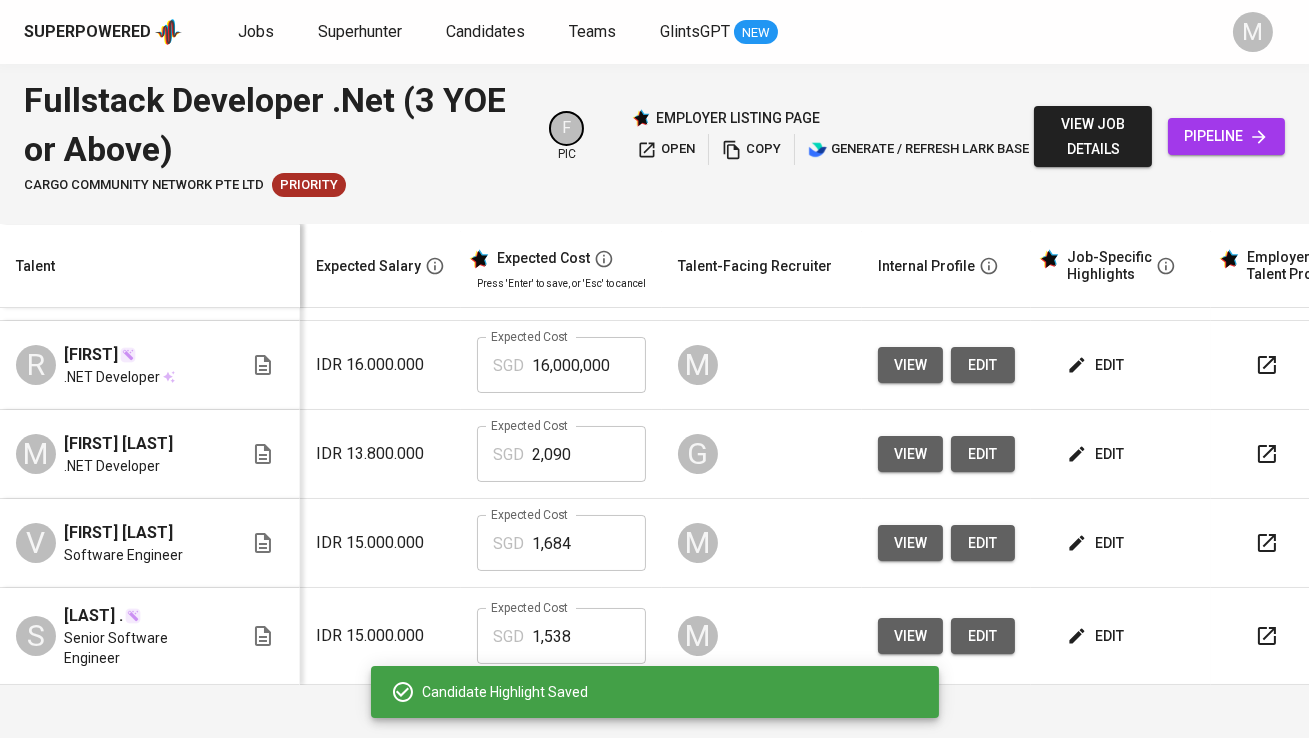 click on "edit" at bounding box center [1097, 365] 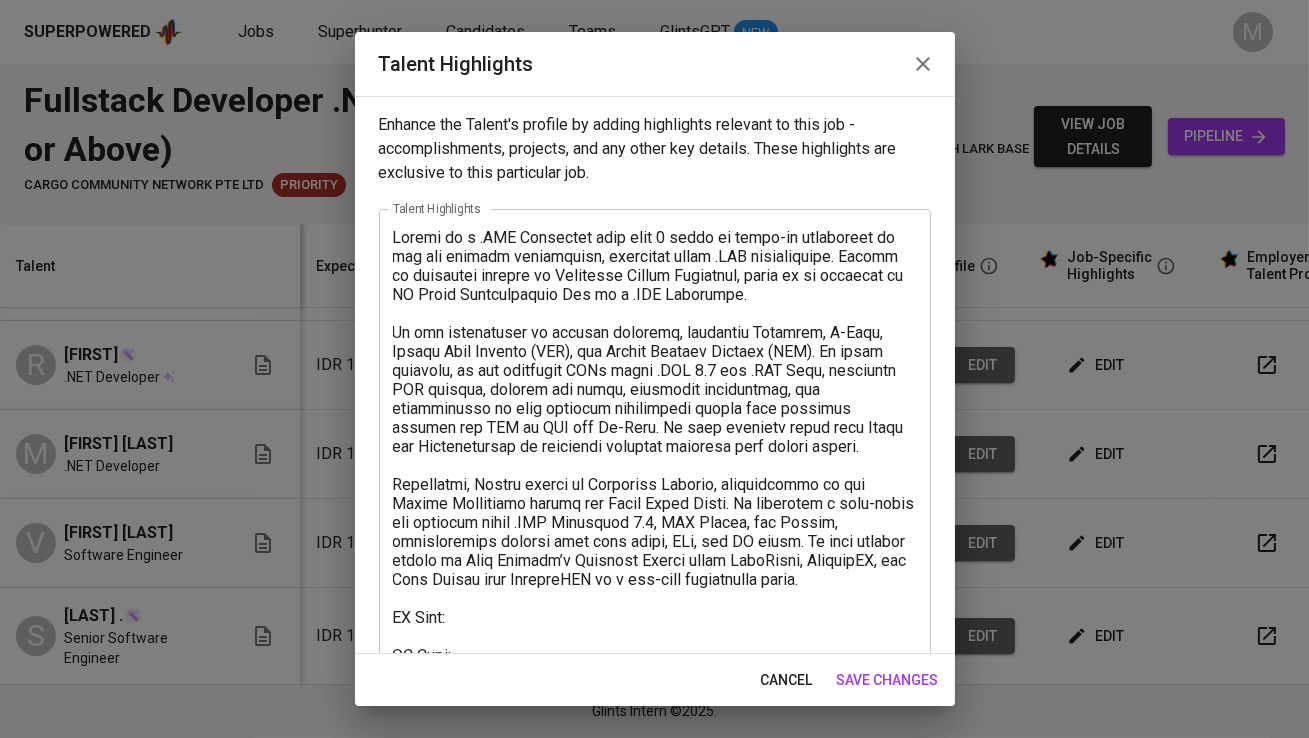 scroll, scrollTop: 103, scrollLeft: 0, axis: vertical 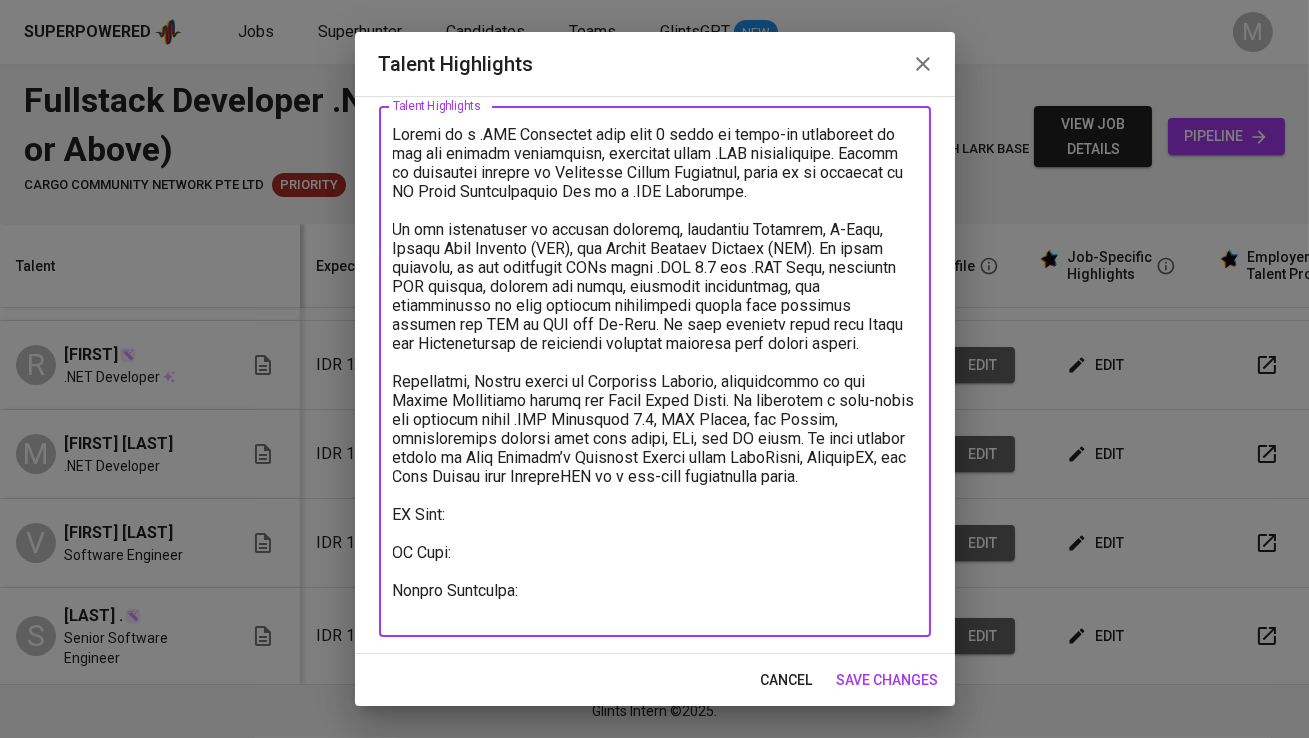 click at bounding box center (655, 372) 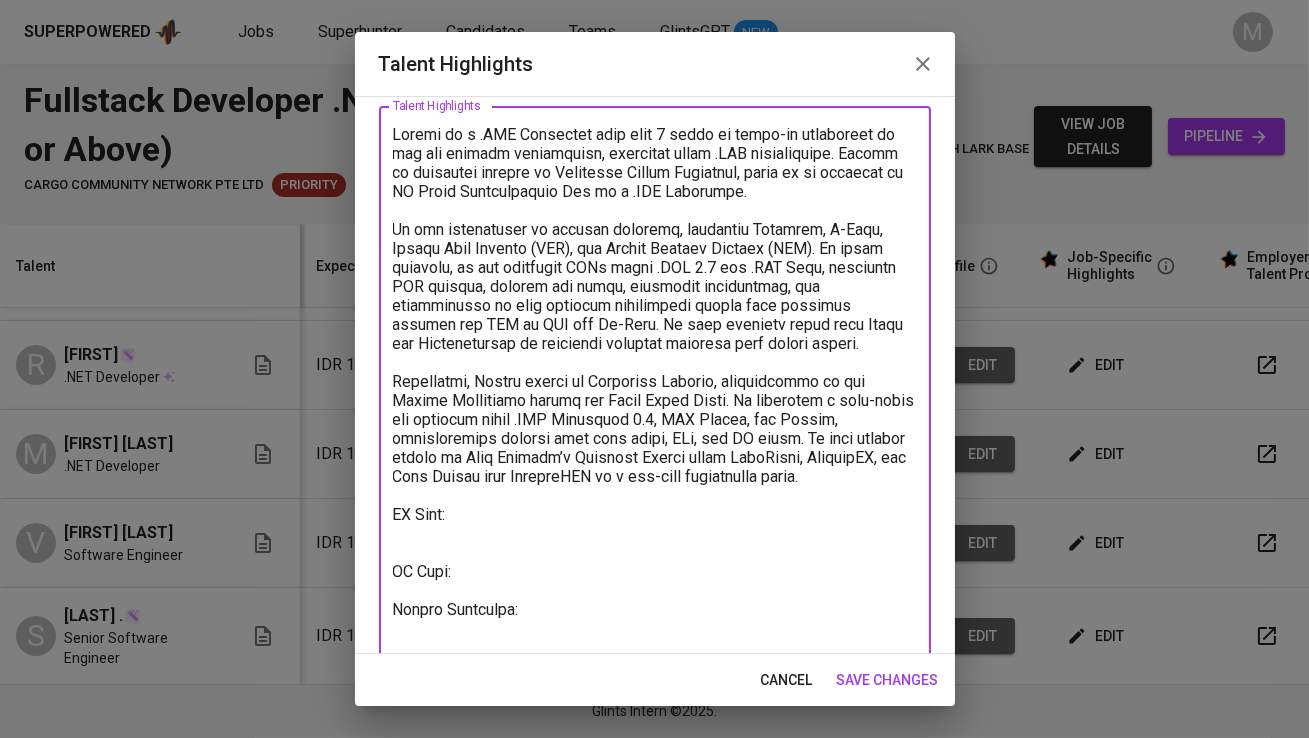 paste on "https://glints.sg.larksuite.com/wiki/MbWTwDWJBiRVikk230Kl8M2igrd?from=from_copylink" 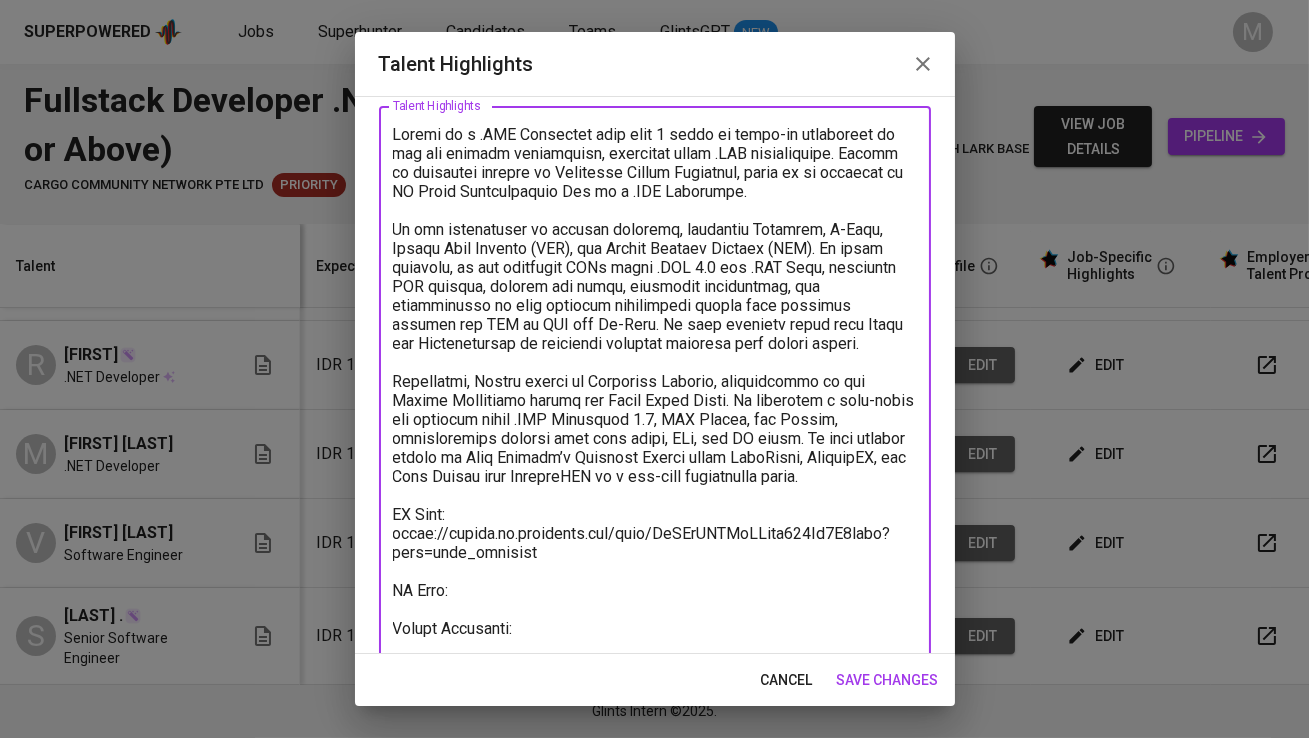 click at bounding box center [655, 391] 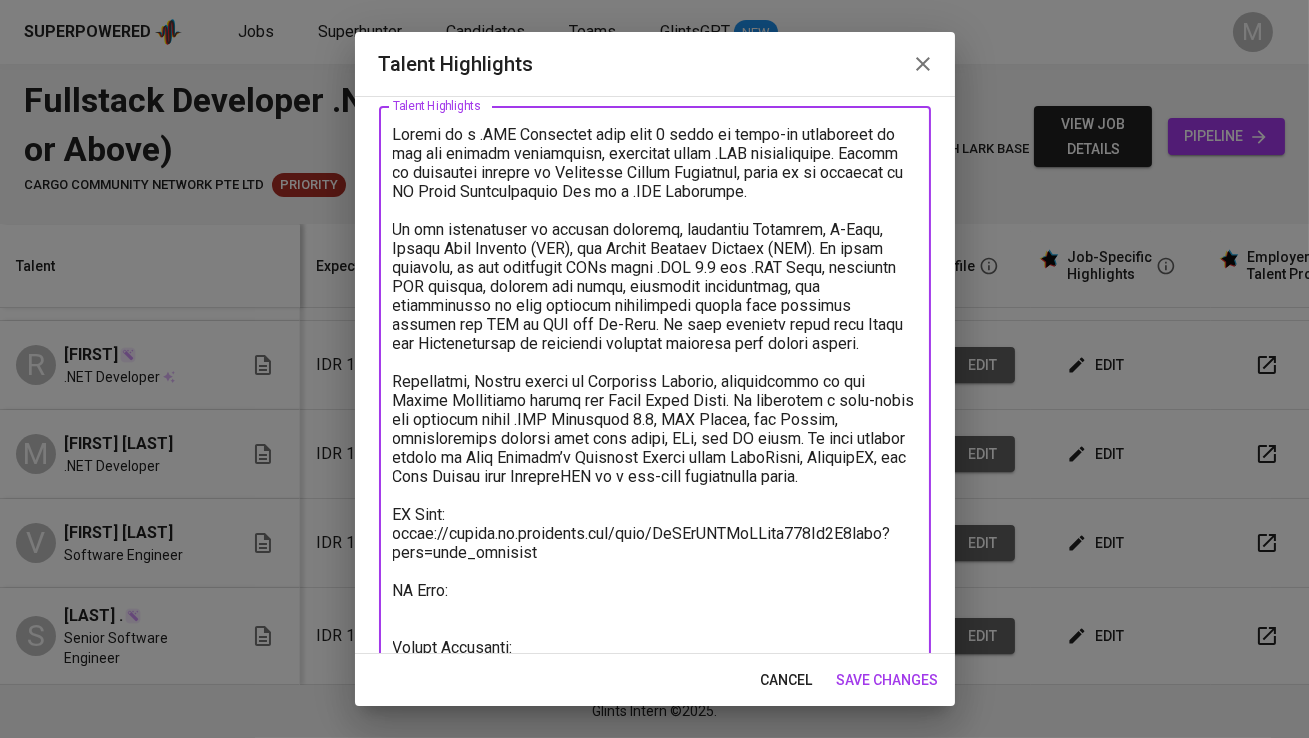 paste on "https://glints.sg.larksuite.com/minutes/obsgz77mqz48ft972n7xh6cp?from=from_copylink" 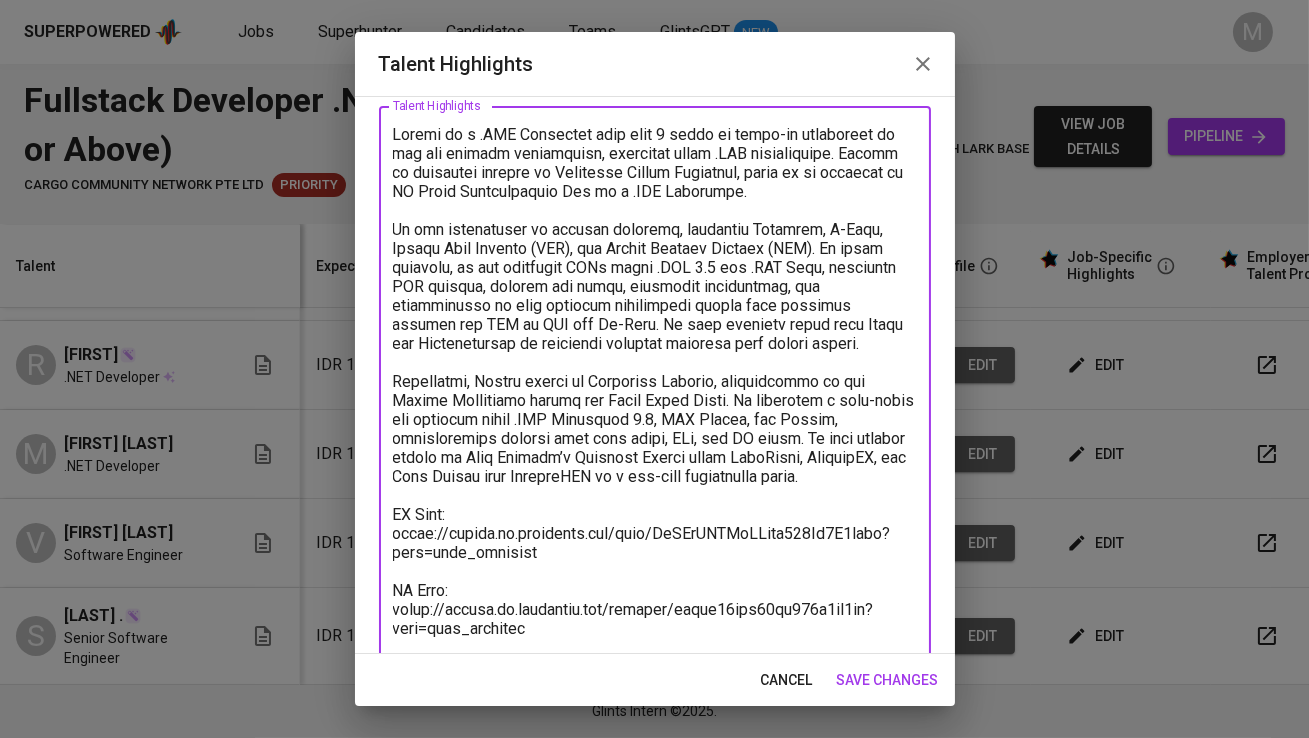 scroll, scrollTop: 179, scrollLeft: 0, axis: vertical 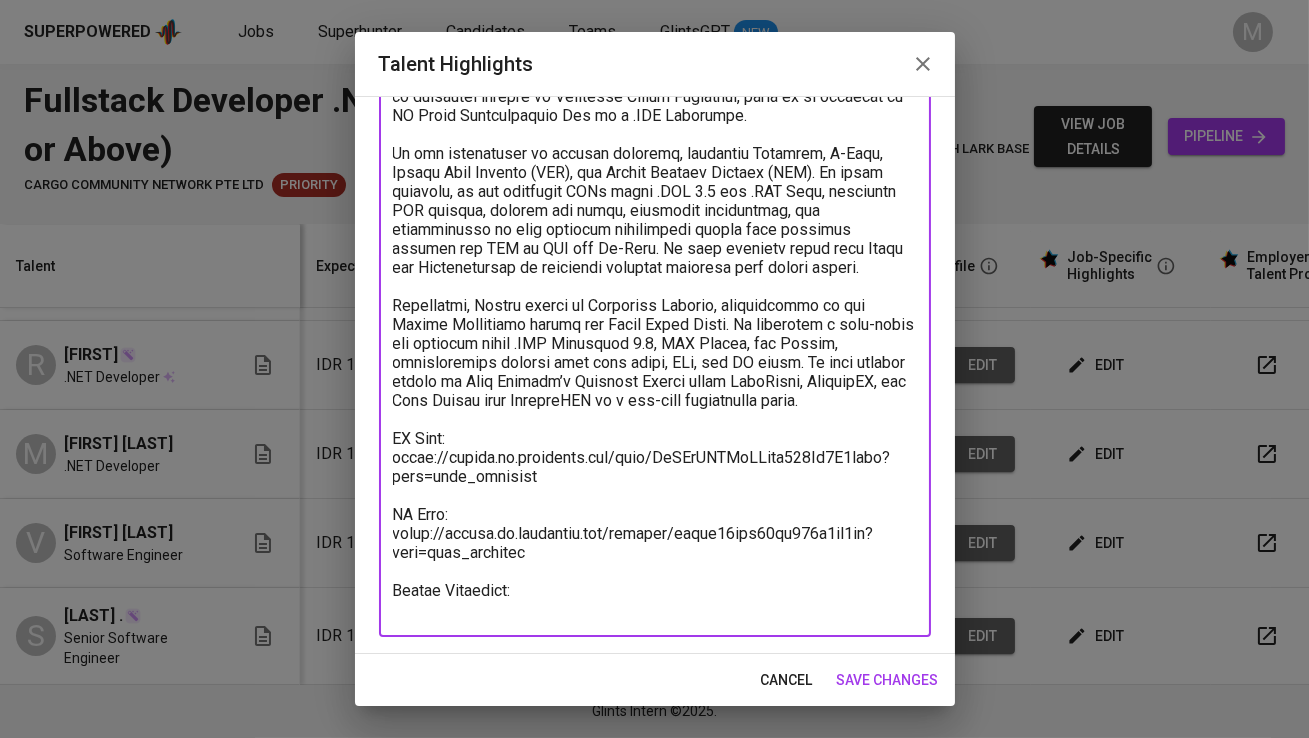 type on "Raihan is a .NET Developer with over 3 years of hands-on experience in web and backend development, primarily using .NET technologies. Raihan is currently working at Indocyber Global Teknologi, where he is assigned to PT Astra International Tbk as a .NET Developer.
He has contributed to several projects, including Odysseus, T-Care, Toyota Home Service (THS), and Mobile Service Advisor (MSA). In these projects, he has developed APIs using .NET 4.5 and .NET Core, optimized SQL queries, handled bug fixes, performed deployments, and participated in full software development cycles from internal testing and SIT to UAT and Go-Live. He also utilized tools like Kafka and Elasticsearch to implement advanced features like global search.
Previously, Raihan worked at Deltadata Mandiri, contributing to the Career Management system for Astra Honda Motor. He developed a full-stack web platform using .NET Framework 4.5, SQL Server, and Dapper, collaborating closely with tech leads, BAs, and QA teams. He also briefly w..." 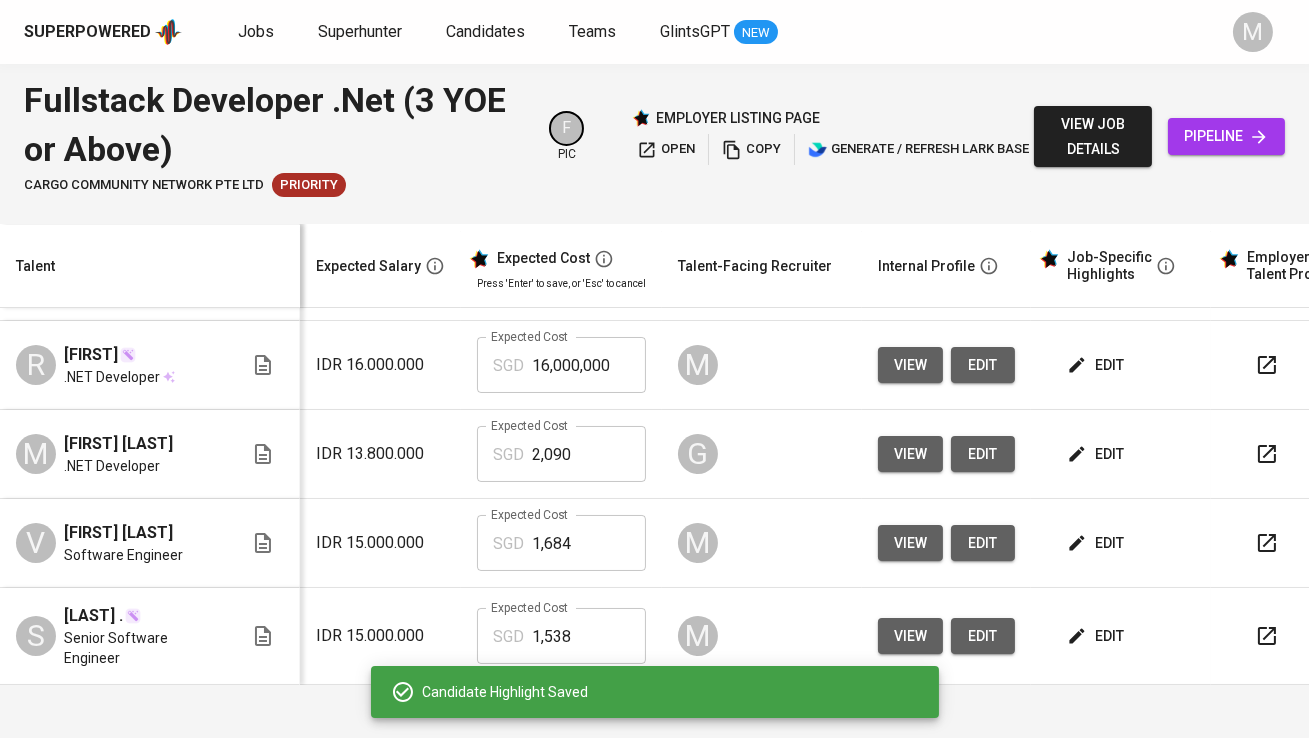 scroll, scrollTop: 277, scrollLeft: 0, axis: vertical 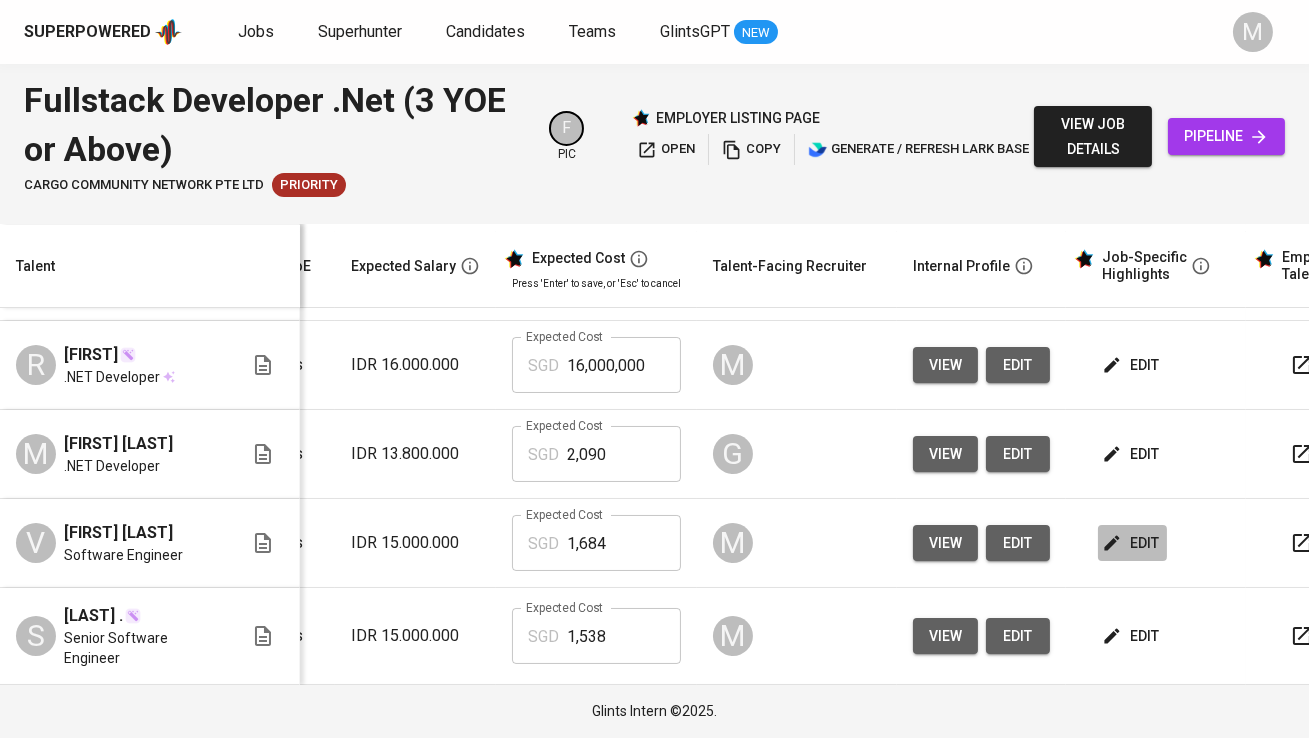 click 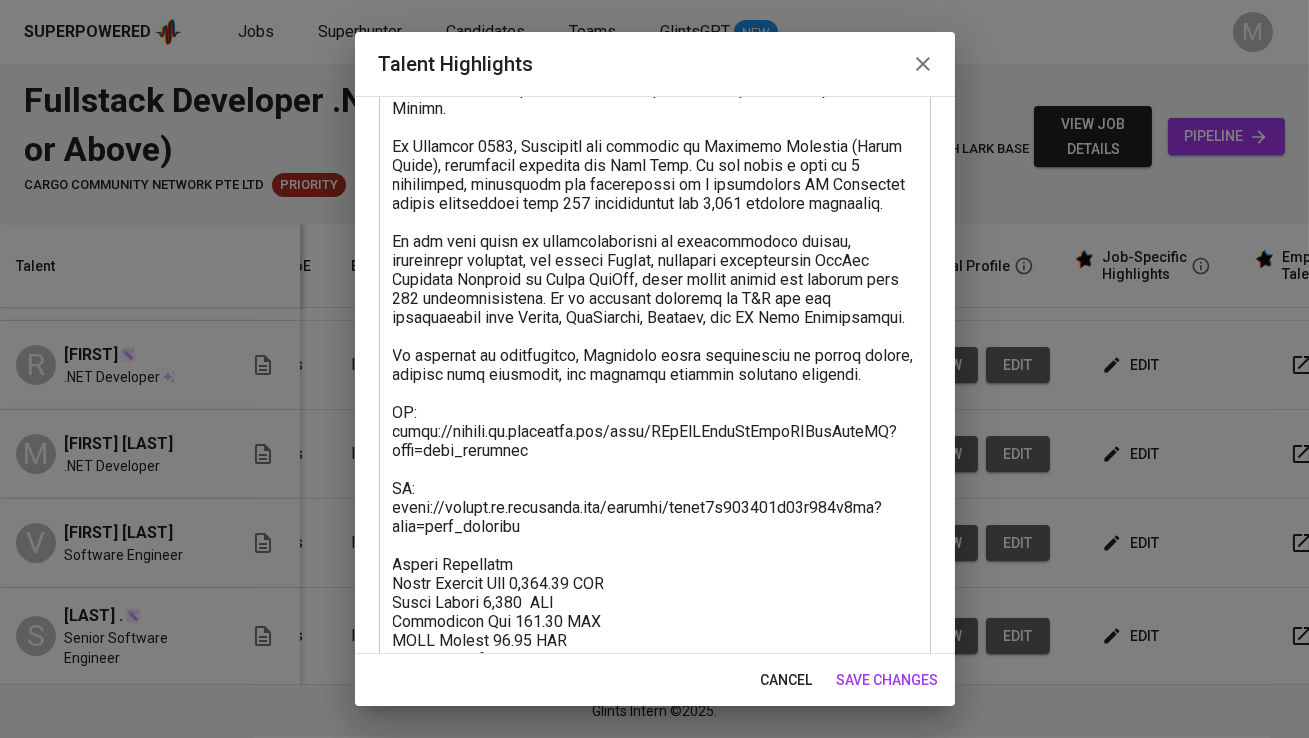 scroll, scrollTop: 483, scrollLeft: 0, axis: vertical 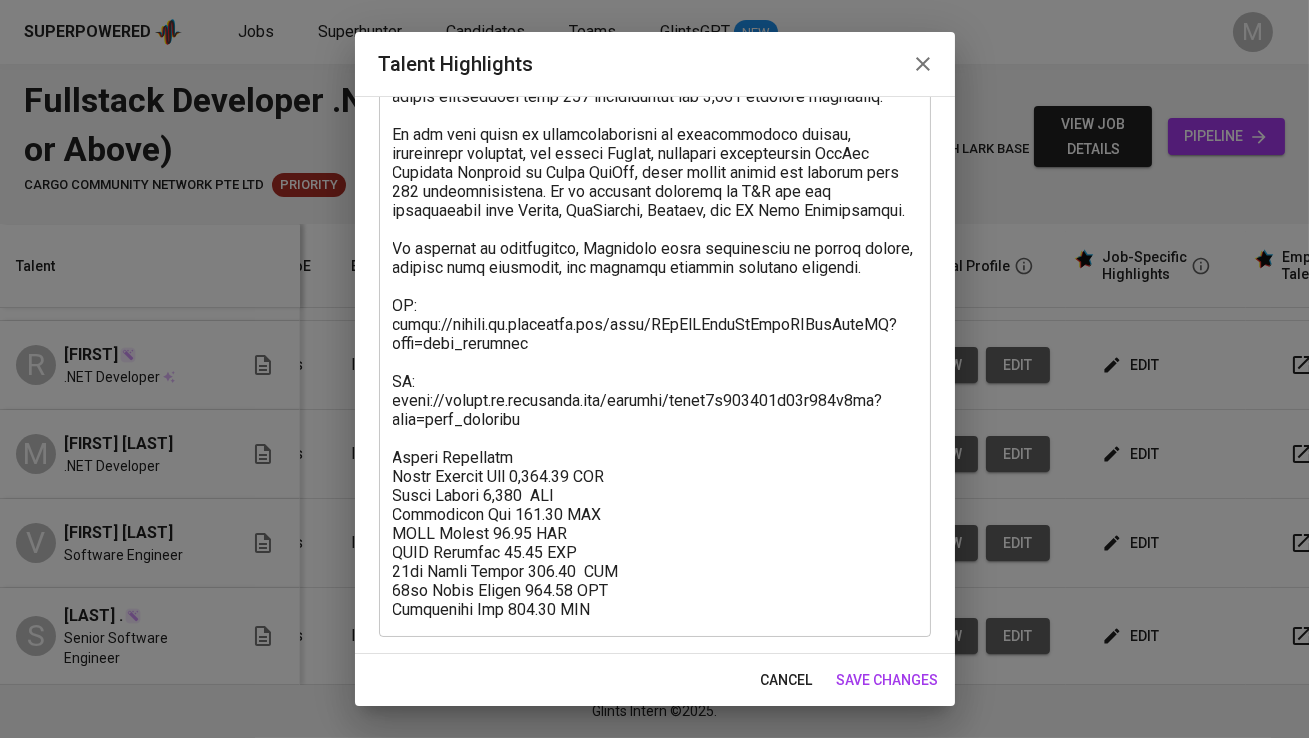 click on "cancel" at bounding box center [787, 680] 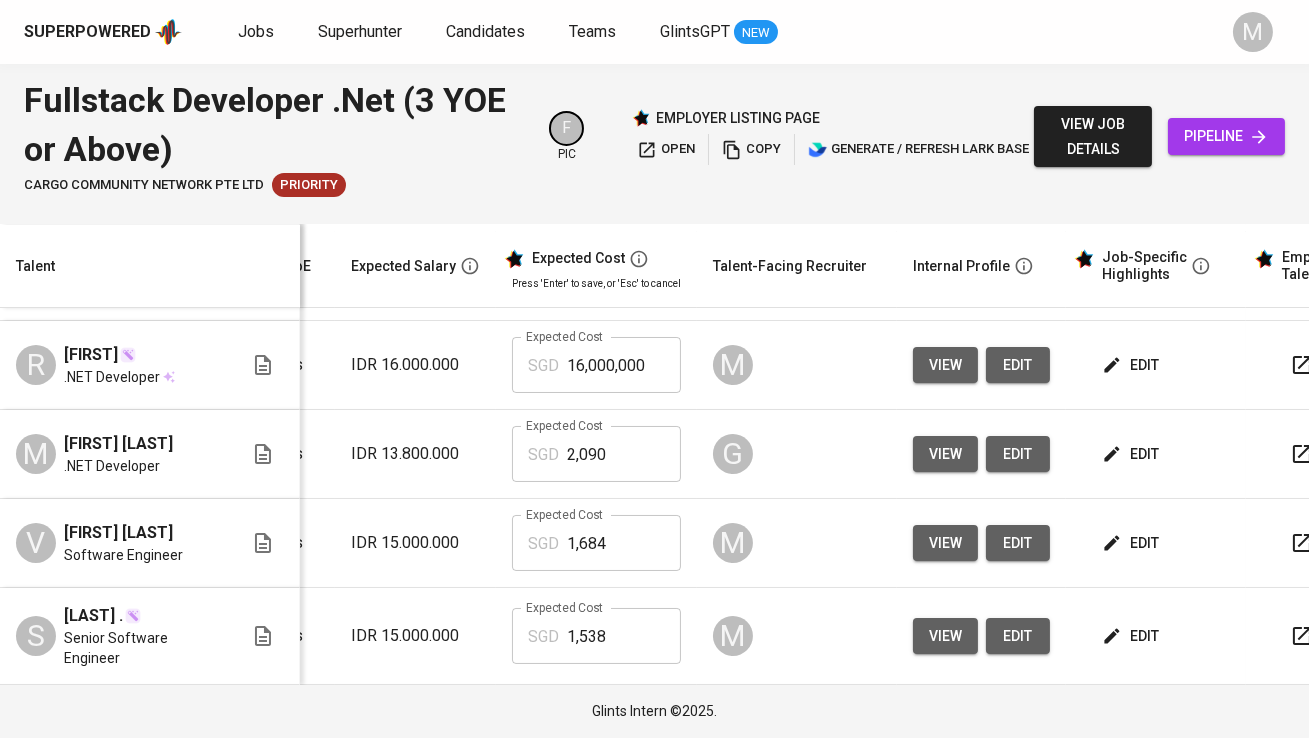scroll, scrollTop: 277, scrollLeft: 384, axis: both 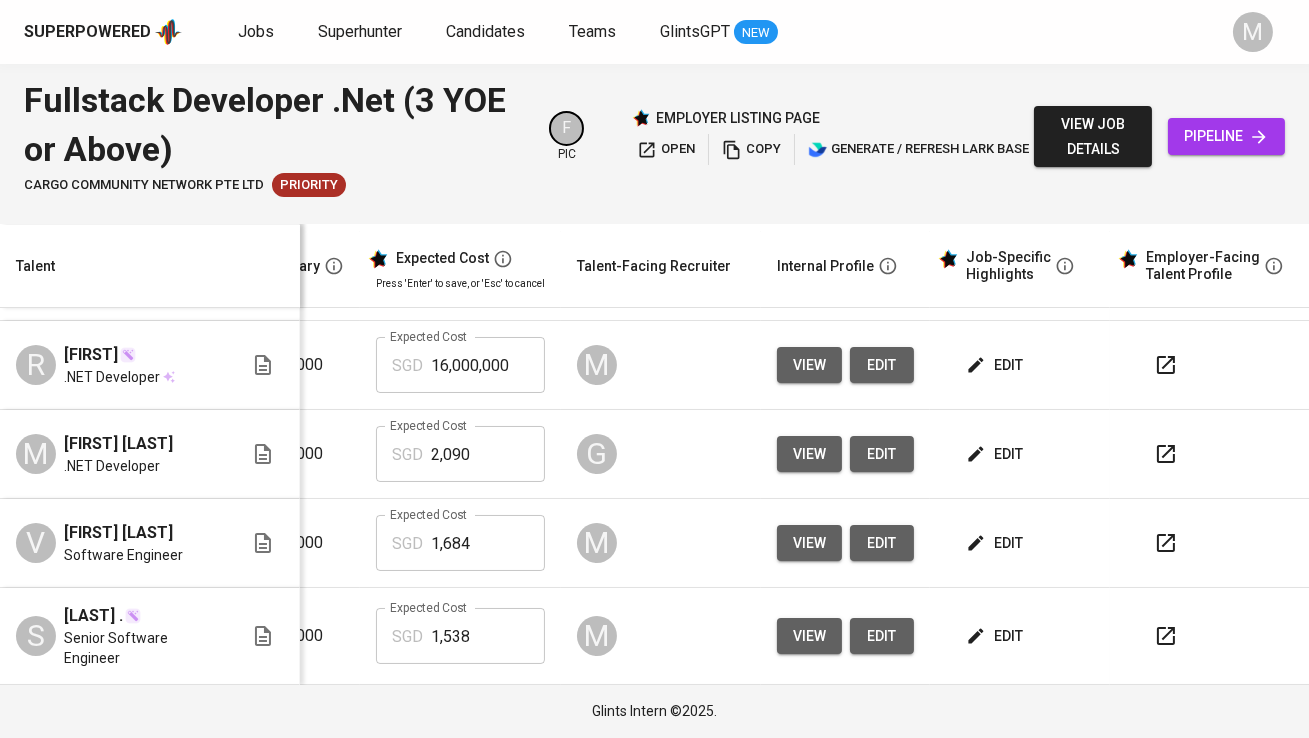 click on "edit" at bounding box center [882, 543] 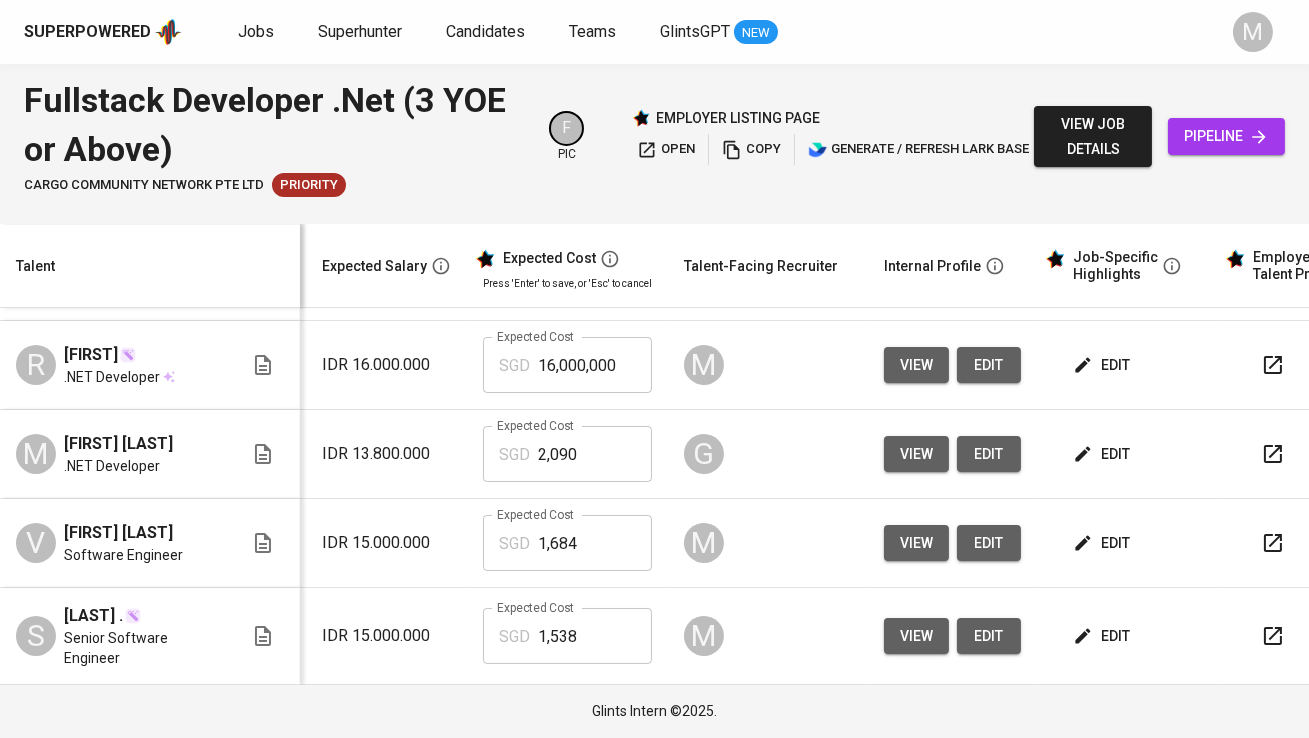 scroll, scrollTop: 277, scrollLeft: 133, axis: both 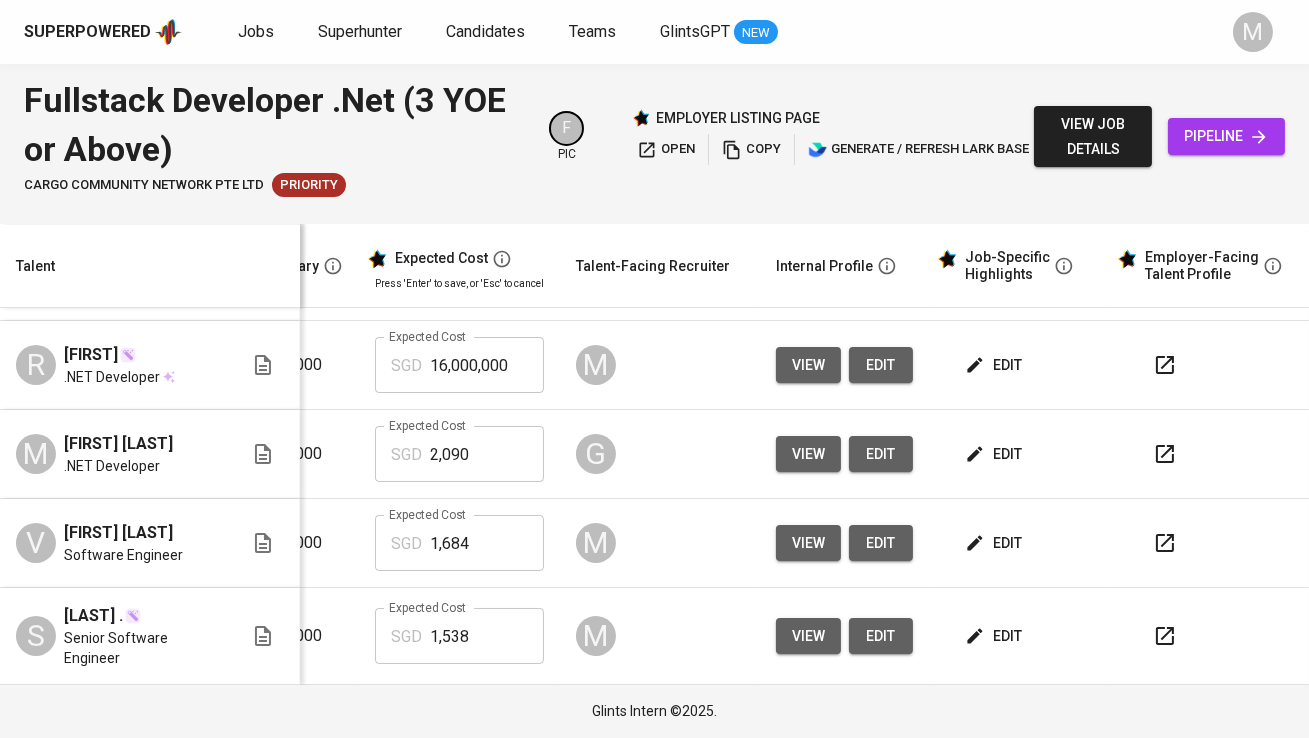 click on "edit" at bounding box center (995, 636) 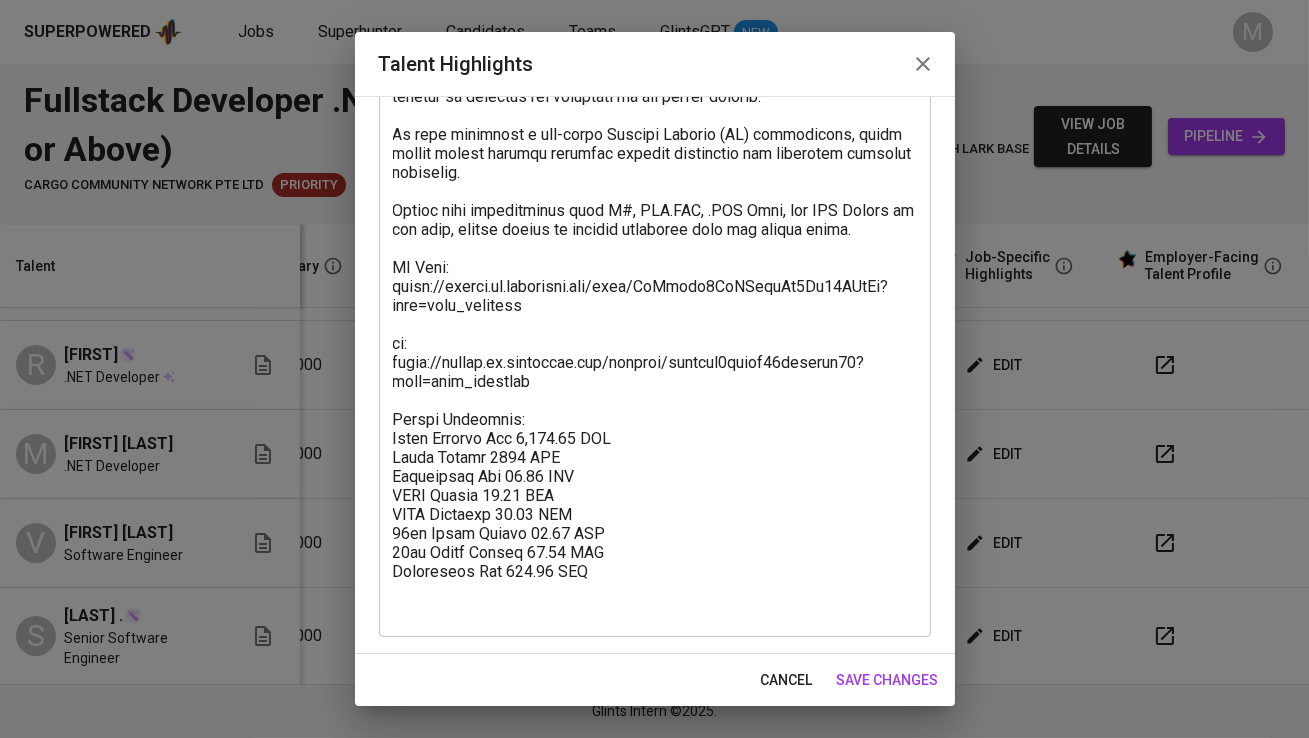 type 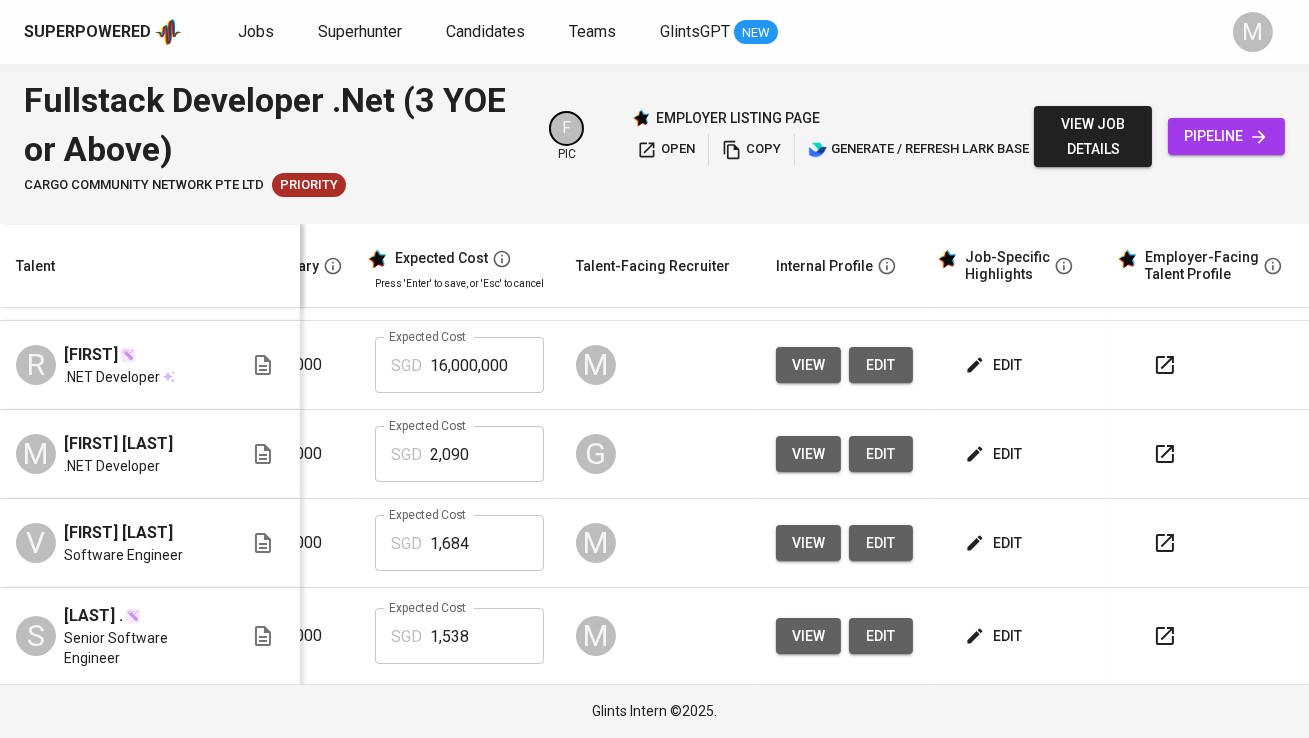 click on "edit" at bounding box center (881, 636) 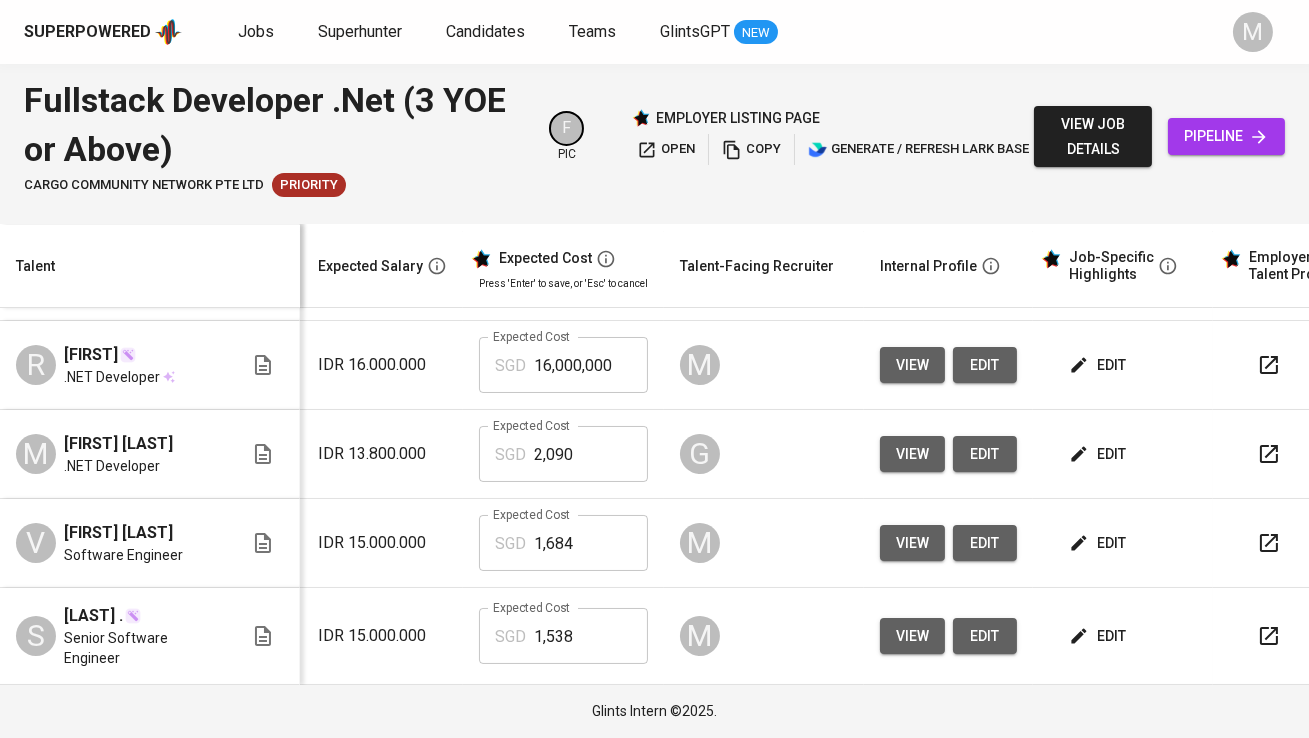 click on "edit" at bounding box center [1099, 454] 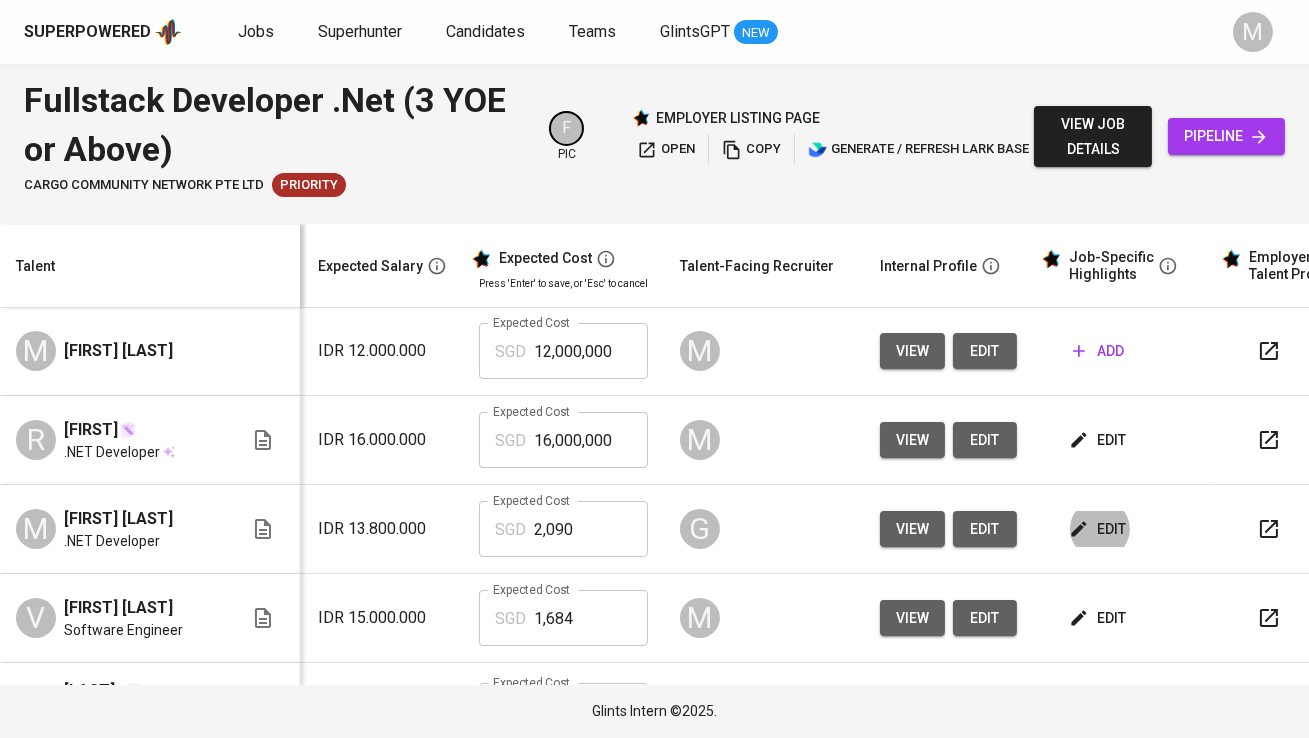 click on "edit" at bounding box center (985, 440) 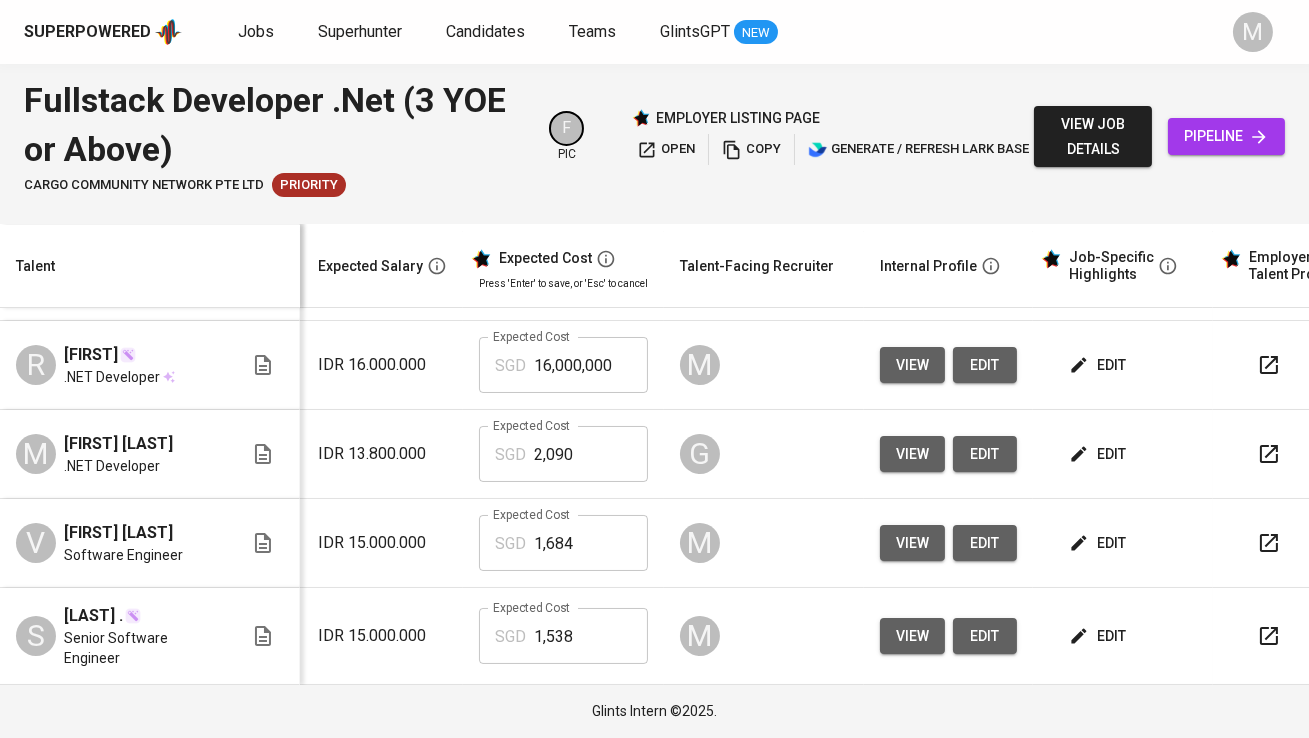 scroll, scrollTop: 273, scrollLeft: 319, axis: both 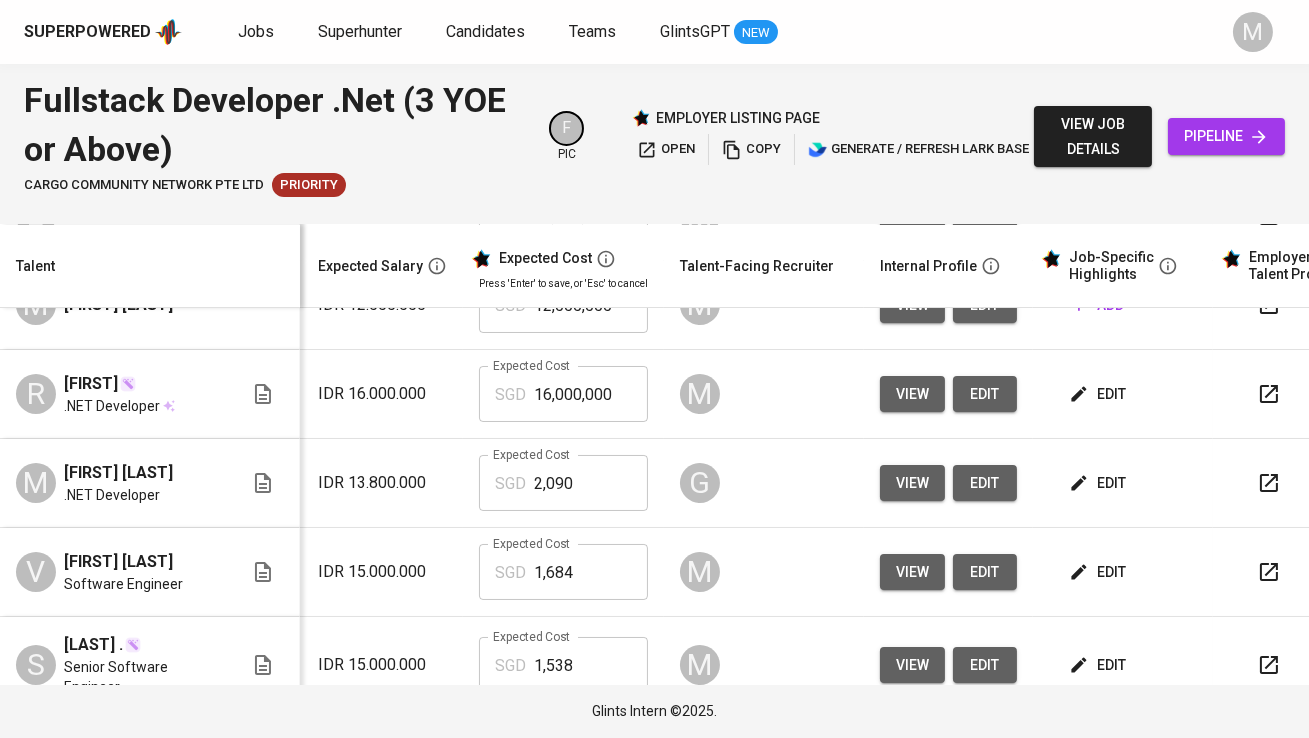 click on "edit" at bounding box center [1099, 394] 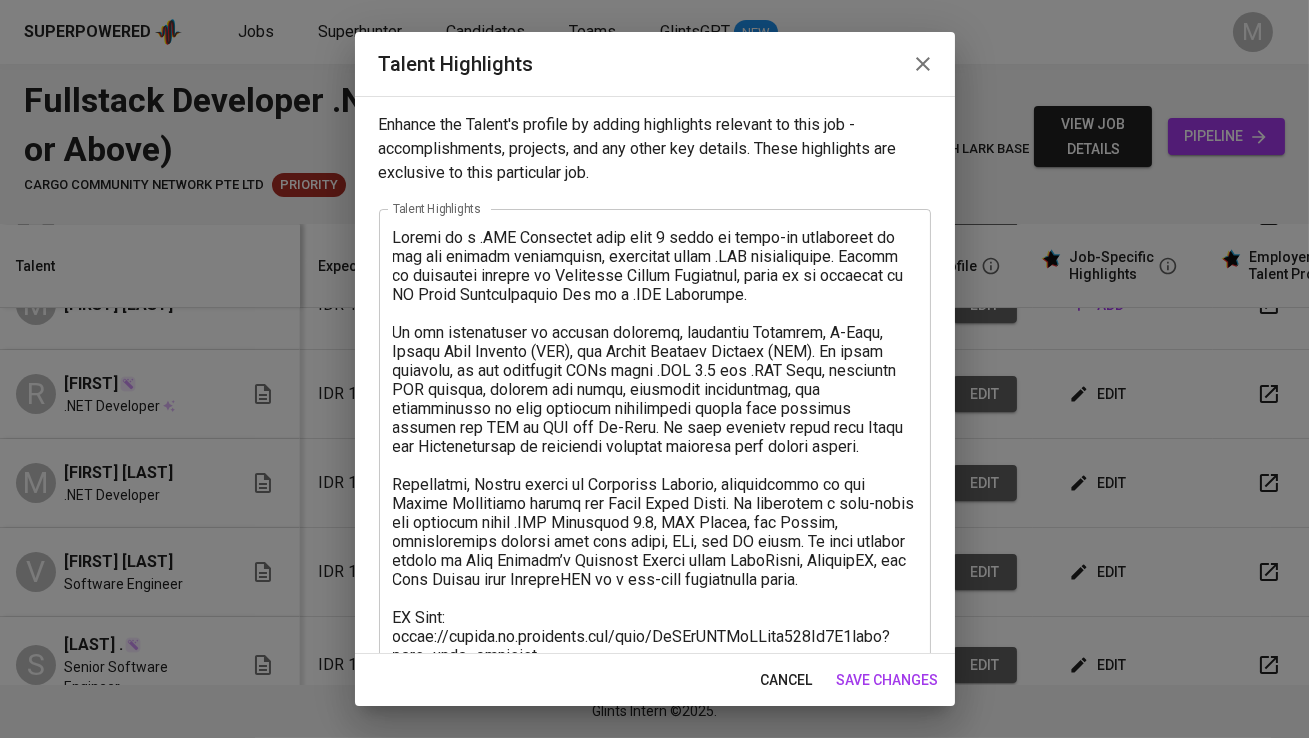 scroll, scrollTop: 179, scrollLeft: 0, axis: vertical 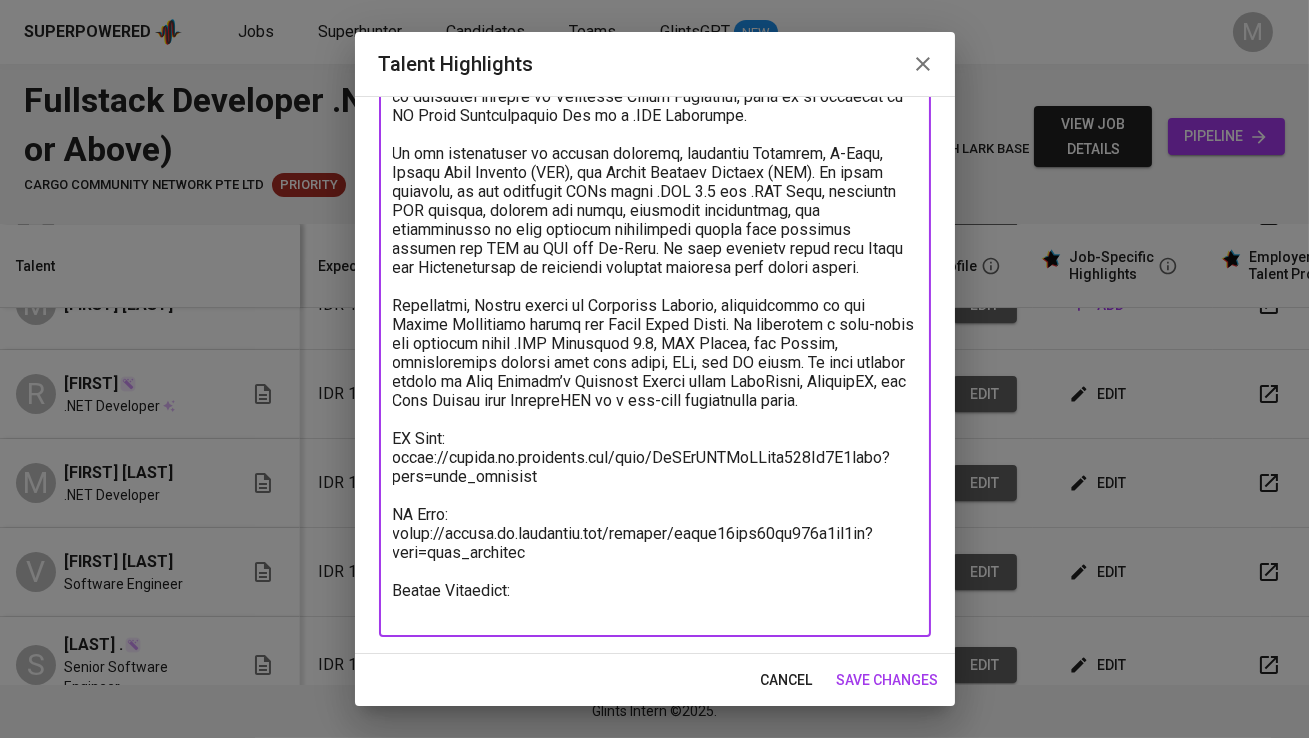 drag, startPoint x: 536, startPoint y: 597, endPoint x: 388, endPoint y: 582, distance: 148.7582 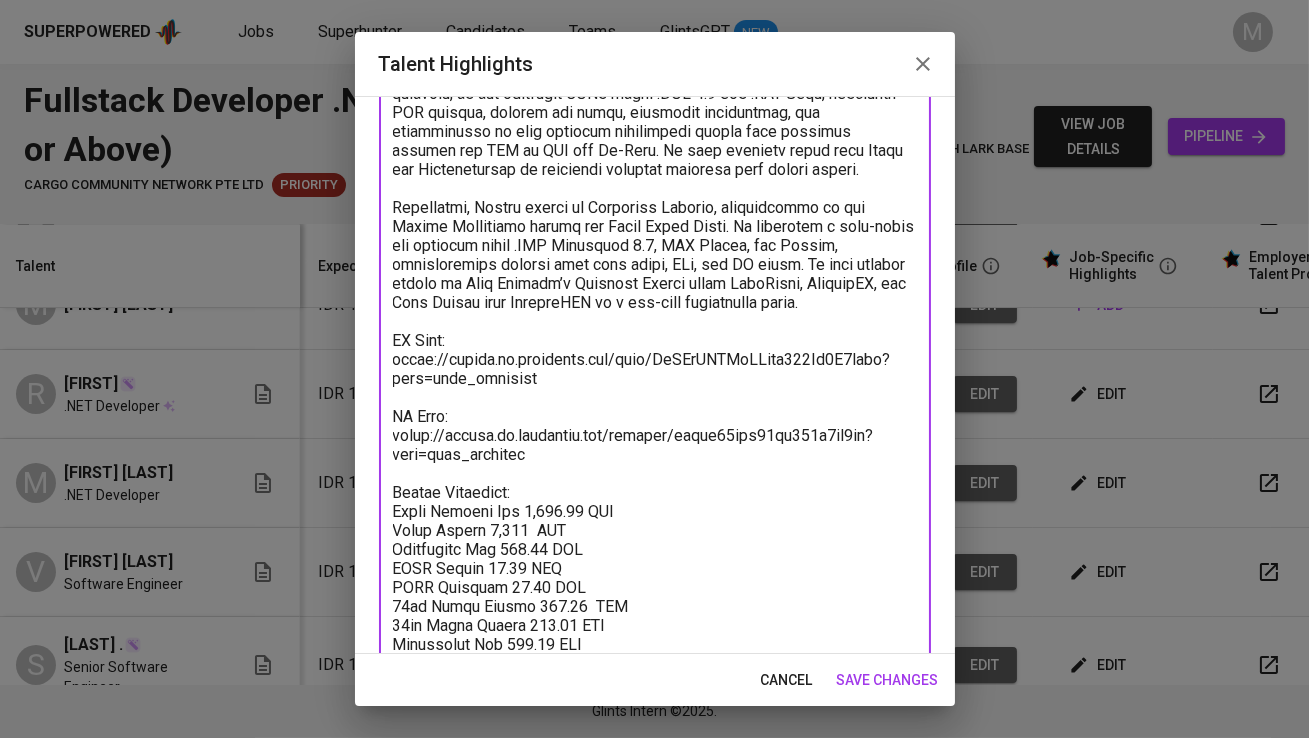 scroll, scrollTop: 330, scrollLeft: 0, axis: vertical 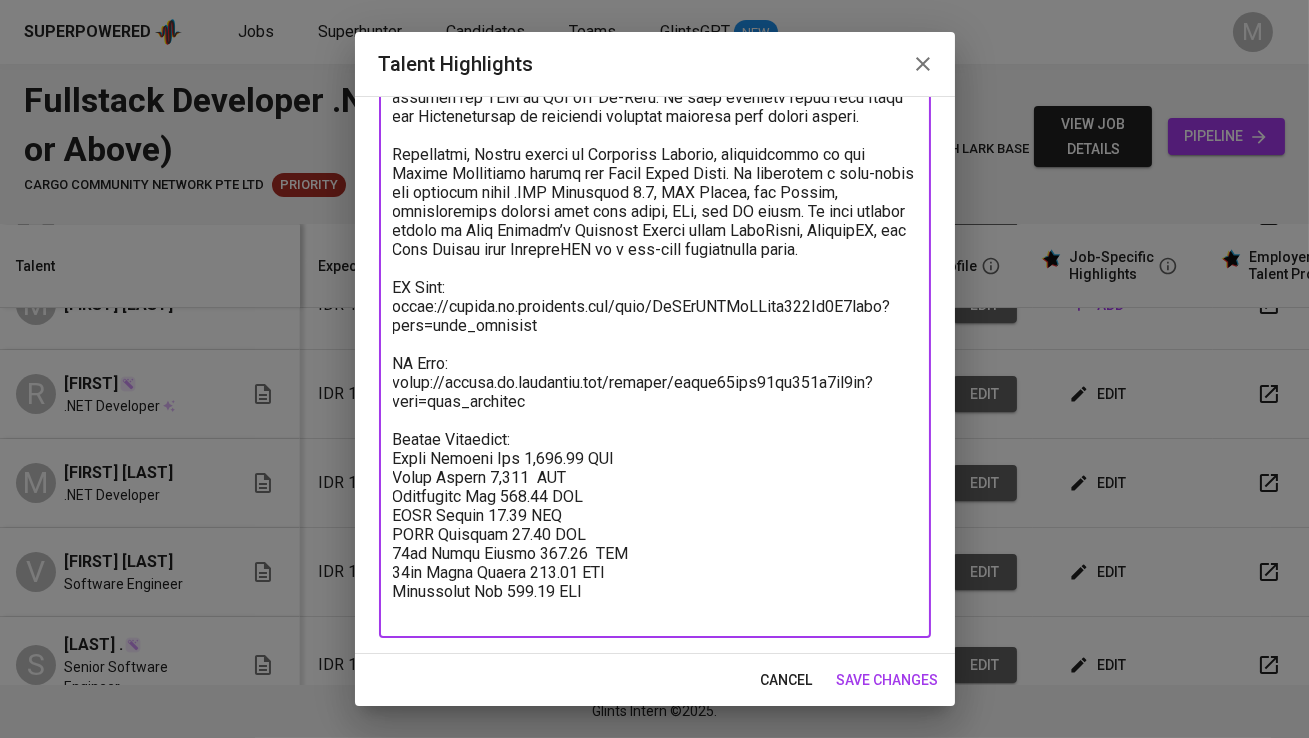 type on "Raihan is a .NET Developer with over 3 years of hands-on experience in web and backend development, primarily using .NET technologies. Raihan is currently working at Indocyber Global Teknologi, where he is assigned to PT Astra International Tbk as a .NET Developer.
He has contributed to several projects, including Odysseus, T-Care, Toyota Home Service (THS), and Mobile Service Advisor (MSA). In these projects, he has developed APIs using .NET 4.5 and .NET Core, optimized SQL queries, handled bug fixes, performed deployments, and participated in full software development cycles from internal testing and SIT to UAT and Go-Live. He also utilized tools like Kafka and Elasticsearch to implement advanced features like global search.
Previously, Raihan worked at Deltadata Mandiri, contributing to the Career Management system for Astra Honda Motor. He developed a full-stack web platform using .NET Framework 4.5, SQL Server, and Dapper, collaborating closely with tech leads, BAs, and QA teams. He also briefly w..." 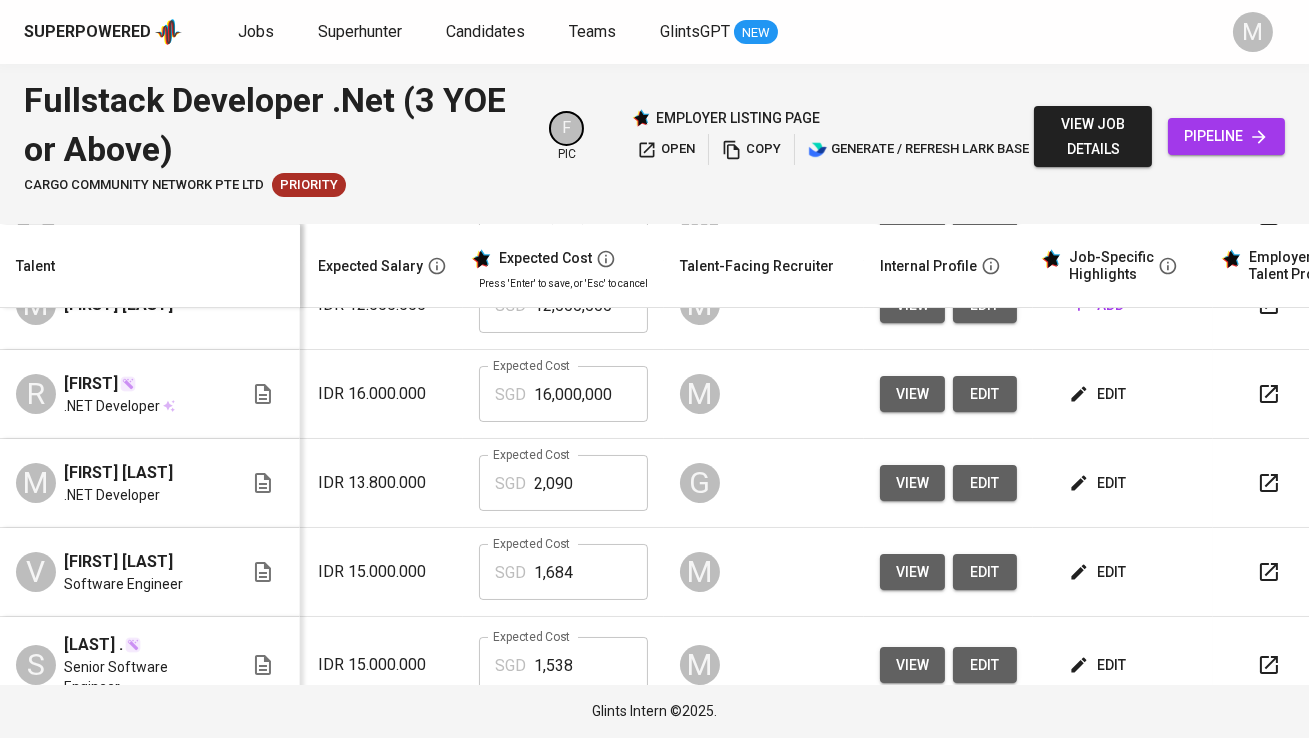click on "view edit" at bounding box center [948, 665] 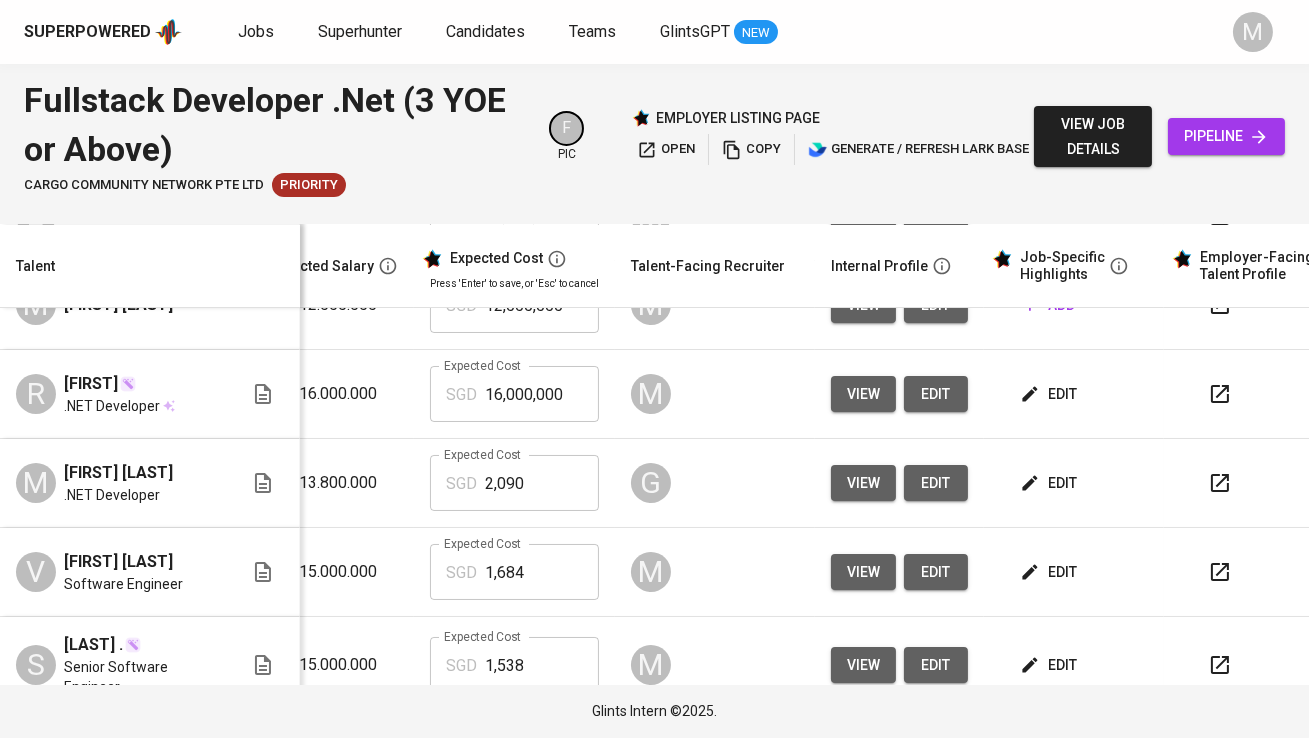 scroll, scrollTop: 225, scrollLeft: 431, axis: both 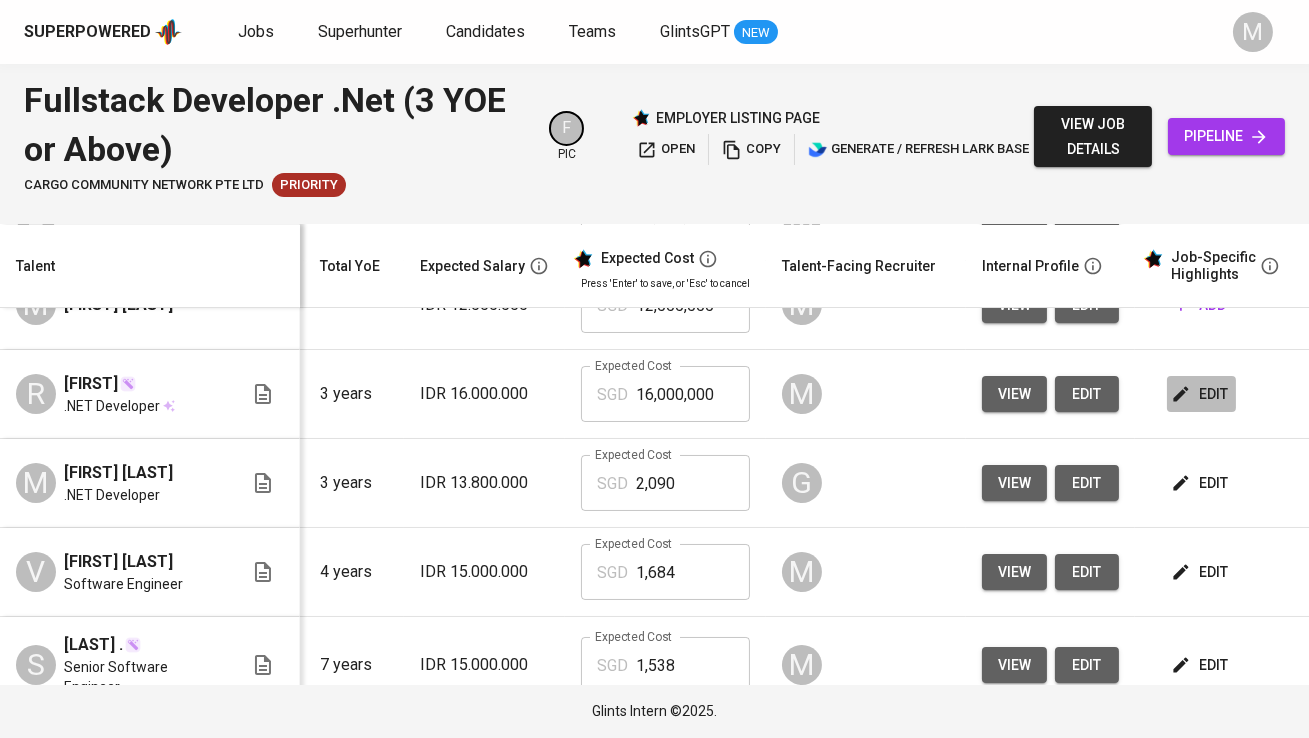 click on "edit" at bounding box center (1201, 394) 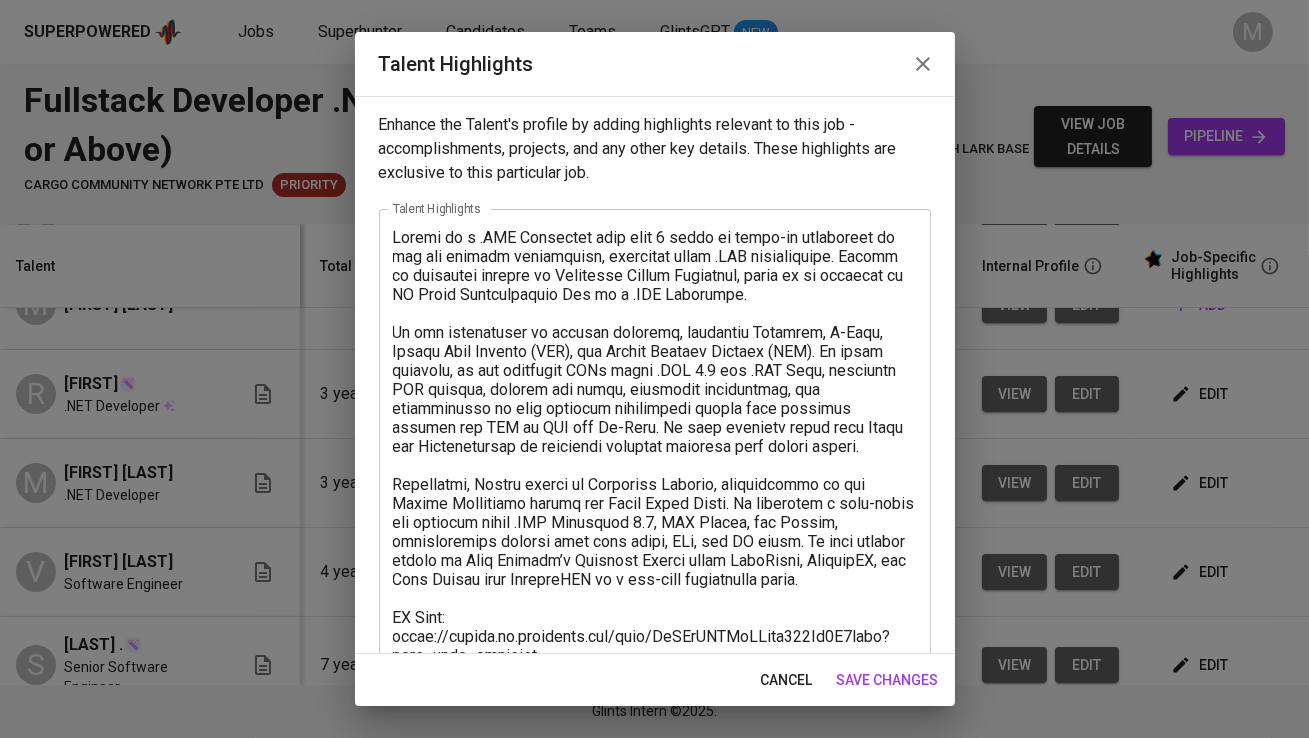 scroll, scrollTop: 330, scrollLeft: 0, axis: vertical 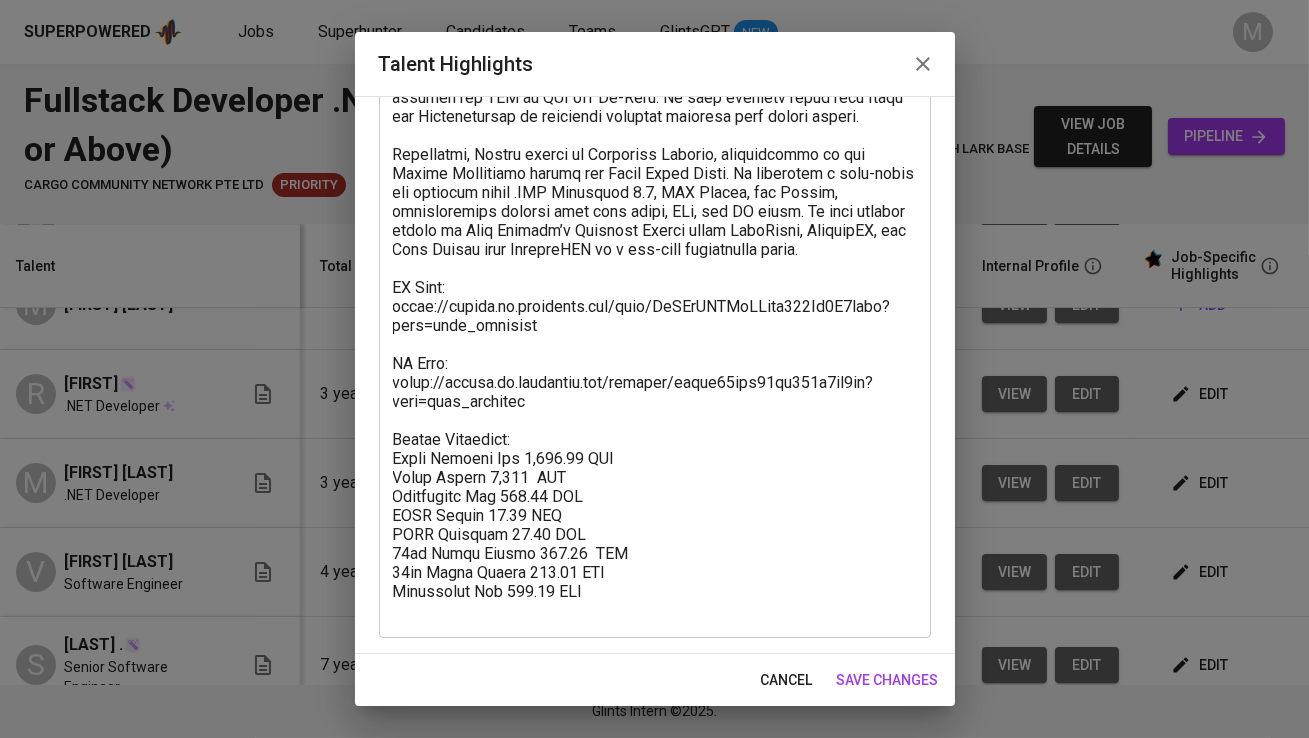 click on "save changes" at bounding box center (888, 680) 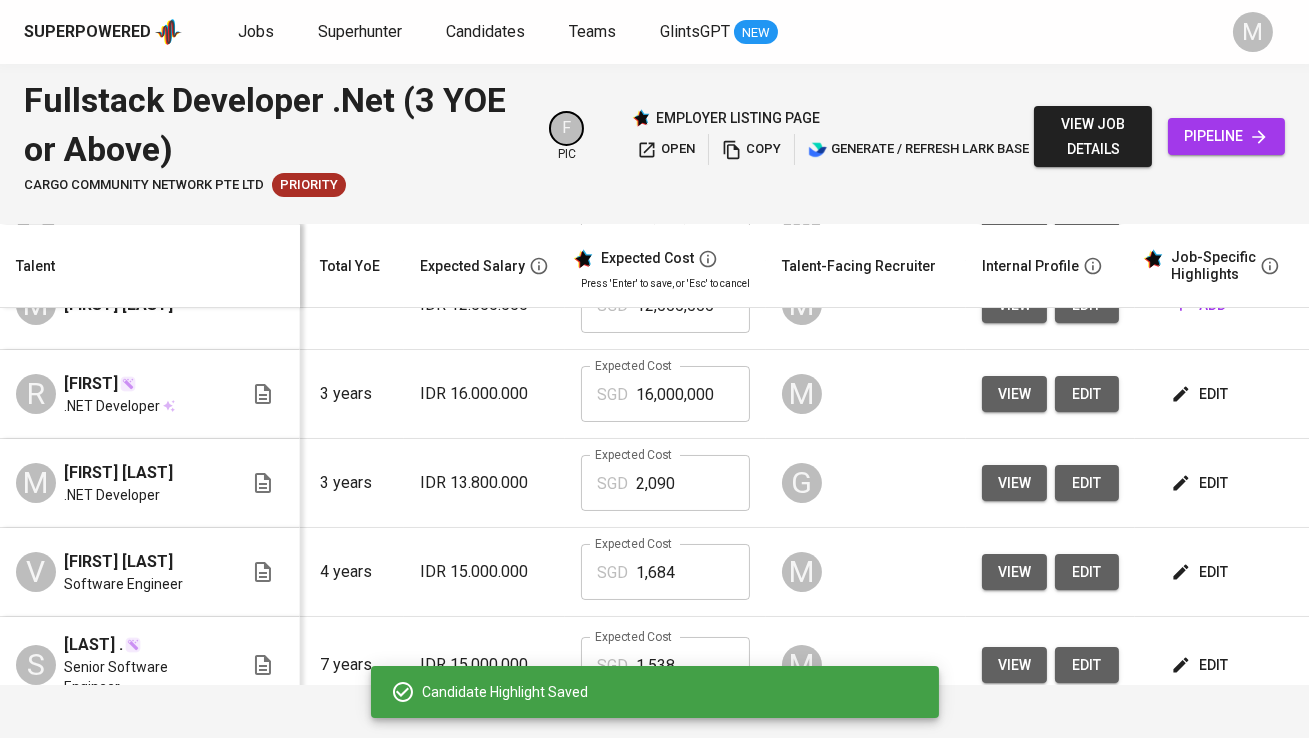 click on "16,000,000" at bounding box center [693, 394] 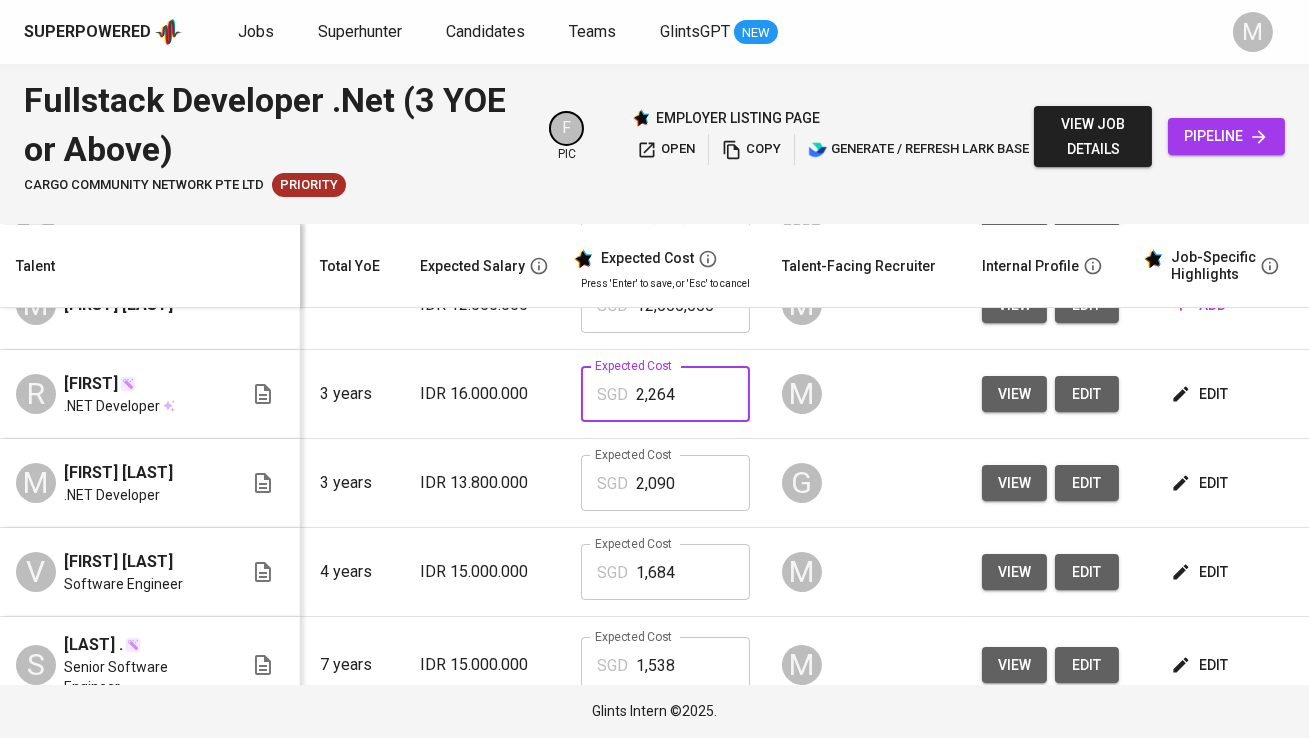 type on "2,264" 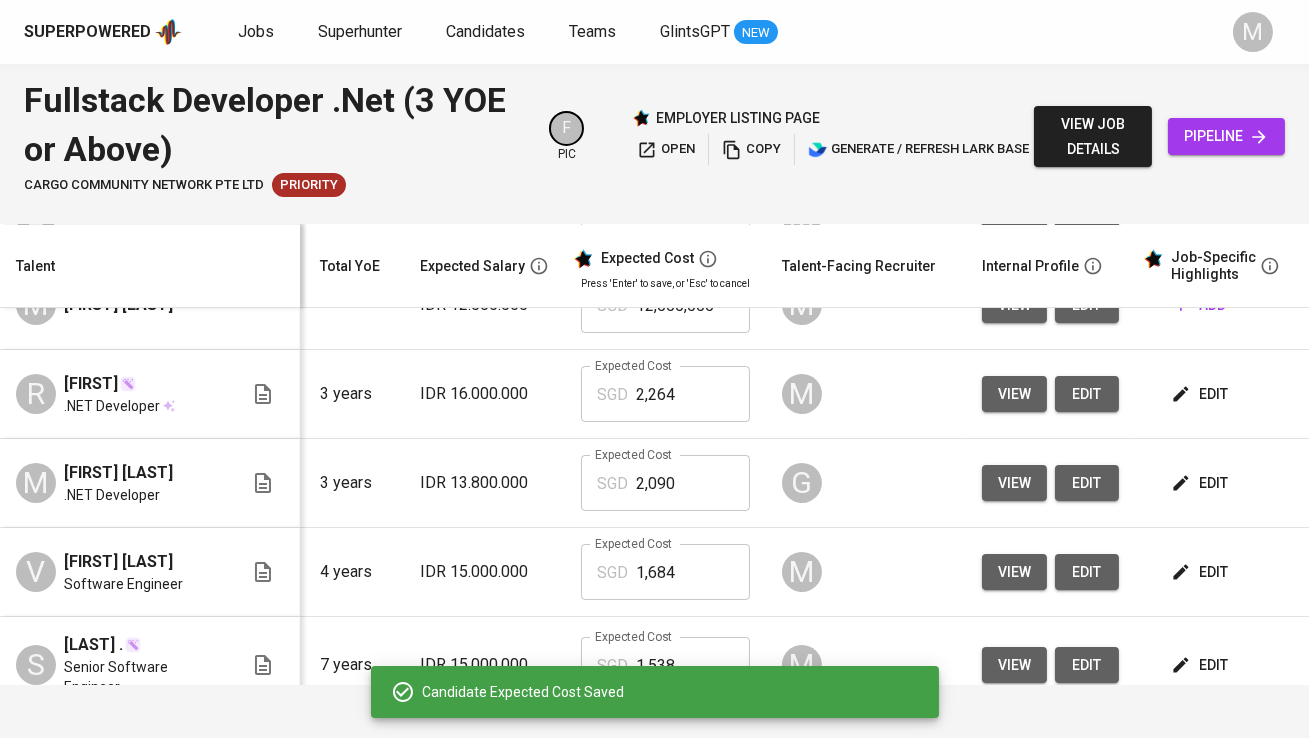scroll, scrollTop: 225, scrollLeft: 0, axis: vertical 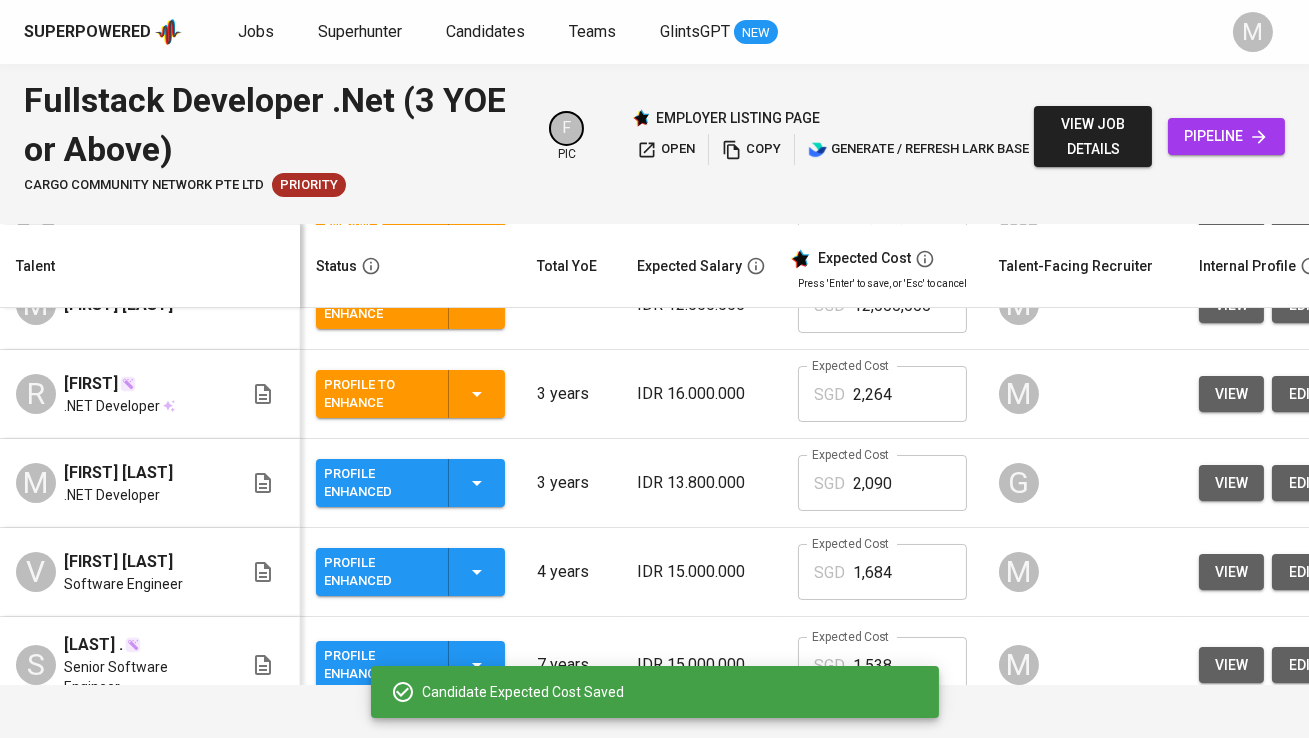 click on "Profile to Enhance" at bounding box center [410, 394] 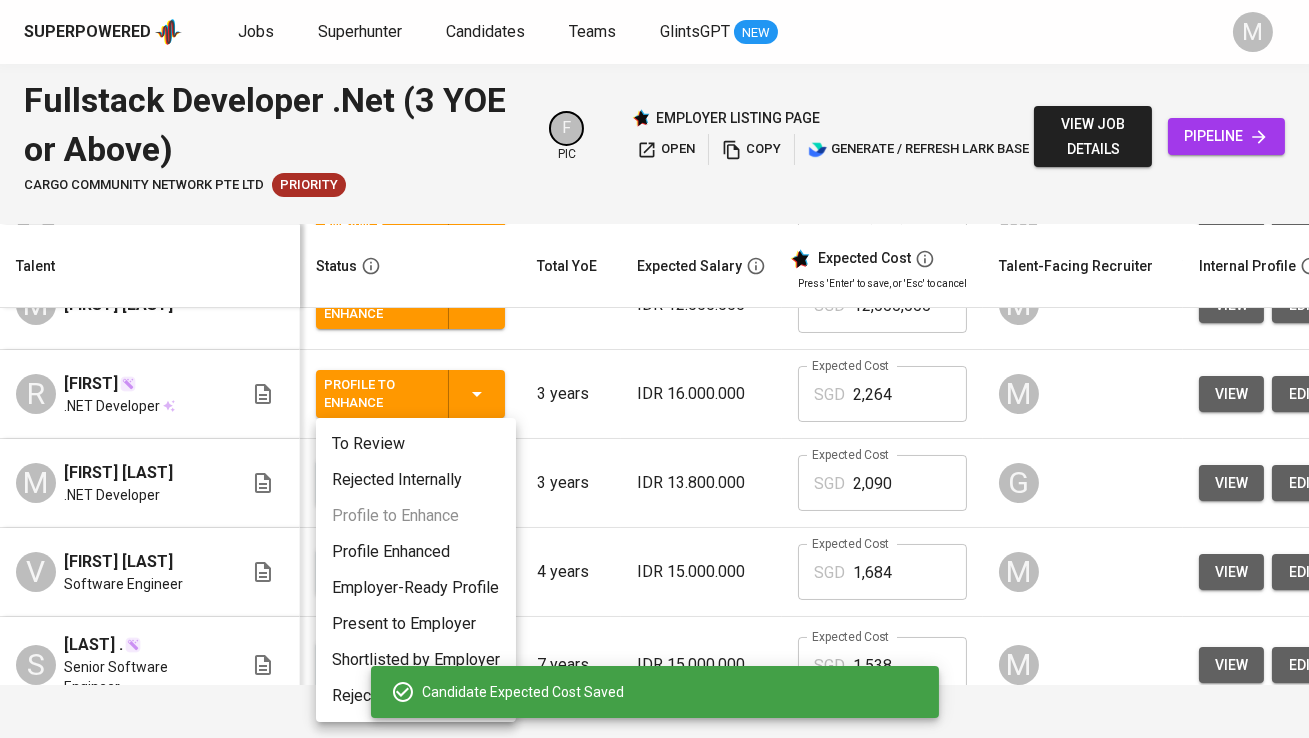 click on "Profile Enhanced" at bounding box center [416, 552] 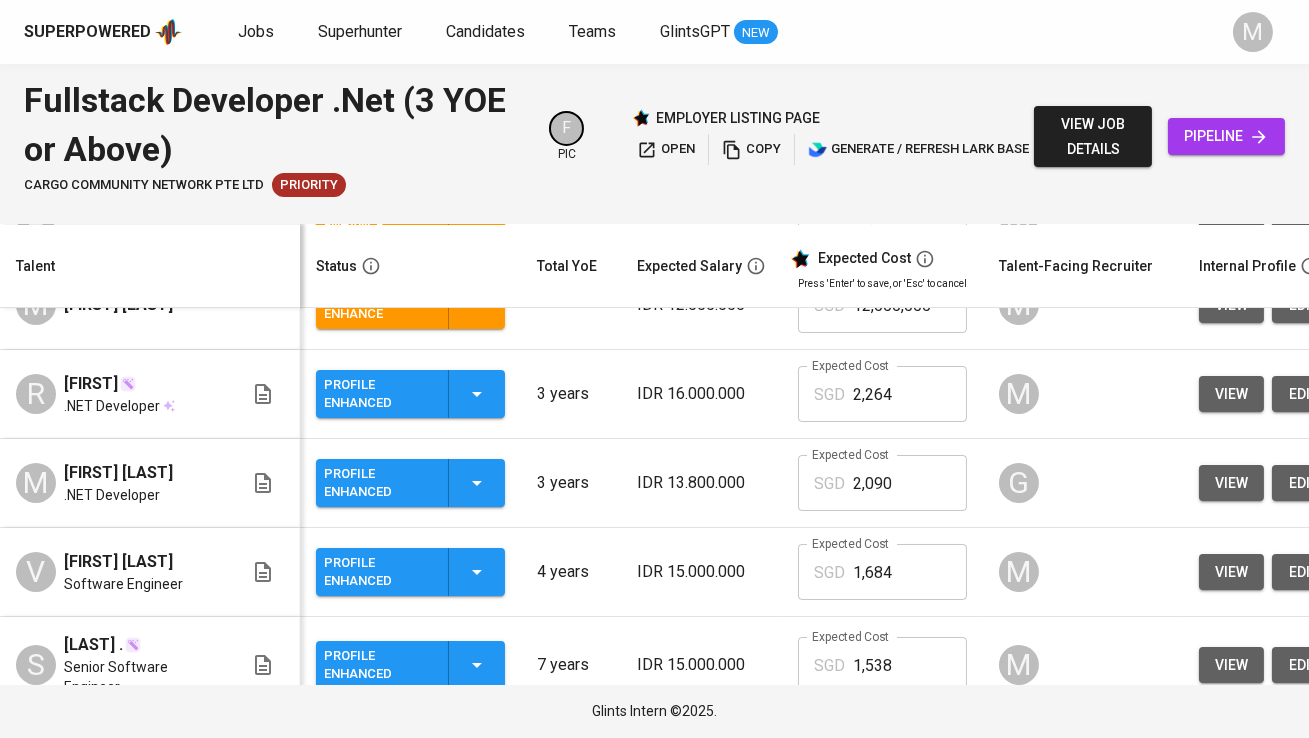 scroll, scrollTop: 225, scrollLeft: 382, axis: both 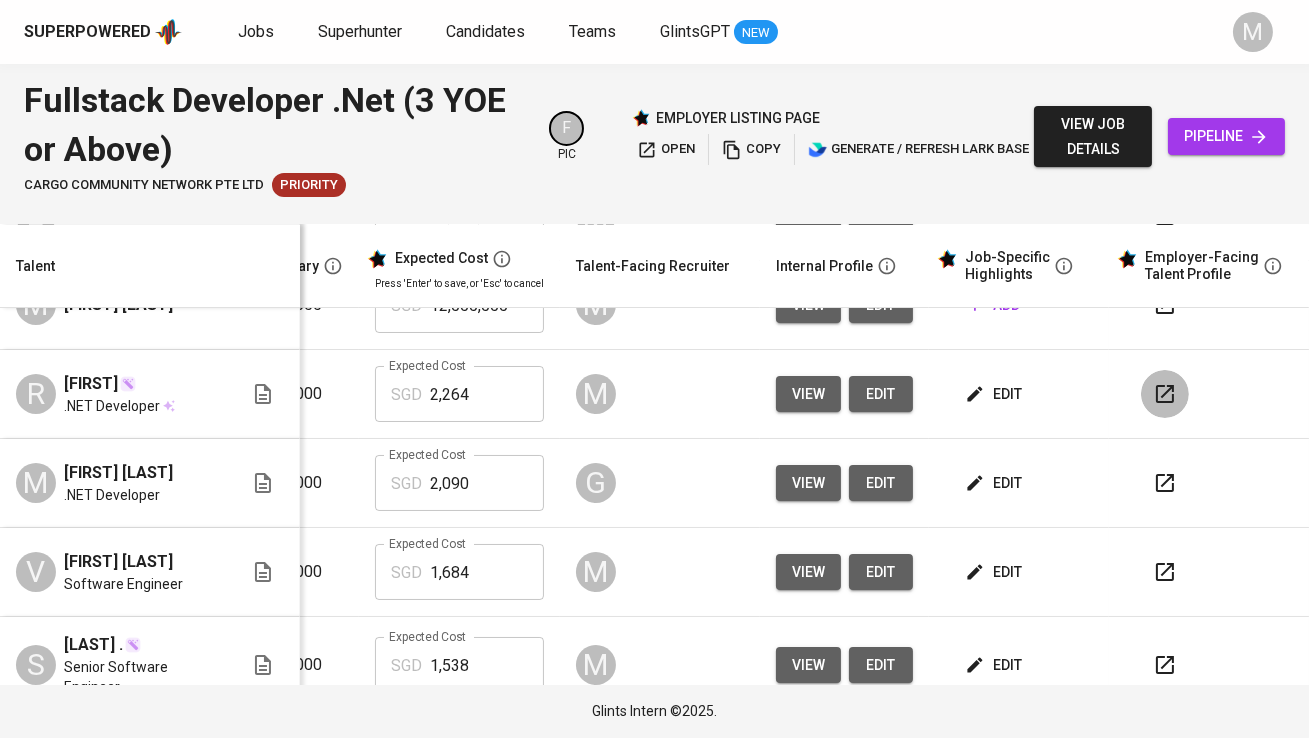 click 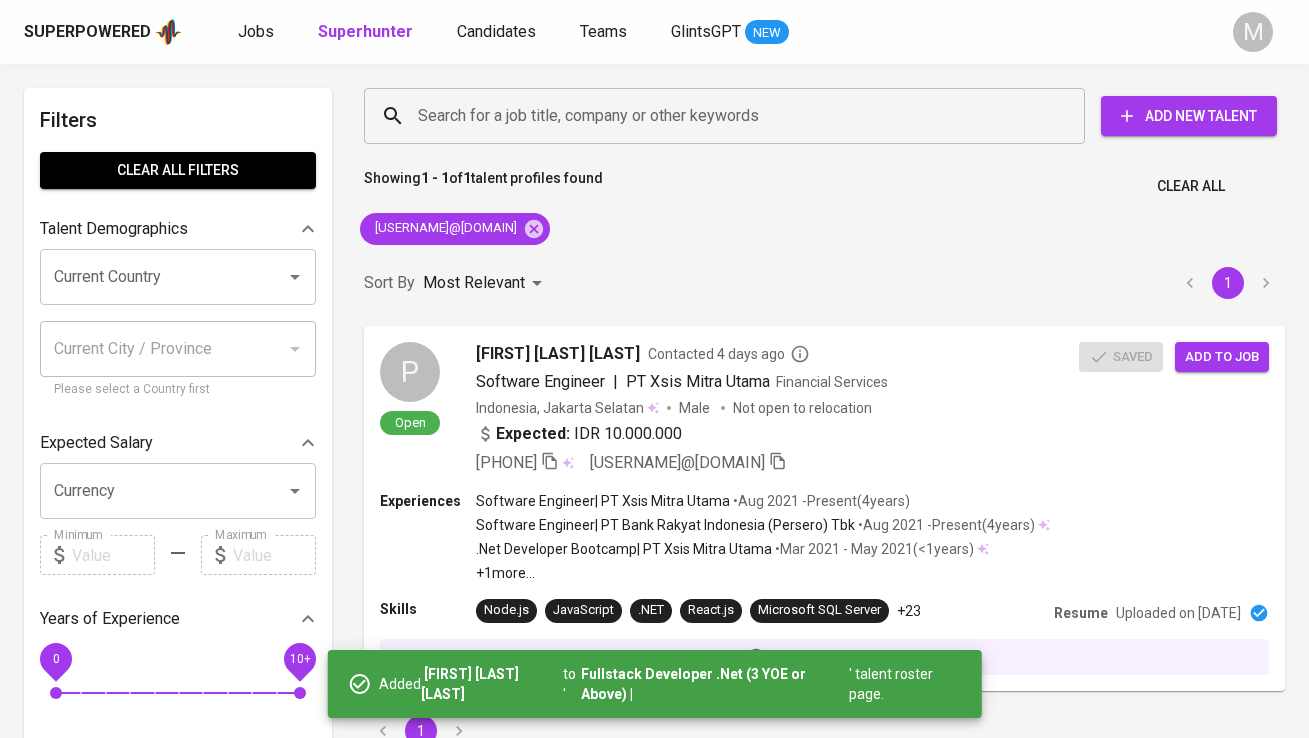 scroll, scrollTop: 0, scrollLeft: 0, axis: both 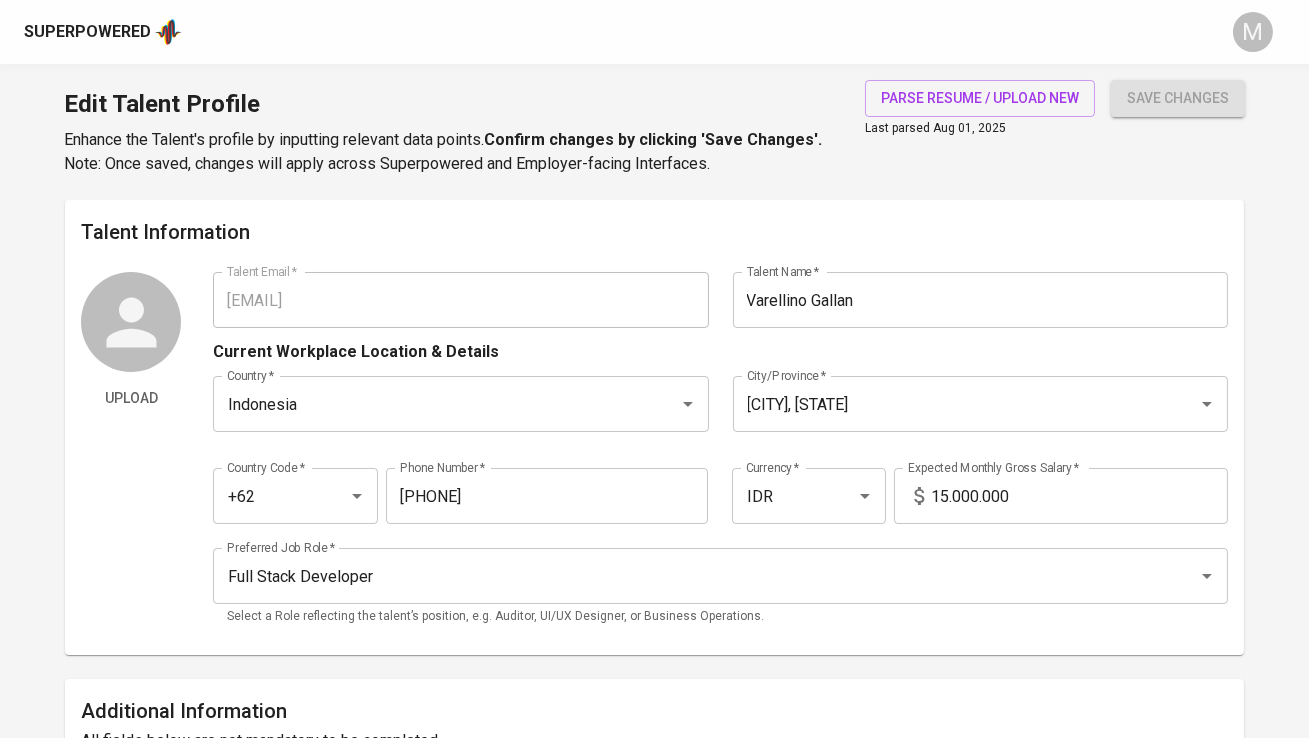 type on "[EMAIL]" 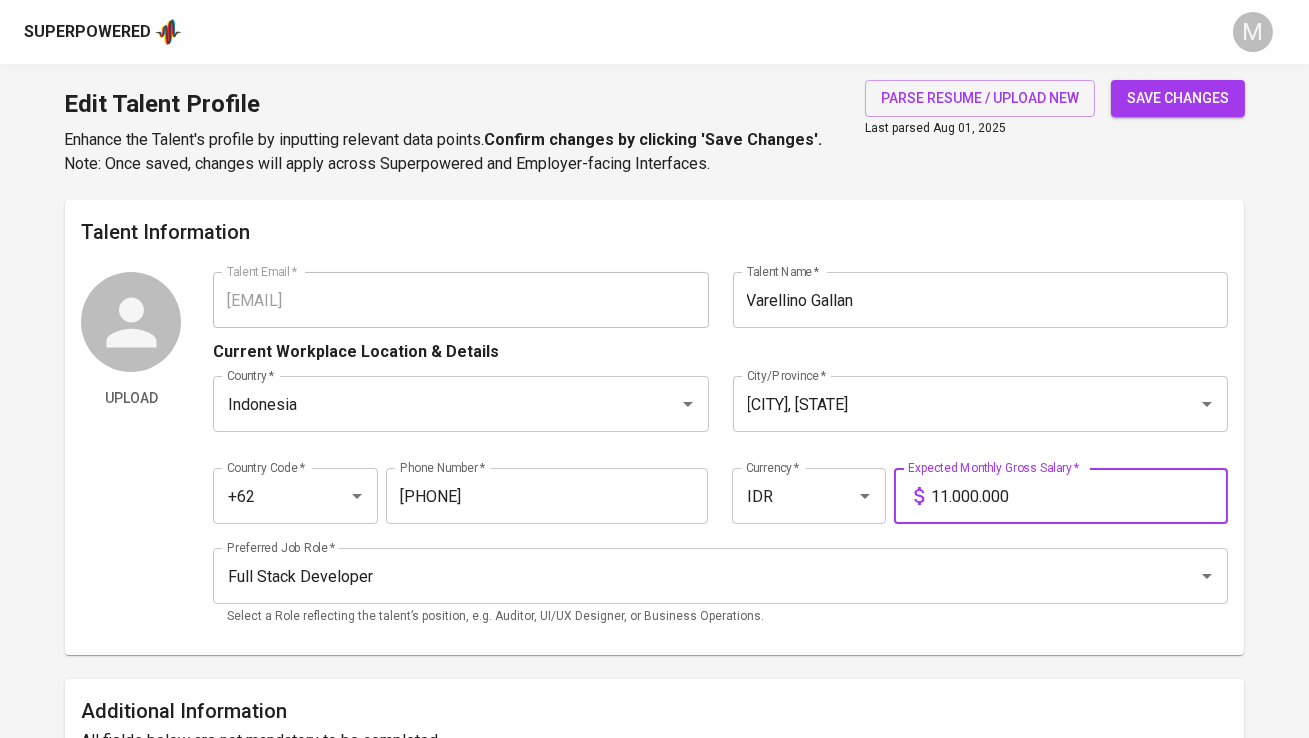 type on "11.000.000" 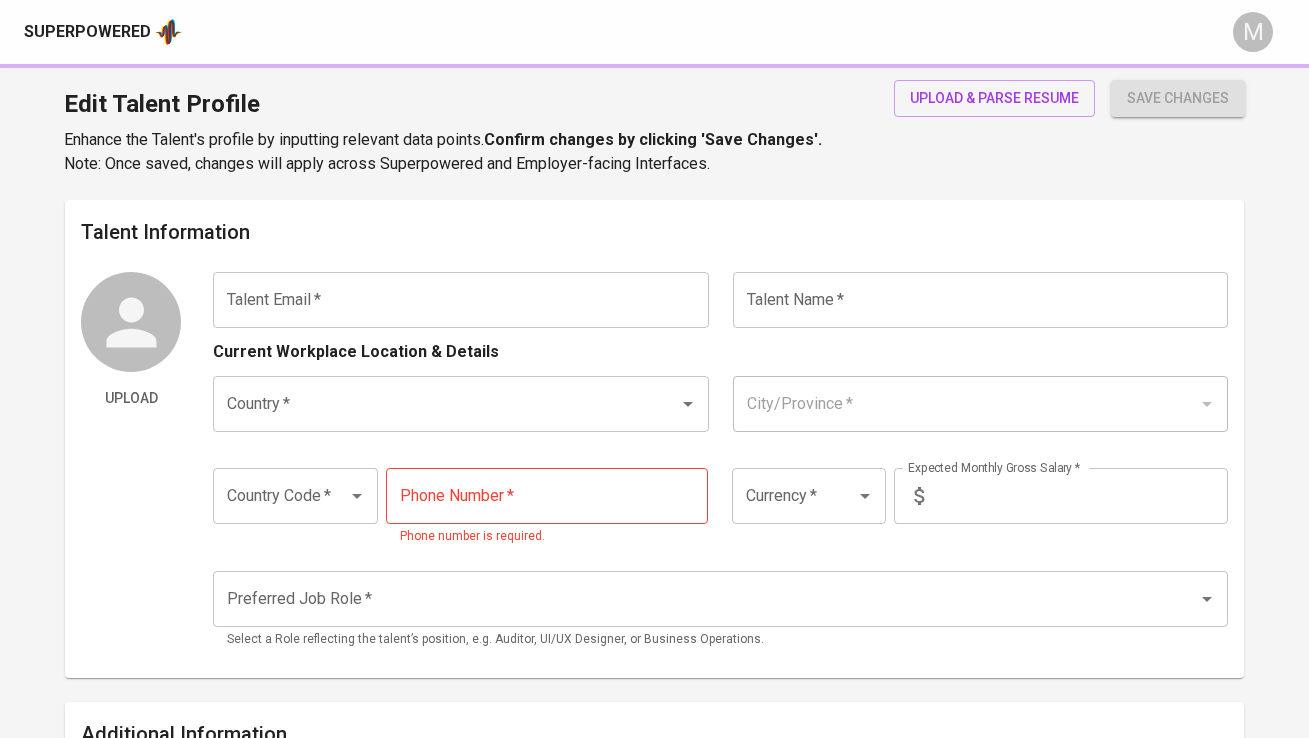 scroll, scrollTop: 0, scrollLeft: 0, axis: both 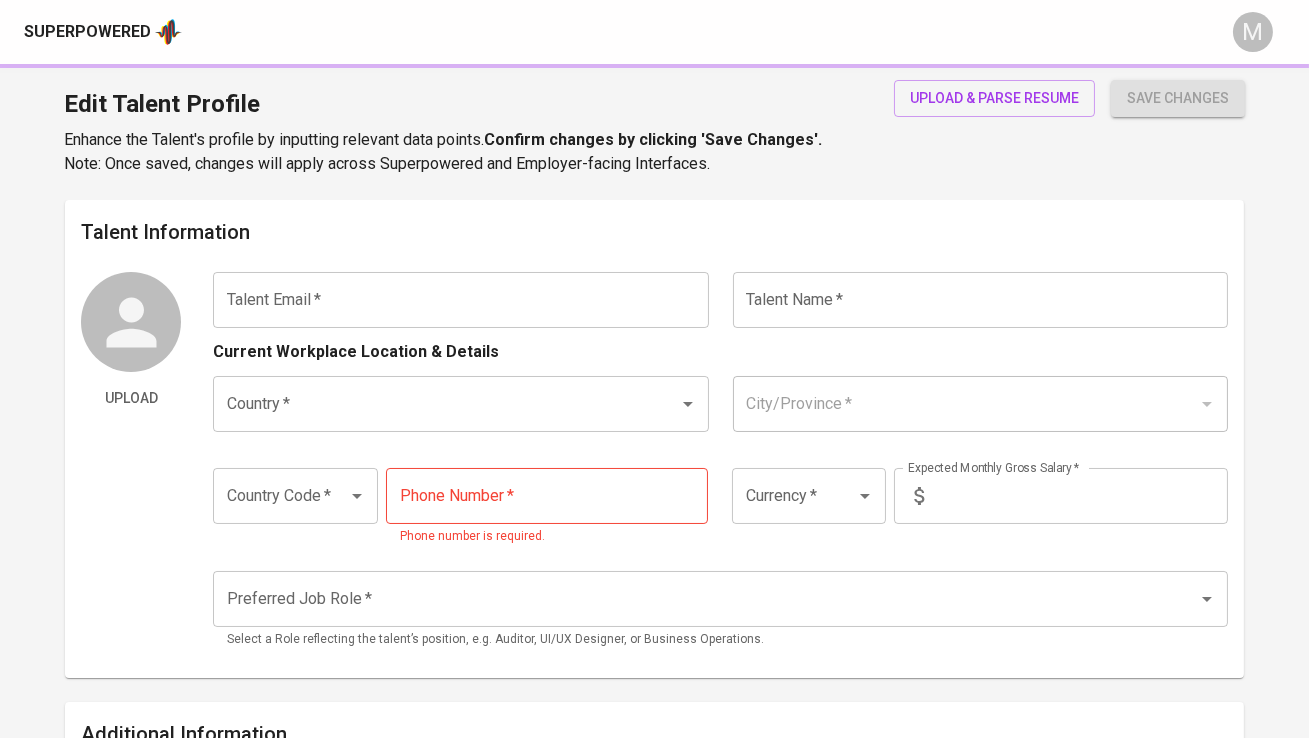 type on "[EMAIL]" 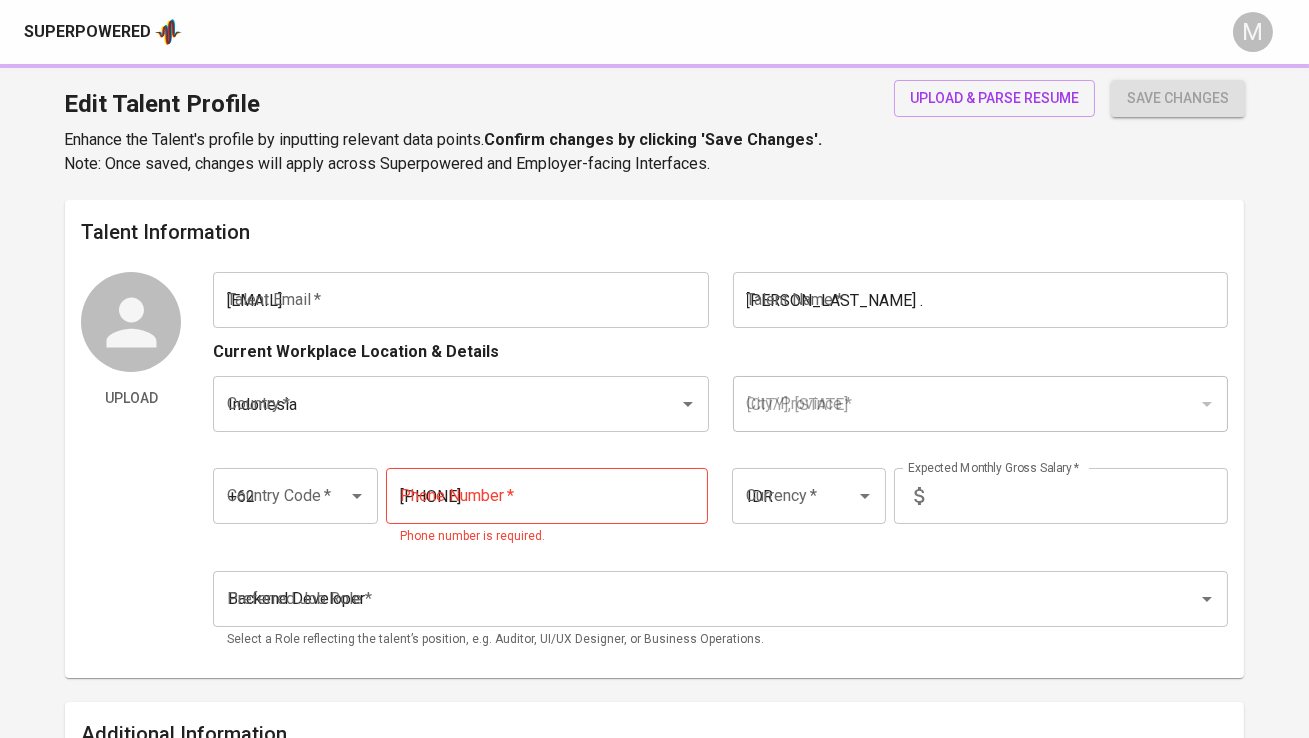 radio on "true" 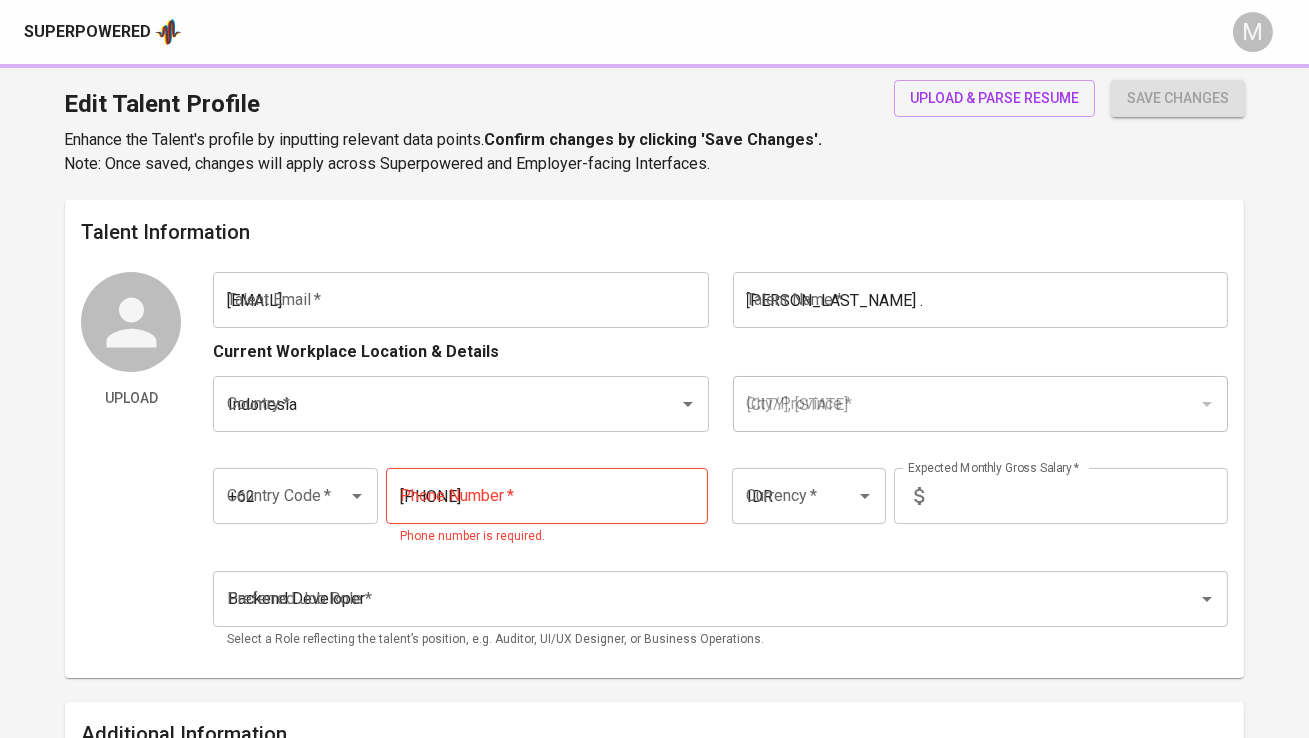 type on "7" 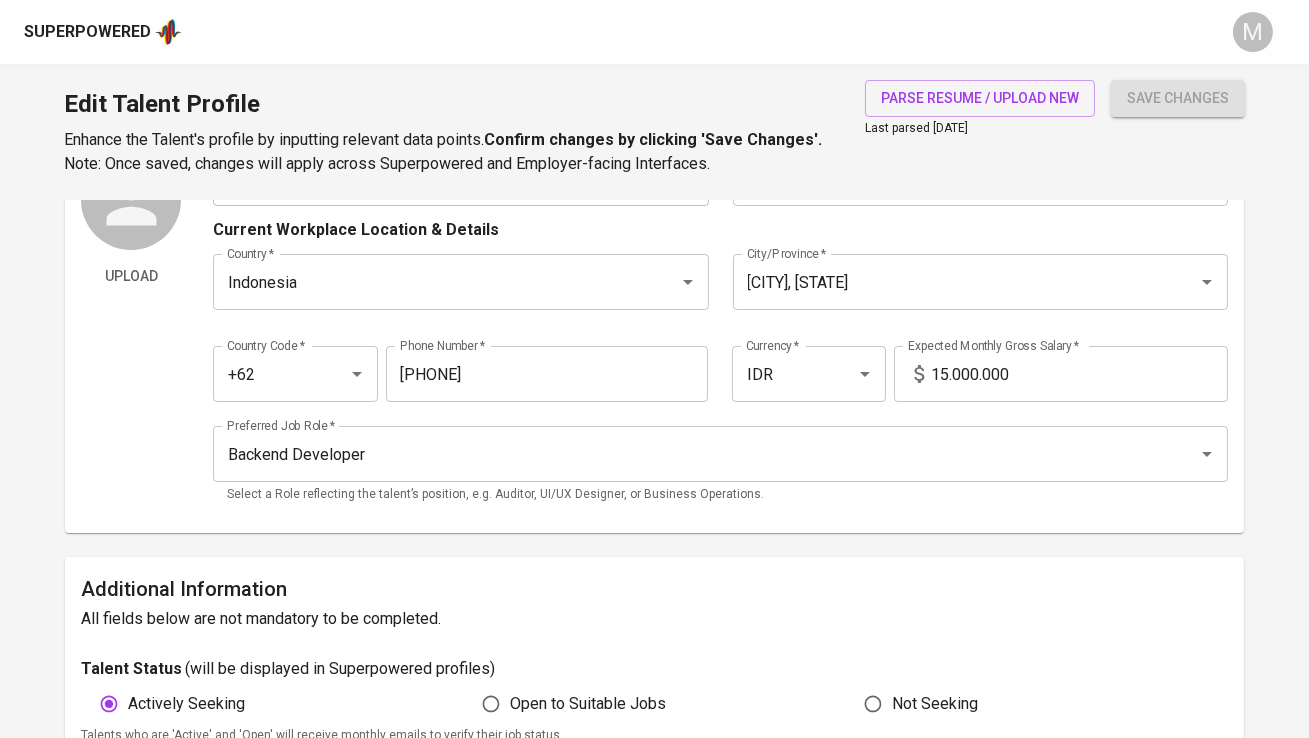 scroll, scrollTop: 124, scrollLeft: 0, axis: vertical 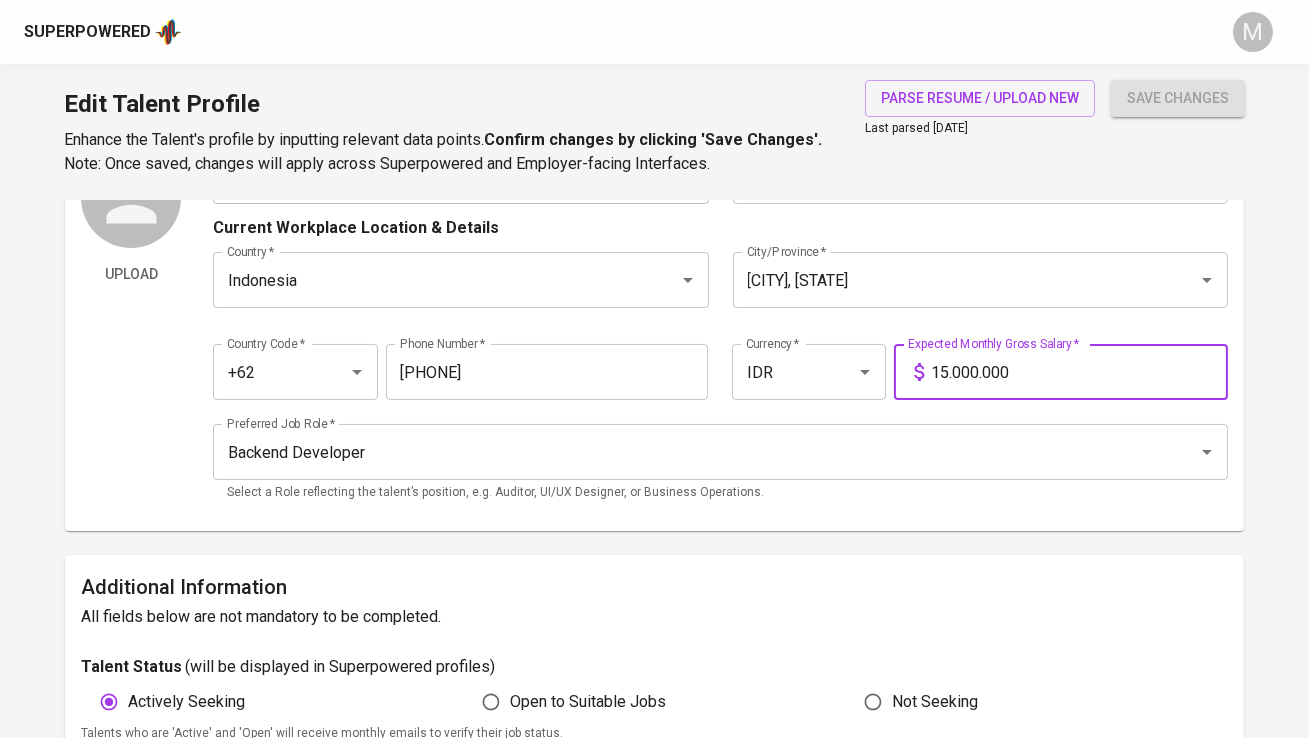 click on "15.000.000" at bounding box center (1080, 372) 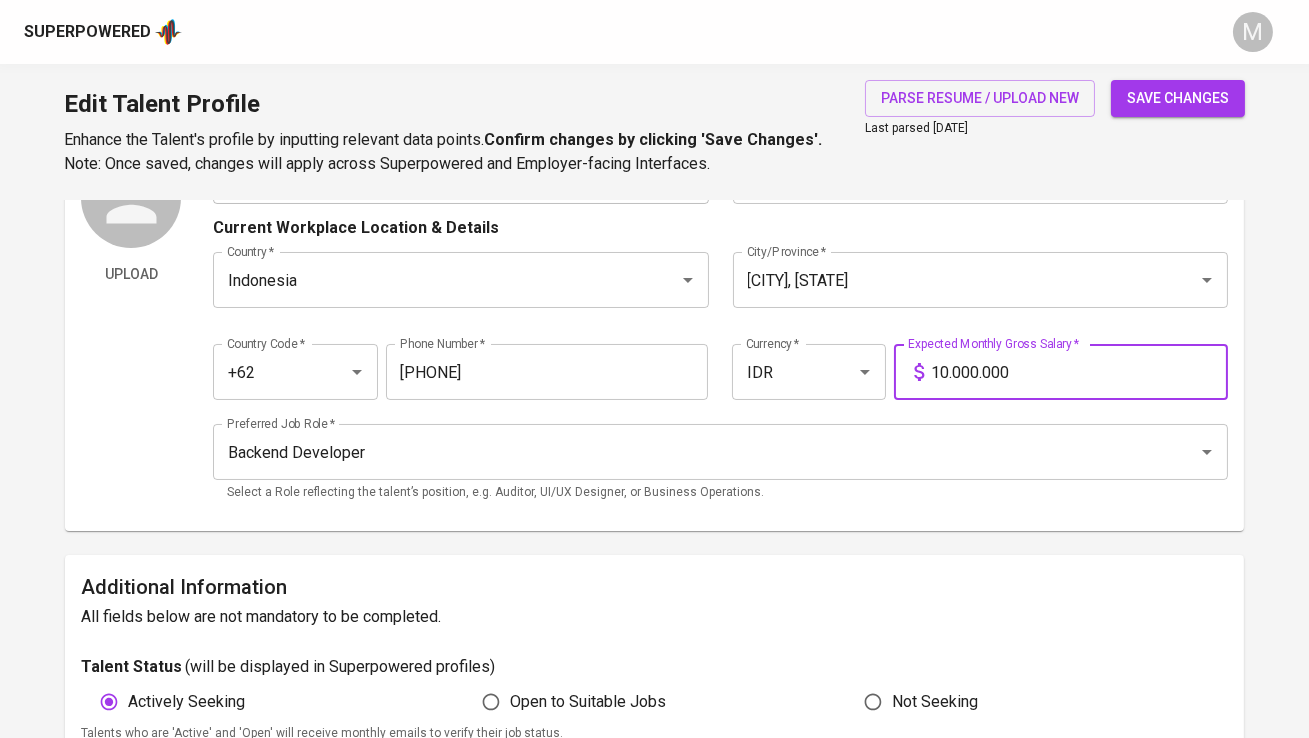 type on "10.000.000" 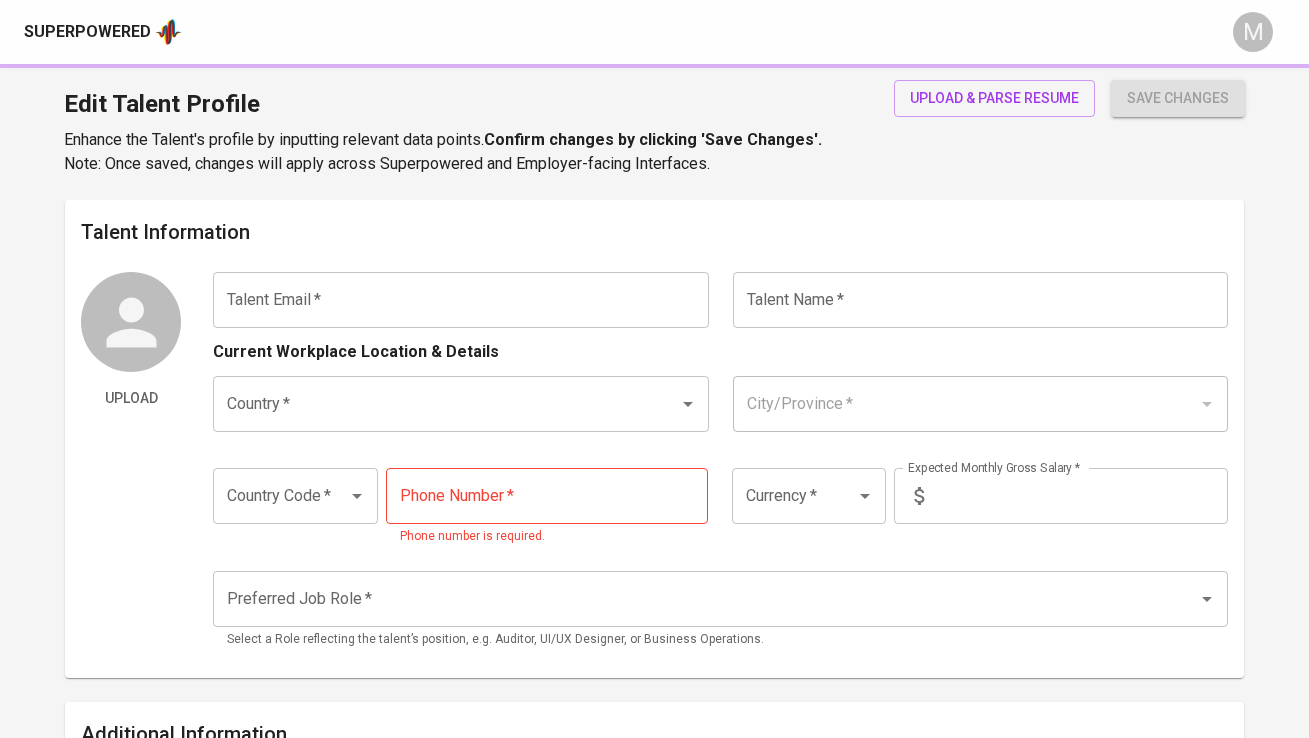 scroll, scrollTop: 0, scrollLeft: 0, axis: both 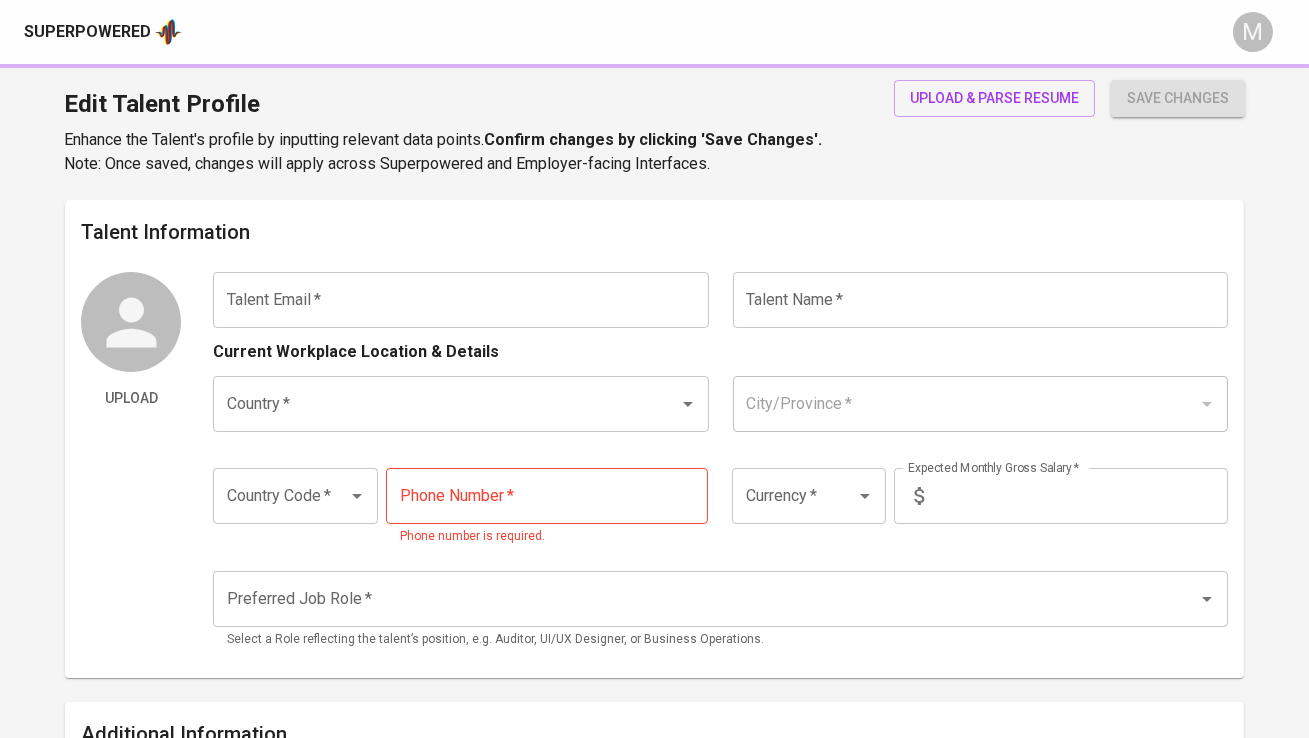 type on "[EMAIL]" 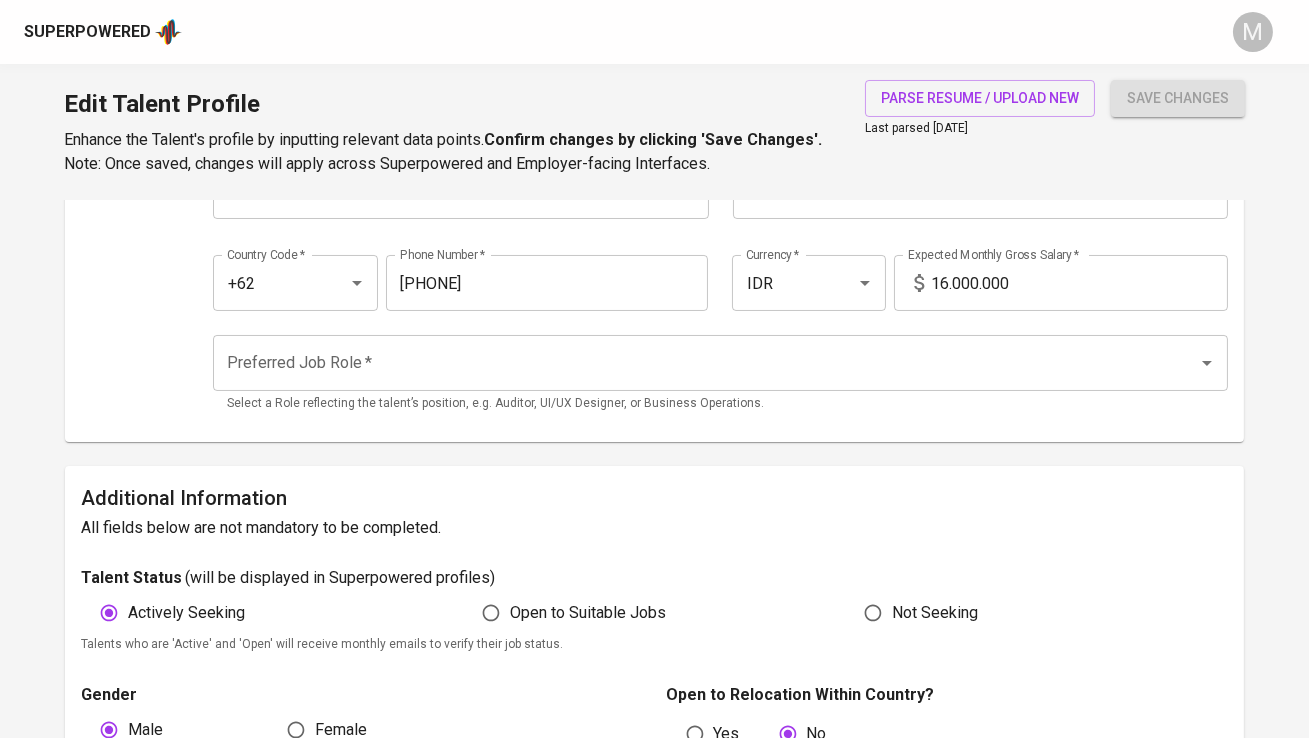 scroll, scrollTop: 224, scrollLeft: 0, axis: vertical 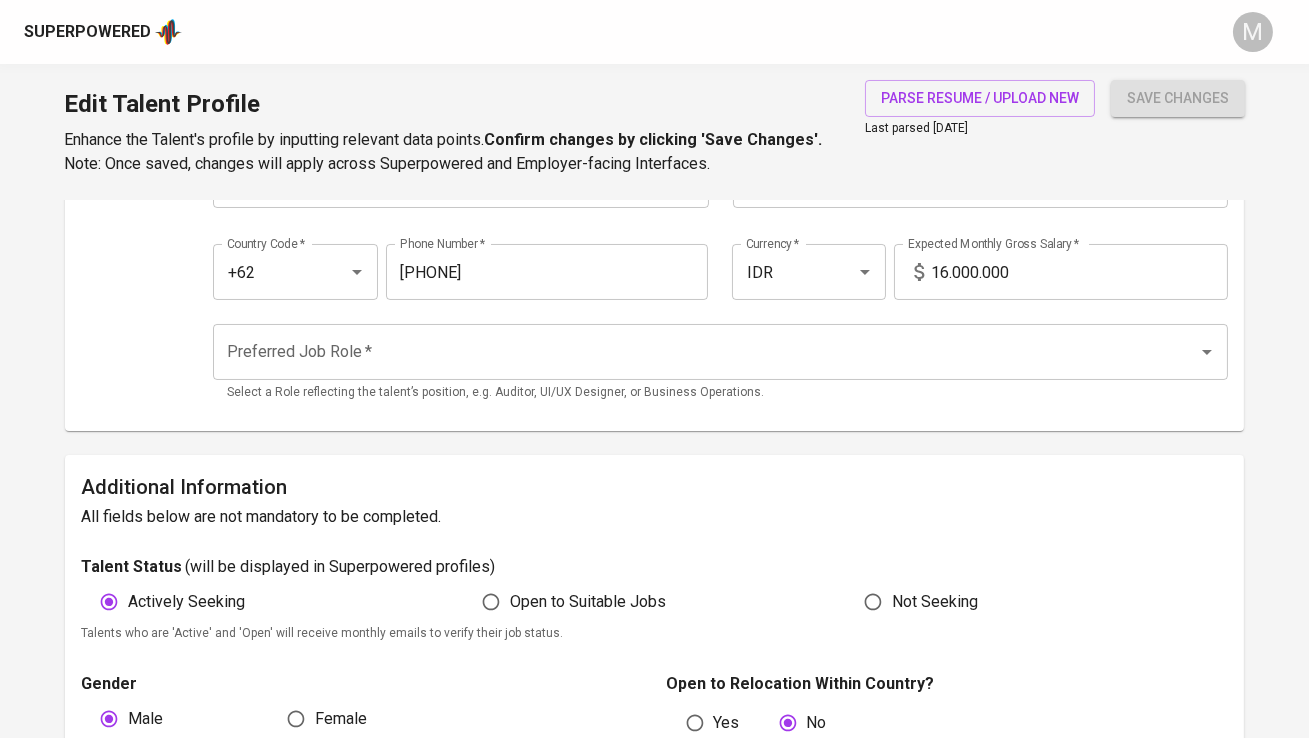 click on "16.000.000" at bounding box center [1080, 272] 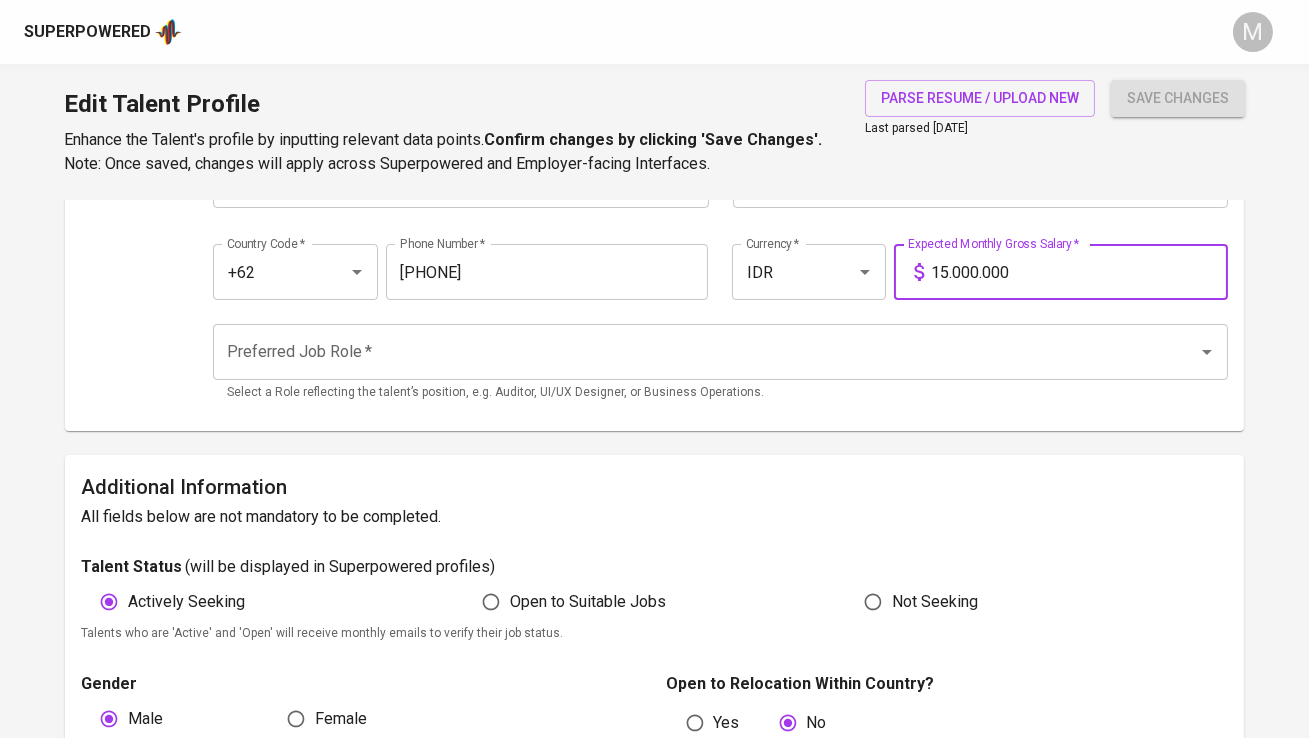 type on "15.000.000" 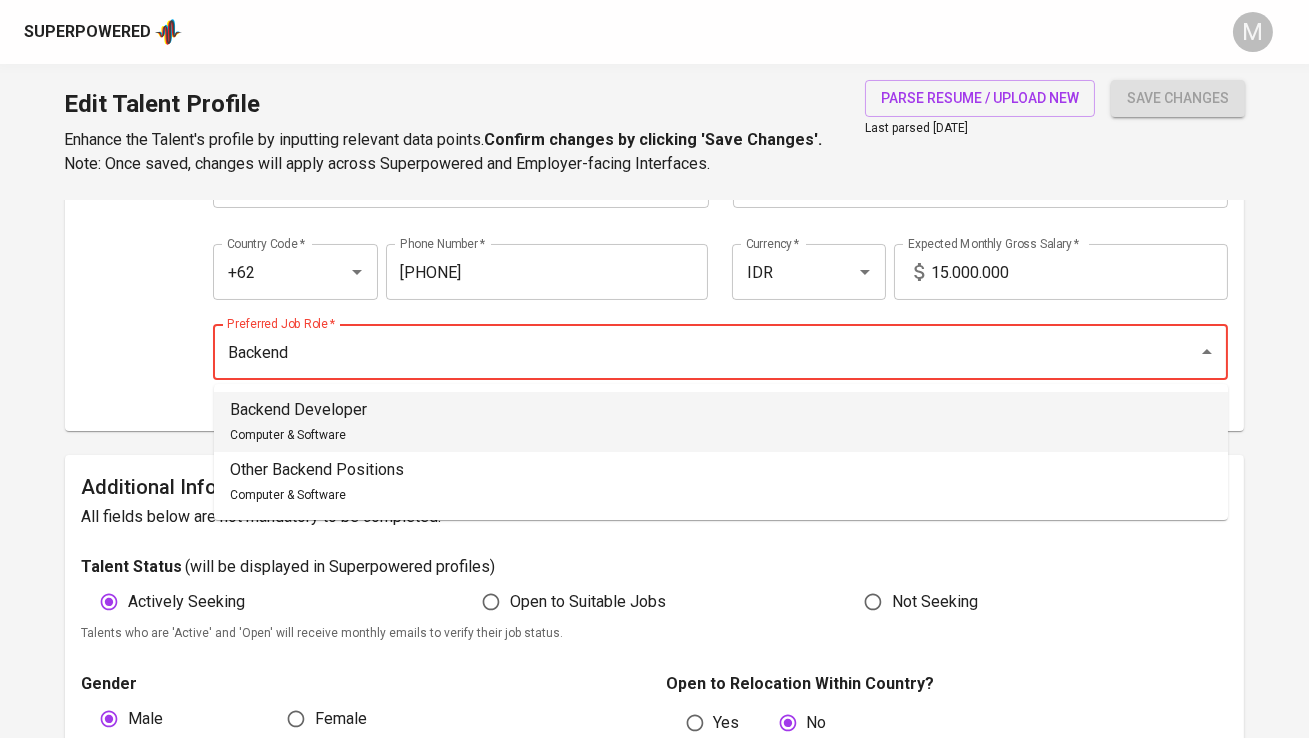 click on "Backend Developer Computer & Software" at bounding box center (721, 422) 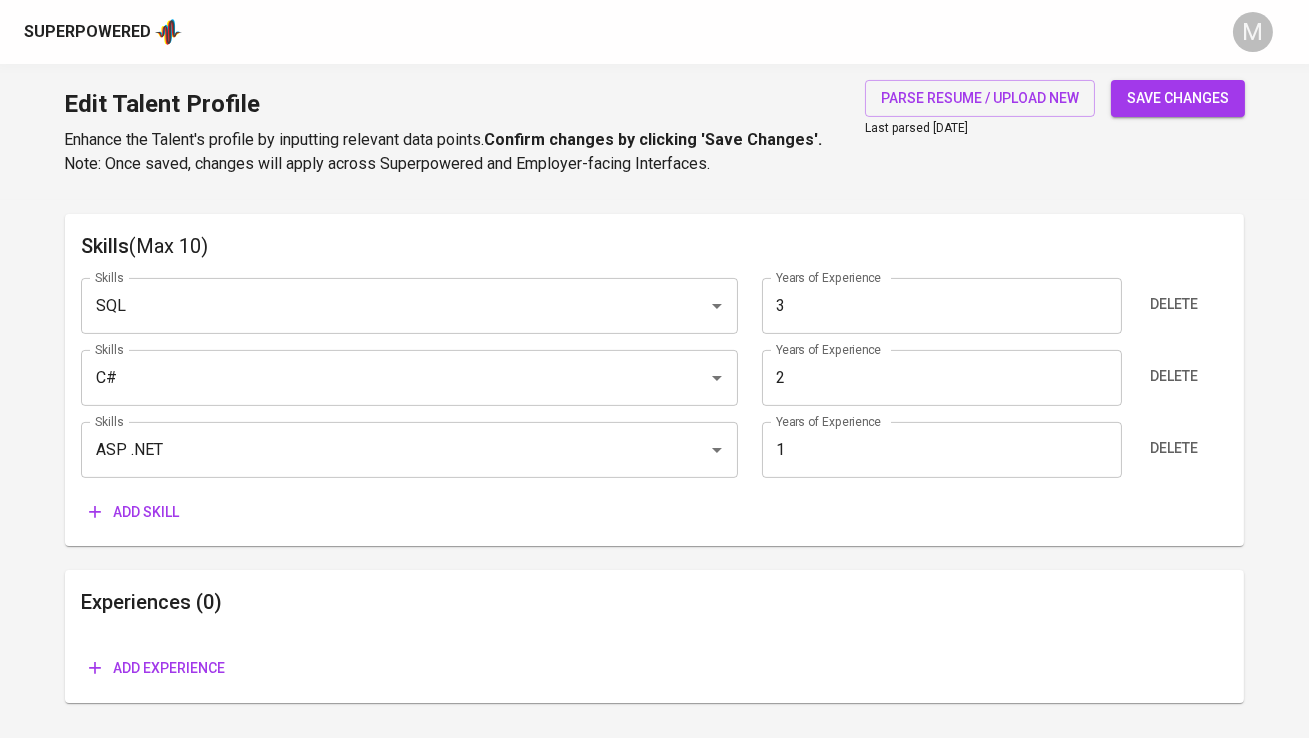 scroll, scrollTop: 1064, scrollLeft: 0, axis: vertical 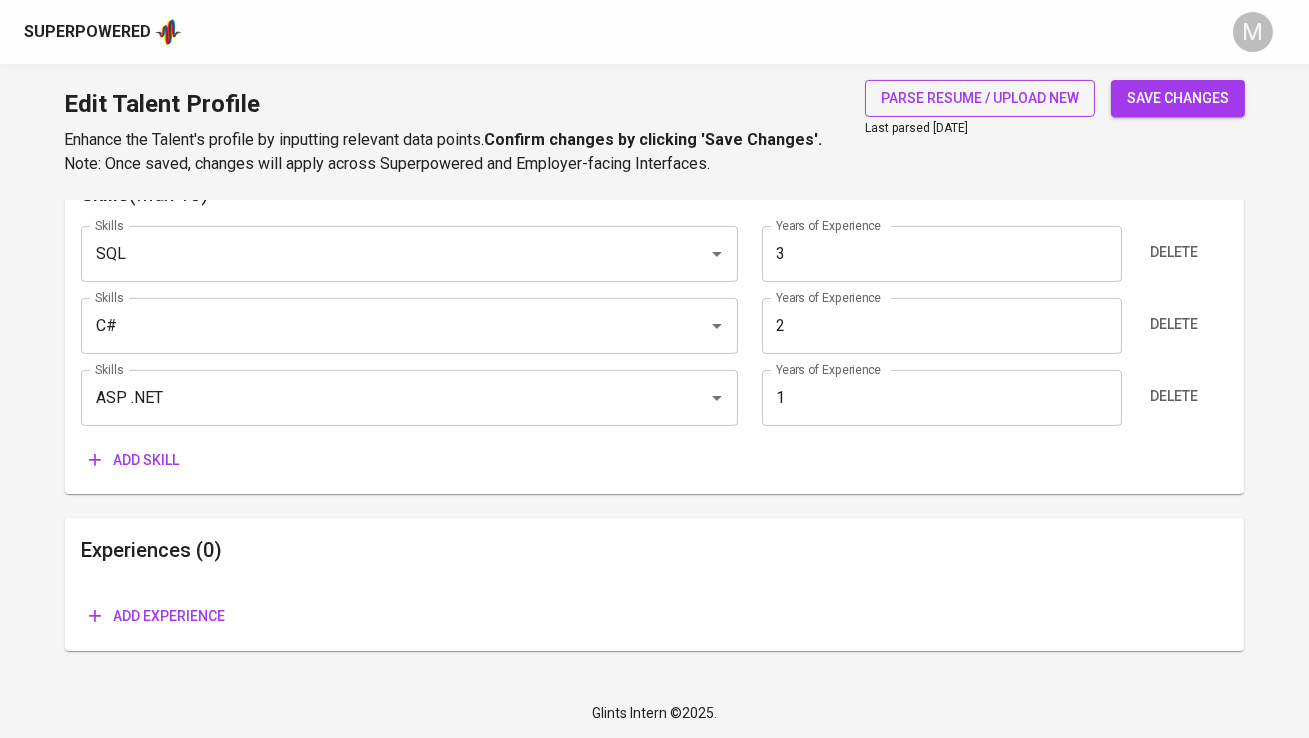 type on "Backend Developer" 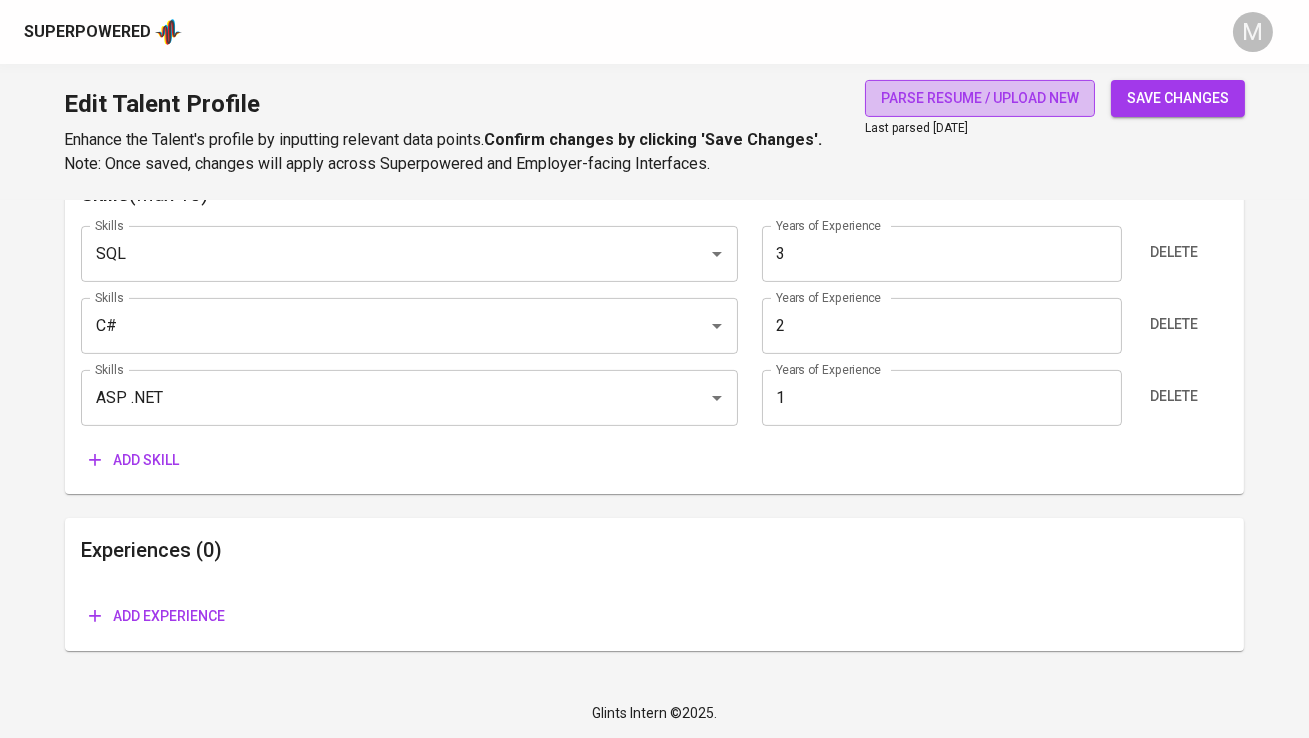 click on "parse resume / upload new" at bounding box center (980, 98) 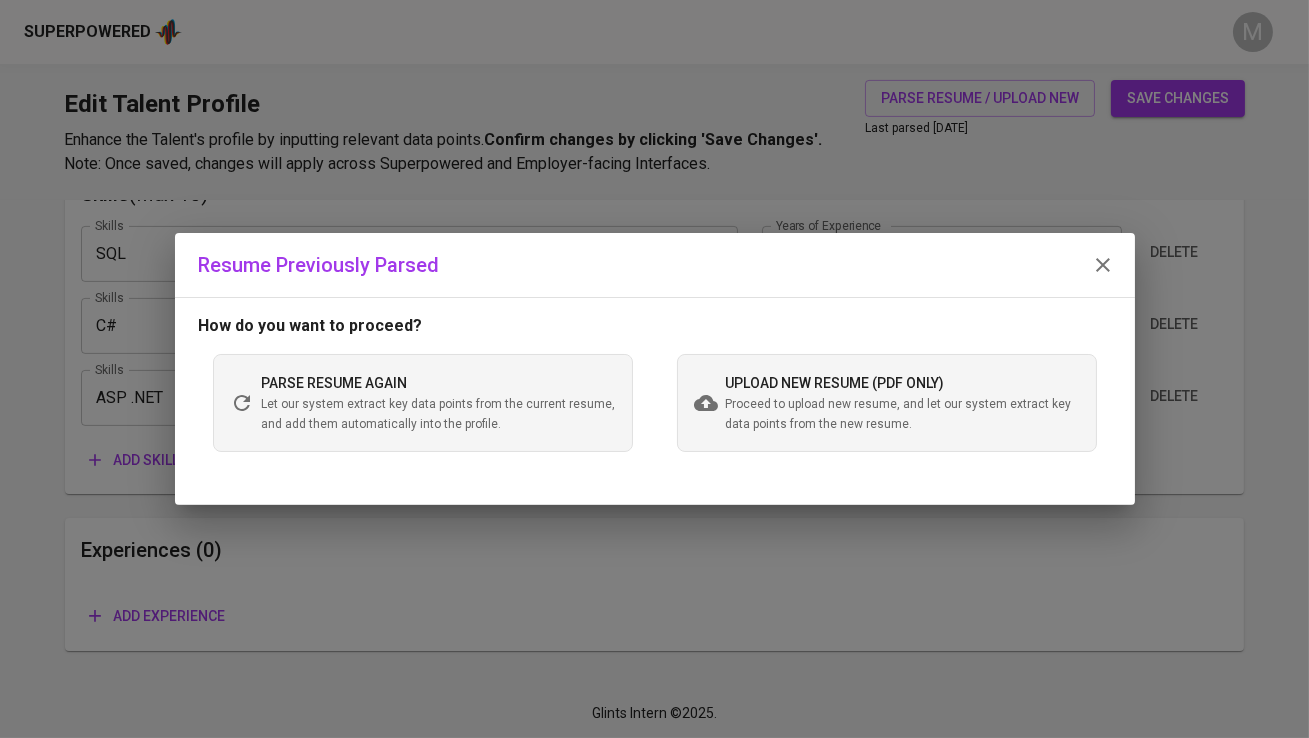 click on "upload new resume (pdf only) Proceed to upload new resume, and let our system extract key data points from the new resume." at bounding box center [887, 403] 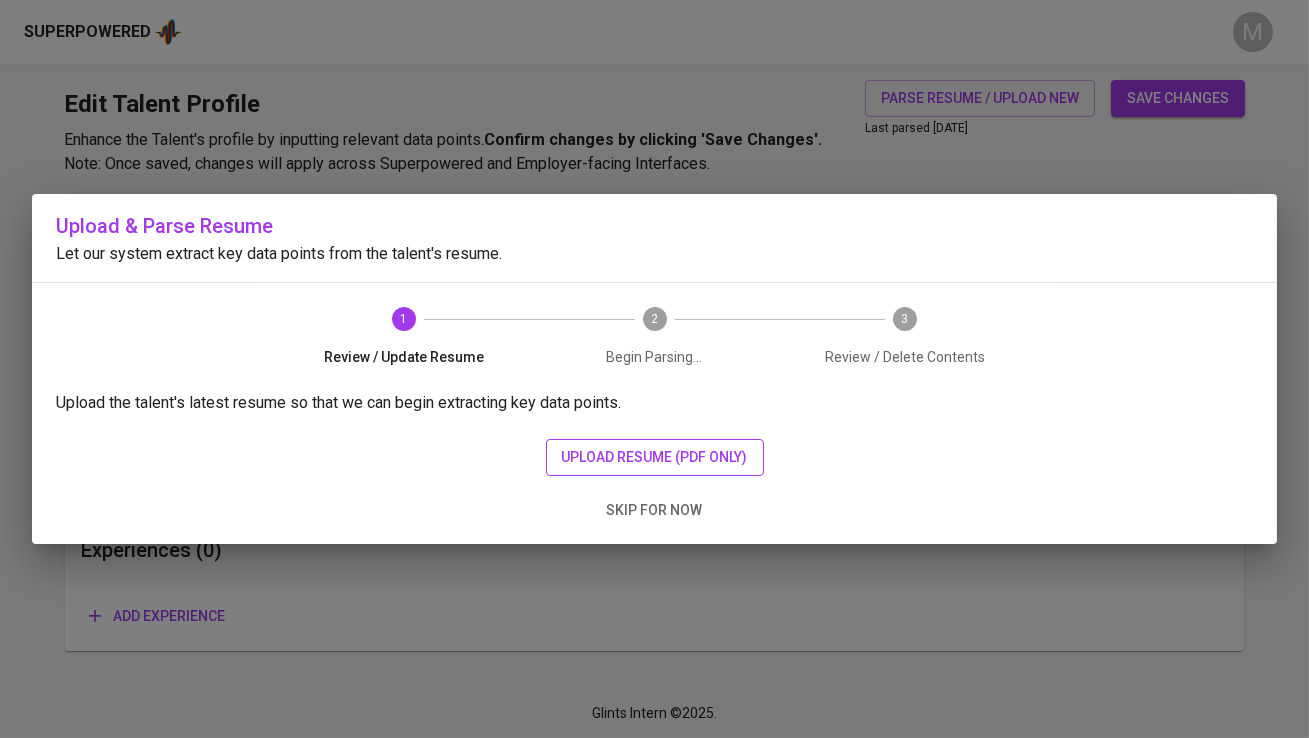 click on "upload resume (pdf only)" at bounding box center (655, 457) 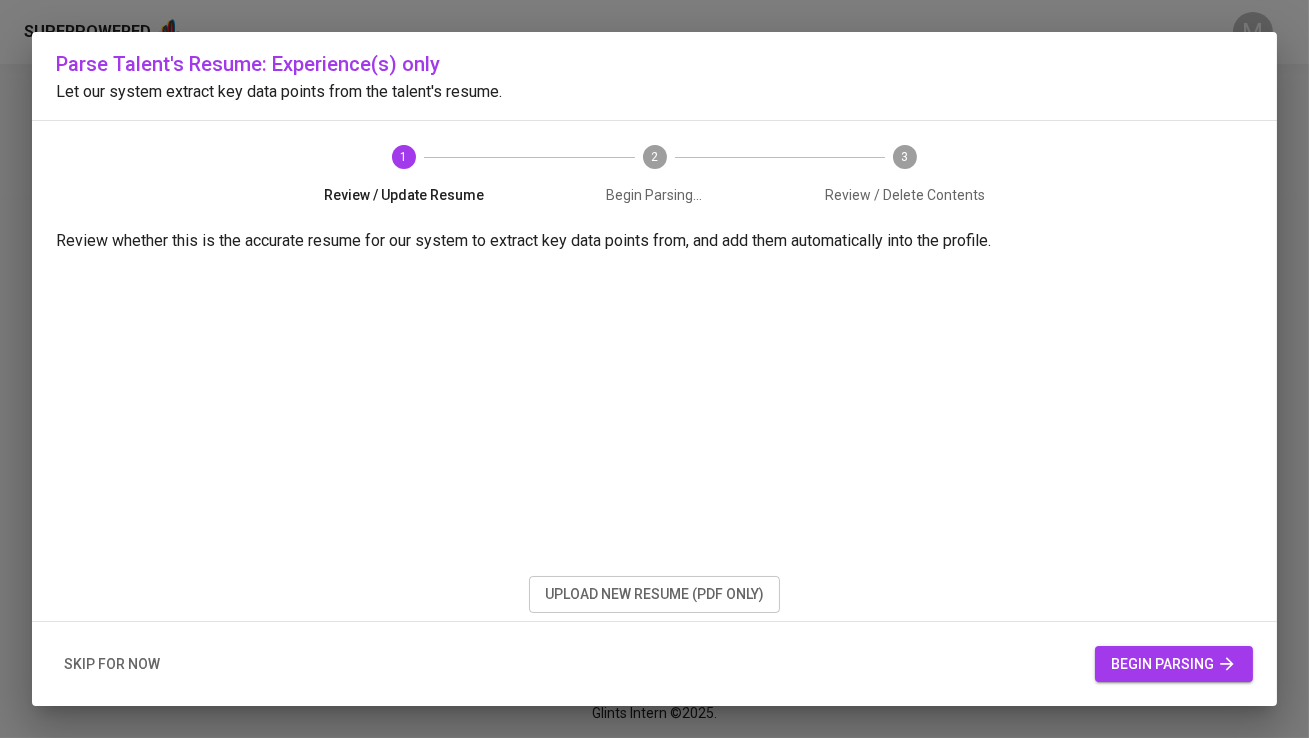 click on "begin parsing" at bounding box center [1174, 664] 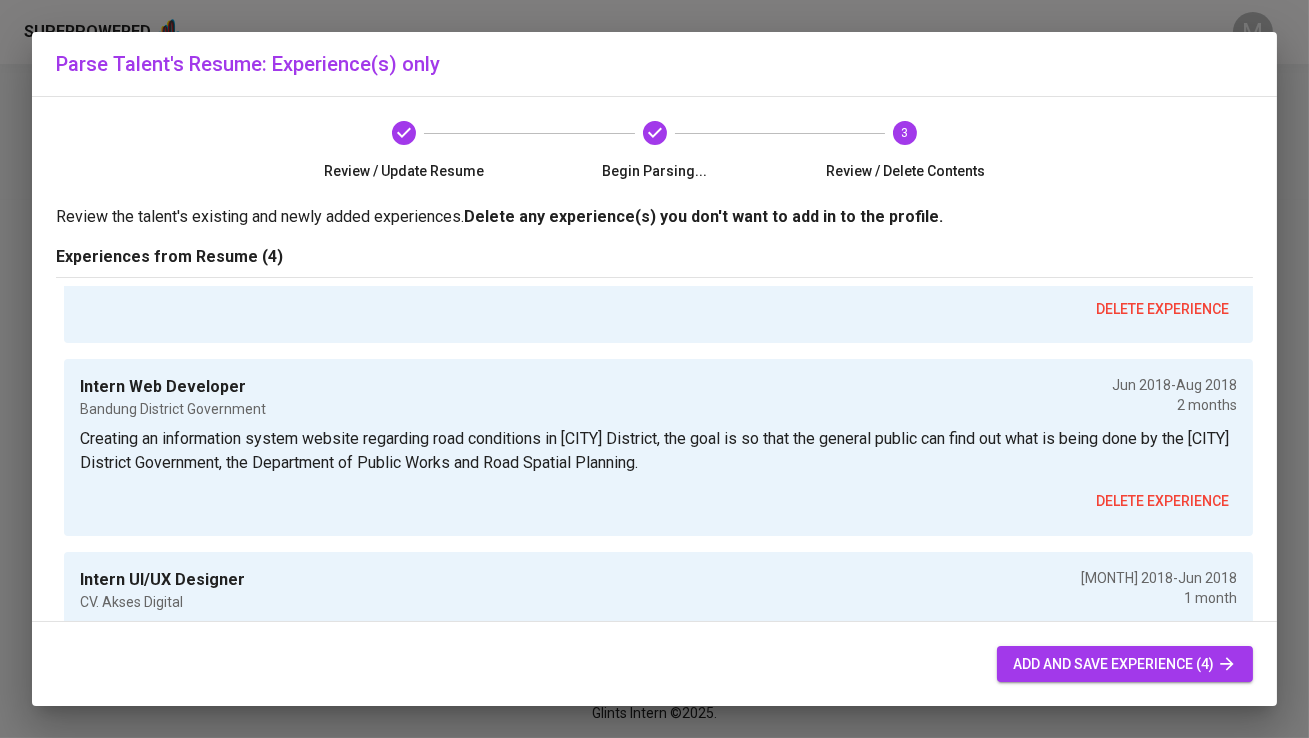 scroll, scrollTop: 581, scrollLeft: 0, axis: vertical 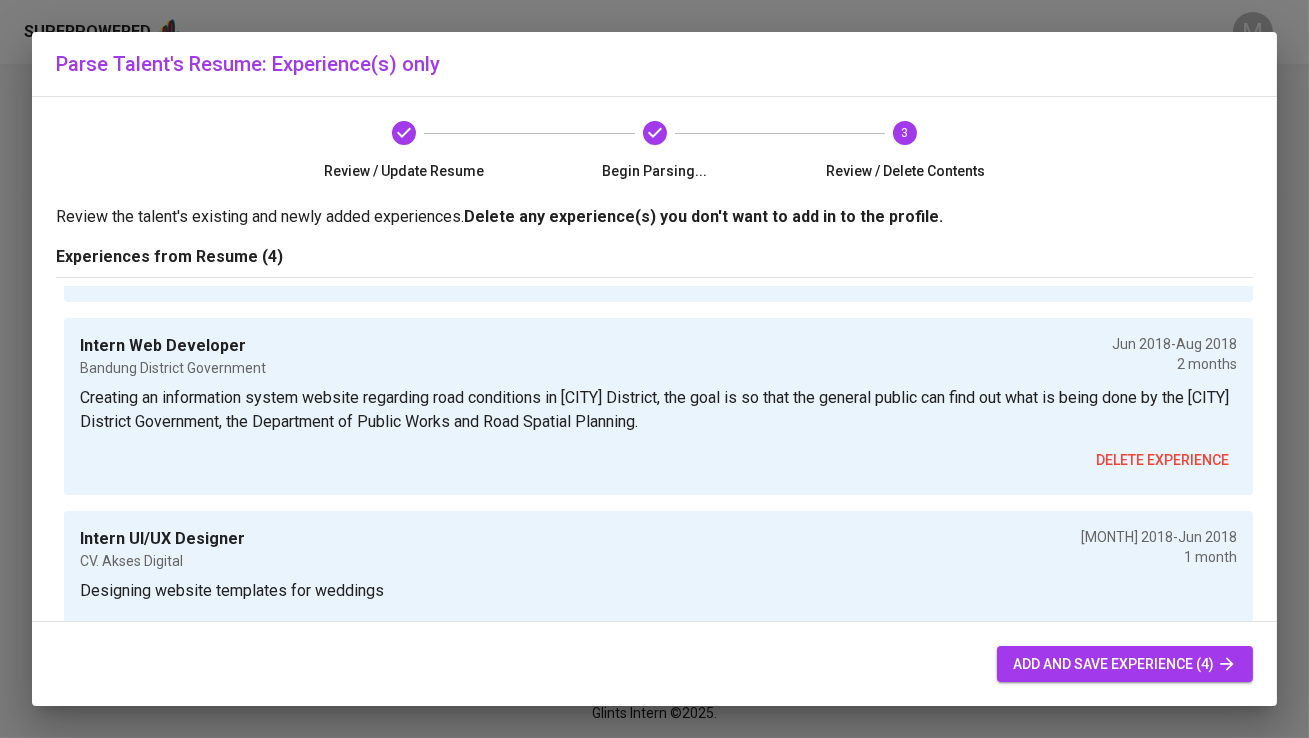 click on "delete experience" at bounding box center (1162, 460) 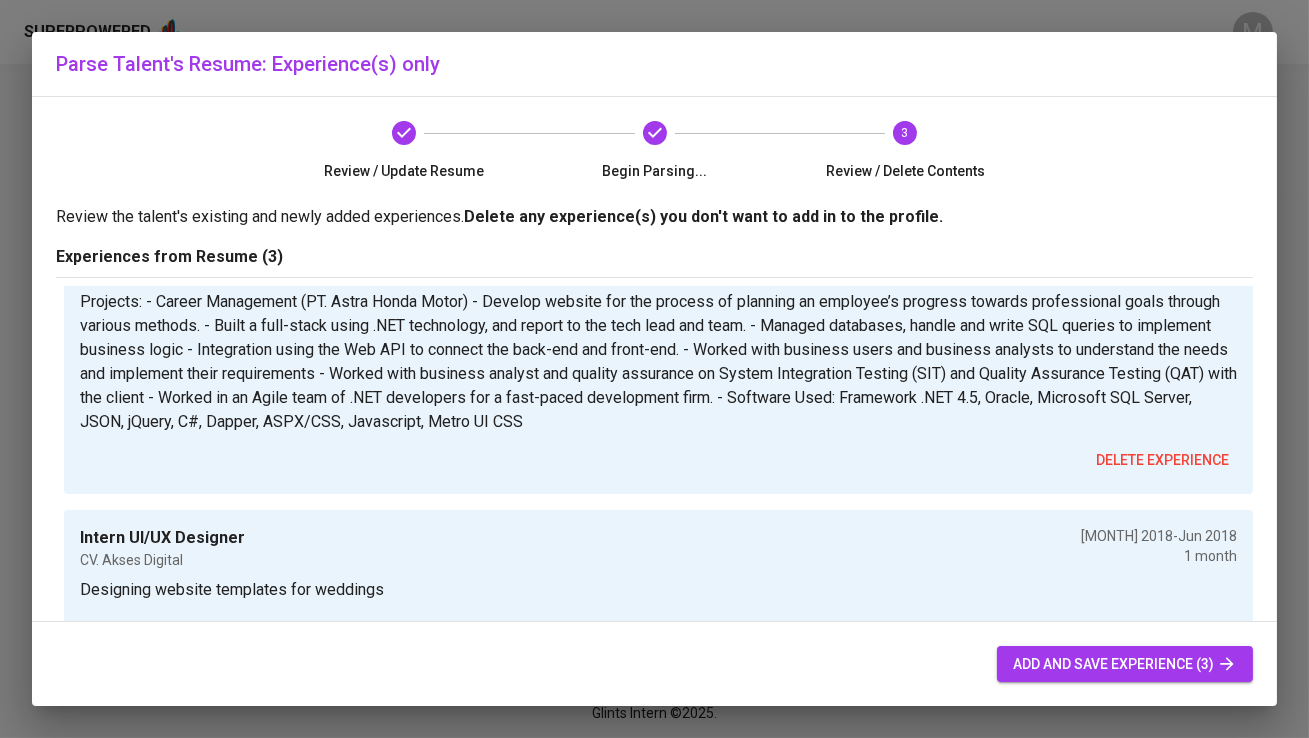 scroll, scrollTop: 65, scrollLeft: 0, axis: vertical 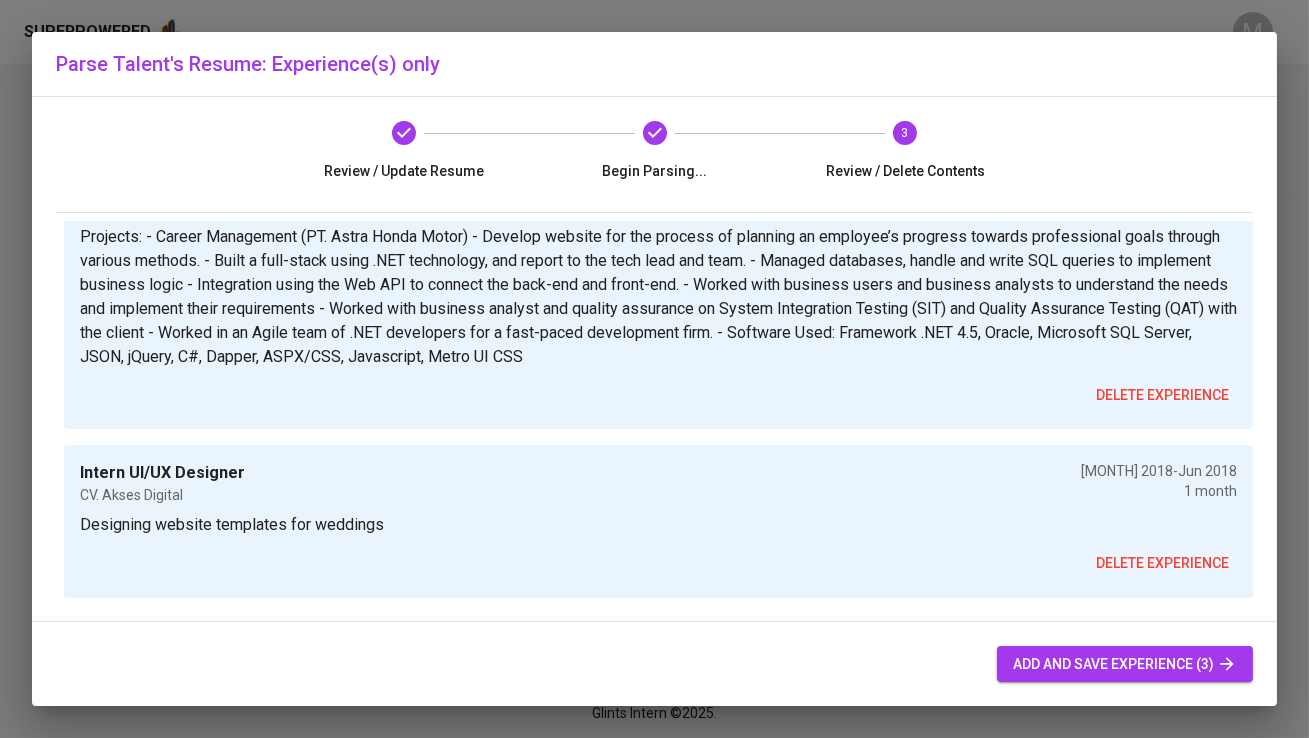 click on "delete experience" at bounding box center [1162, 563] 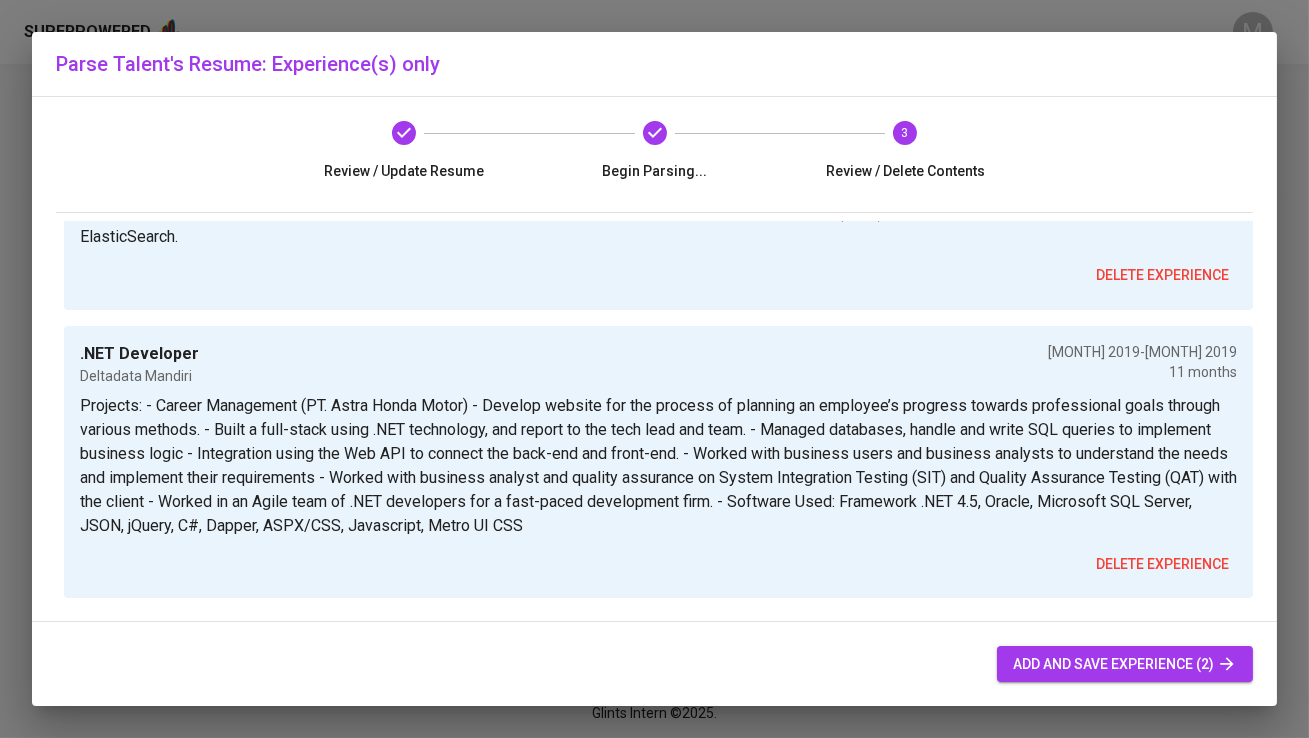 scroll, scrollTop: 0, scrollLeft: 0, axis: both 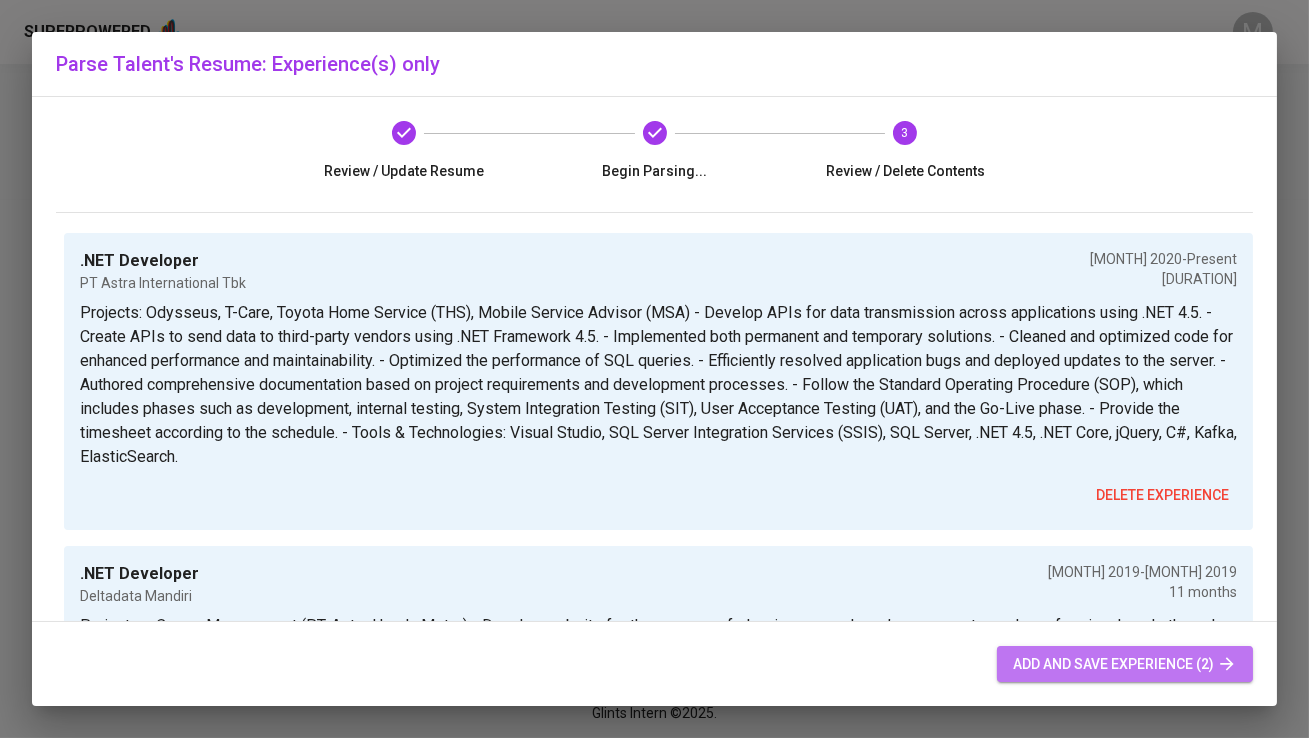 click on "add and save experience (2)" at bounding box center [1125, 664] 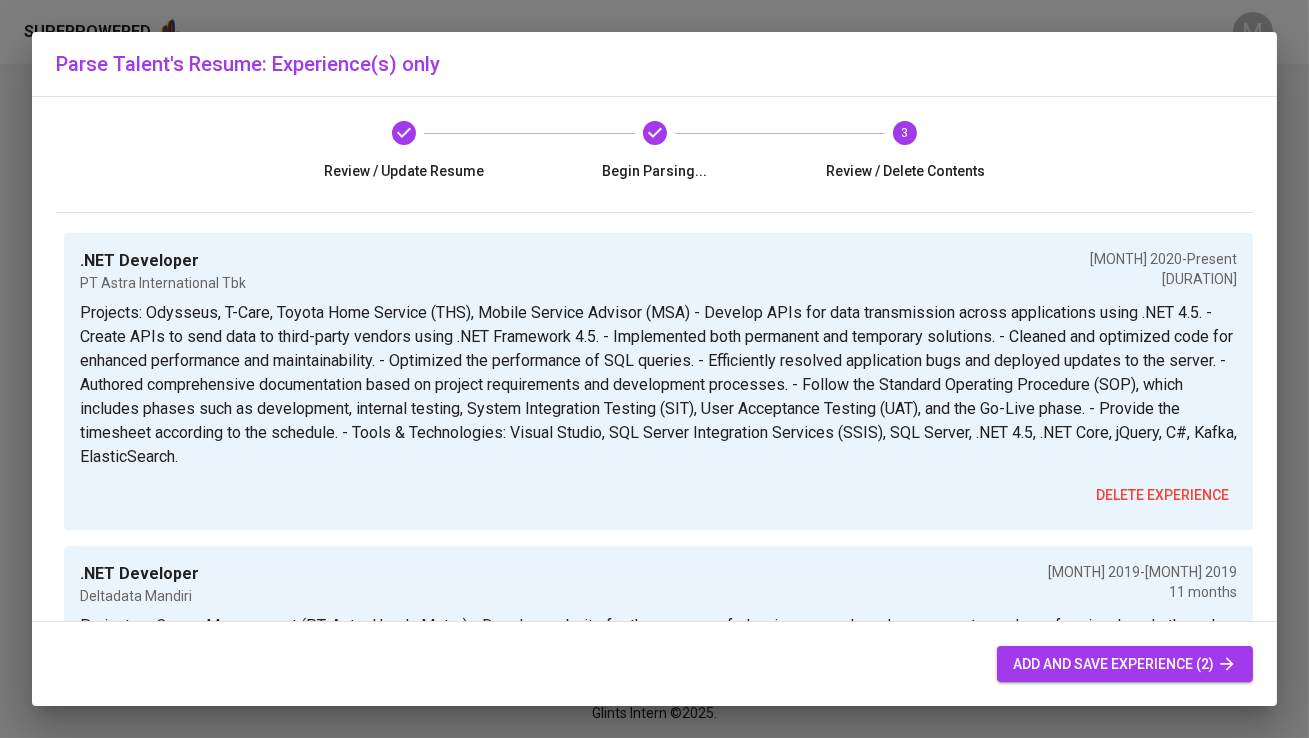 type 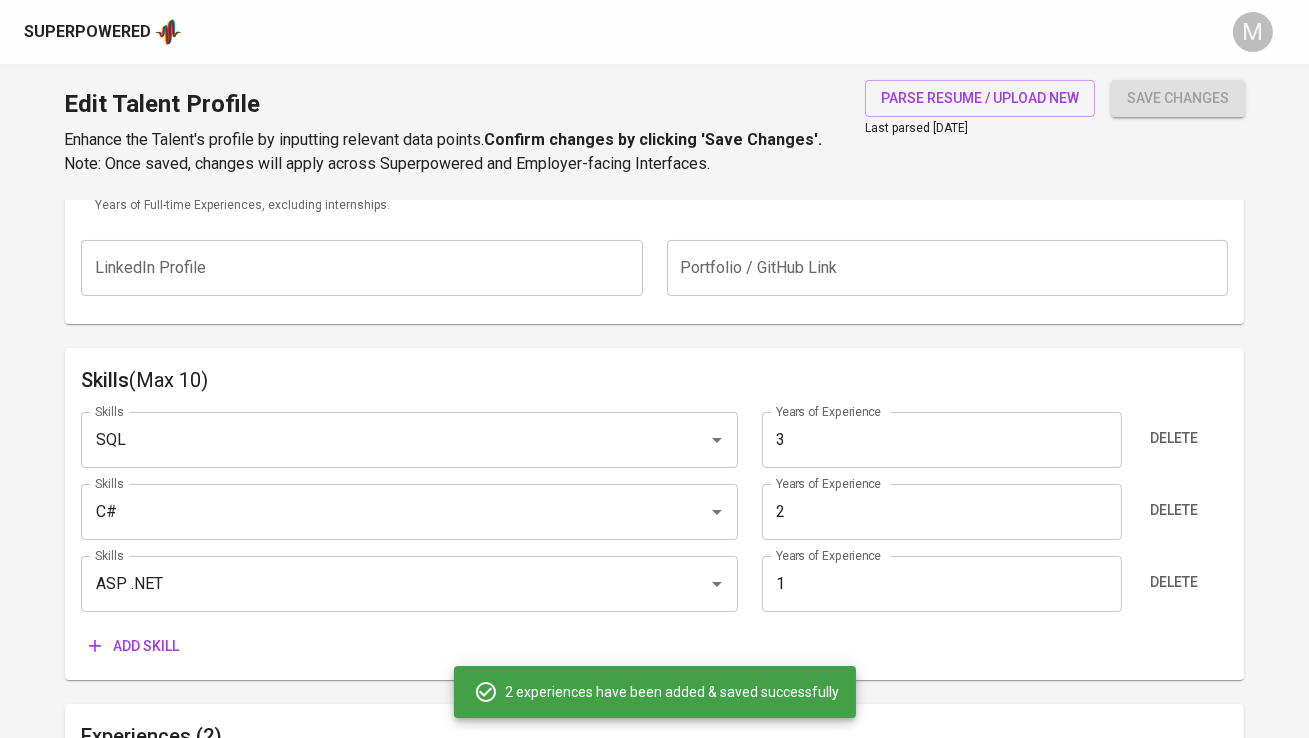scroll, scrollTop: 859, scrollLeft: 0, axis: vertical 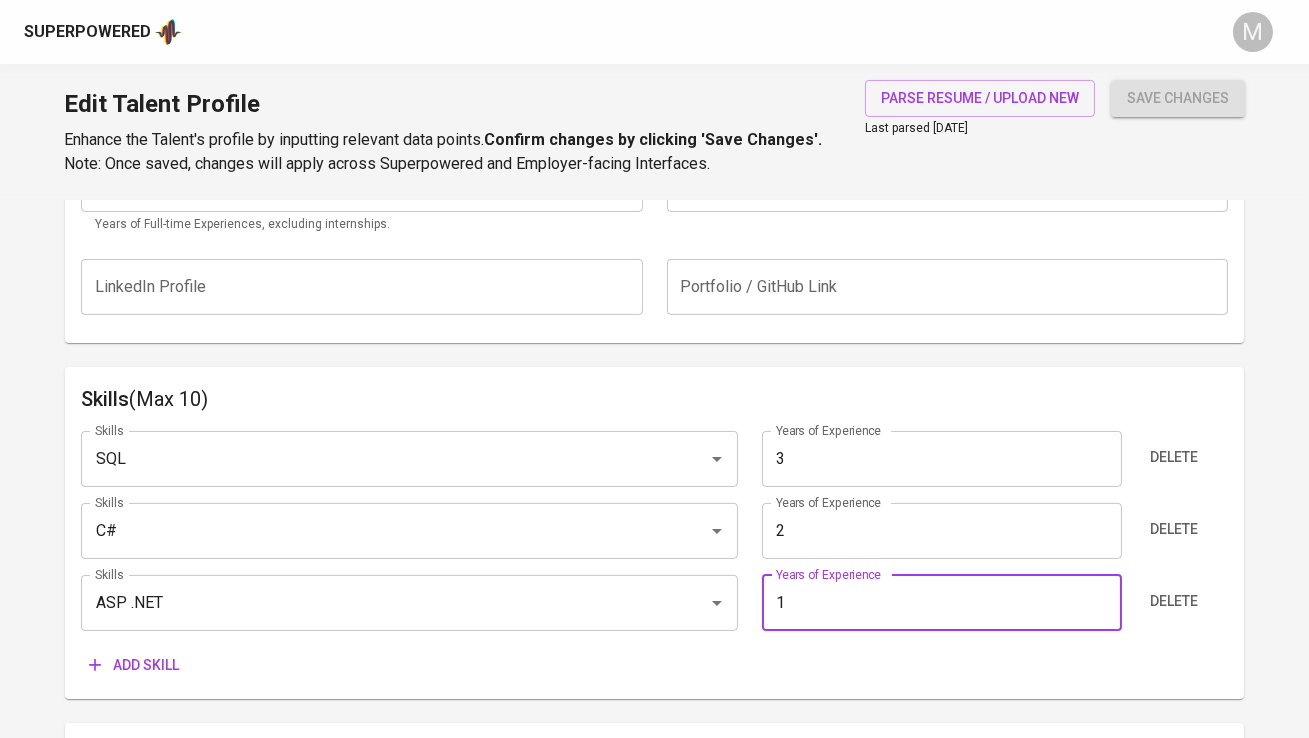 click on "1" at bounding box center [942, 603] 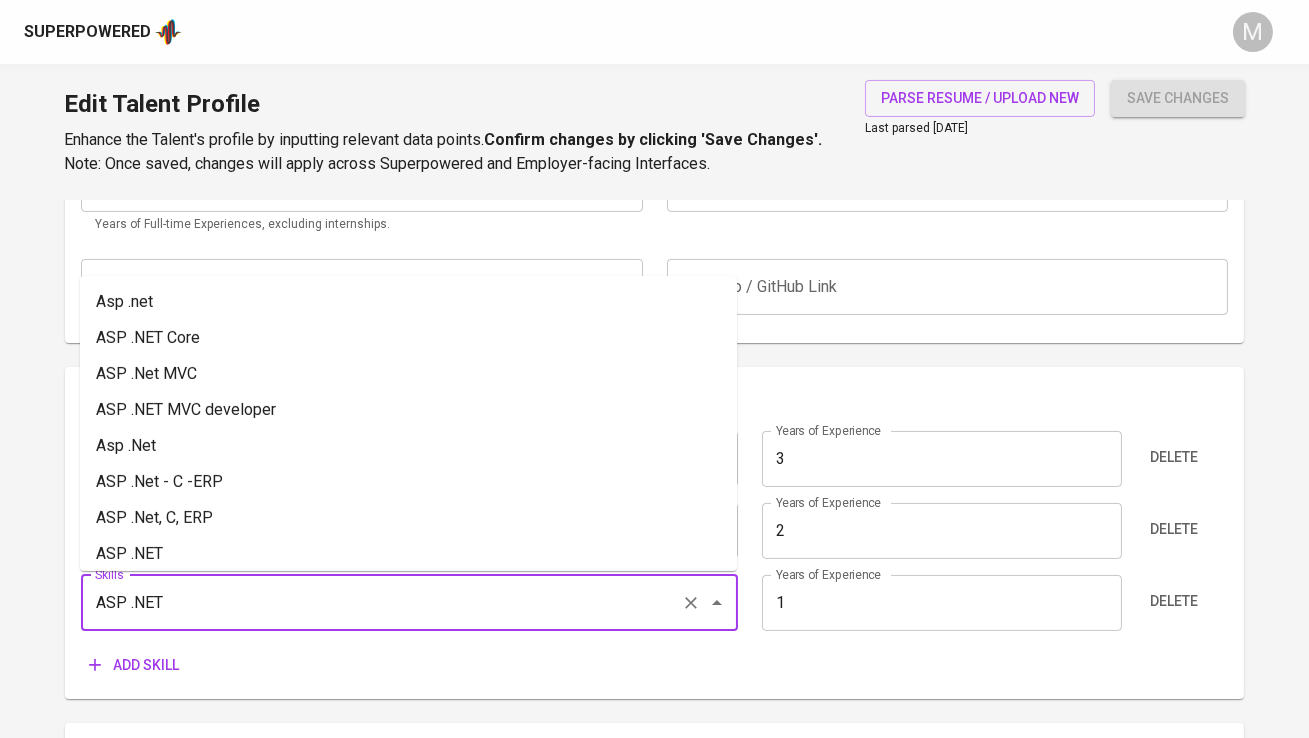 click on "ASP .NET" at bounding box center (381, 603) 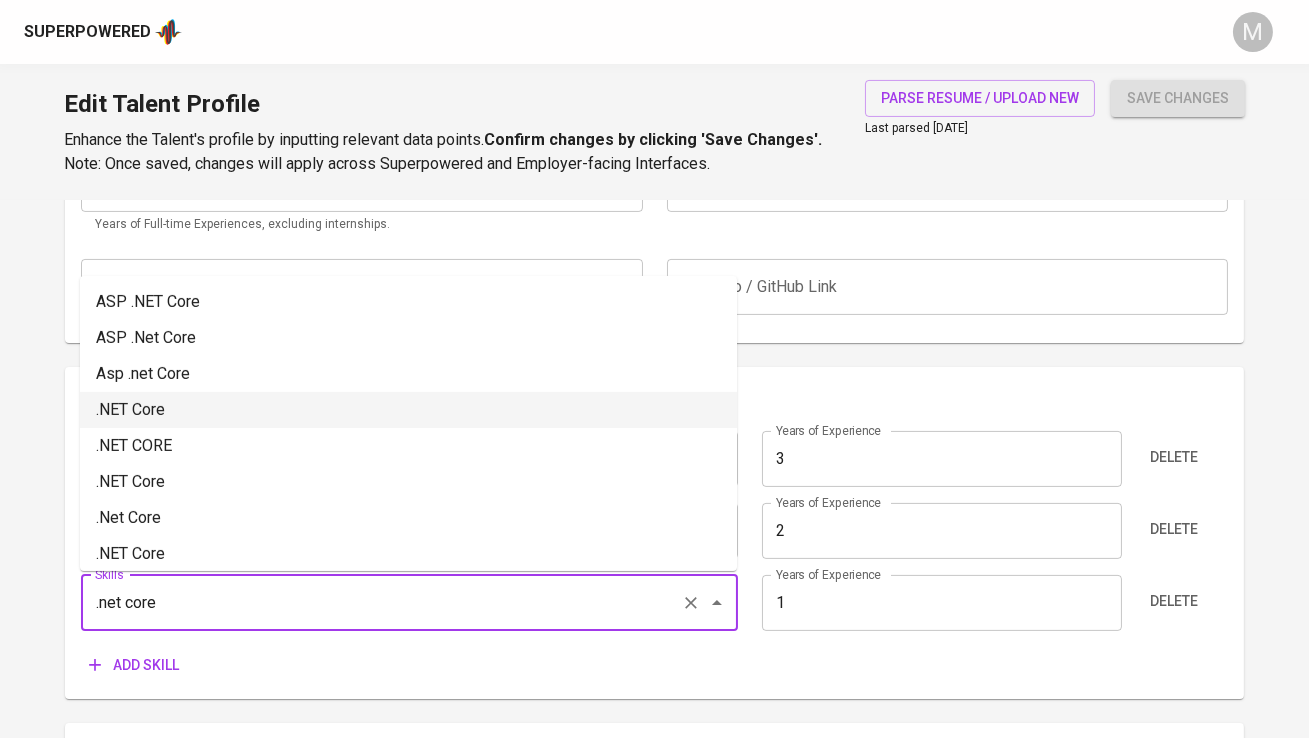 click on ".NET Core" at bounding box center [408, 410] 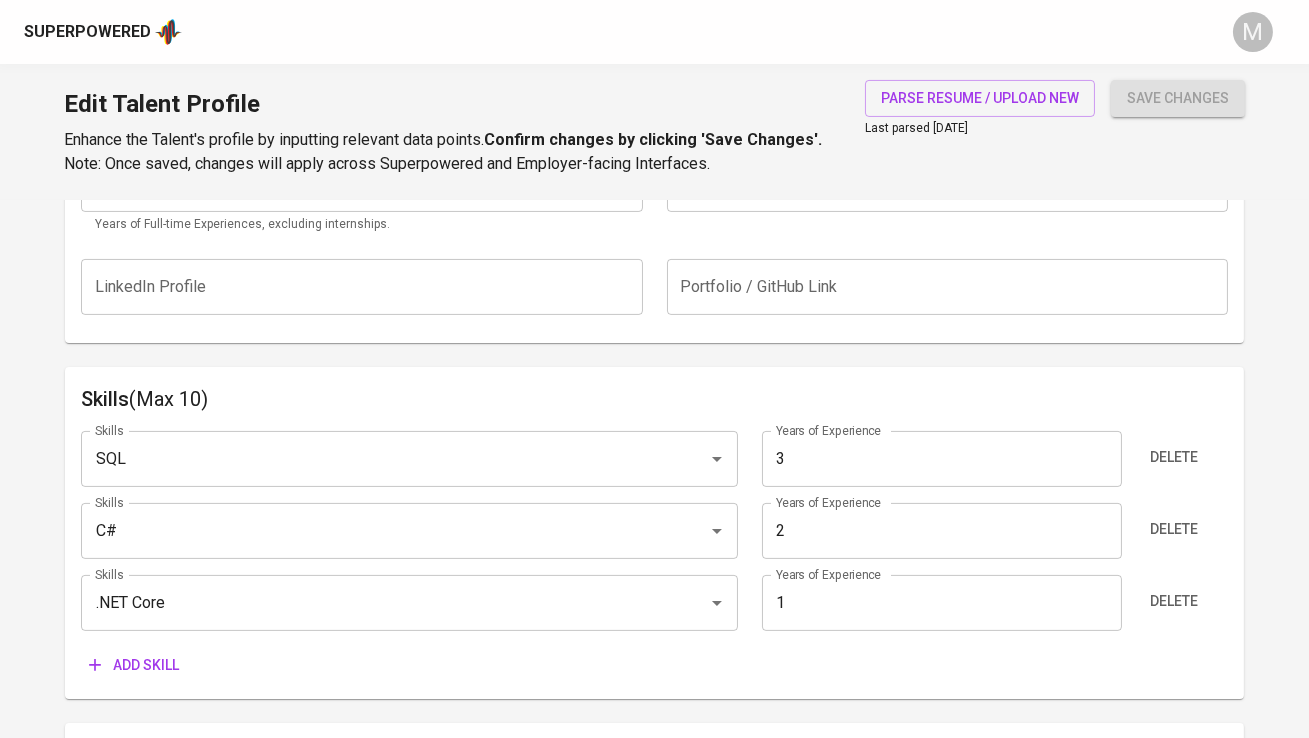 click on "1" at bounding box center (942, 603) 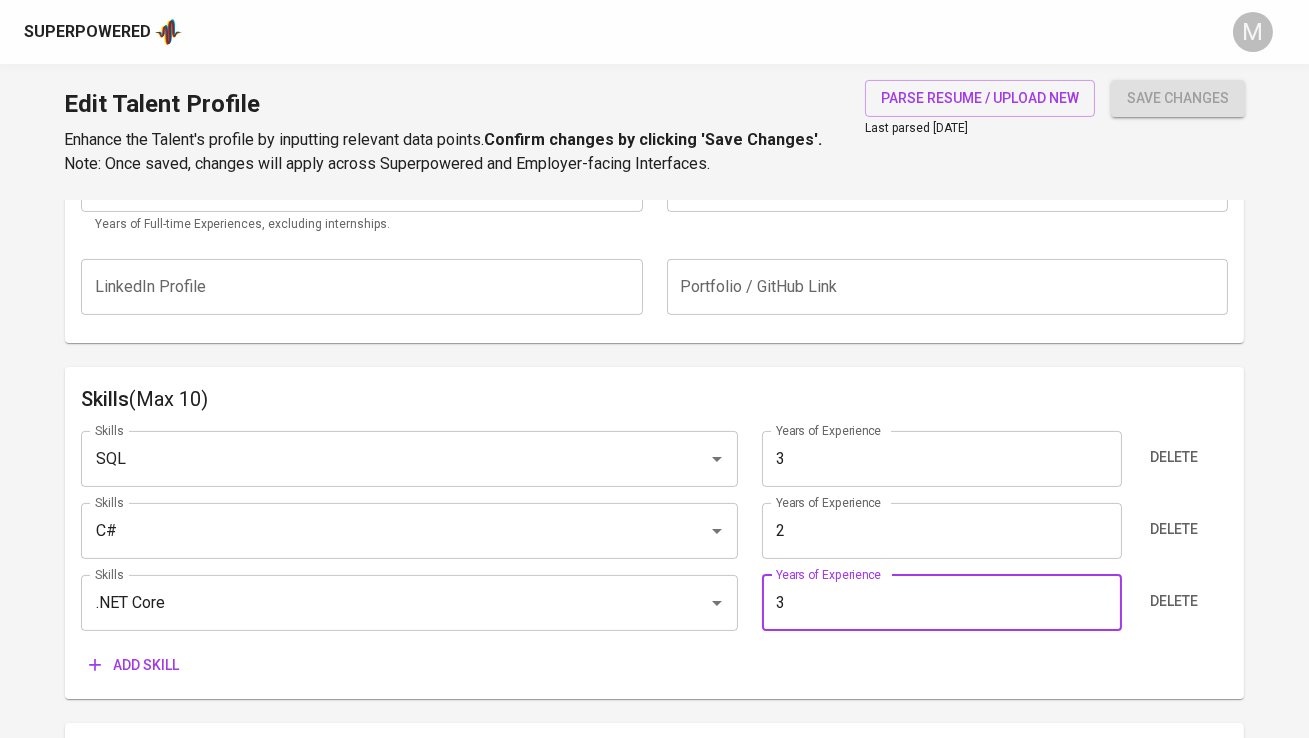 type on "3" 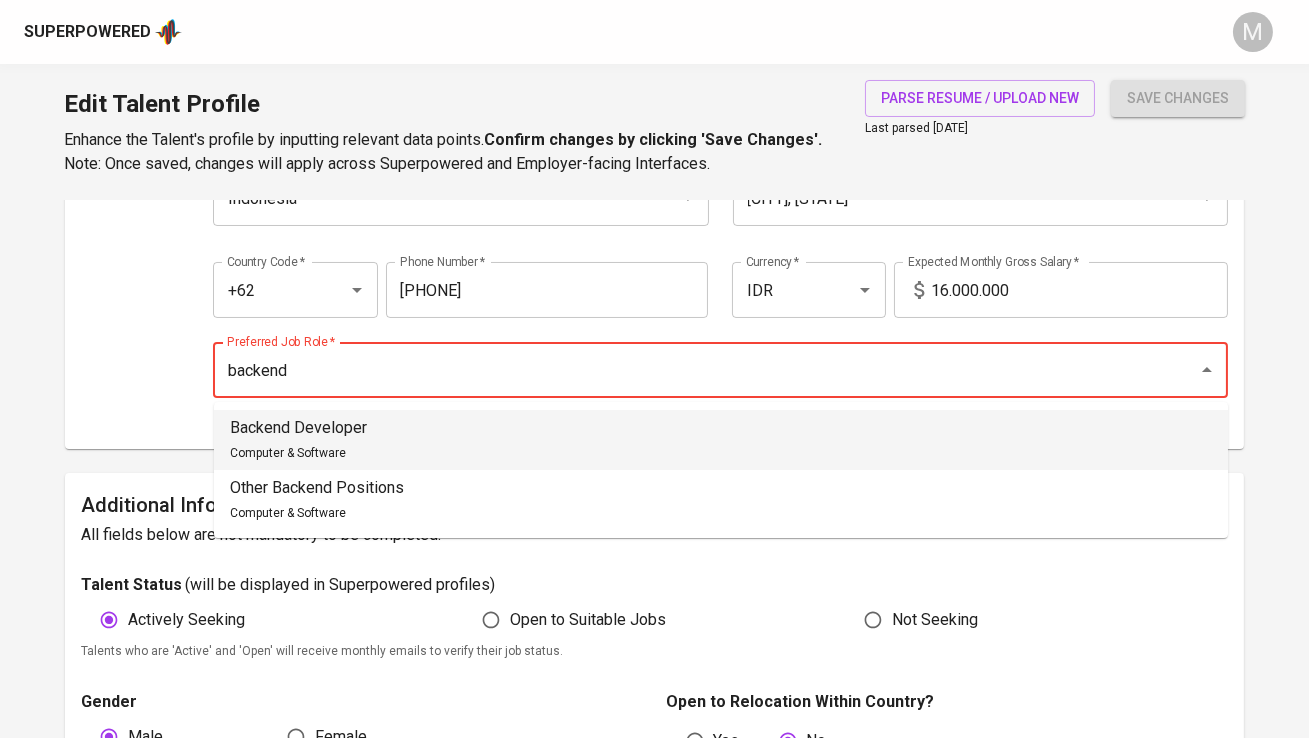 click on "Backend Developer Computer & Software" at bounding box center [721, 440] 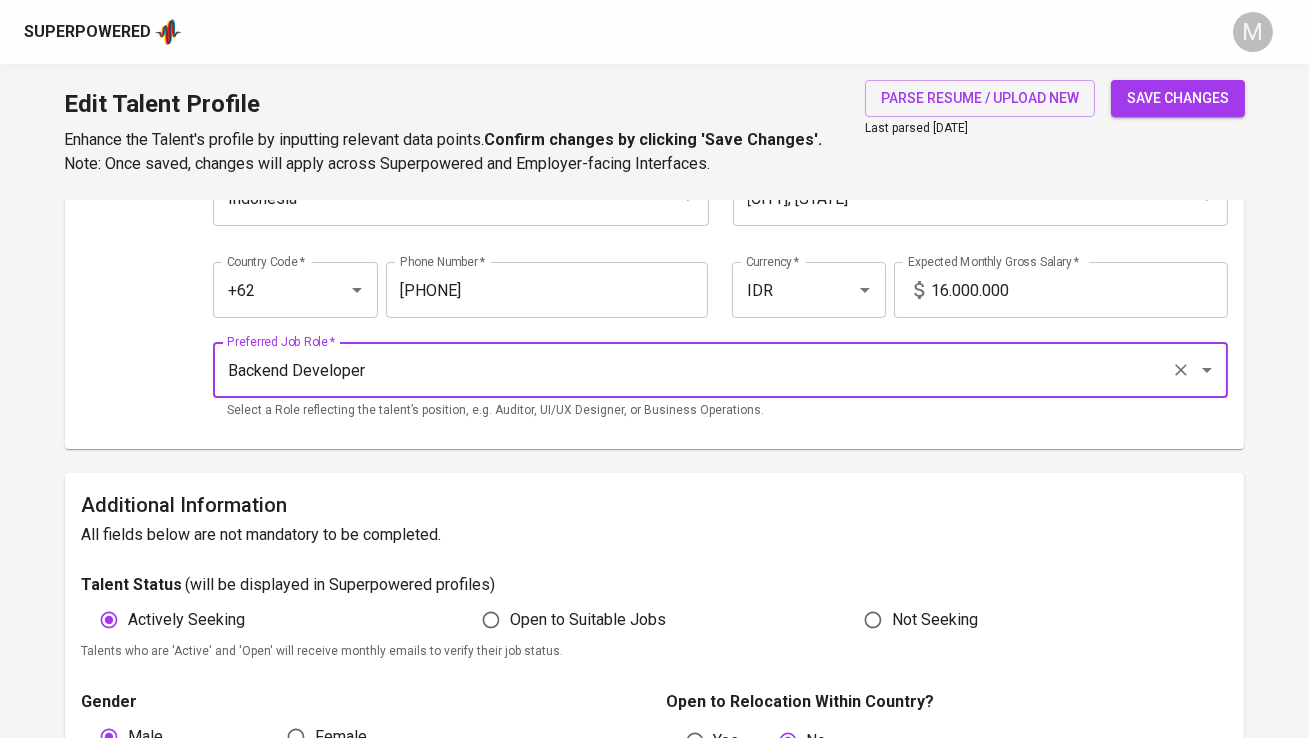 type on "Backend Developer" 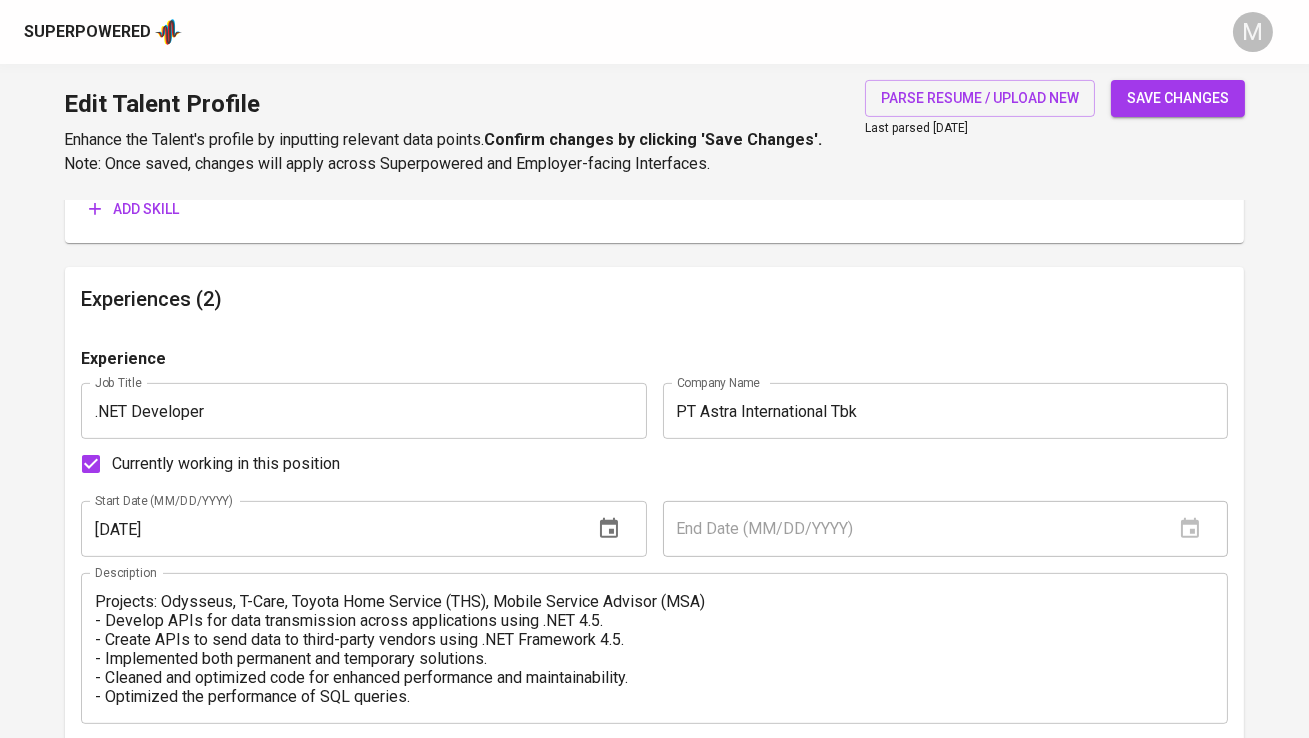 scroll, scrollTop: 1392, scrollLeft: 0, axis: vertical 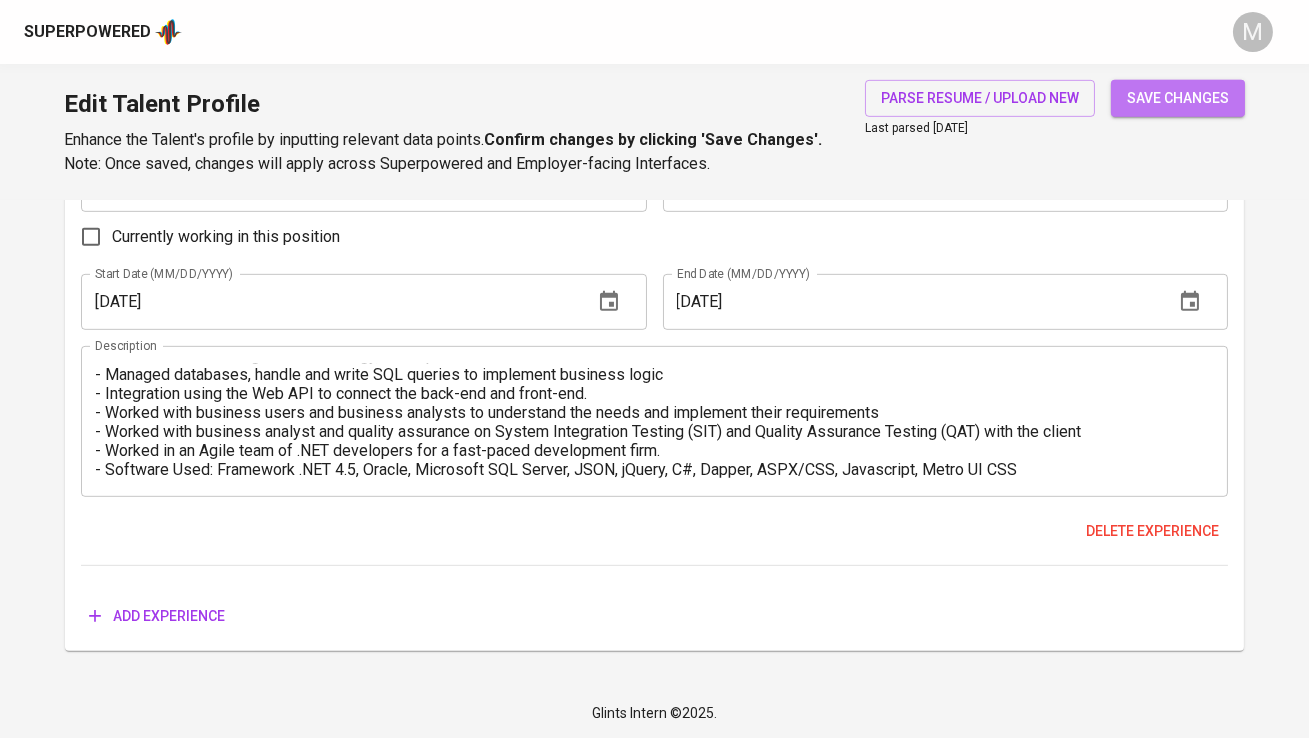 click on "save changes" at bounding box center [1178, 98] 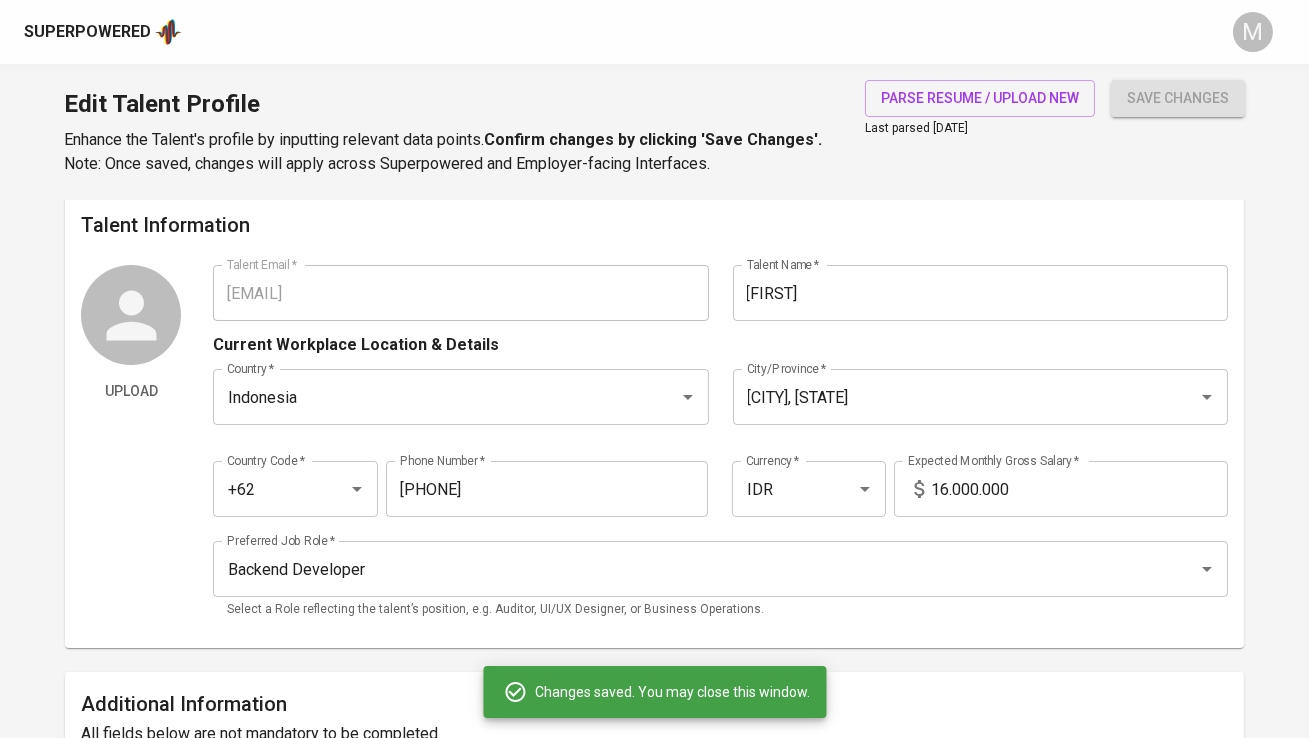 scroll, scrollTop: 0, scrollLeft: 0, axis: both 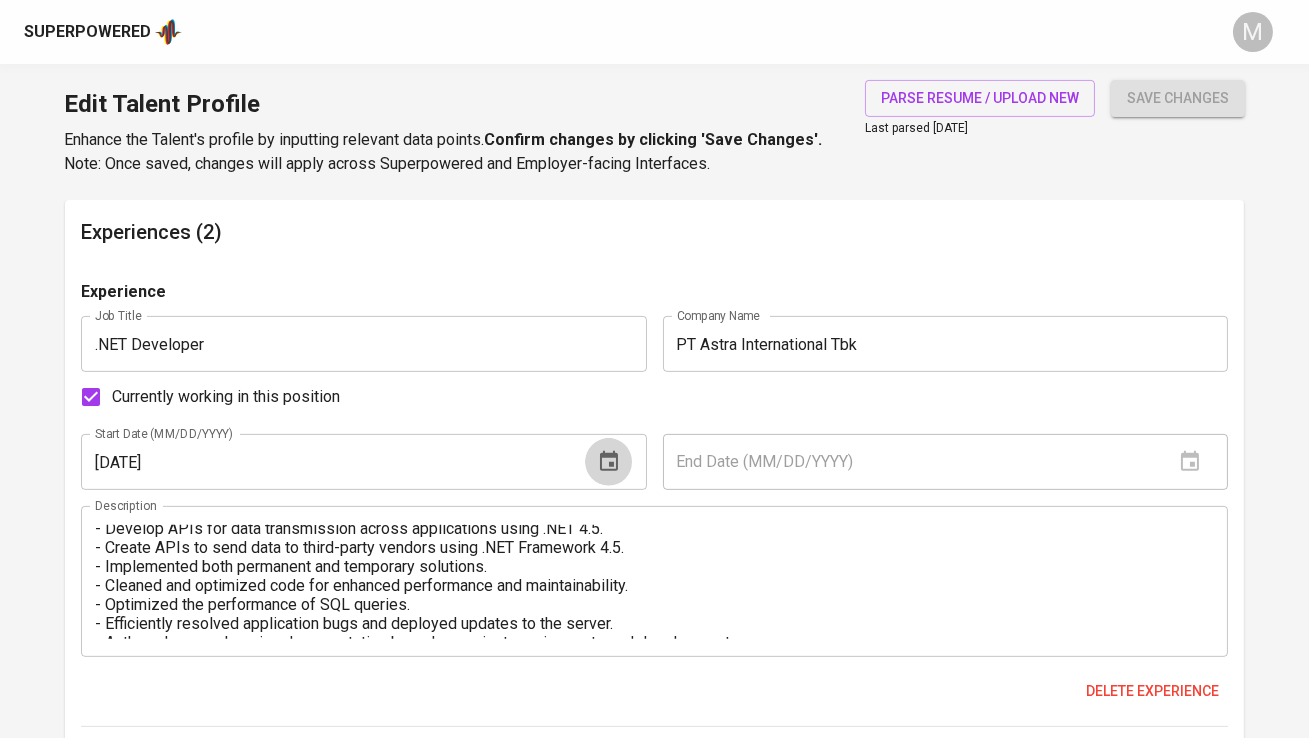 click 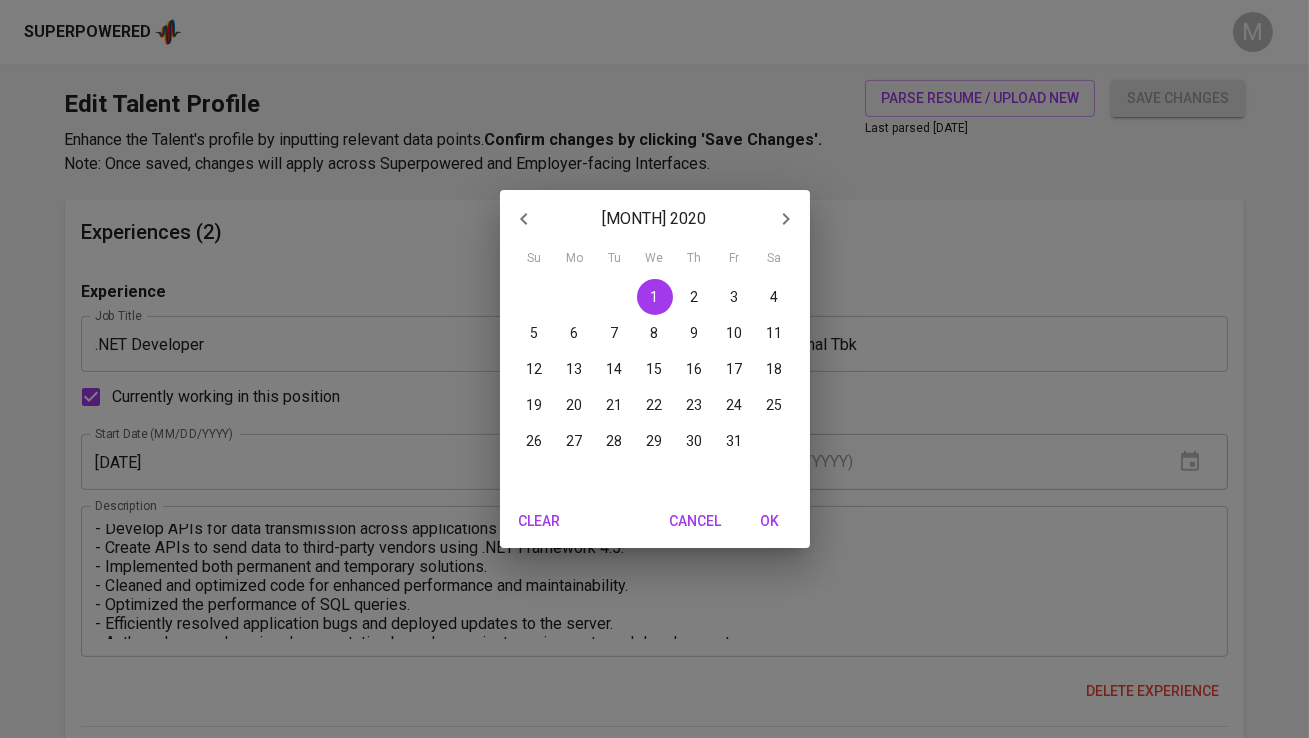 click on "January 2020 Su Mo Tu We Th Fr Sa 29 30 31 1 2 3 4 5 6 7 8 9 10 11 12 13 14 15 16 17 18 19 20 21 22 23 24 25 26 27 28 29 30 31 1 Clear Cancel OK" at bounding box center (654, 369) 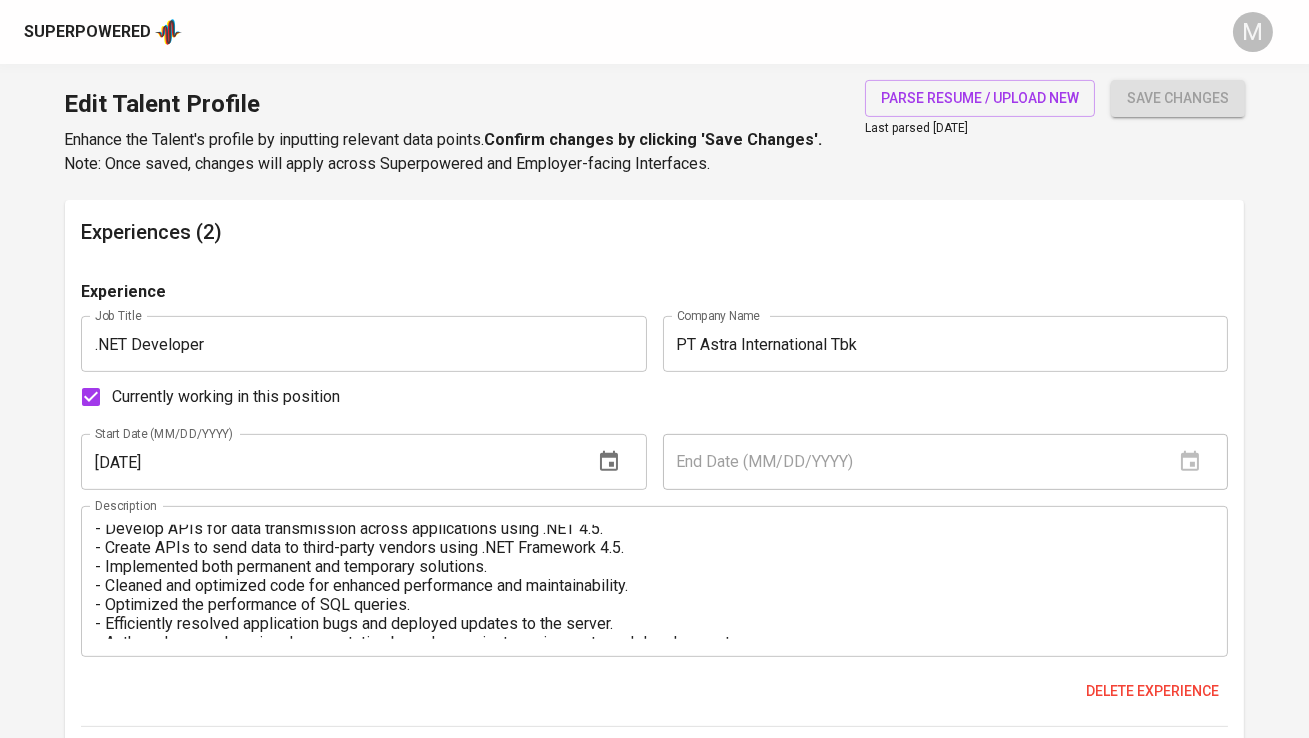 click on "01/01/2020" at bounding box center (328, 462) 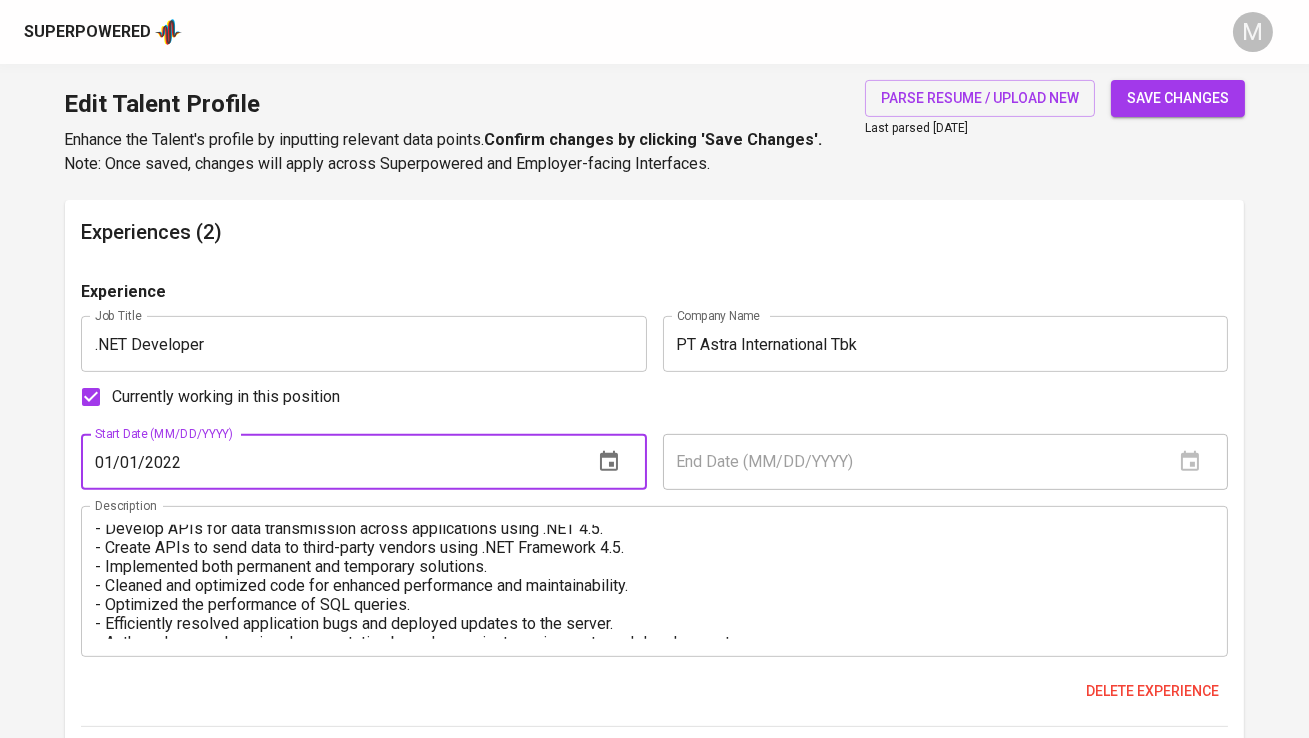 type on "01/01/2022" 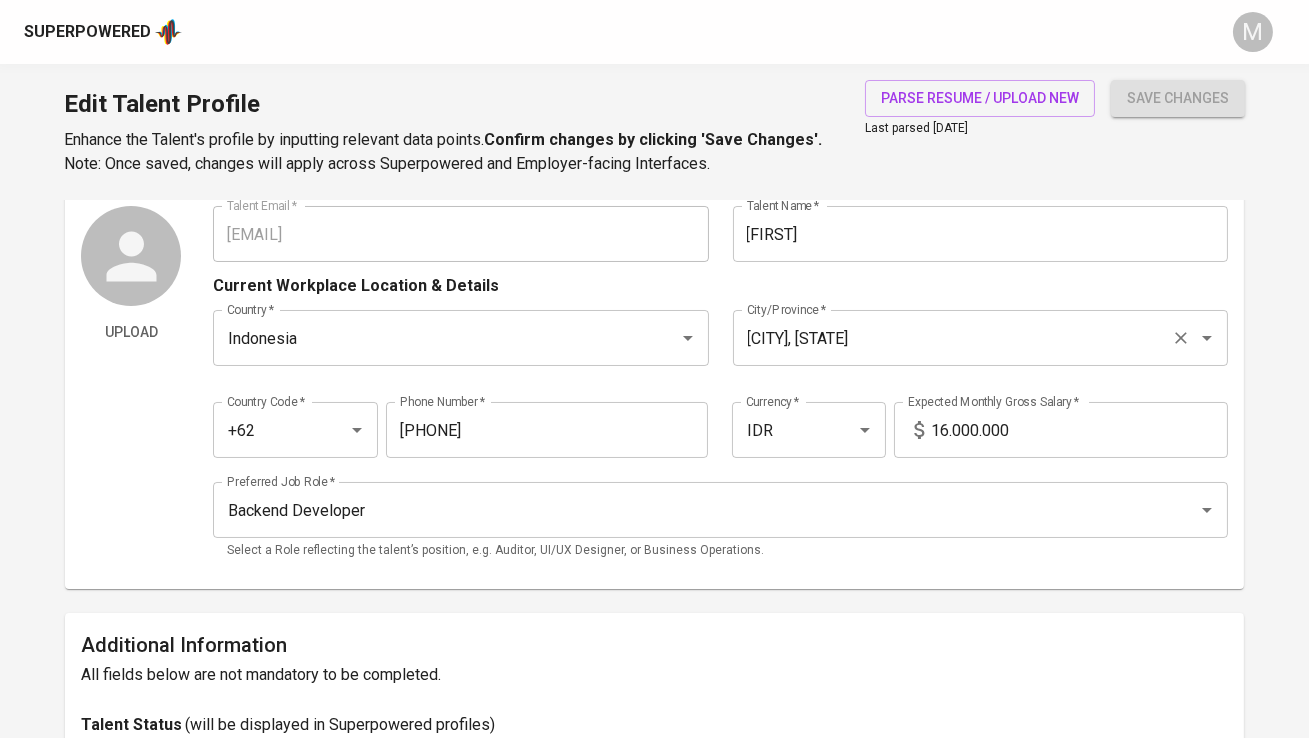 scroll, scrollTop: 0, scrollLeft: 0, axis: both 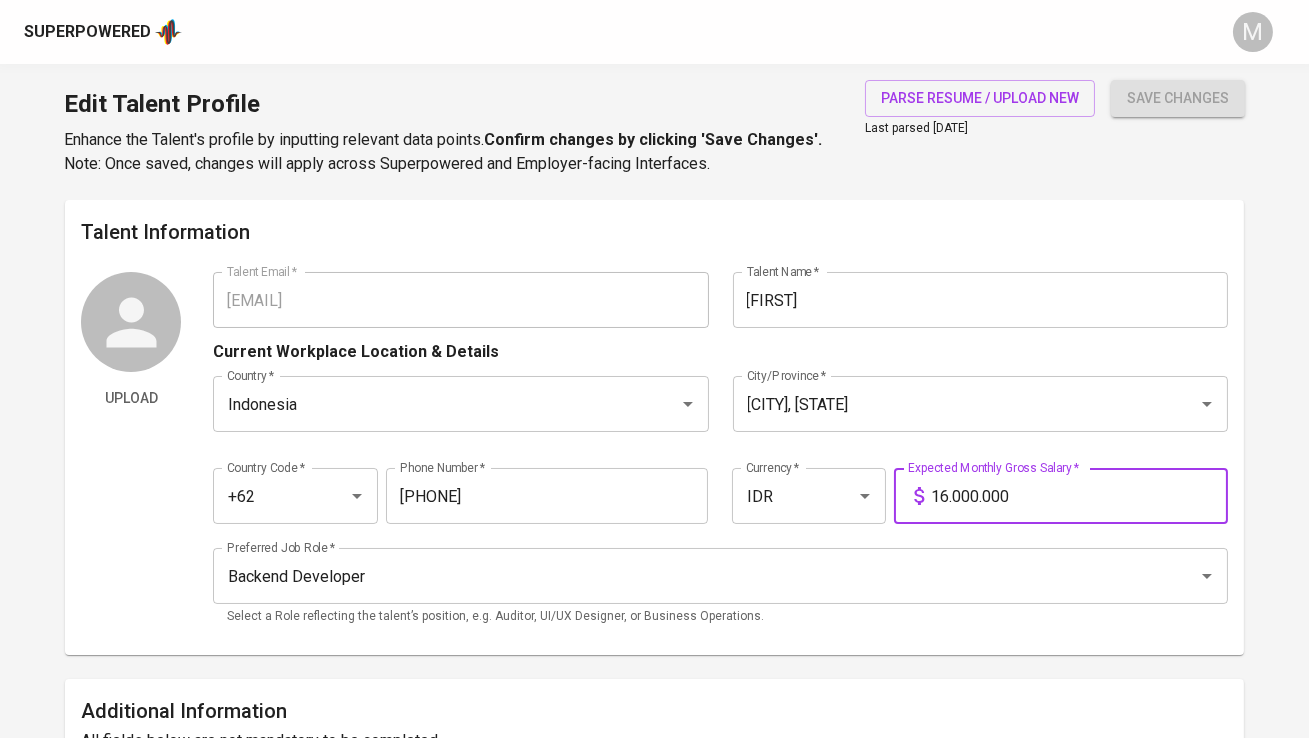 click on "16.000.000" at bounding box center (1080, 496) 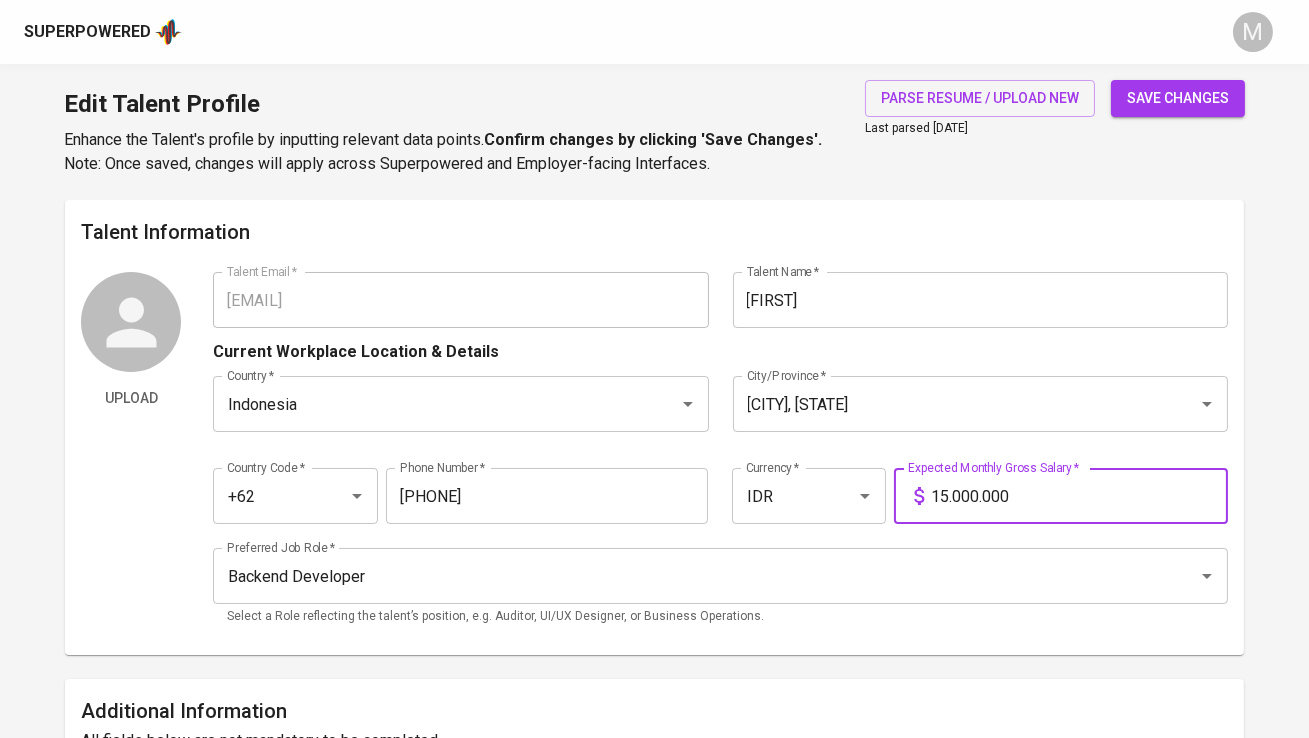 type on "15.000.000" 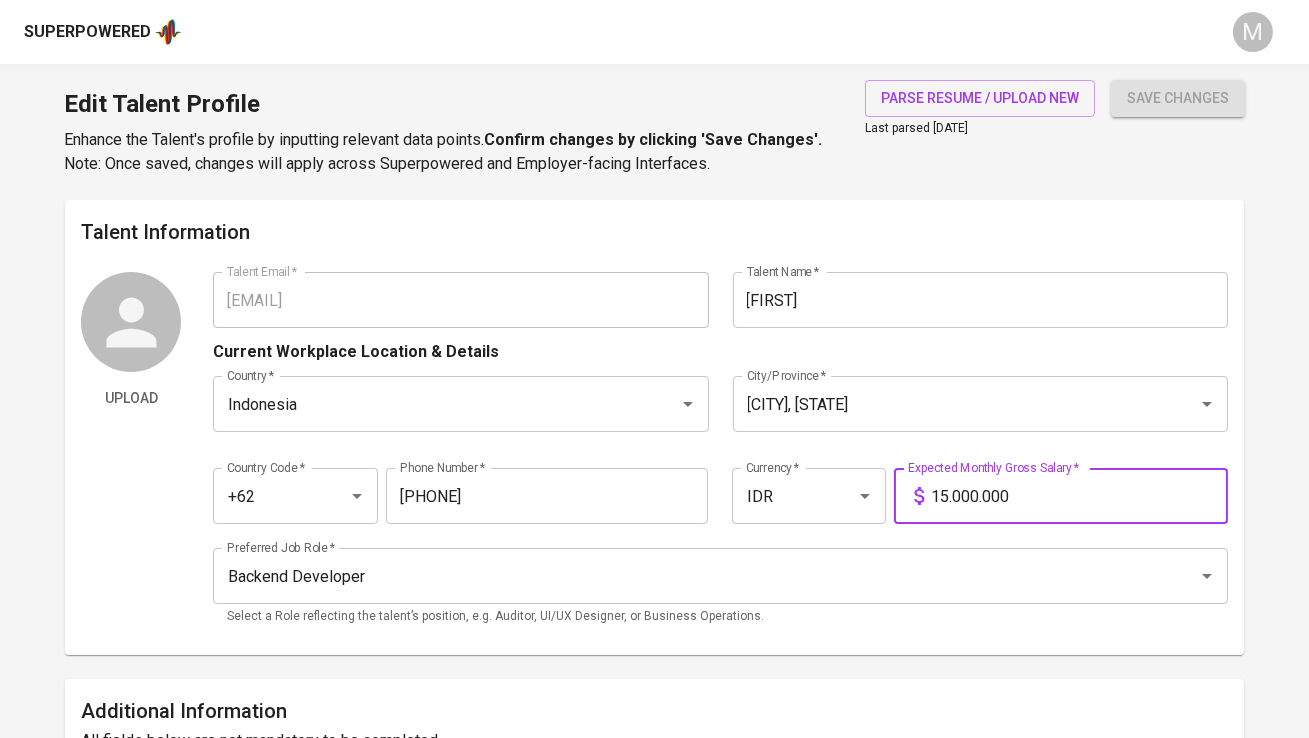 click on "Talent Information Upload Talent Email   * raihannsetiawan@gmail.com Talent Email  * Talent Name   * Raihan Talent Name  * Current Workplace Location & Details Country   * Indonesia Country  * City/Province   * Bandung, Jawa Barat City/Province  * Country Code   * +62 Country Code  * Phone Number   * 878-6966-1332 Phone Number  * Currency   * IDR Currency  * Expected Monthly Gross Salary   * 15.000.000 Expected Monthly Gross Salary  * Preferred Job Role   * Backend Developer Preferred Job Role  * Select a Role reflecting the talent’s position, e.g. Auditor, UI/UX Designer, or Business Operations. Additional Information All fields below are not mandatory to be completed. Talent Status   ( will be displayed in Superpowered profiles ) Actively Seeking Open to Suitable Jobs Not Seeking Talents who are 'Active' and 'Open' will receive monthly emails to verify their job status. Gender Male Female Open to Relocation Within Country? Yes No Total Years of Experience 3 Notice Period Skills" at bounding box center (654, 1458) 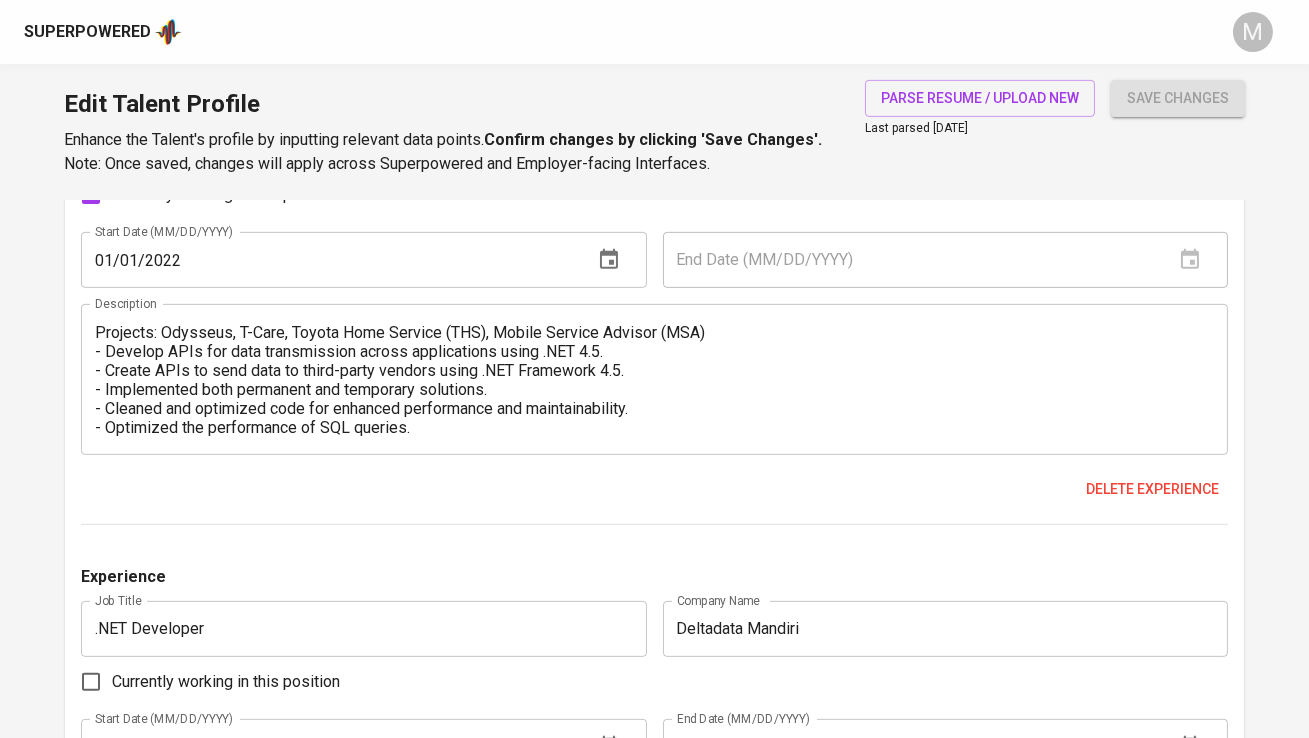 scroll, scrollTop: 1589, scrollLeft: 0, axis: vertical 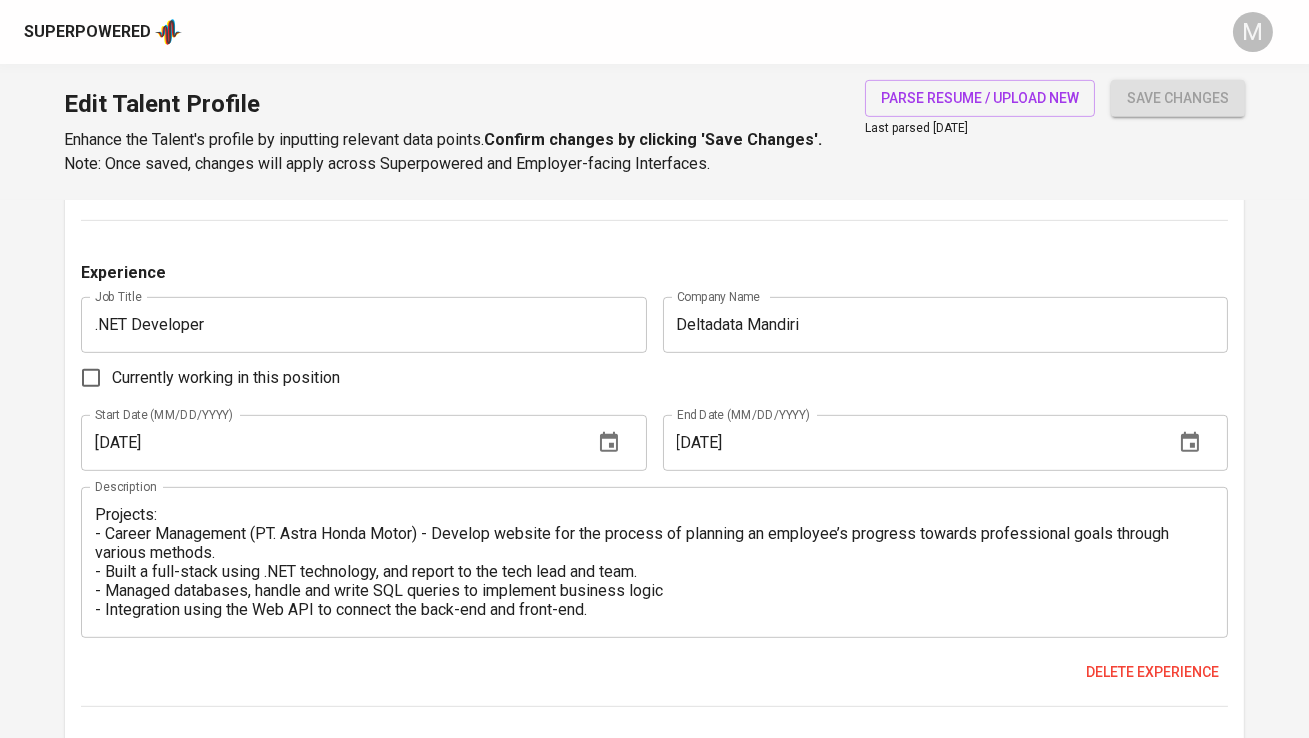 click on "01/01/2019" at bounding box center [328, 443] 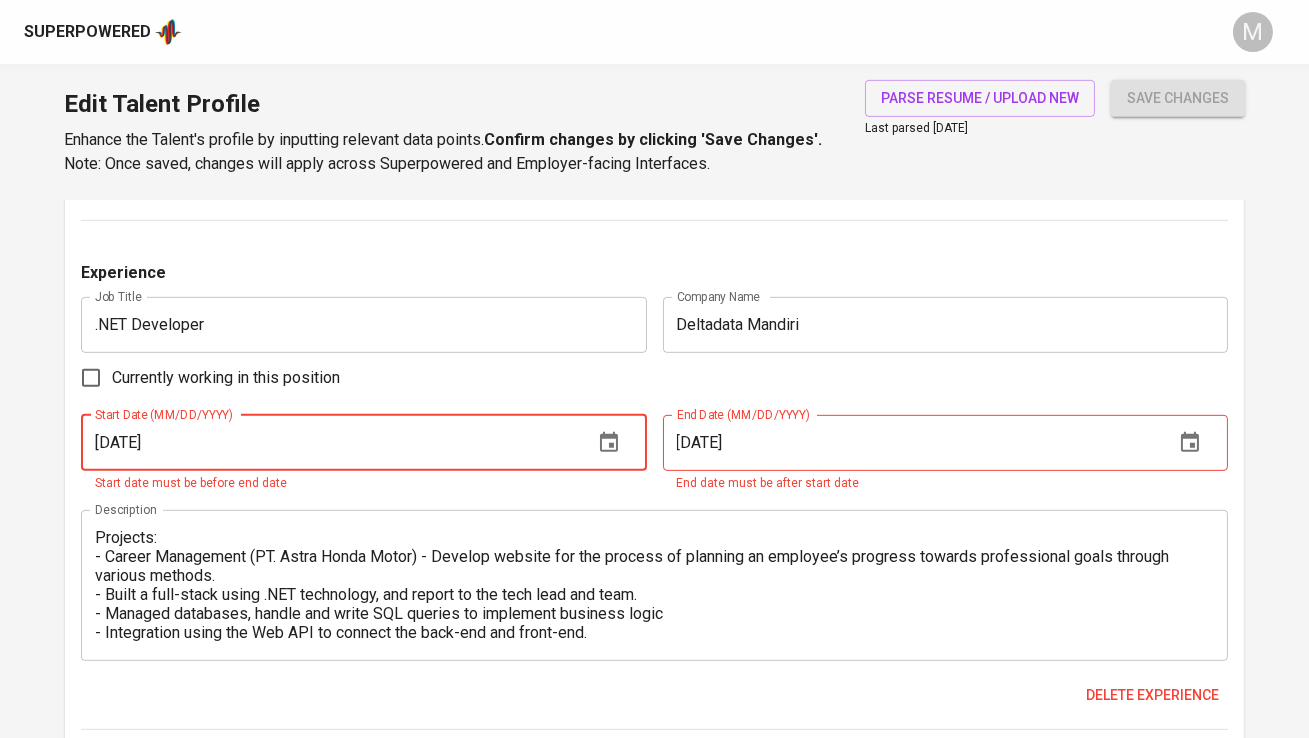 type on "04/01/2022" 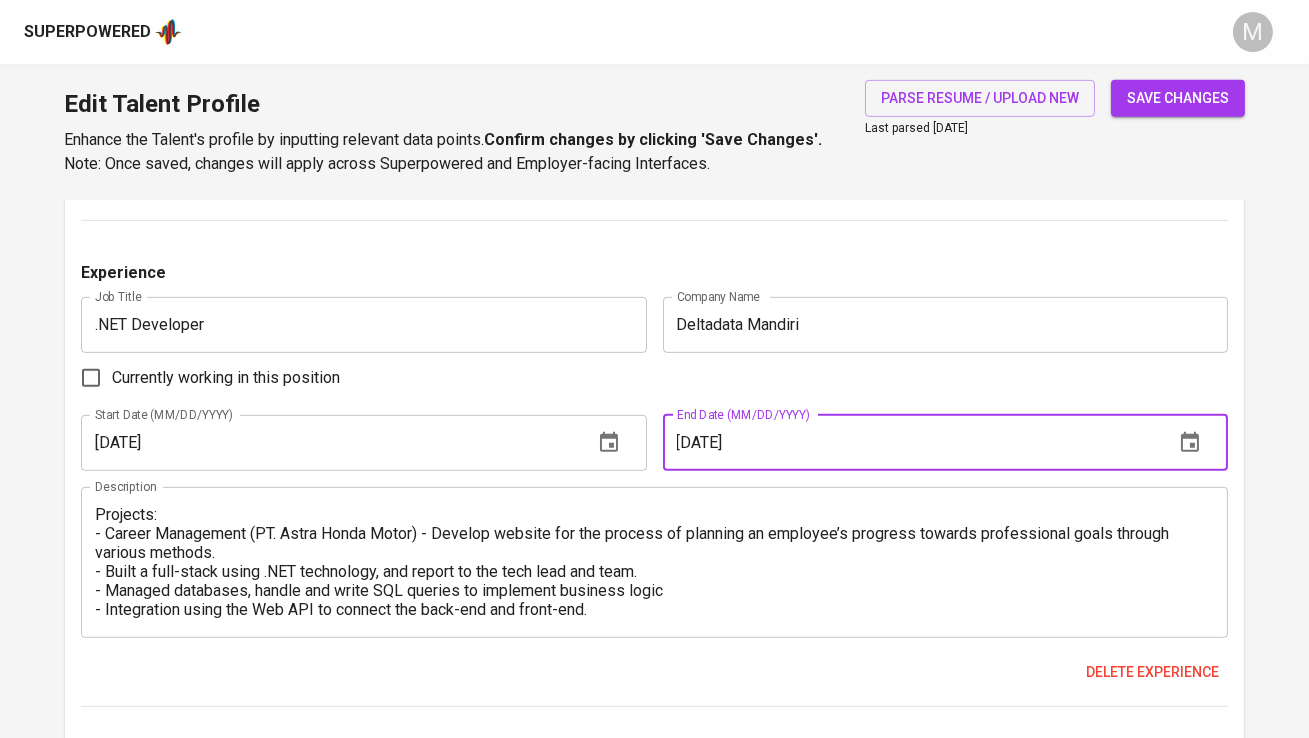 type on "06/01/2023" 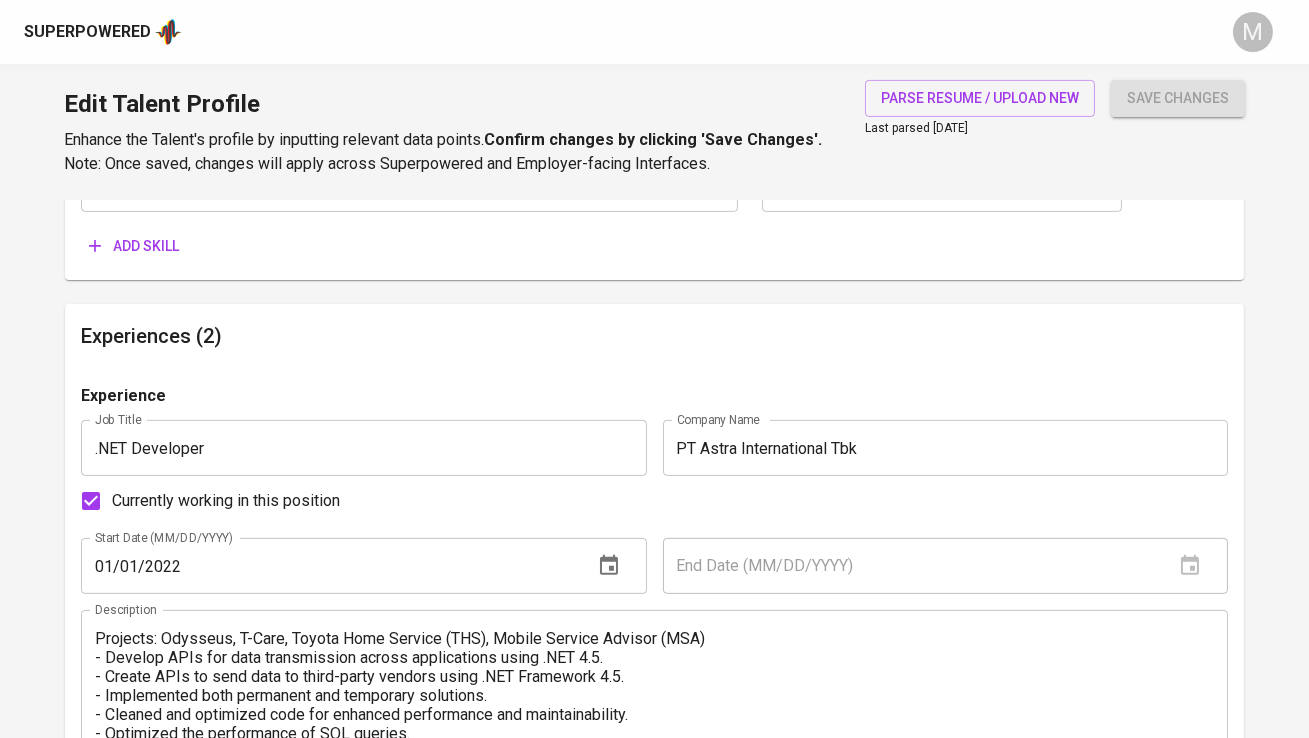 scroll, scrollTop: 1390, scrollLeft: 0, axis: vertical 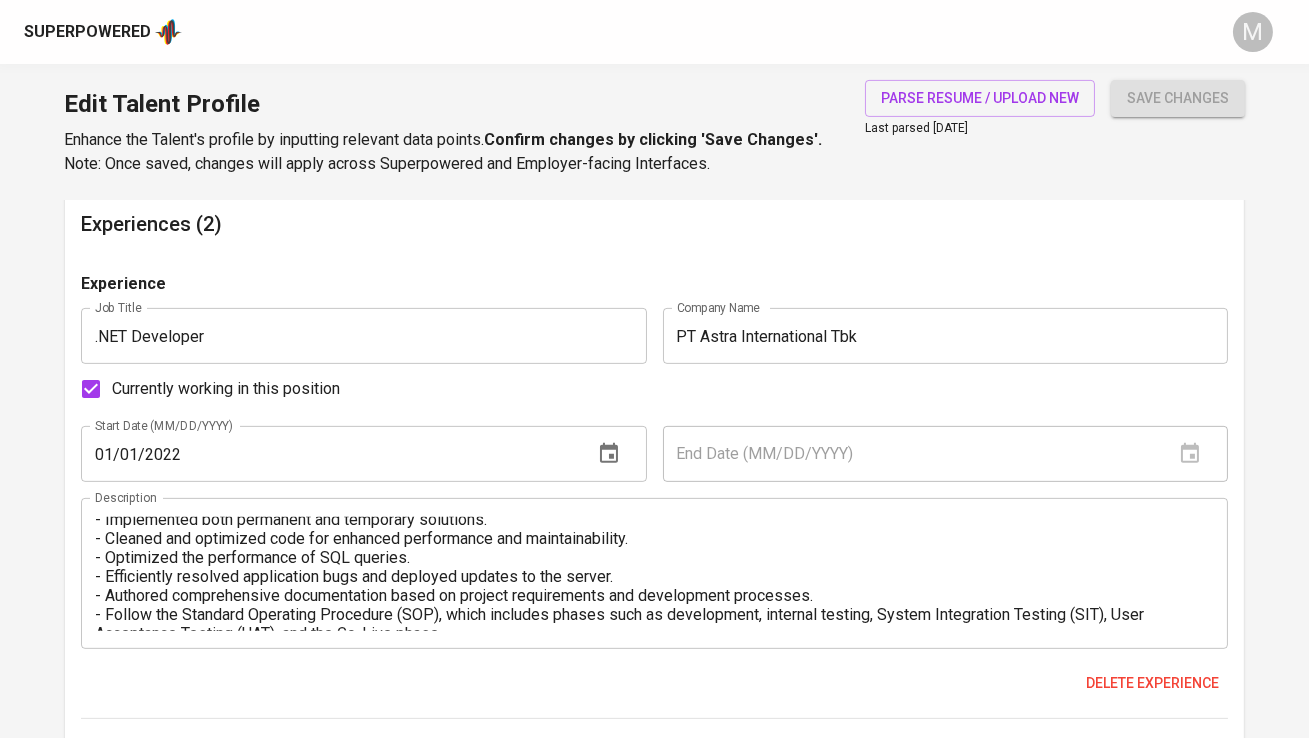 click on "01/01/2022" at bounding box center (328, 454) 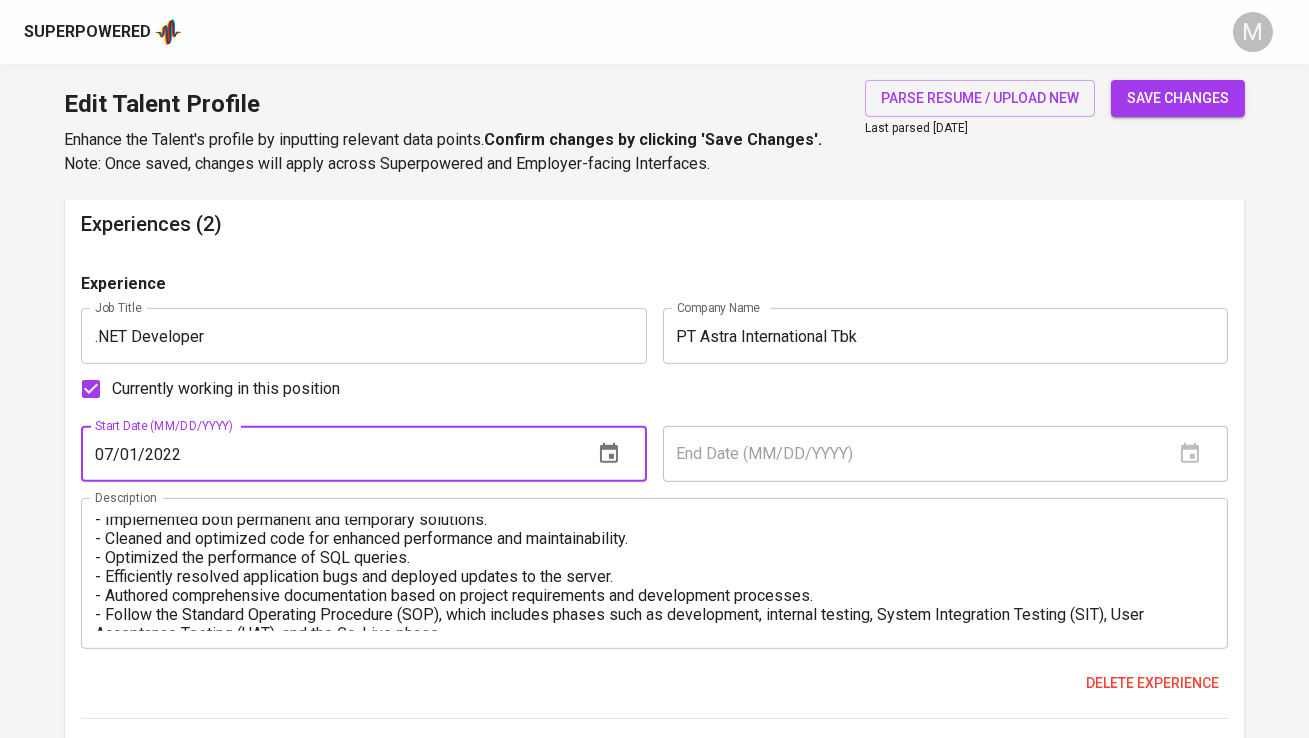 type on "07/01/2022" 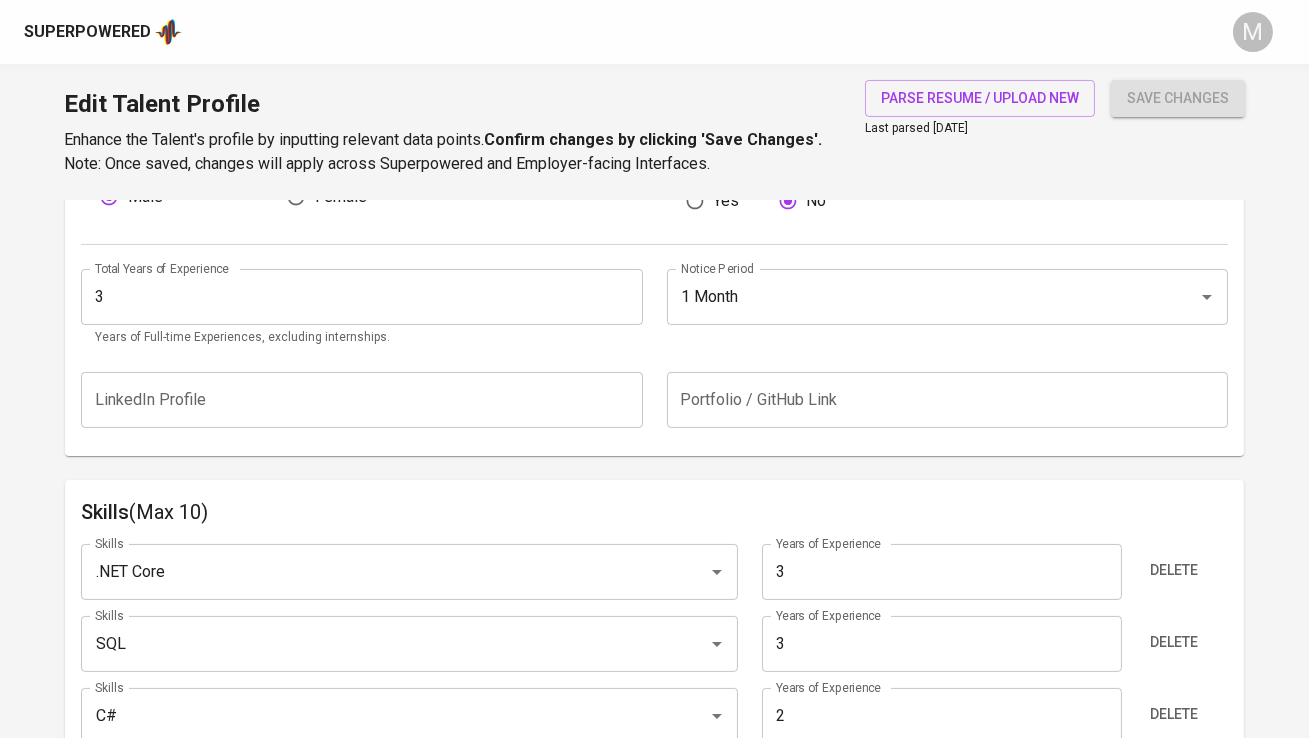 scroll, scrollTop: 732, scrollLeft: 0, axis: vertical 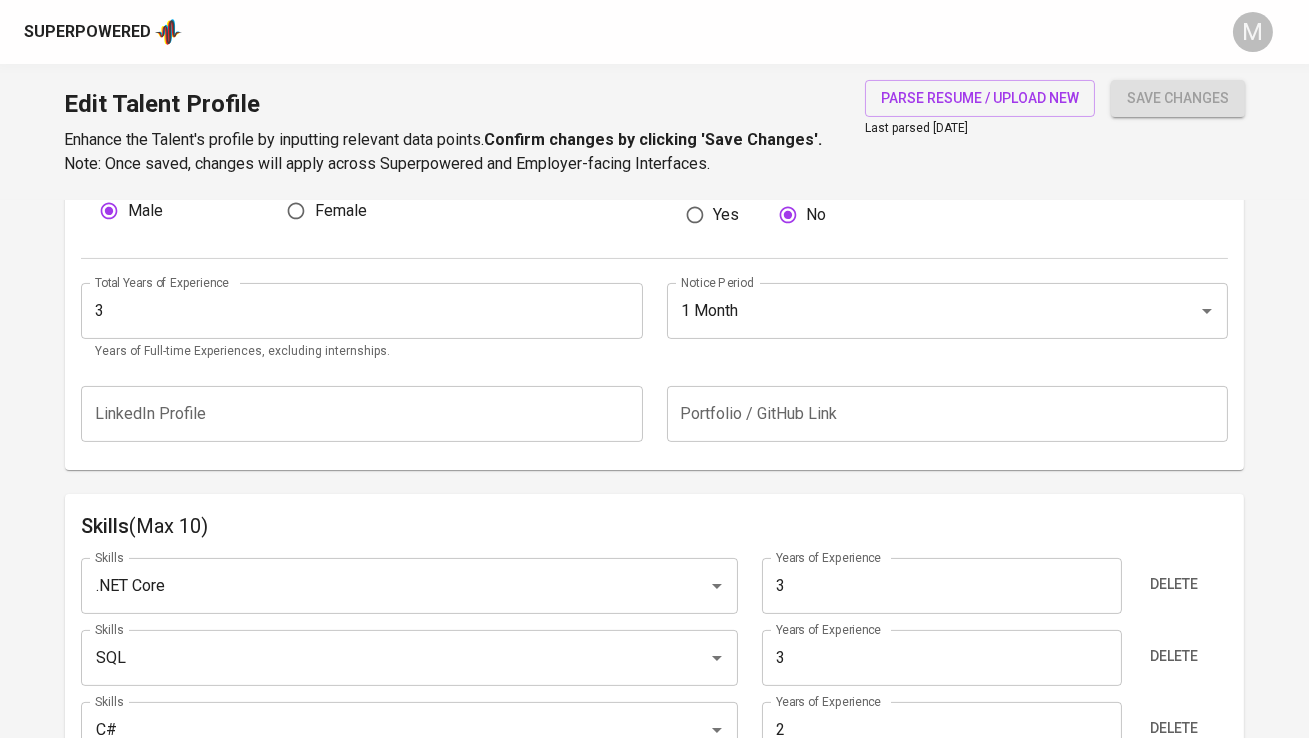 click on "3" at bounding box center (942, 586) 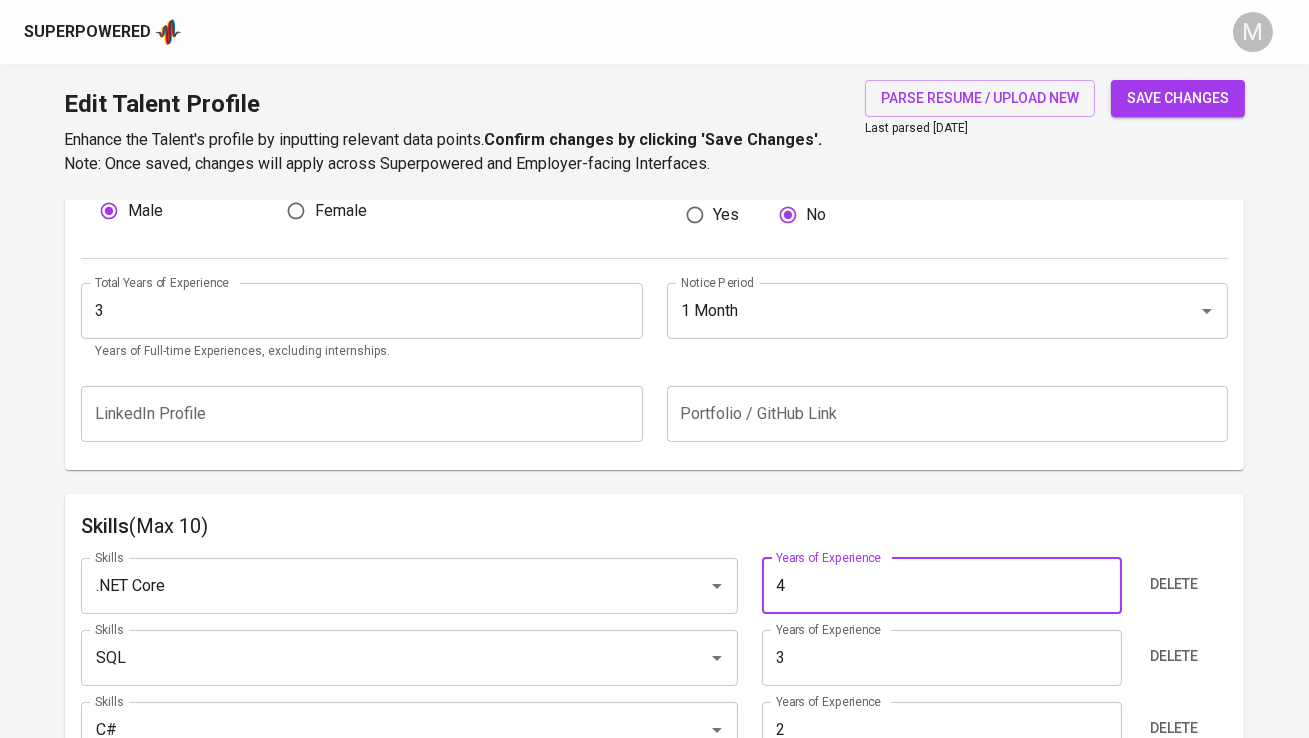 type on "4" 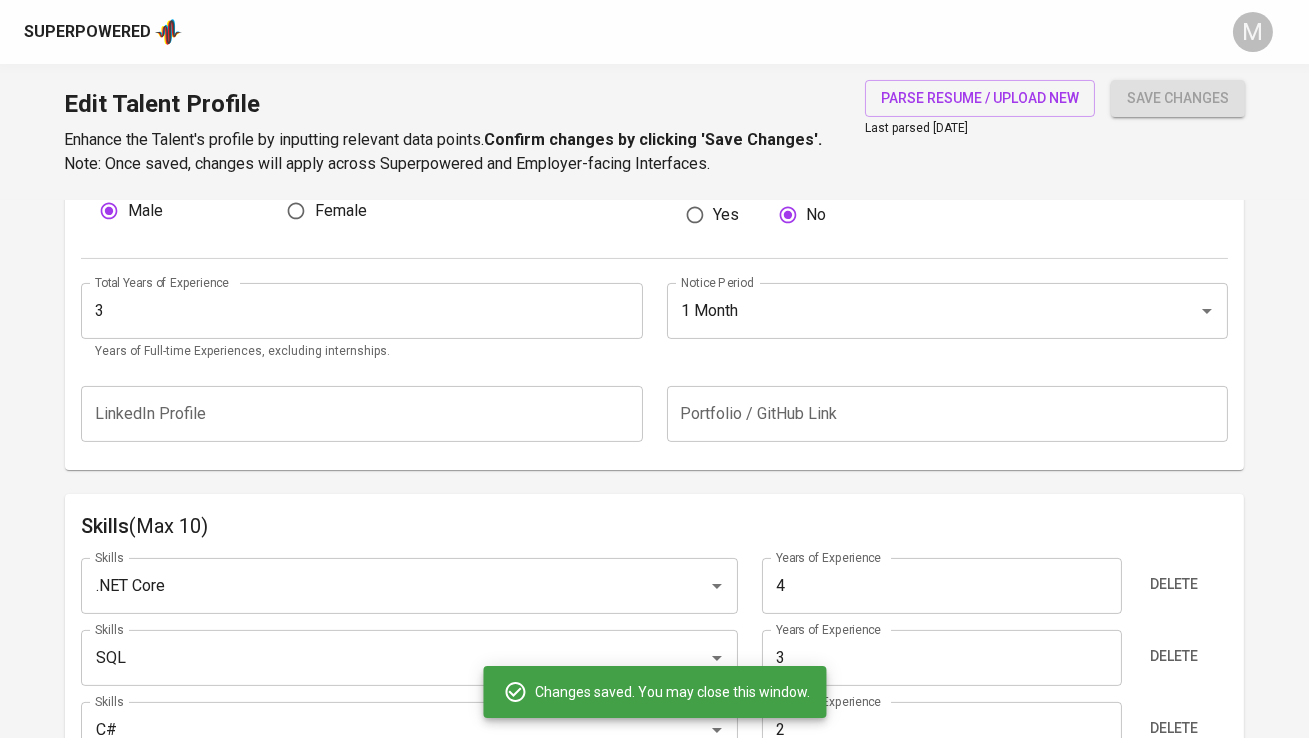 click on "3" at bounding box center [942, 658] 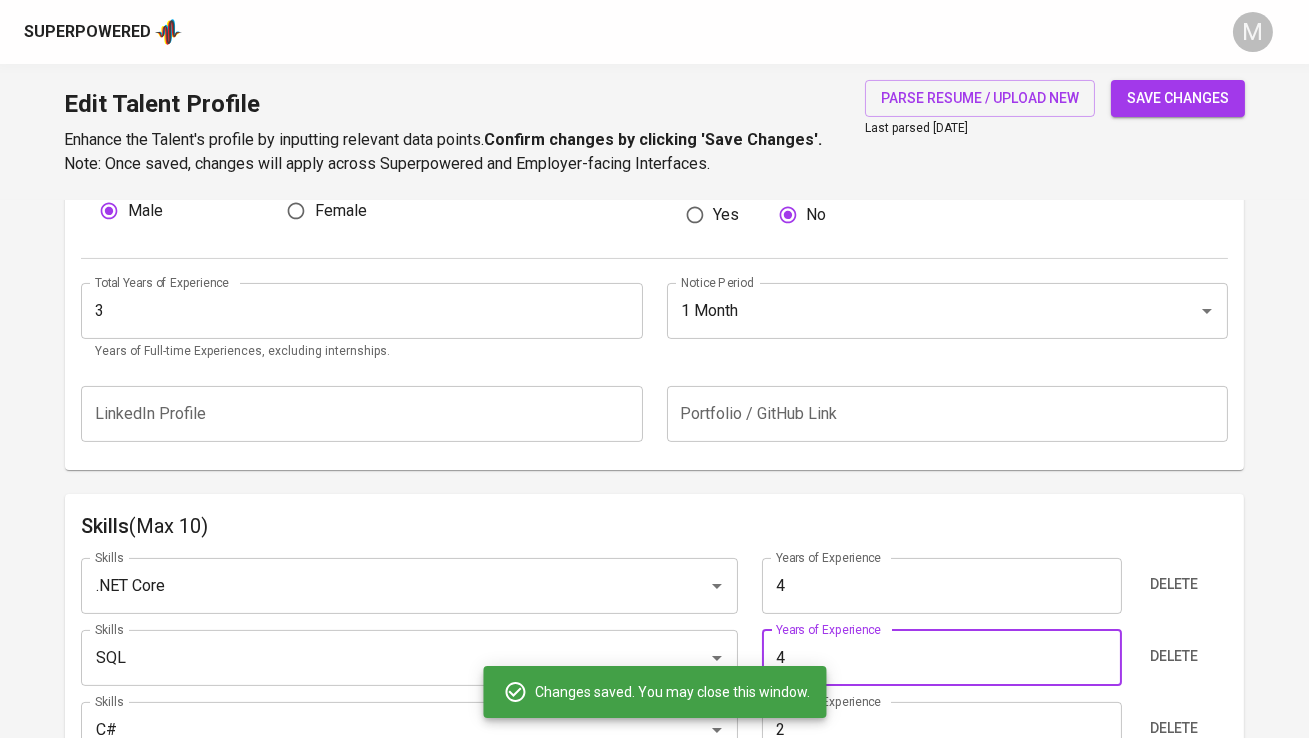 type on "4" 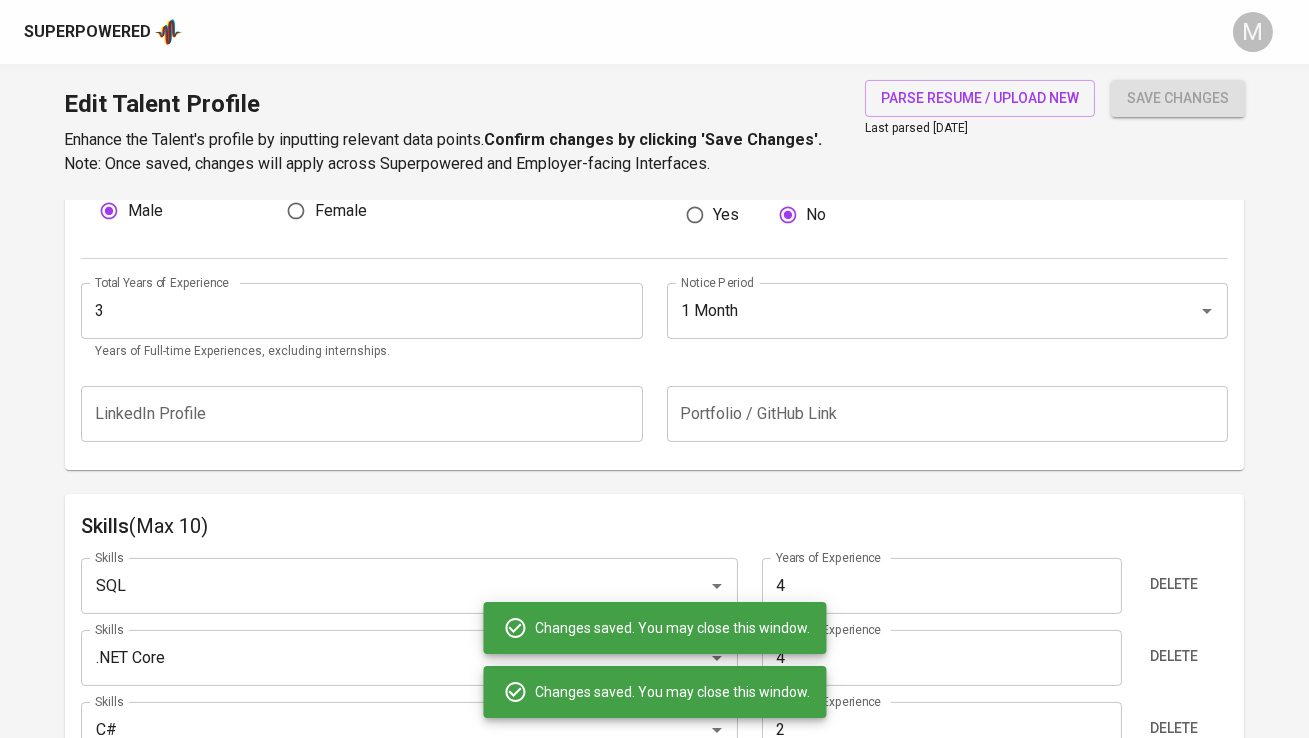 click on "2" at bounding box center (942, 730) 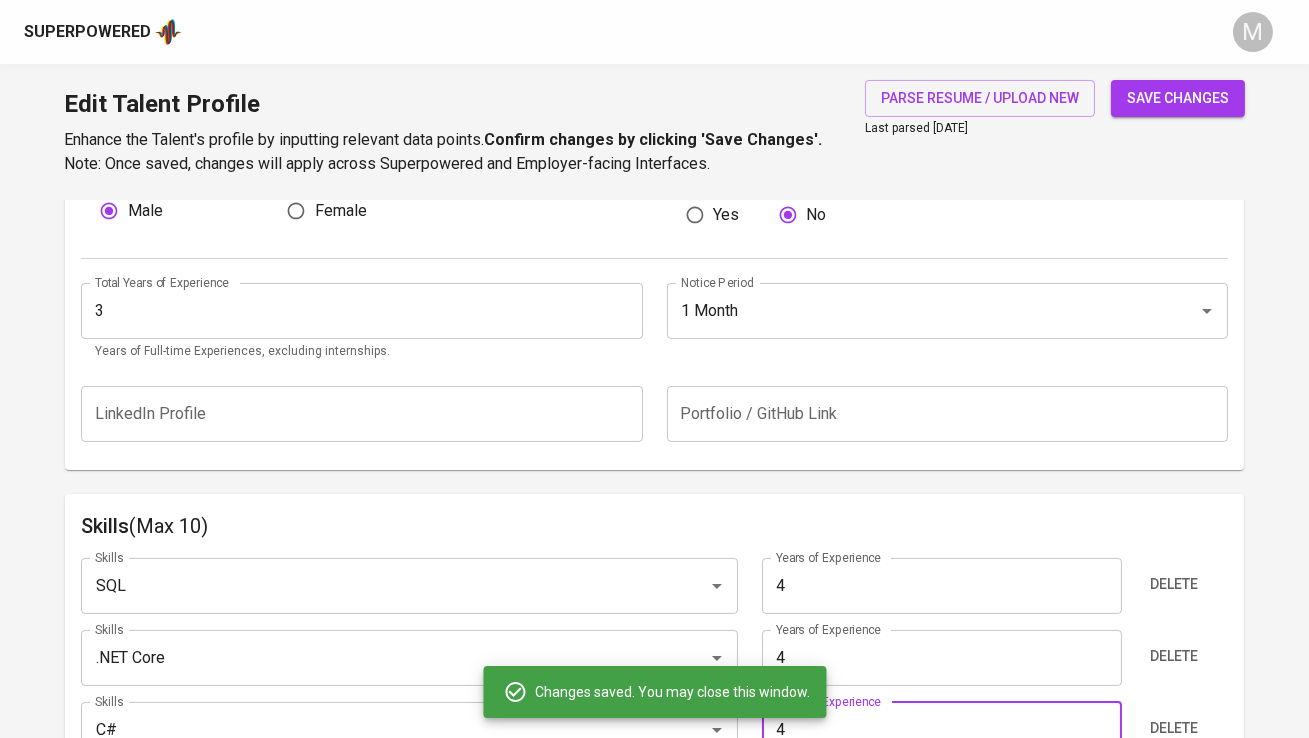 type on "4" 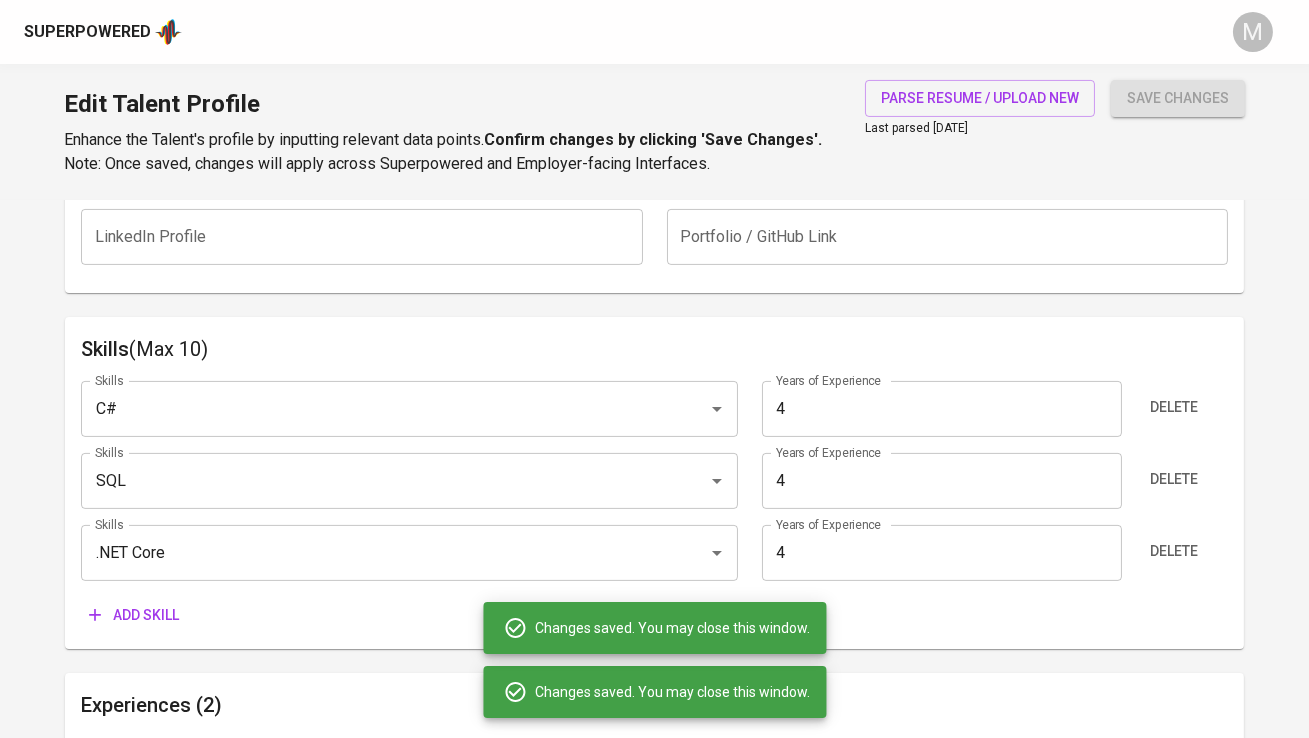 scroll, scrollTop: 921, scrollLeft: 0, axis: vertical 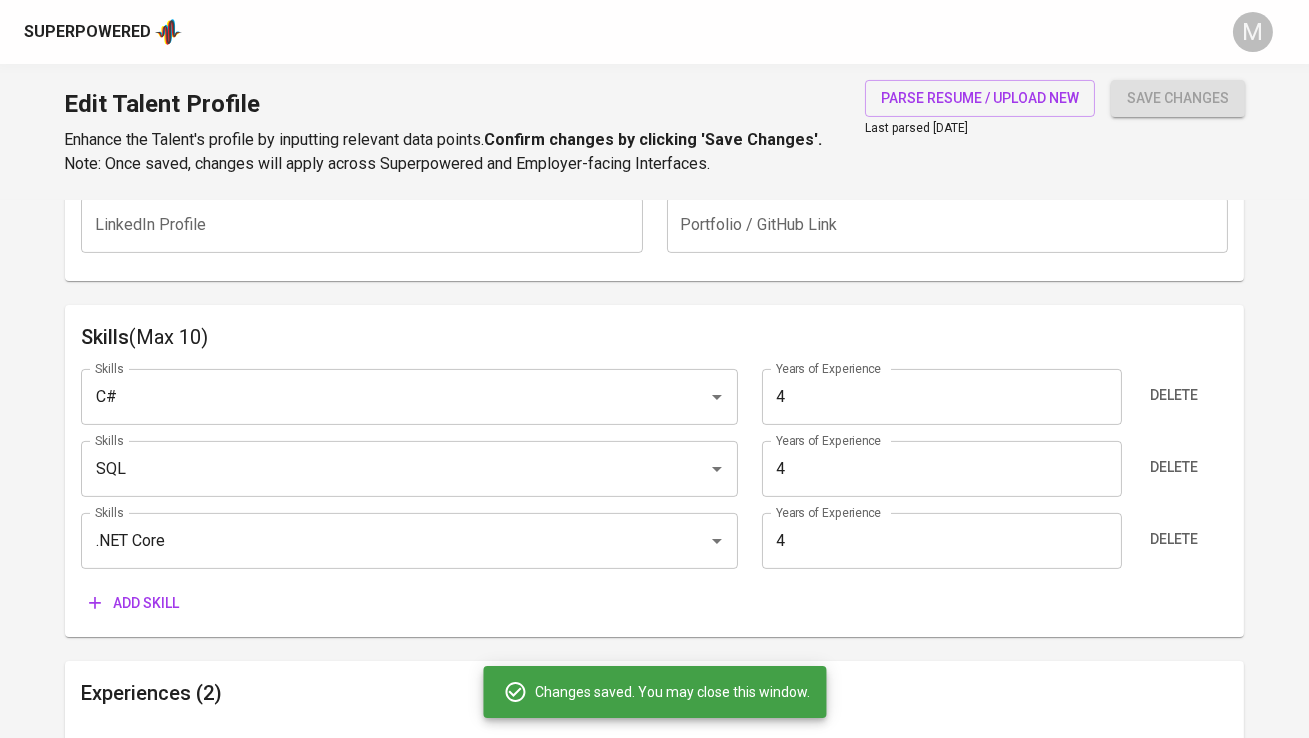 click on "Add skill" at bounding box center [134, 603] 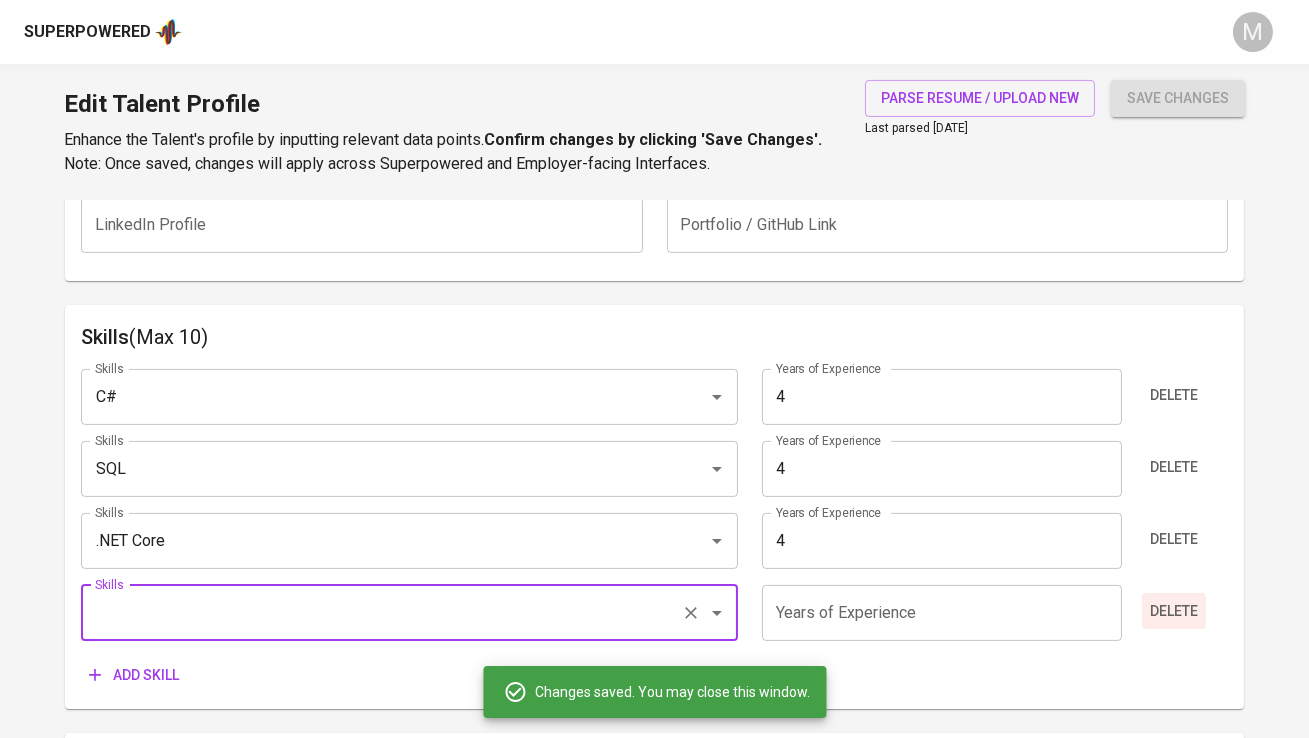 click on "Delete" at bounding box center (1174, 611) 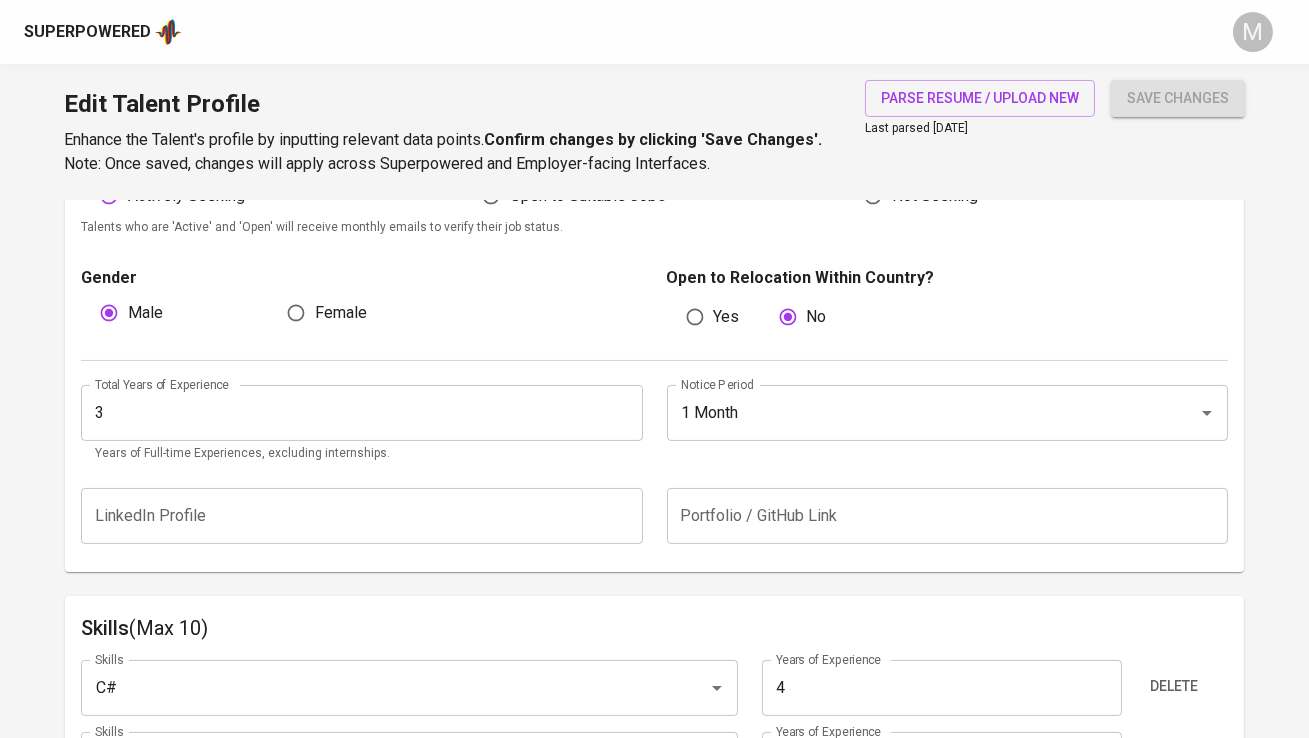 scroll, scrollTop: 639, scrollLeft: 0, axis: vertical 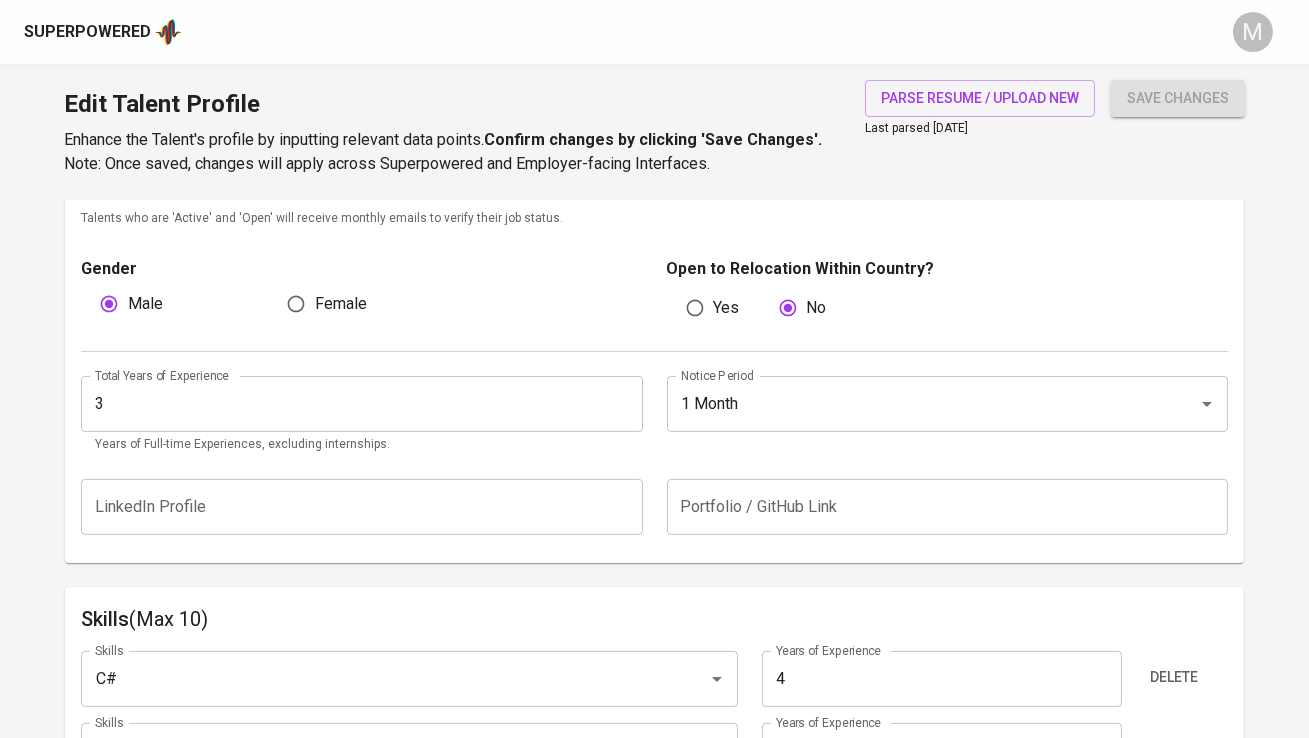 click on "3" at bounding box center (361, 404) 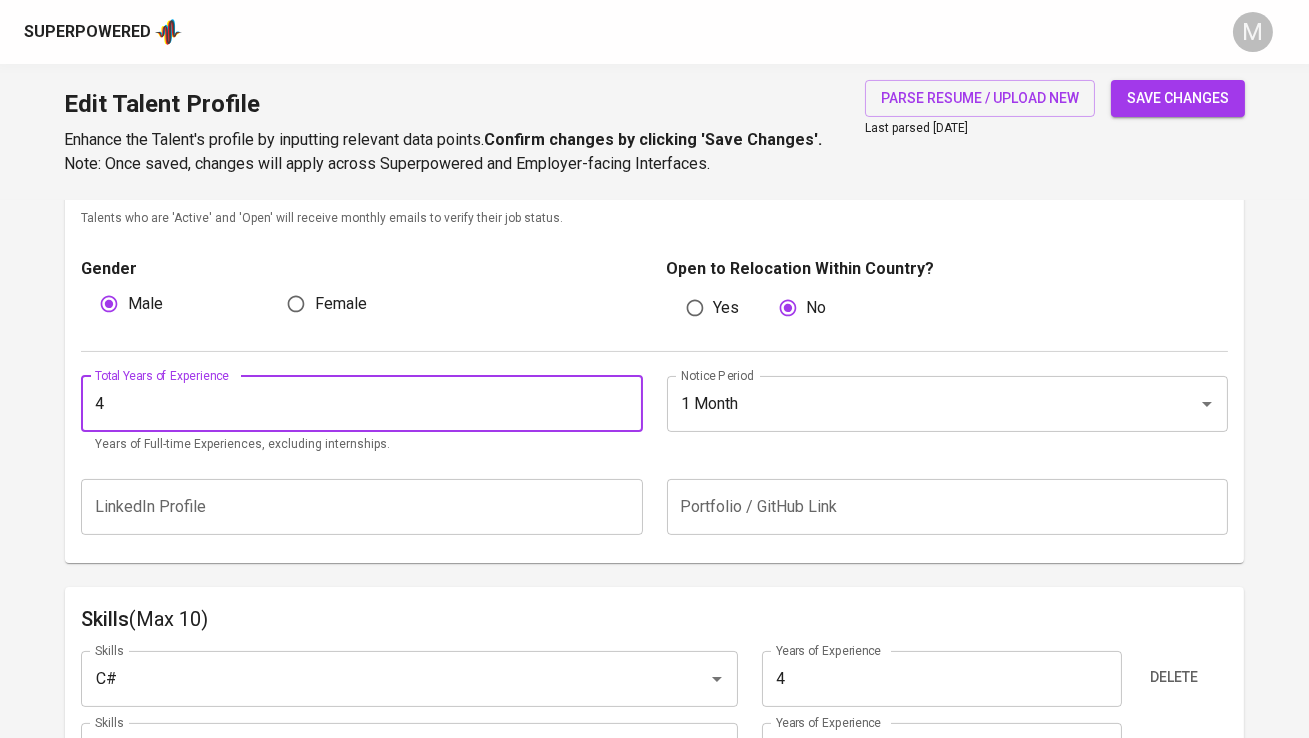 type on "4" 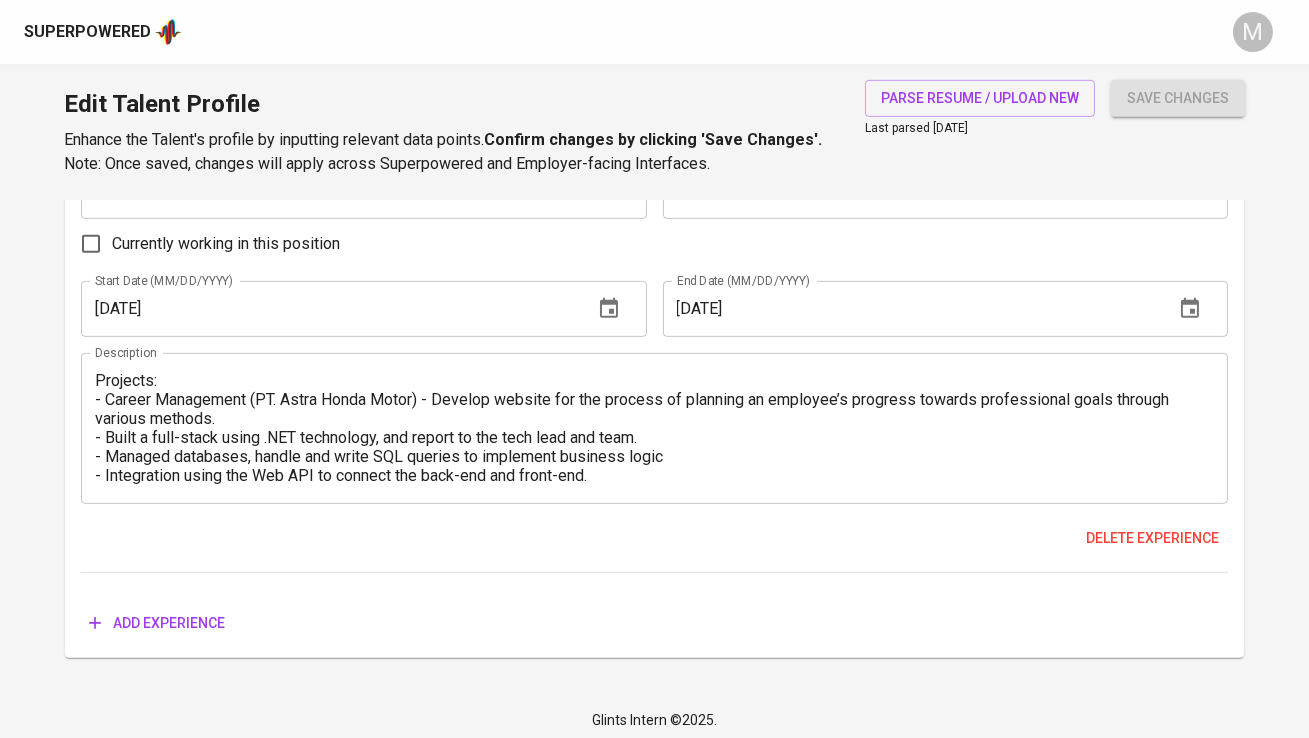 scroll, scrollTop: 2029, scrollLeft: 0, axis: vertical 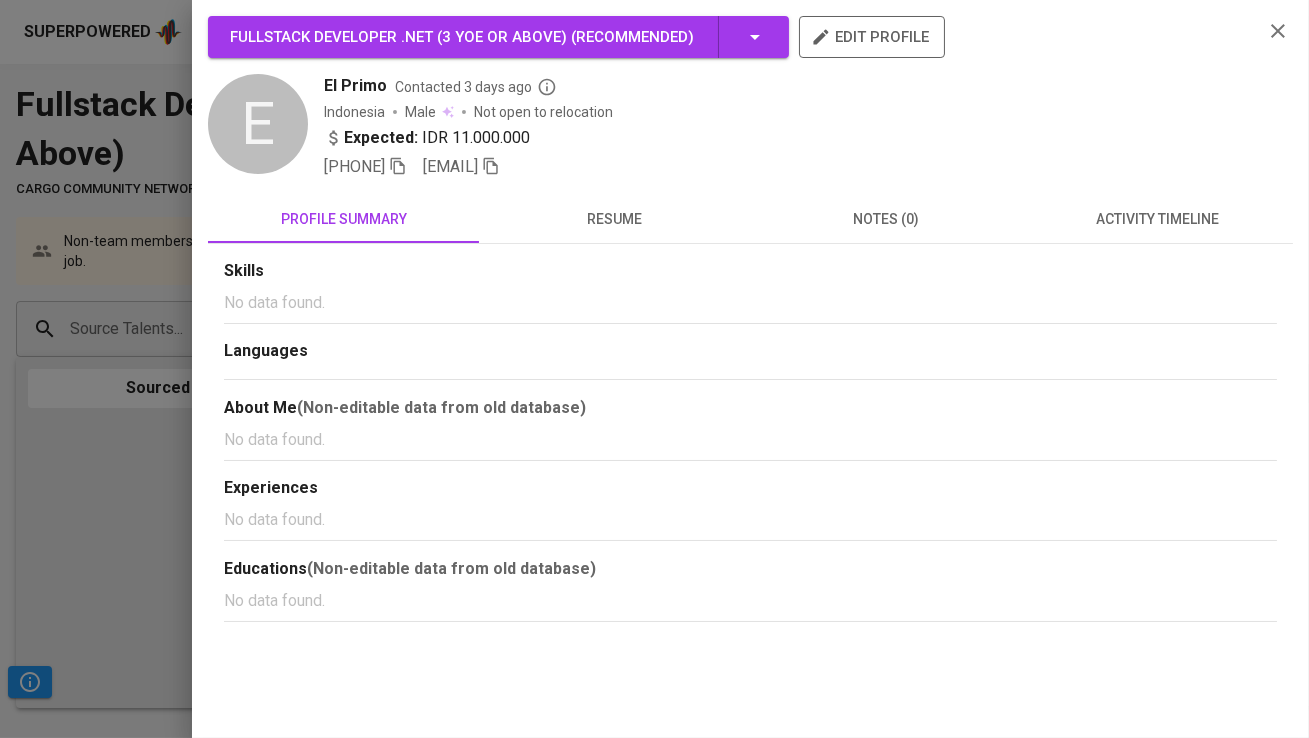 click at bounding box center [654, 369] 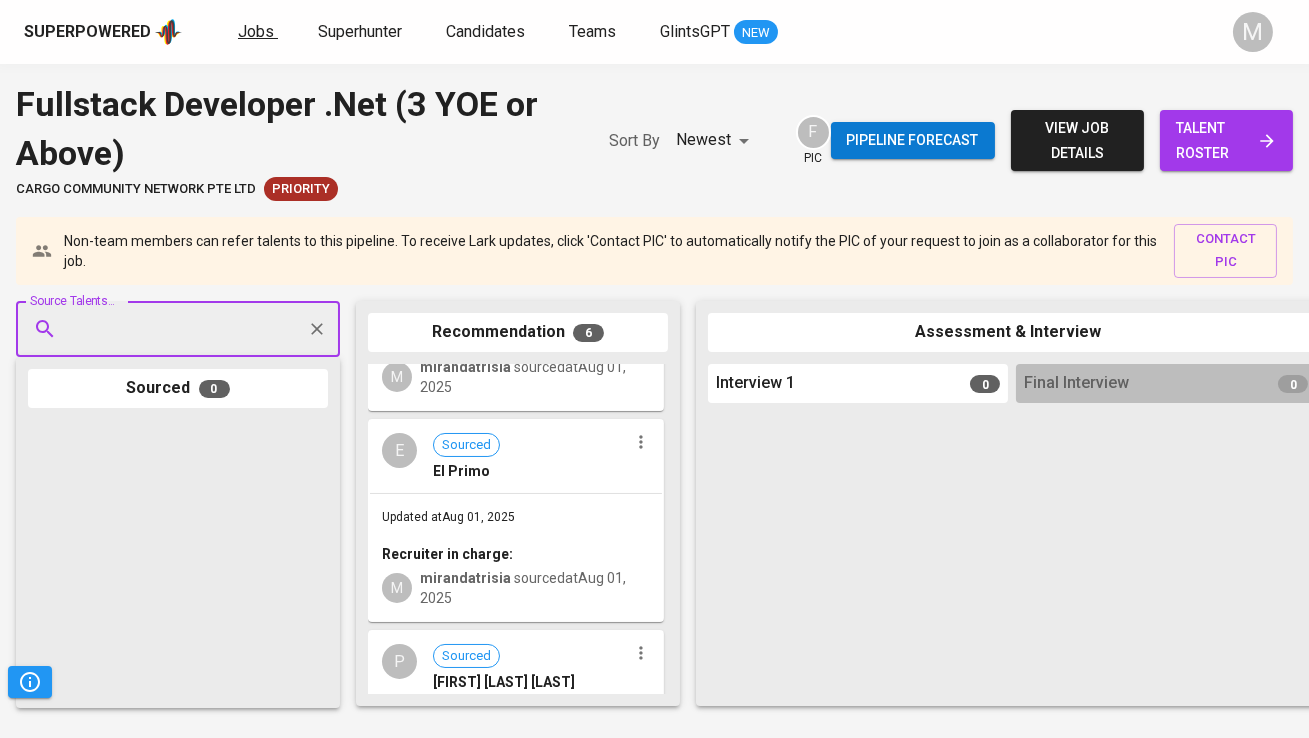 click on "Jobs" at bounding box center (256, 31) 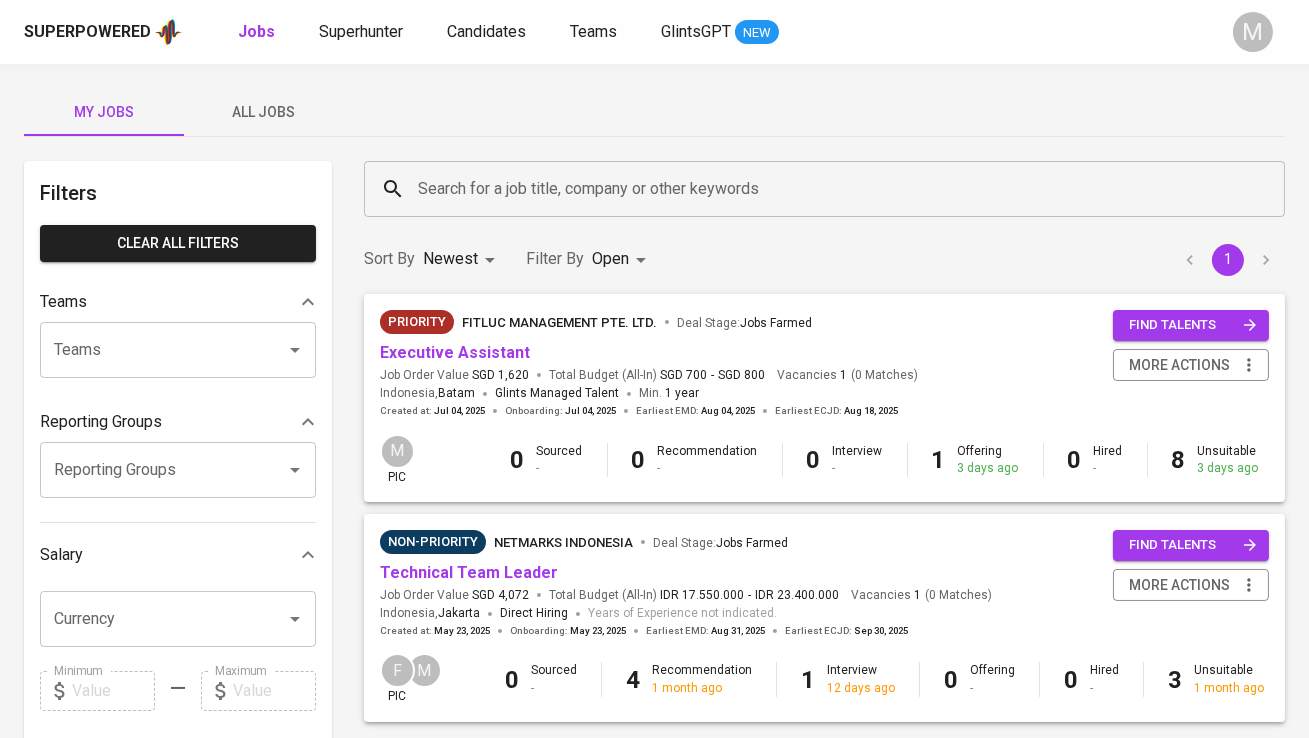 drag, startPoint x: 274, startPoint y: 112, endPoint x: 456, endPoint y: 184, distance: 195.72429 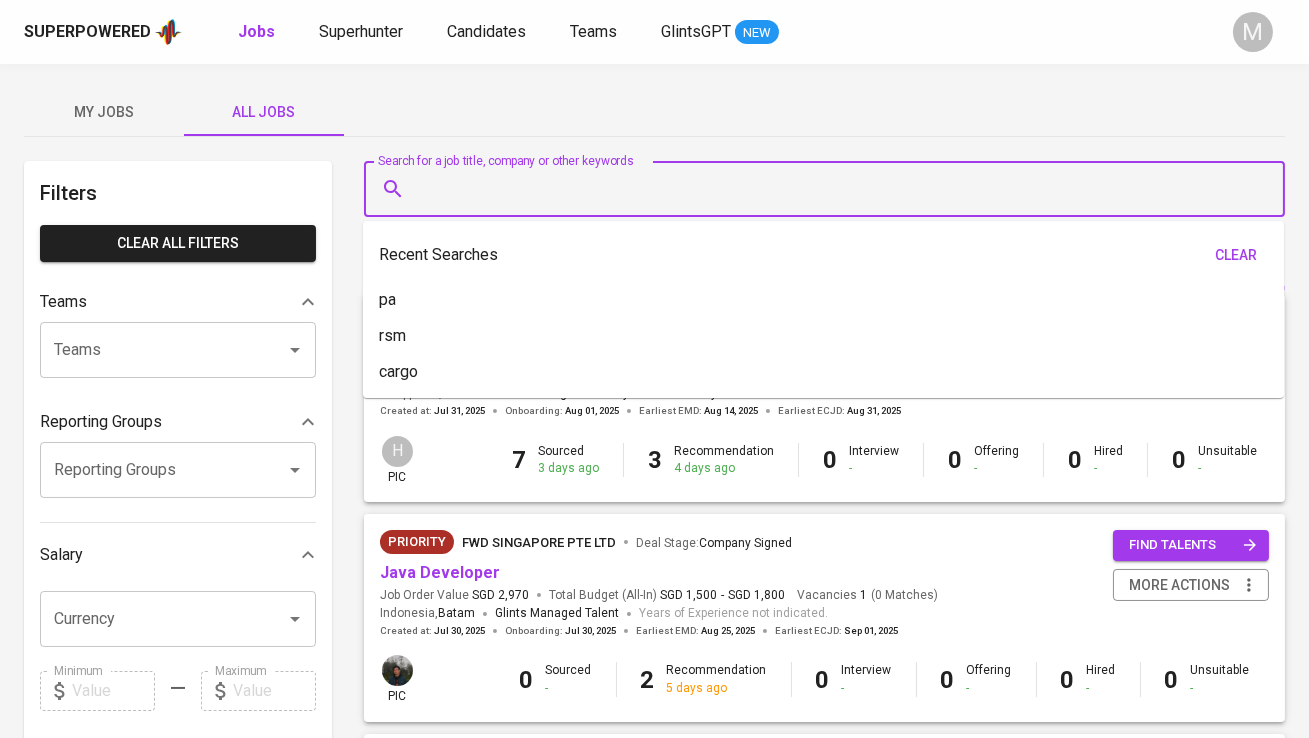 click on "Search for a job title, company or other keywords" at bounding box center [829, 189] 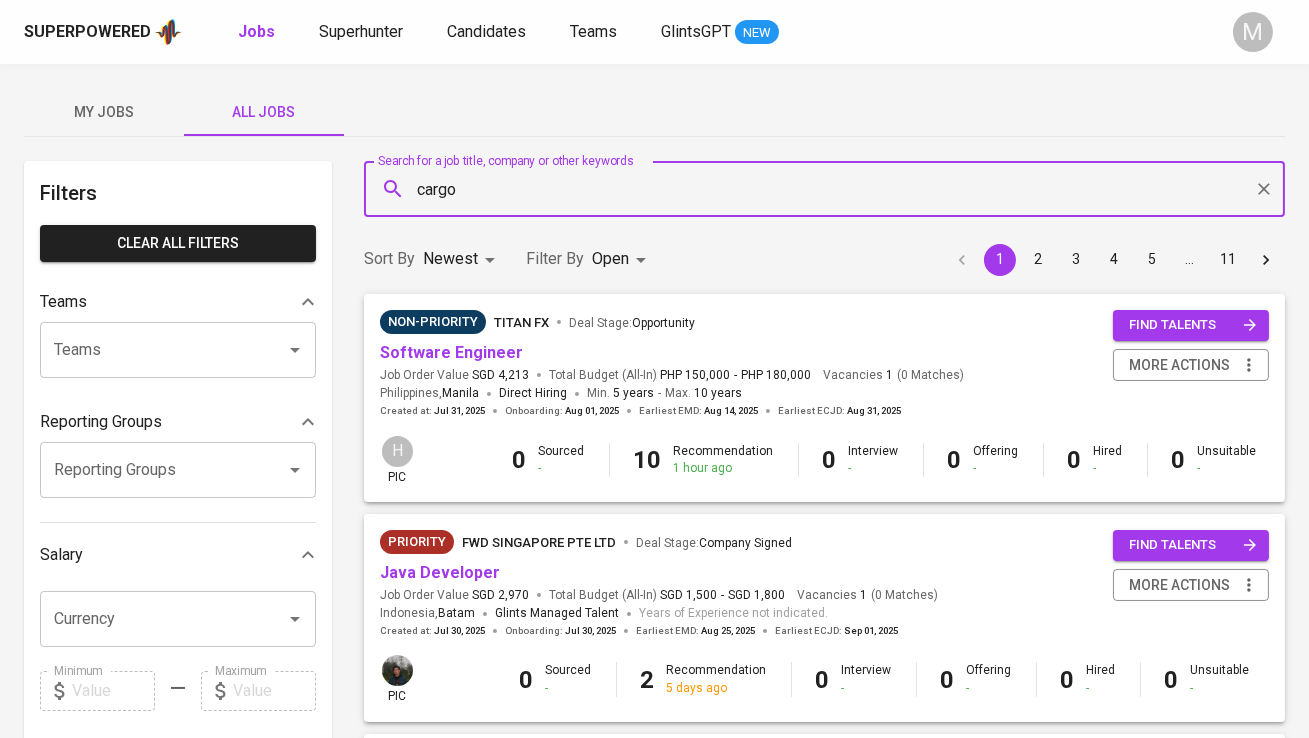 type on "cargo" 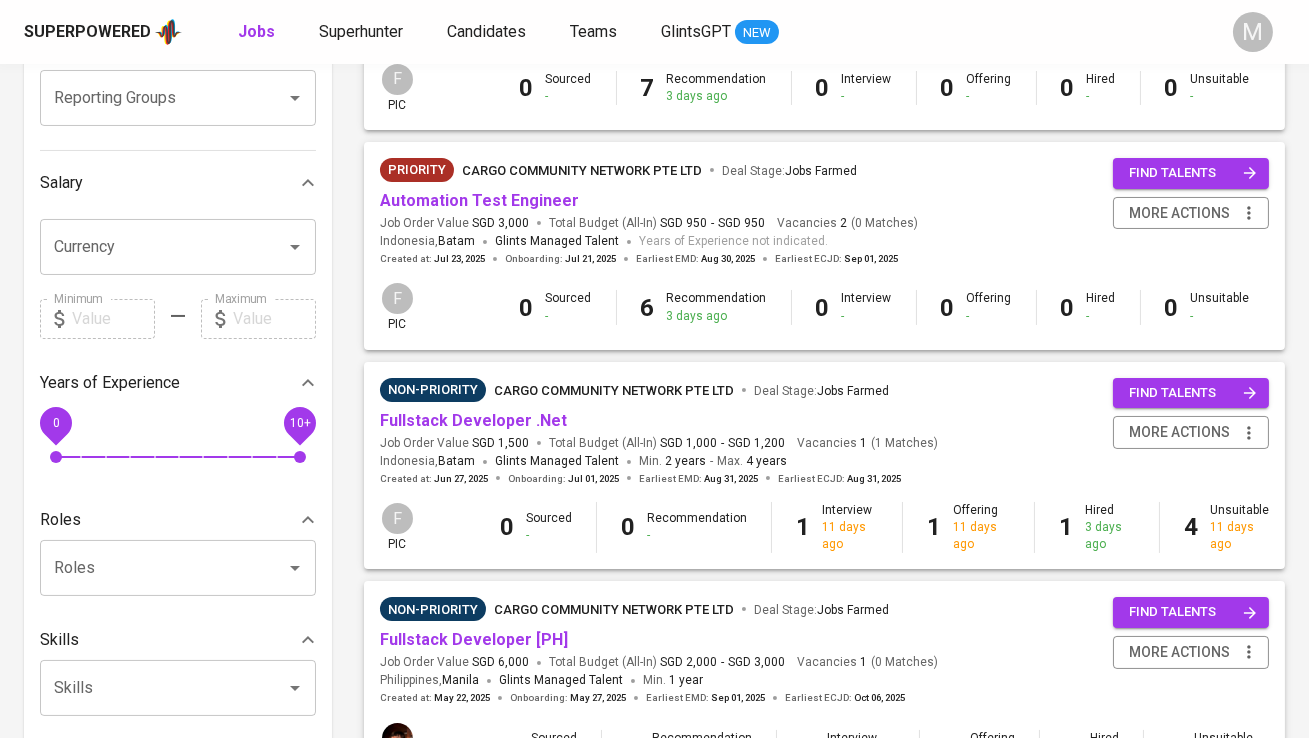 scroll, scrollTop: 389, scrollLeft: 0, axis: vertical 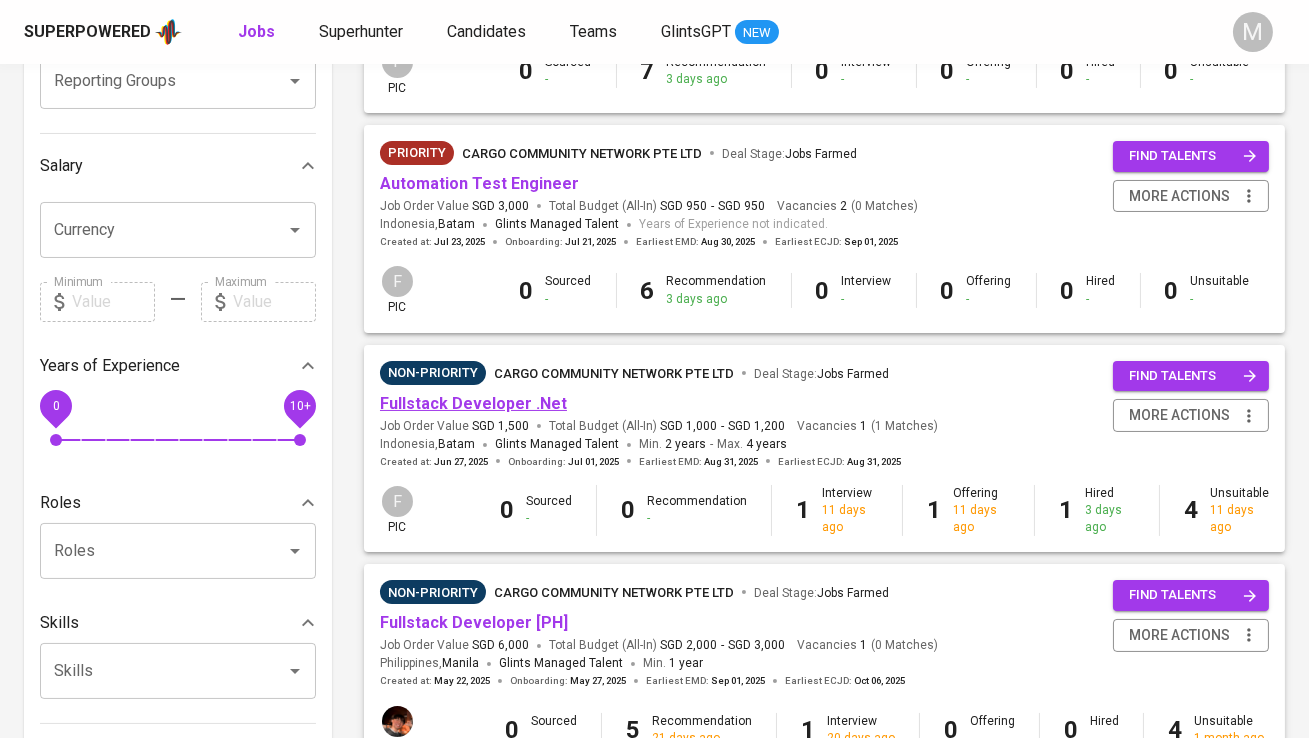 click on "Fullstack Developer .Net" at bounding box center [473, 403] 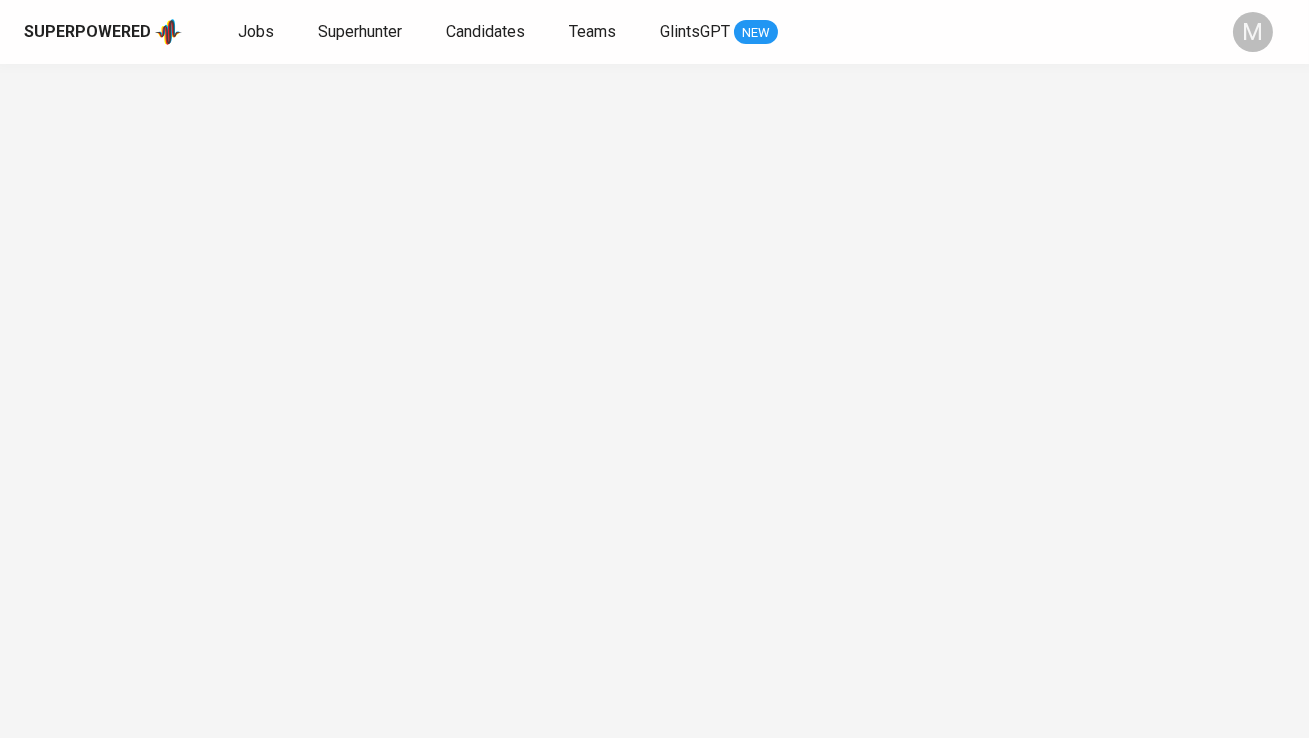 scroll, scrollTop: 0, scrollLeft: 0, axis: both 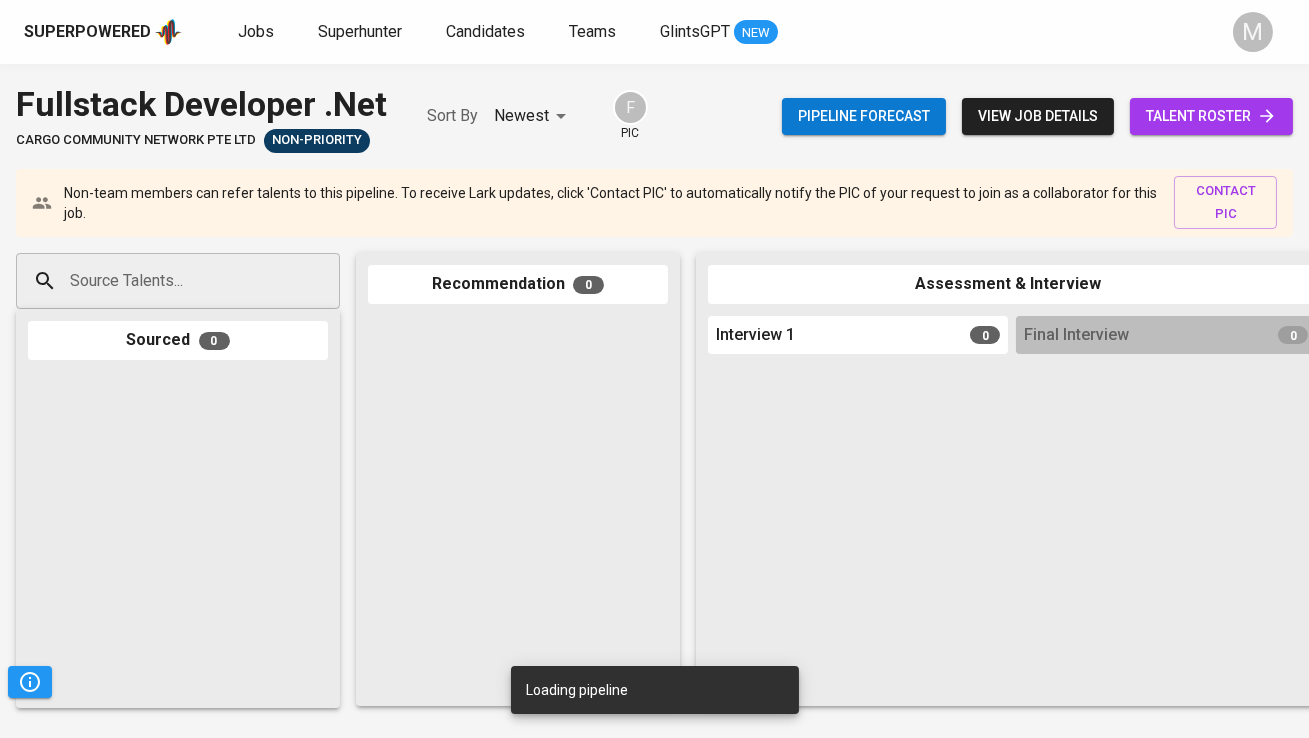 click on "talent roster" at bounding box center [1211, 116] 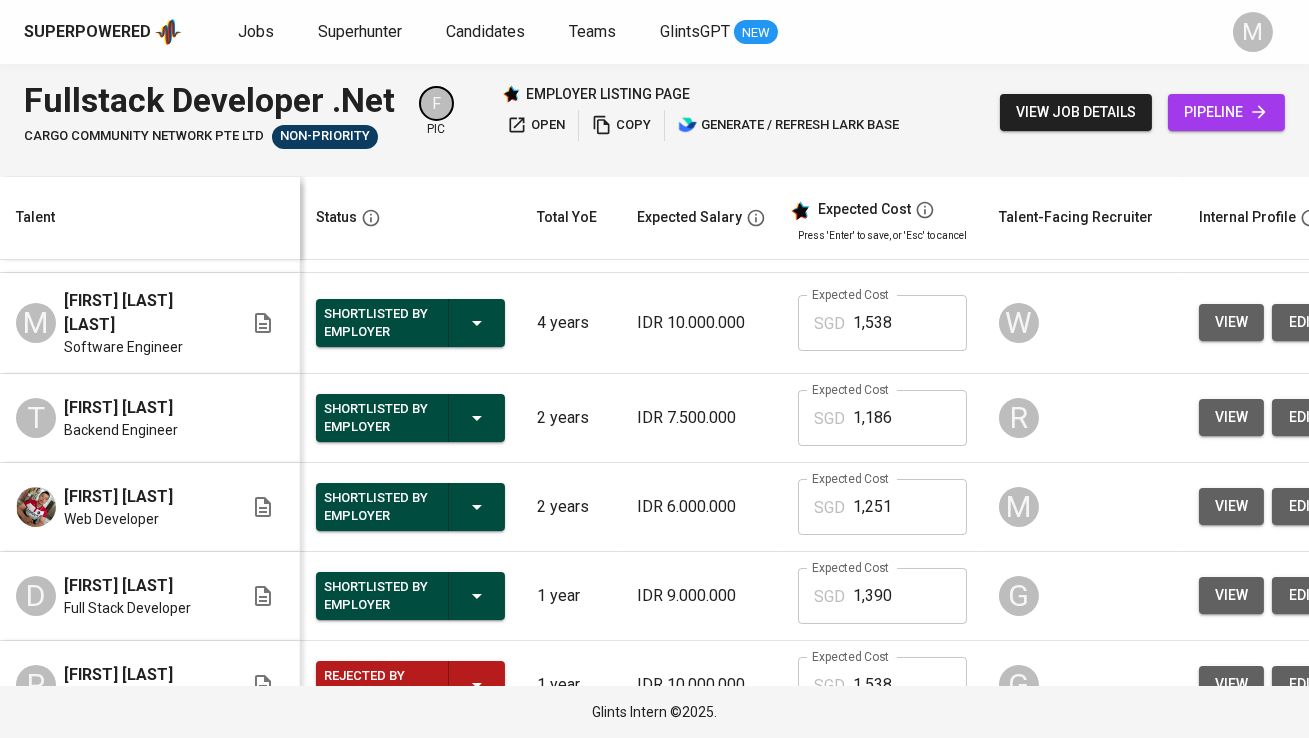 scroll, scrollTop: 136, scrollLeft: 0, axis: vertical 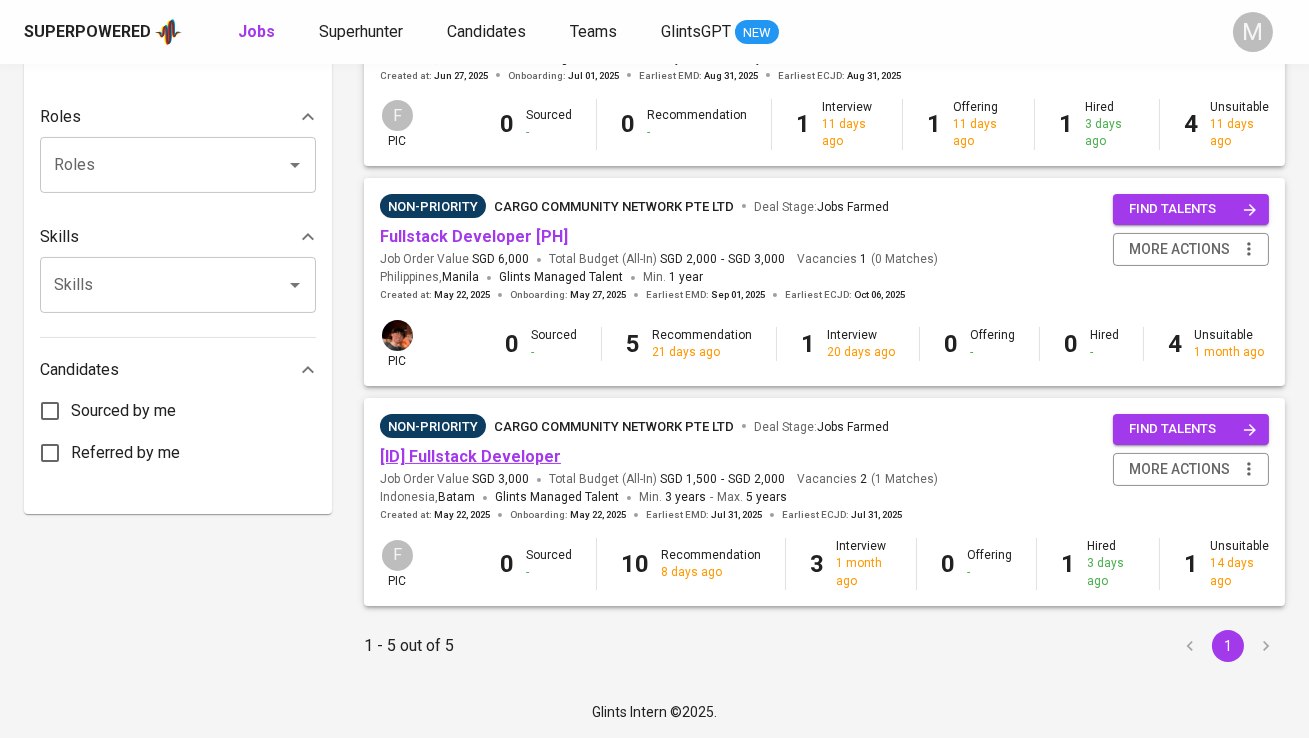click on "[ID] Fullstack Developer" at bounding box center [470, 456] 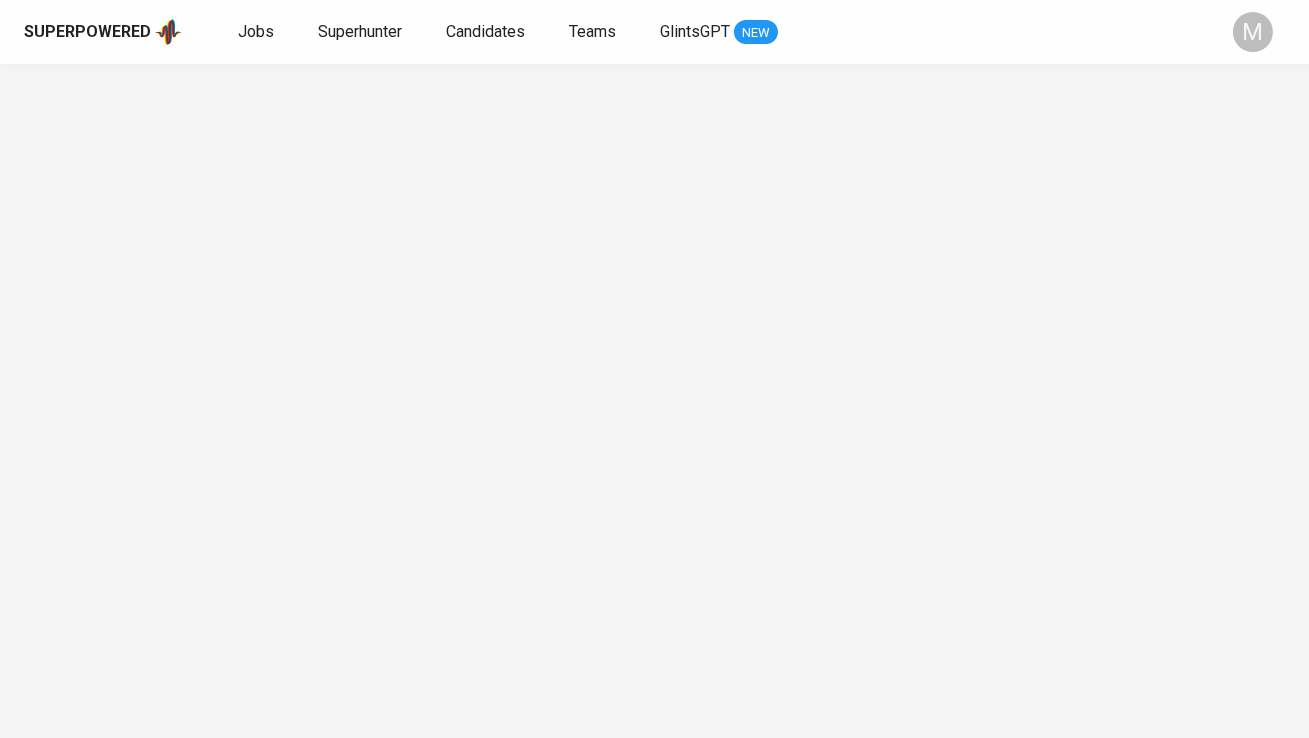 scroll, scrollTop: 0, scrollLeft: 0, axis: both 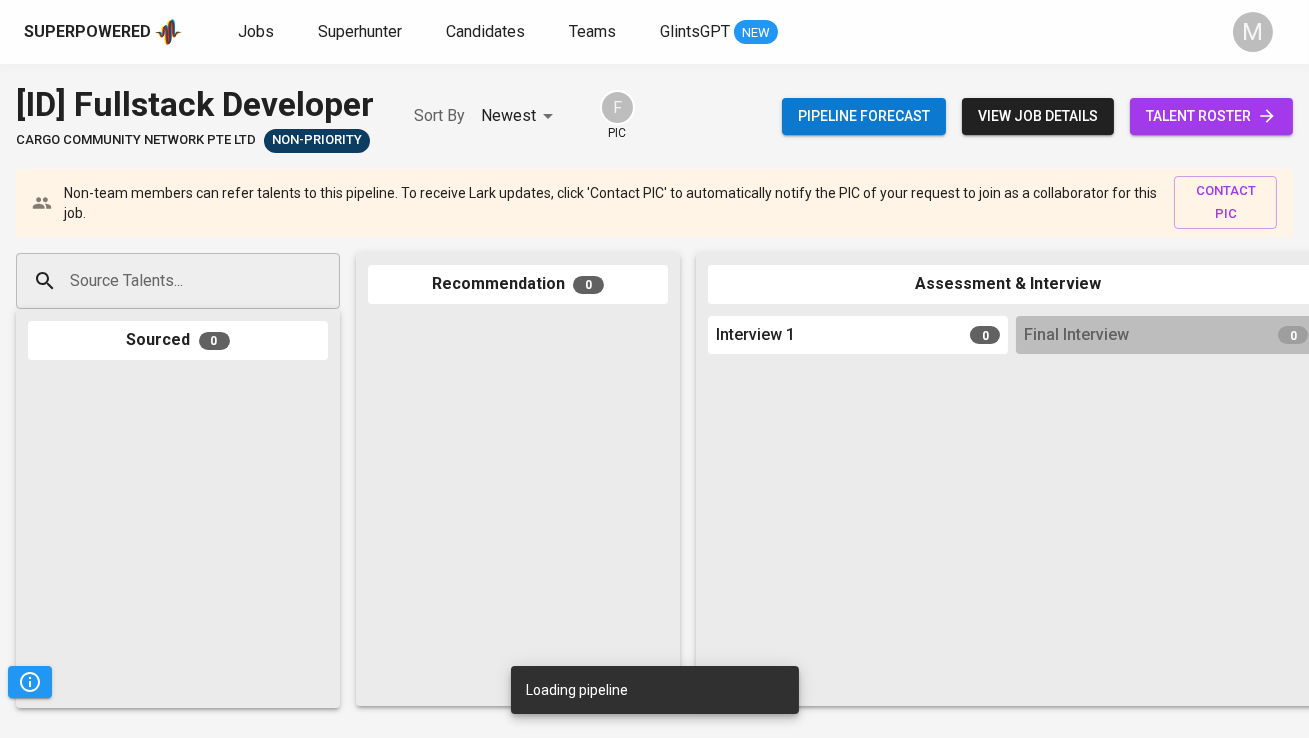 click on "talent roster" at bounding box center (1211, 116) 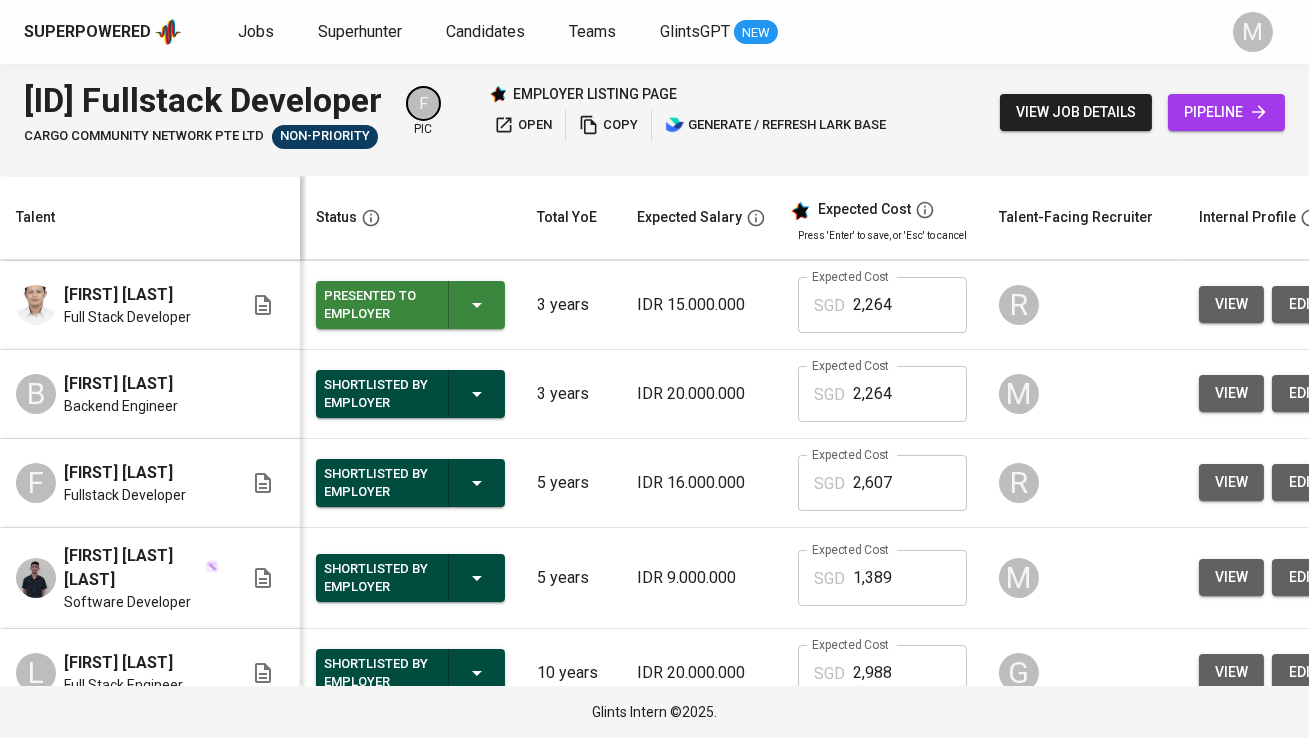scroll, scrollTop: 472, scrollLeft: 90, axis: both 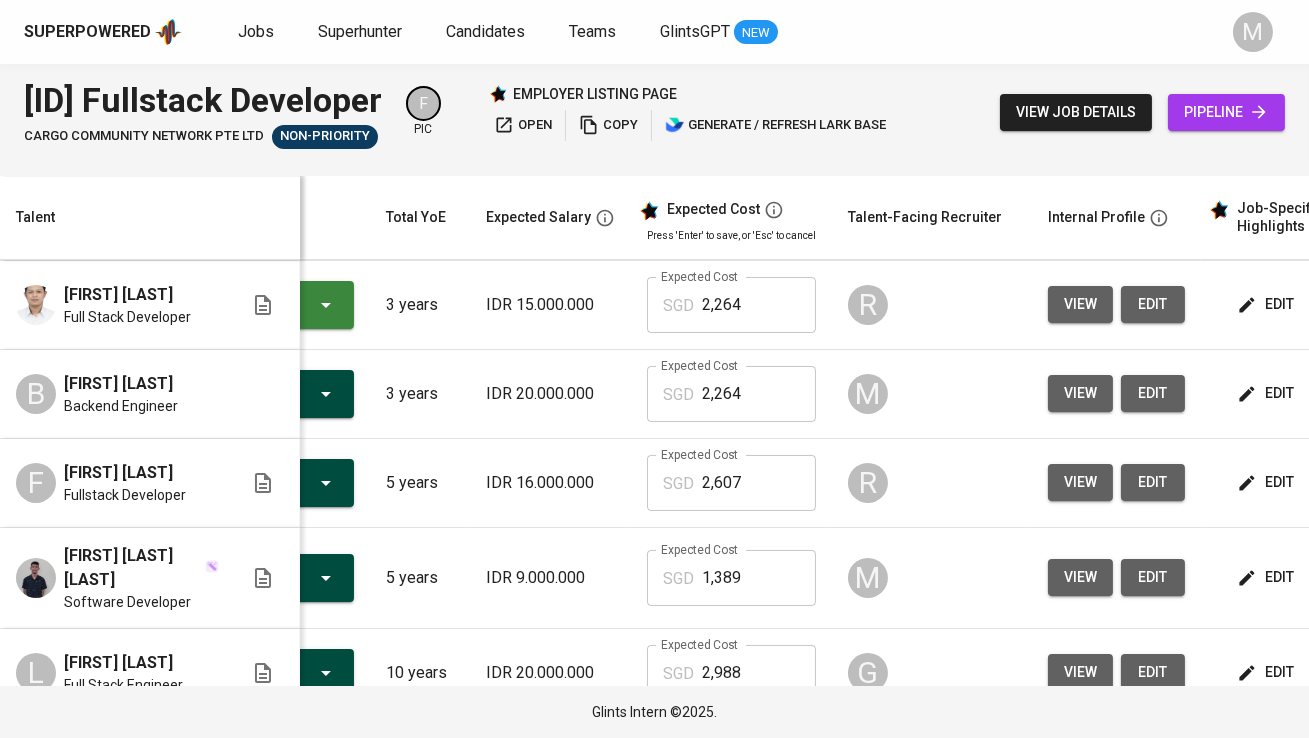 click on "edit" at bounding box center [1267, 393] 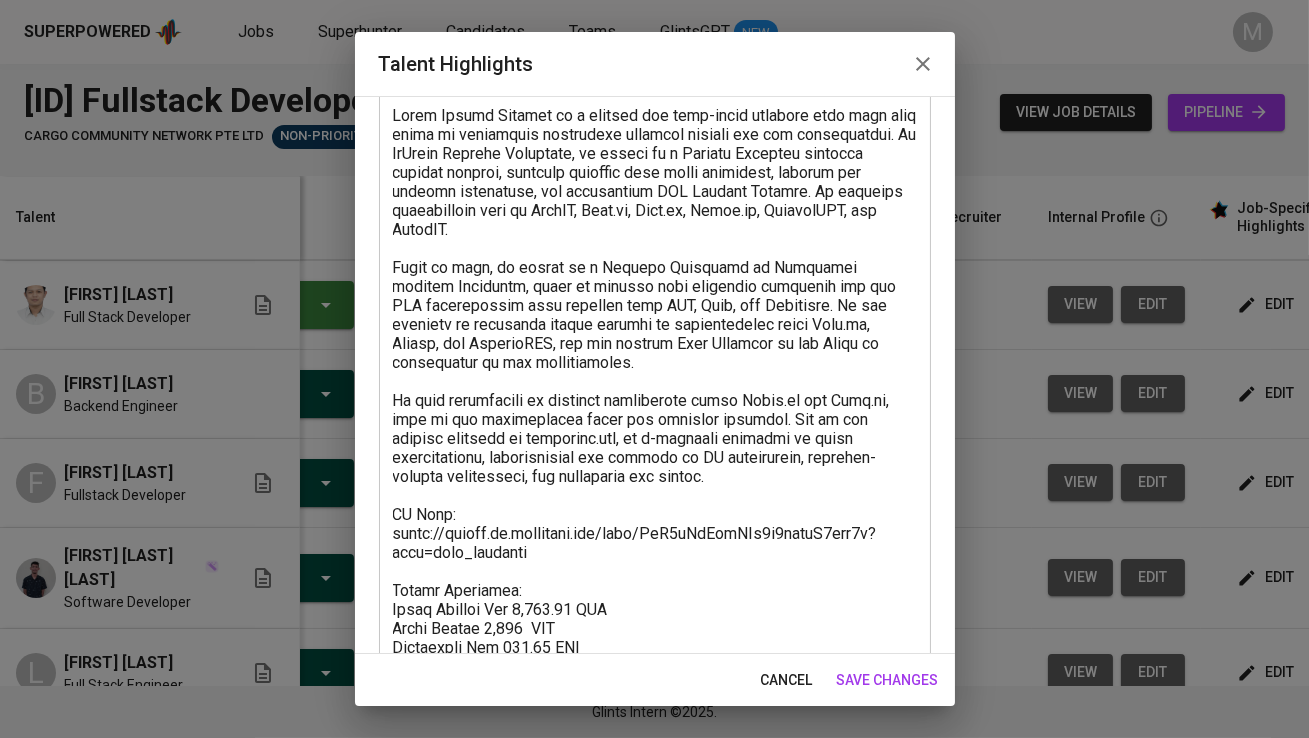 scroll, scrollTop: 255, scrollLeft: 0, axis: vertical 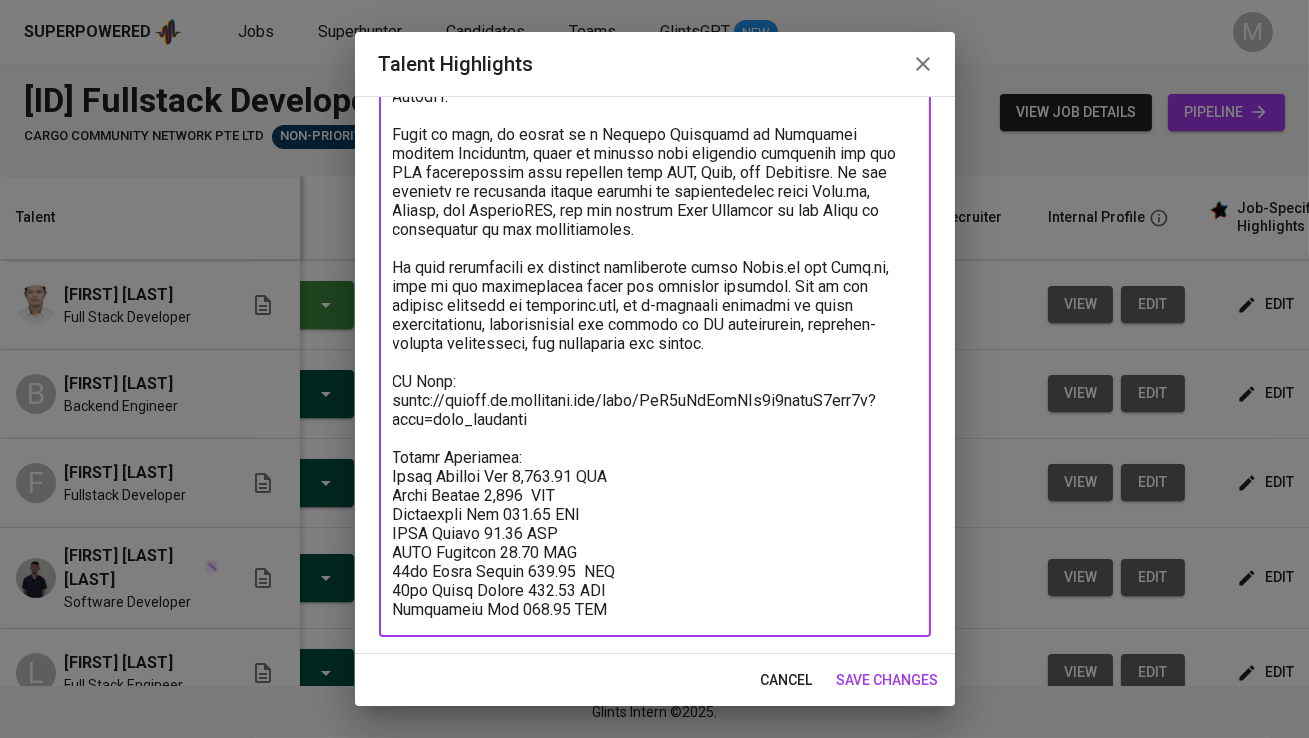 drag, startPoint x: 614, startPoint y: 609, endPoint x: 396, endPoint y: 451, distance: 269.23596 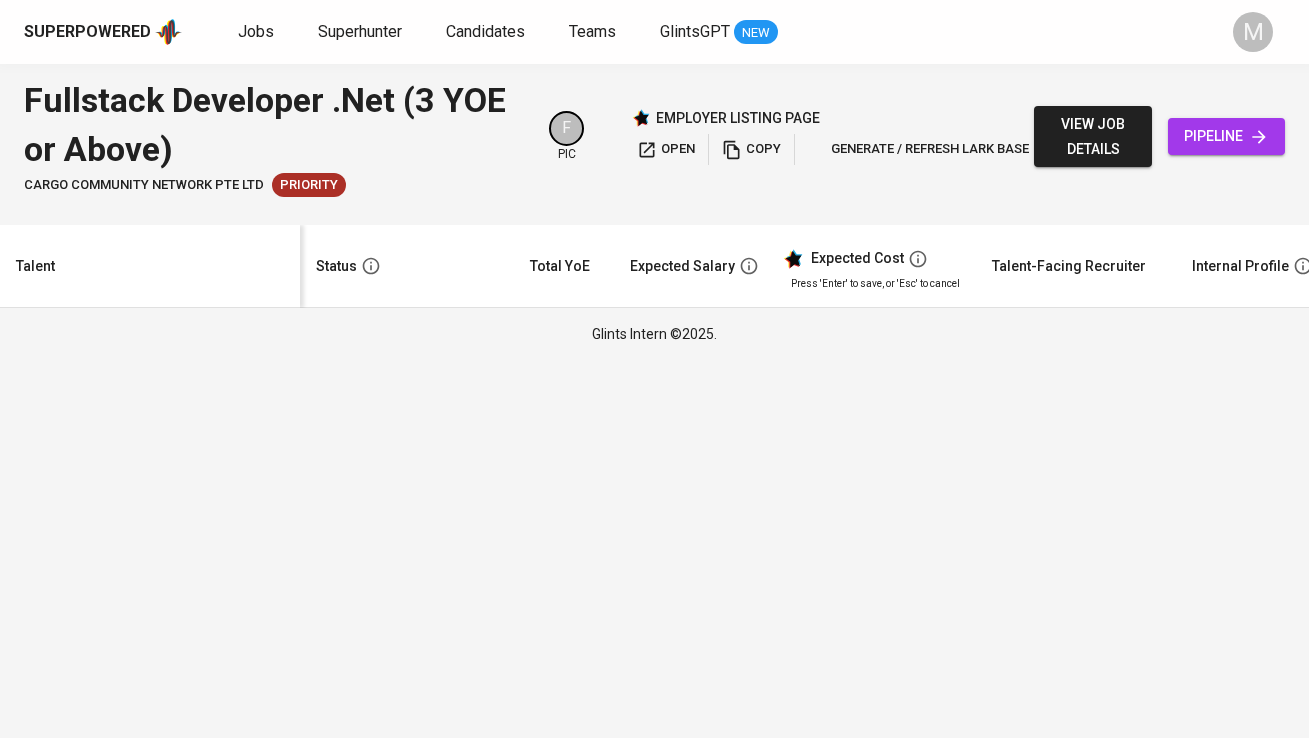 scroll, scrollTop: 0, scrollLeft: 0, axis: both 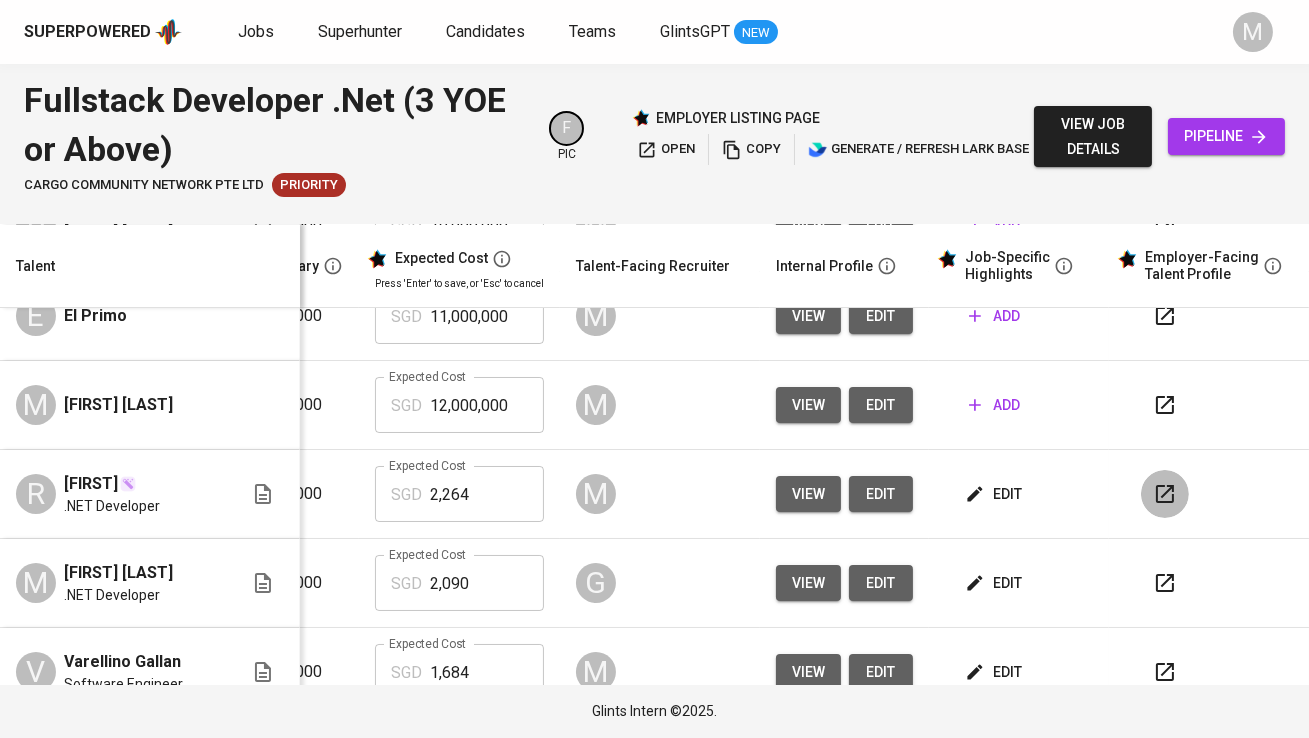 click 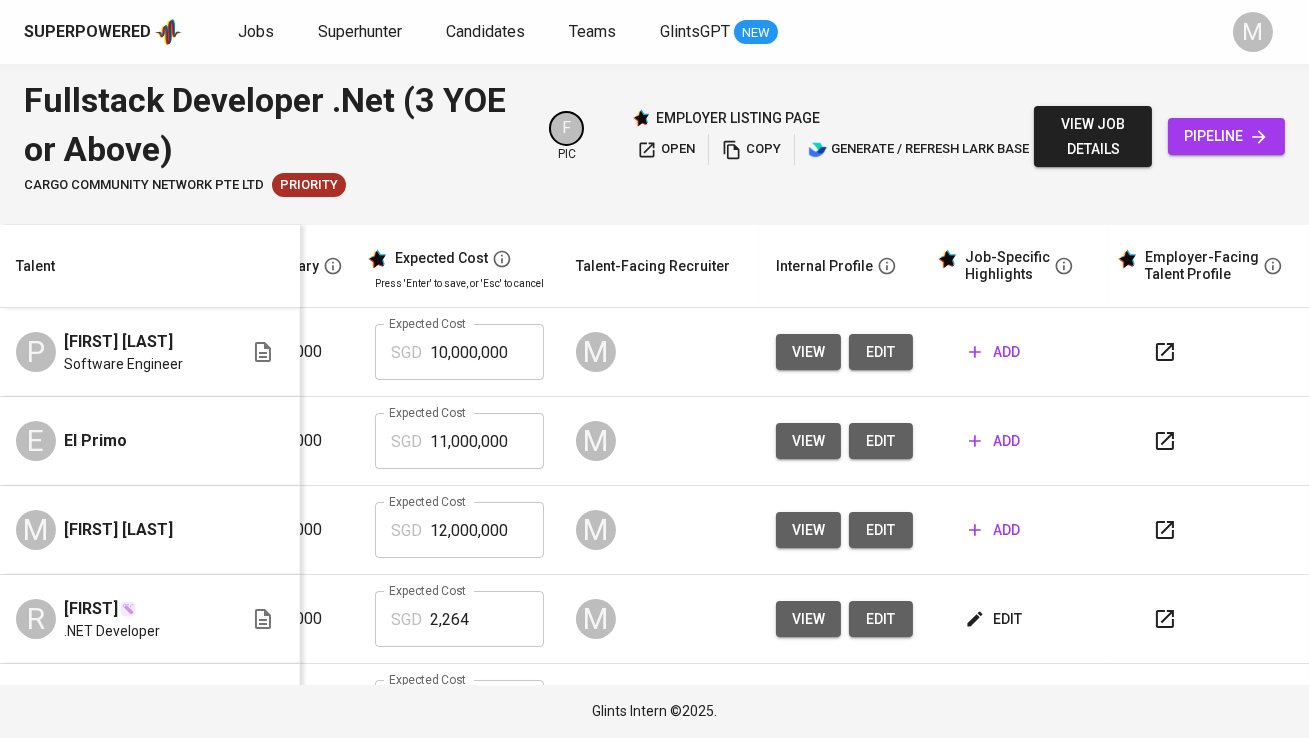 scroll, scrollTop: 0, scrollLeft: 340, axis: horizontal 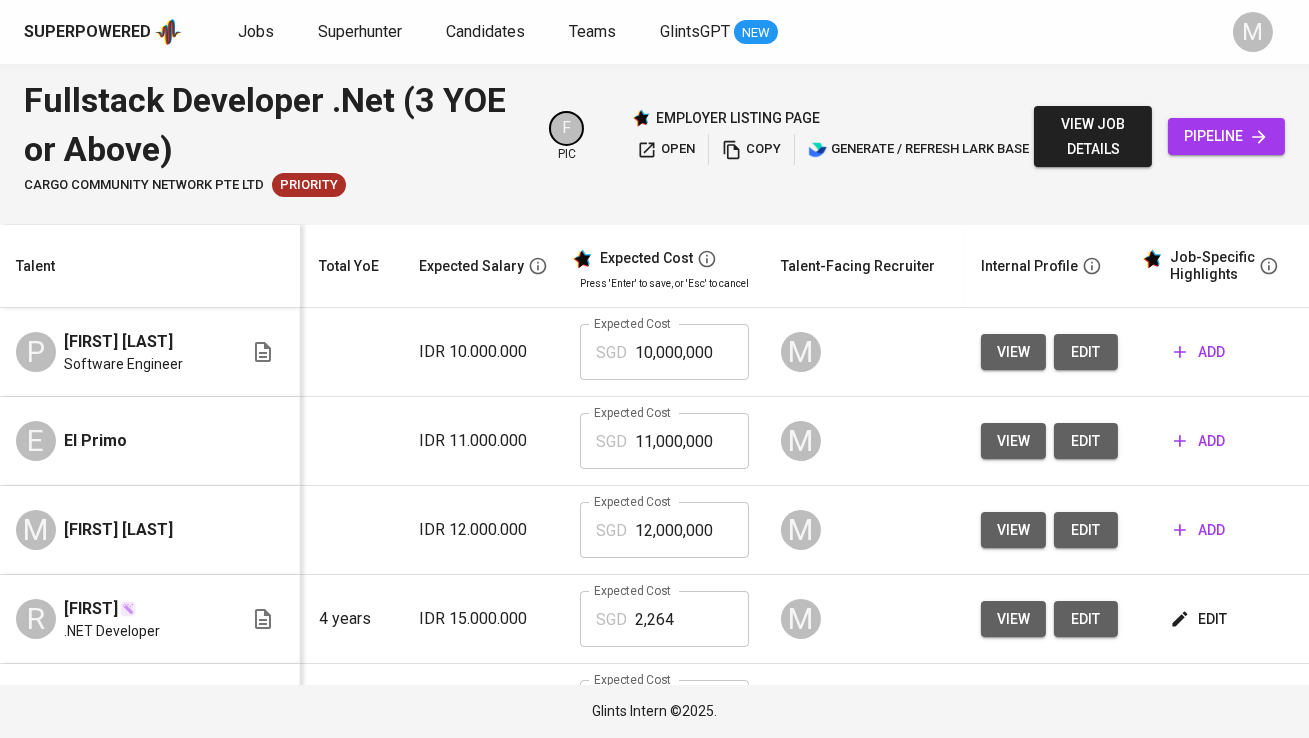click on "edit" at bounding box center [1086, 530] 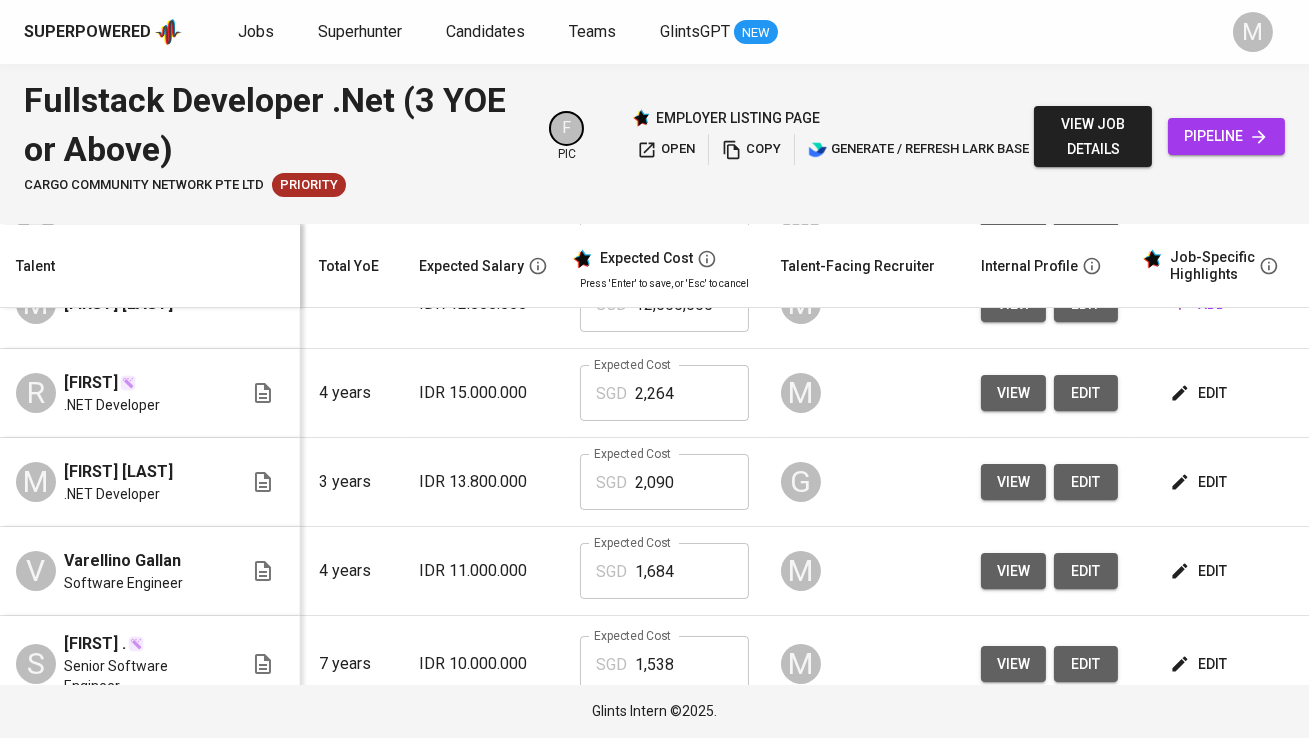 scroll, scrollTop: 226, scrollLeft: 117, axis: both 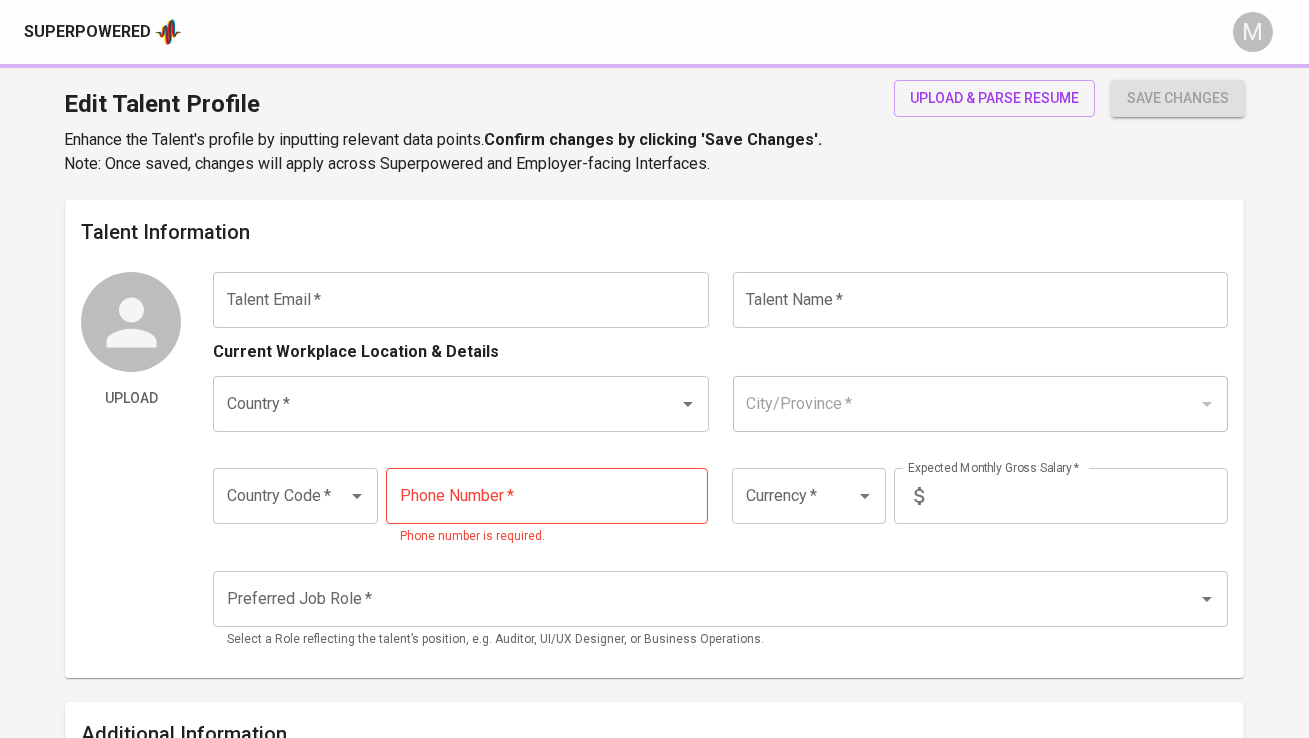 type on "[USERNAME]@example.com" 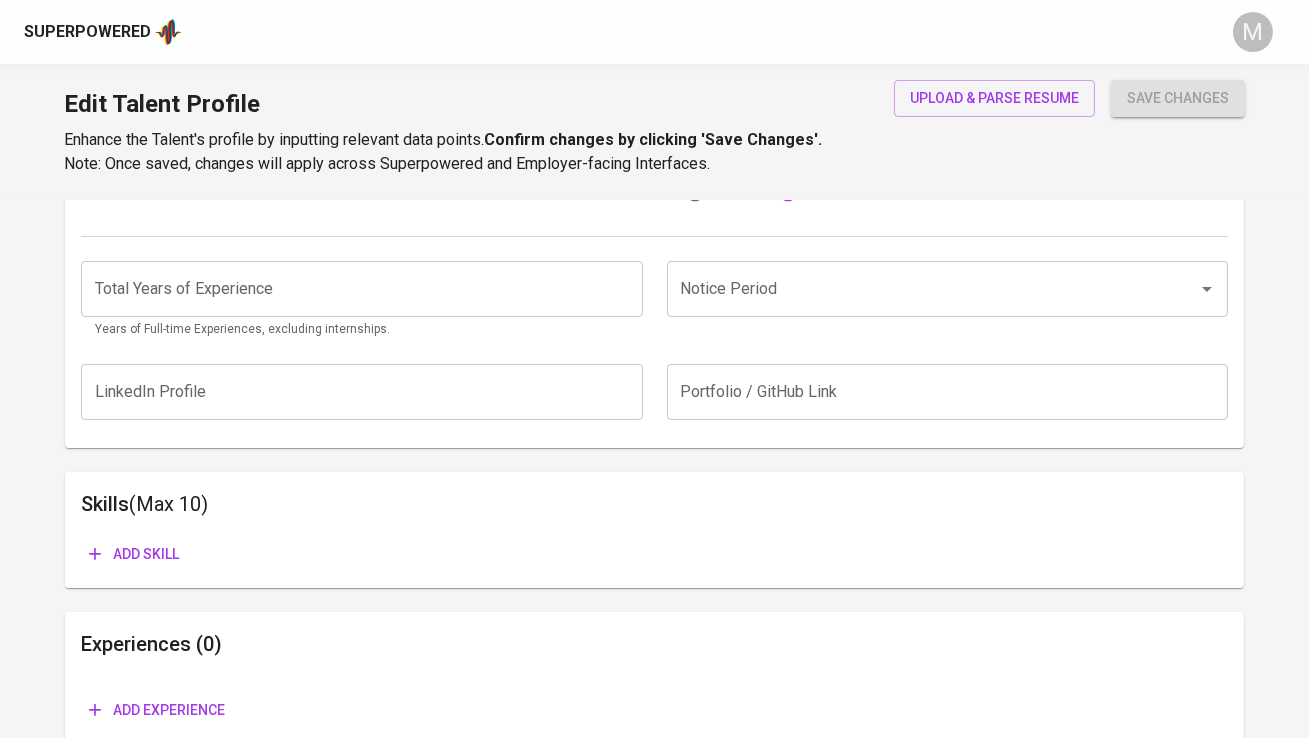 scroll, scrollTop: 848, scrollLeft: 0, axis: vertical 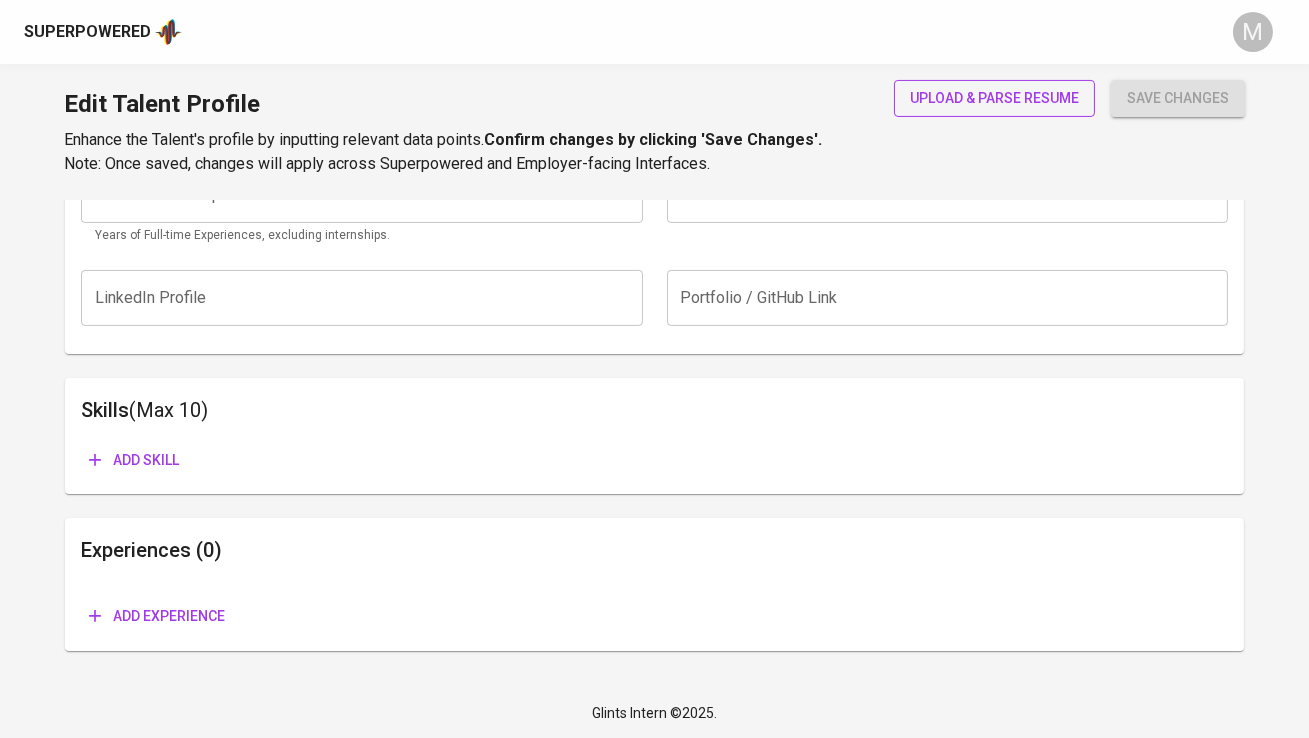 click on "upload & parse resume" at bounding box center (994, 98) 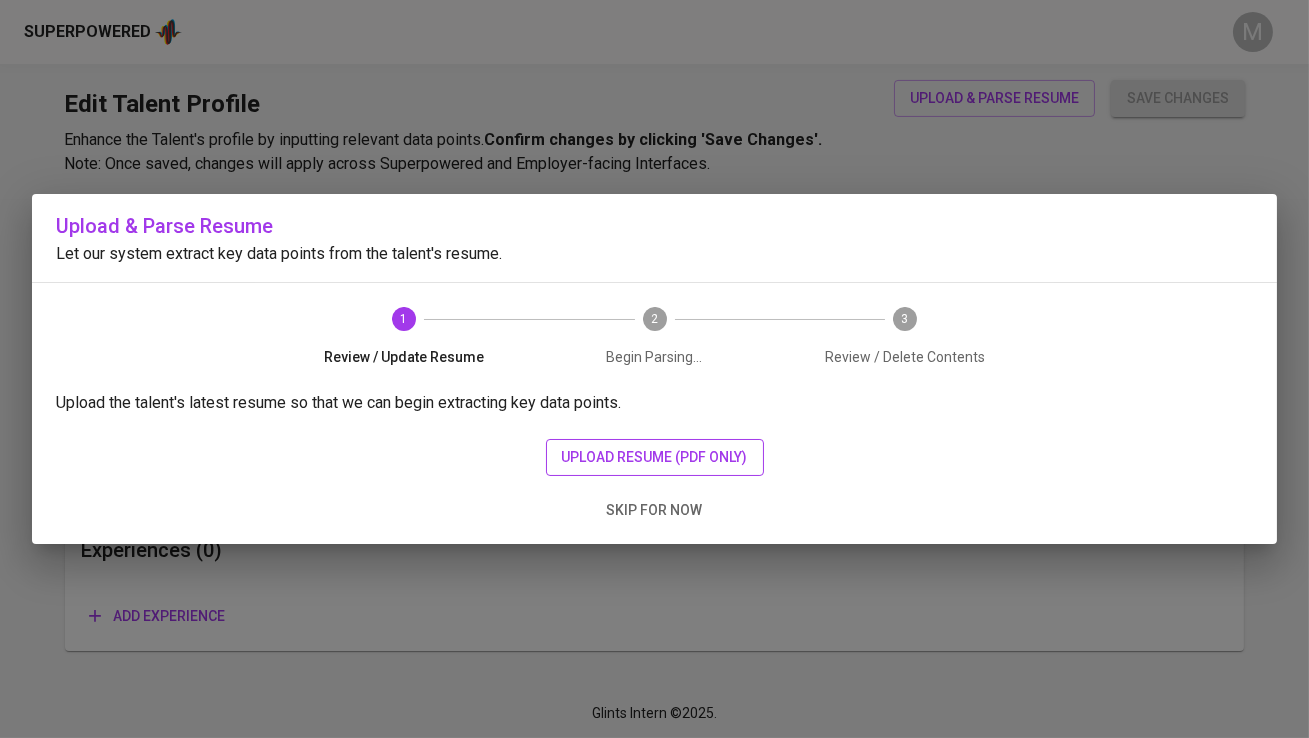 click on "upload resume (pdf only)" at bounding box center [655, 457] 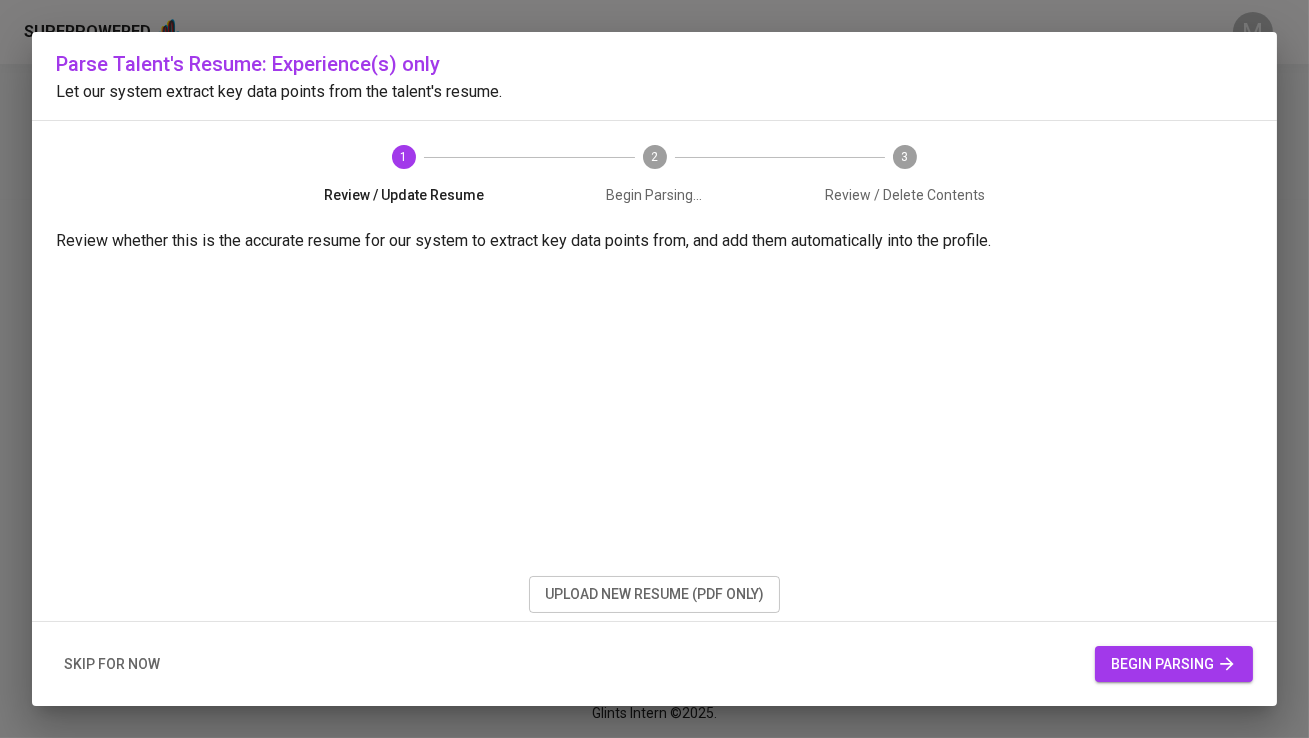 click on "begin parsing" at bounding box center [1174, 664] 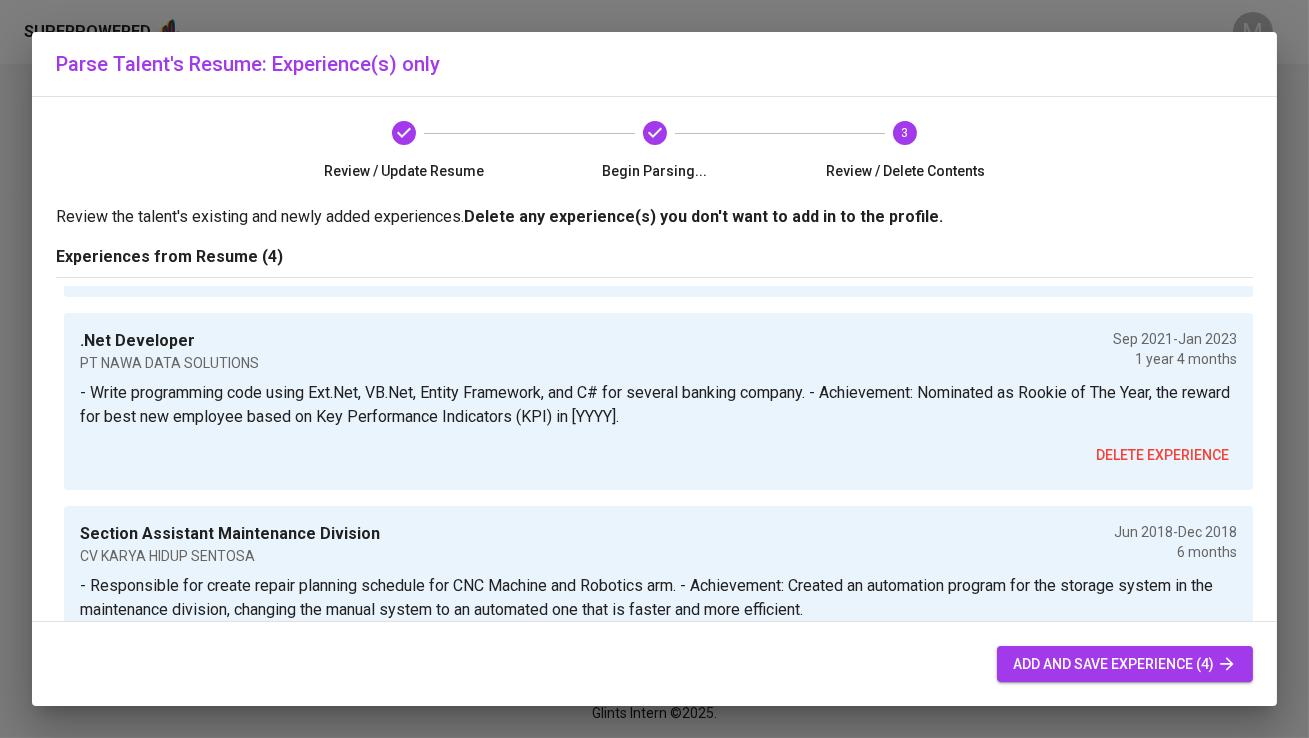 scroll, scrollTop: 485, scrollLeft: 0, axis: vertical 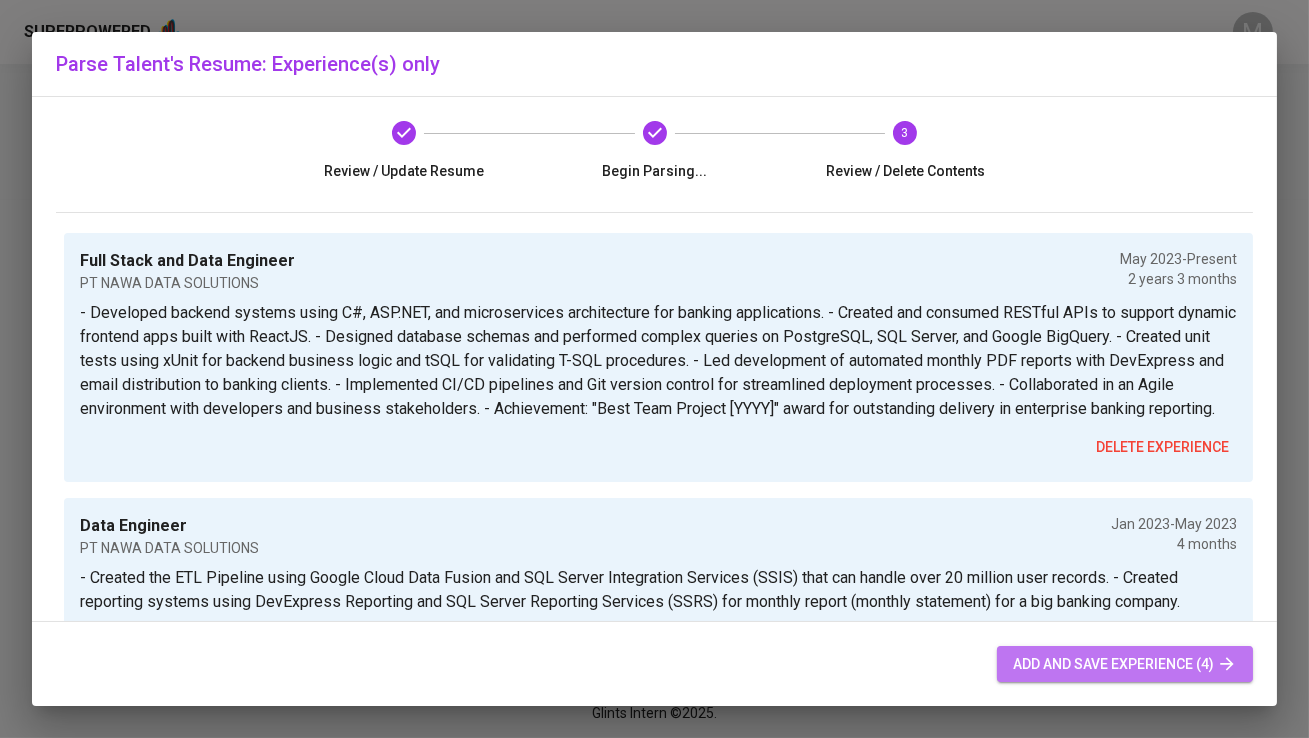 click on "add and save experience (4)" at bounding box center [1125, 664] 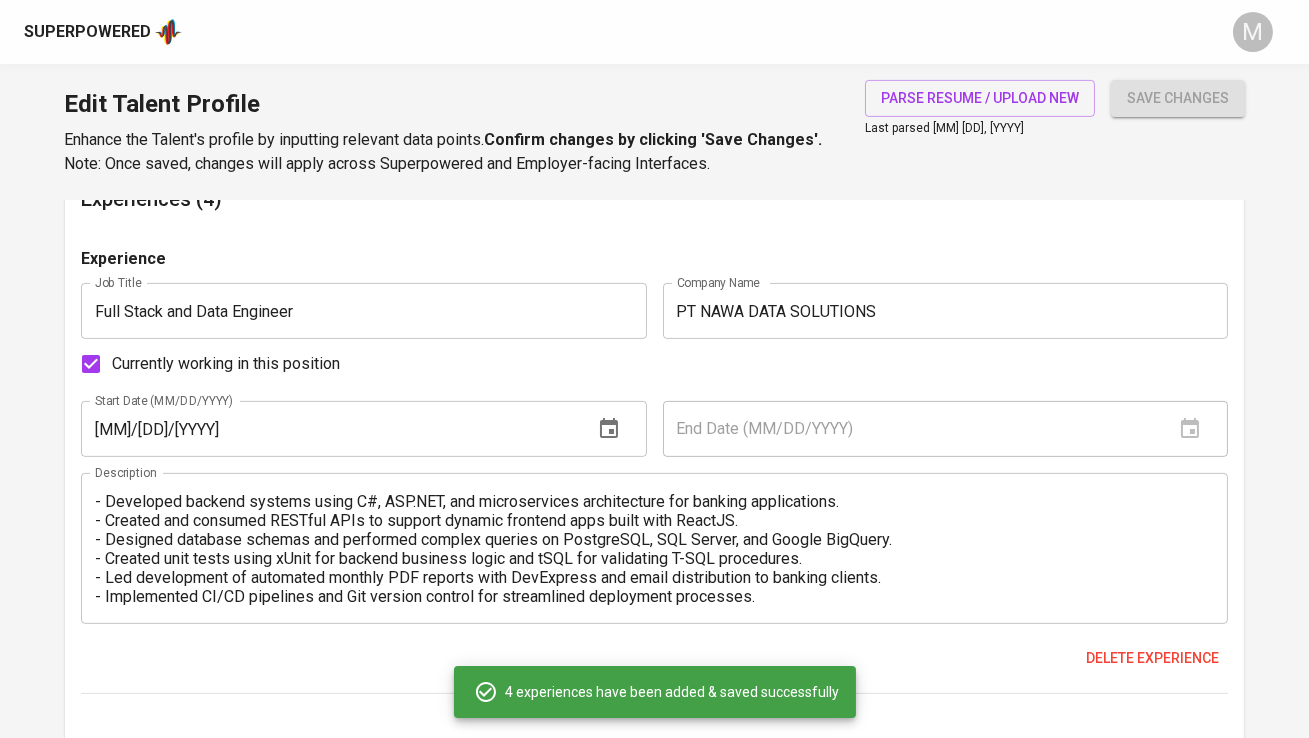 scroll, scrollTop: 1313, scrollLeft: 0, axis: vertical 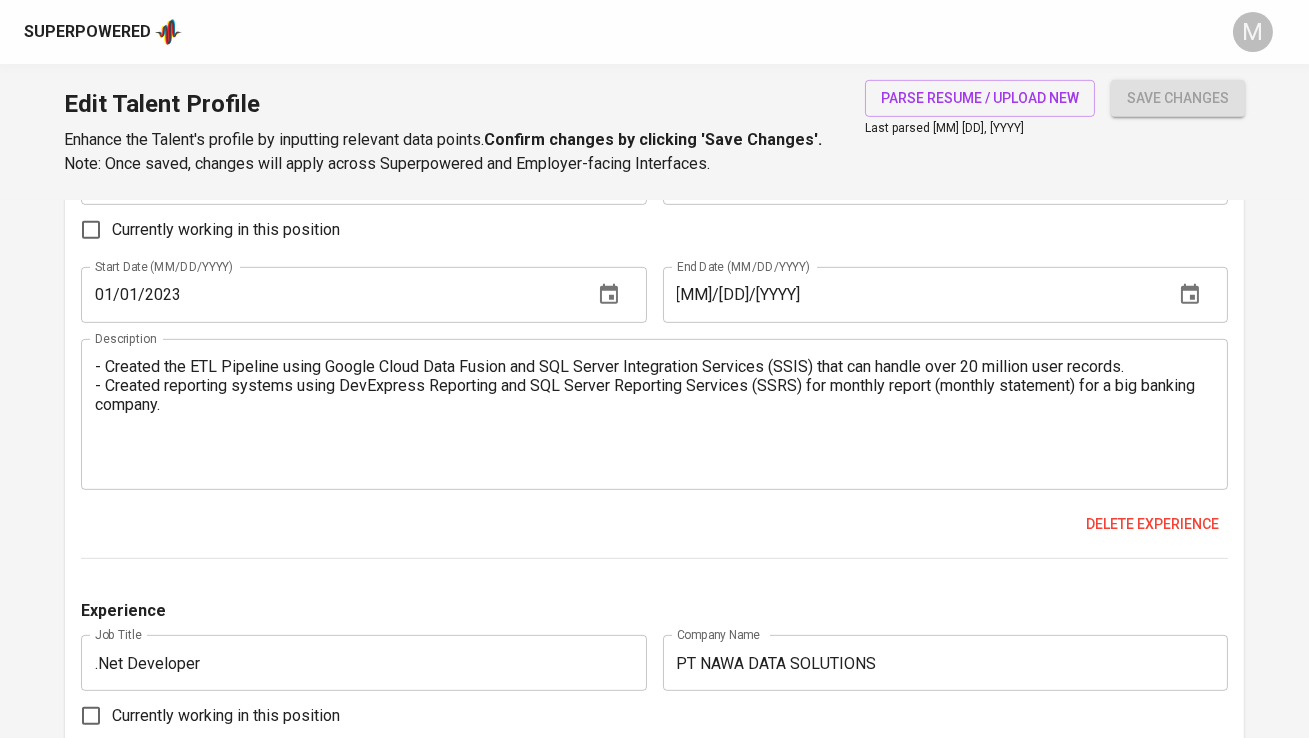 click on "- Created the ETL Pipeline using Google Cloud Data Fusion and SQL Server Integration Services (SSIS) that can handle over 20 million user records.
- Created reporting systems using DevExpress Reporting and SQL Server Reporting Services (SSRS) for monthly report (monthly statement) for a big banking company." at bounding box center [654, 414] 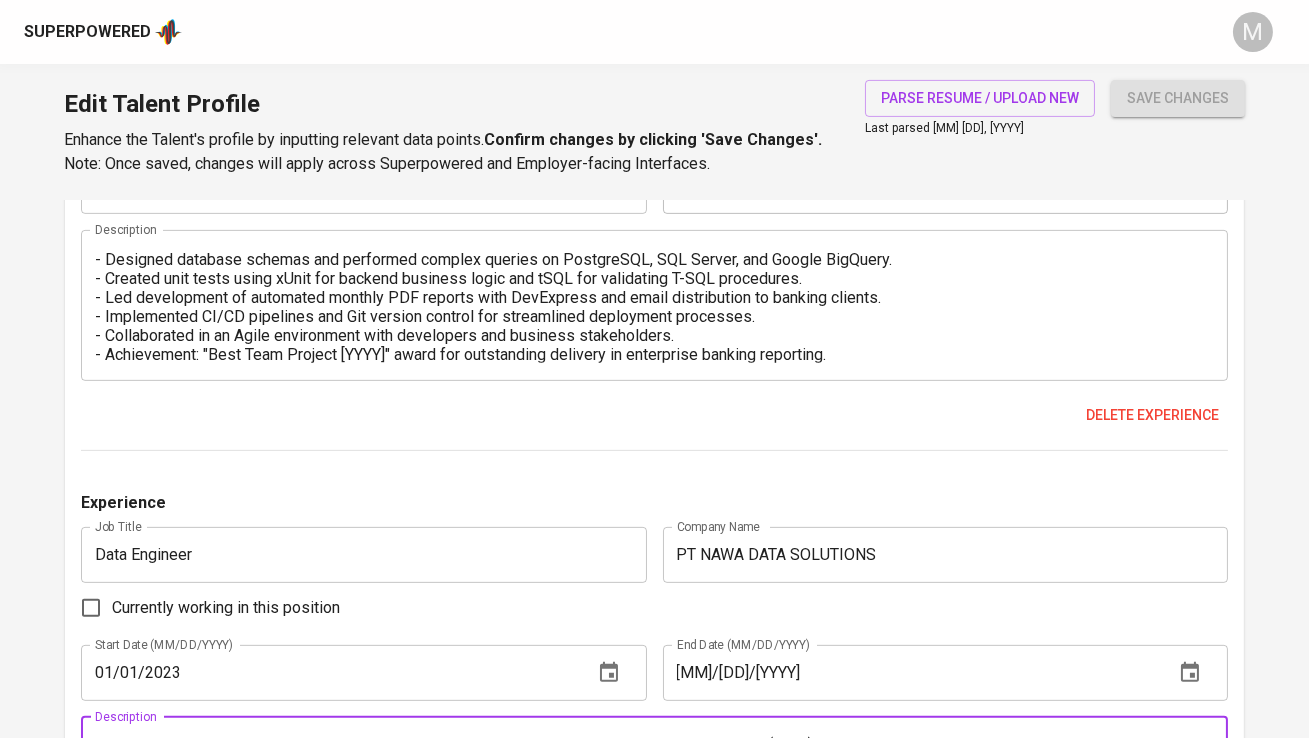 scroll, scrollTop: 1389, scrollLeft: 0, axis: vertical 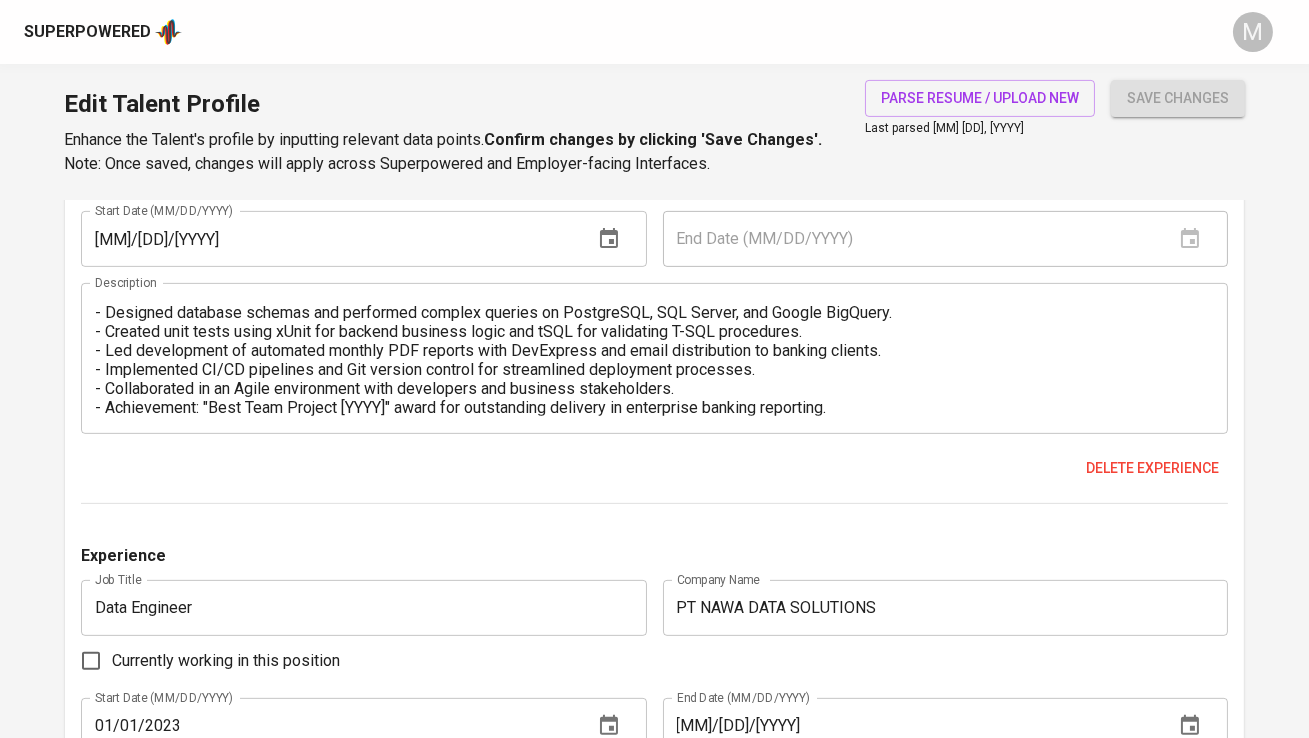 click on "- Developed backend systems using C#, ASP.NET, and microservices architecture for banking applications.
- Created and consumed RESTful APIs to support dynamic frontend apps built with ReactJS.
- Designed database schemas and performed complex queries on PostgreSQL, SQL Server, and Google BigQuery.
- Created unit tests using xUnit for backend business logic and tSQL for validating T-SQL procedures.
- Led development of automated monthly PDF reports with DevExpress and email distribution to banking clients.
- Implemented CI/CD pipelines and Git version control for streamlined deployment processes.
- Collaborated in an Agile environment with developers and business stakeholders.
- Achievement: "Best Team Project 2023" award for outstanding delivery in enterprise banking reporting." at bounding box center (654, 359) 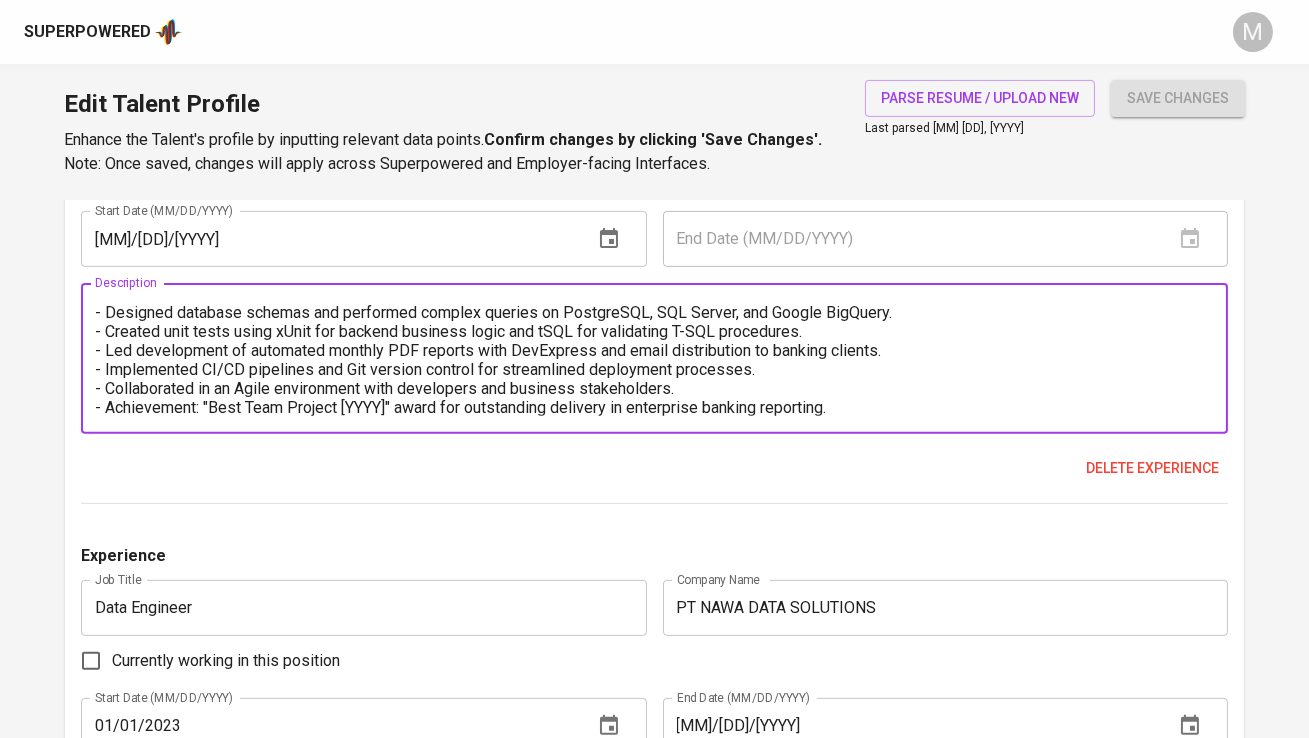 click on "- Developed backend systems using C#, ASP.NET, and microservices architecture for banking applications.
- Created and consumed RESTful APIs to support dynamic frontend apps built with ReactJS.
- Designed database schemas and performed complex queries on PostgreSQL, SQL Server, and Google BigQuery.
- Created unit tests using xUnit for backend business logic and tSQL for validating T-SQL procedures.
- Led development of automated monthly PDF reports with DevExpress and email distribution to banking clients.
- Implemented CI/CD pipelines and Git version control for streamlined deployment processes.
- Collaborated in an Agile environment with developers and business stakeholders.
- Achievement: "Best Team Project 2023" award for outstanding delivery in enterprise banking reporting." at bounding box center (654, 359) 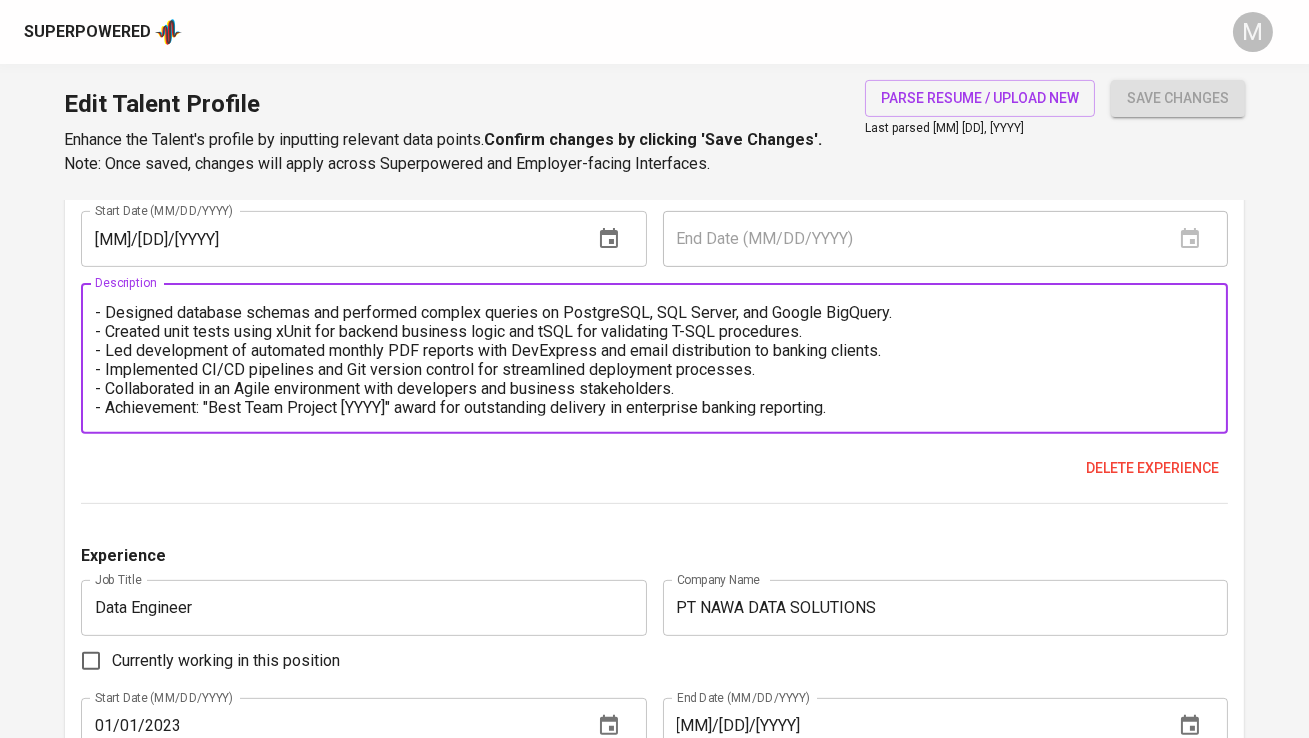 click on "- Developed backend systems using C#, ASP.NET, and microservices architecture for banking applications.
- Created and consumed RESTful APIs to support dynamic frontend apps built with ReactJS.
- Designed database schemas and performed complex queries on PostgreSQL, SQL Server, and Google BigQuery.
- Created unit tests using xUnit for backend business logic and tSQL for validating T-SQL procedures.
- Led development of automated monthly PDF reports with DevExpress and email distribution to banking clients.
- Implemented CI/CD pipelines and Git version control for streamlined deployment processes.
- Collaborated in an Agile environment with developers and business stakeholders.
- Achievement: "Best Team Project 2023" award for outstanding delivery in enterprise banking reporting." at bounding box center (654, 359) 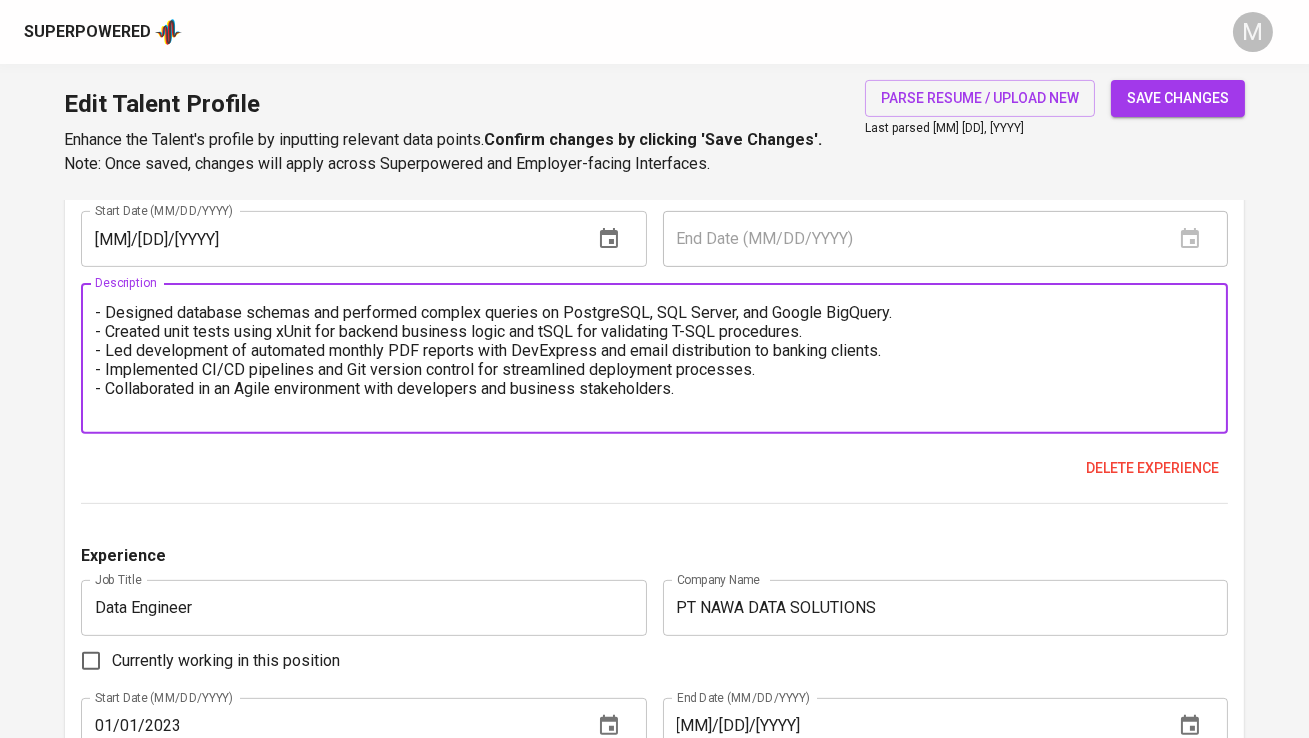 paste on "- Created the ETL Pipeline using Google Cloud Data Fusion and SQL Server Integration Services (SSIS) that can handle over 20 million user records.
- Created reporting systems using DevExpress Reporting and SQL Server Reporting Services (SSRS) for monthly report (monthly statement) for a big banking company." 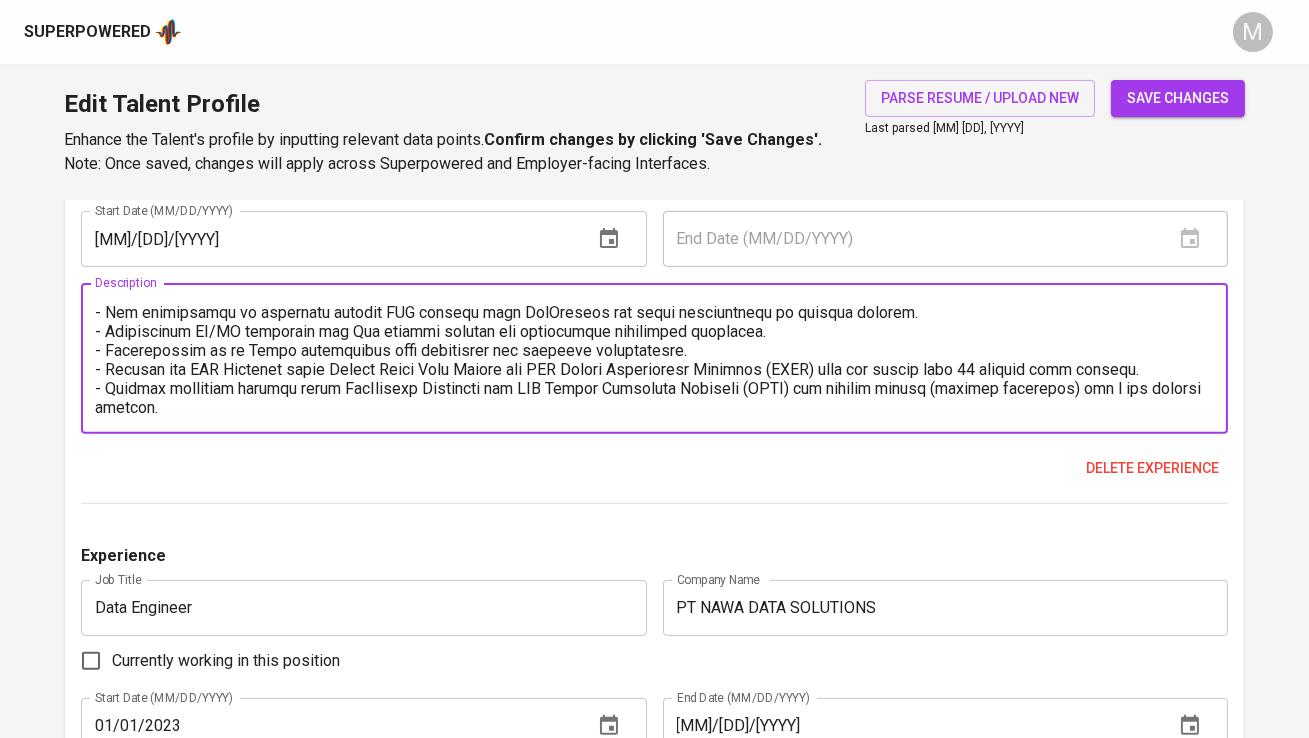 scroll, scrollTop: 95, scrollLeft: 0, axis: vertical 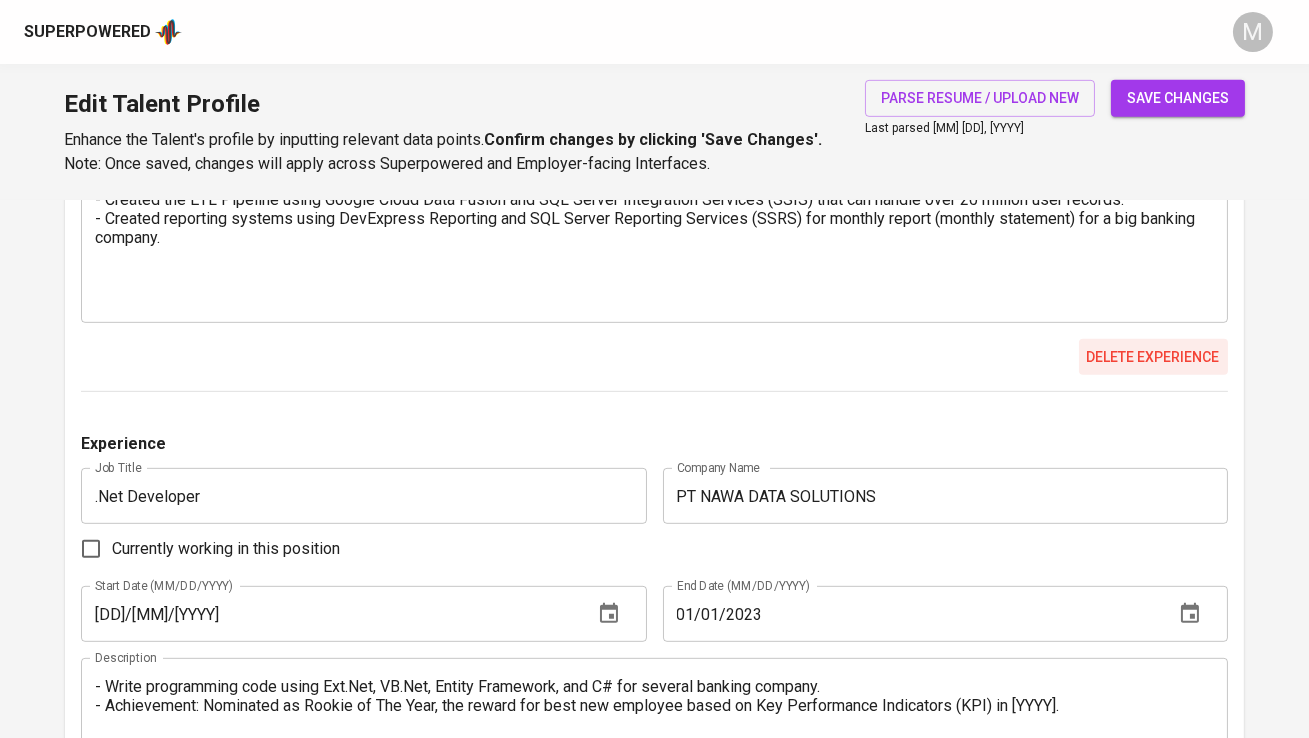 type on "- Developed backend systems using C#, ASP.NET, and microservices architecture for banking applications.
- Created and consumed RESTful APIs to support dynamic frontend apps built with ReactJS.
- Designed database schemas and performed complex queries on PostgreSQL, SQL Server, and Google BigQuery.
- Created unit tests using xUnit for backend business logic and tSQL for validating T-SQL procedures.
- Led development of automated monthly PDF reports with DevExpress and email distribution to banking clients.
- Implemented CI/CD pipelines and Git version control for streamlined deployment processes.
- Collaborated in an Agile environment with developers and business stakeholders.
- Created the ETL Pipeline using Google Cloud Data Fusion and SQL Server Integration Services (SSIS) that can handle over 20 million user records.
- Created reporting systems using DevExpress Reporting and SQL Server Reporting Services (SSRS) for monthly report (monthly statement) for a big banking company.
- Achieveme..." 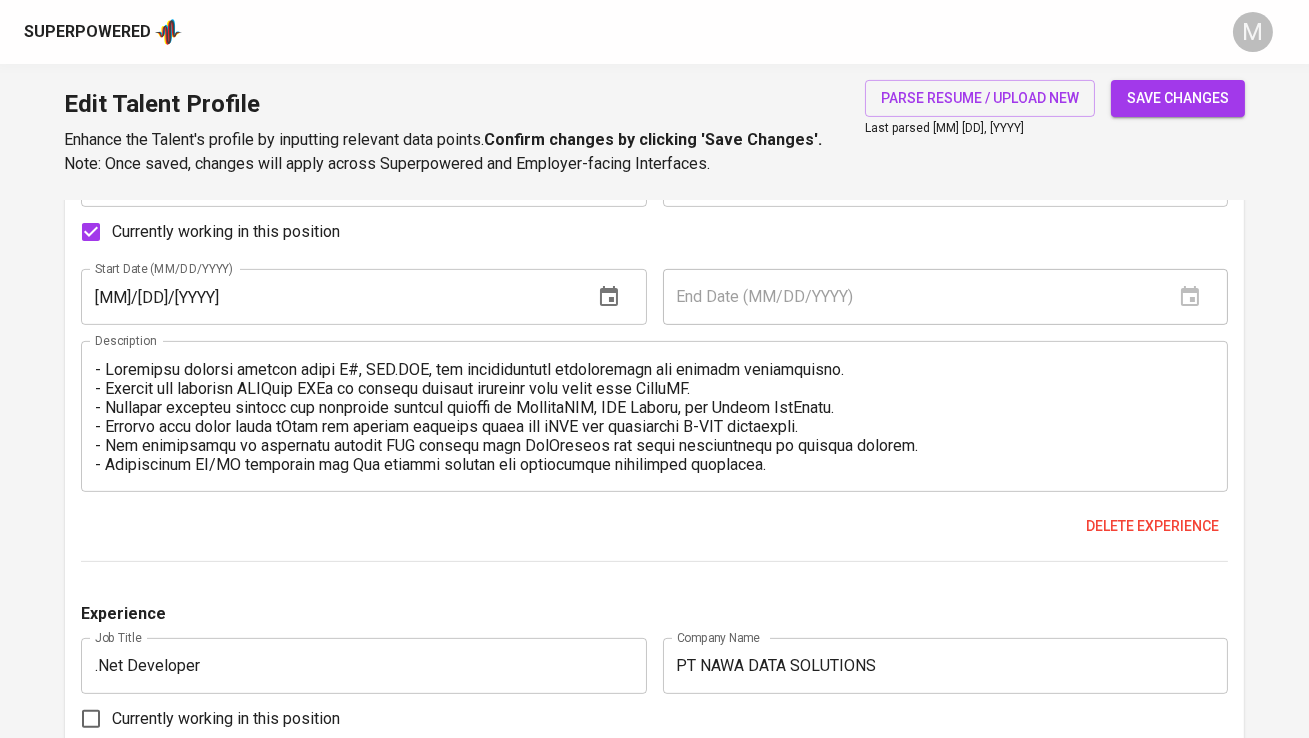 scroll, scrollTop: 1330, scrollLeft: 0, axis: vertical 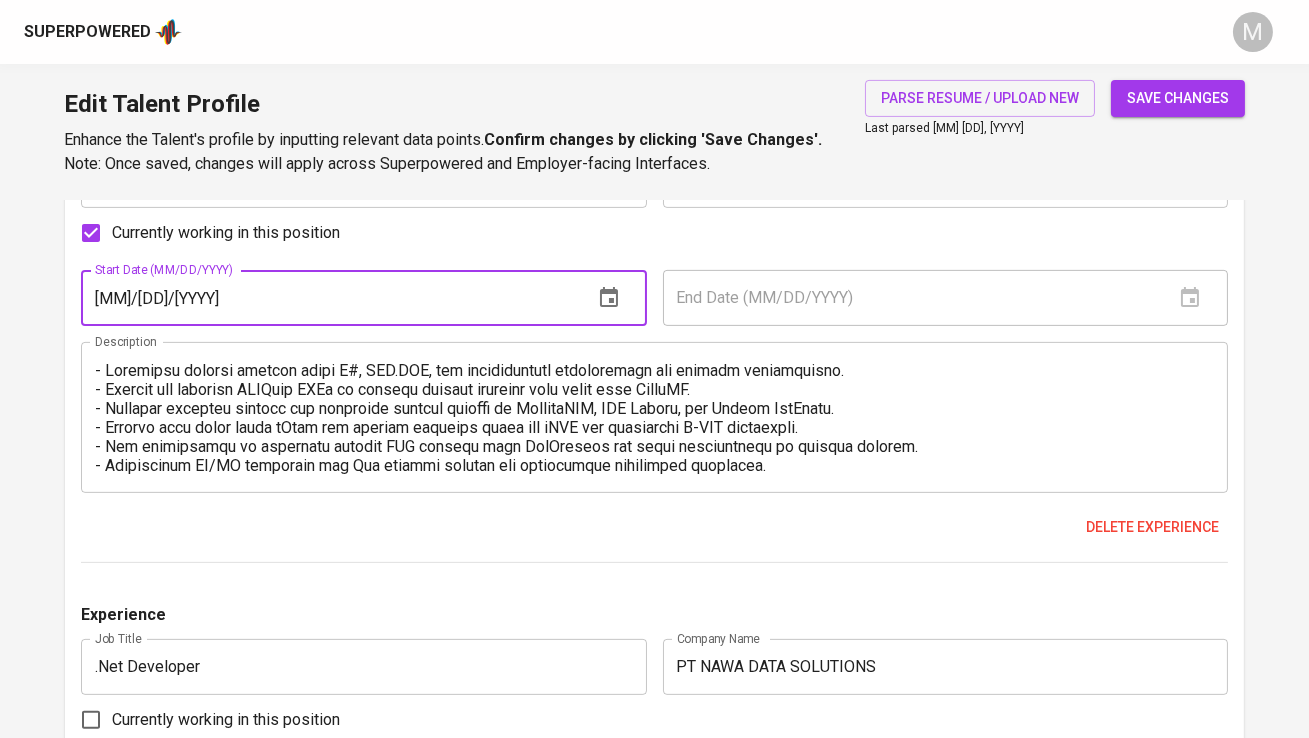 click on "05/01/2023" at bounding box center (328, 298) 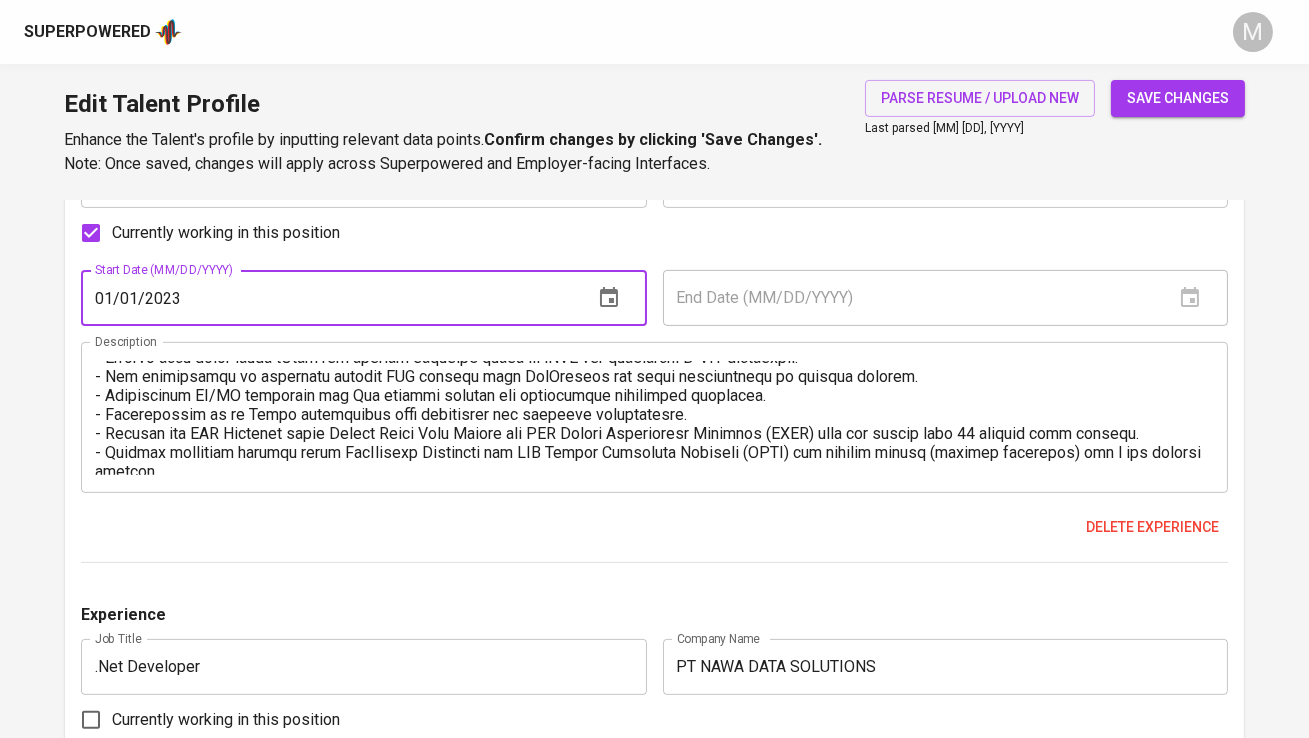 scroll, scrollTop: 95, scrollLeft: 0, axis: vertical 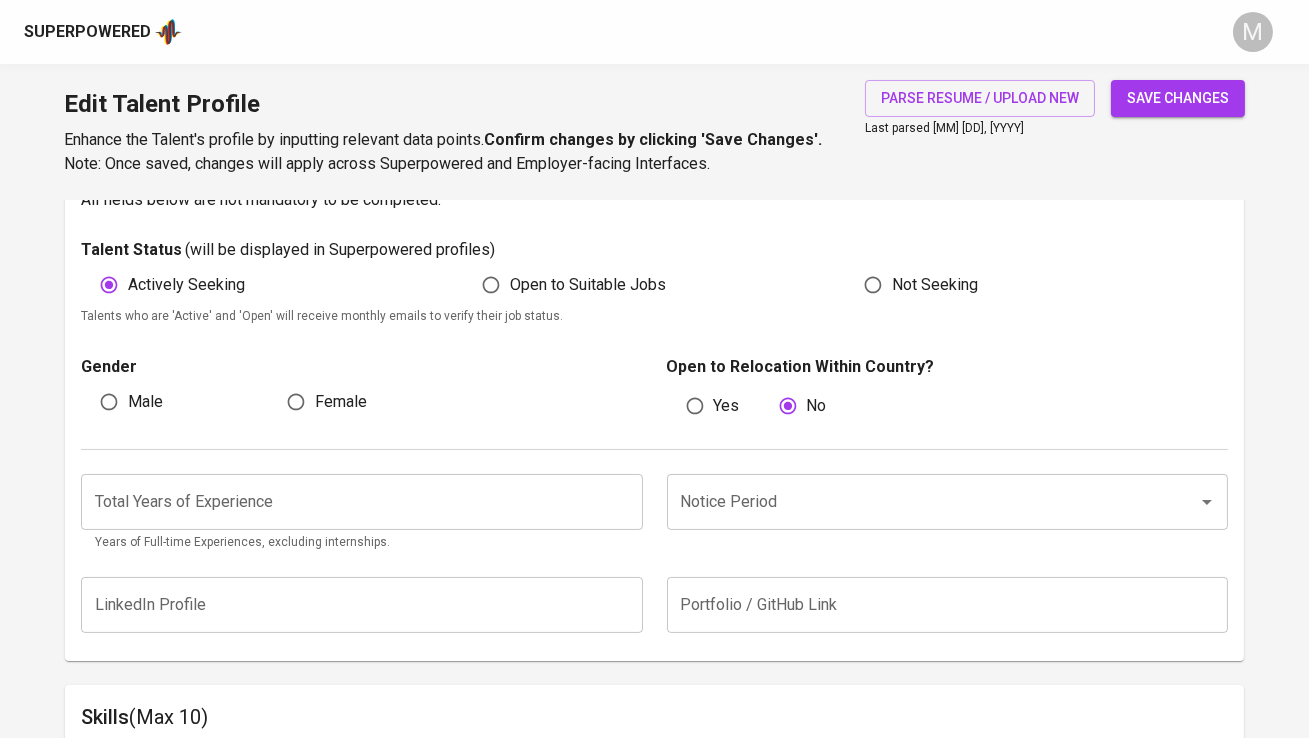 type on "01/01/2023" 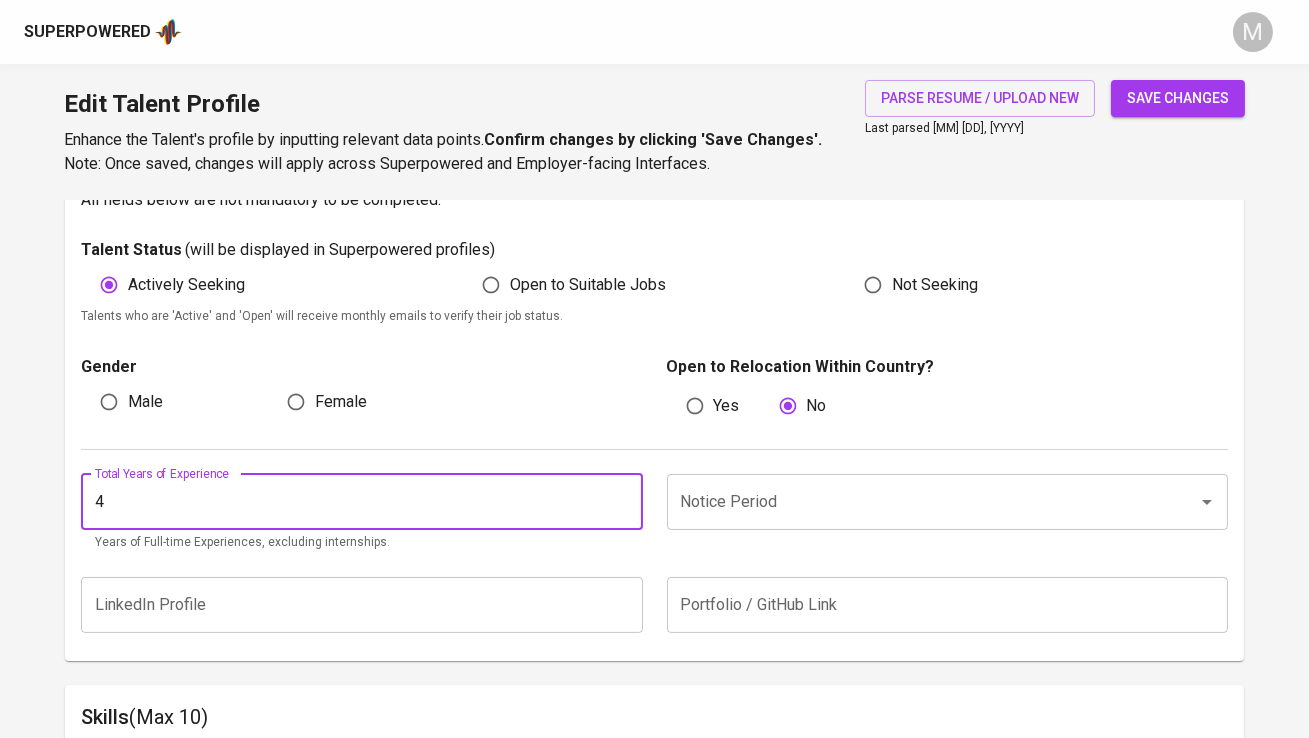 type on "4" 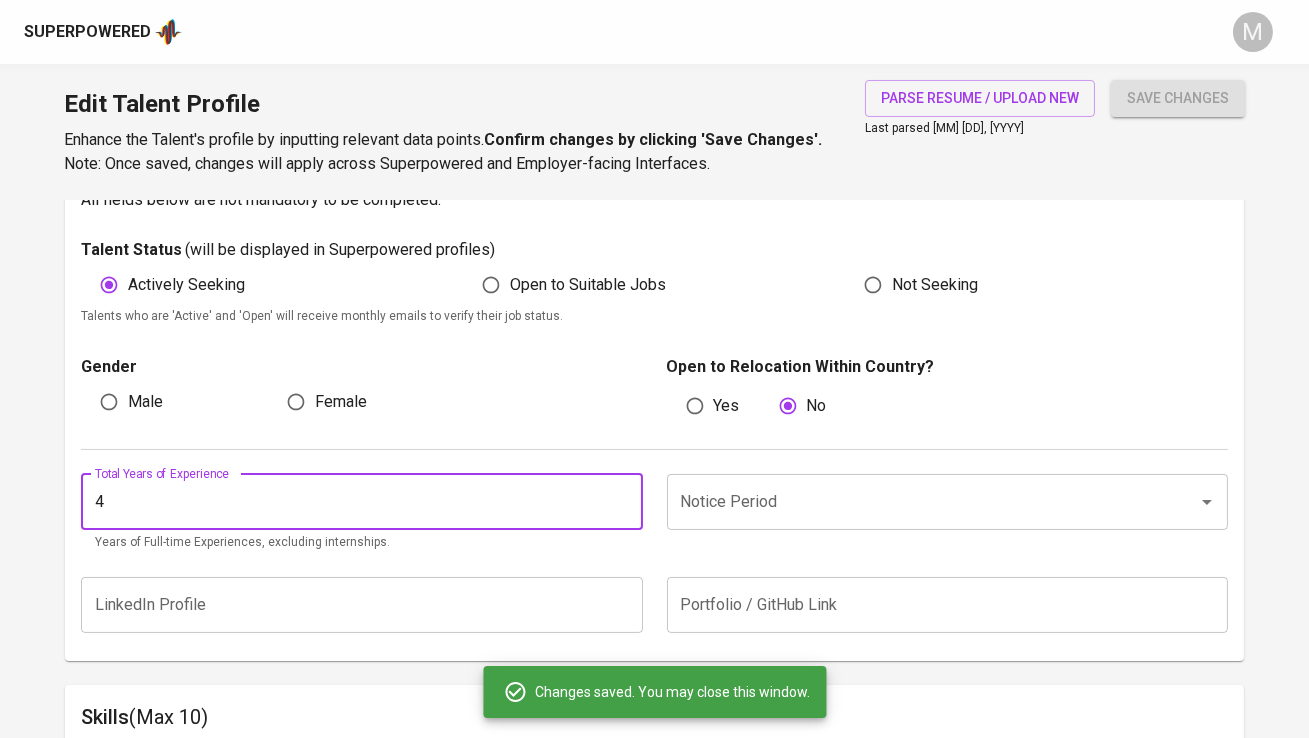 click on "Notice Period" at bounding box center [919, 502] 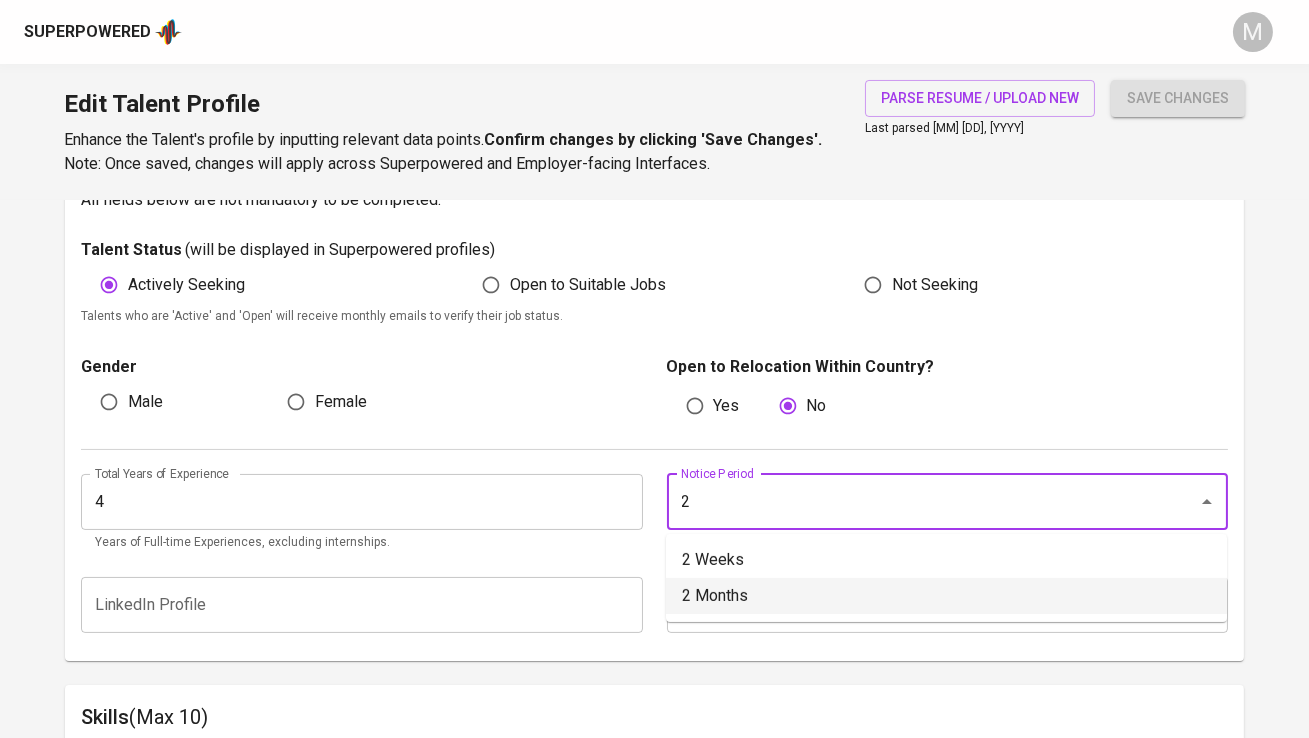 click on "2 Months" at bounding box center (946, 596) 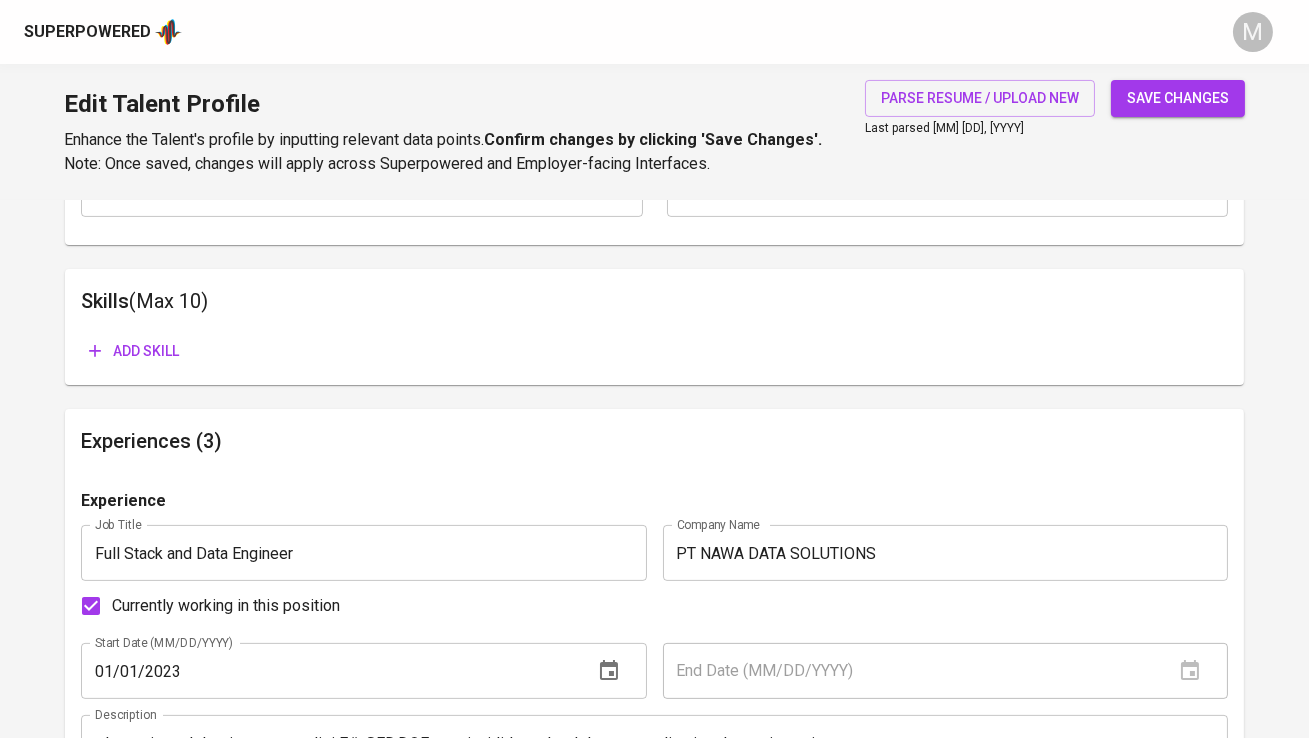 scroll, scrollTop: 990, scrollLeft: 0, axis: vertical 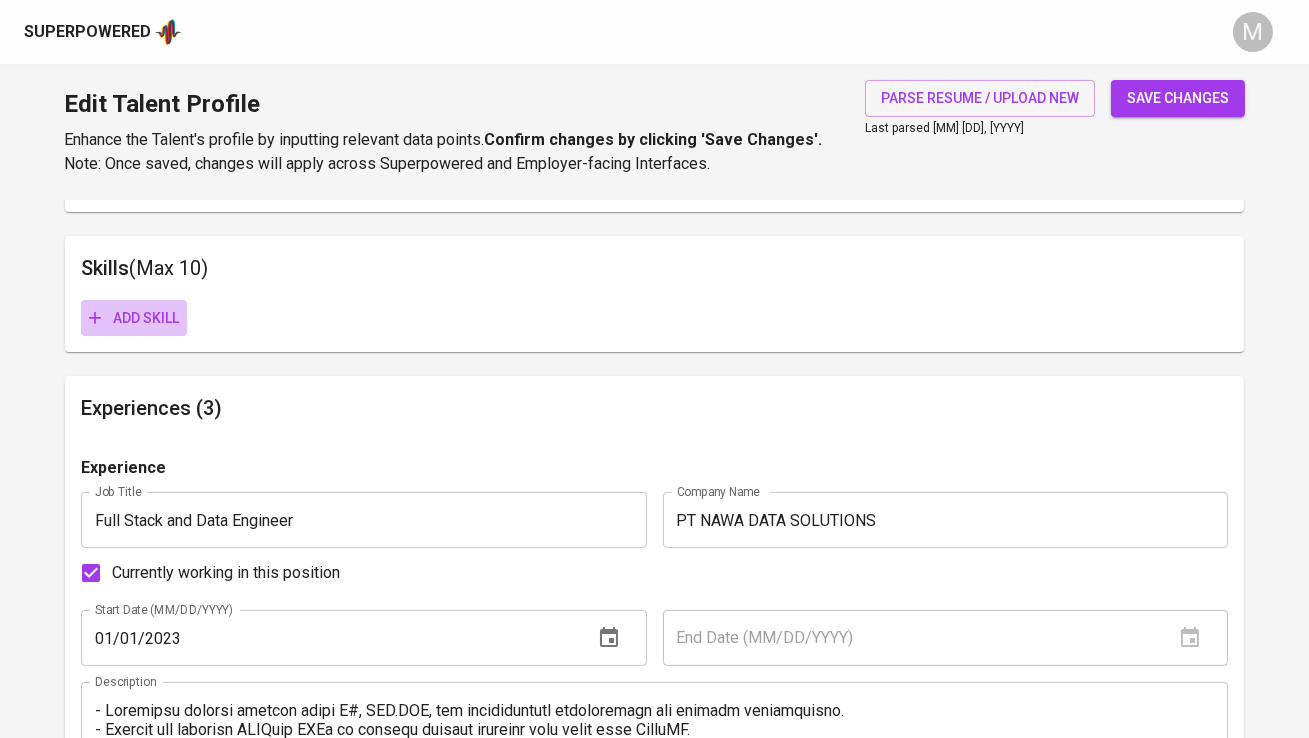 click on "Add skill" at bounding box center (134, 318) 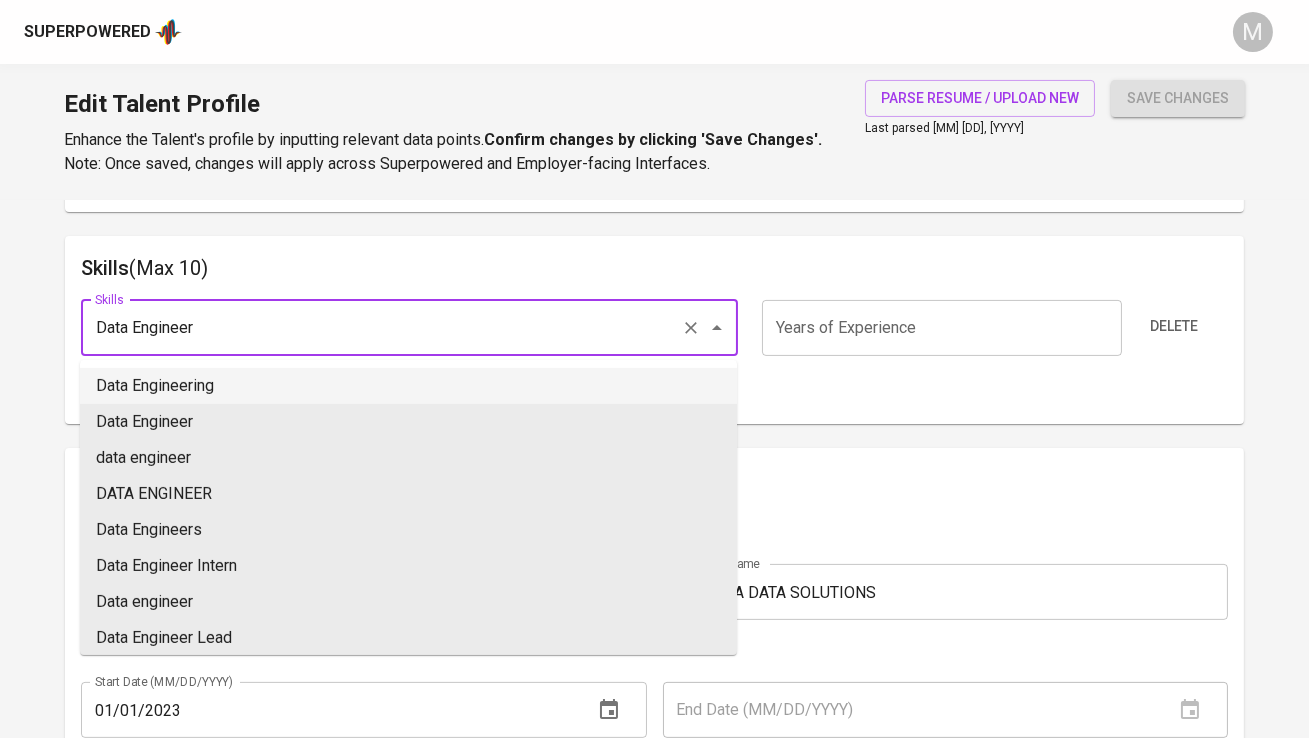 click on "Data Engineering" at bounding box center (408, 386) 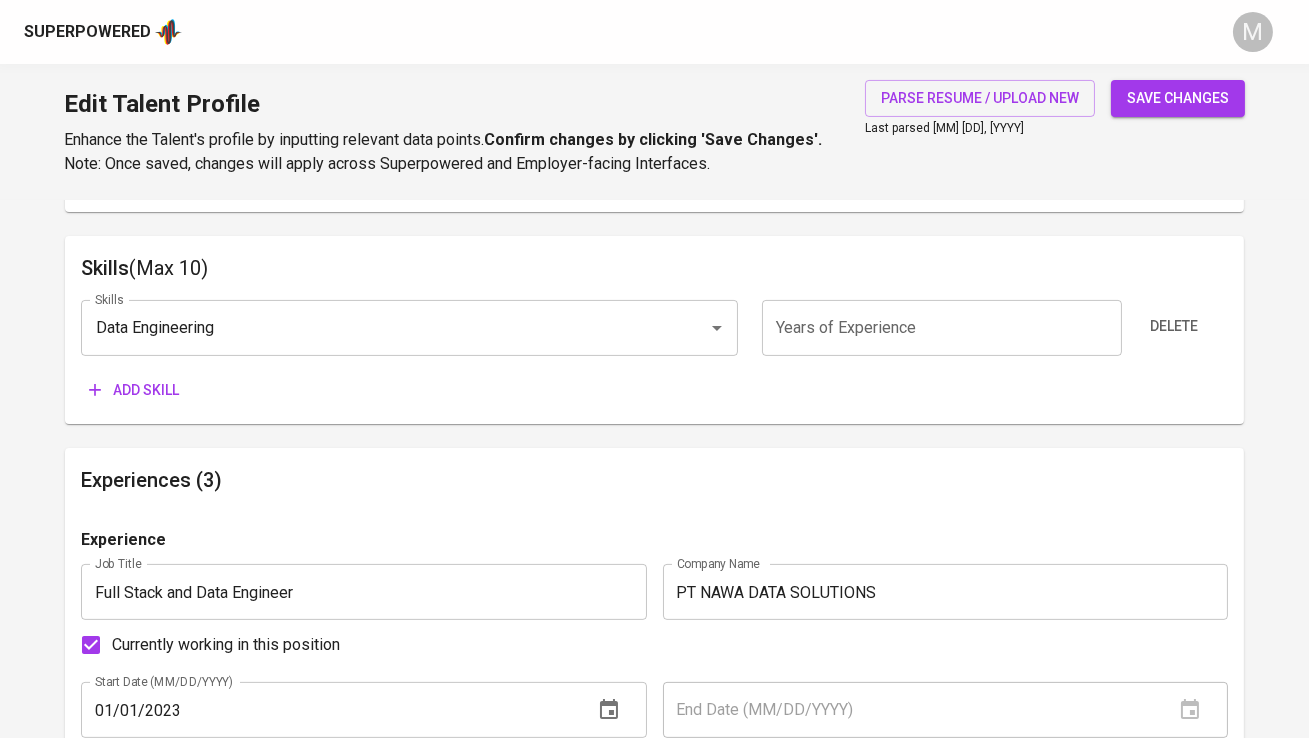 click at bounding box center (942, 328) 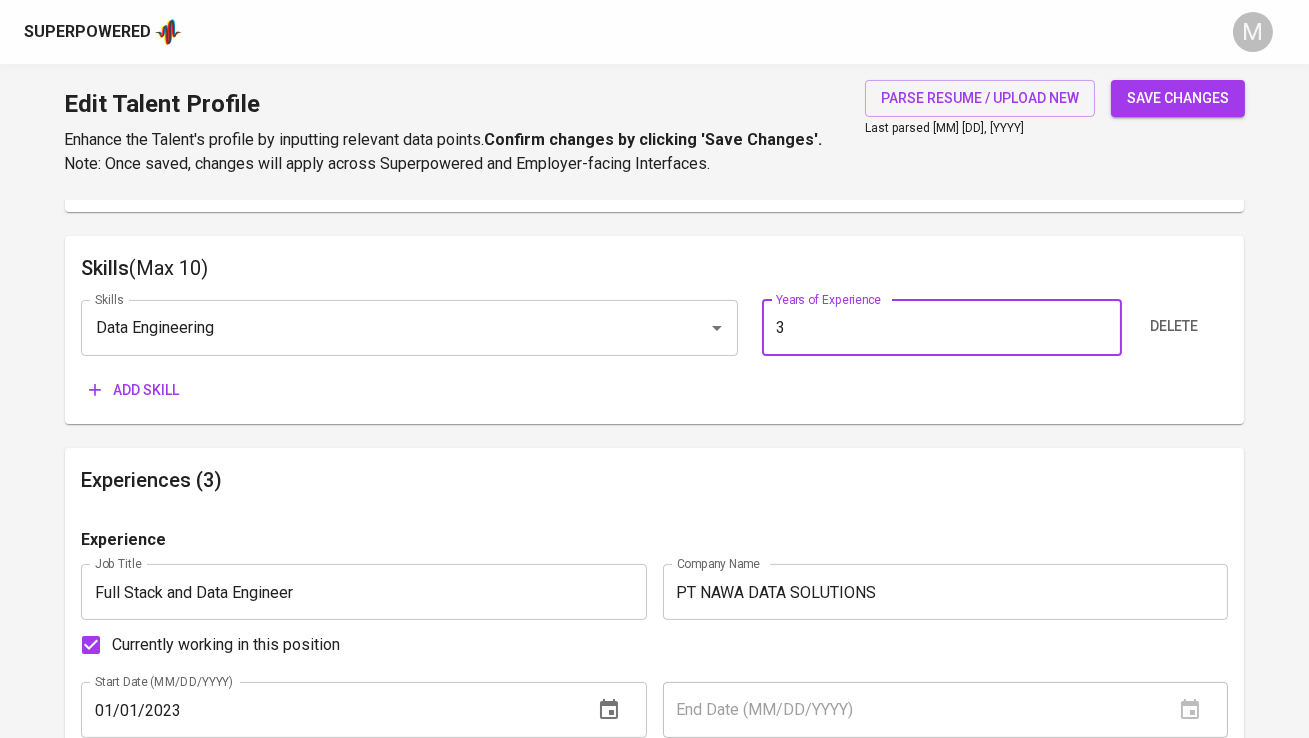 click on "save changes" at bounding box center (1178, 98) 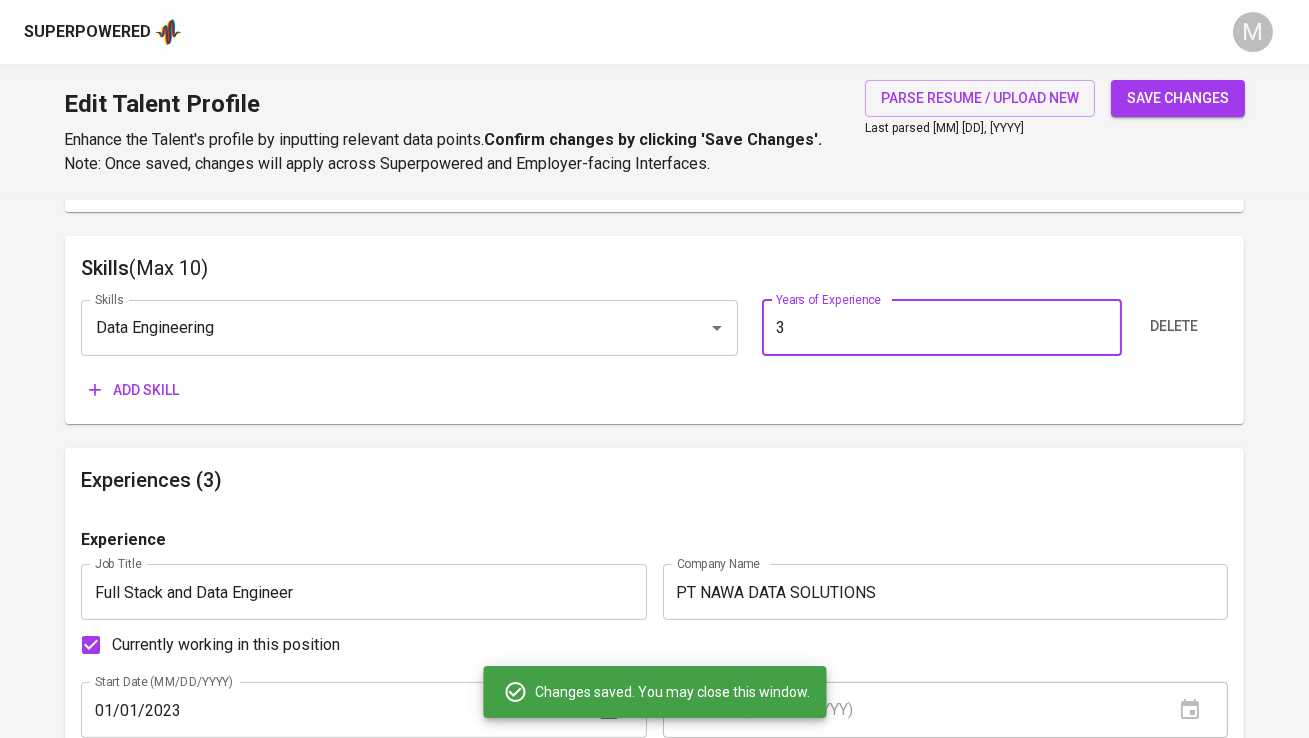 type on "6" 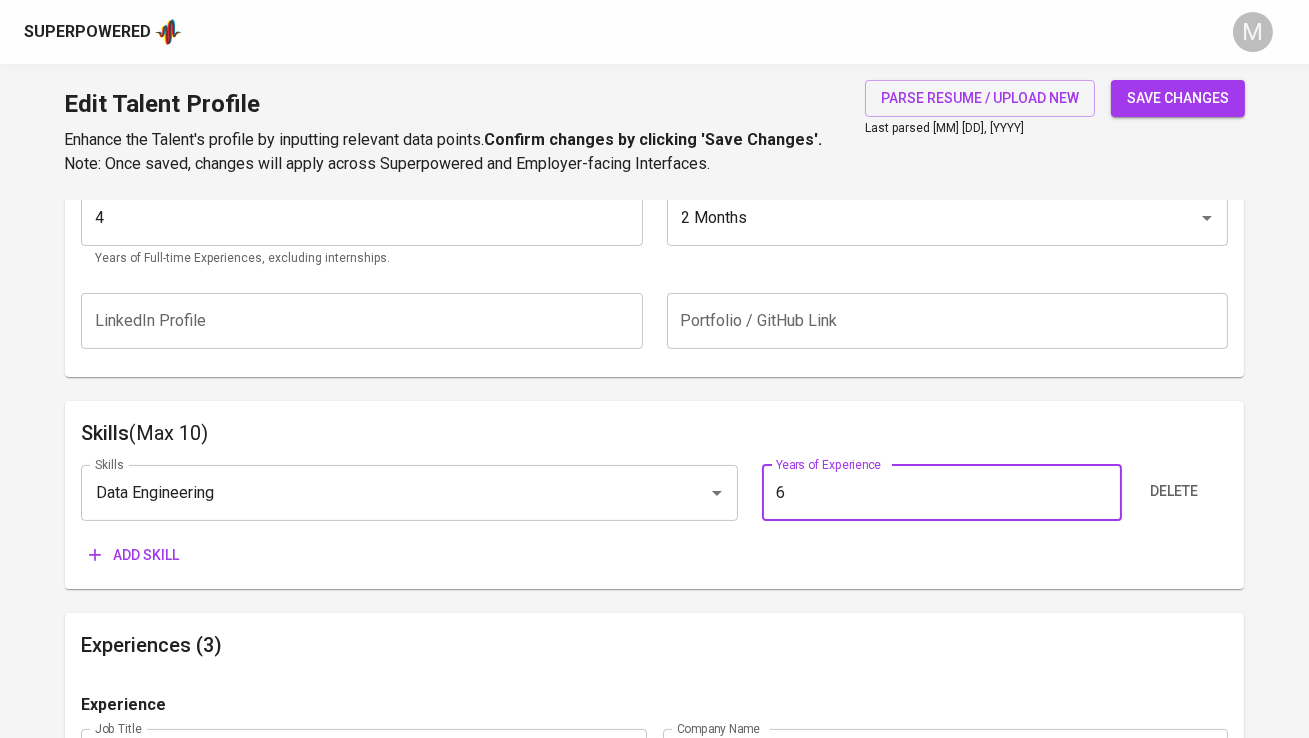 scroll, scrollTop: 798, scrollLeft: 0, axis: vertical 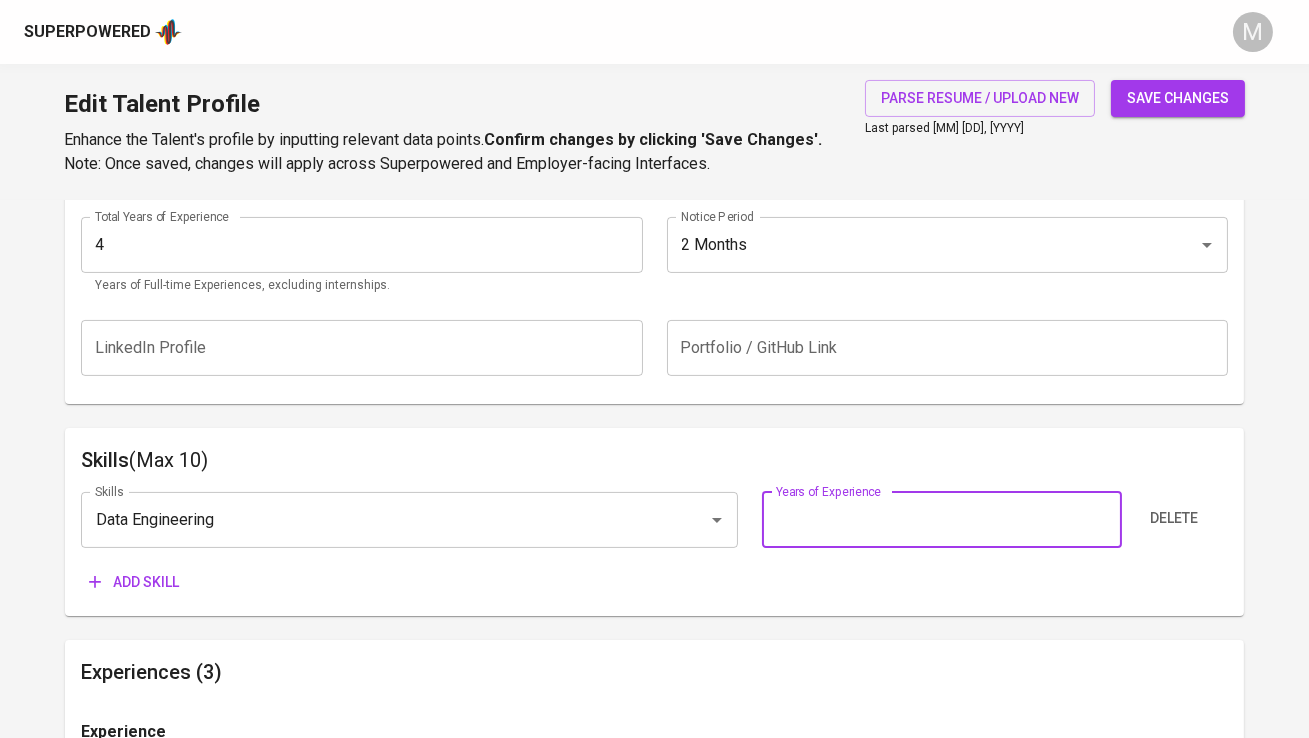 type on "3" 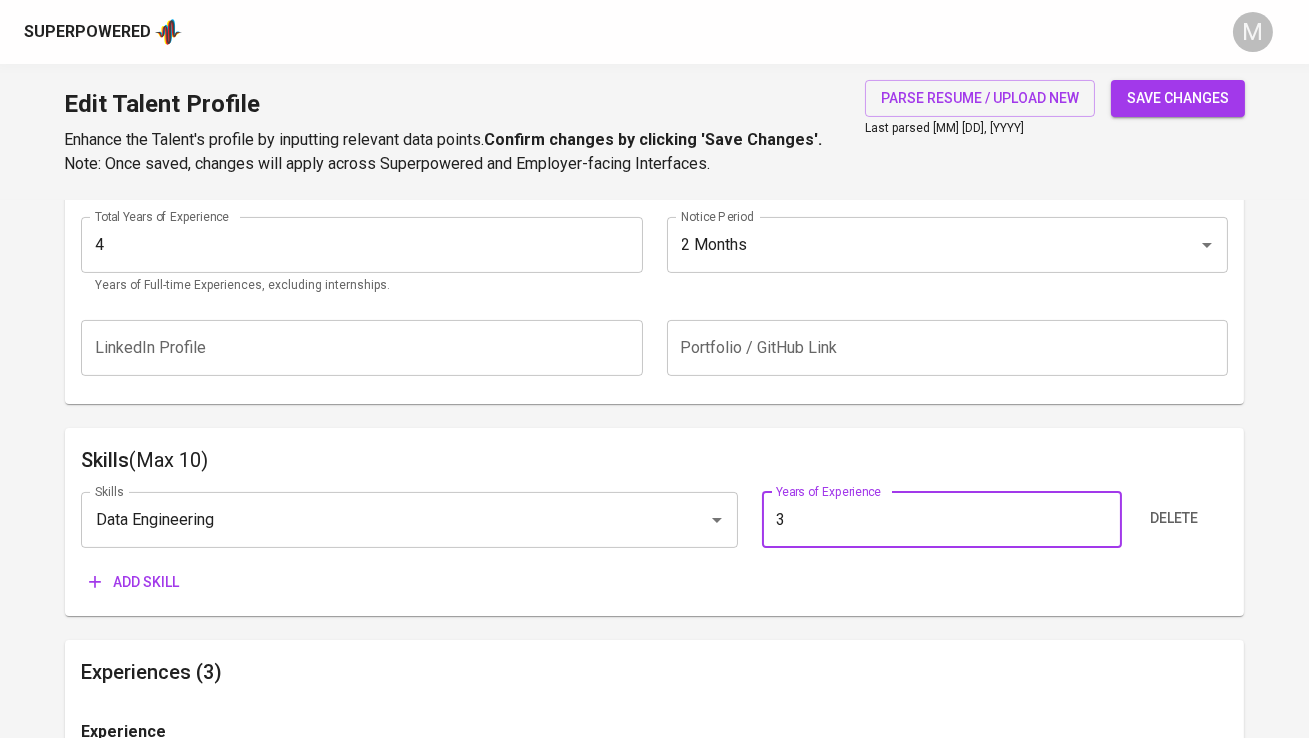 click on "save changes" at bounding box center [1178, 98] 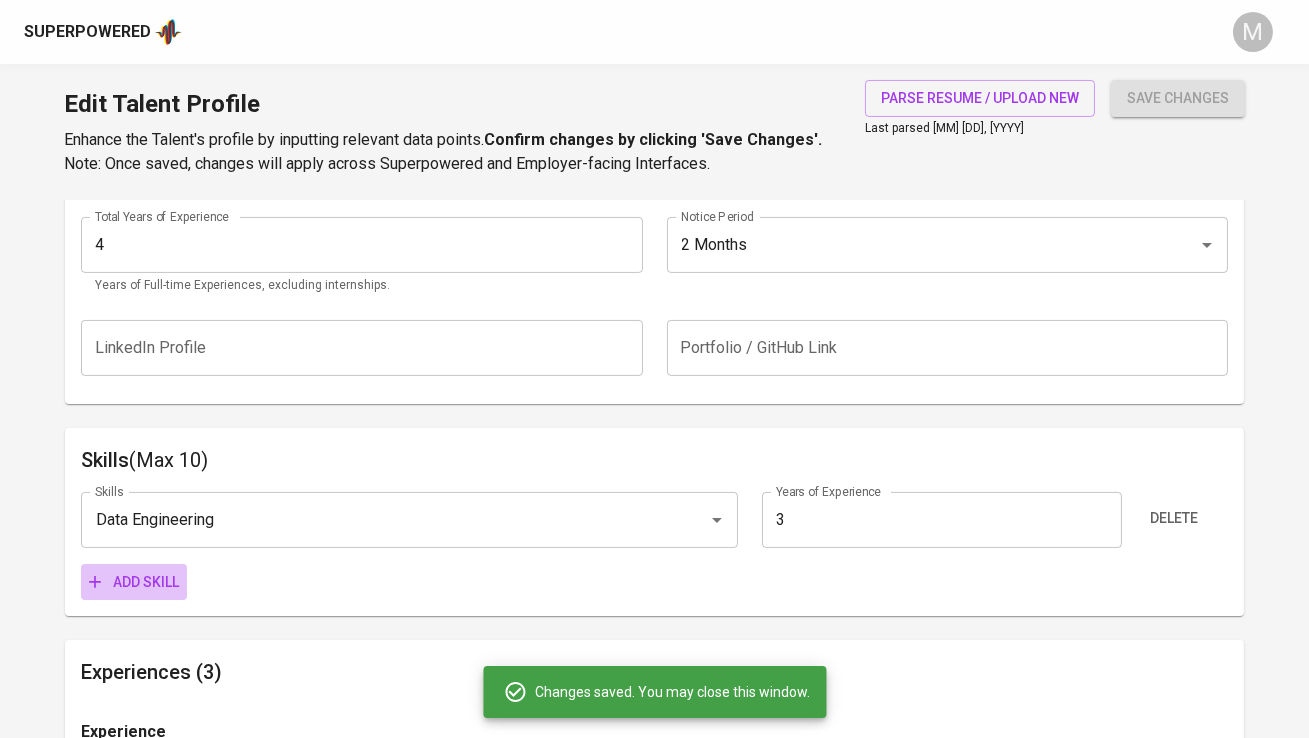 click on "Add skill" at bounding box center (134, 582) 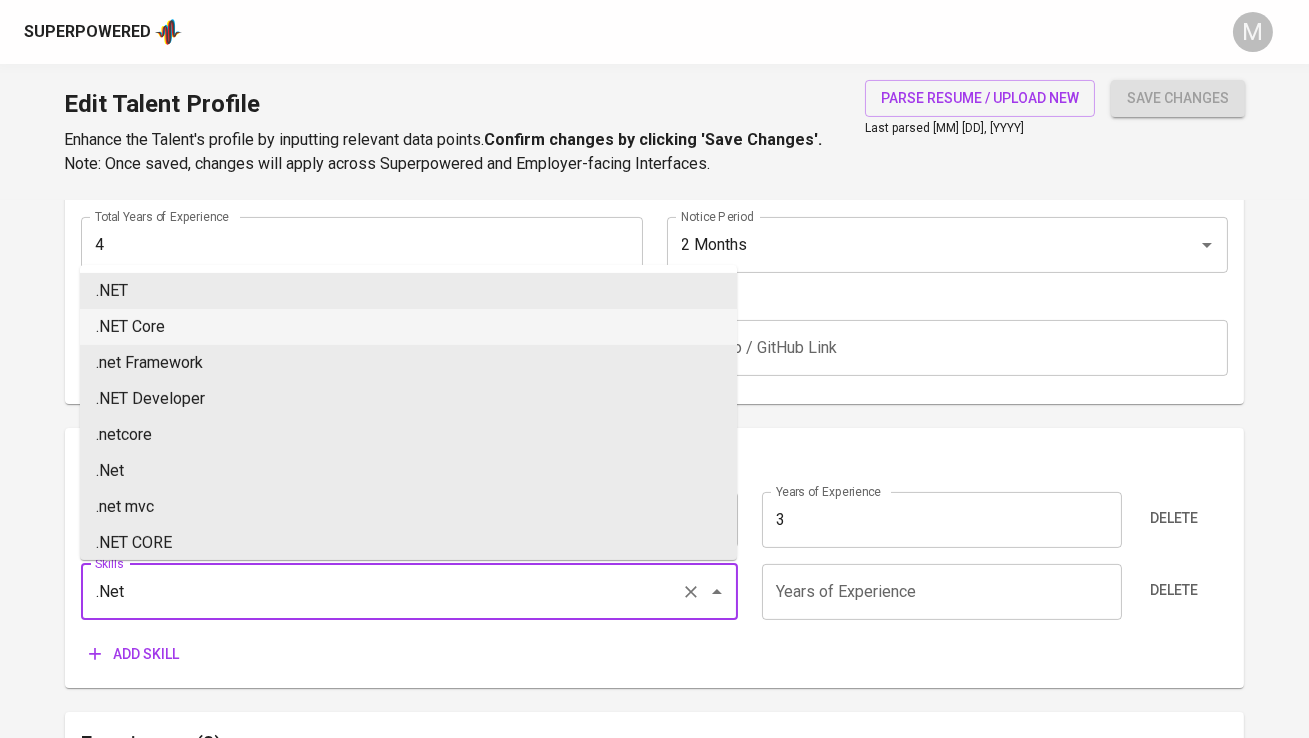 click on ".NET Core" at bounding box center (408, 327) 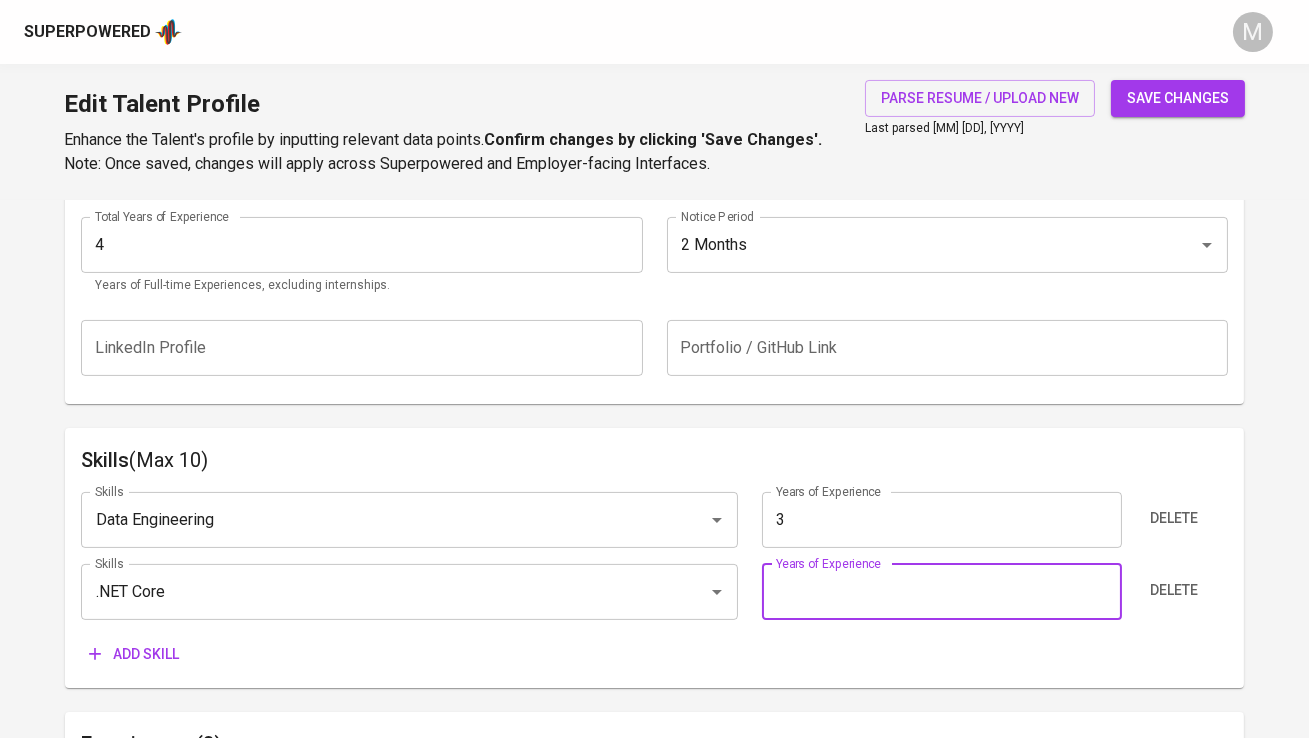 click at bounding box center (942, 592) 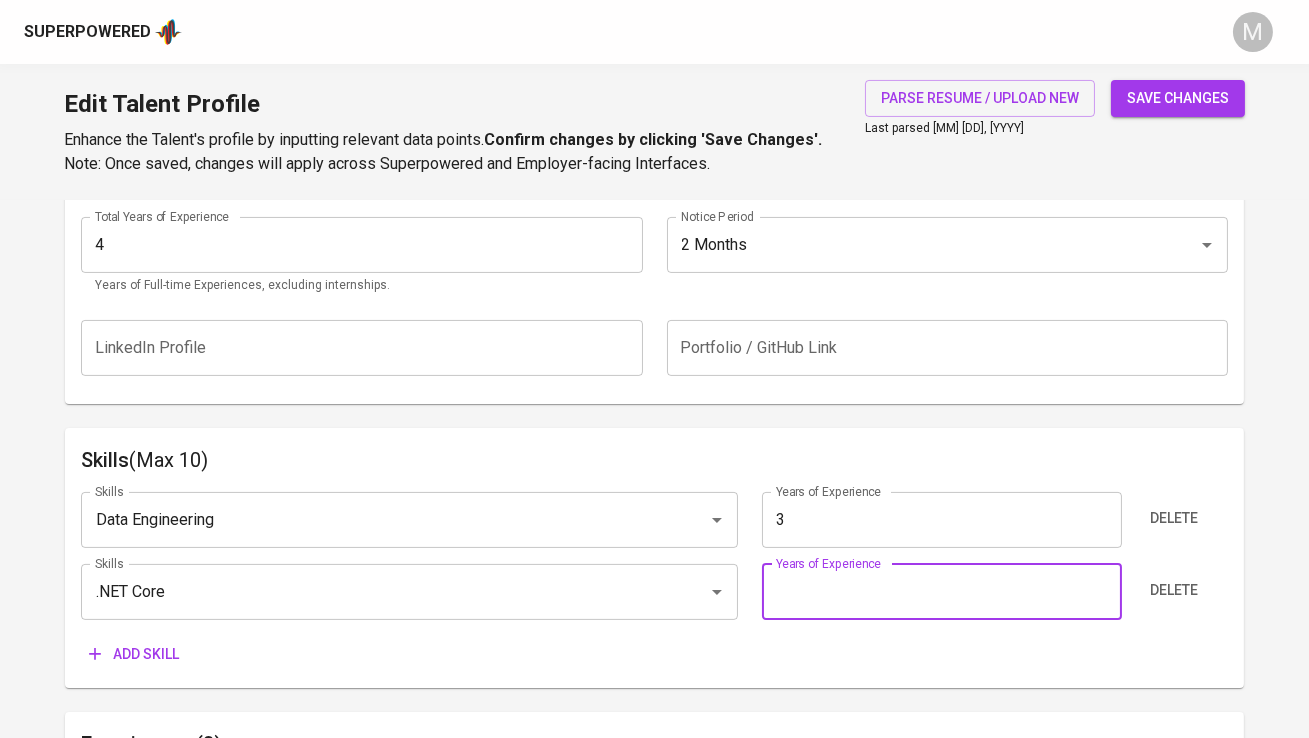 type on "6" 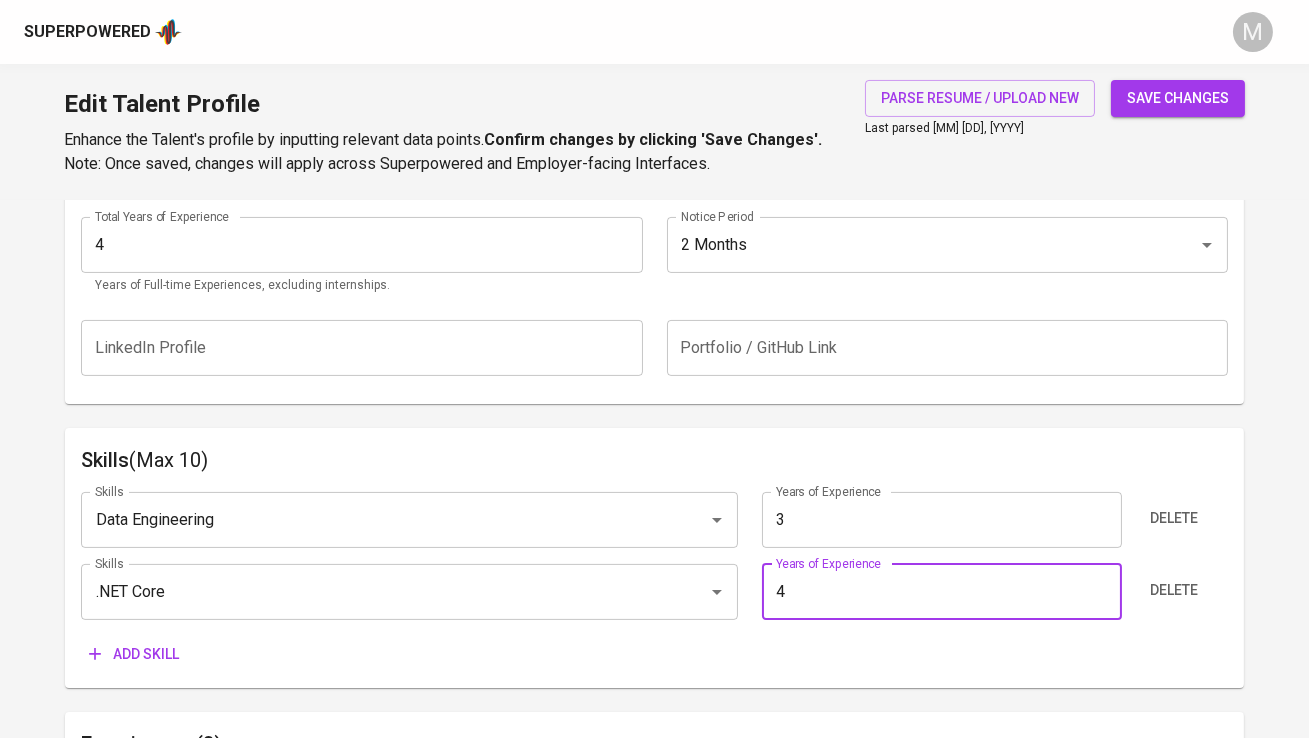 type on "4" 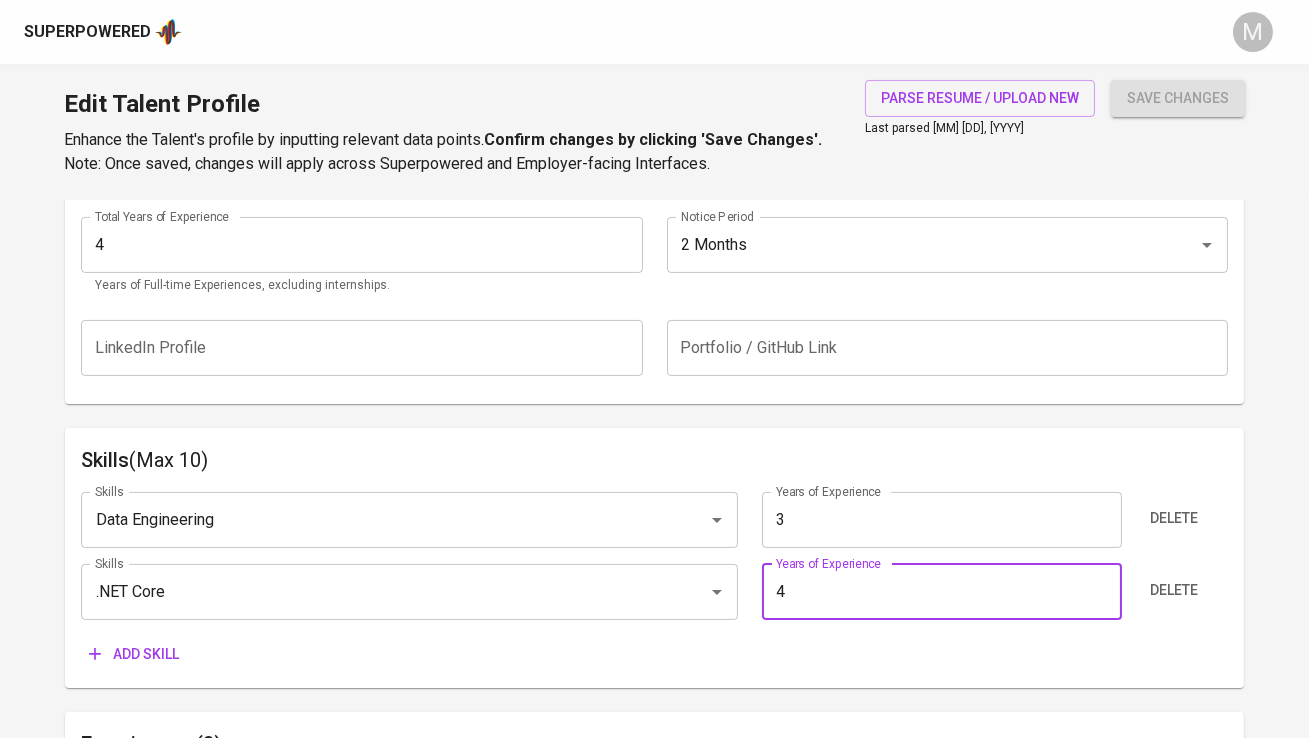 type on ".NET Core" 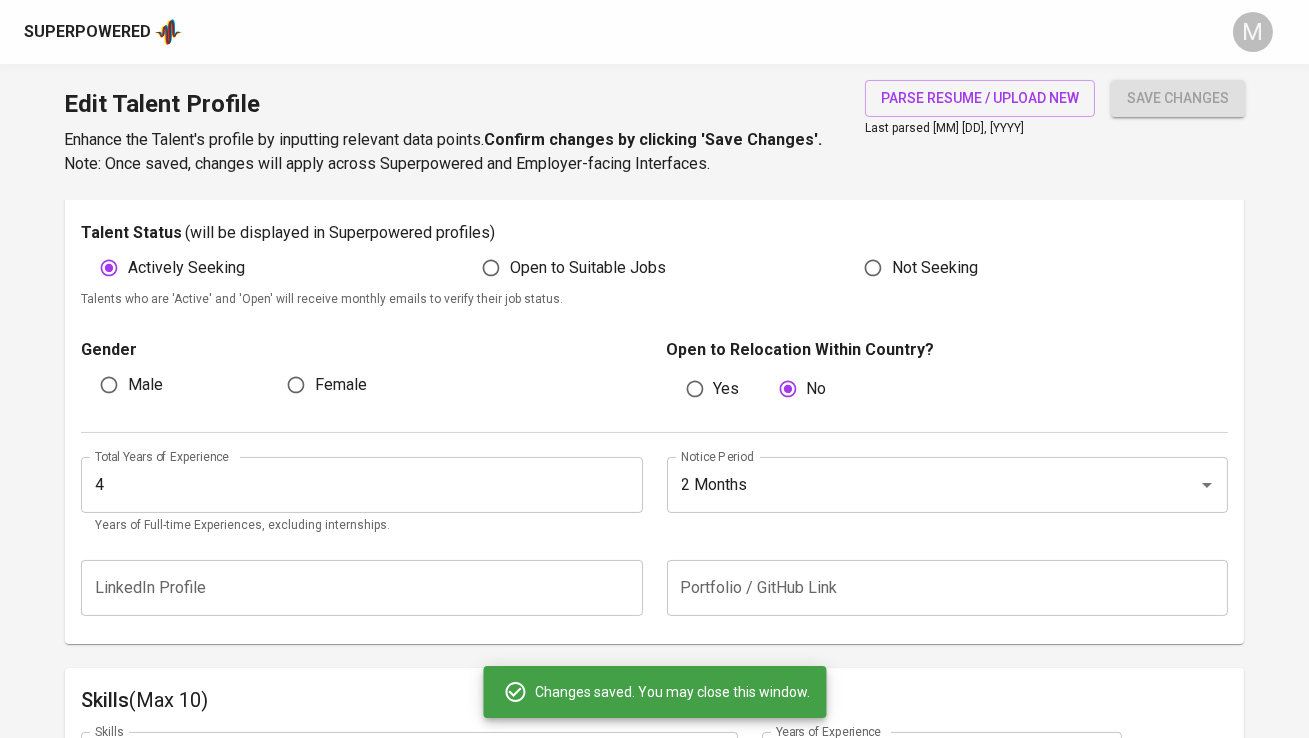 scroll, scrollTop: 522, scrollLeft: 0, axis: vertical 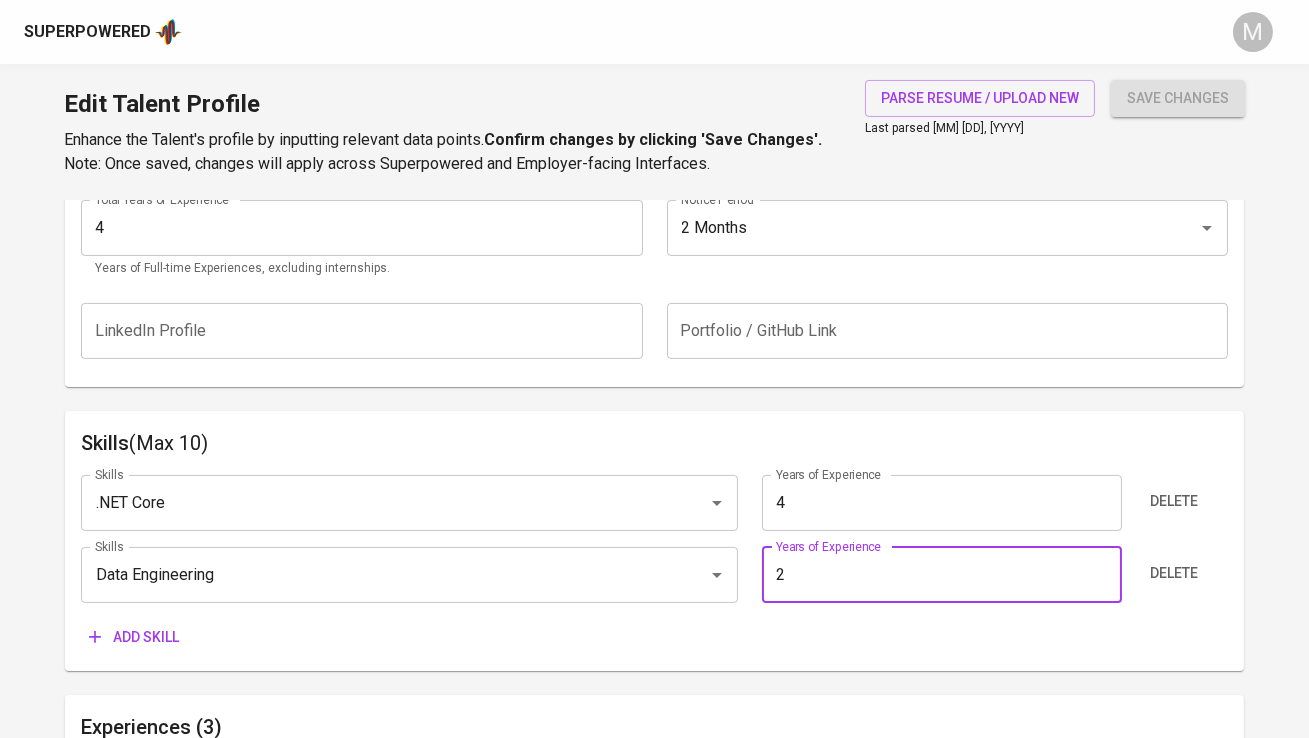 type on "1" 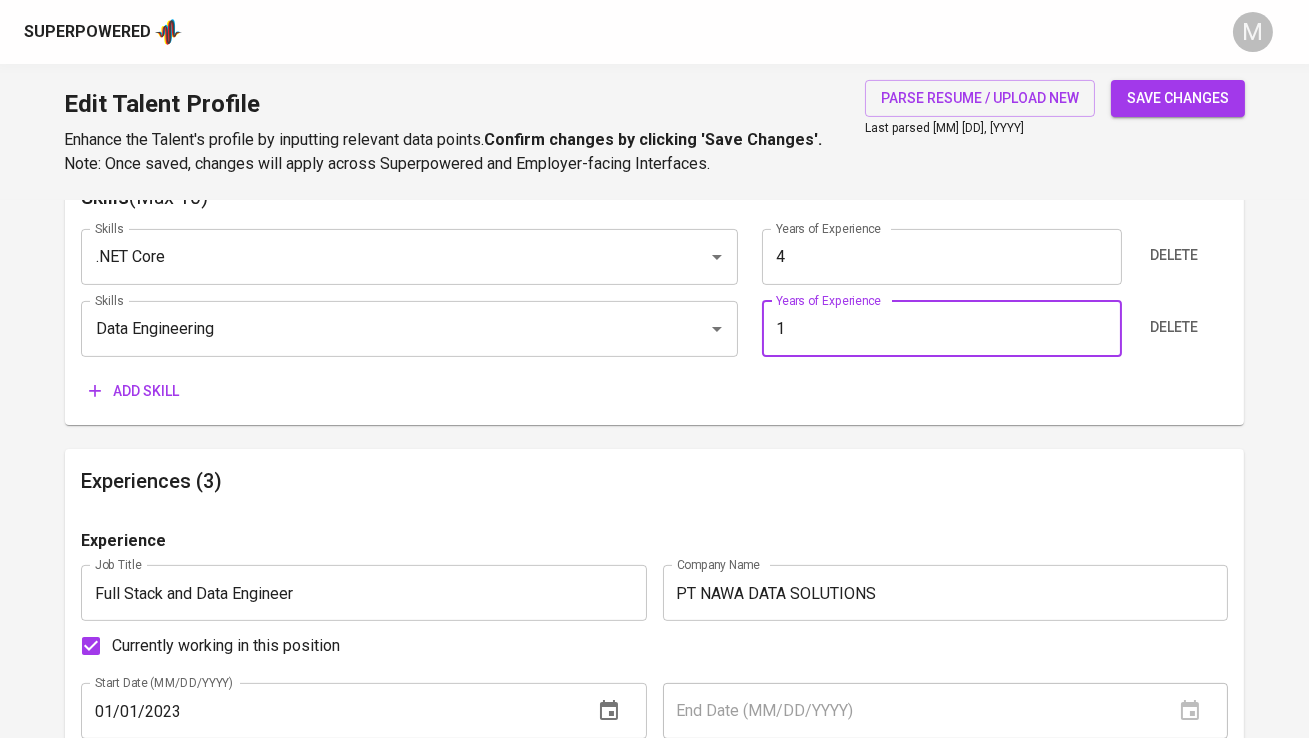 scroll, scrollTop: 1063, scrollLeft: 0, axis: vertical 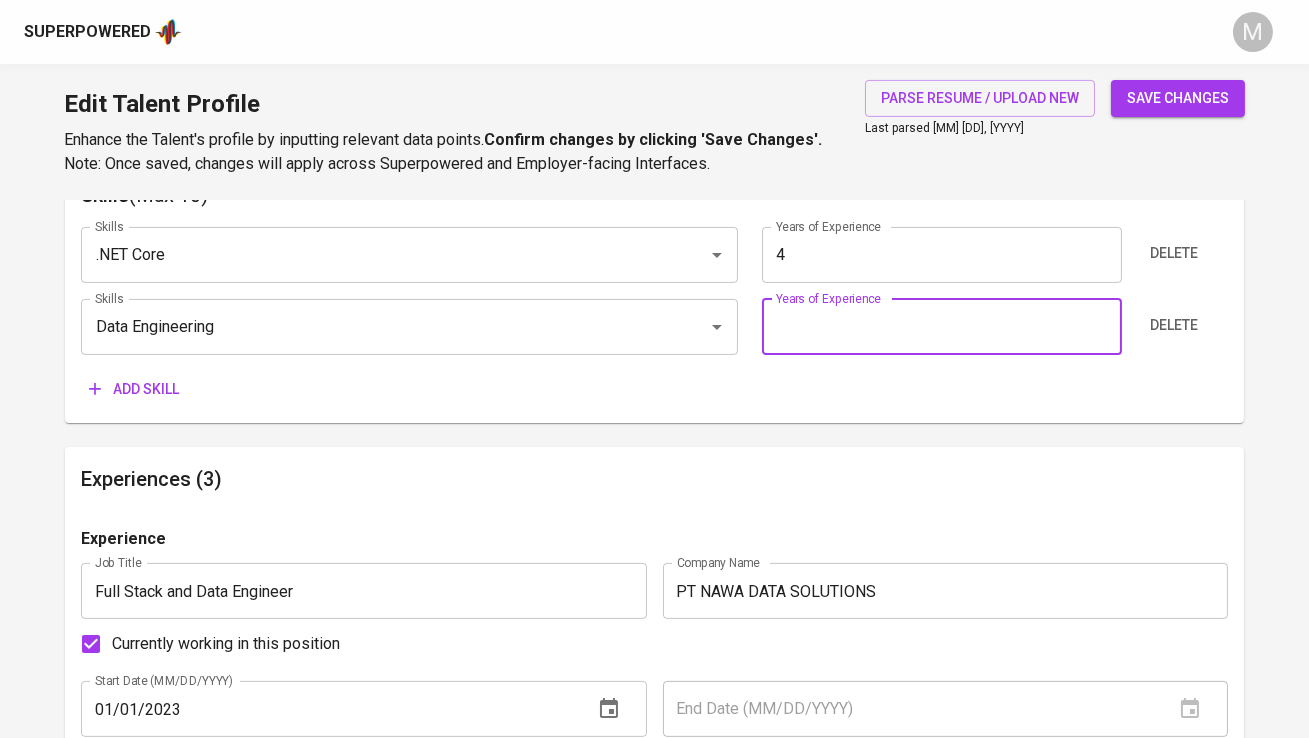 type on "3" 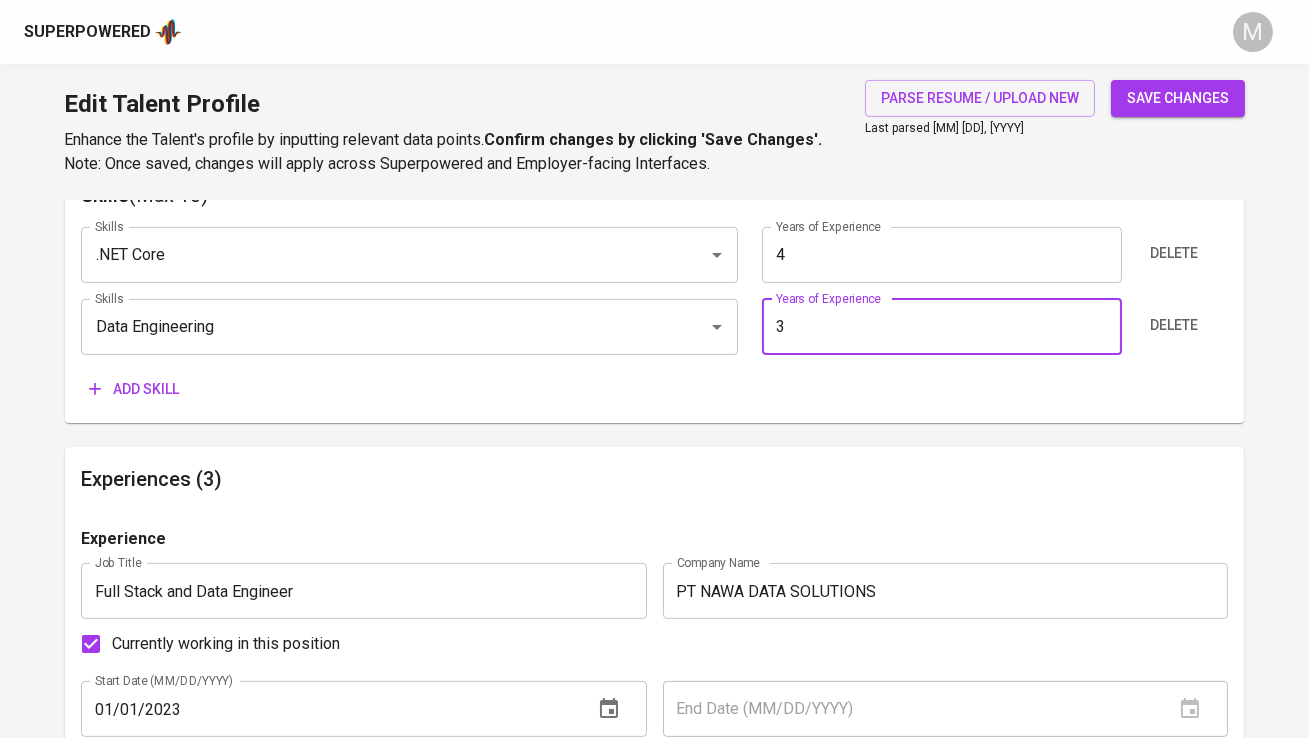 click on "save changes" at bounding box center (1178, 98) 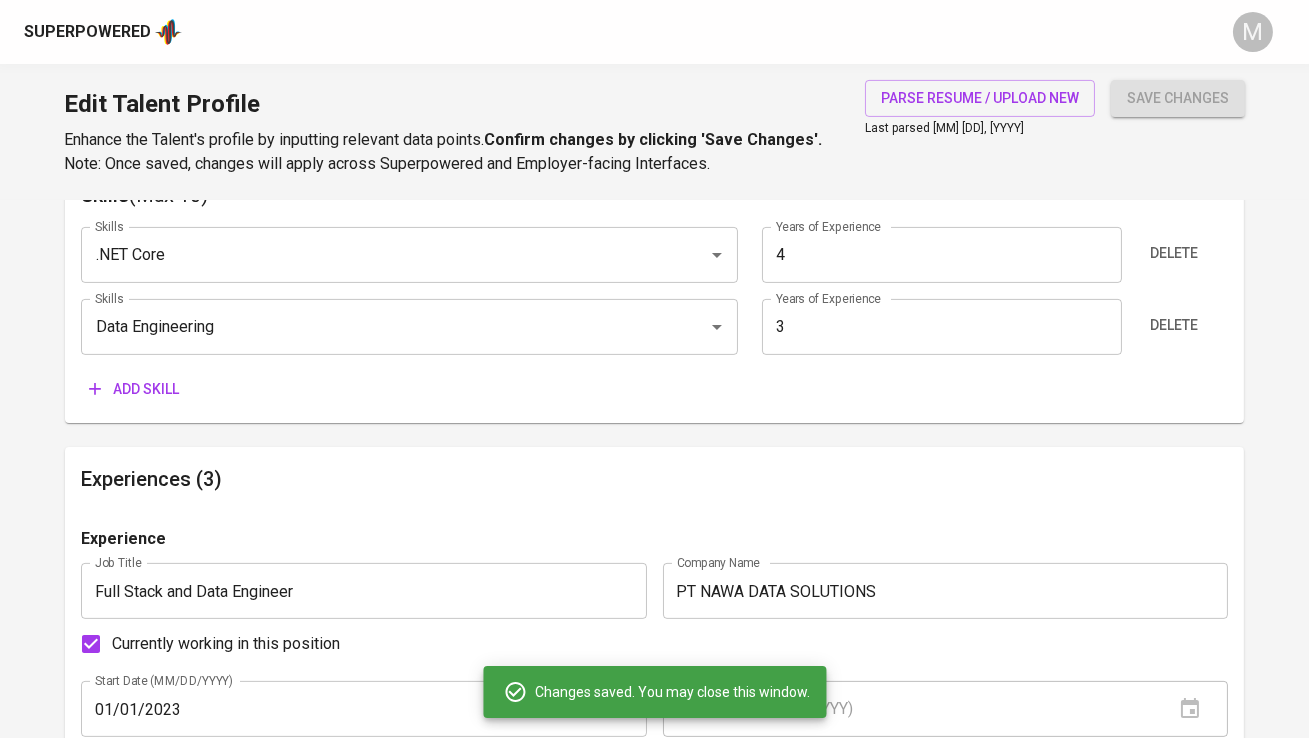 scroll, scrollTop: 1108, scrollLeft: 0, axis: vertical 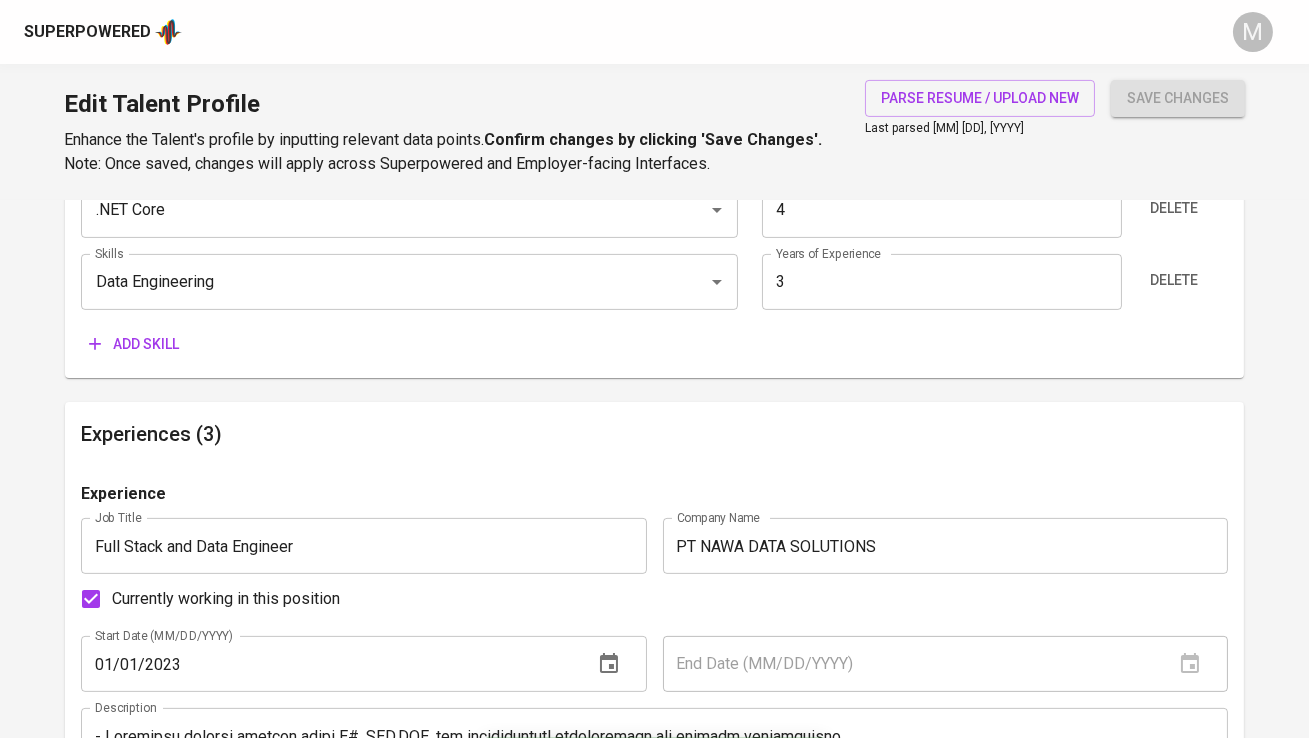 click on "Add skill" at bounding box center (134, 344) 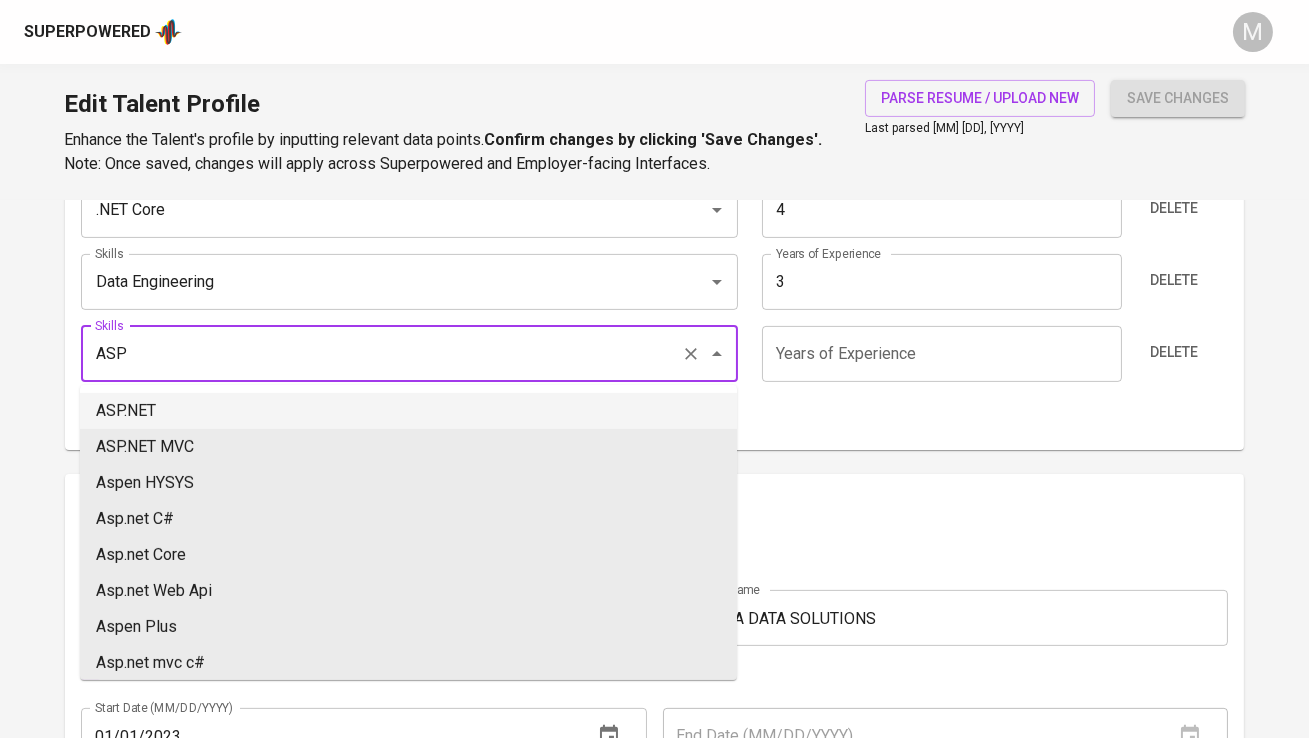 click on "ASP.NET" at bounding box center [408, 411] 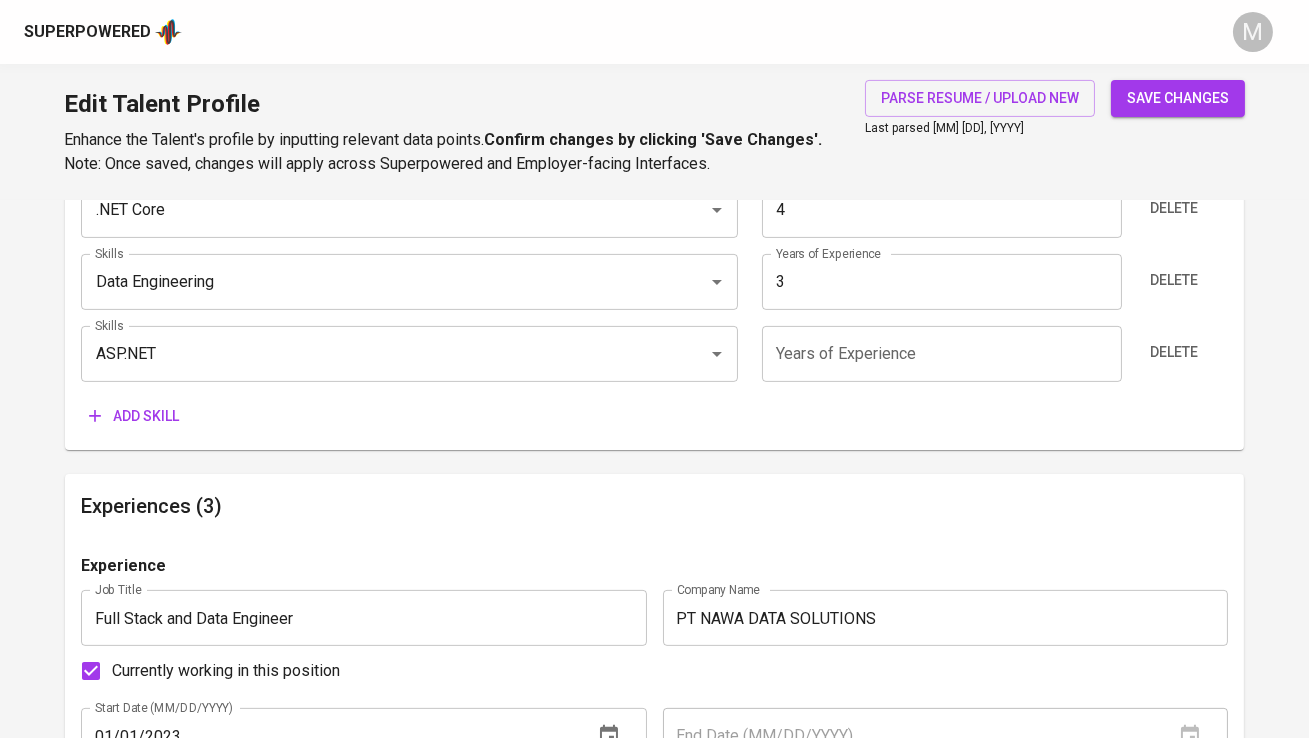 click on "Add skill" at bounding box center [134, 416] 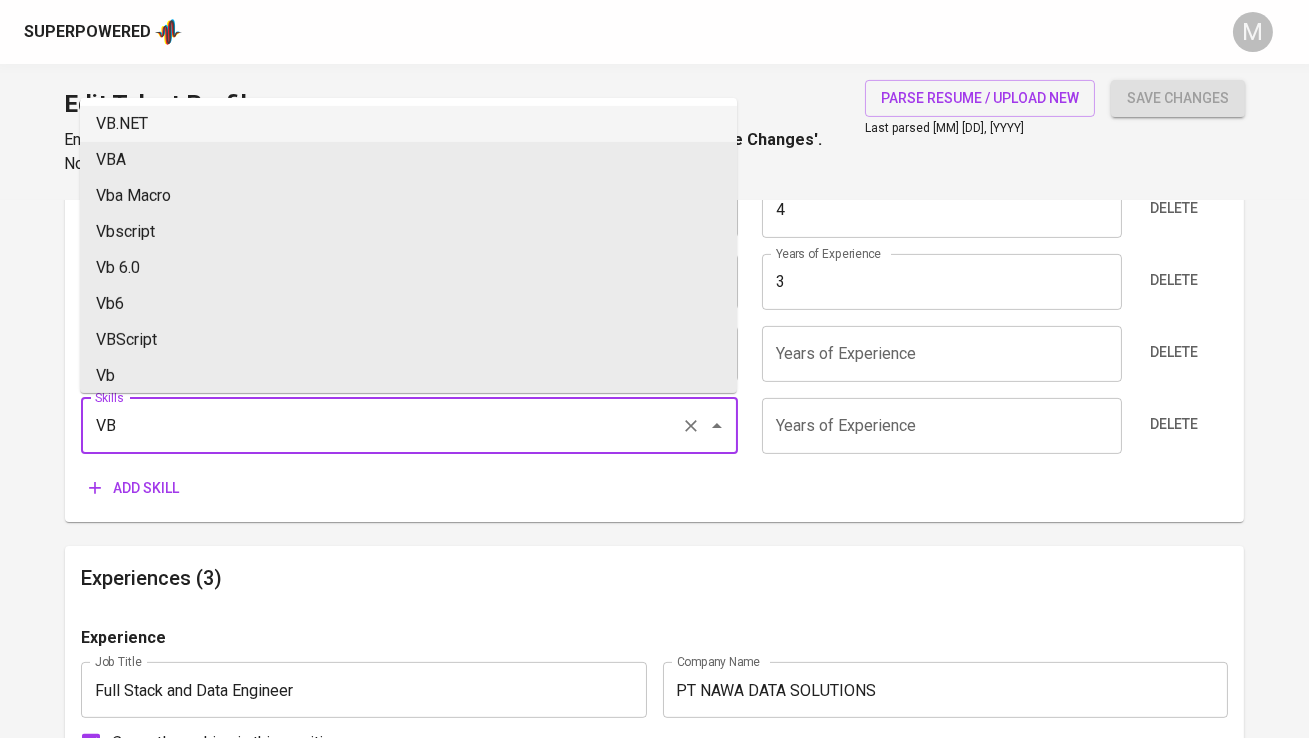 click on "VB.NET" at bounding box center [408, 124] 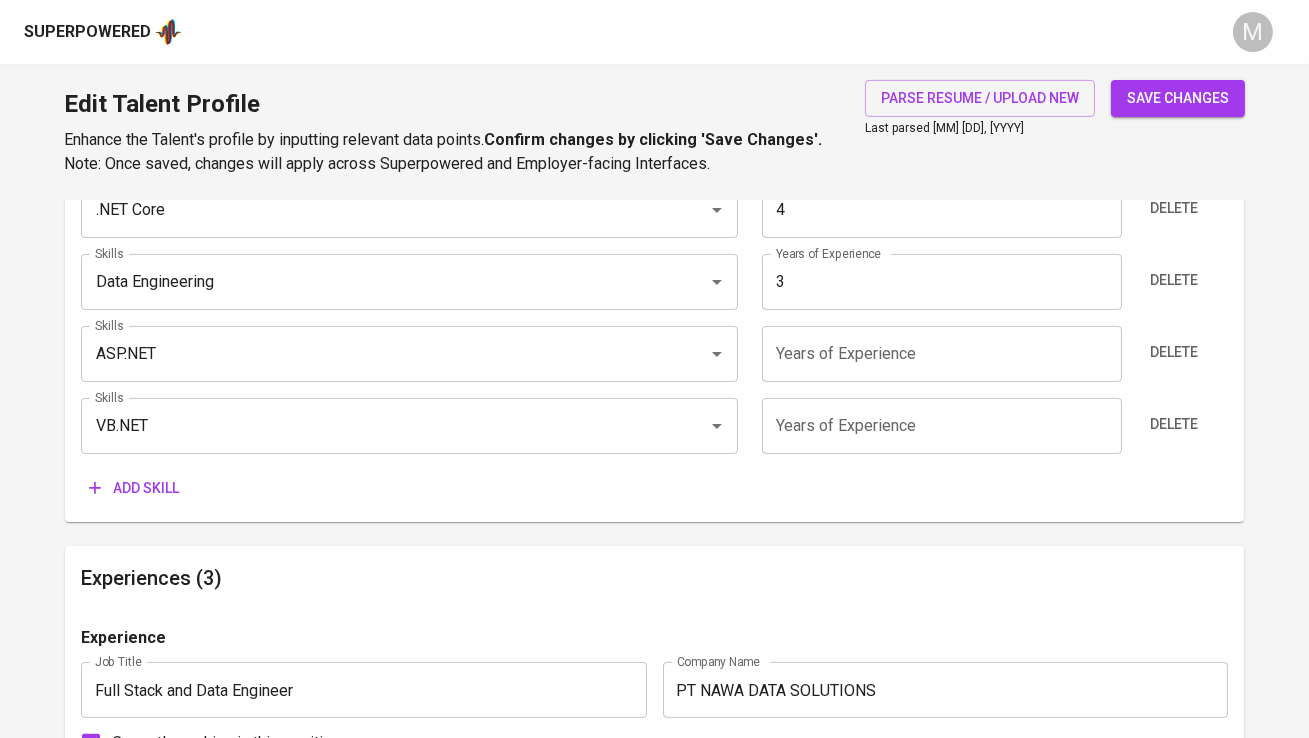 click on "Add skill" at bounding box center (134, 488) 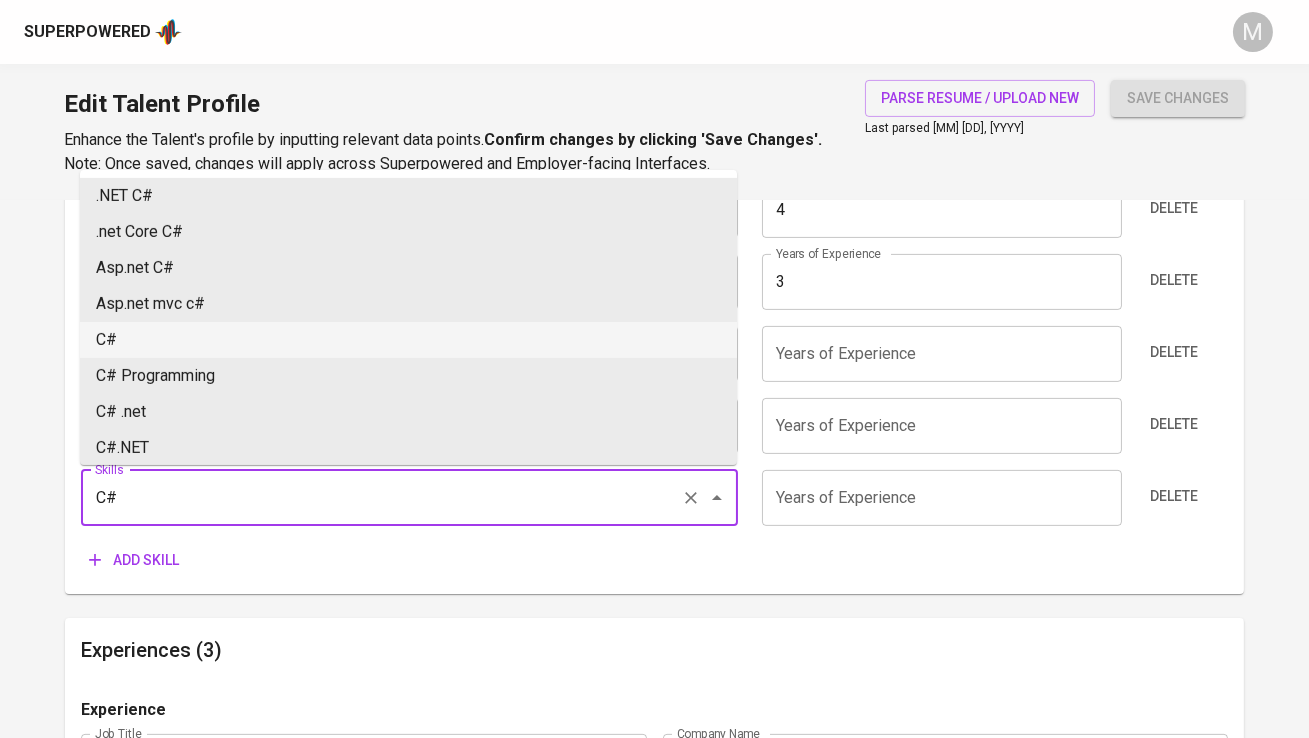 click on "C#" at bounding box center (408, 340) 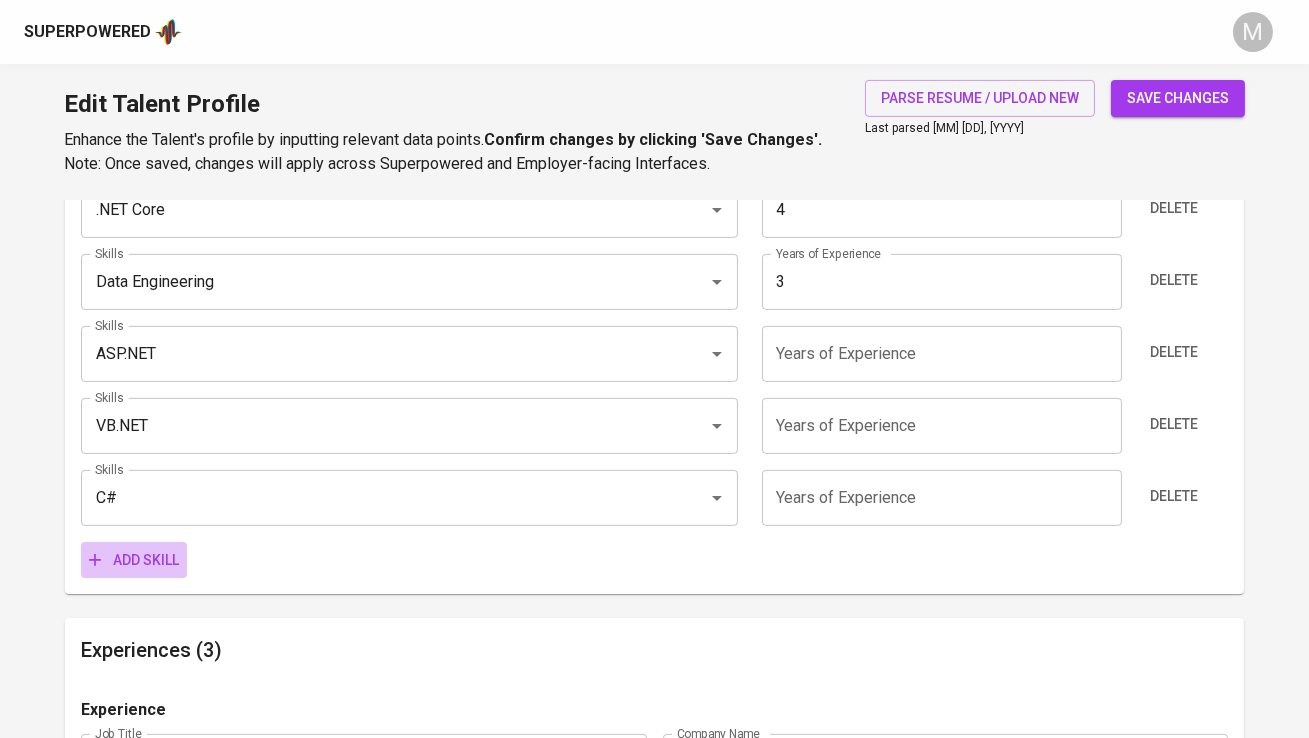click on "Add skill" at bounding box center [134, 560] 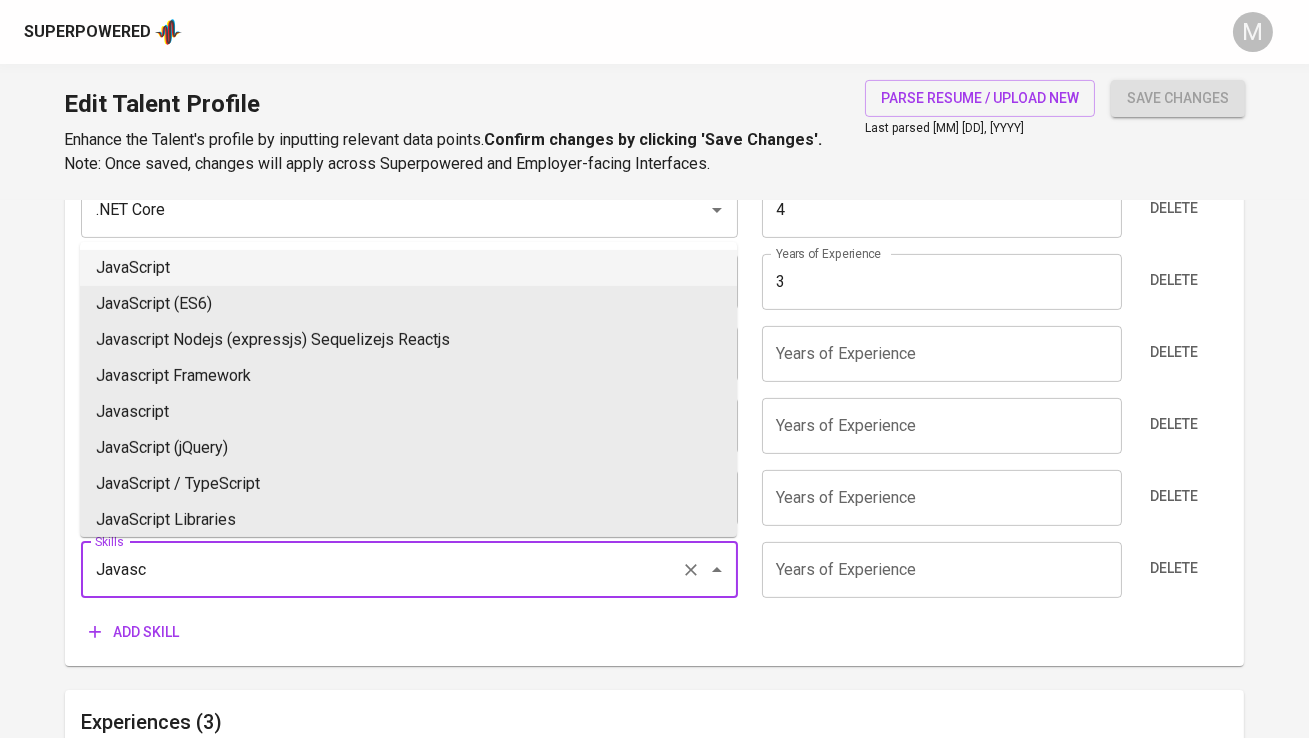 click on "JavaScript" at bounding box center (408, 268) 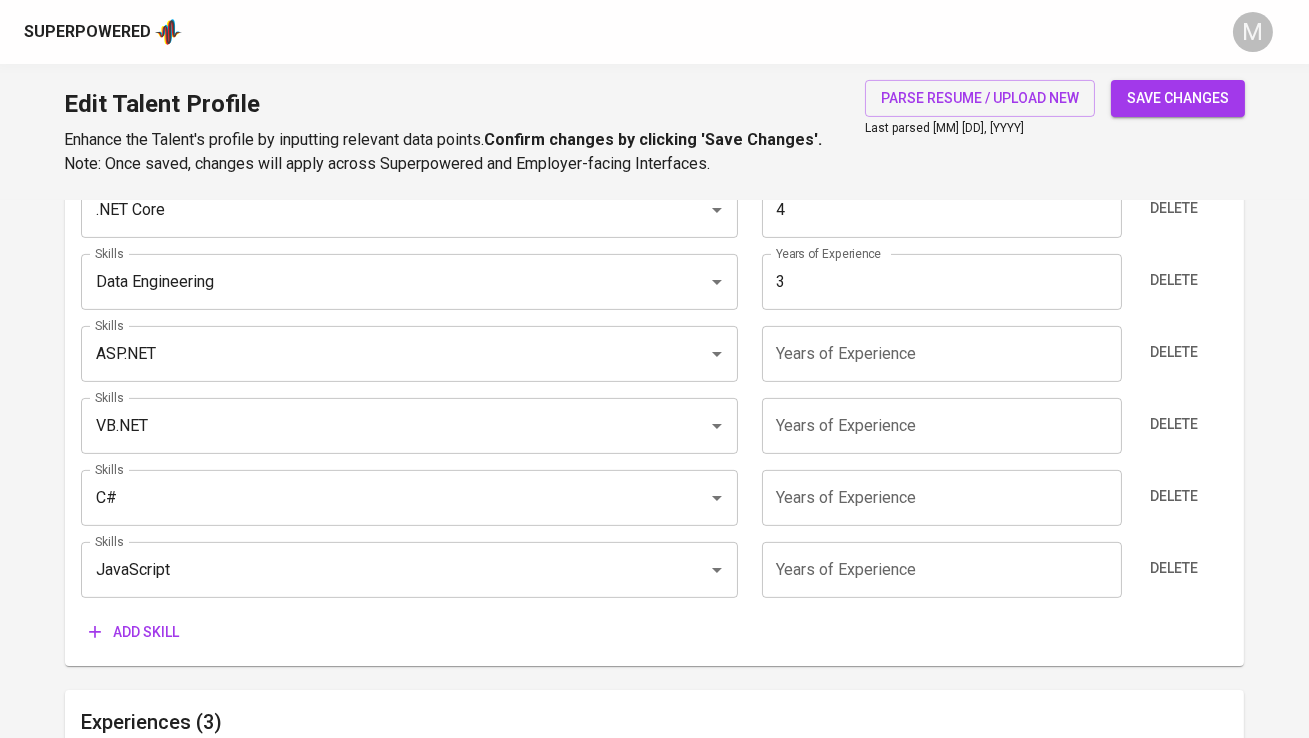 click on "Add skill" at bounding box center (134, 632) 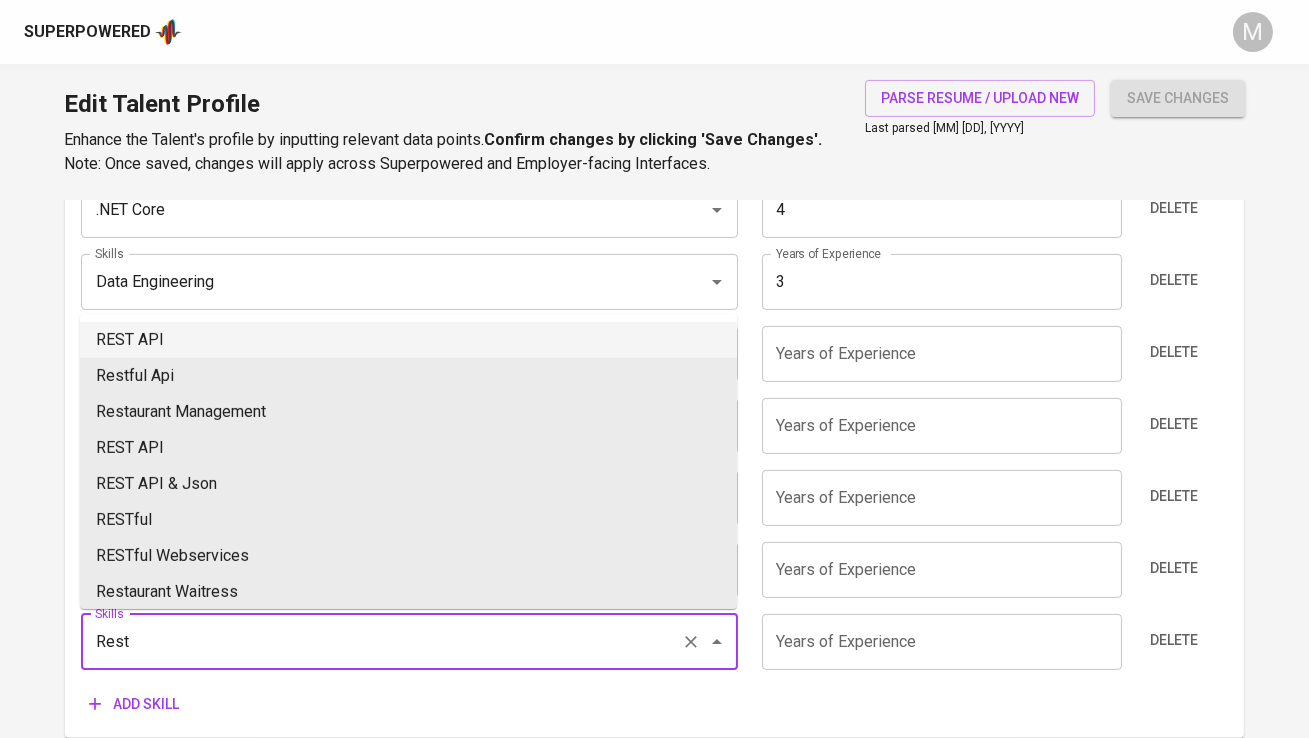 click on "REST API" at bounding box center (408, 340) 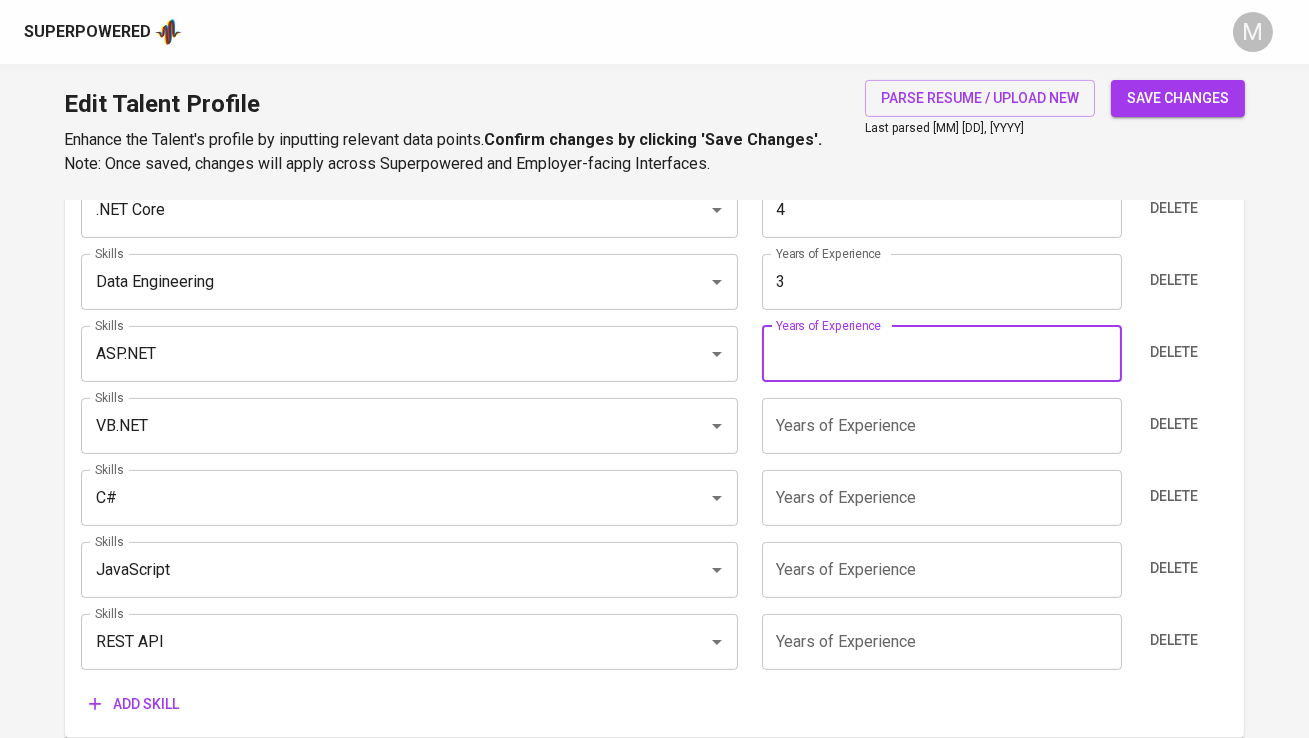 click at bounding box center (942, 354) 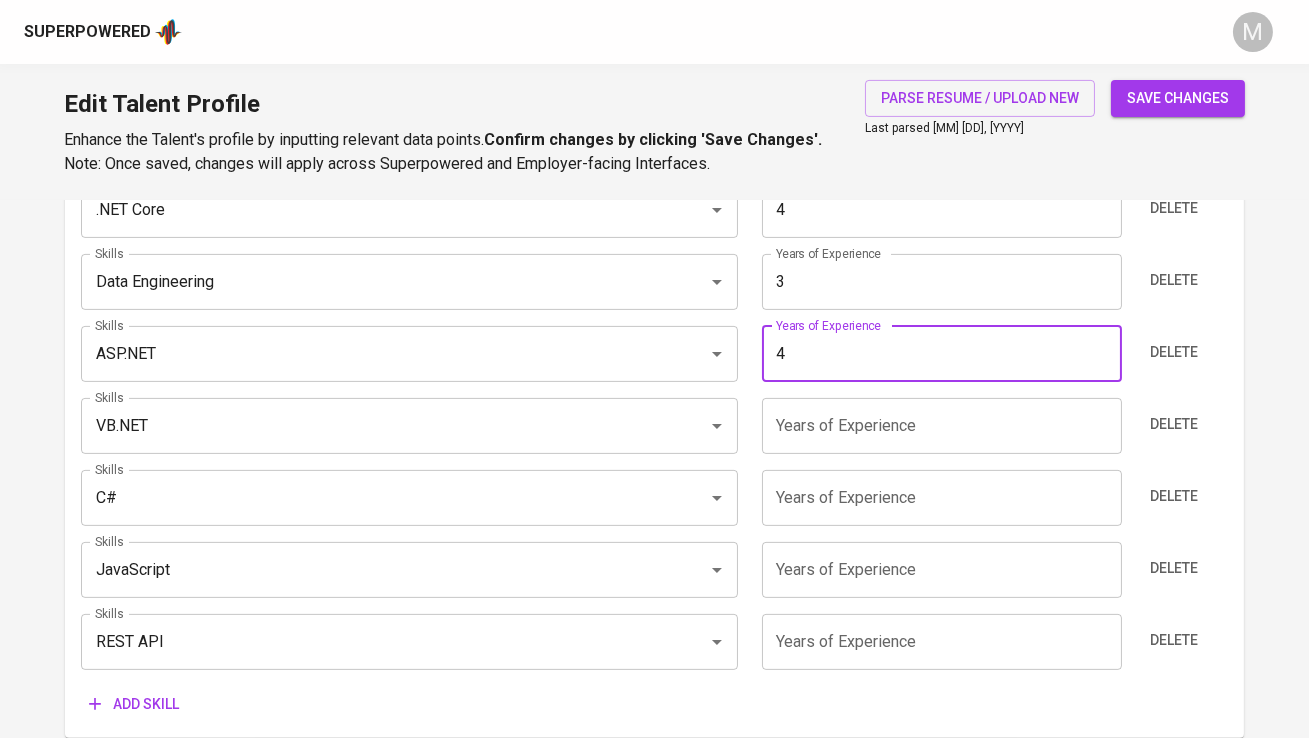type on "4" 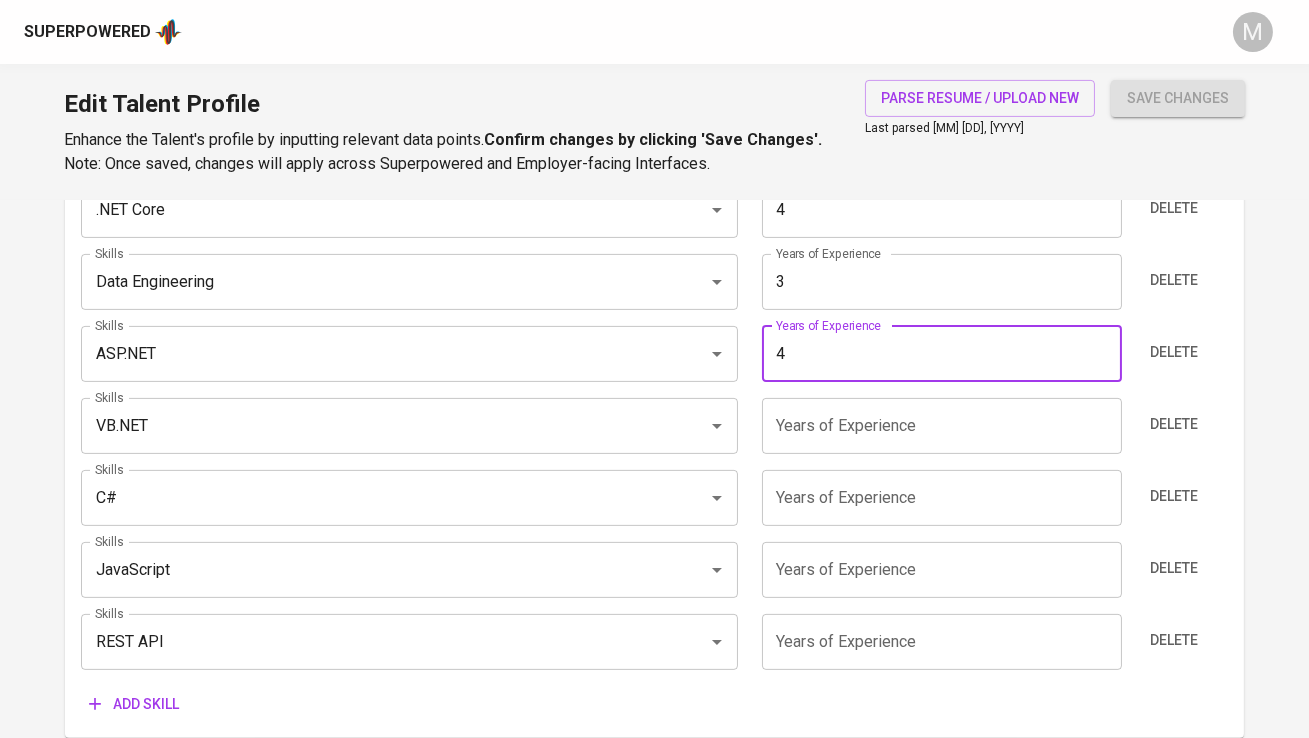 type on "ASP .NET" 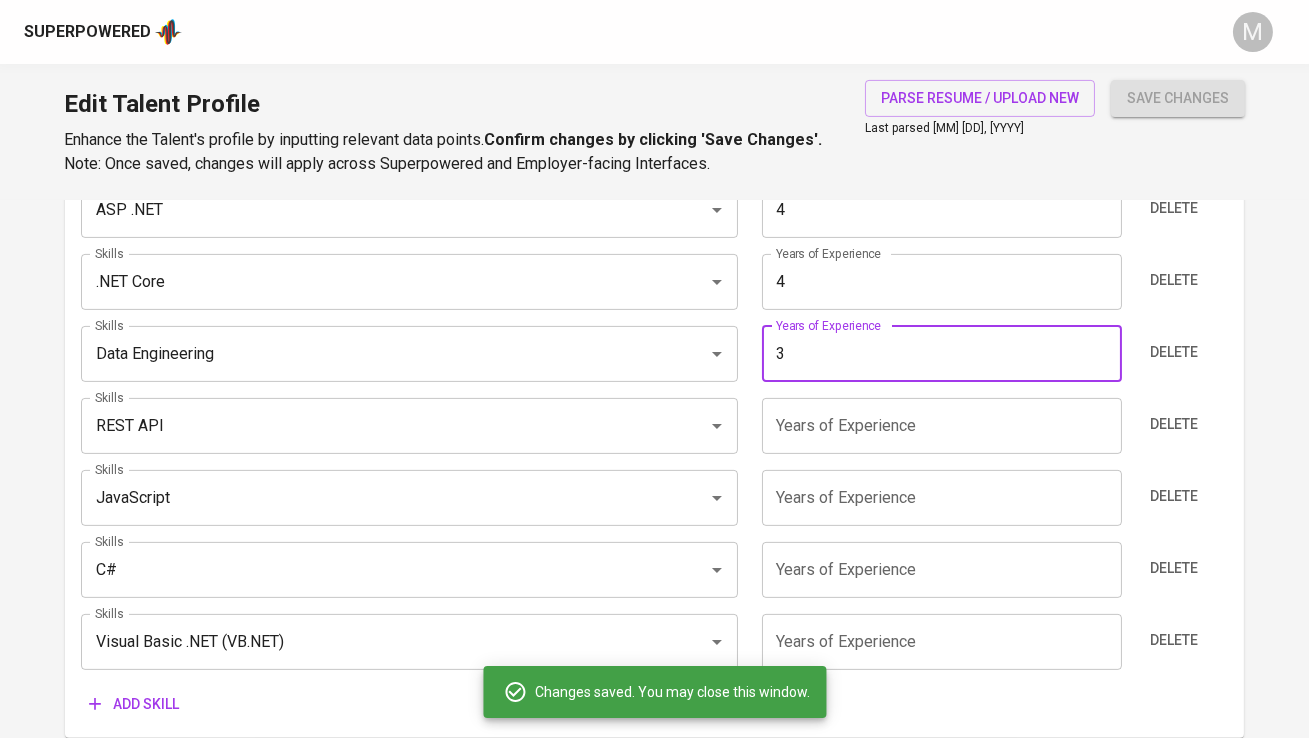 click at bounding box center [942, 426] 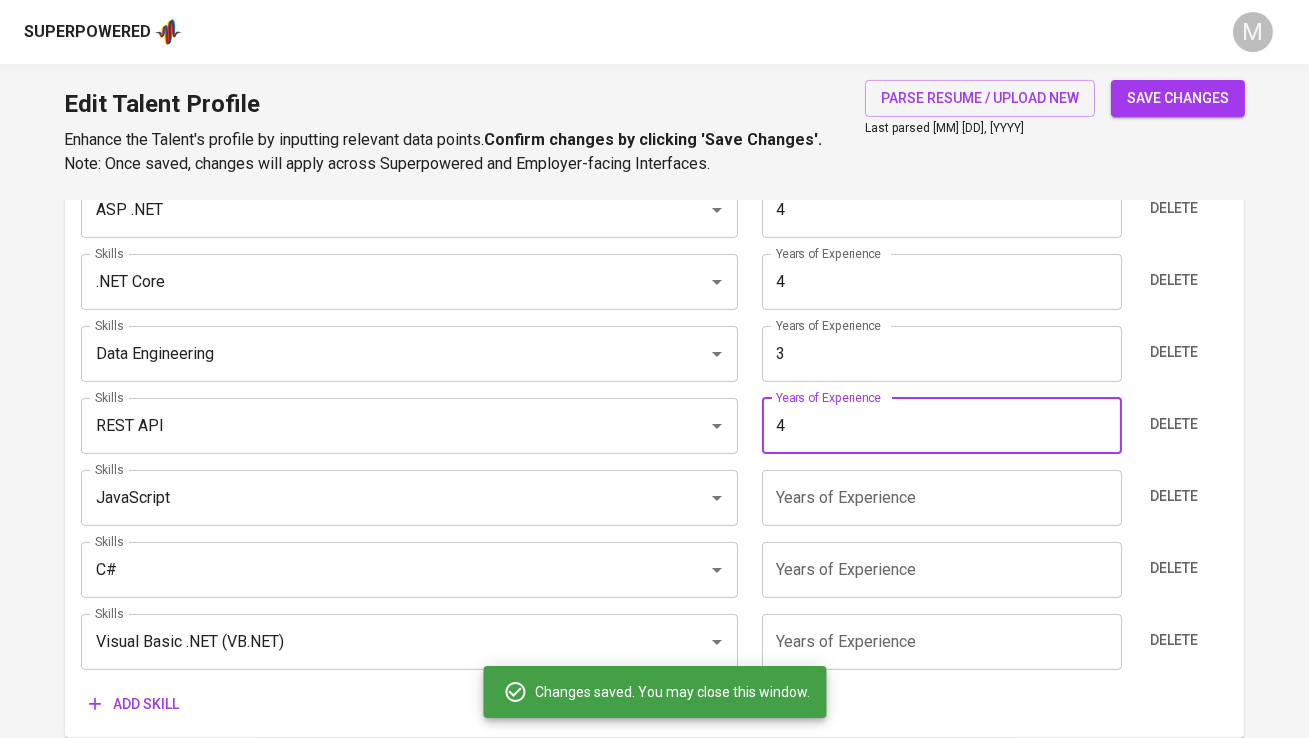 type on "4" 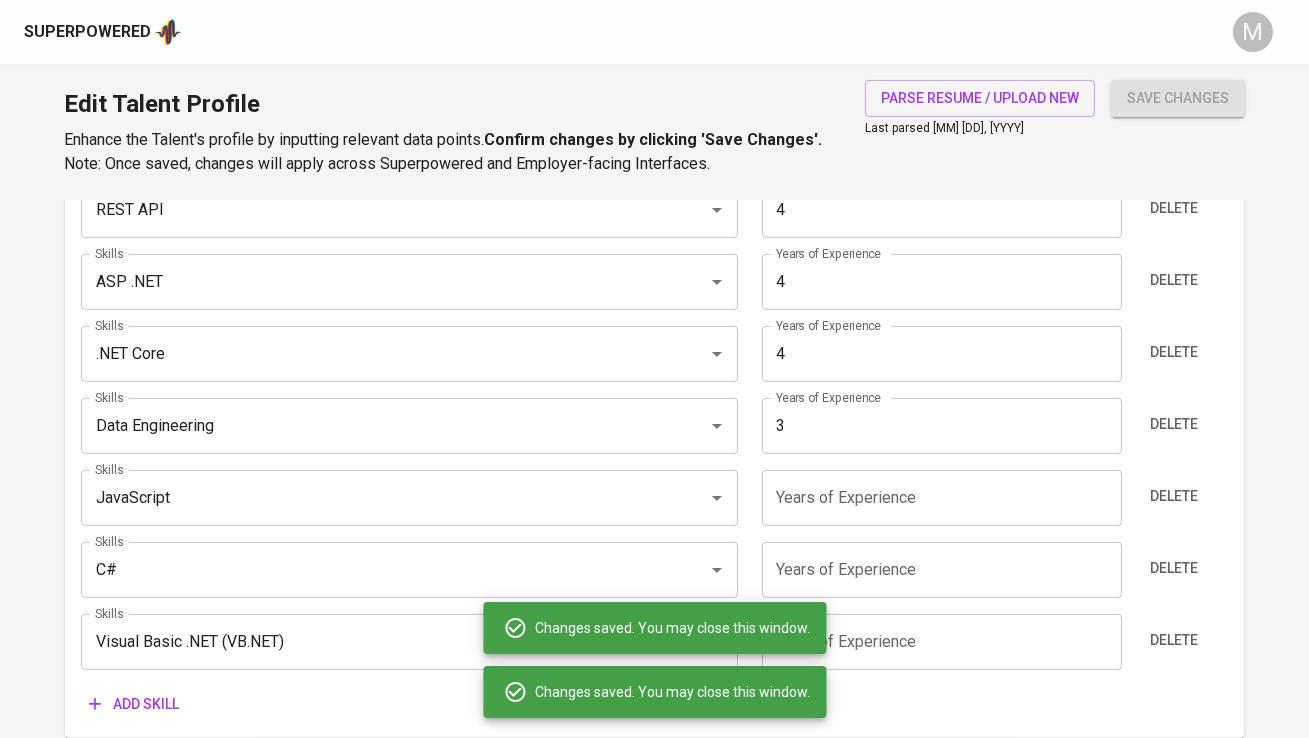 click at bounding box center [942, 498] 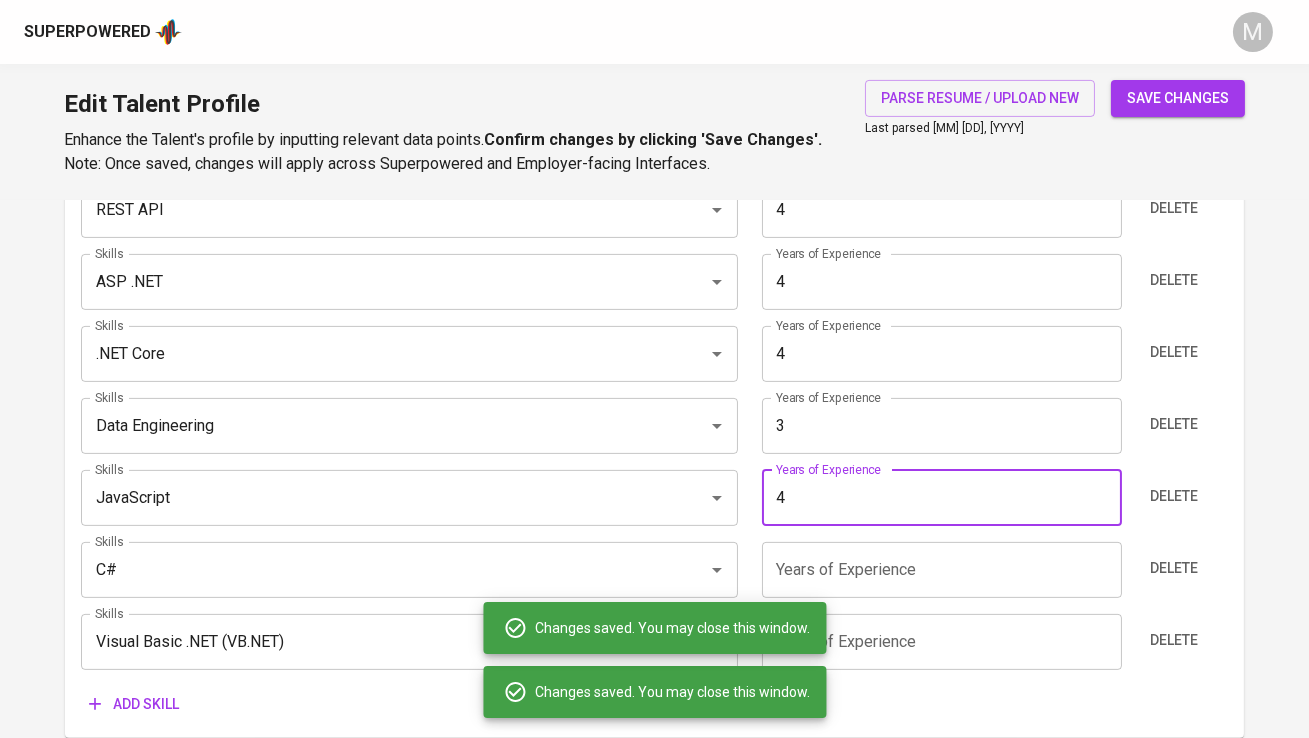 type on "4" 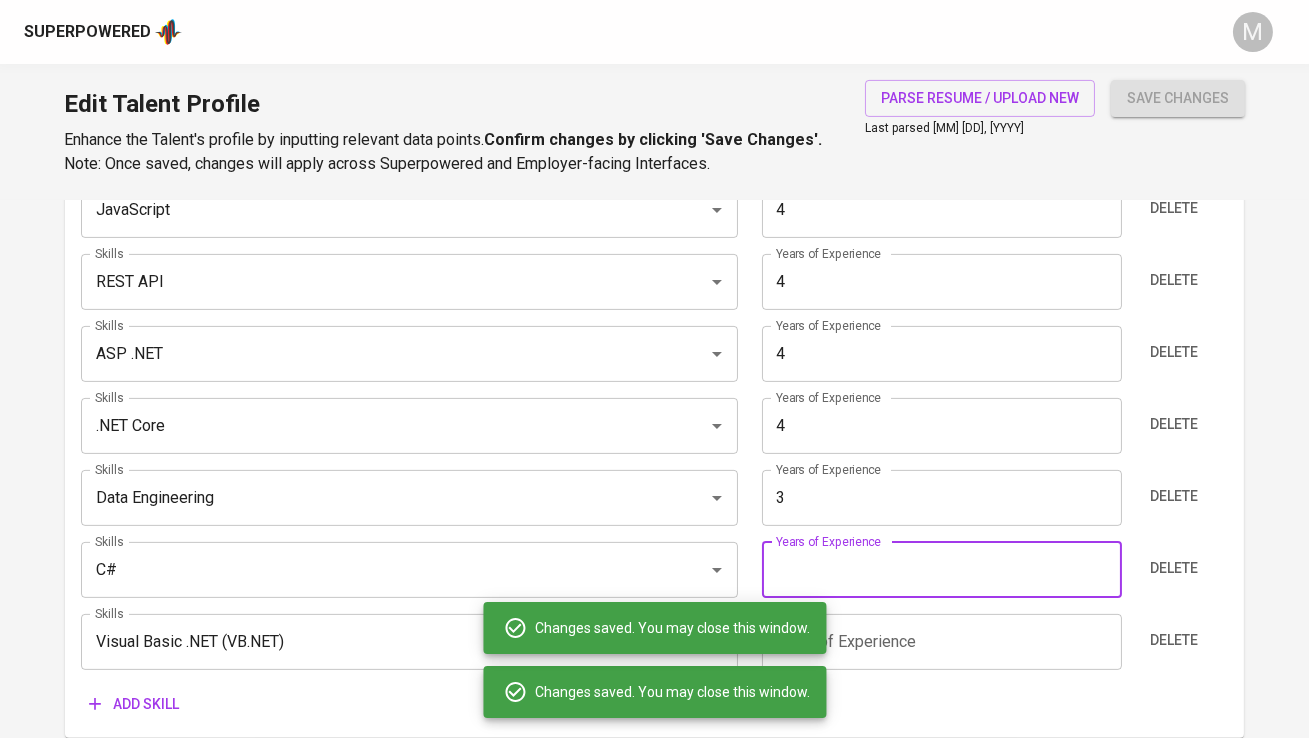 click at bounding box center [942, 570] 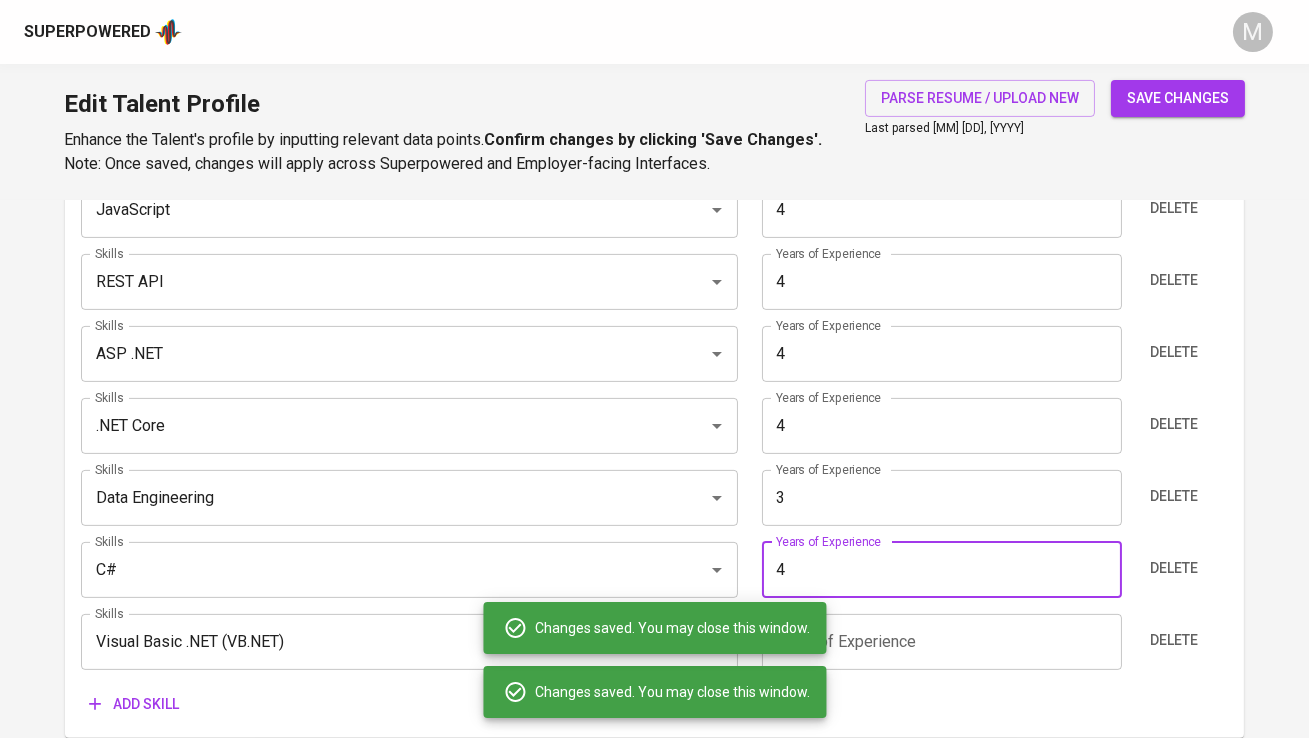 type on "4" 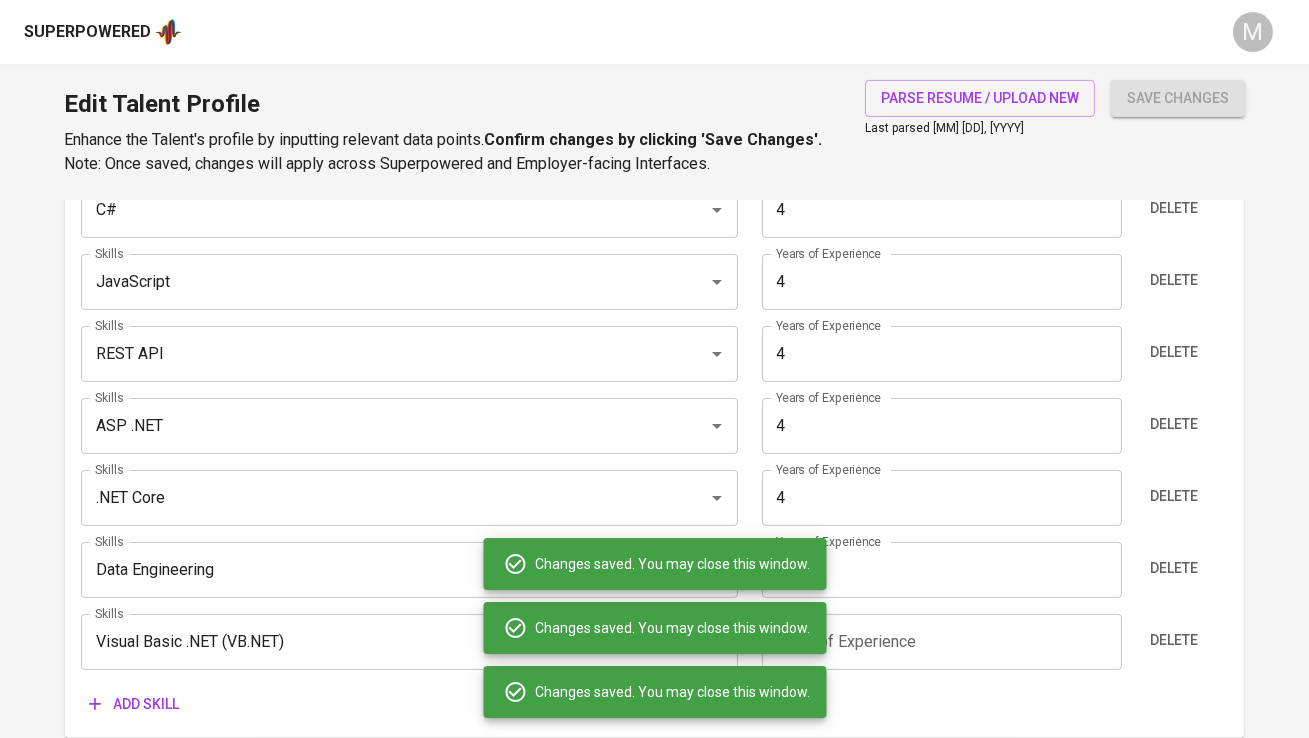 click at bounding box center [942, 642] 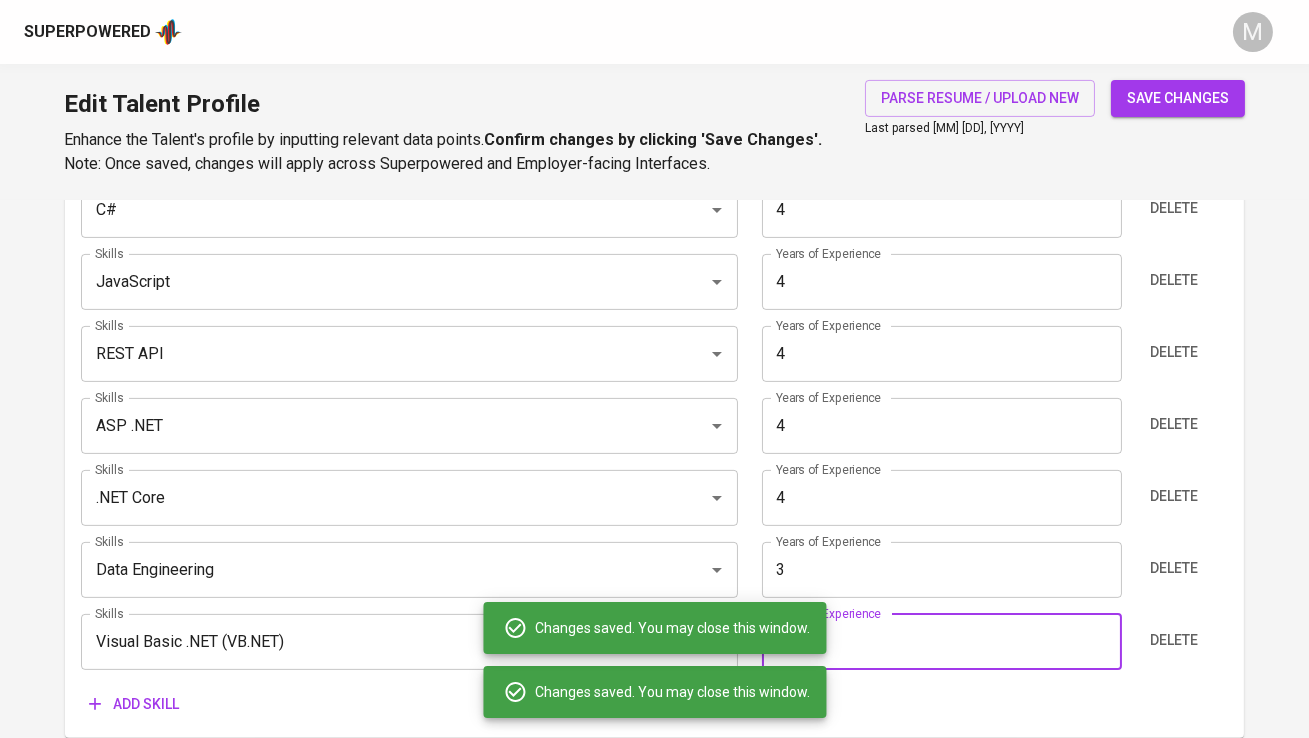 type on "4" 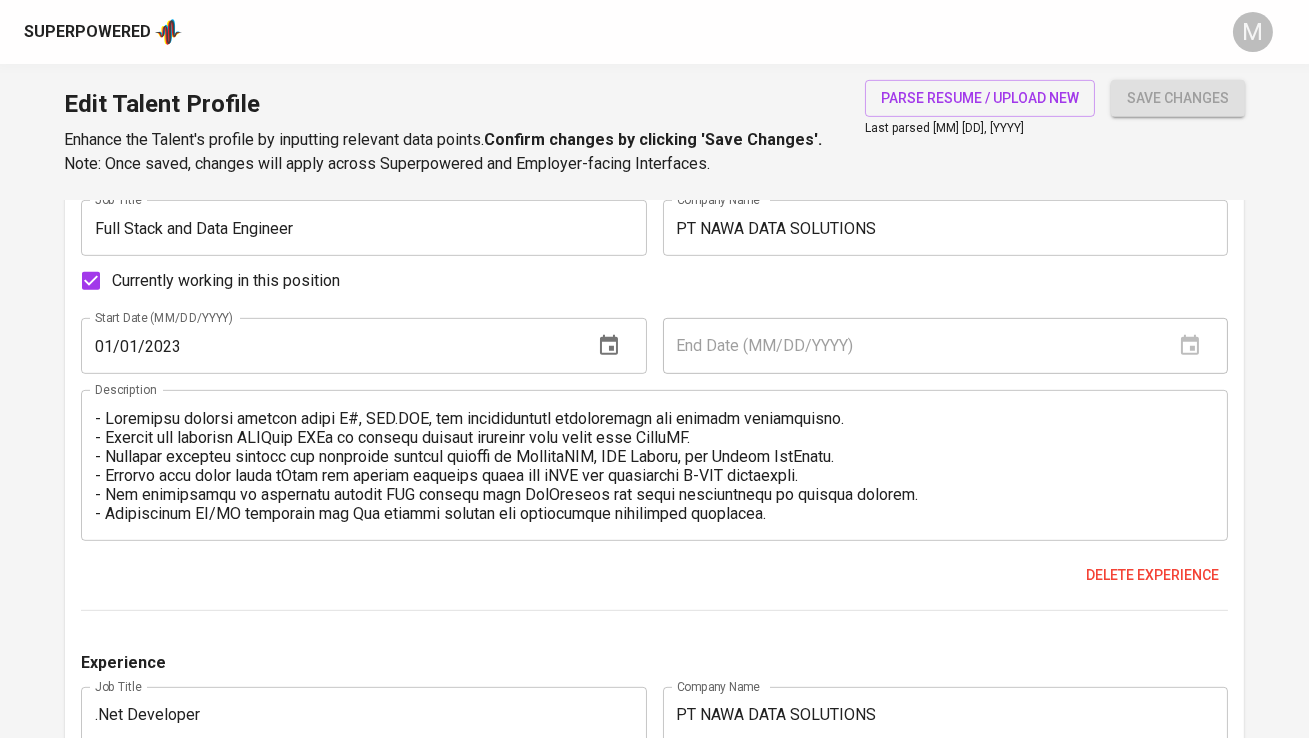 scroll, scrollTop: 1797, scrollLeft: 0, axis: vertical 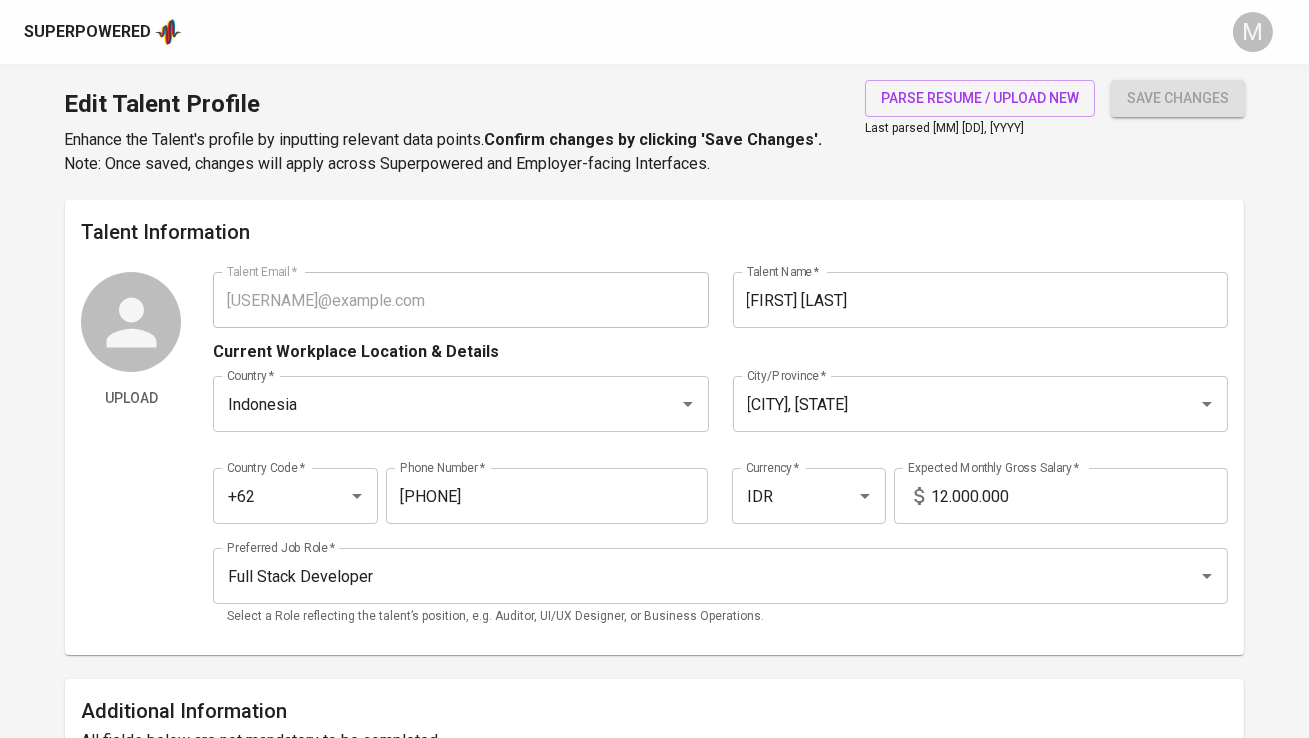 click on "12.000.000" at bounding box center [1080, 496] 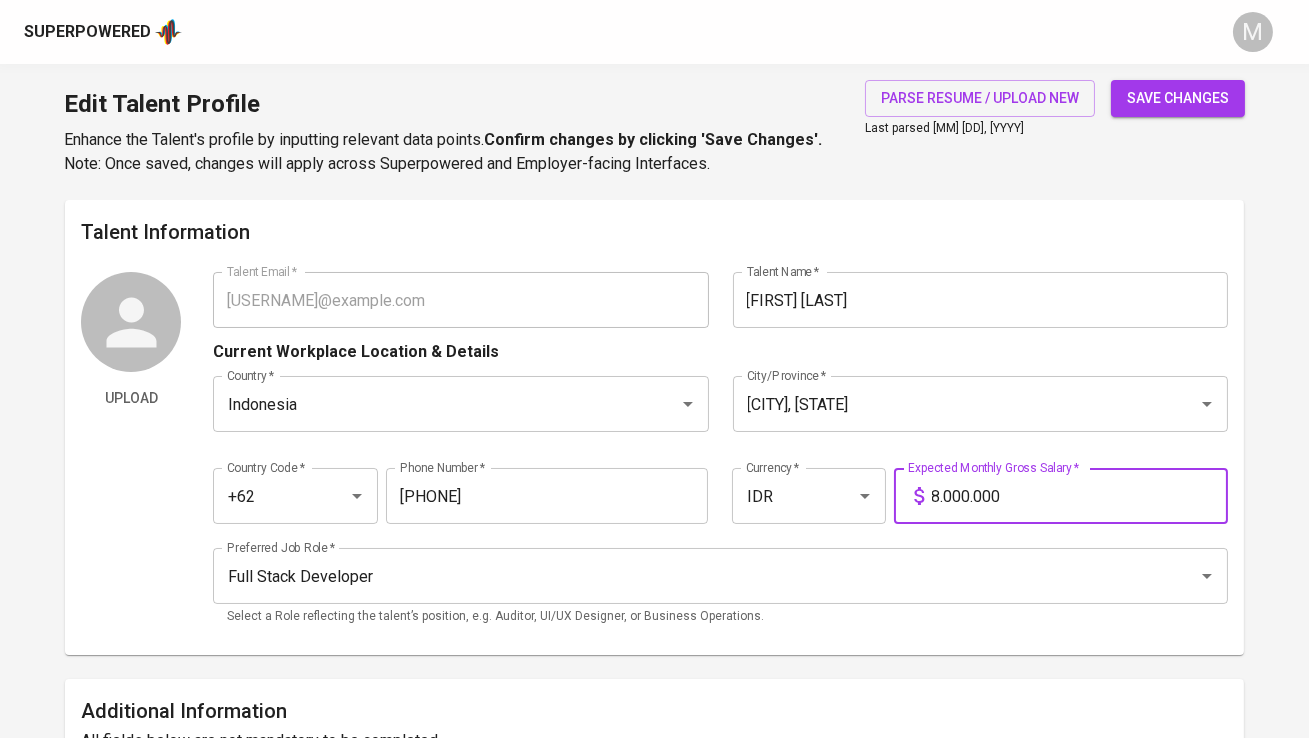 click on "save changes" at bounding box center [1178, 98] 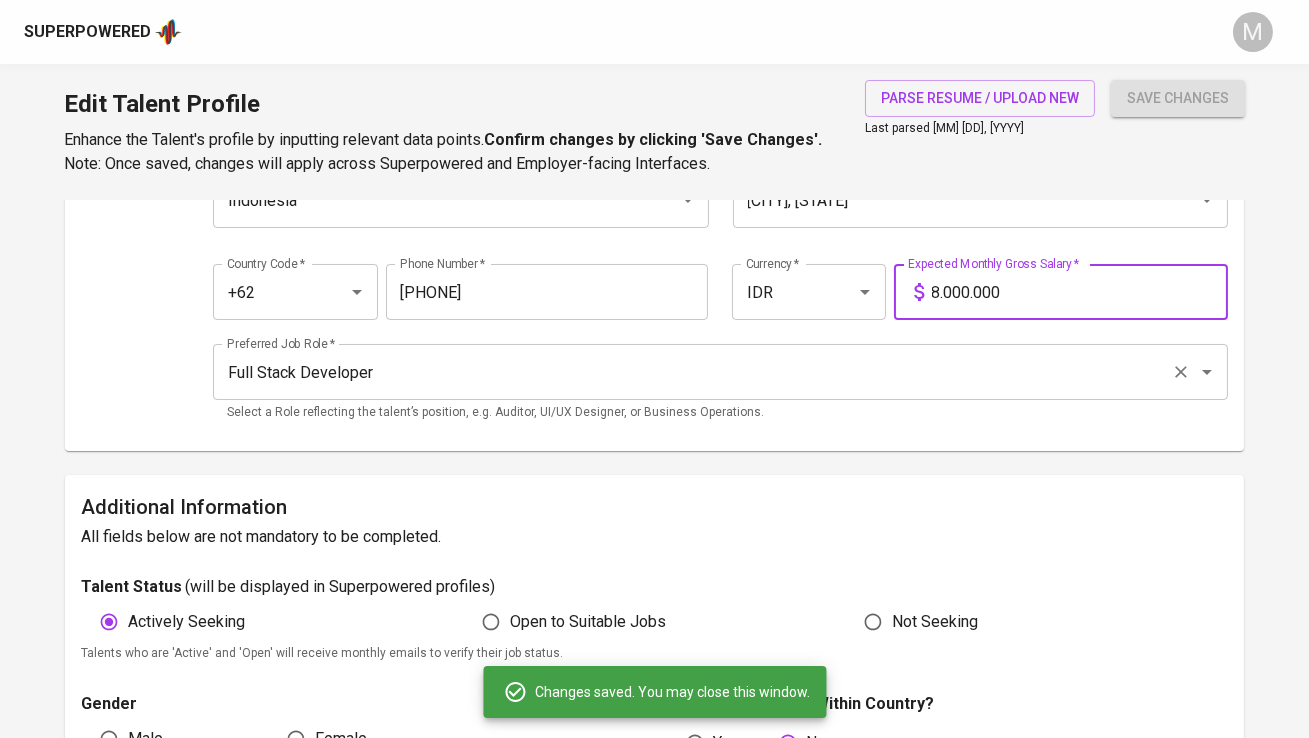 scroll, scrollTop: 207, scrollLeft: 0, axis: vertical 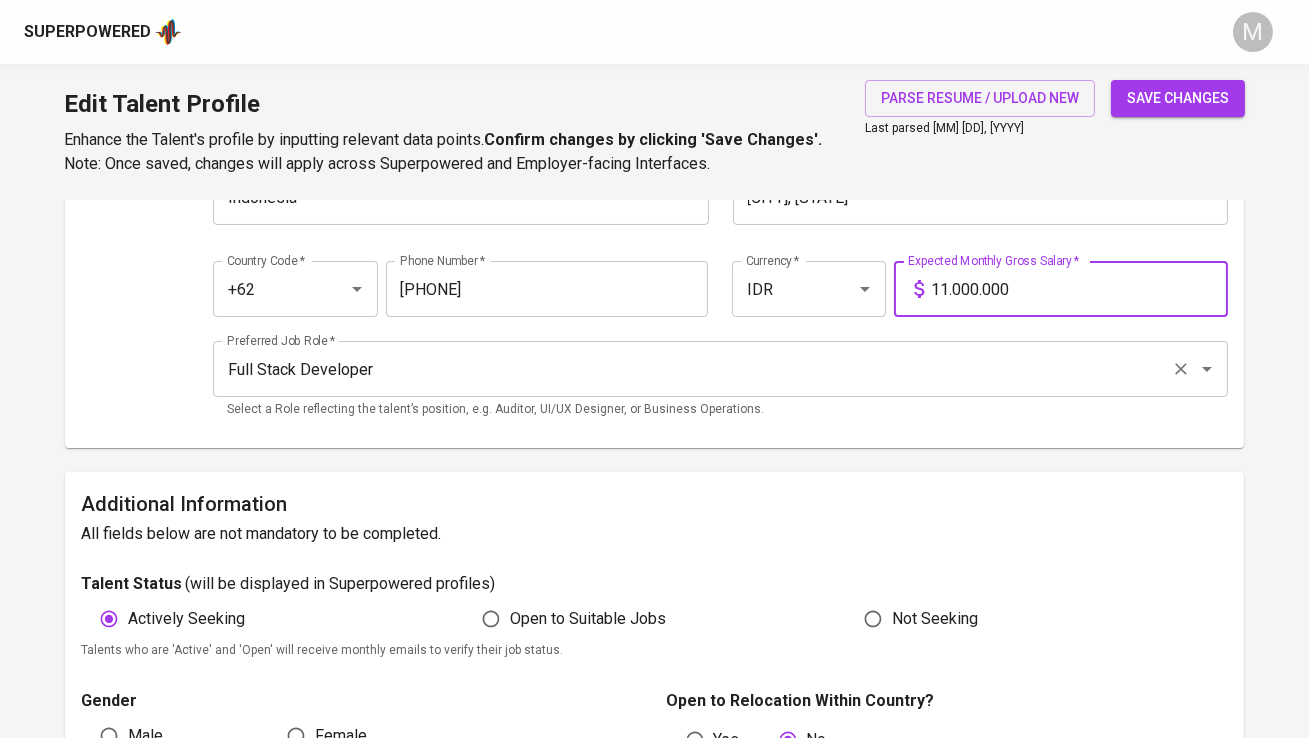 type on "11.000.000" 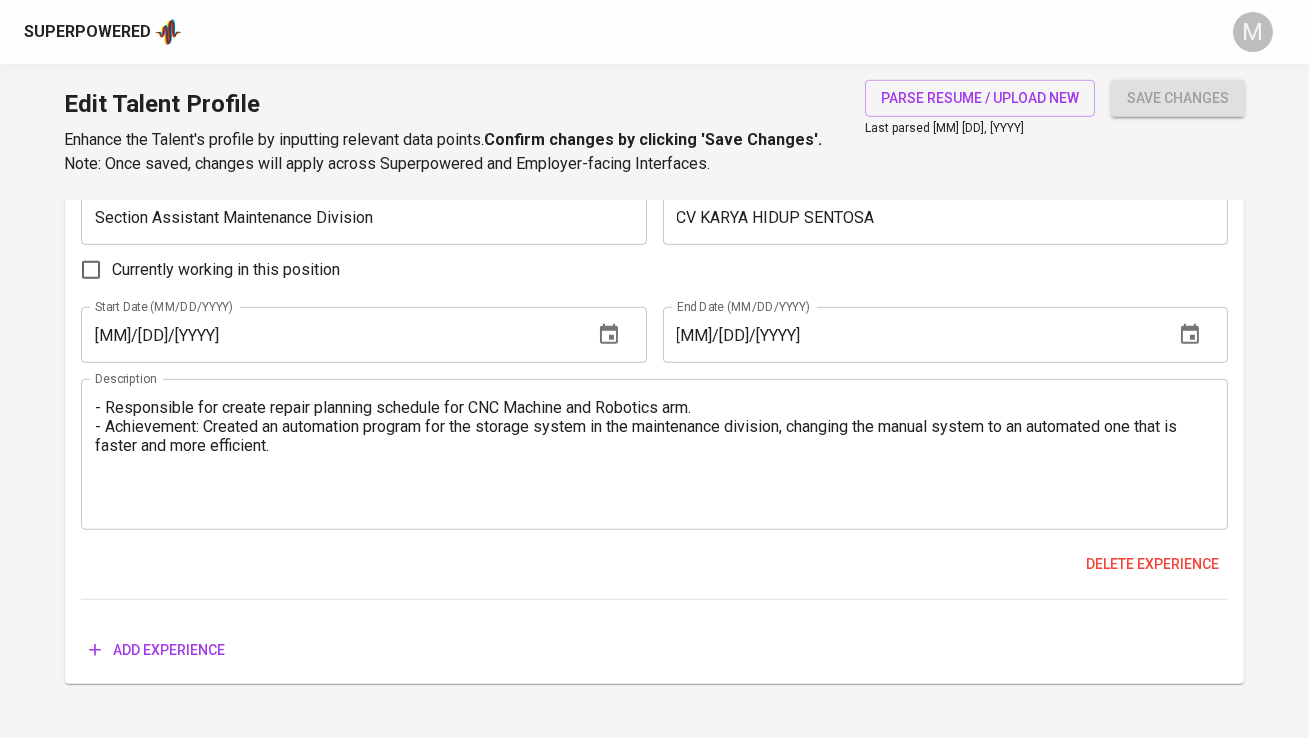 scroll, scrollTop: 2803, scrollLeft: 0, axis: vertical 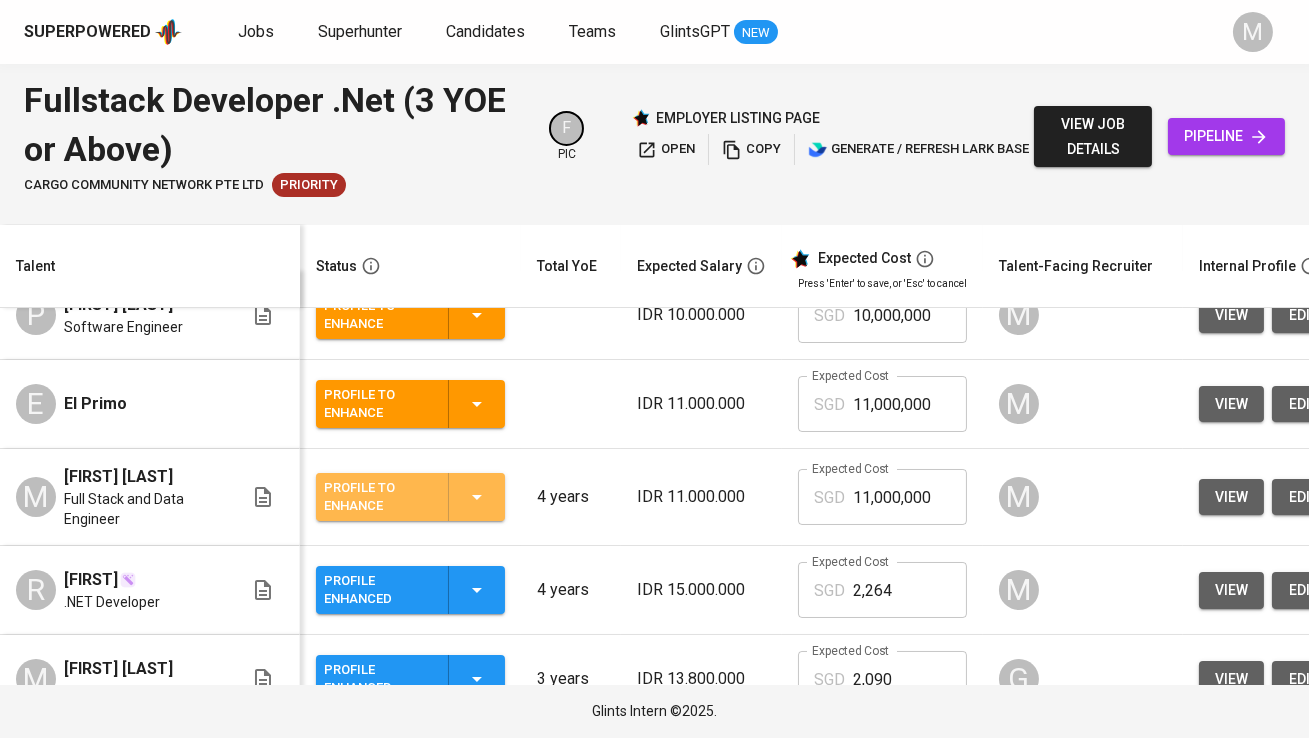 click on "Profile to Enhance" at bounding box center [378, 497] 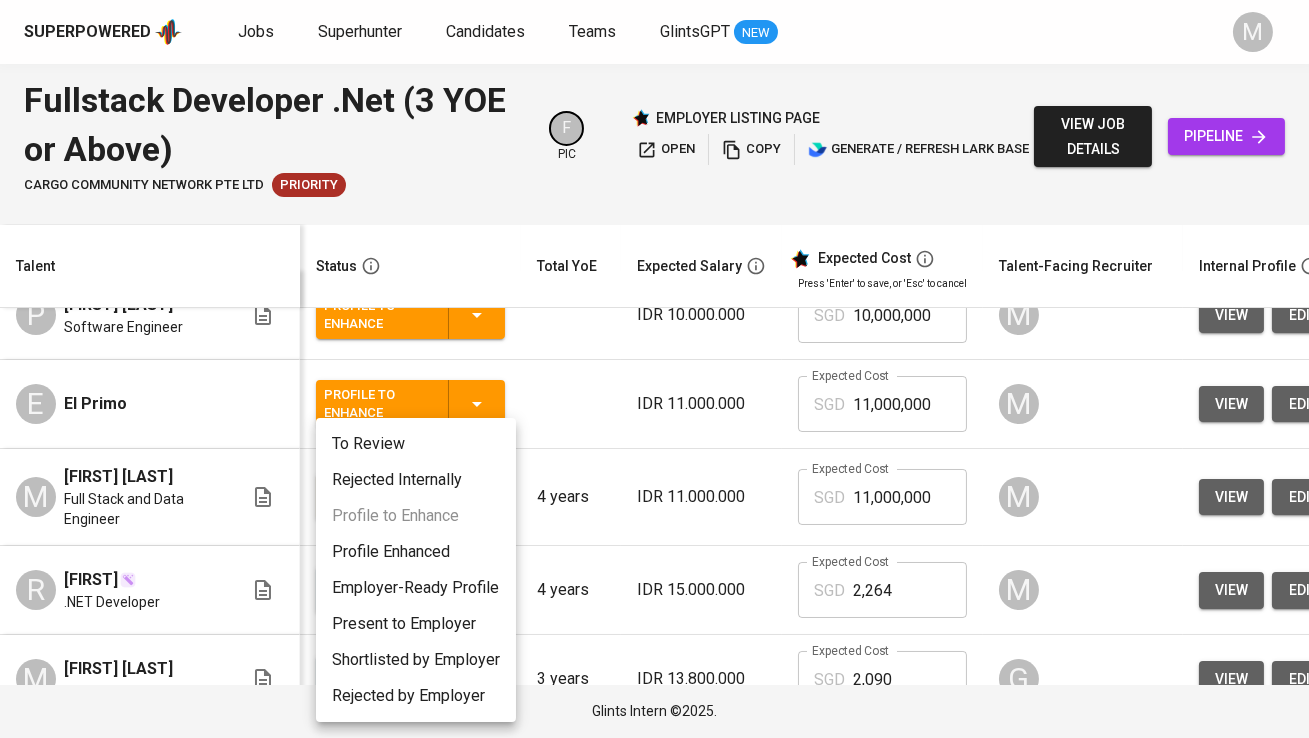 click at bounding box center (654, 369) 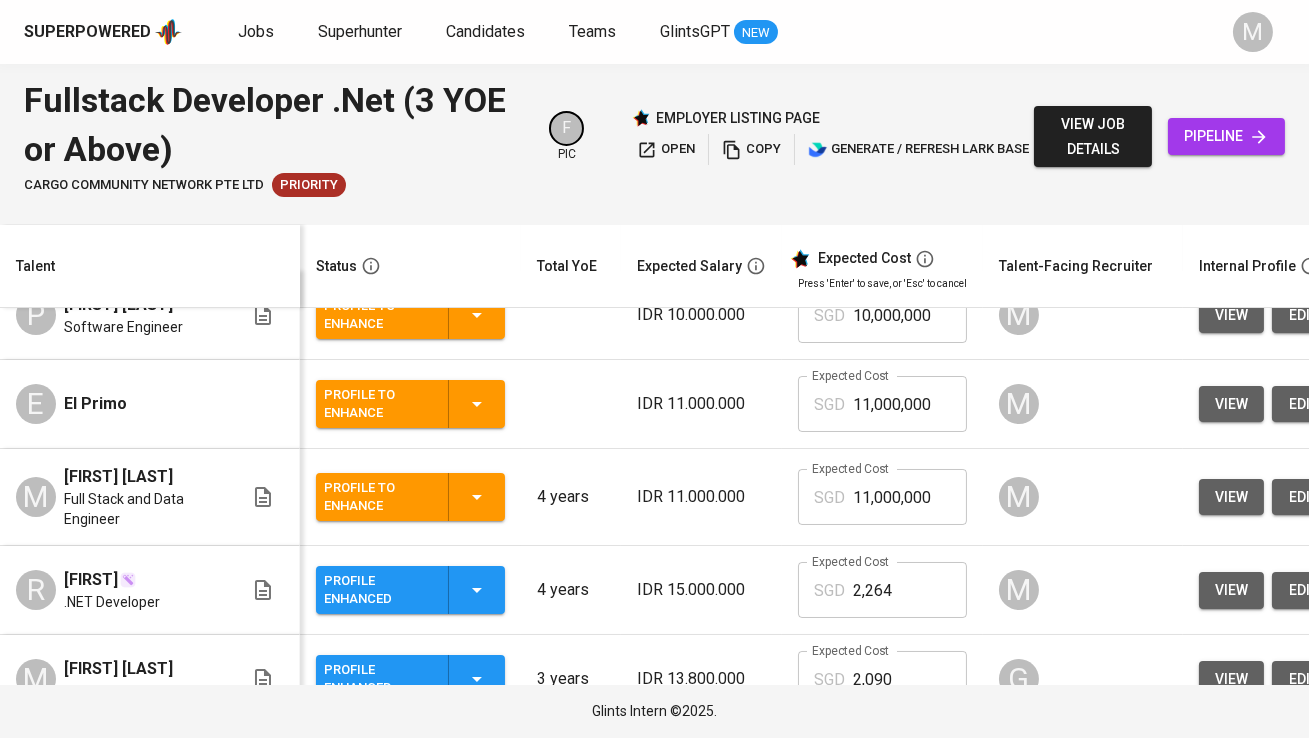 scroll, scrollTop: 37, scrollLeft: 156, axis: both 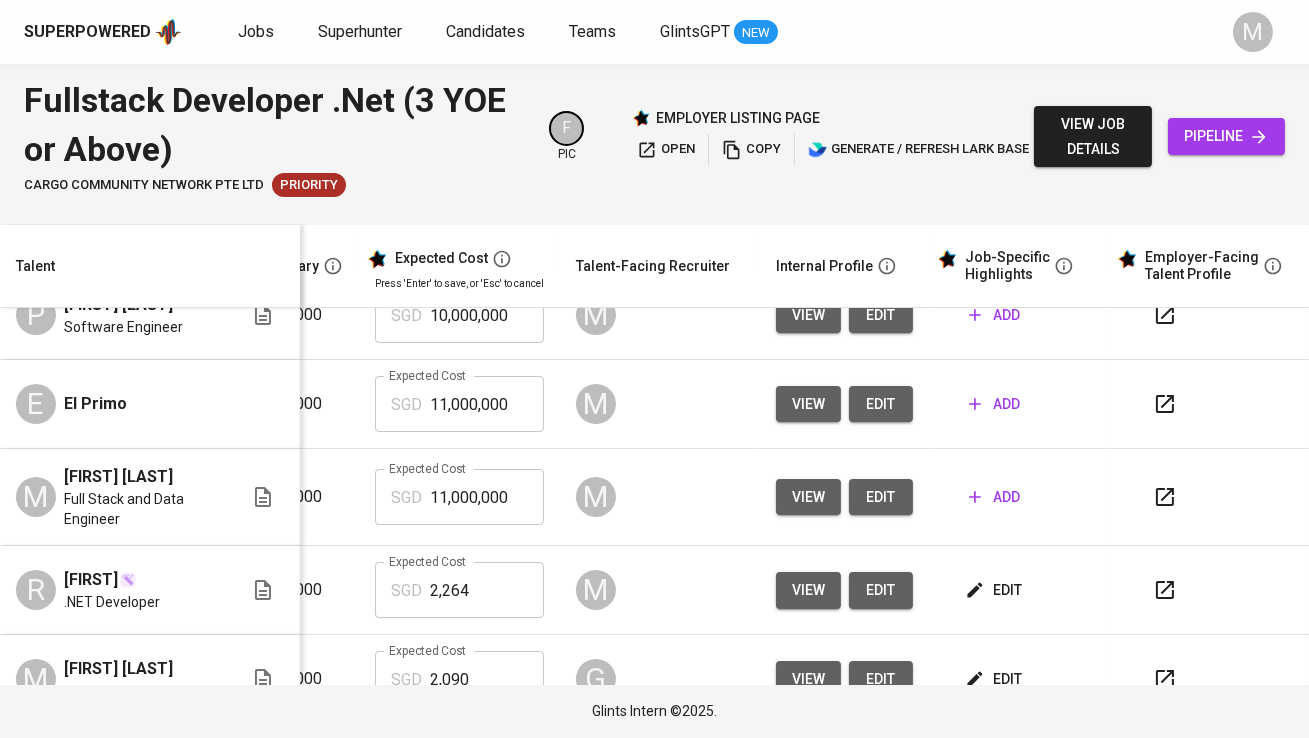 click 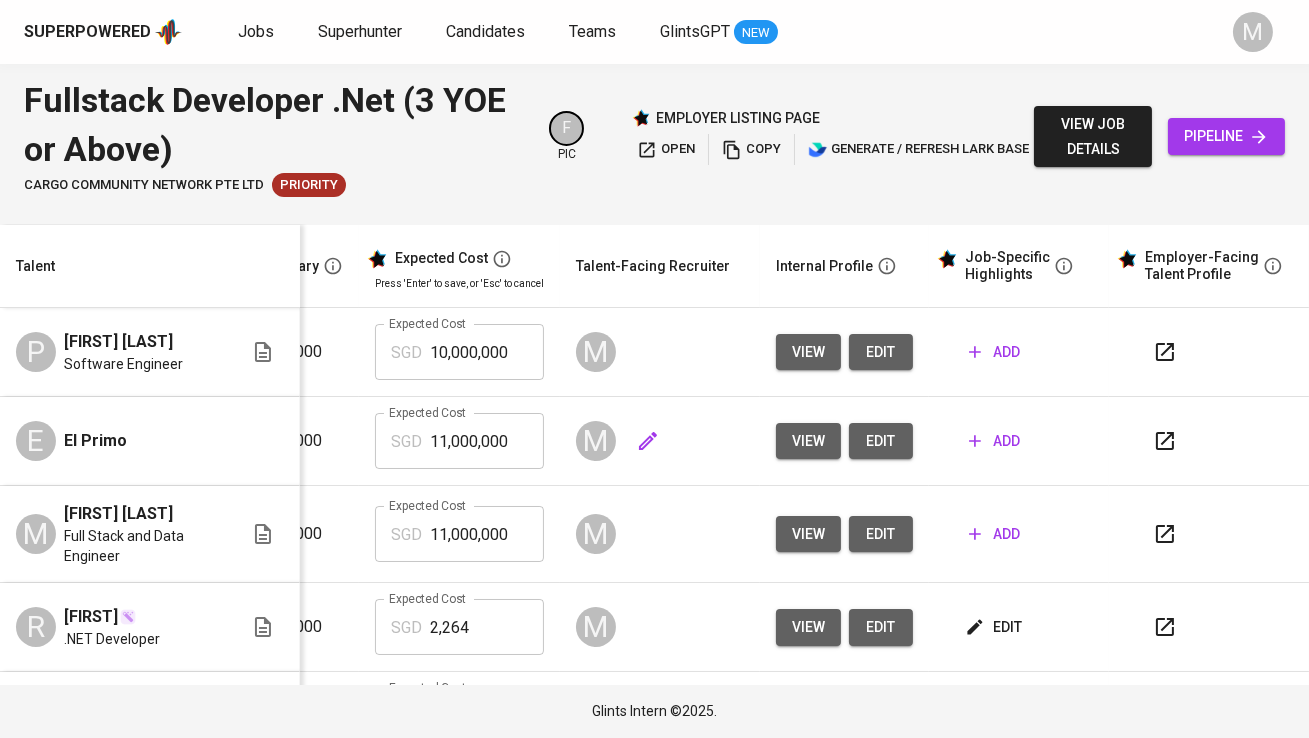 scroll, scrollTop: 0, scrollLeft: 290, axis: horizontal 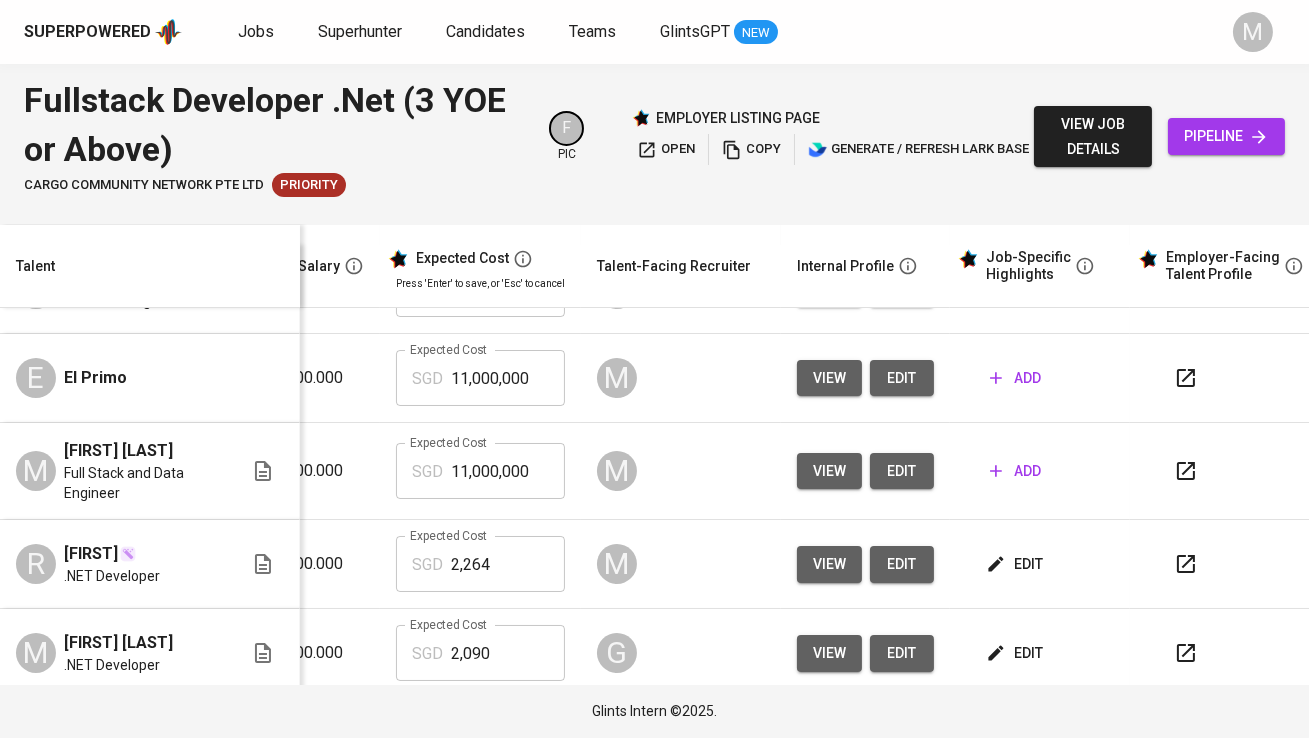 click on "add" at bounding box center (1015, 471) 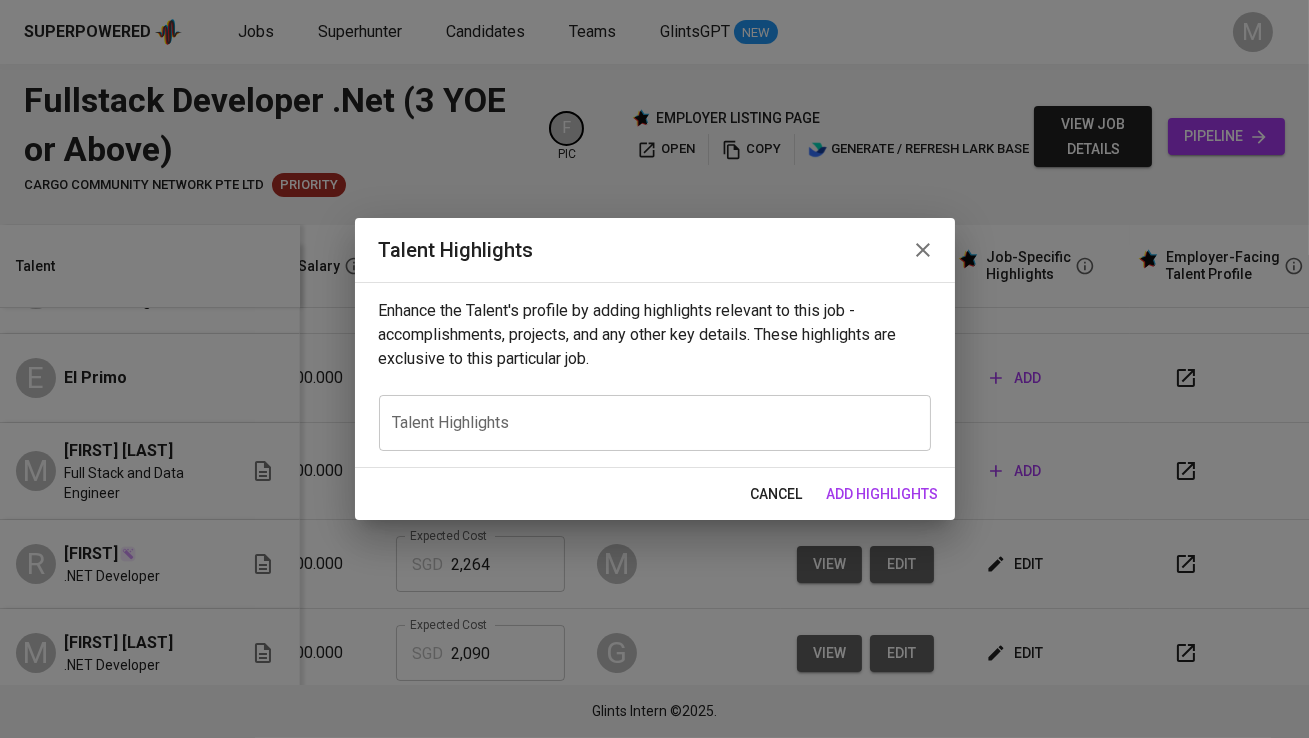 click at bounding box center (655, 422) 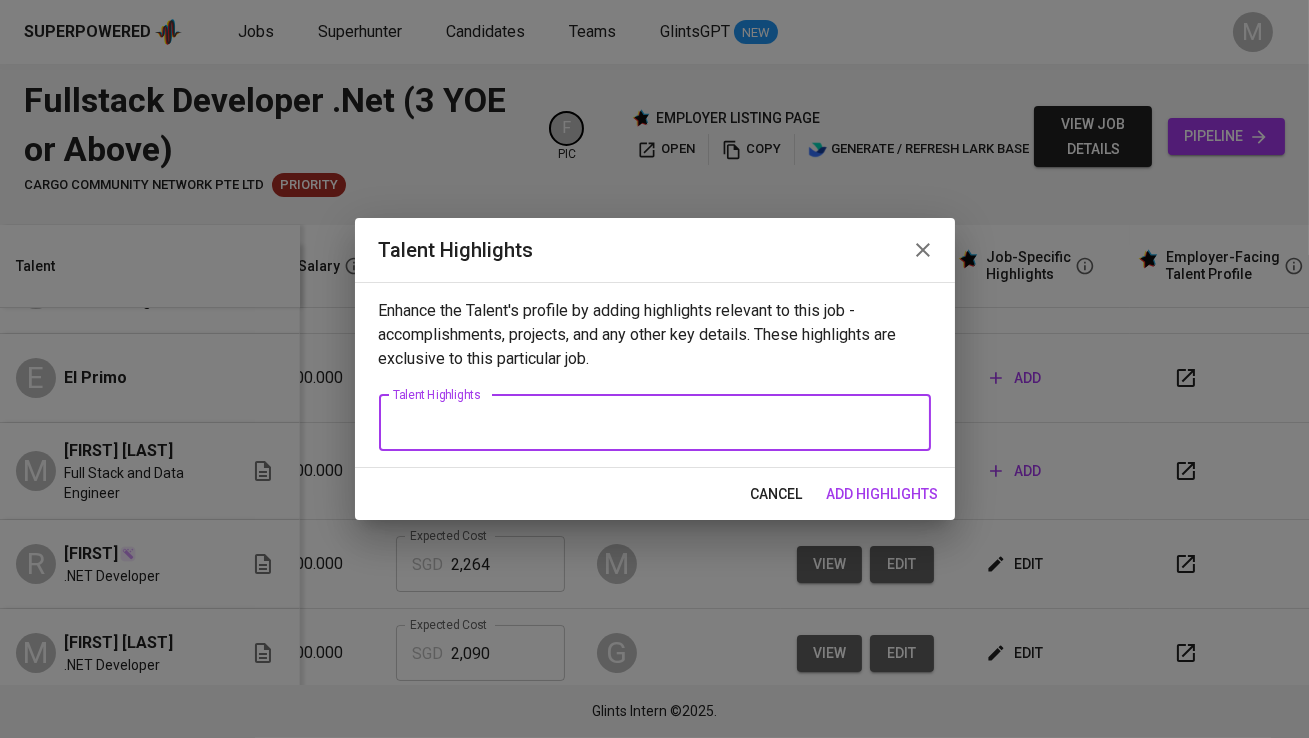 paste on "[FIRST] [LAST] is a backend and data engineer with nearly 4 years of professional experience in building and maintaining enterprise-level systems, primarily for clients in the banking sector. He holds a Bachelor of Applied Science in Automation Engineering from Politeknik Manufaktur Bandung and has a strong foundation in backend development, data engineering, and full-stack technologies.
[FIRST] [LAST] started his career at PT Nawa Data Solutions, where he has held multiple roles since 2021. As a .NET Developer, he contributed to various projects using VB.NET, C#, ASP.NET, and Entity Framework, gaining recognition as Rookie of the Year in 2022. He later transitioned into Data Engineering, where he built scalable ETL pipelines using Google Cloud Data Fusion and SSIS, handling data for millions of records. He also created reporting systems using SSRS and DevExpress, particularly for monthly e-statements in CIMB Niaga Bank.
Currently, [FIRST] [LAST] works as a Full Stack and Data Engineer, developing backend services..." 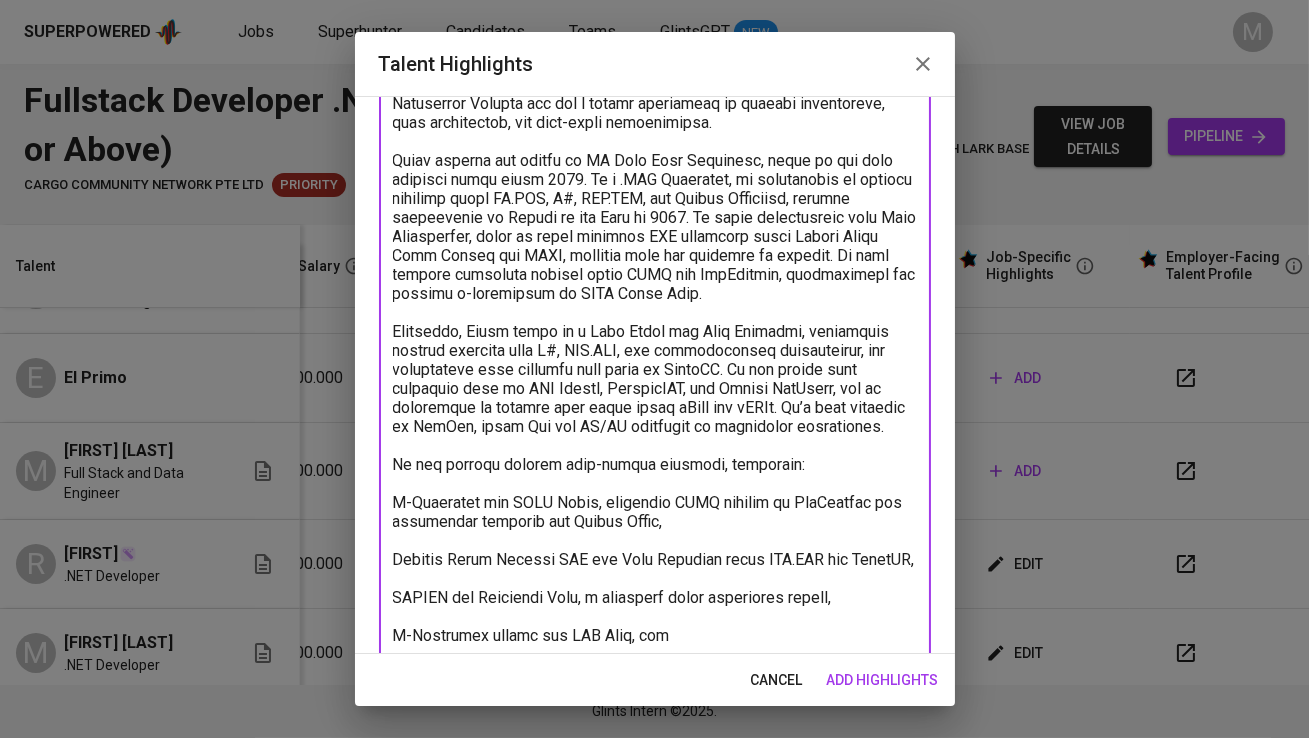 scroll, scrollTop: 0, scrollLeft: 0, axis: both 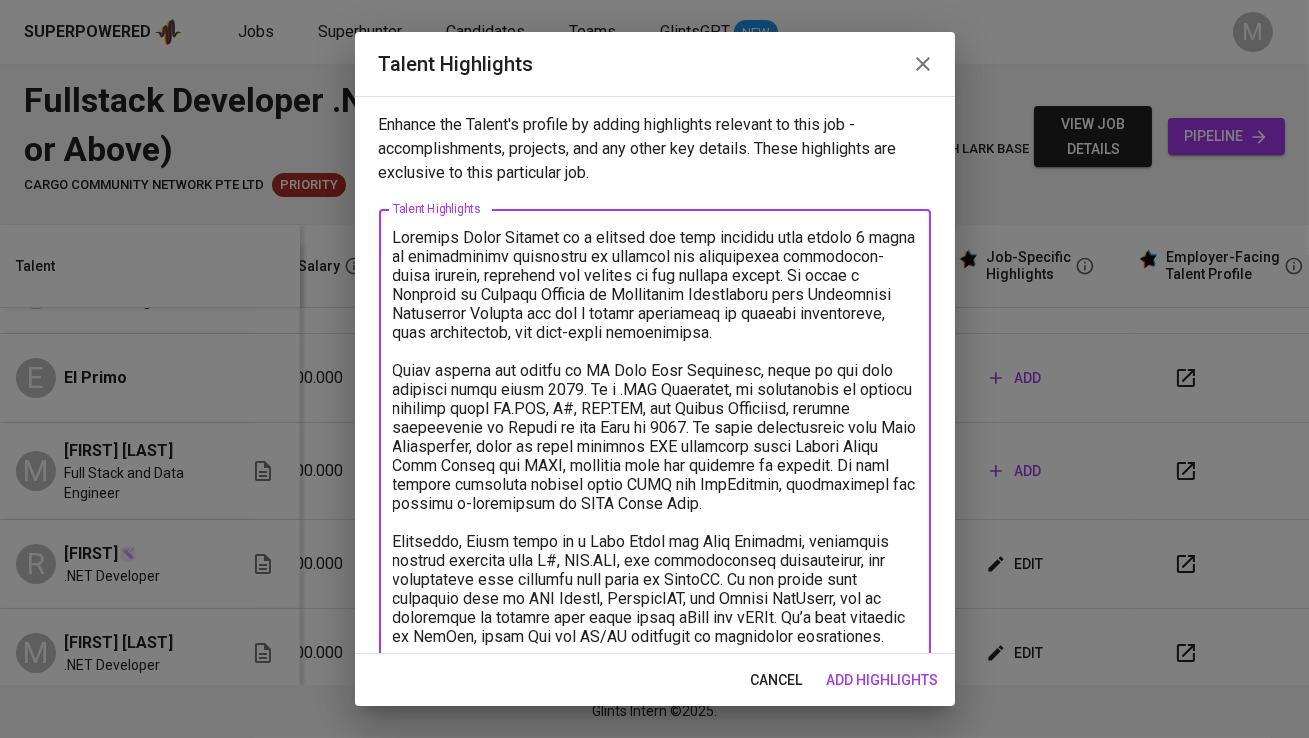 drag, startPoint x: 596, startPoint y: 236, endPoint x: 532, endPoint y: 235, distance: 64.00781 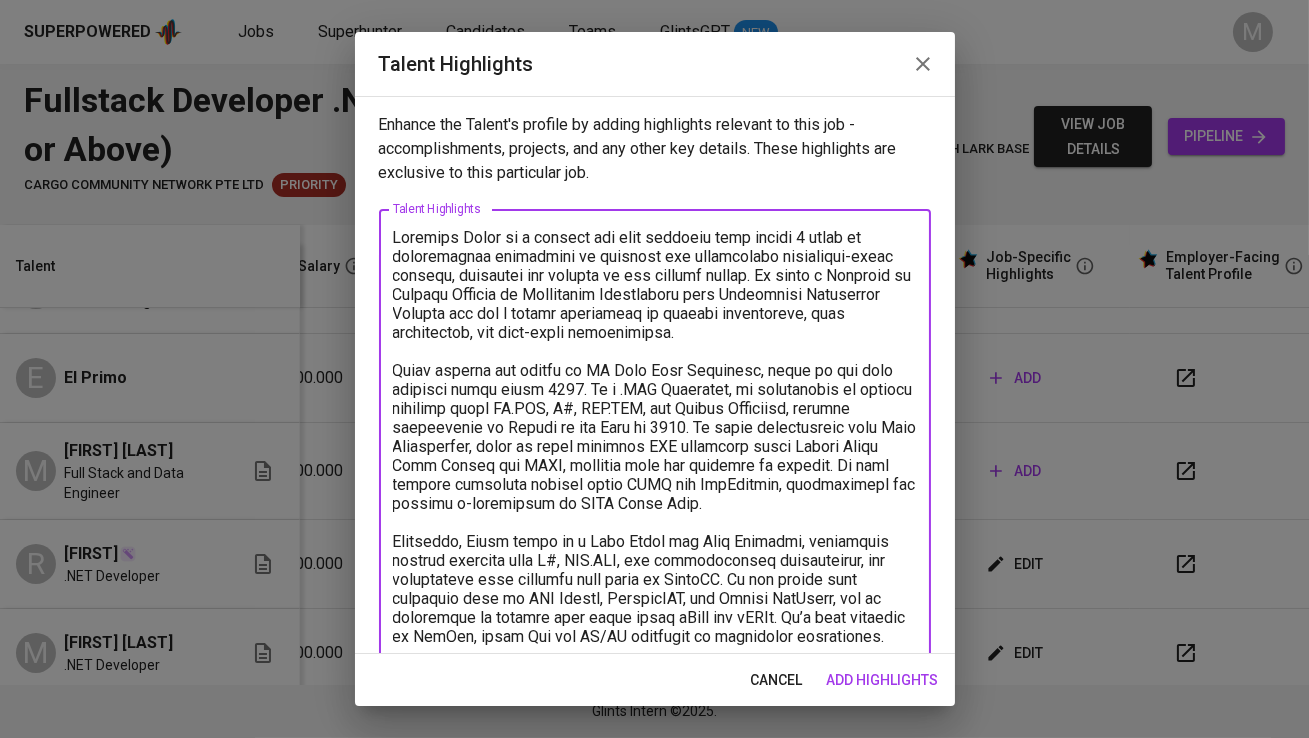 drag, startPoint x: 482, startPoint y: 237, endPoint x: 386, endPoint y: 238, distance: 96.00521 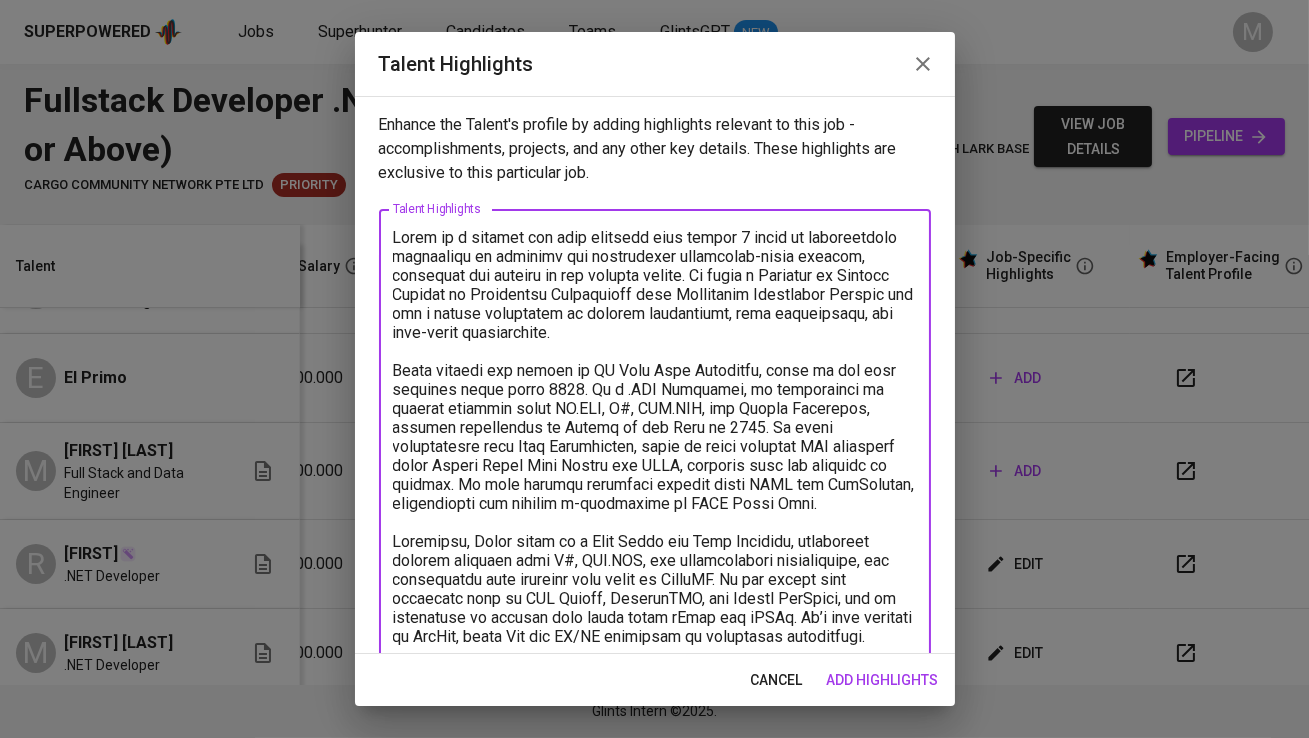 drag, startPoint x: 531, startPoint y: 239, endPoint x: 478, endPoint y: 238, distance: 53.009434 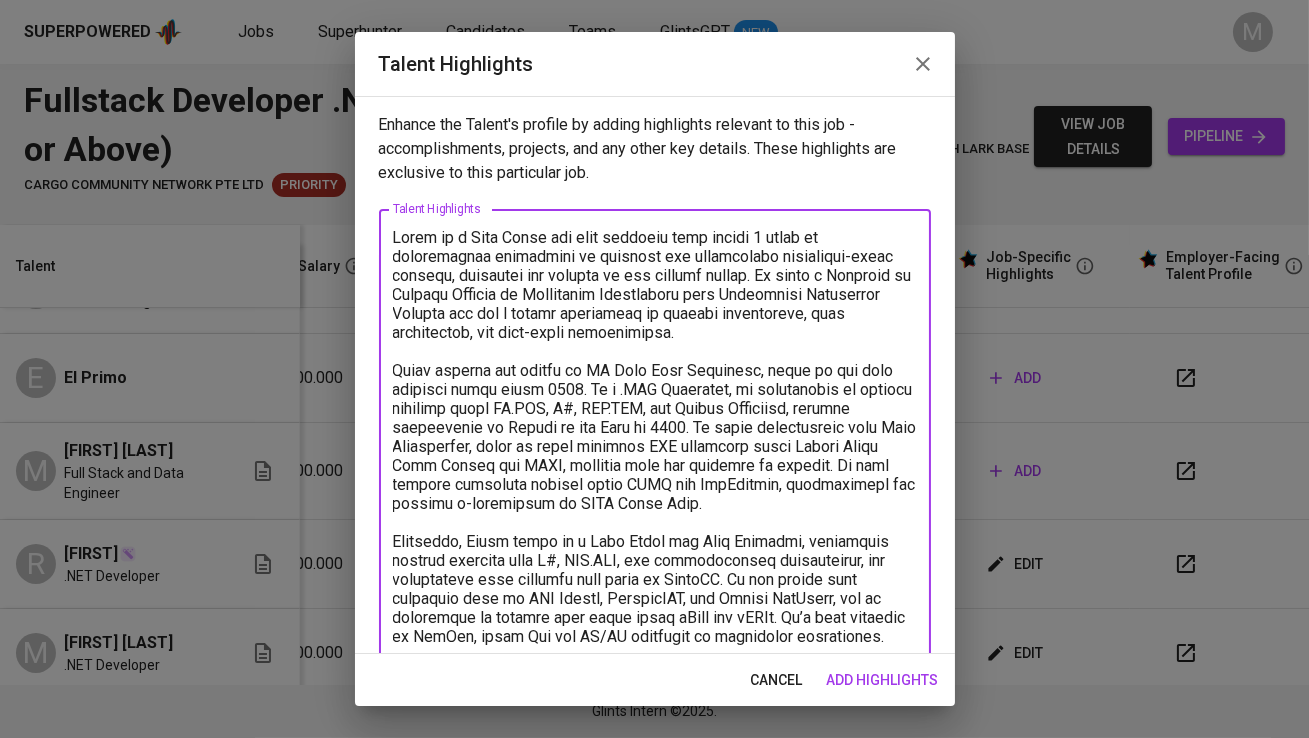 click at bounding box center (655, 617) 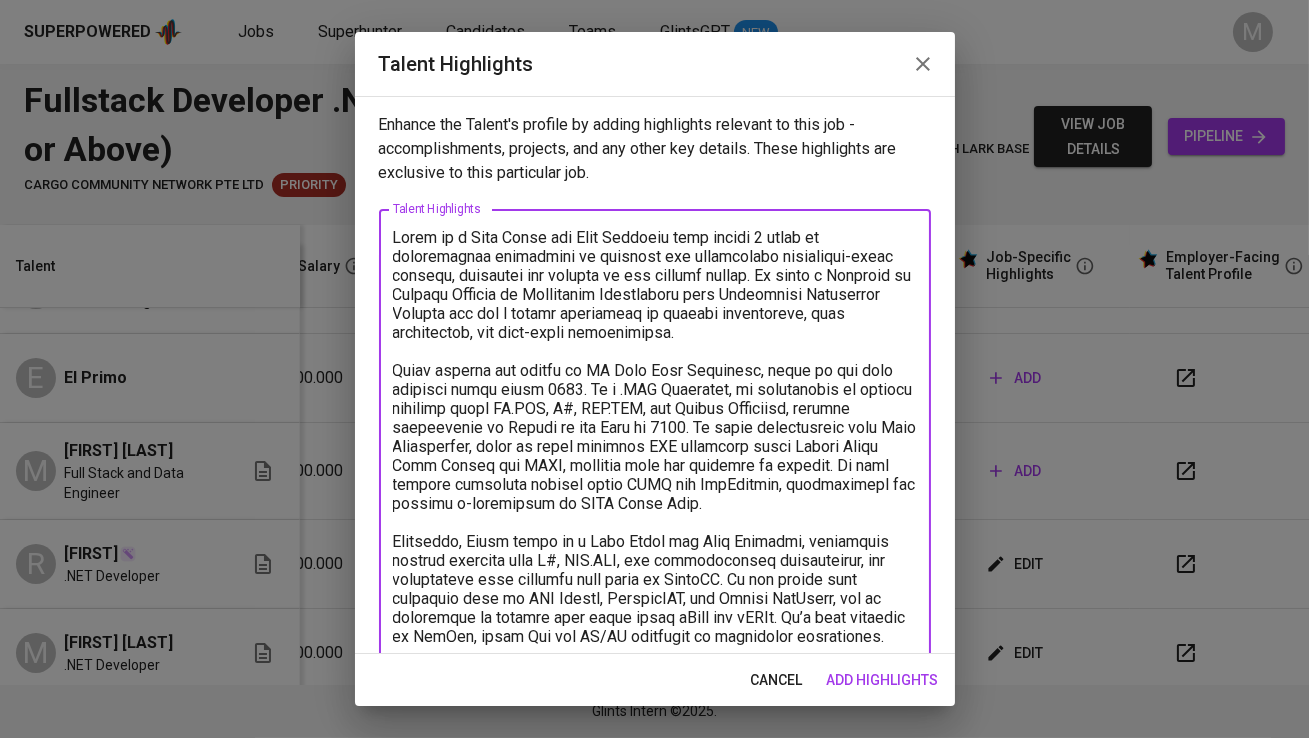 click at bounding box center [655, 617] 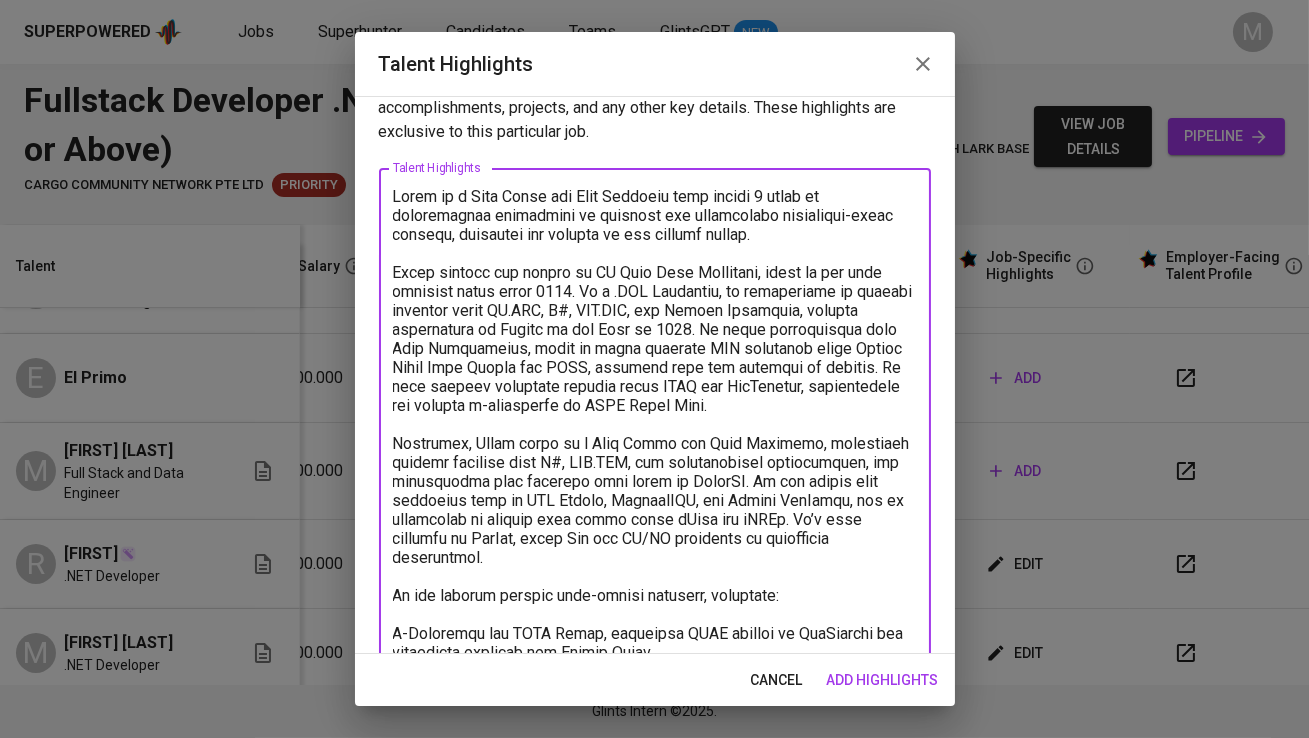 scroll, scrollTop: 45, scrollLeft: 0, axis: vertical 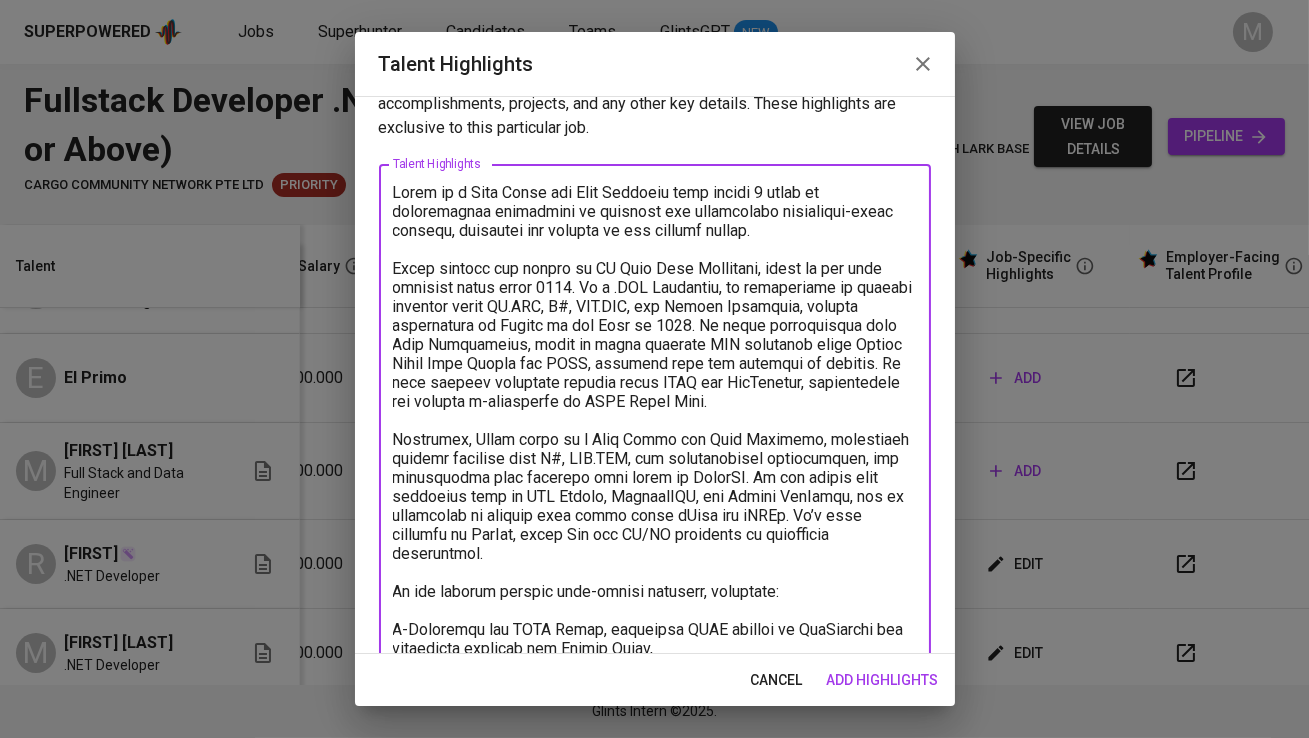 drag, startPoint x: 499, startPoint y: 305, endPoint x: 686, endPoint y: 327, distance: 188.28967 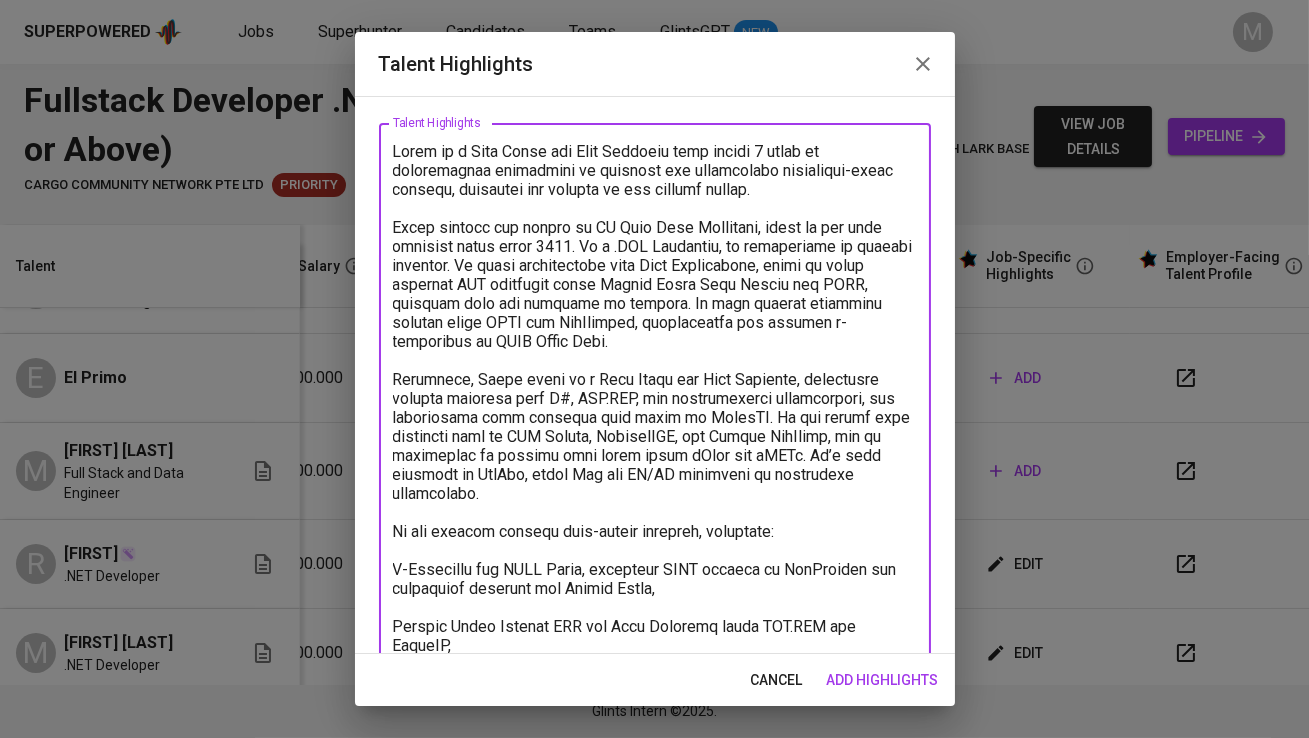 scroll, scrollTop: 101, scrollLeft: 0, axis: vertical 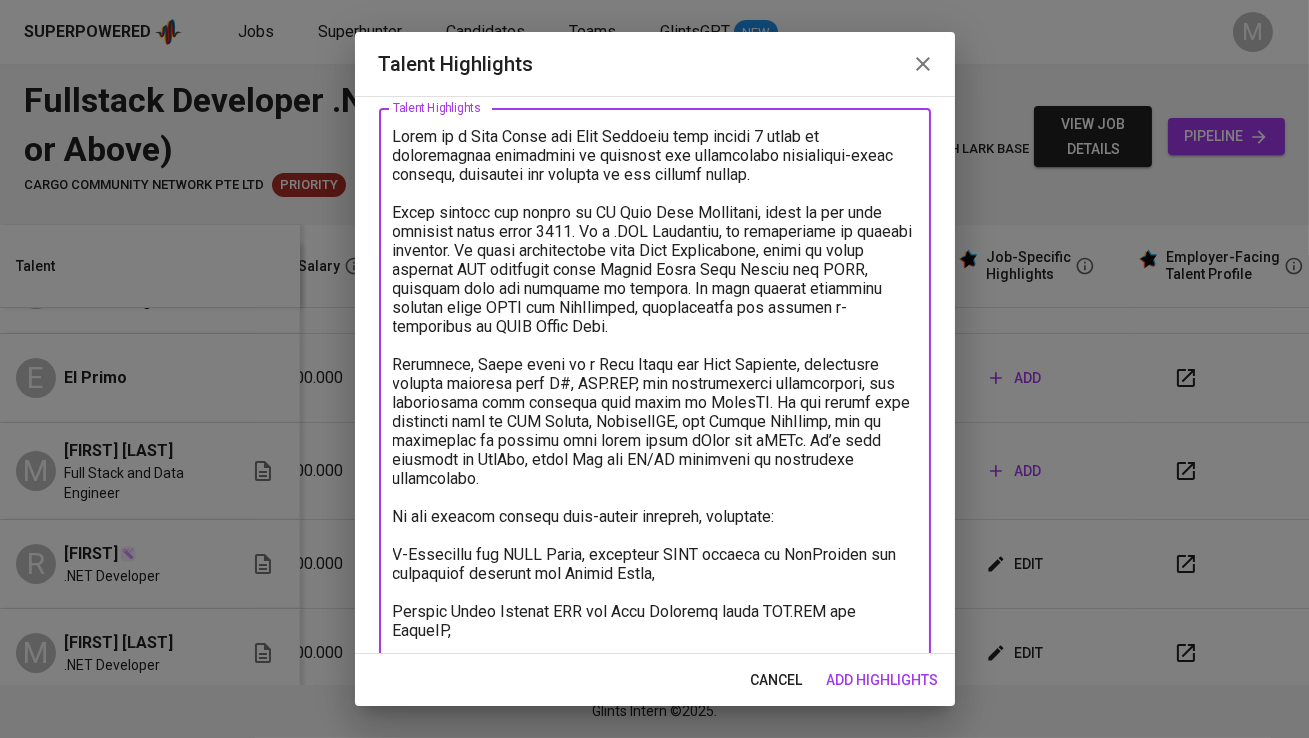 drag, startPoint x: 458, startPoint y: 250, endPoint x: 513, endPoint y: 341, distance: 106.32967 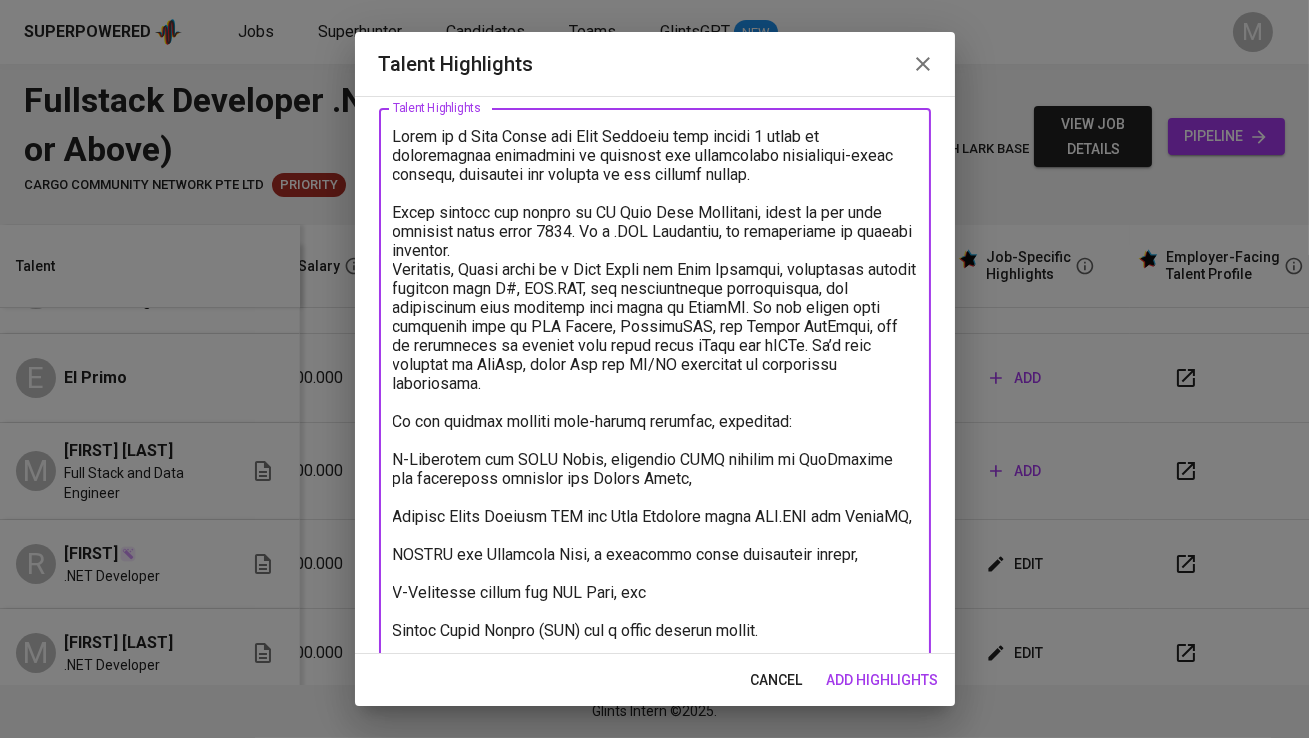 click at bounding box center [655, 431] 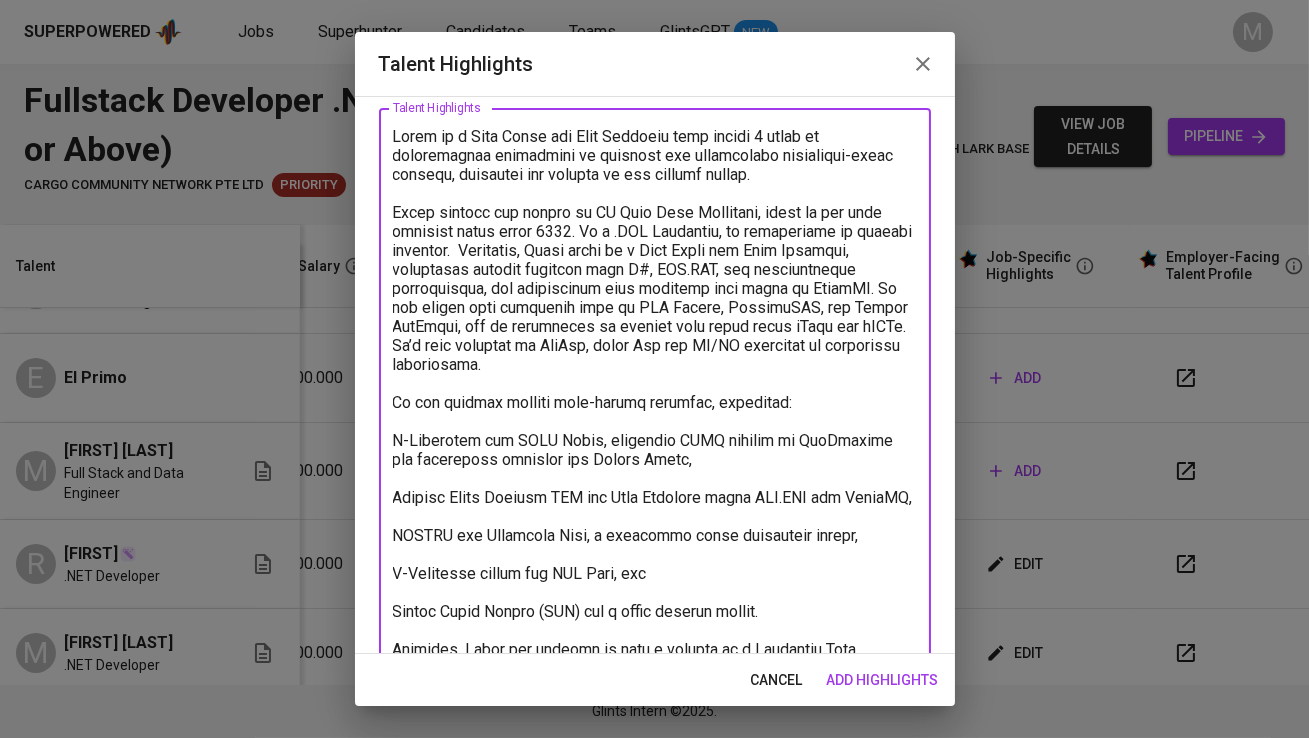click at bounding box center (655, 431) 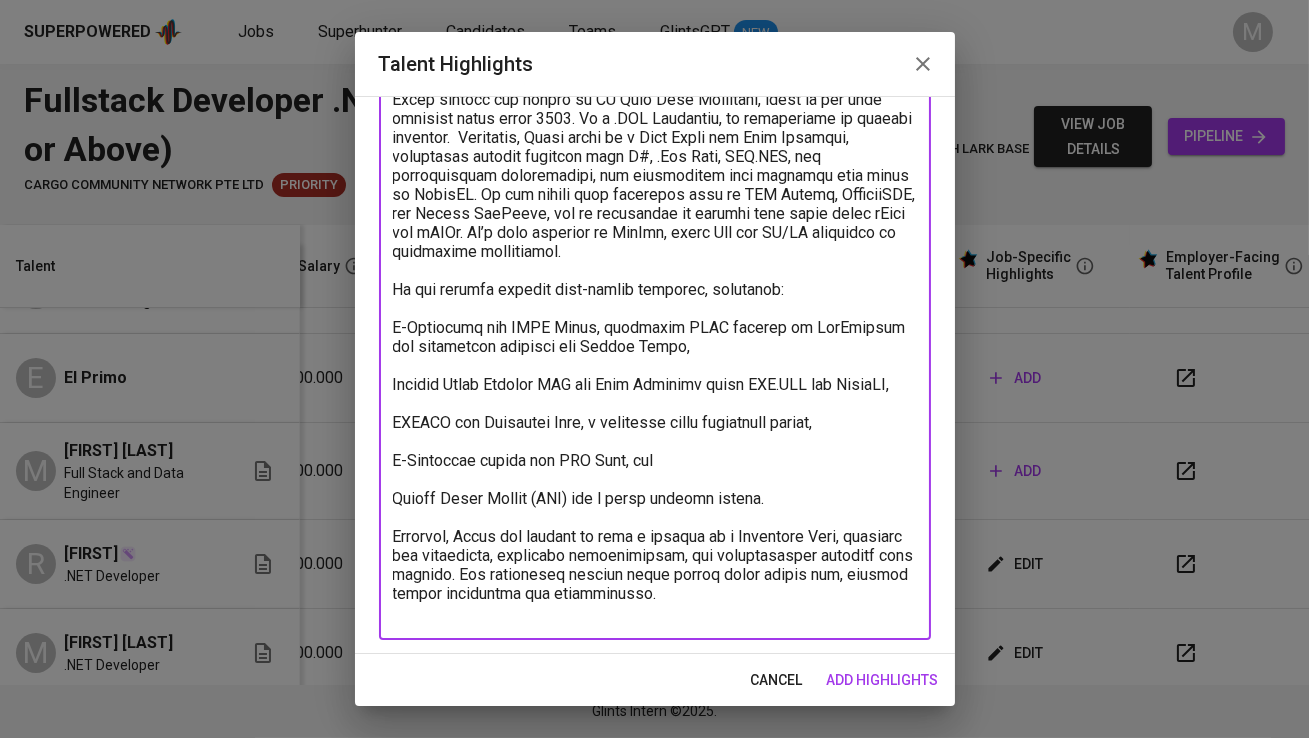 scroll, scrollTop: 217, scrollLeft: 0, axis: vertical 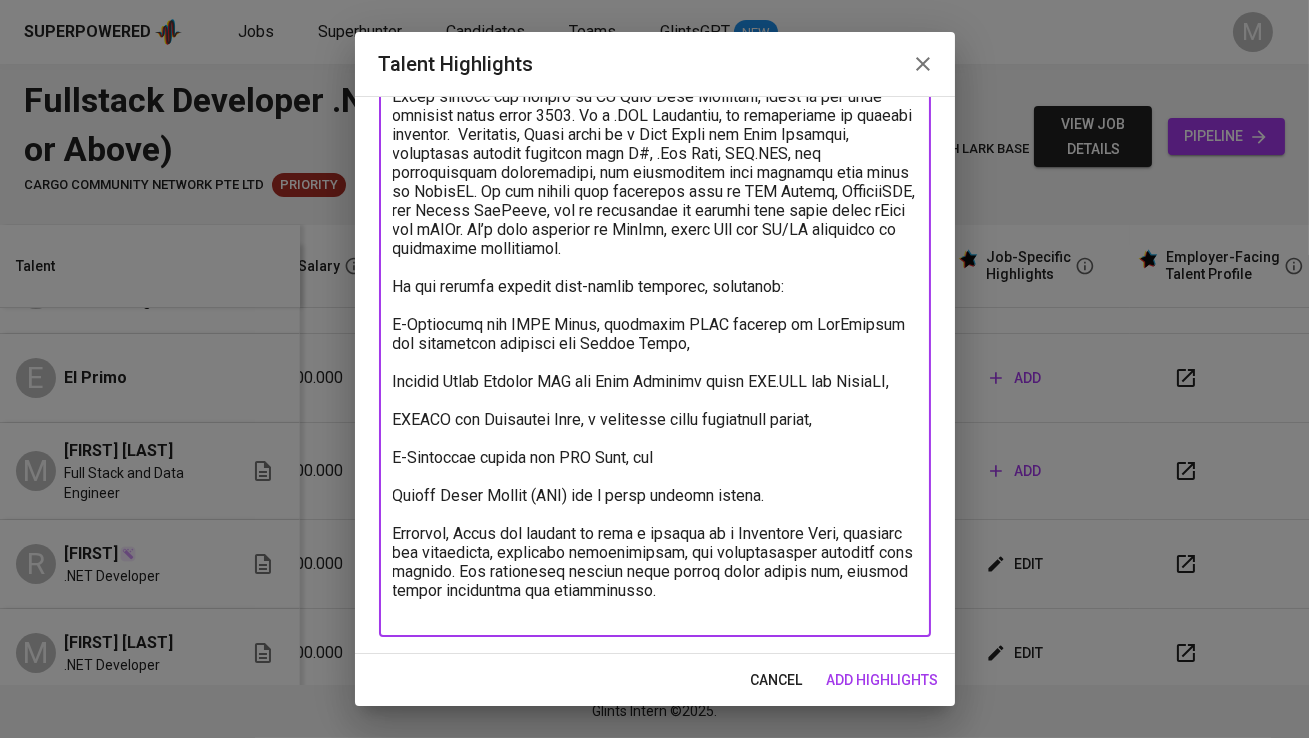 click at bounding box center [655, 315] 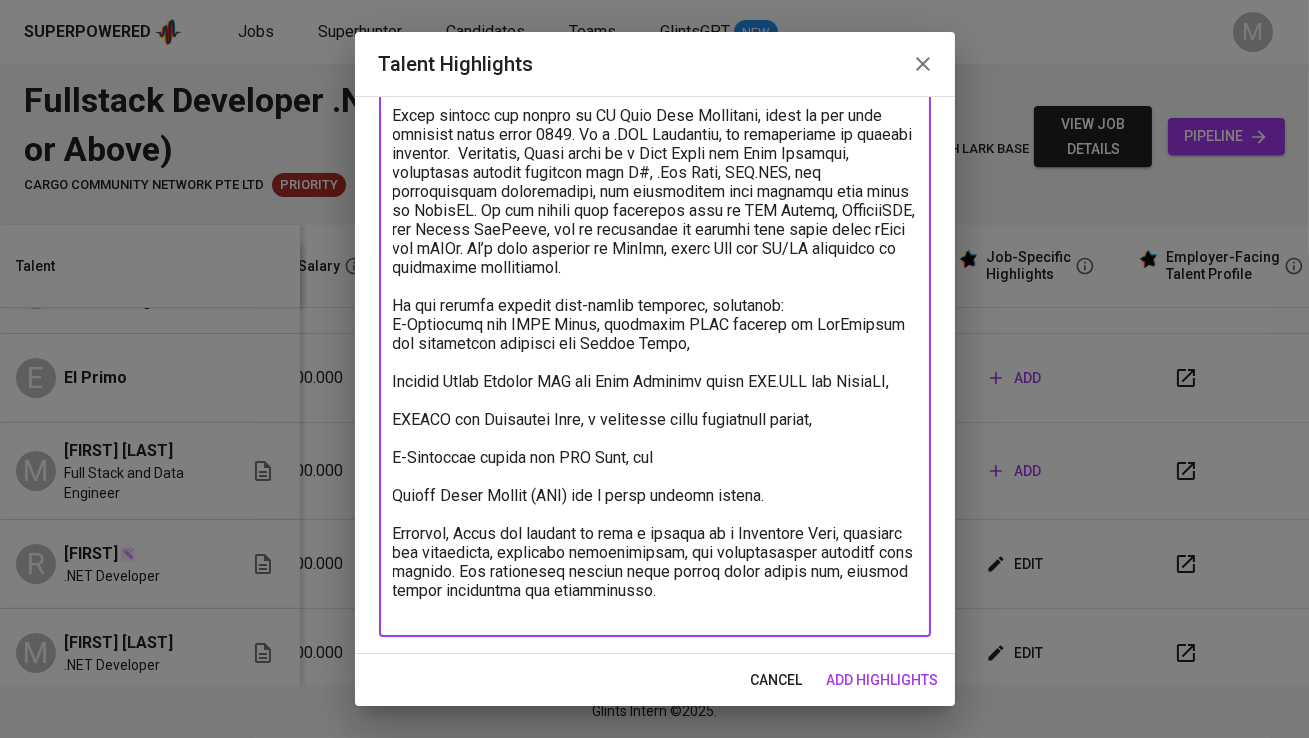 scroll, scrollTop: 198, scrollLeft: 0, axis: vertical 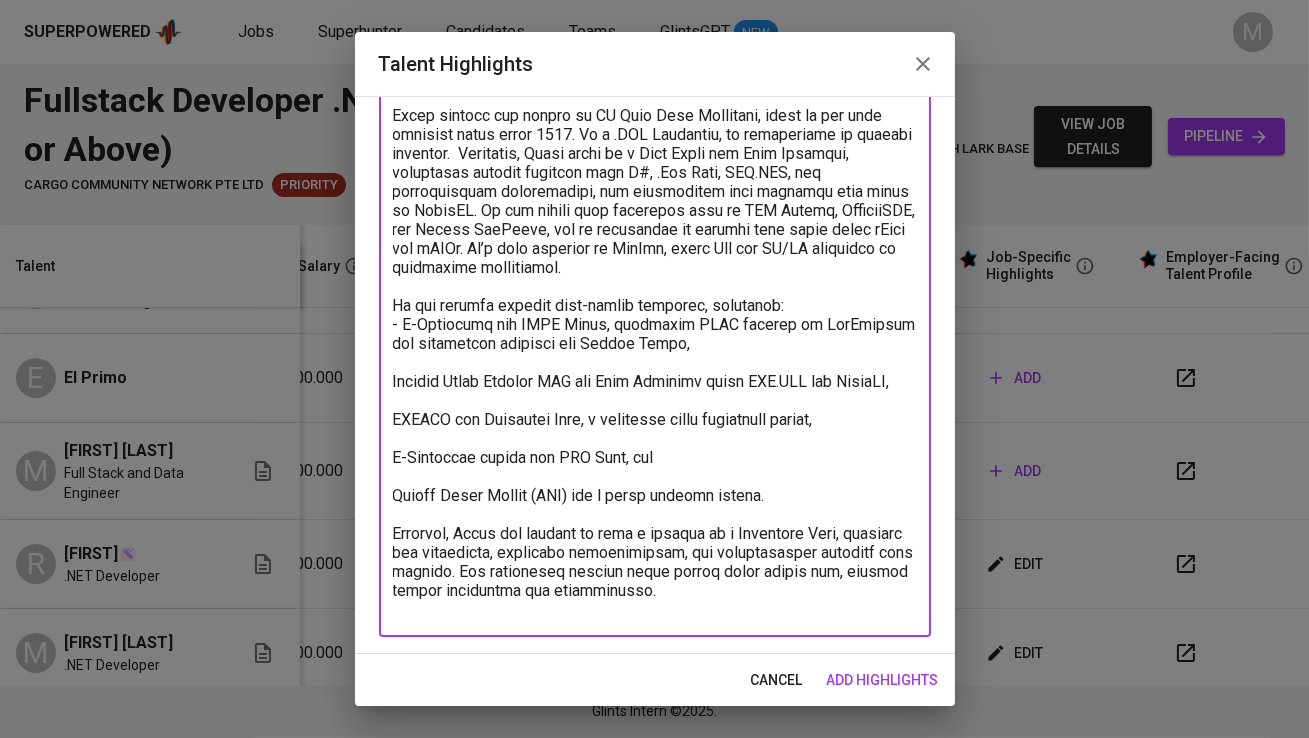 click at bounding box center [655, 324] 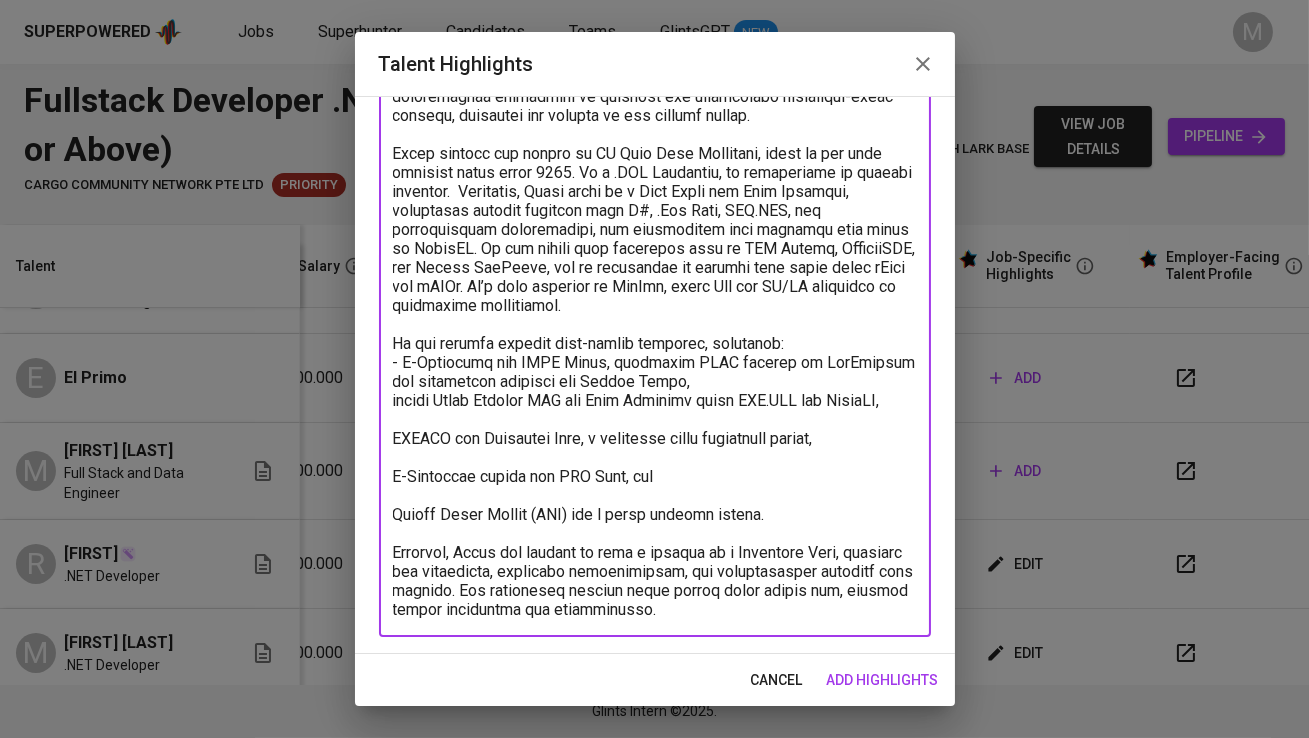 scroll, scrollTop: 160, scrollLeft: 0, axis: vertical 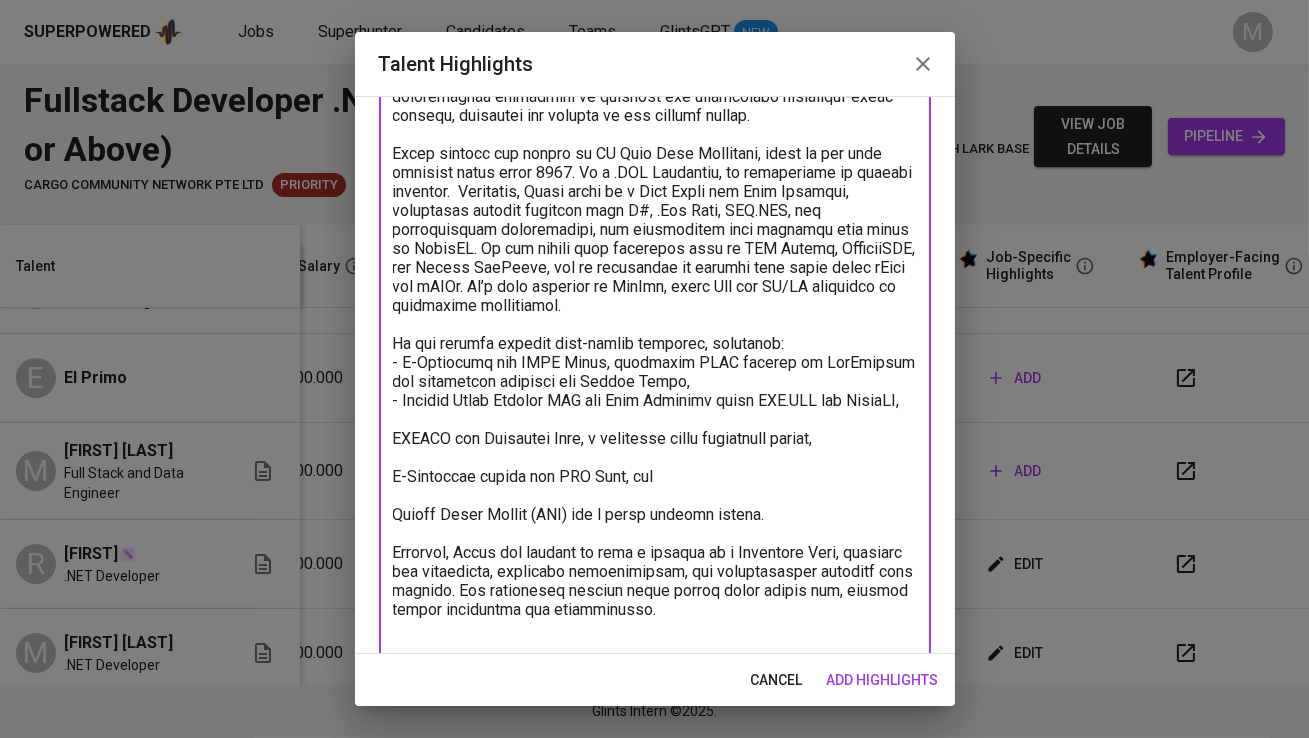 click at bounding box center [655, 353] 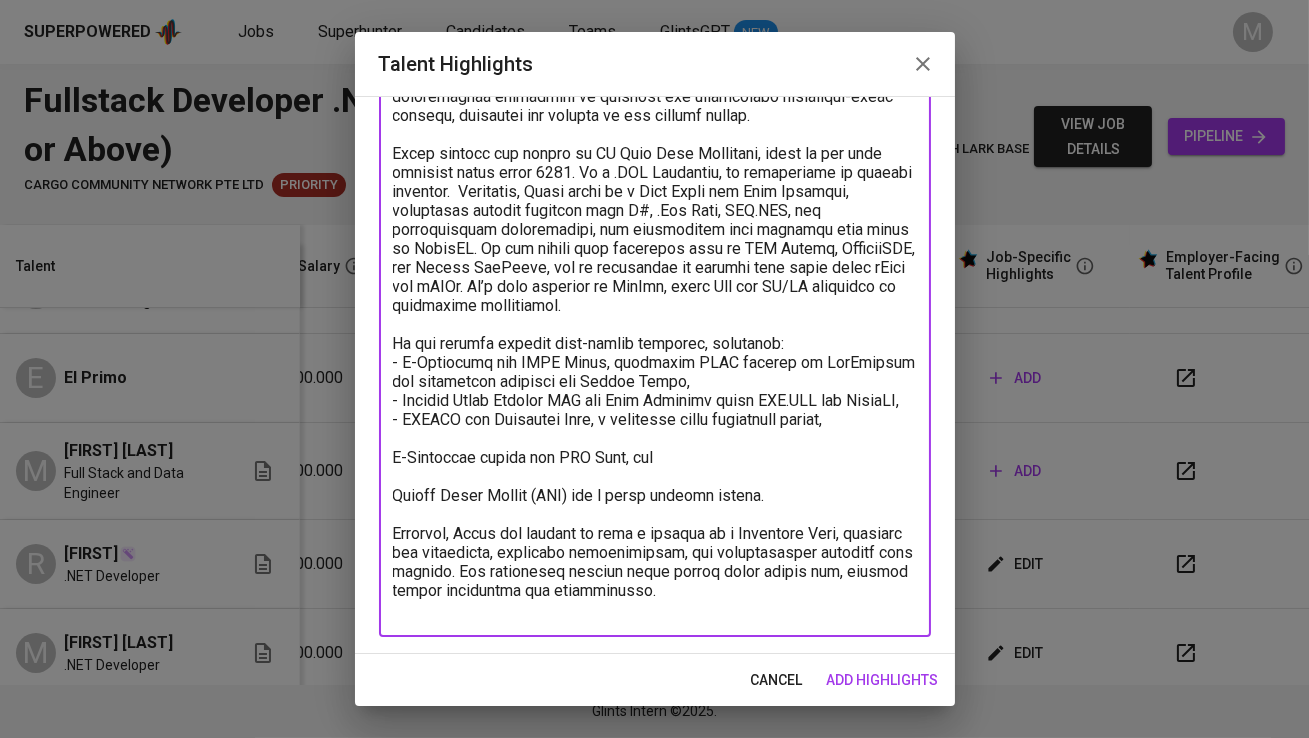 click at bounding box center [655, 343] 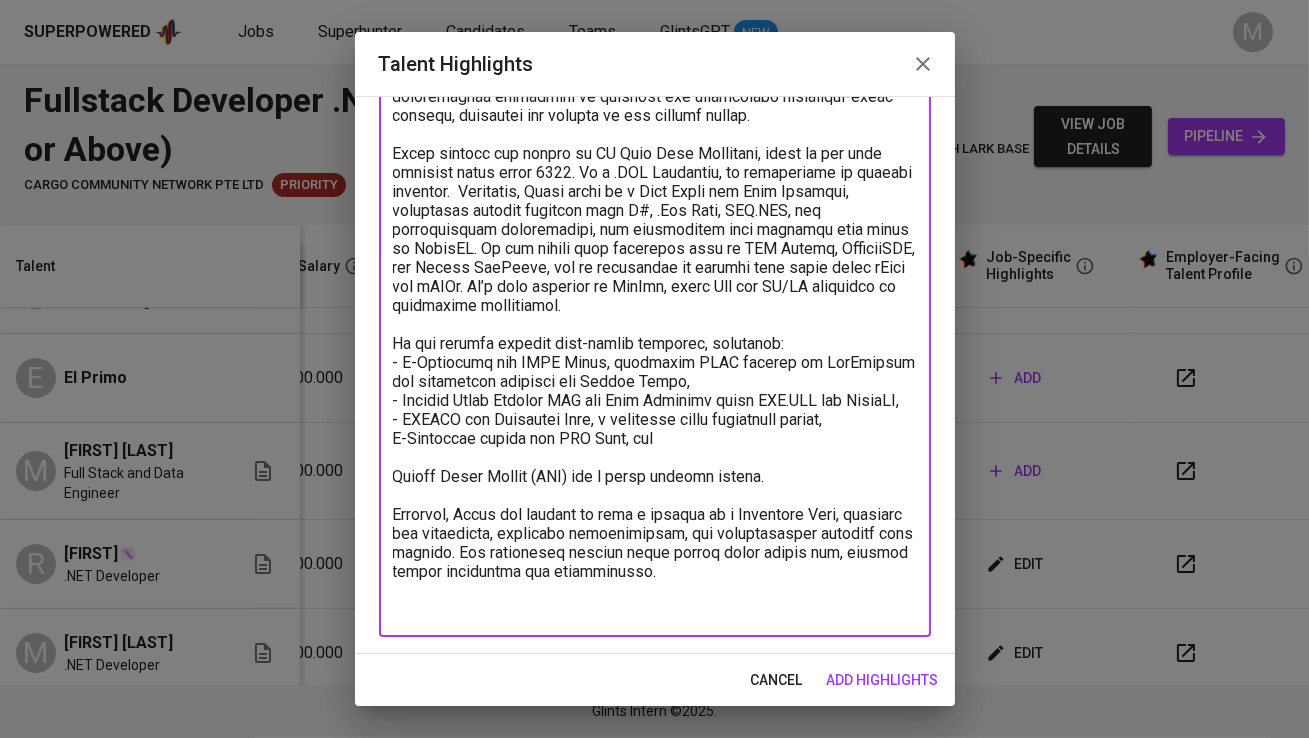 scroll, scrollTop: 140, scrollLeft: 0, axis: vertical 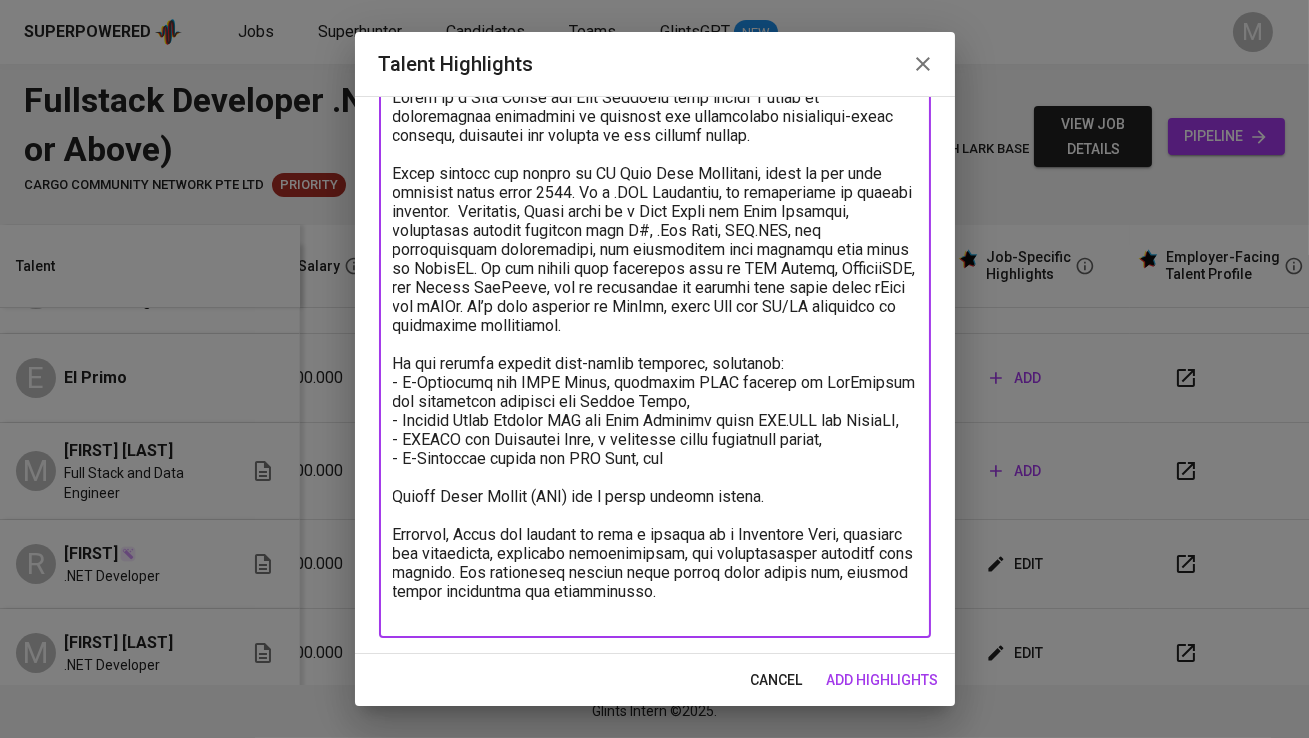 click at bounding box center (655, 354) 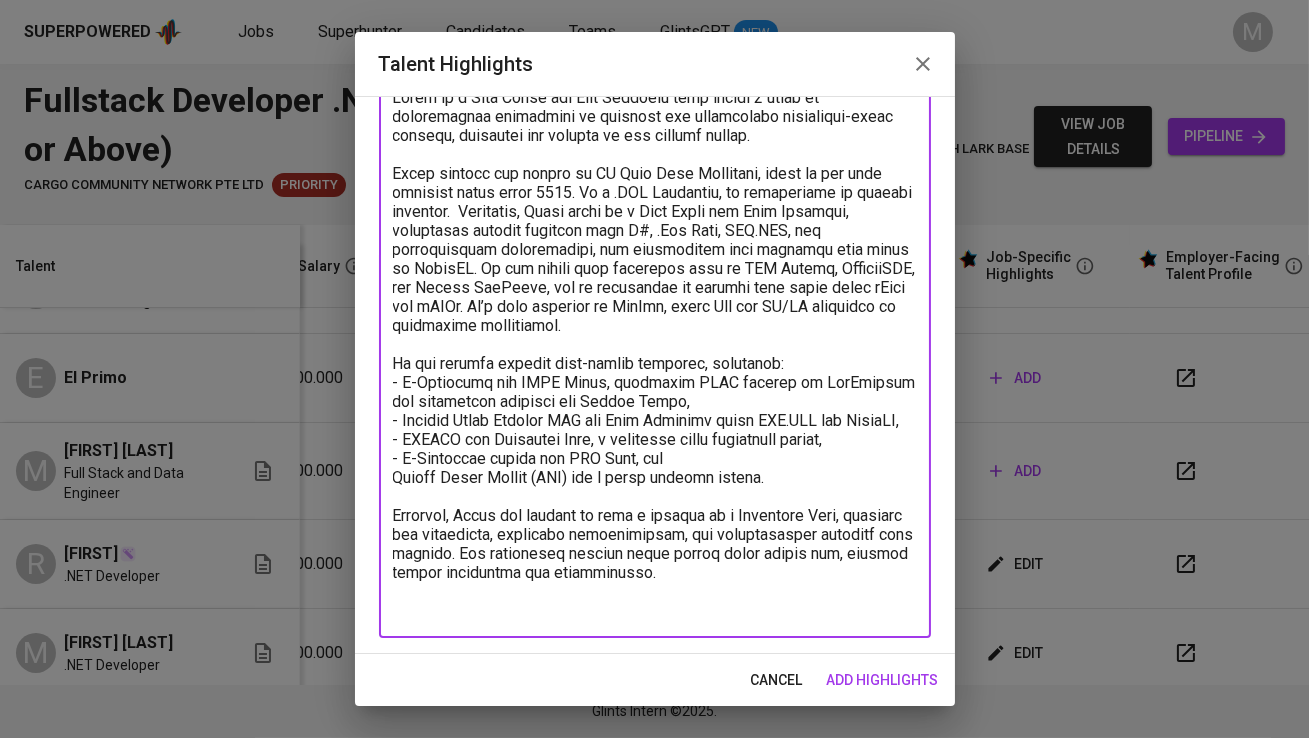 scroll, scrollTop: 122, scrollLeft: 0, axis: vertical 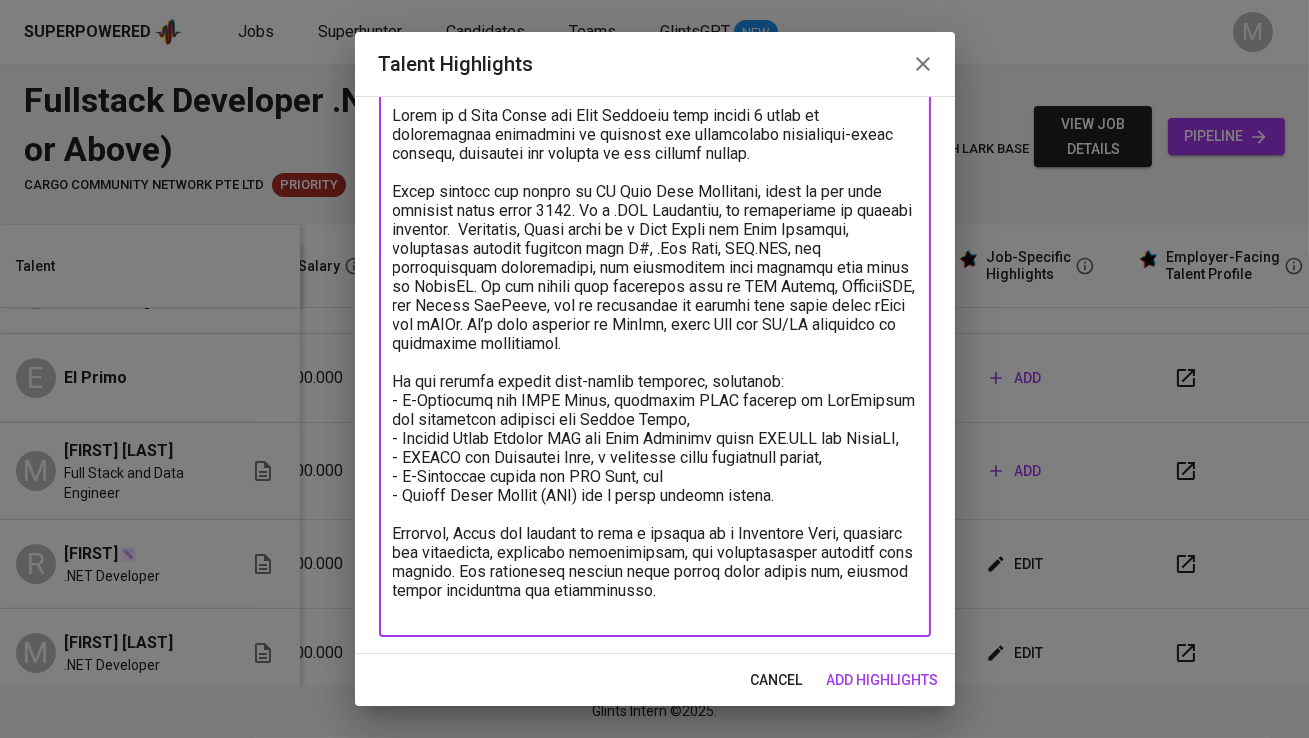 drag, startPoint x: 536, startPoint y: 592, endPoint x: 753, endPoint y: 610, distance: 217.74527 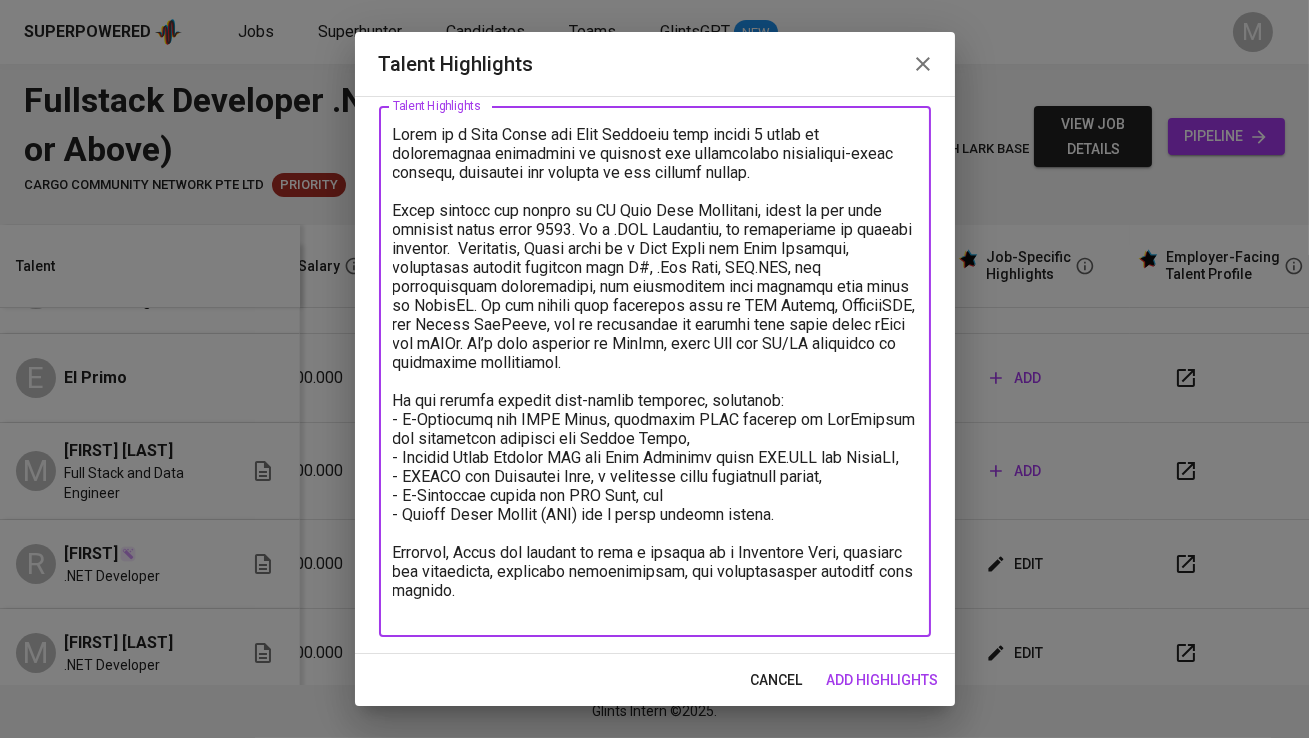 scroll, scrollTop: 103, scrollLeft: 0, axis: vertical 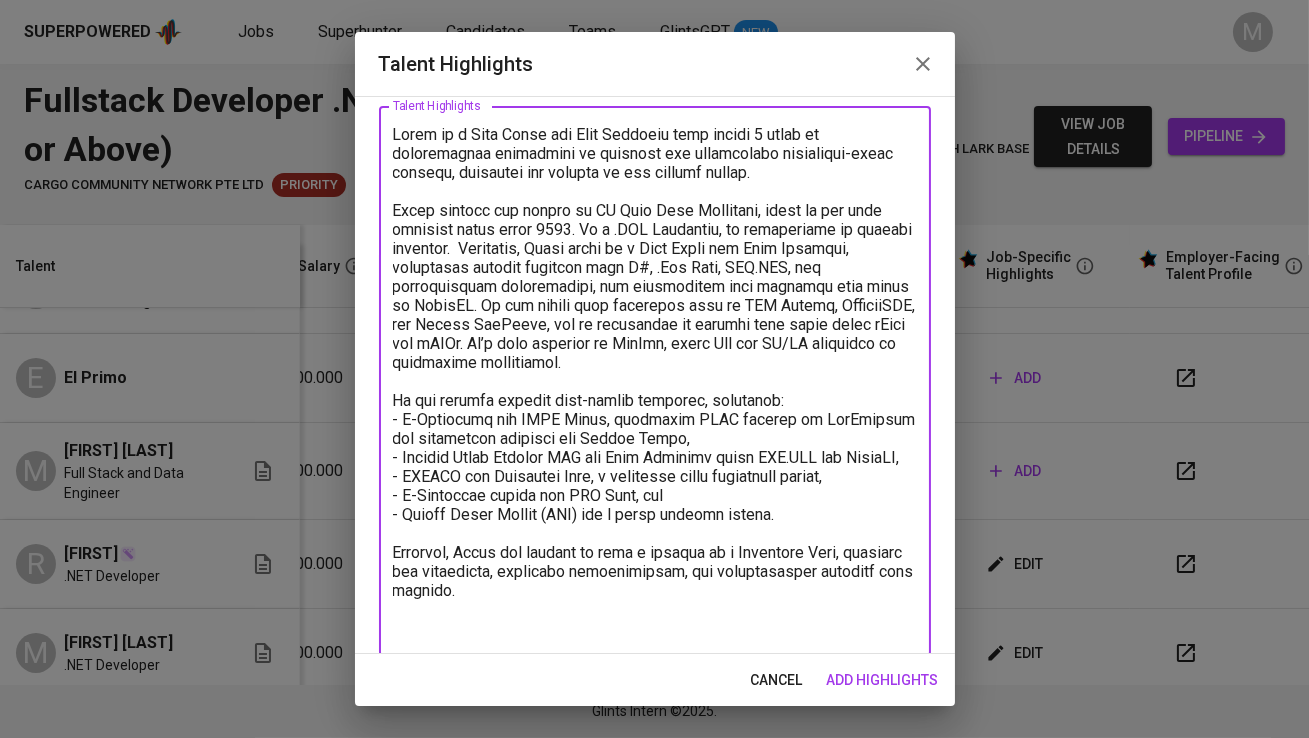 paste on "He later transitioned into Data Engineering, where he built scalable ETL pipelines using Google Cloud Data Fusion and SSIS, handling data for millions of records. He also created reporting systems using SSRS and DevExpress, particularly for monthly e-statements in CIMB Niaga Bank." 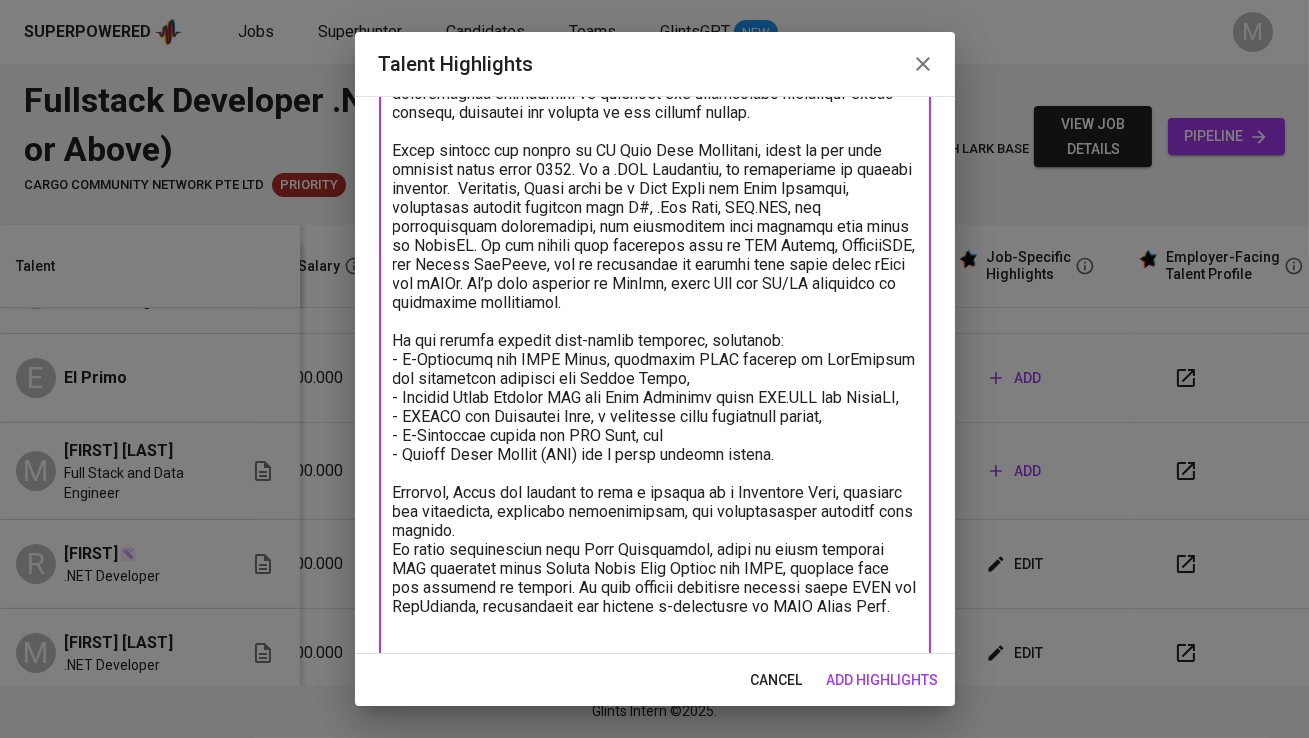 scroll, scrollTop: 198, scrollLeft: 0, axis: vertical 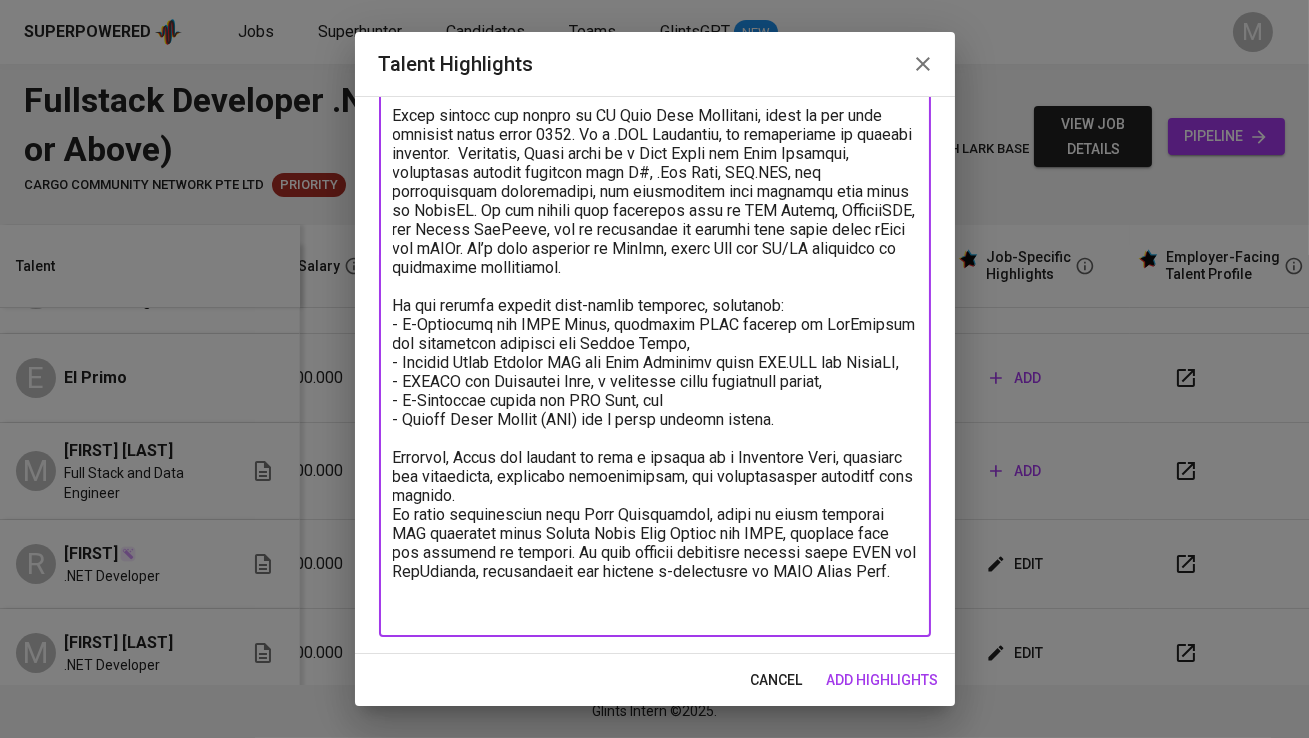 click at bounding box center [655, 324] 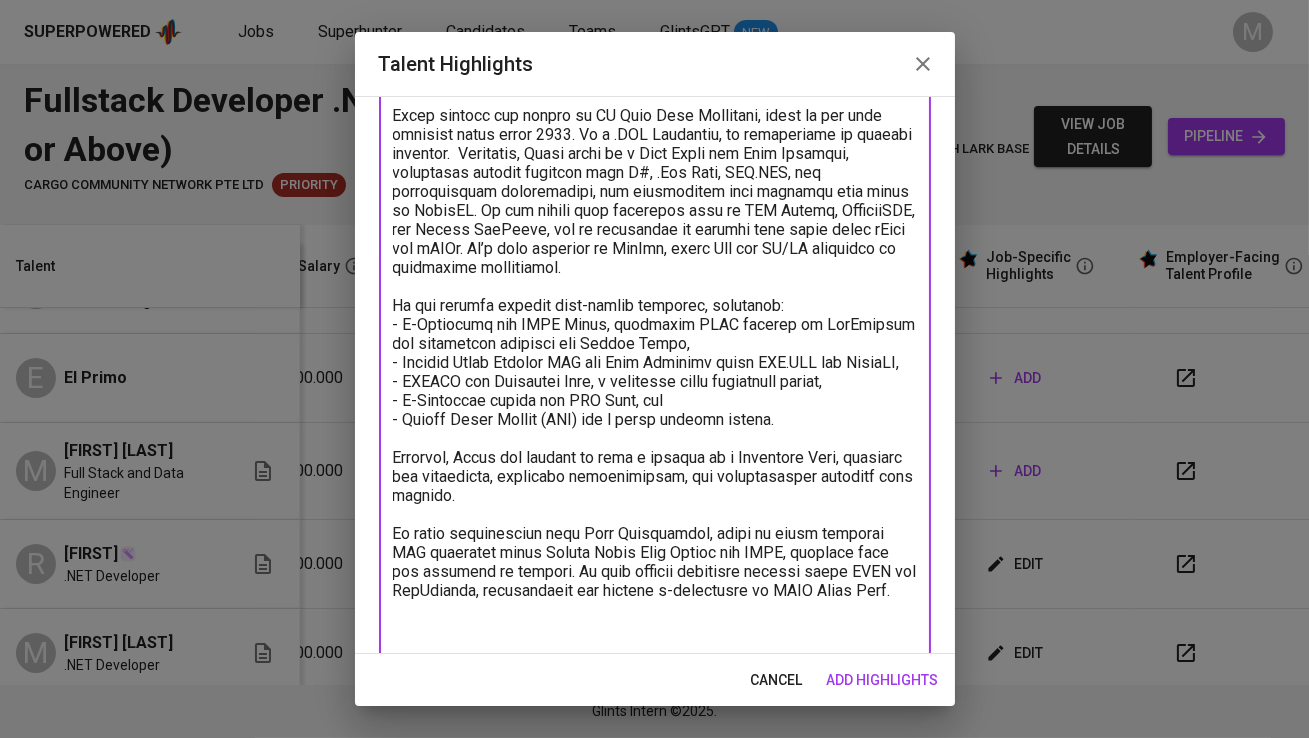 click at bounding box center (655, 334) 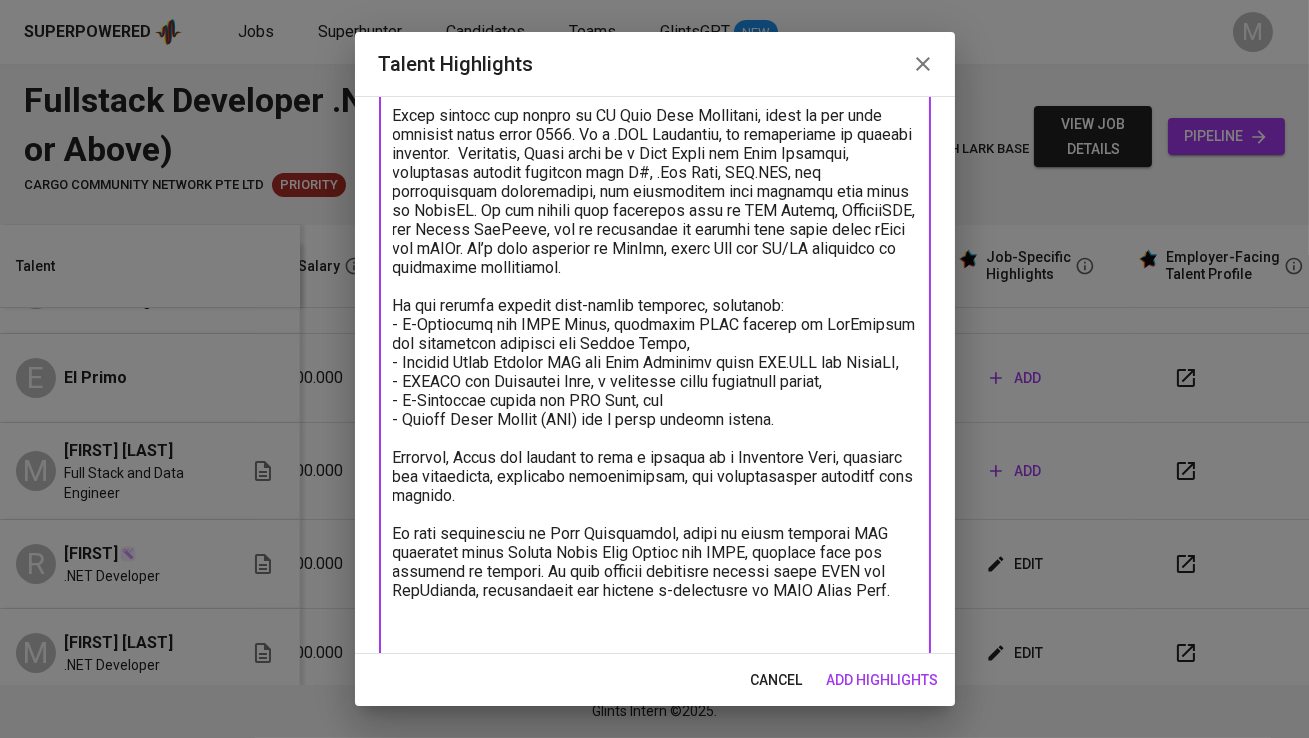 scroll, scrollTop: 217, scrollLeft: 0, axis: vertical 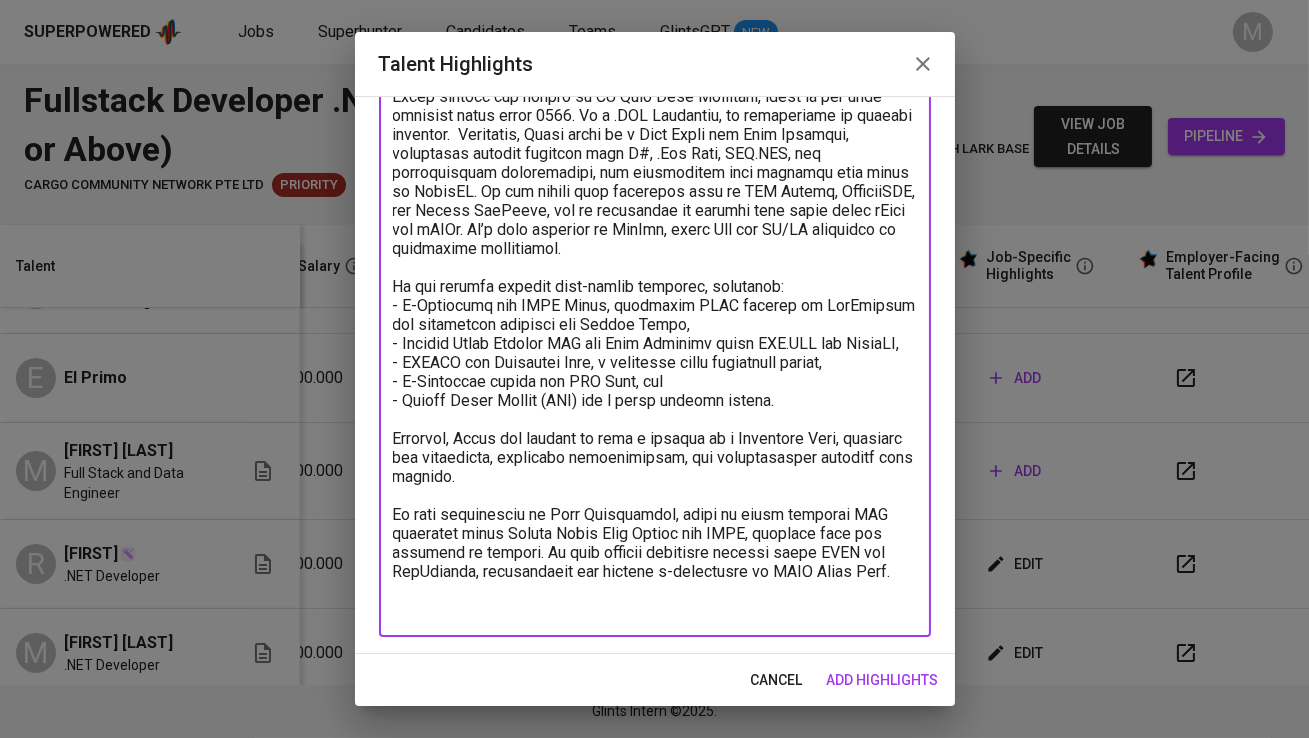 drag, startPoint x: 792, startPoint y: 530, endPoint x: 828, endPoint y: 532, distance: 36.05551 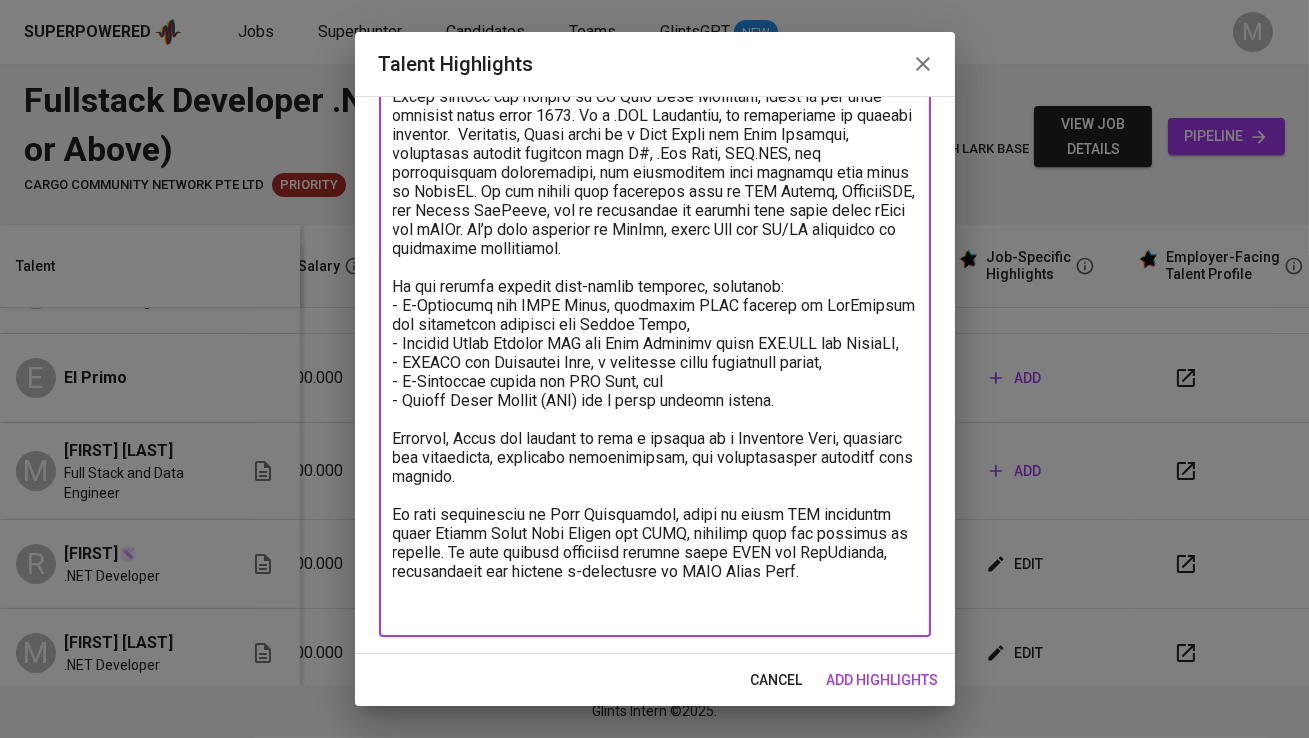 click at bounding box center (655, 315) 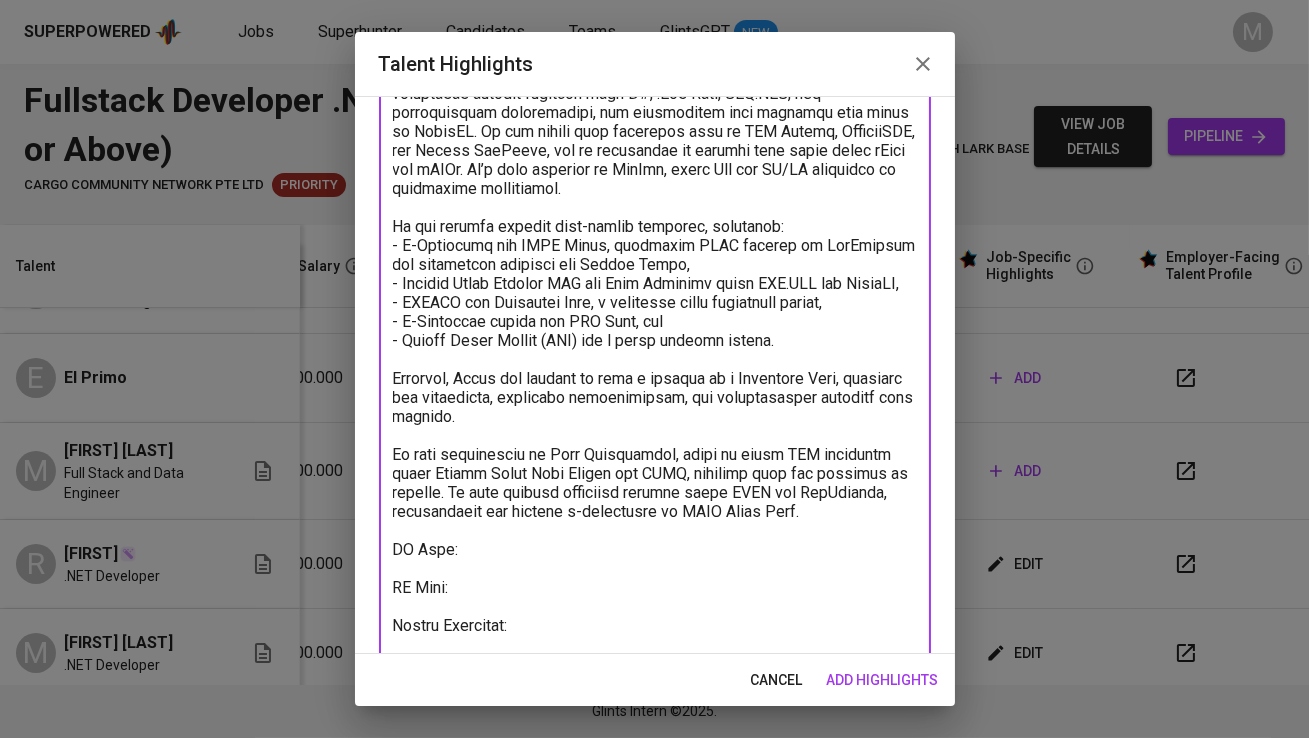 scroll, scrollTop: 296, scrollLeft: 0, axis: vertical 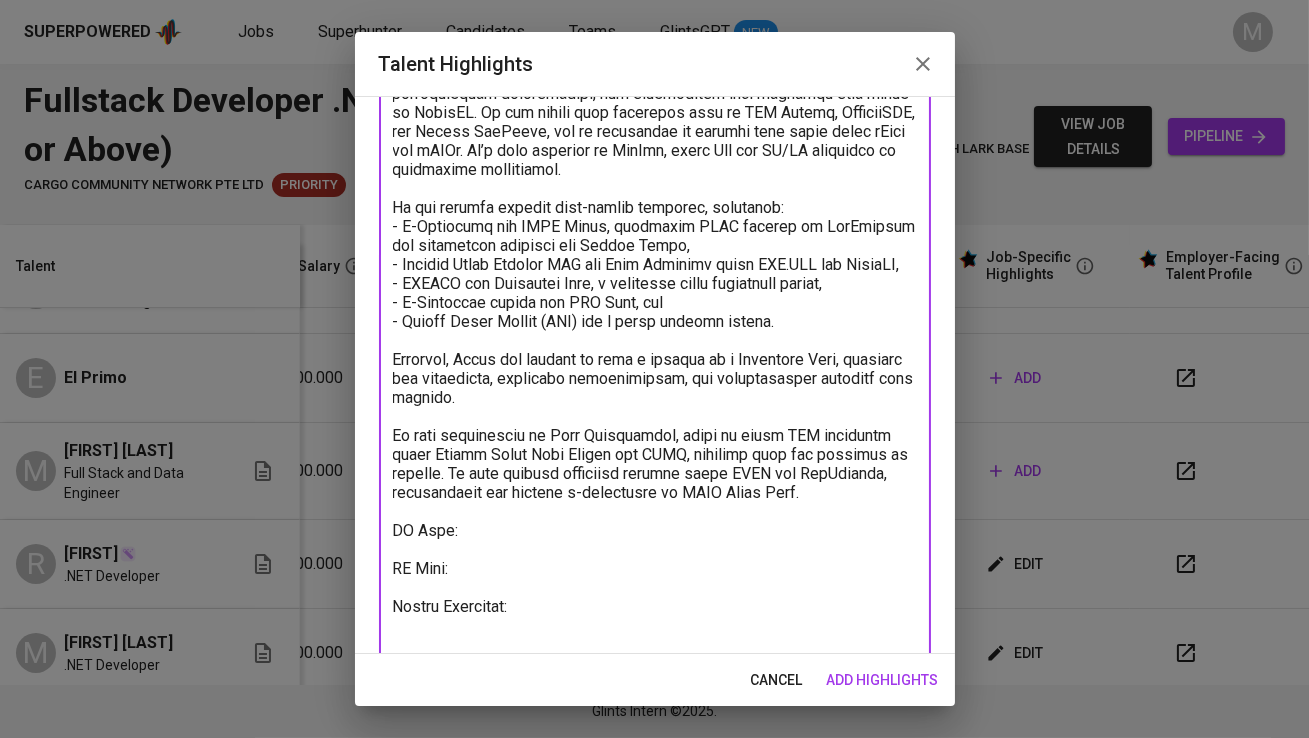 type on "Agung is a Full Stack and Data Engineer with nearly 4 years of professional experience in building and maintaining enterprise-level systems, primarily for clients in the banking sector.
Agung started his career at PT Nawa Data Solutions, where he has held multiple roles since 2021. As a .NET Developer, he contributed to various projects.  Currently, Agung works as a Full Stack and Data Engineer, developing backend services with C#, .Net Core, ASP.NET, and microservices architecture, and integrating with frontend apps built in ReactJS. He has worked with databases such as SQL Server, PostgreSQL, and Google BigQuery, and is proficient in writing unit tests using xUnit and tSQLt. He’s also involved in DevOps, using Git and CI/CD pipelines to streamline deployments.
He has handled several high-impact projects, including:
- E-Statement for CIMB Niaga, migrating SSRS reports to DevExpress and automating delivery via Google Cloud,
- Digital Sales Toolkit CRM for Bank Mayapada using ASP.NET and ReactJS,
- ONEFCC..." 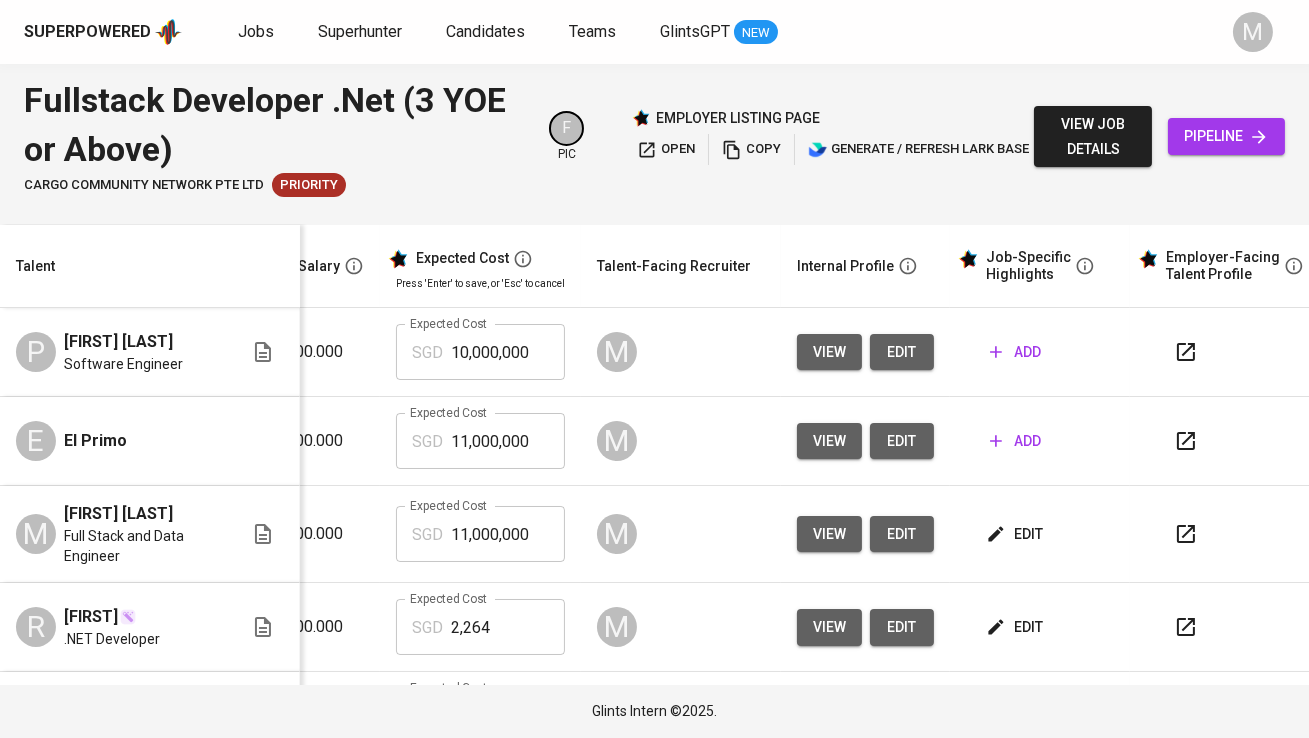 scroll, scrollTop: 64, scrollLeft: 402, axis: both 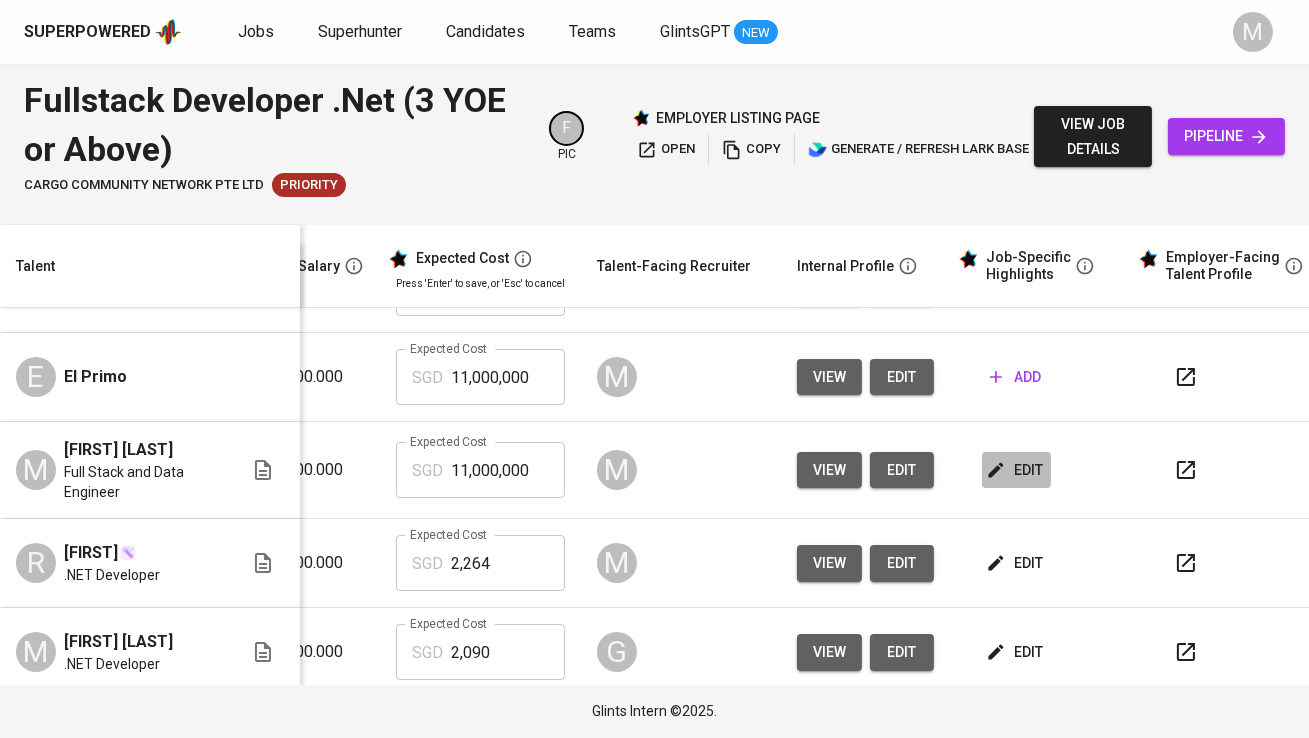 click on "edit" at bounding box center [1016, 470] 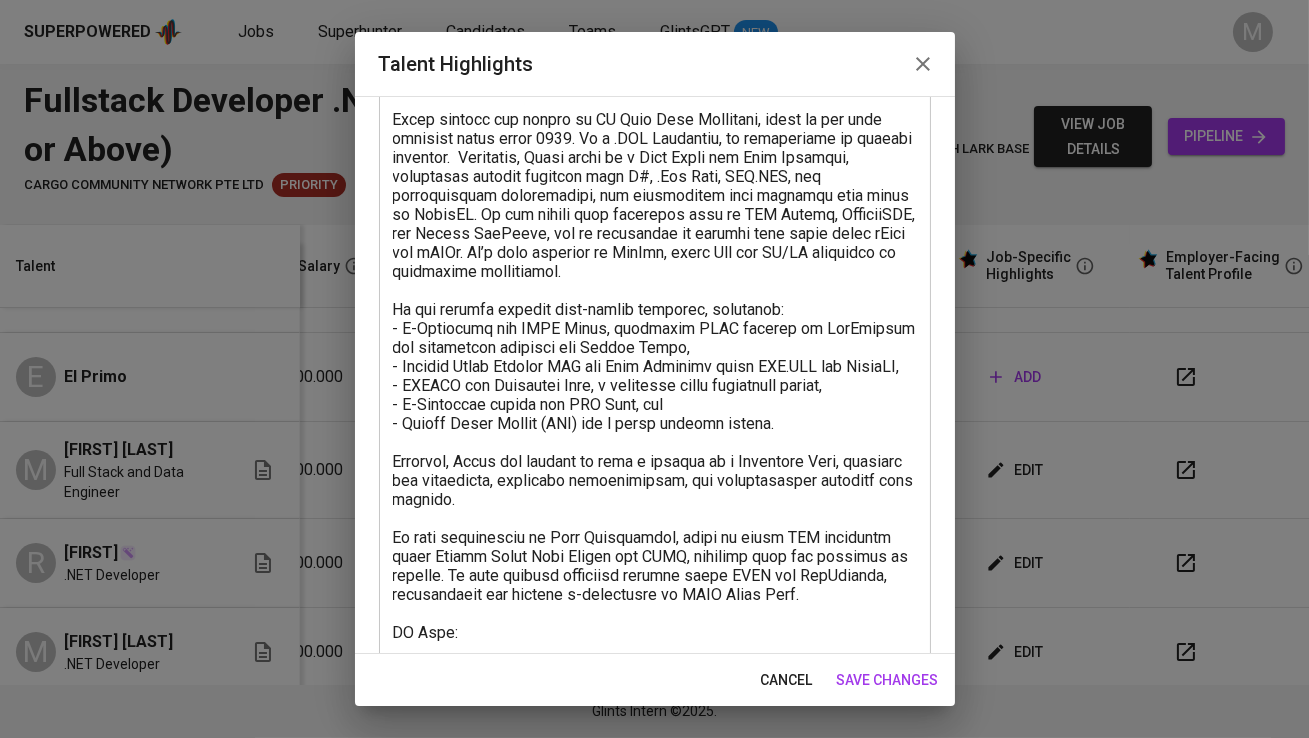scroll, scrollTop: 350, scrollLeft: 0, axis: vertical 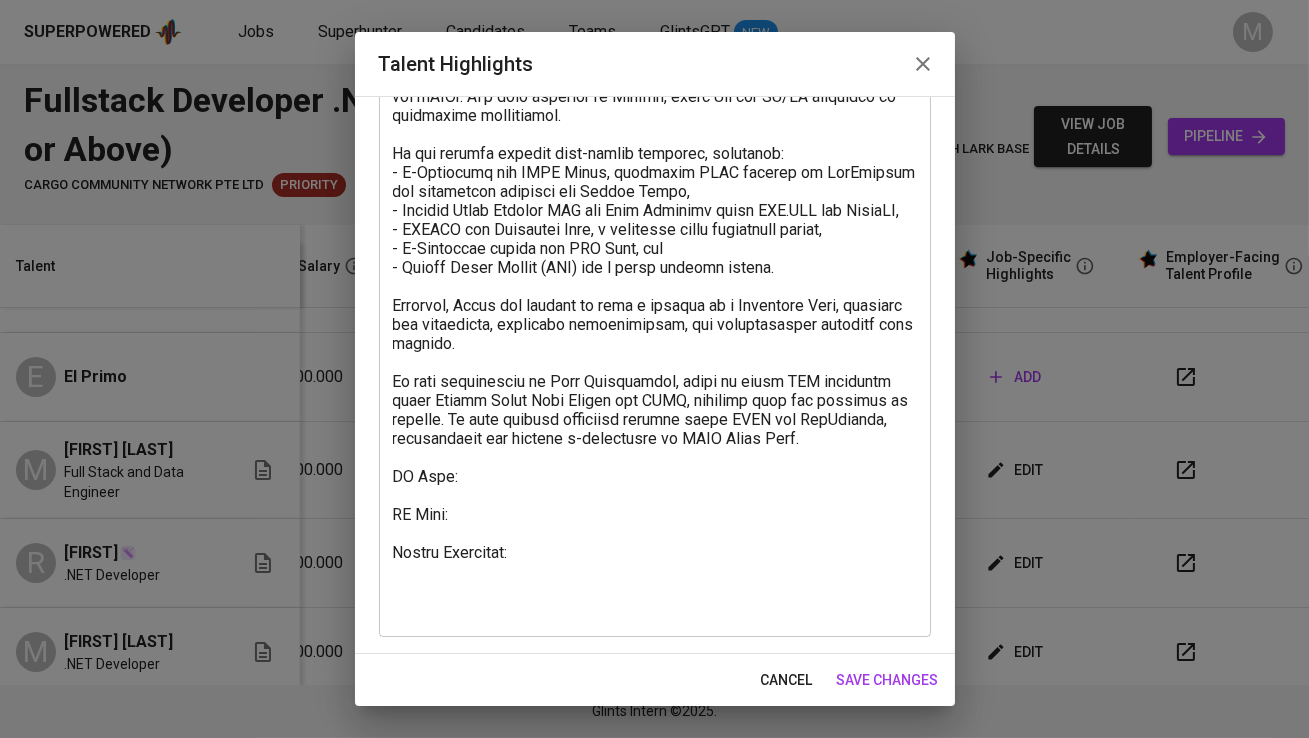 click at bounding box center [655, 248] 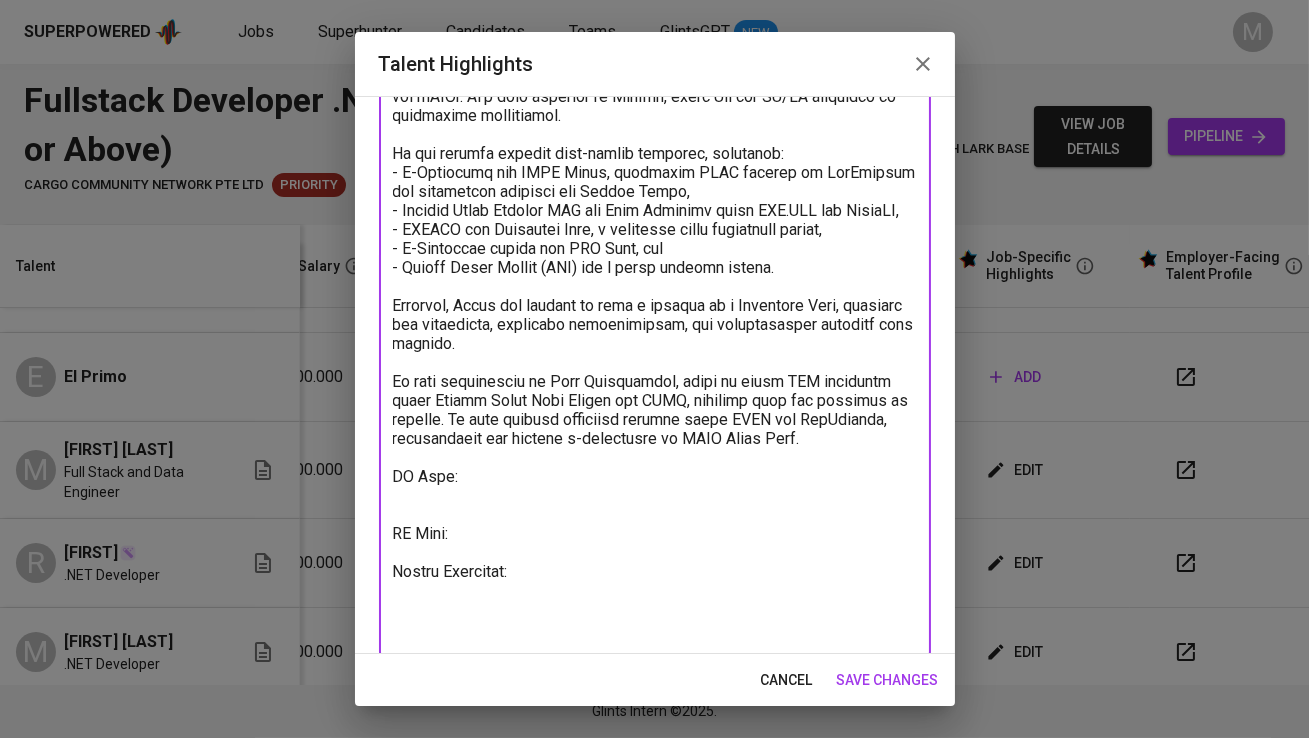 paste on "https://glints.sg.larksuite.com/wiki/UHhZwRUxuib8nlkm4RDl2IlkgId?from=from_copylink" 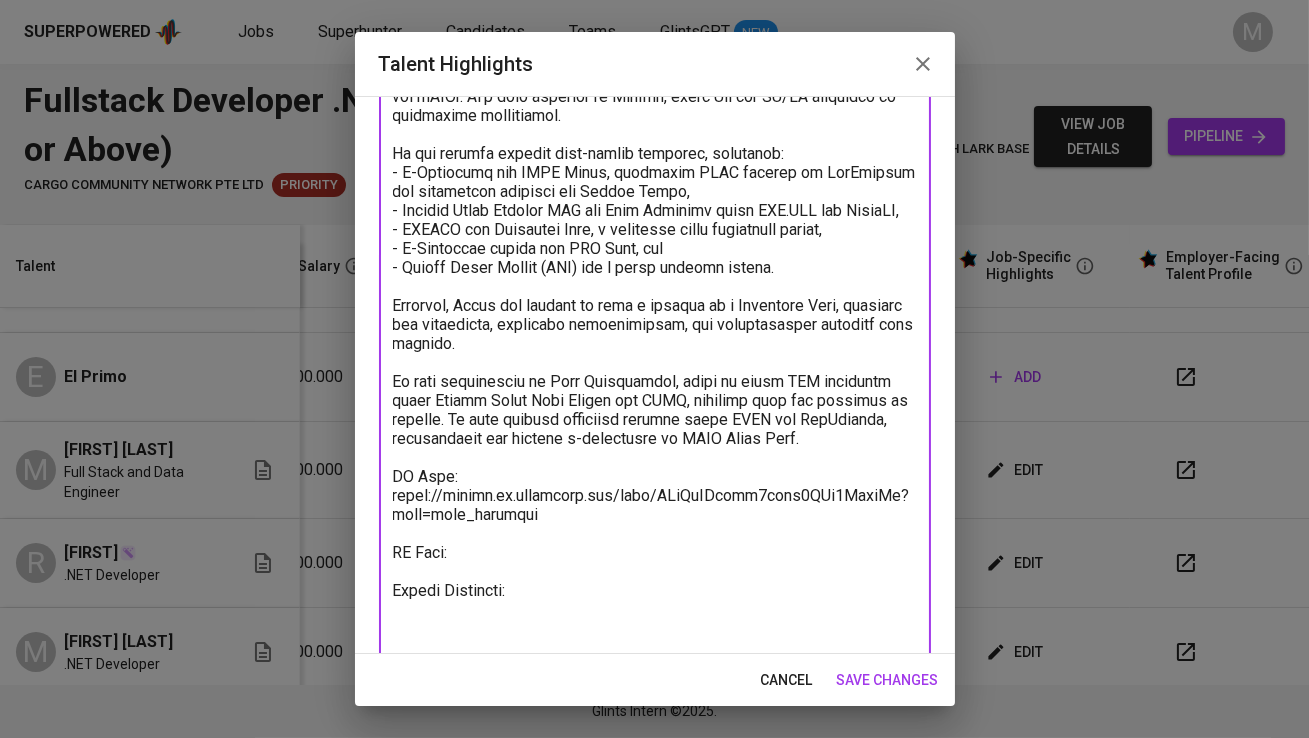click at bounding box center [655, 267] 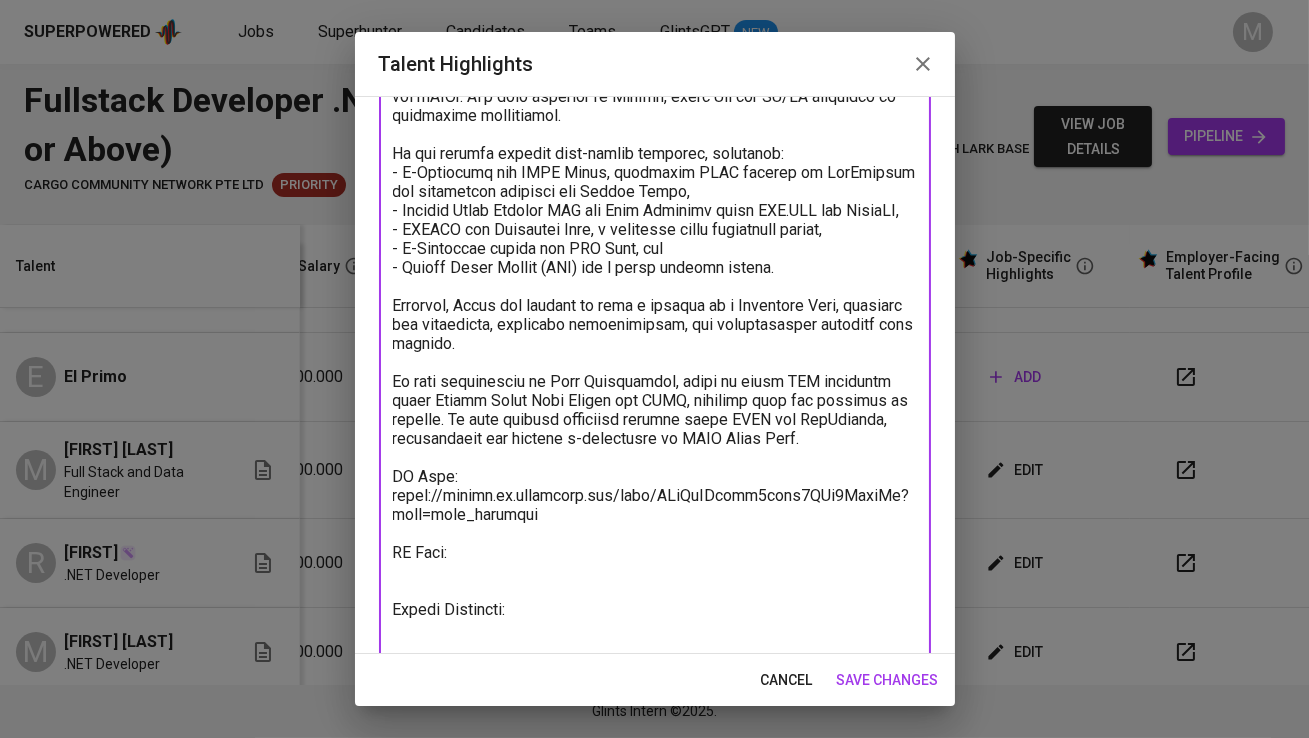 paste on "https://glints.sg.larksuite.com/minutes/obsgz2p921568yd837384f75?from=from_copylink" 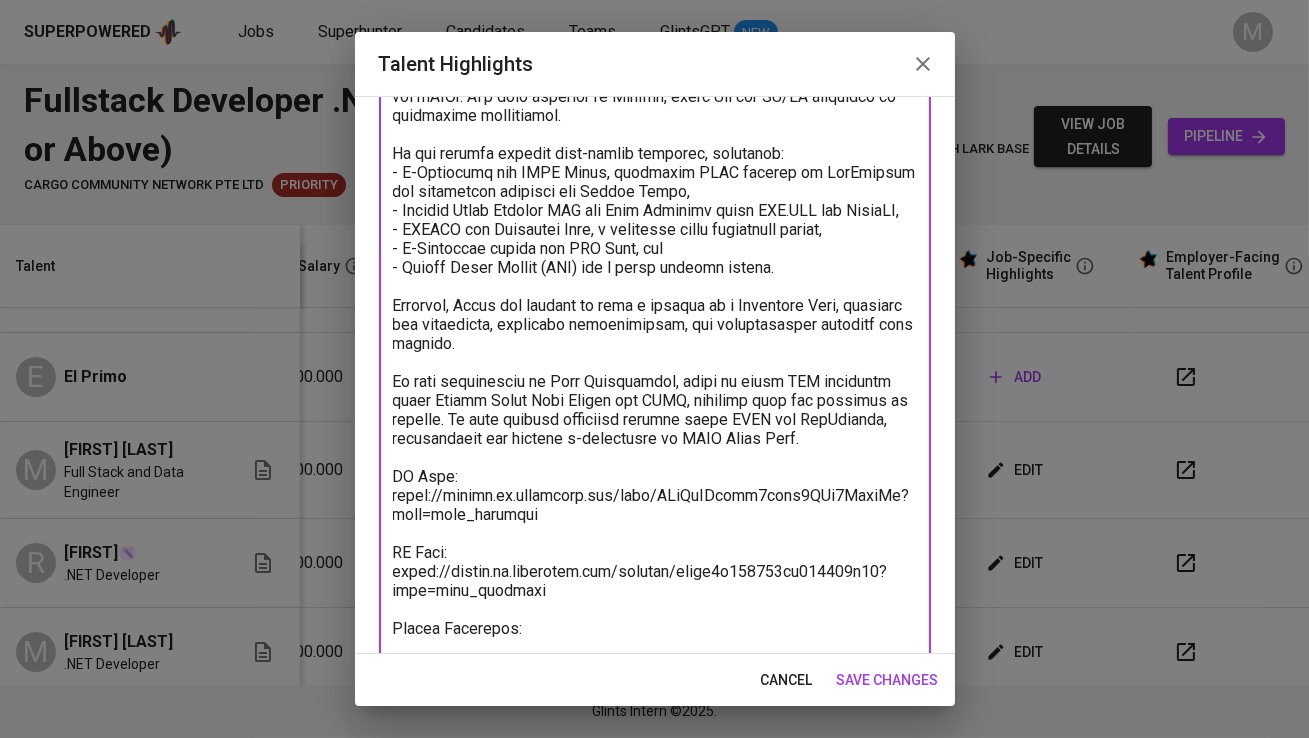scroll, scrollTop: 425, scrollLeft: 0, axis: vertical 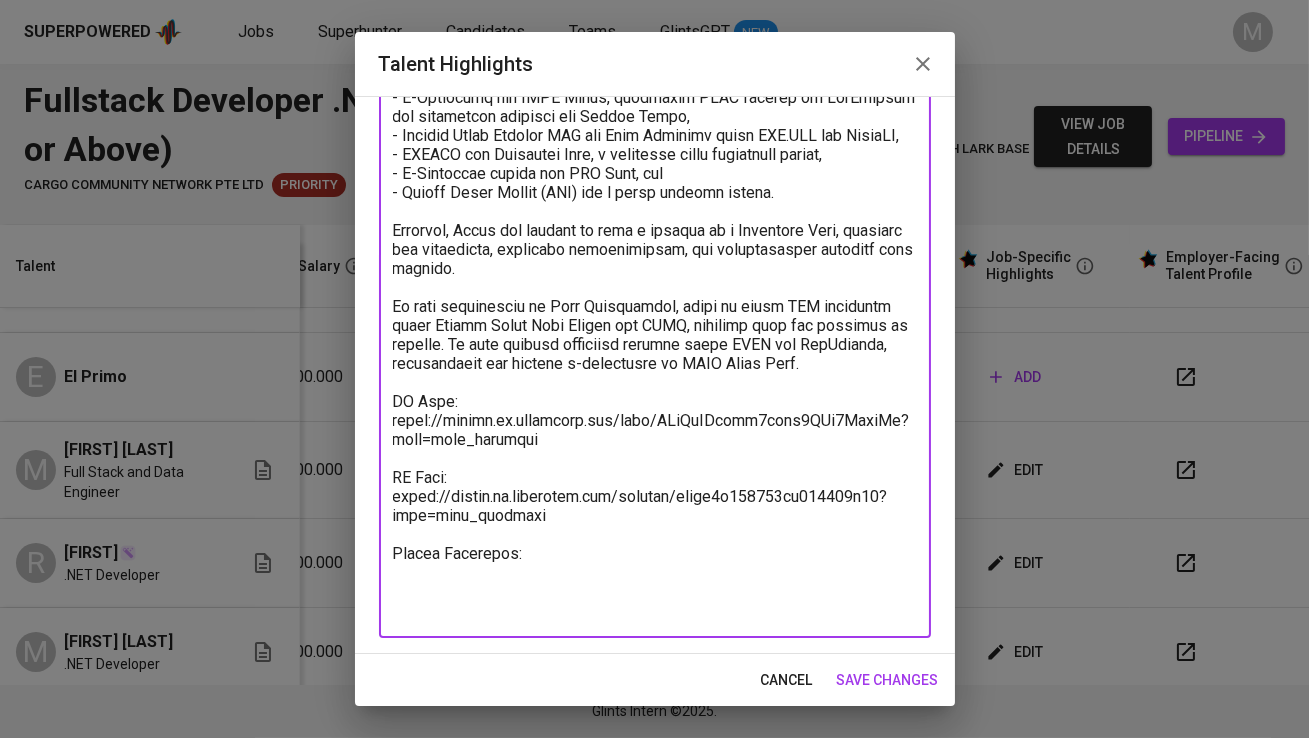 click at bounding box center [655, 211] 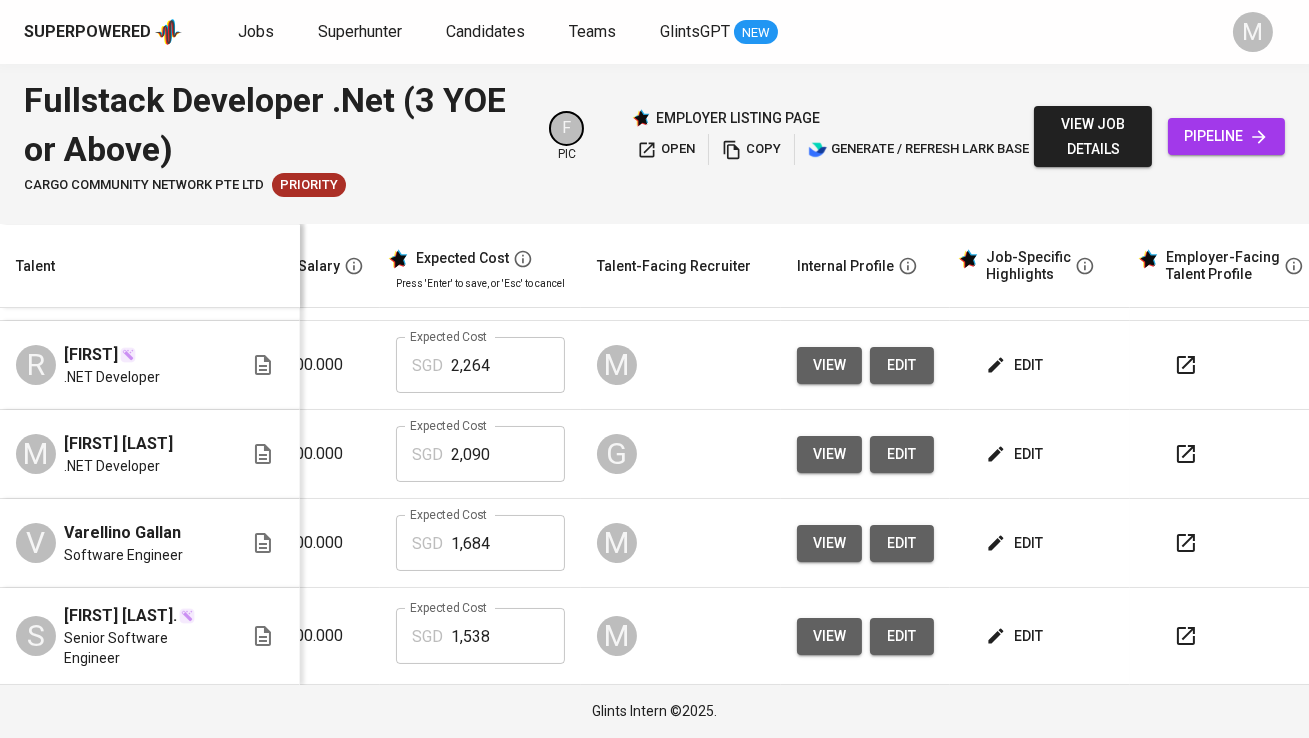 scroll, scrollTop: 309, scrollLeft: 325, axis: both 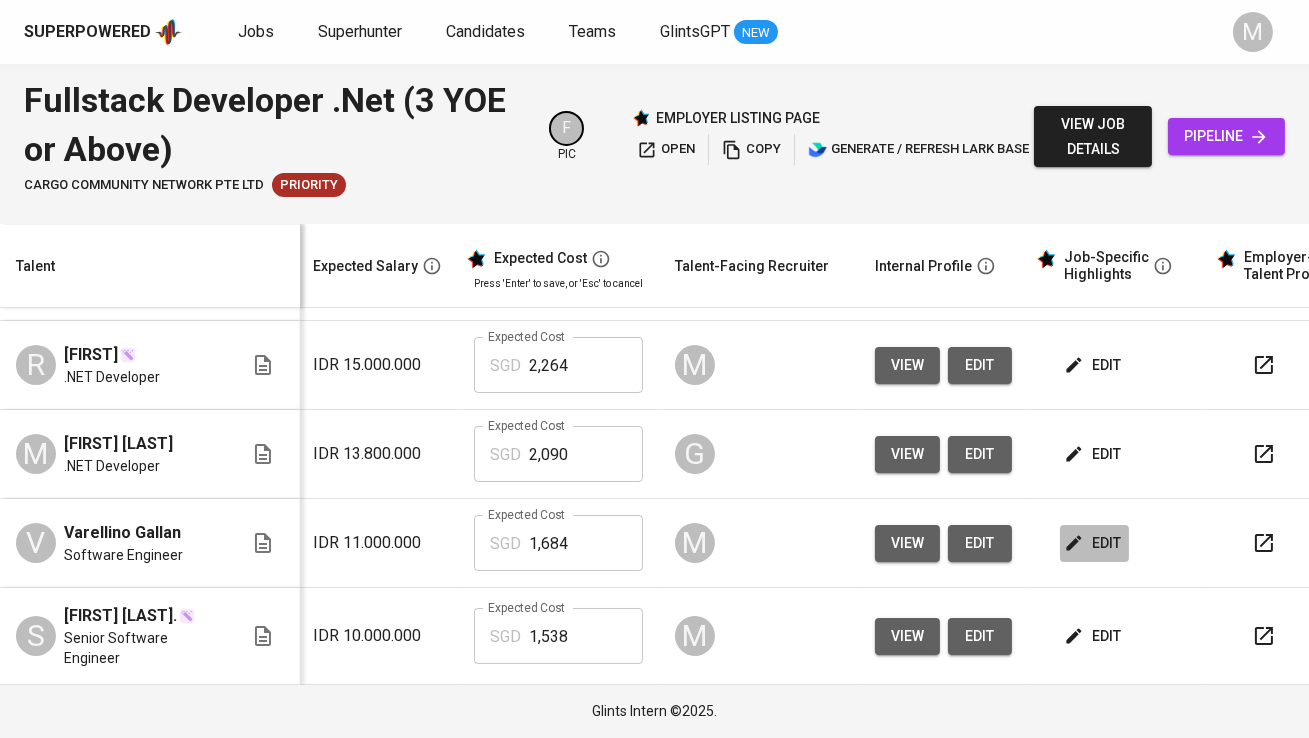 click on "edit" at bounding box center (1094, 543) 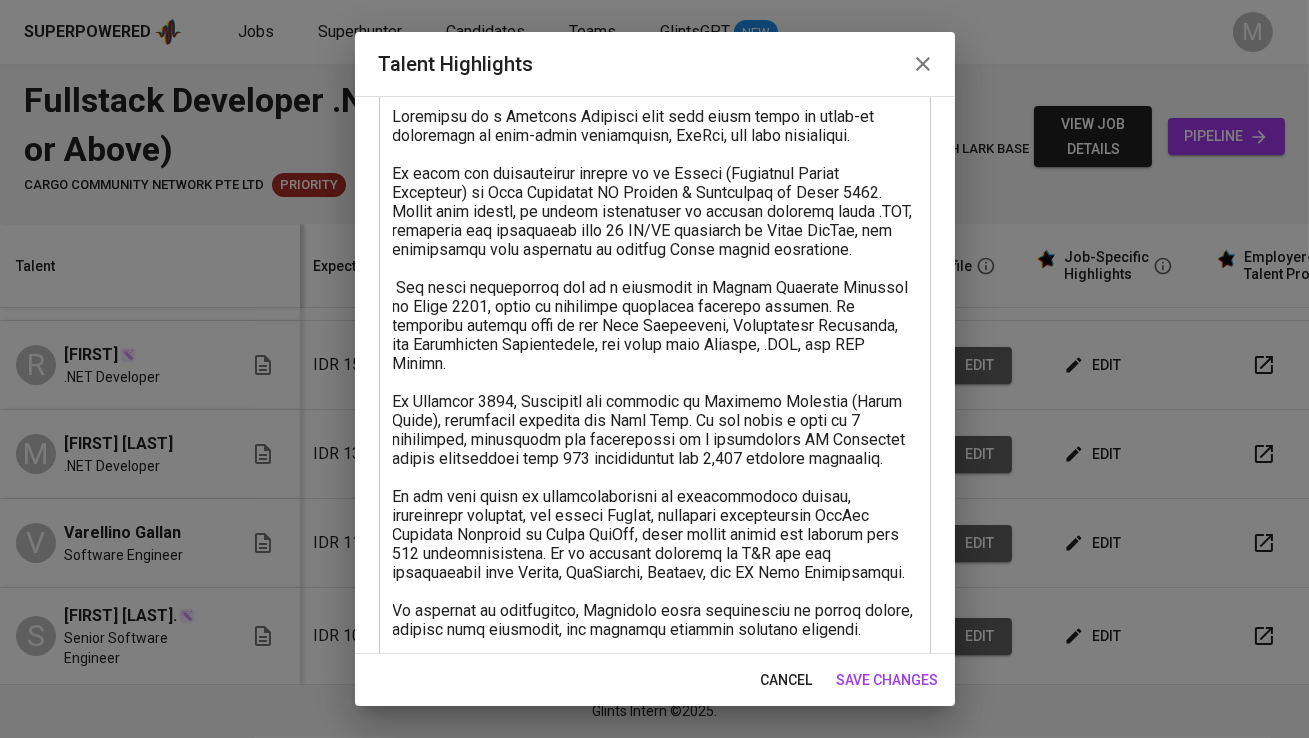 scroll, scrollTop: 483, scrollLeft: 0, axis: vertical 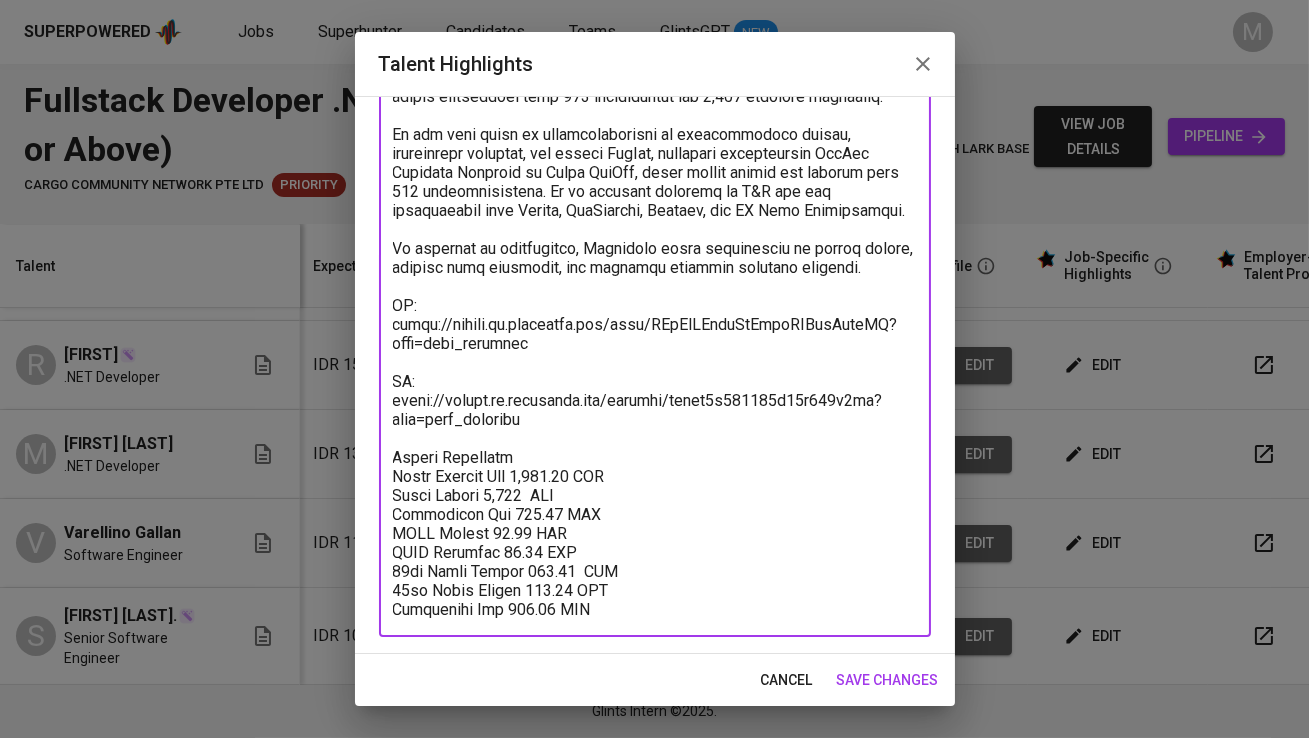 drag, startPoint x: 619, startPoint y: 591, endPoint x: 393, endPoint y: 454, distance: 264.28204 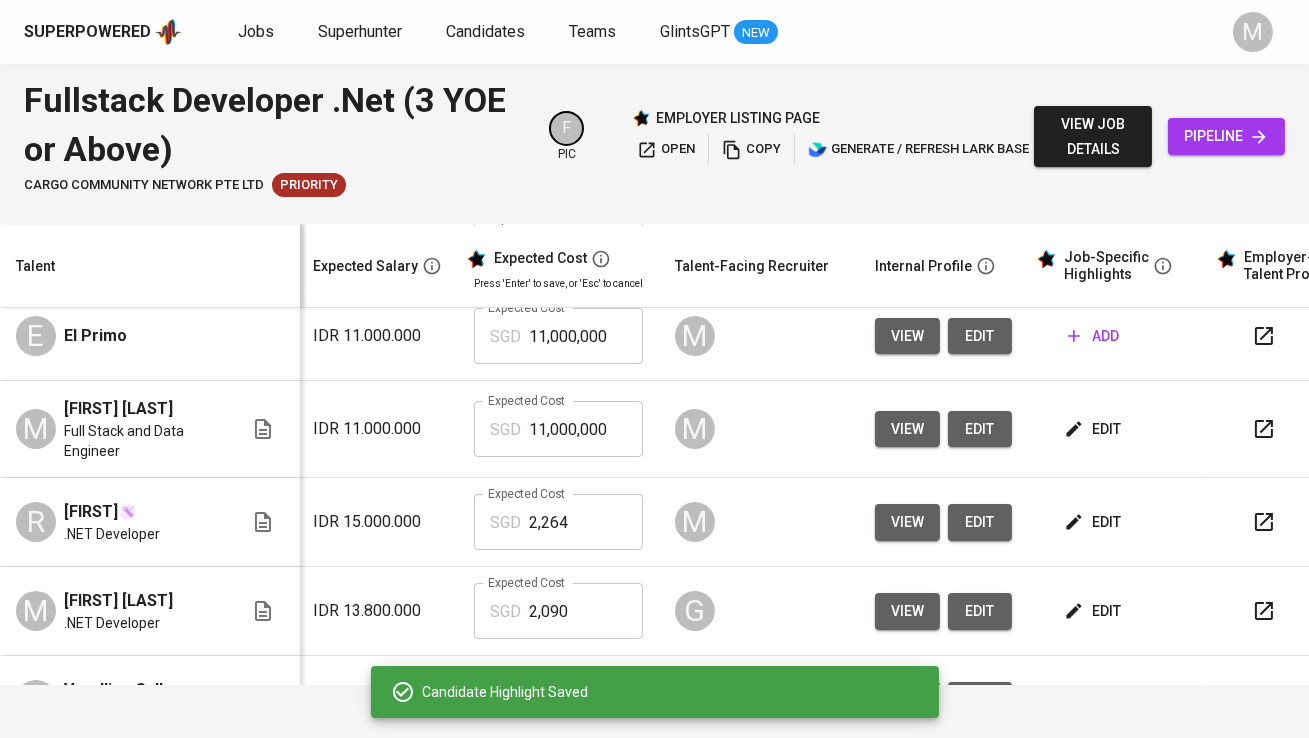 scroll, scrollTop: 101, scrollLeft: 324, axis: both 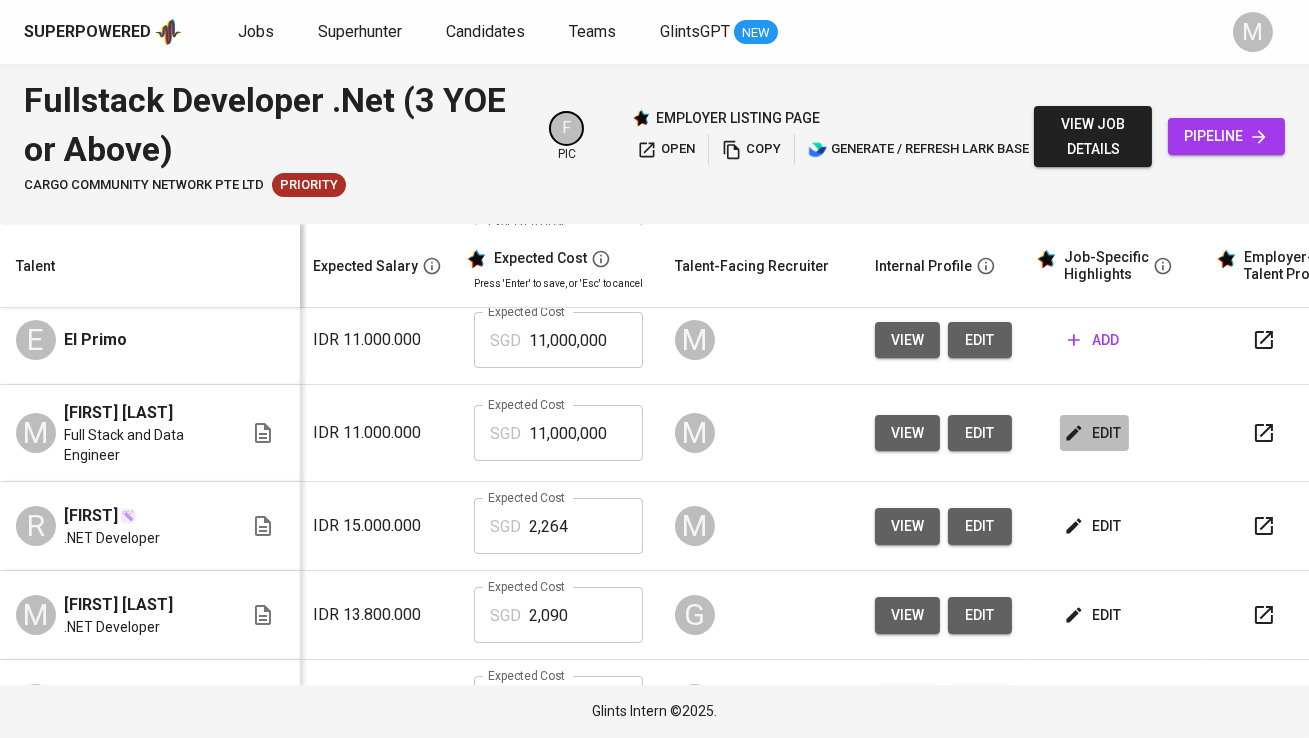 click on "edit" at bounding box center [1094, 433] 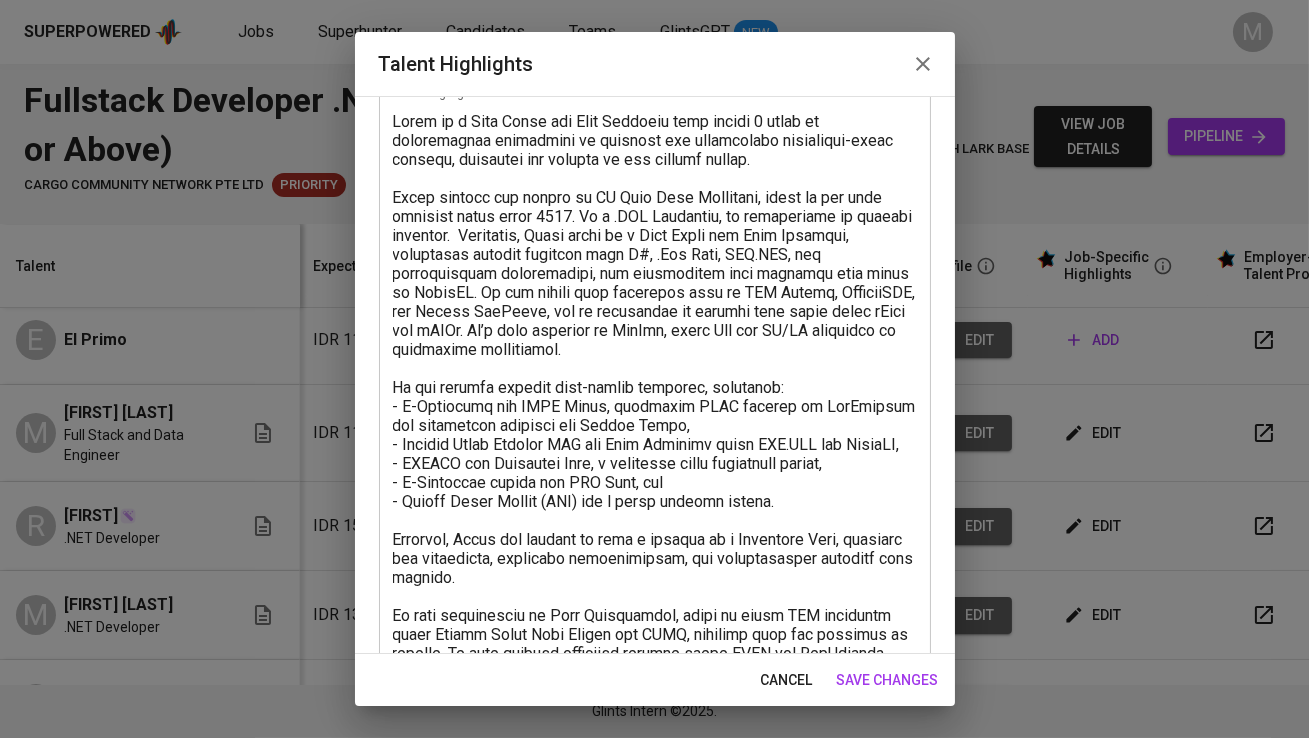 scroll, scrollTop: 425, scrollLeft: 0, axis: vertical 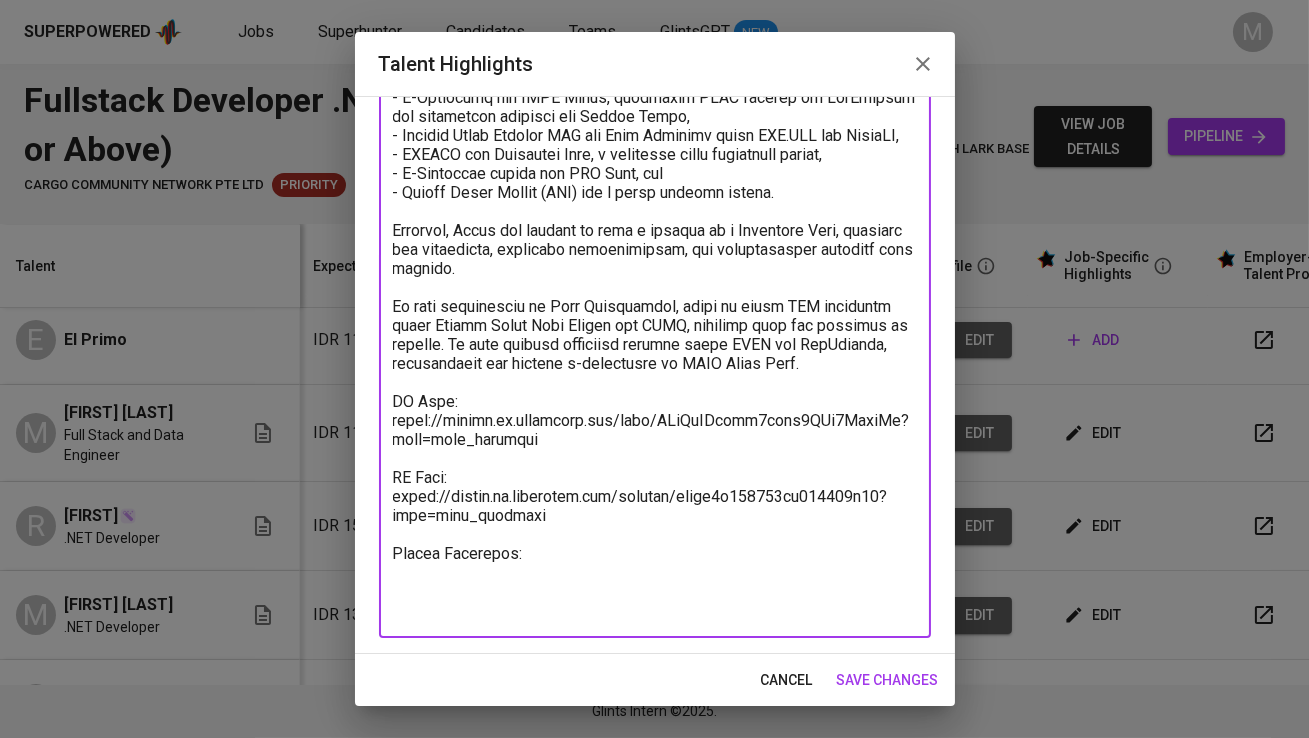 click at bounding box center [655, 211] 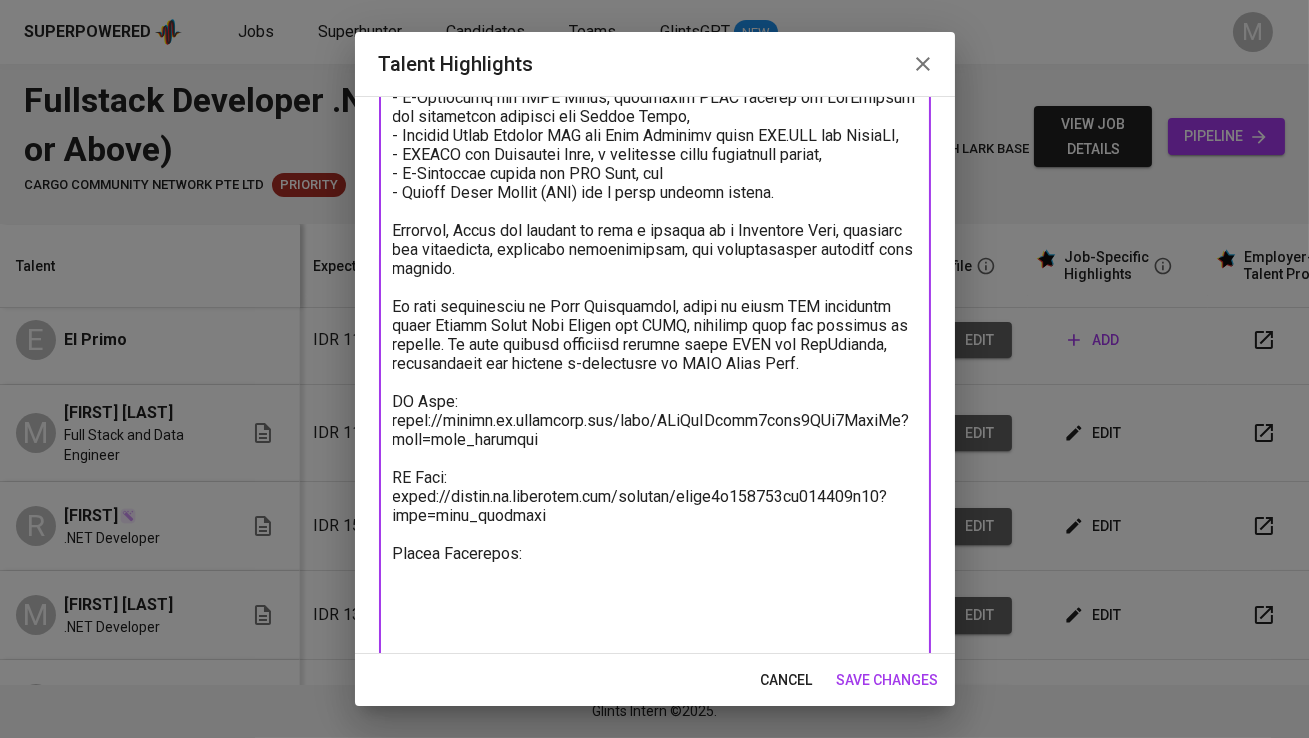 paste on "Total Monthly Fee 1,683.31 SGD
Basic Salary 1,100  SGD
Employment Tax 101.11 SGD
BPJS Health 60.00 SGD
BPJS Manpower 72.02 SGD
13th Month Salary 100.09  SGD
14th Month Salary 100.09 SGD
Management Fee 150.00 SGD" 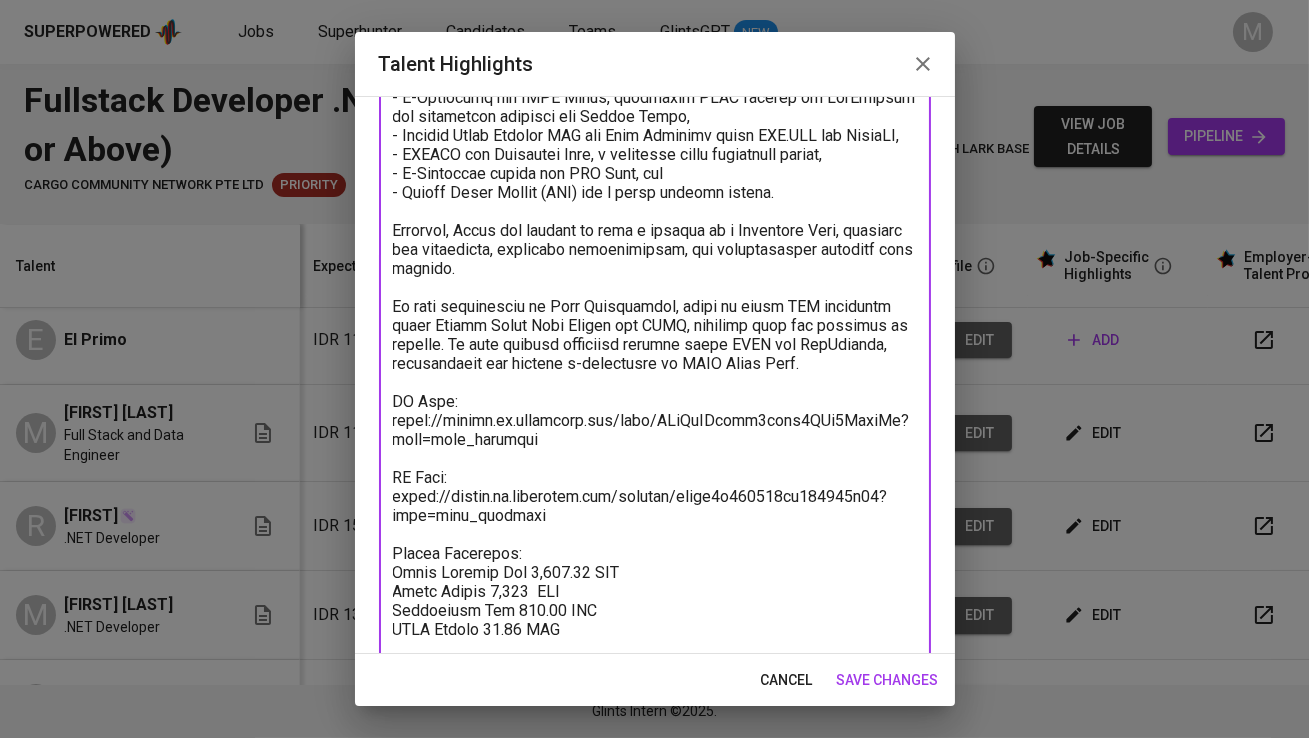 scroll, scrollTop: 505, scrollLeft: 0, axis: vertical 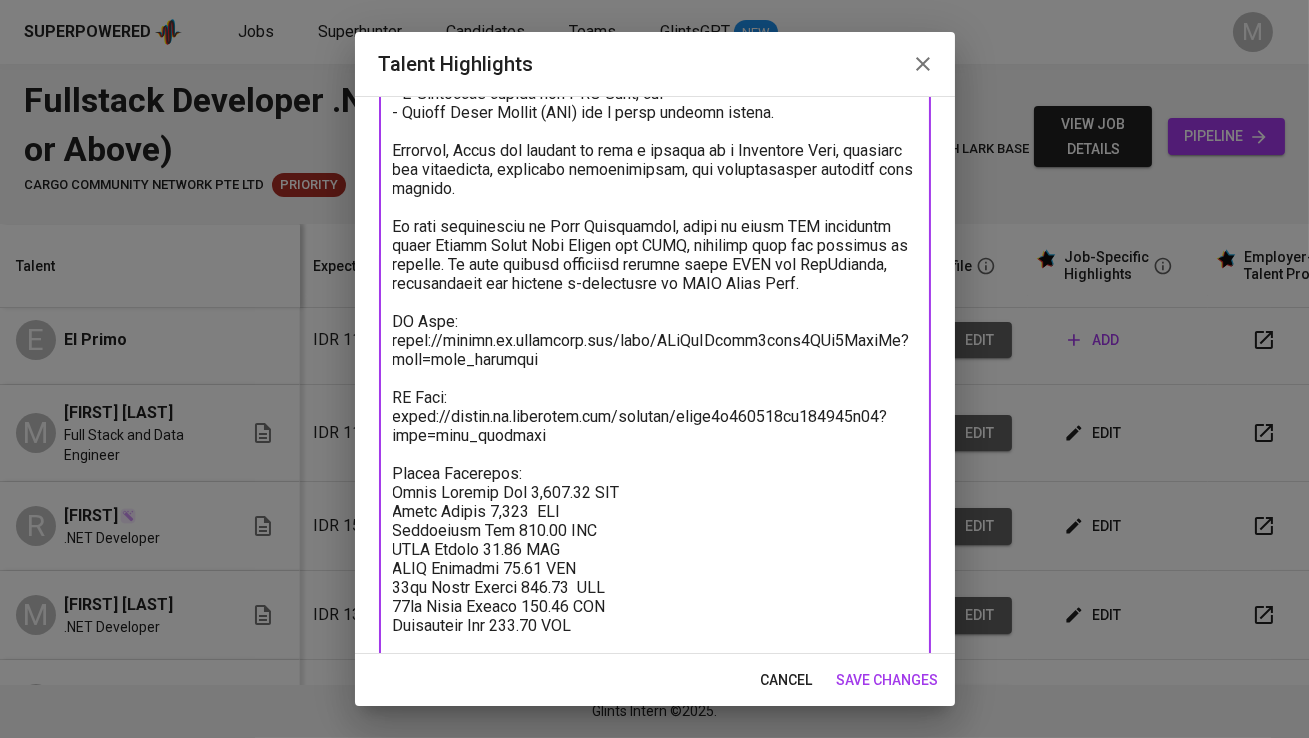 type on "Agung is a Full Stack and Data Engineer with nearly 4 years of professional experience in building and maintaining enterprise-level systems, primarily for clients in the banking sector.
Agung started his career at PT Nawa Data Solutions, where he has held multiple roles since 2021. As a .NET Developer, he contributed to various projects.  Currently, Agung works as a Full Stack and Data Engineer, developing backend services with C#, .Net Core, ASP.NET, and microservices architecture, and integrating with frontend apps built in ReactJS. He has worked with databases such as SQL Server, PostgreSQL, and Google BigQuery, and is proficient in writing unit tests using xUnit and tSQLt. He’s also involved in DevOps, using Git and CI/CD pipelines to streamline deployments.
He has handled several high-impact projects, including:
- E-Statement for CIMB Niaga, migrating SSRS reports to DevExpress and automating delivery via Google Cloud,
- Digital Sales Toolkit CRM for Bank Mayapada using ASP.NET and ReactJS,
- ONEFCC..." 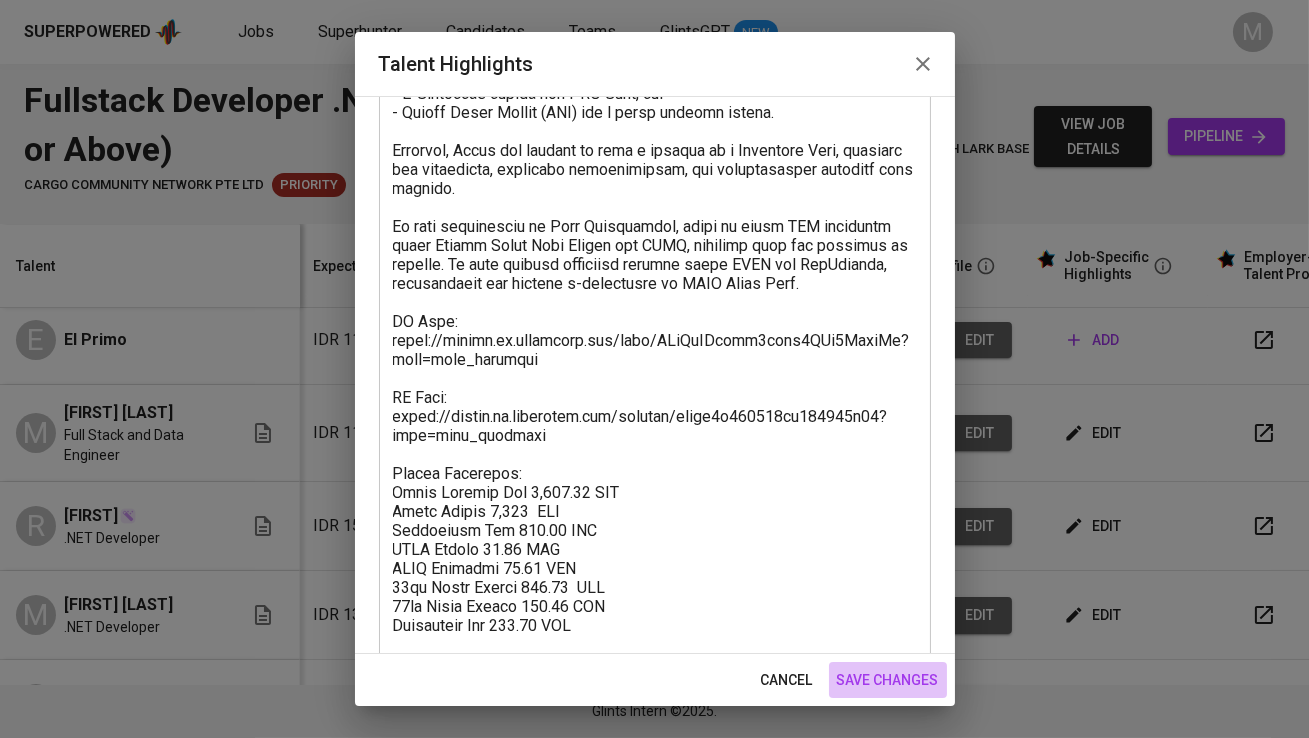 click on "save changes" at bounding box center (888, 680) 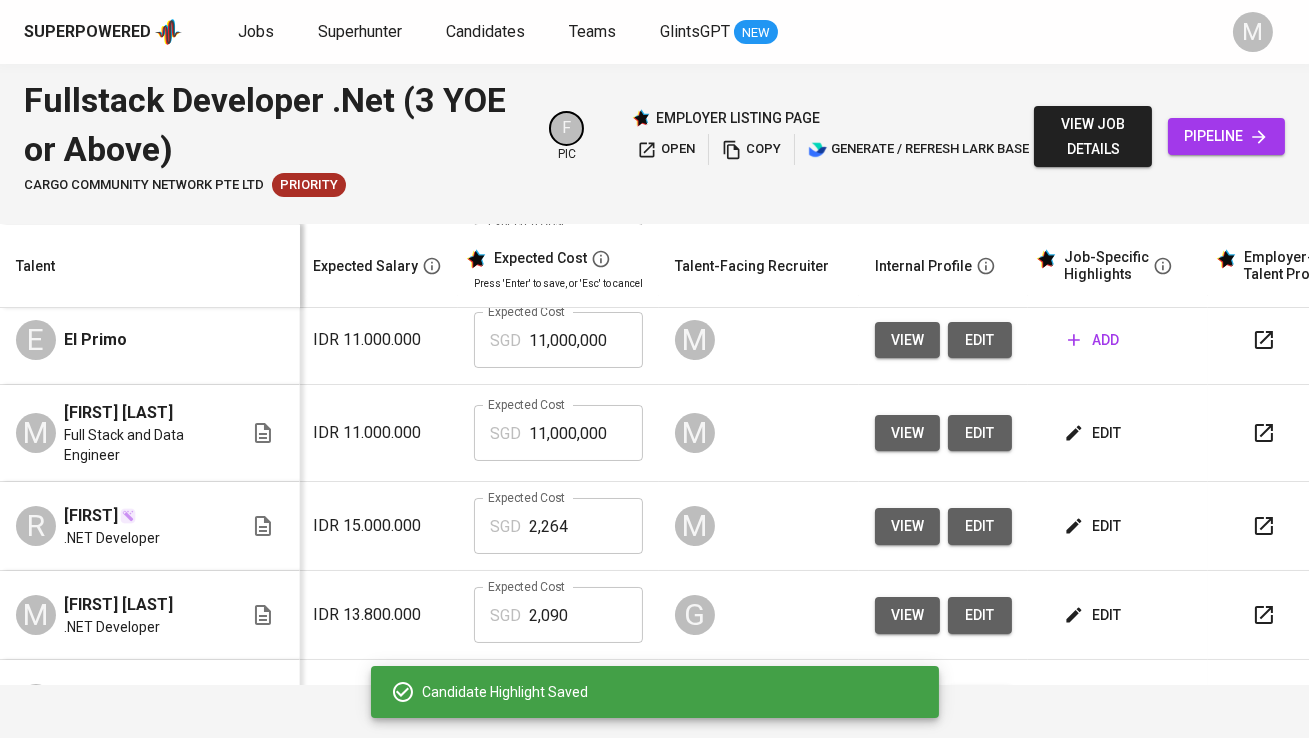 click on "11,000,000" at bounding box center (586, 433) 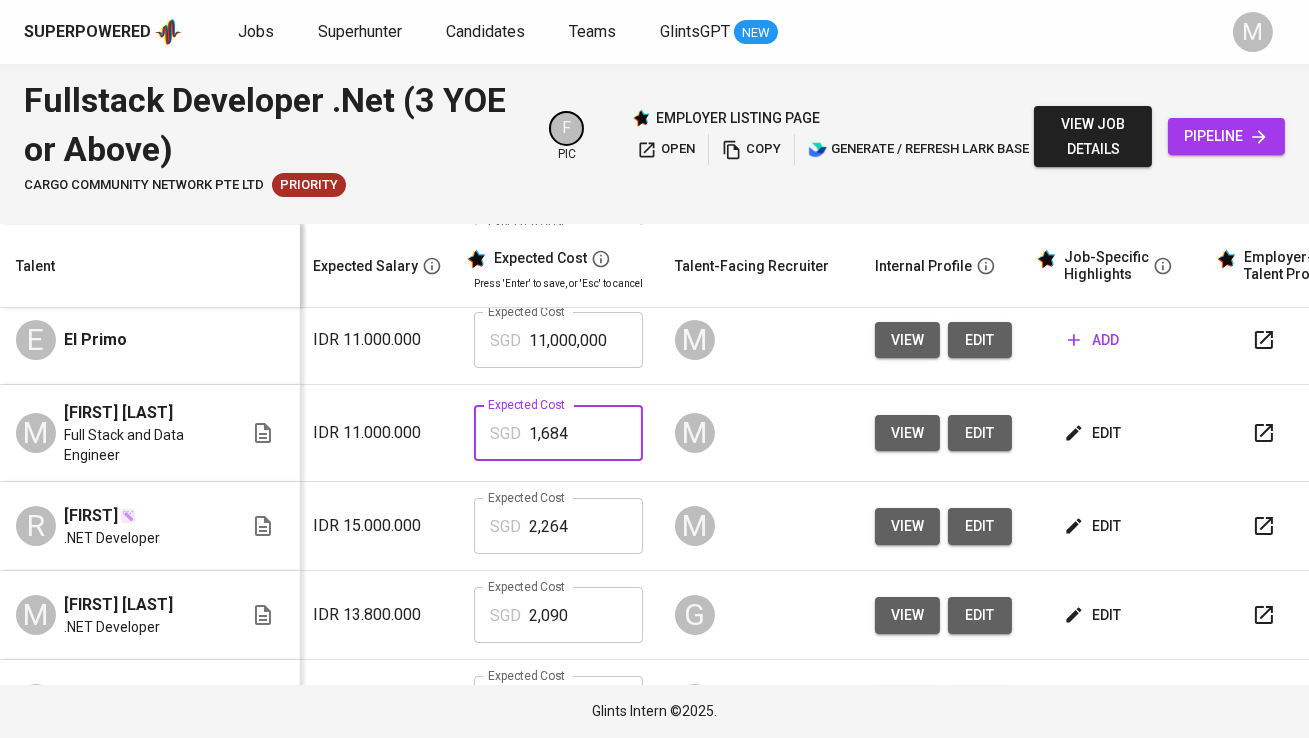 type on "1,684" 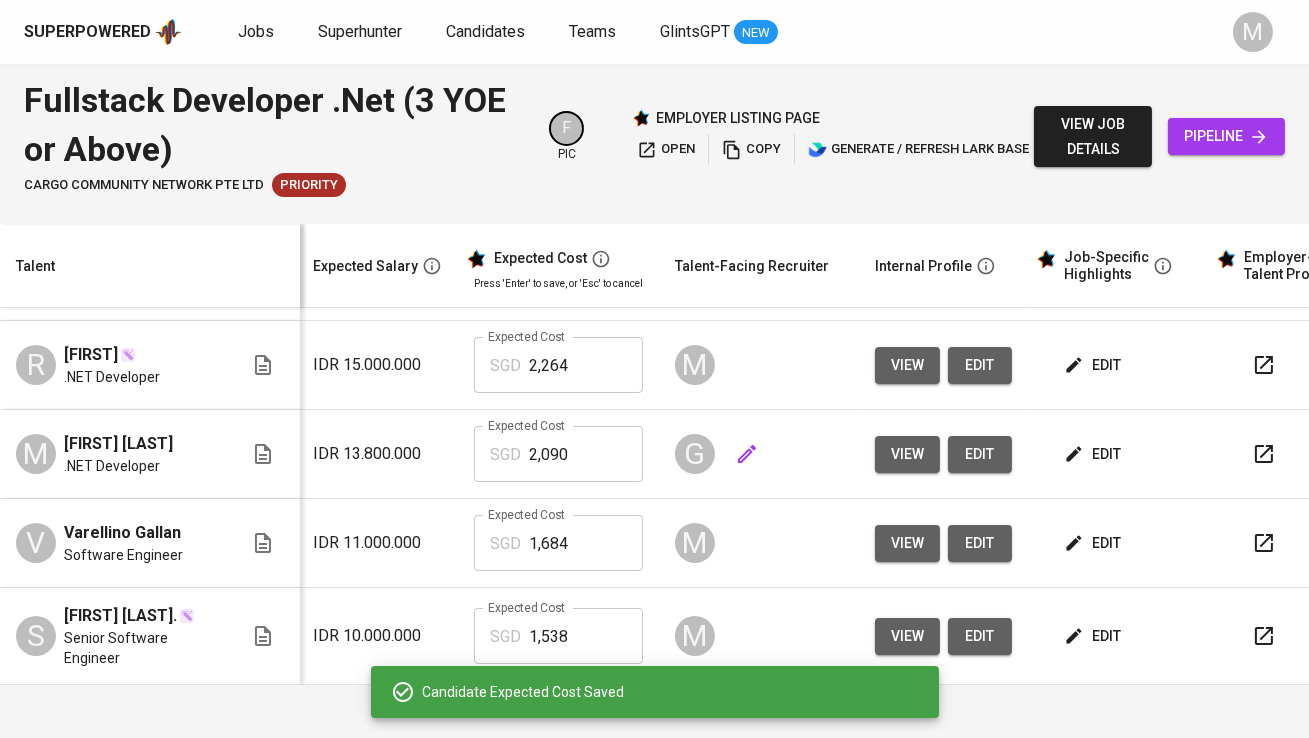 scroll, scrollTop: 309, scrollLeft: 235, axis: both 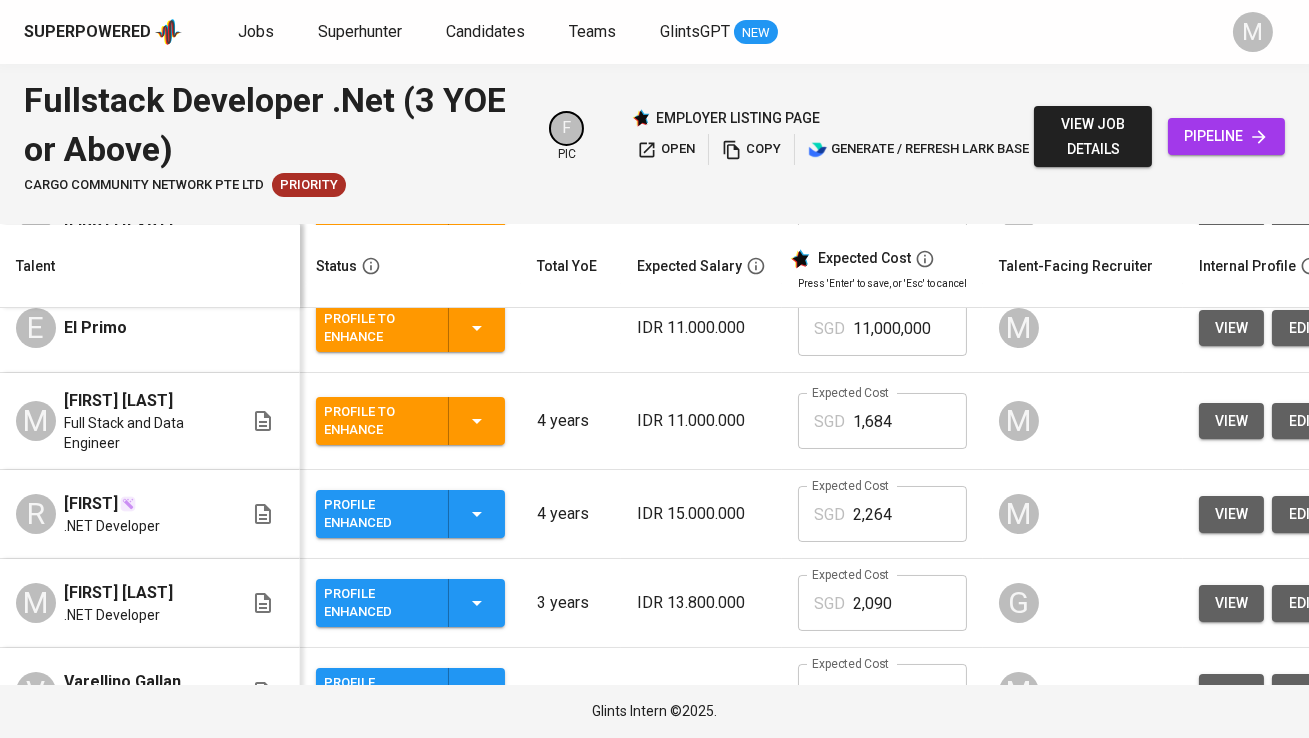 click on "Profile to Enhance" at bounding box center (378, 421) 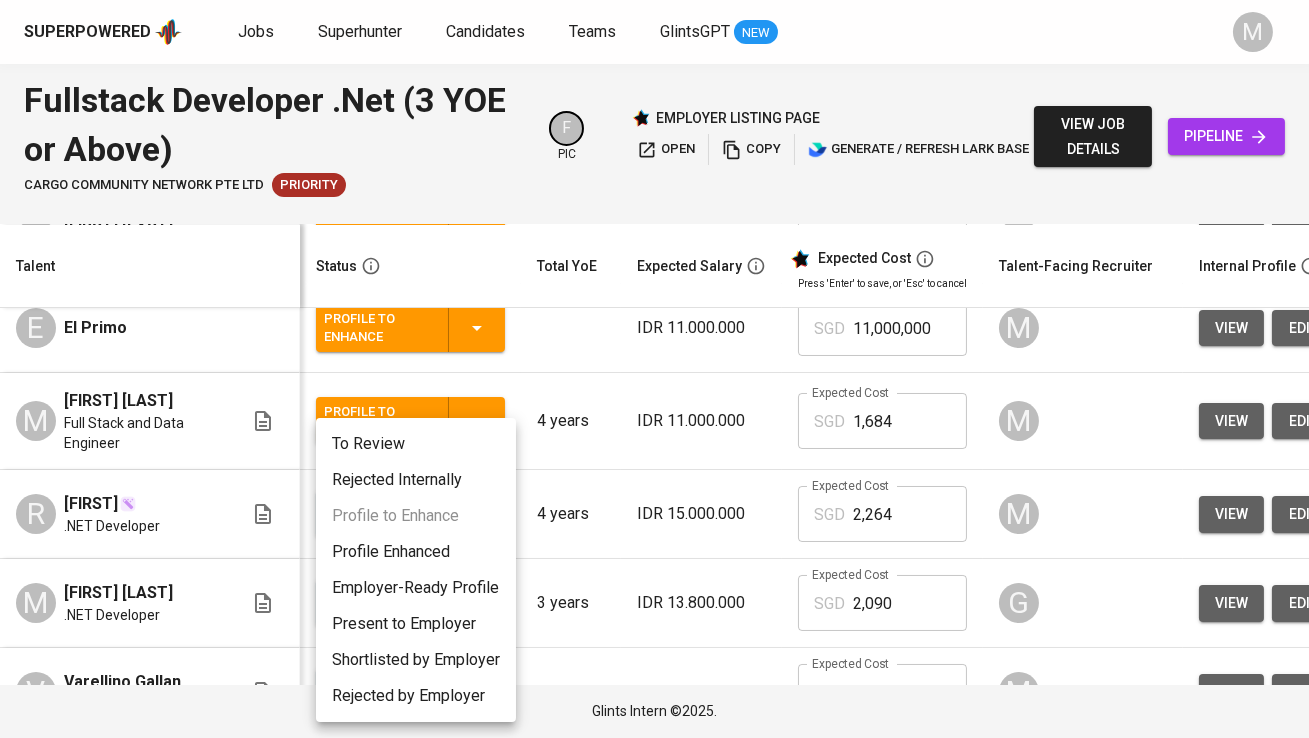 click on "Profile Enhanced" at bounding box center (416, 552) 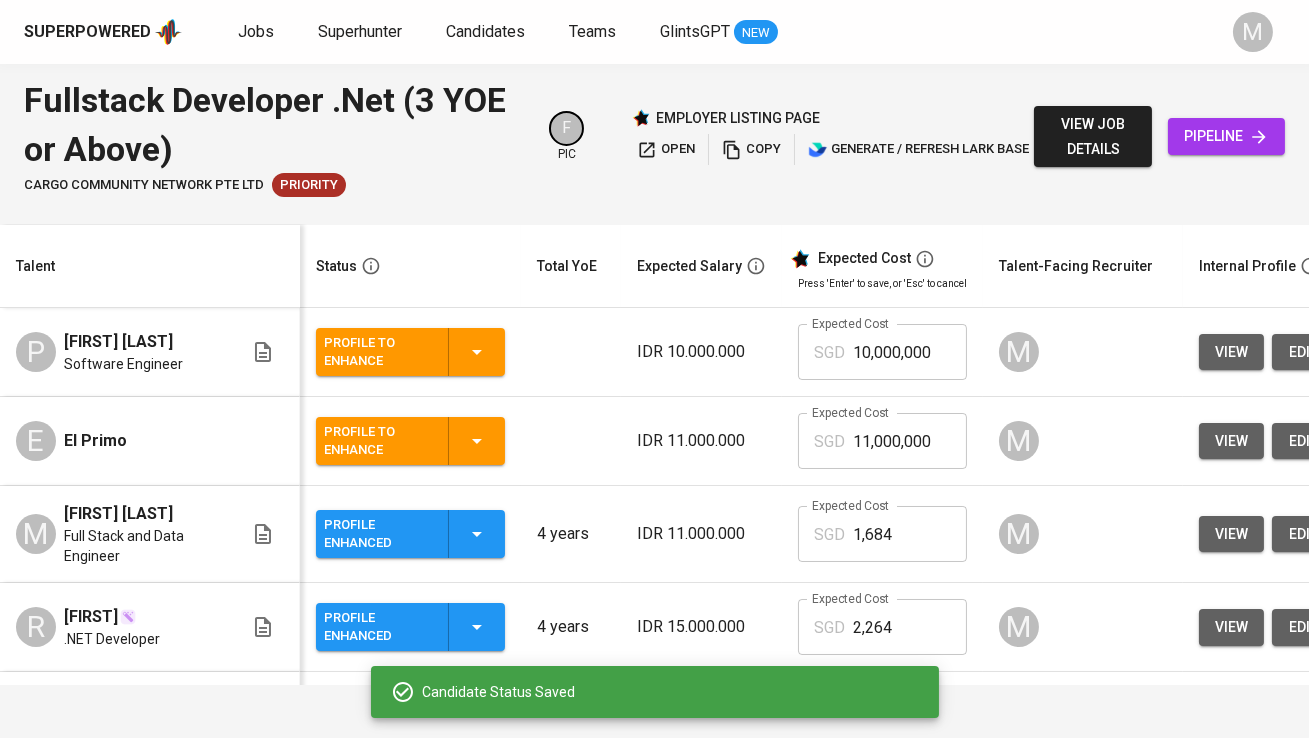 scroll, scrollTop: 0, scrollLeft: 64, axis: horizontal 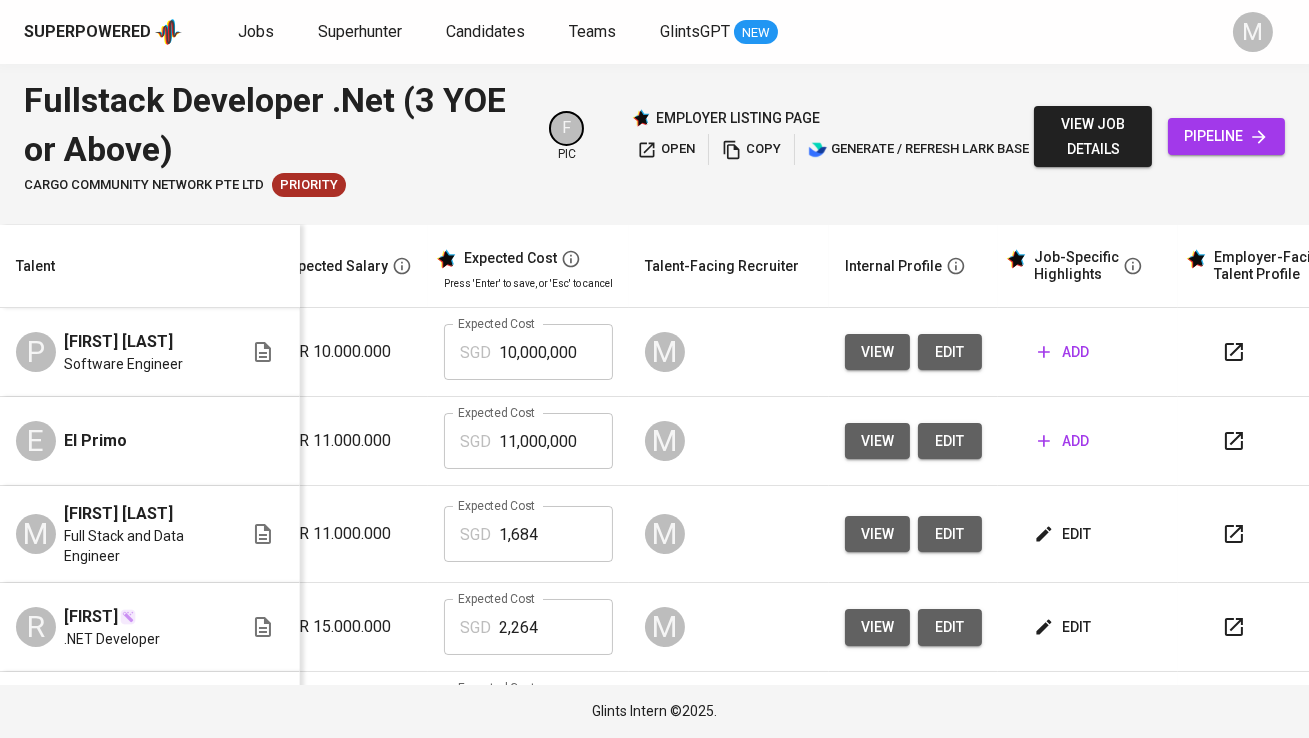 click on "add" at bounding box center (1063, 441) 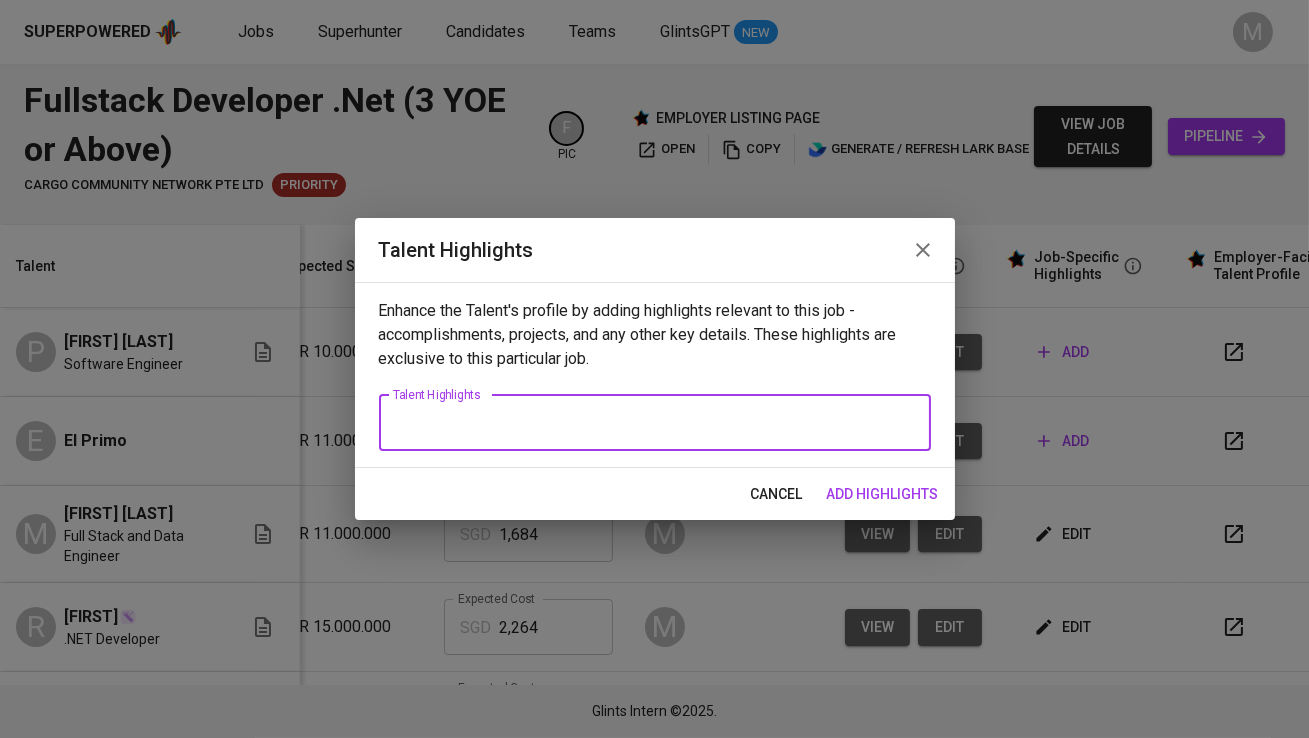 click at bounding box center (655, 422) 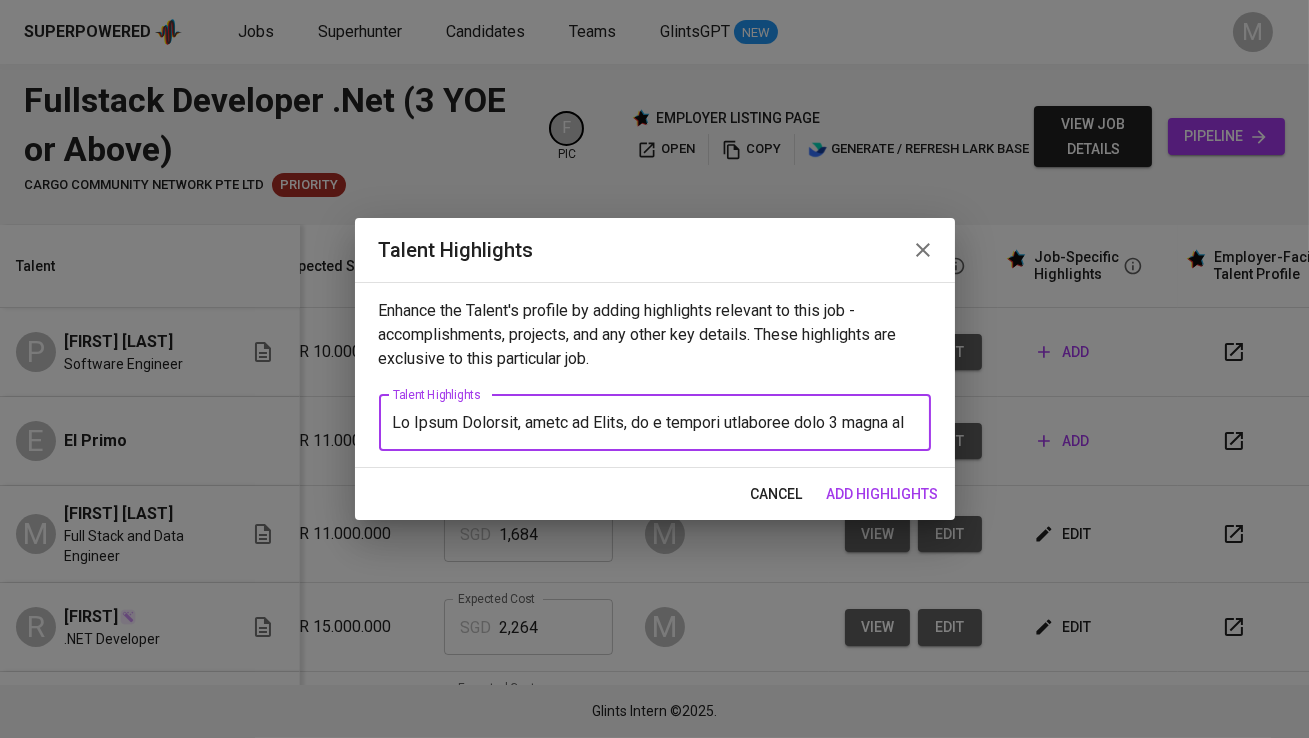scroll, scrollTop: 68, scrollLeft: 0, axis: vertical 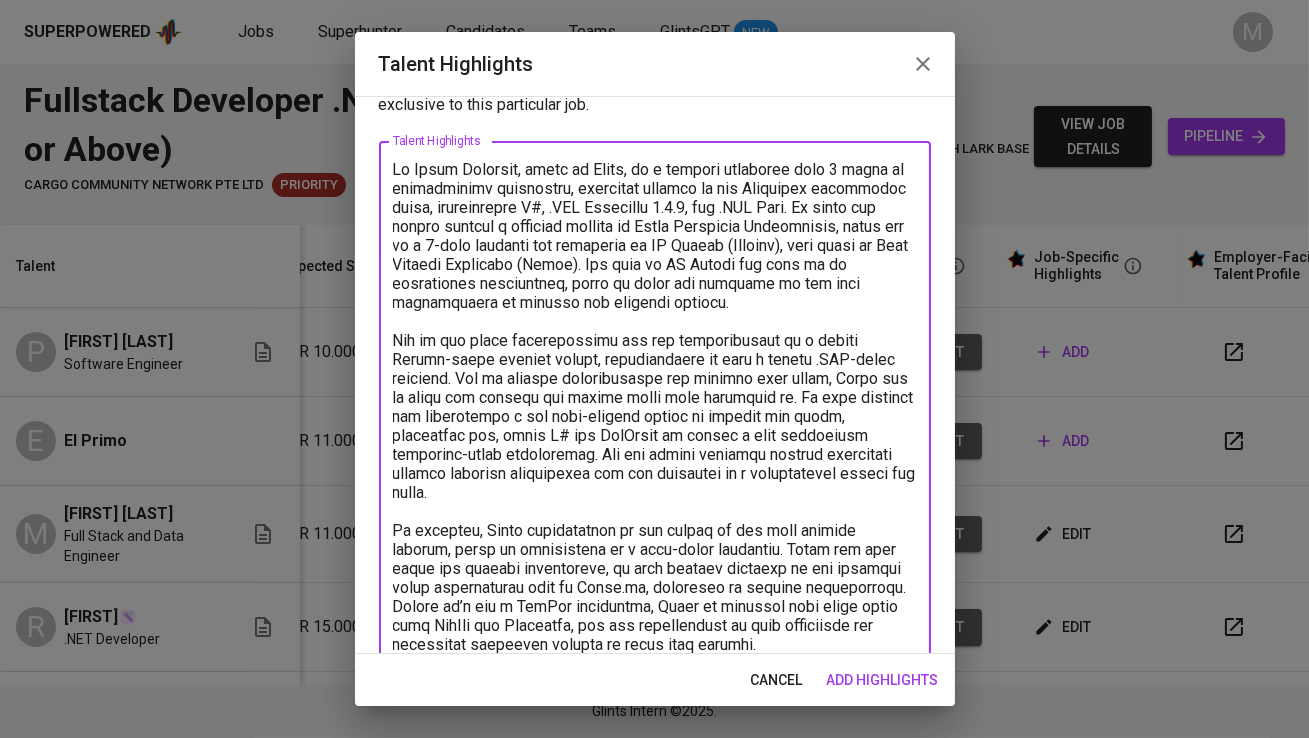 type on "El Primo Gemilang, known as Primo, is a backend developer with 3 years of professional experience, primarily focused on the Microsoft technology stack, particularly C#, .NET Framework 4.7.2, and .NET Core. He began his career through a bootcamp program at Mitra Integrasi Informatika, which led to a 3-year contract and placement at PT Taspen (Persero), also known as Dana Pensiun Indonesia (Dapen). His role at PT Taspen was part of an outsourcing arrangement, where he spent the majority of his time contributing to several key internal systems.
One of his major contributions was the reengineering of a legacy Python-based pension system, transitioning it into a modern .NET-based platform. Due to limited documentation and unclear data flows, Primo had to learn and rebuild the system while also improving it. He also designed and implemented a new auto-payment system to replace the older, unreliable one, using C# and WinForms to create a more consistent scheduler-based application. The new system improved revenu..." 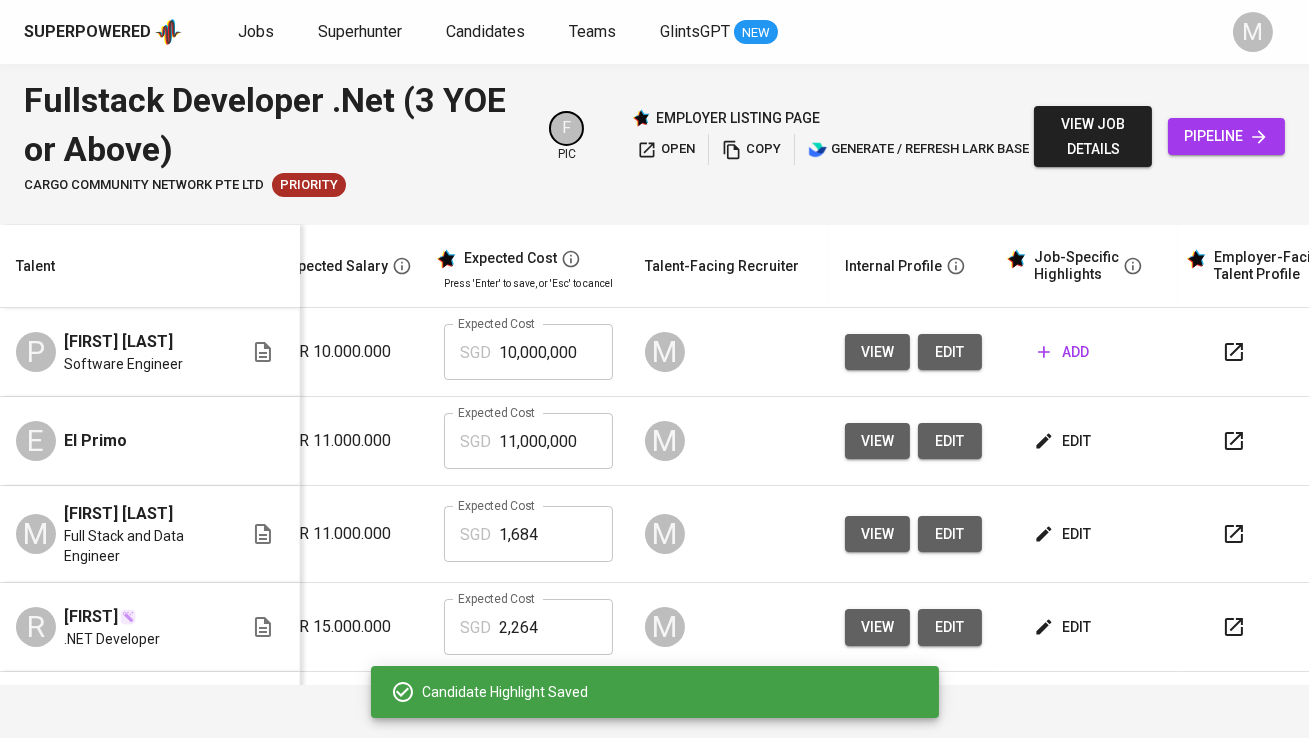 click on "edit" at bounding box center [950, 441] 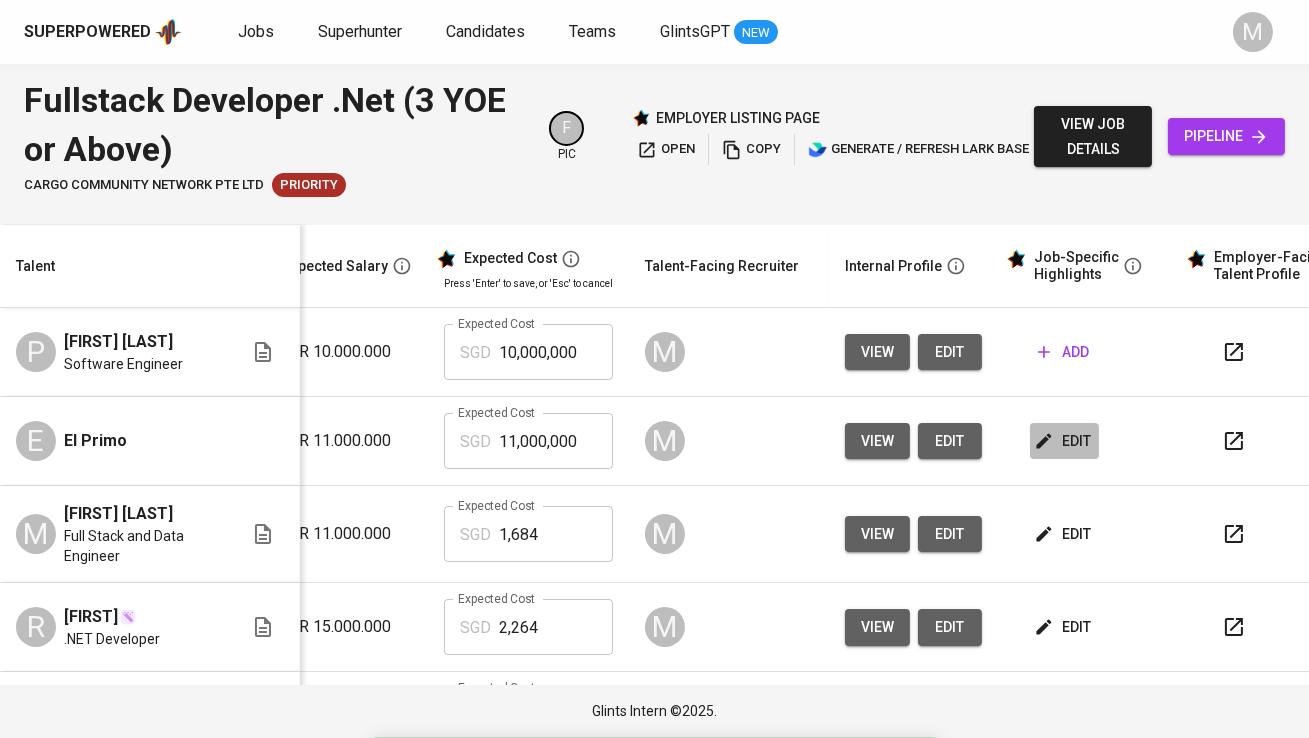 click on "edit" at bounding box center (1064, 441) 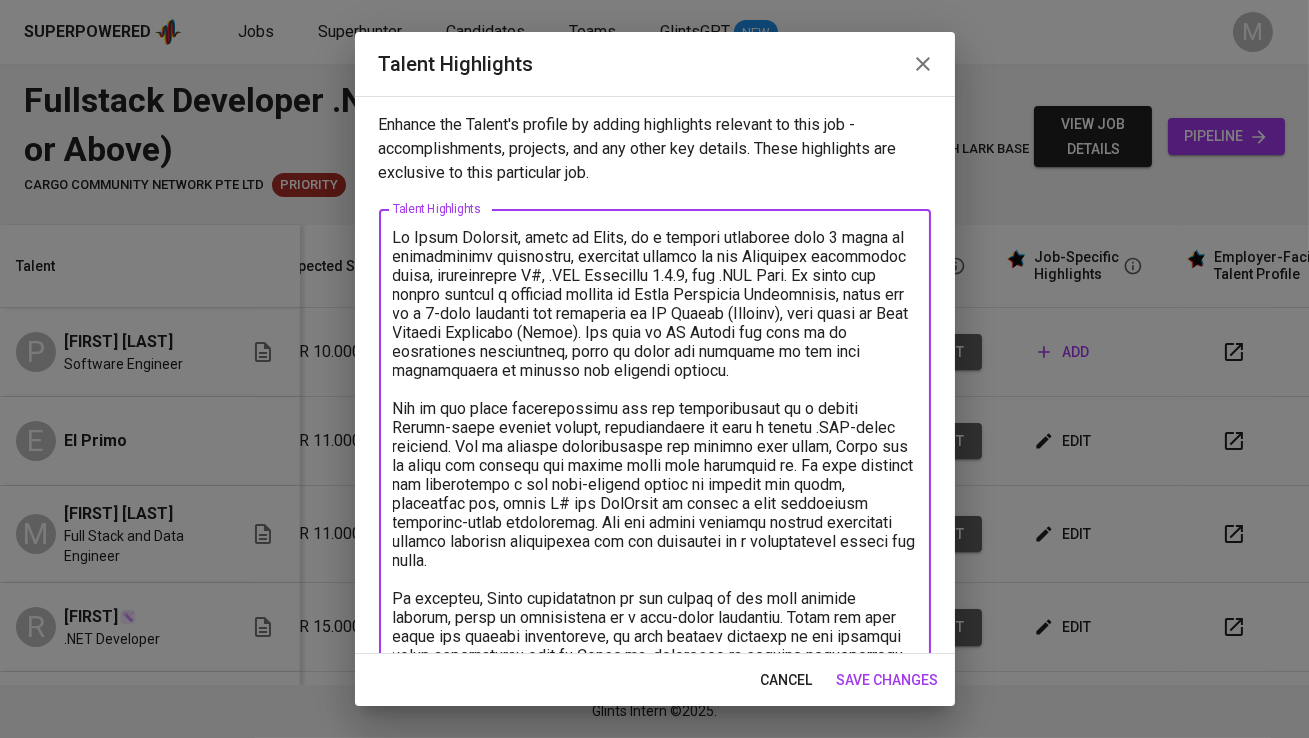drag, startPoint x: 598, startPoint y: 236, endPoint x: 360, endPoint y: 232, distance: 238.03362 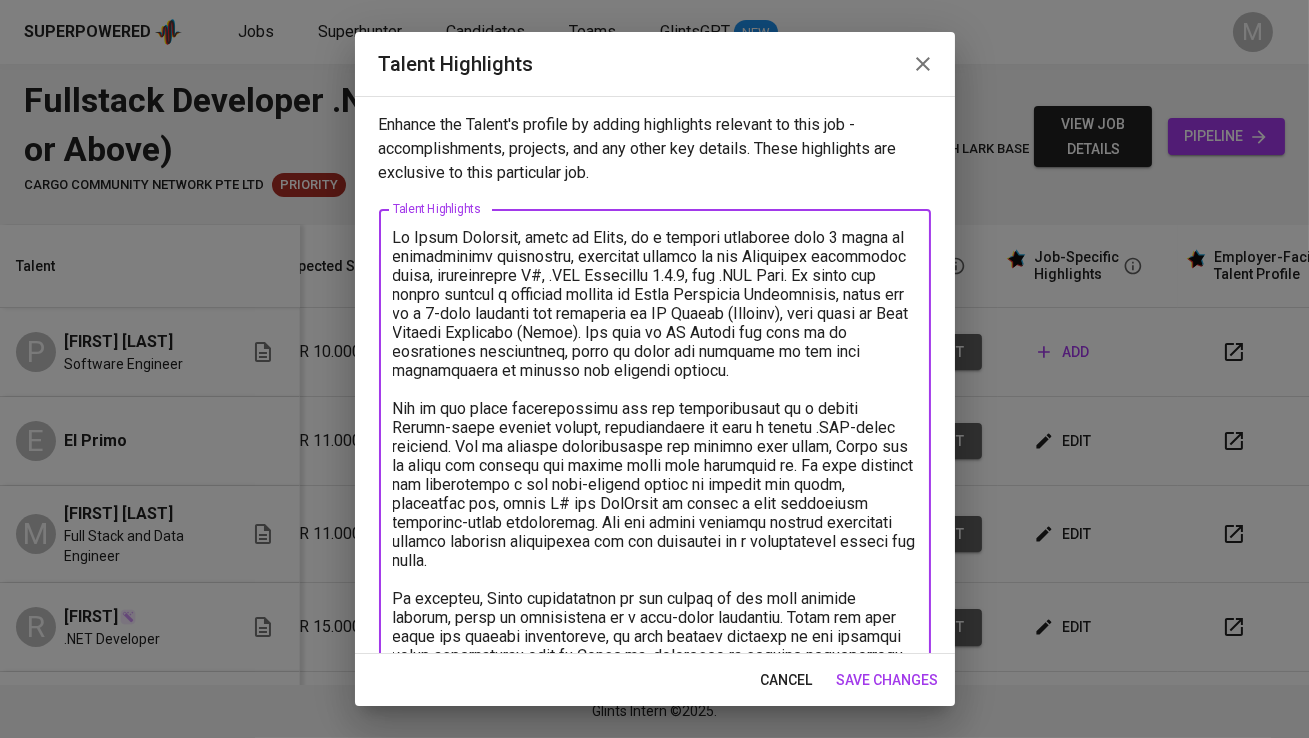 click on "Enhance the Talent's profile by adding highlights relevant to this job - accomplishments, projects, and any other key details. These highlights are exclusive to this particular job. Talent Highlights x Talent Highlights" at bounding box center (655, 375) 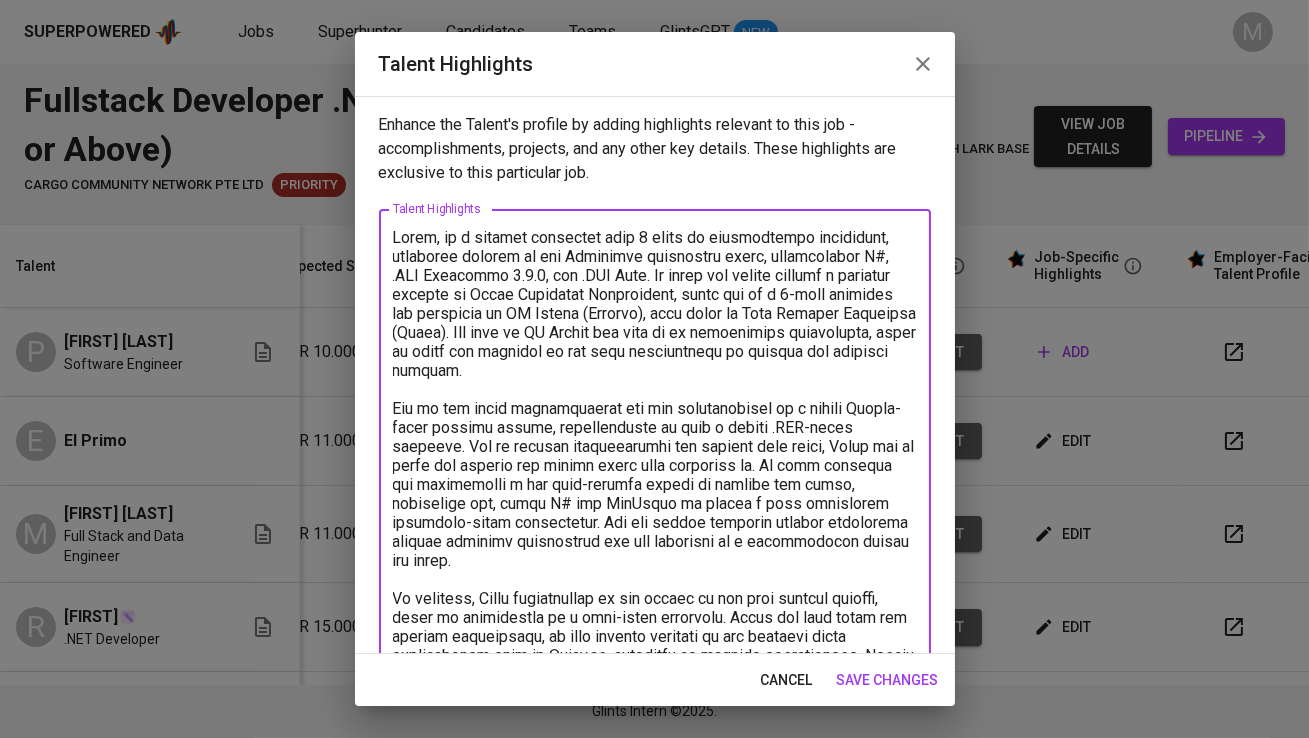scroll, scrollTop: 68, scrollLeft: 0, axis: vertical 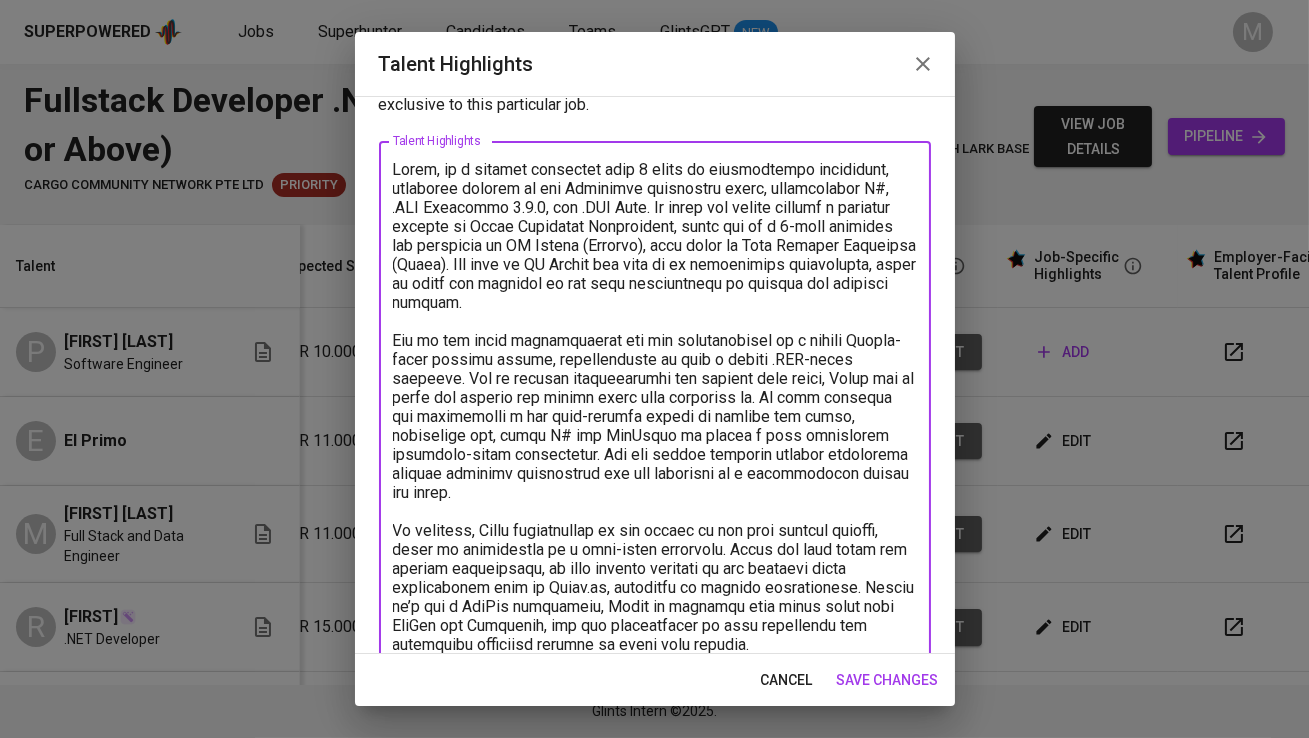click at bounding box center (655, 407) 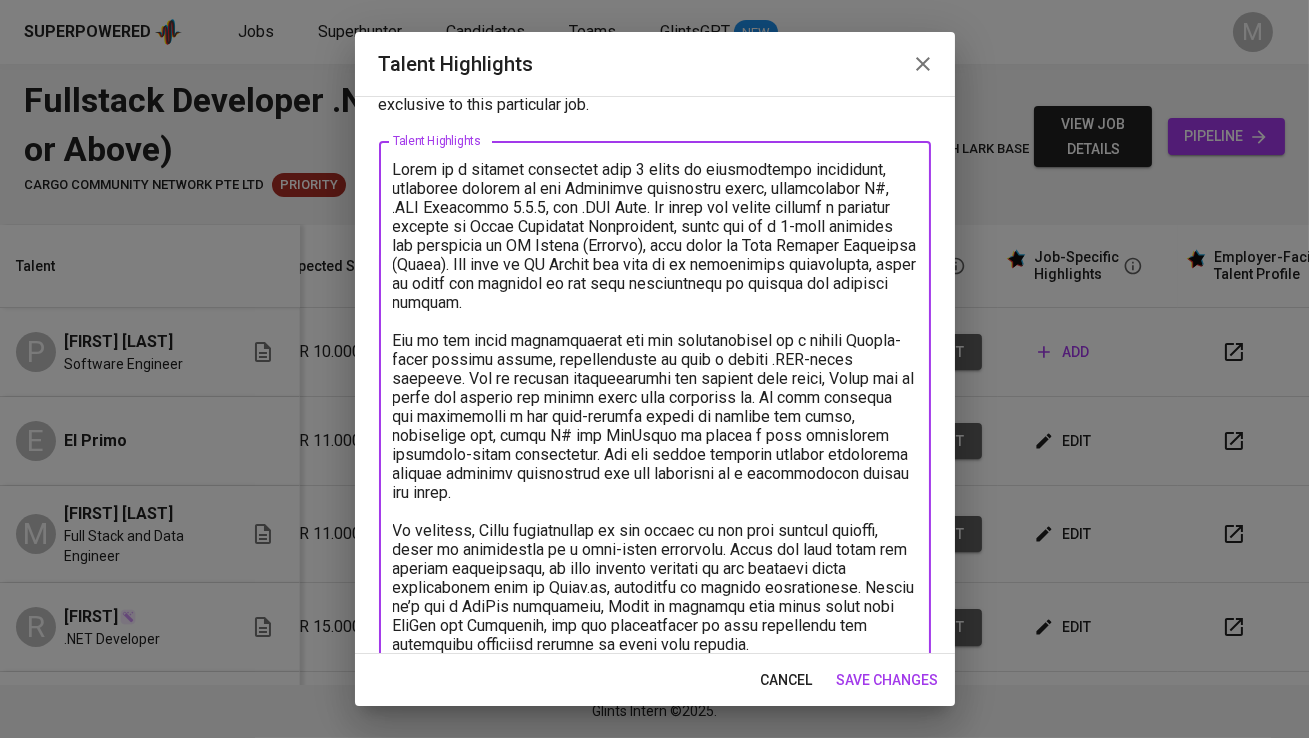 click at bounding box center (655, 407) 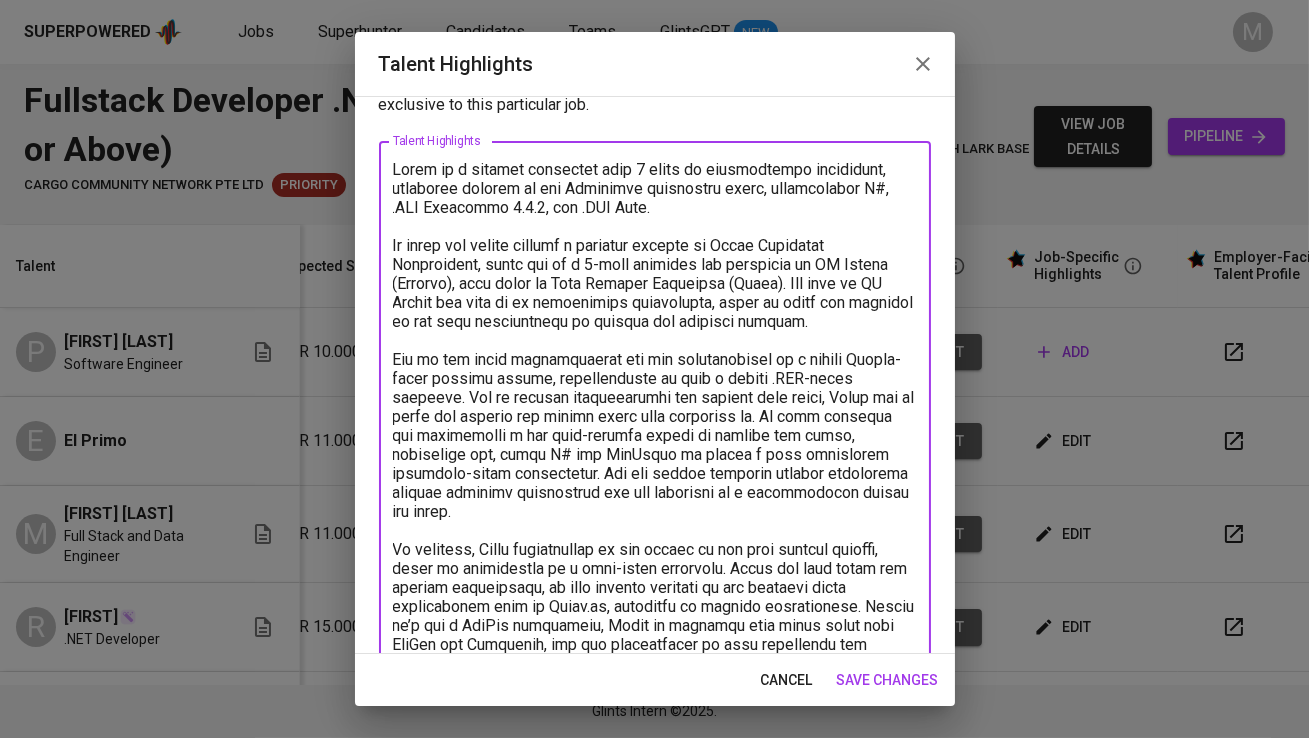 drag, startPoint x: 747, startPoint y: 246, endPoint x: 537, endPoint y: 250, distance: 210.03809 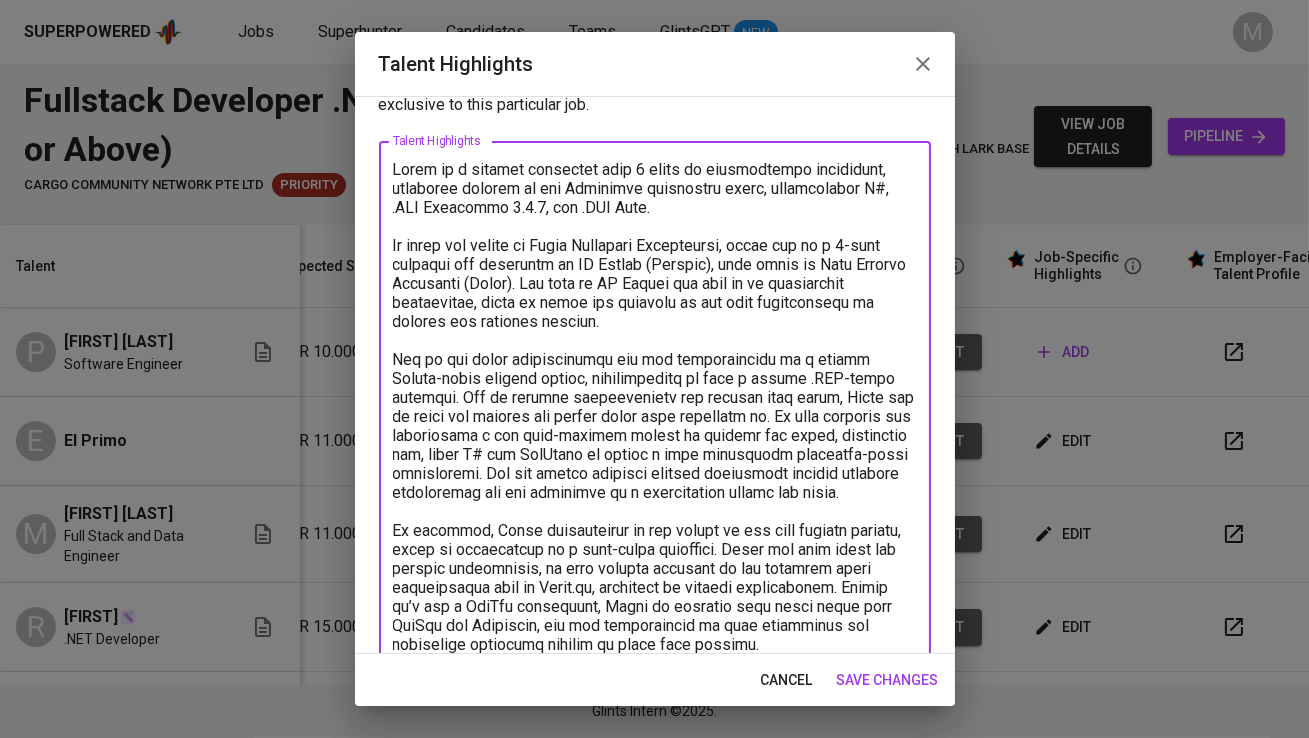 drag, startPoint x: 751, startPoint y: 238, endPoint x: 454, endPoint y: 263, distance: 298.05032 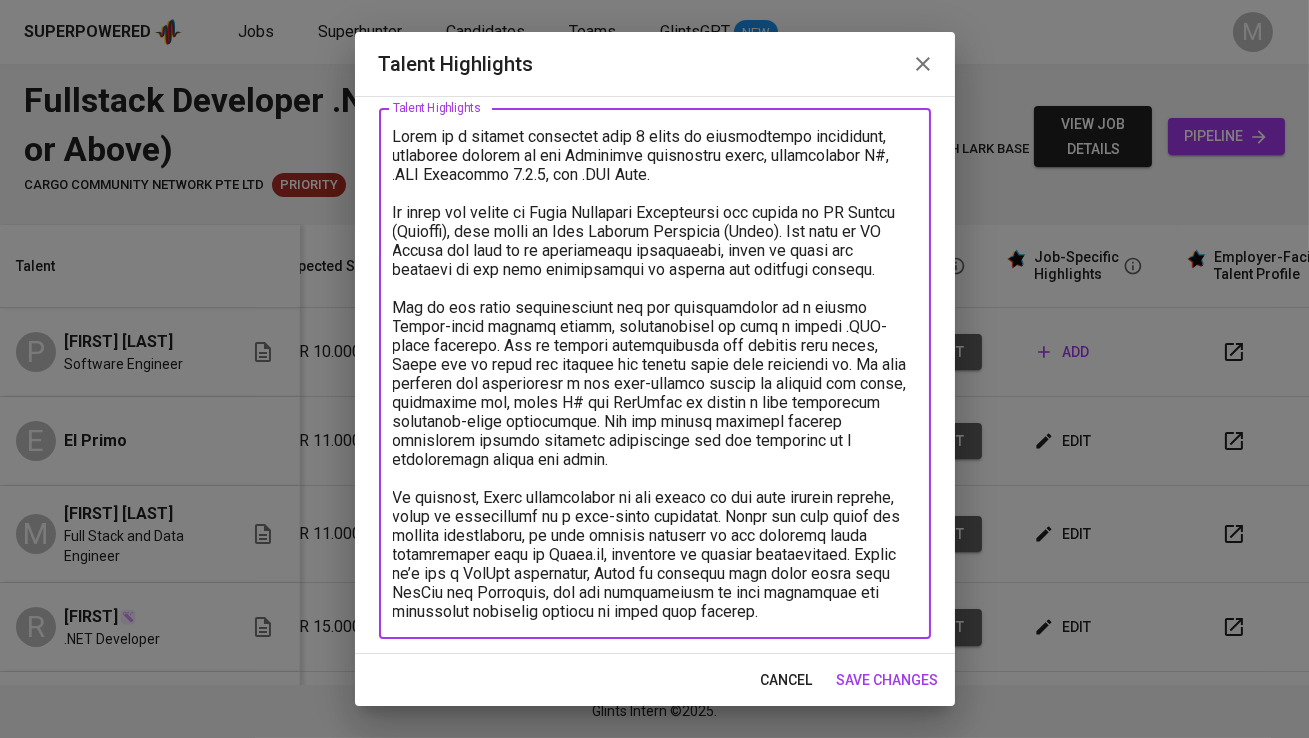 scroll, scrollTop: 103, scrollLeft: 0, axis: vertical 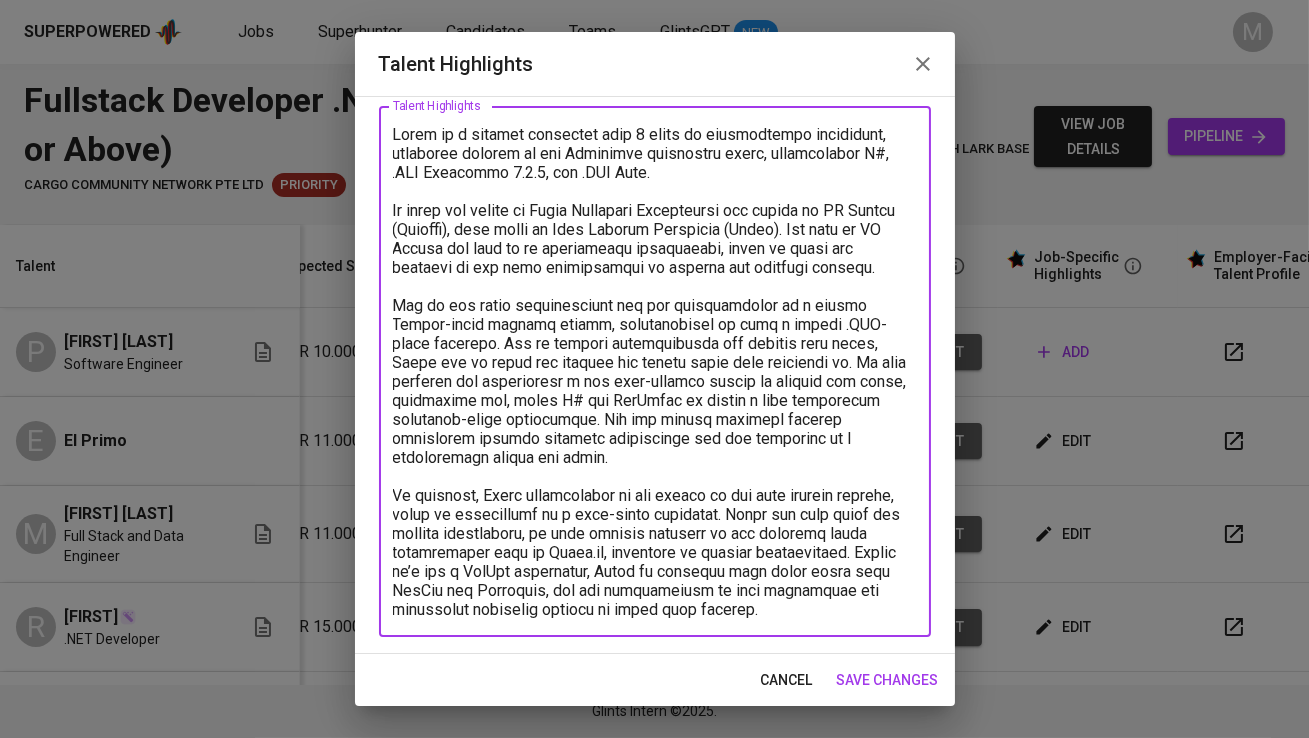 drag, startPoint x: 871, startPoint y: 227, endPoint x: 913, endPoint y: 273, distance: 62.289646 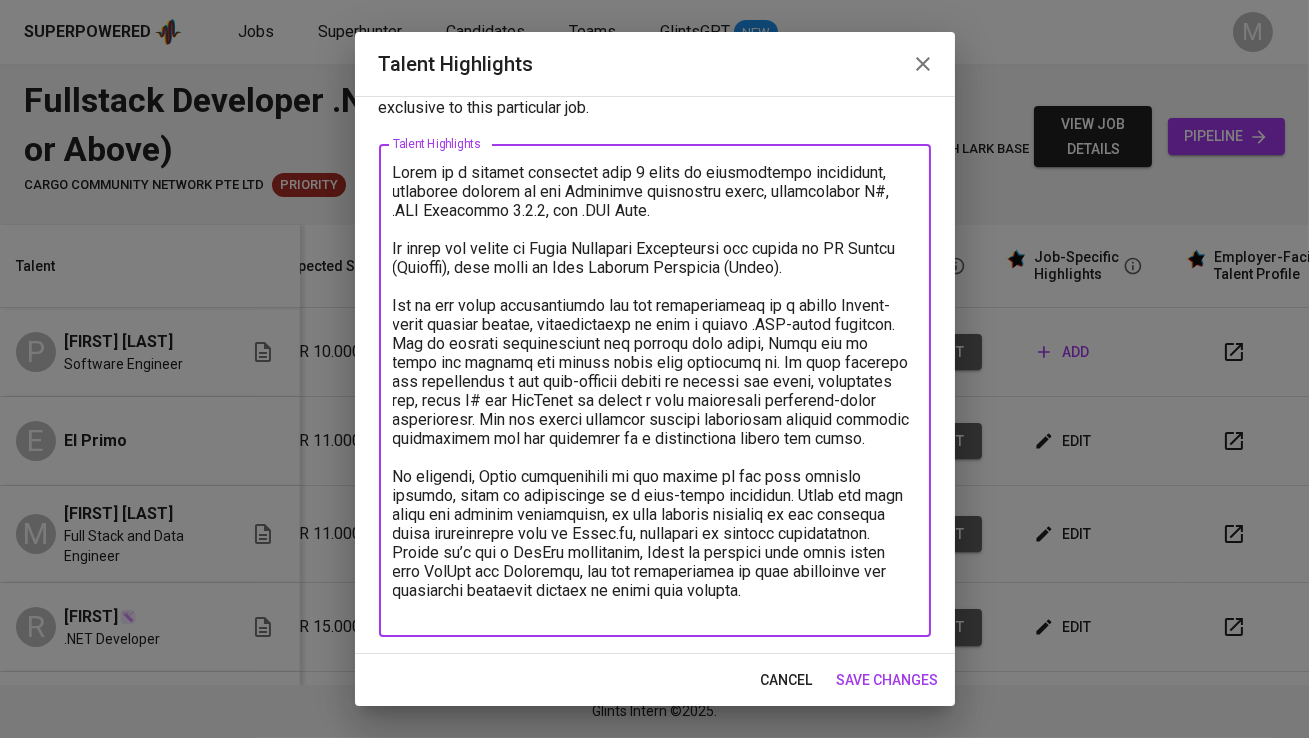 scroll, scrollTop: 65, scrollLeft: 0, axis: vertical 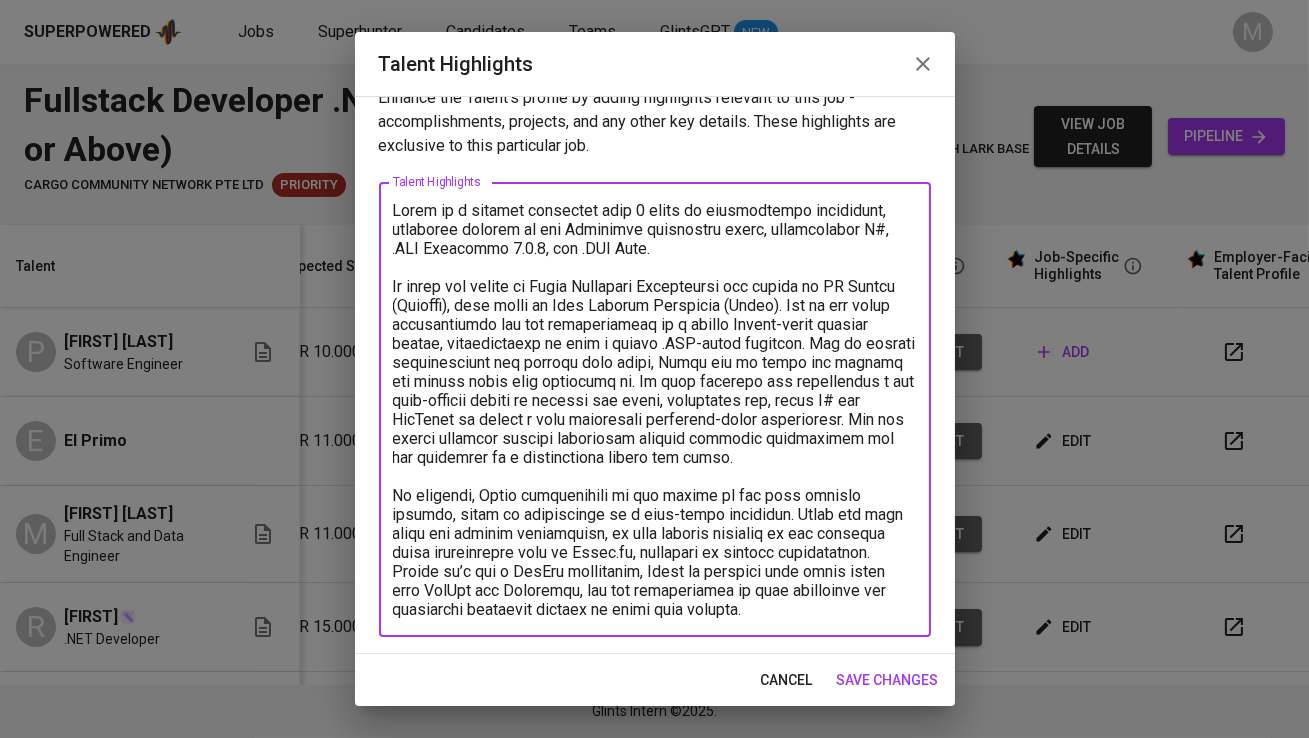 drag, startPoint x: 796, startPoint y: 609, endPoint x: 387, endPoint y: 576, distance: 410.32913 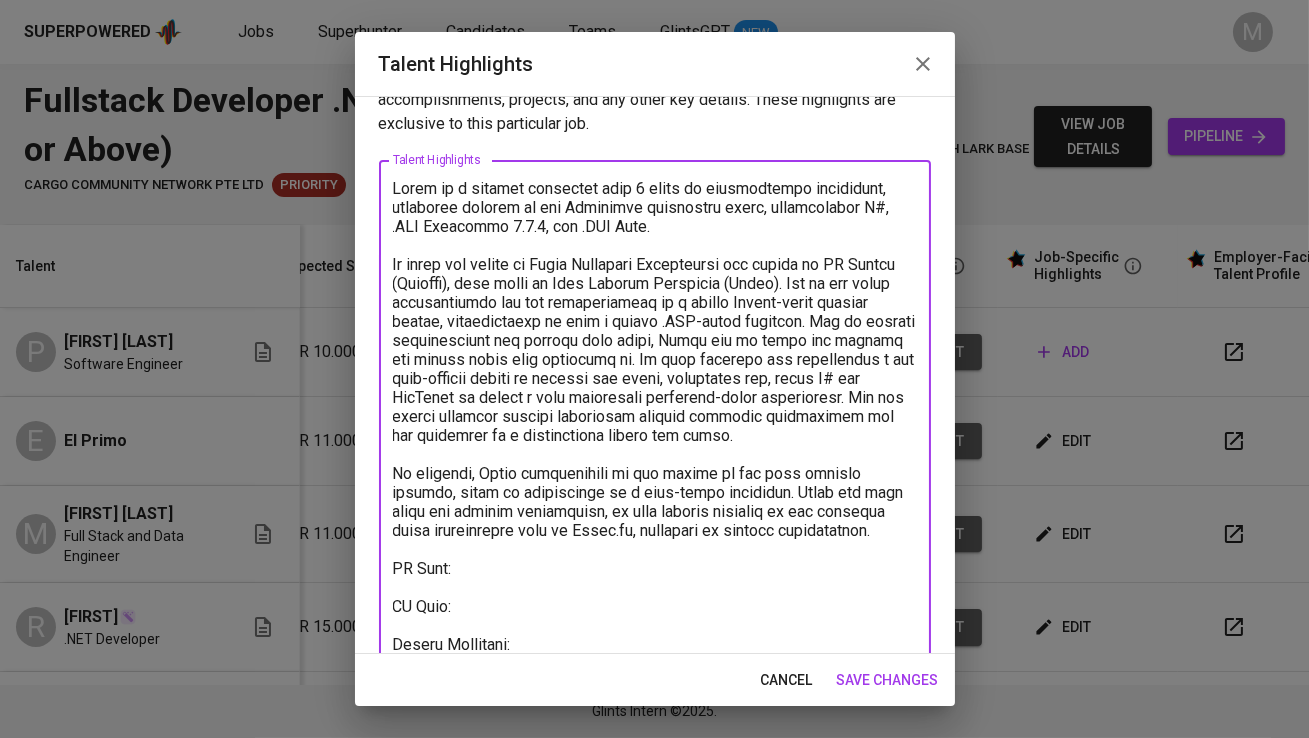 scroll, scrollTop: 68, scrollLeft: 0, axis: vertical 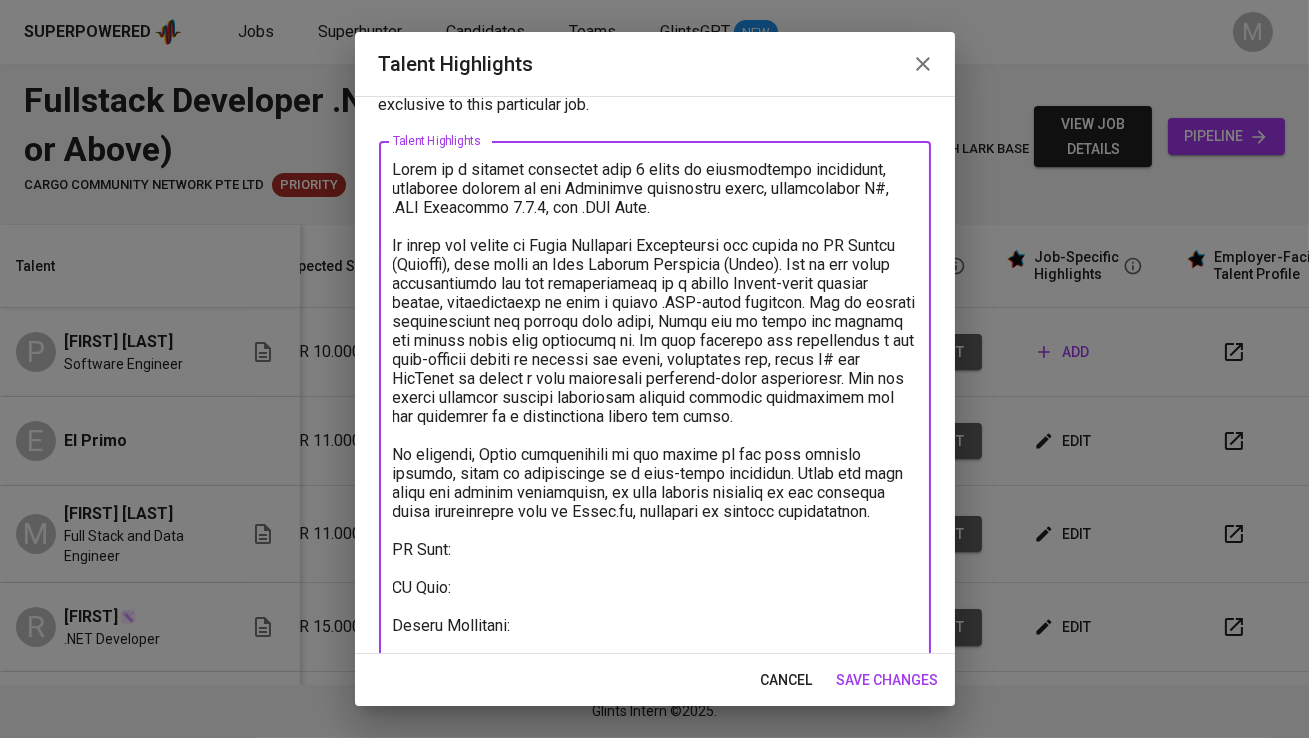 type on "Primo is a backend developer with 3 years of professional experience, primarily focused on the Microsoft technology stack, particularly C#, .NET Framework 4.7.2, and .NET Core.
He began his career at Mitra Integrasi Informatika and placed at PT Taspen (Persero), also known as Dana Pensiun Indonesia (Dapen). One of his major contributions was the reengineering of a legacy Python-based pension system, transitioning it into a modern .NET-based platform. Due to limited documentation and unclear data flows, Primo had to learn and rebuild the system while also improving it. He also designed and implemented a new auto-payment system to replace the older, unreliable one, using C# and WinForms to create a more consistent scheduler-based application. The new system improved revenue collection through enhanced reliability and was supported by a notification system for users.
In addition, Primo participated in the revamp of the main pension website, where he contributed as a full-stack developer. While his main foc..." 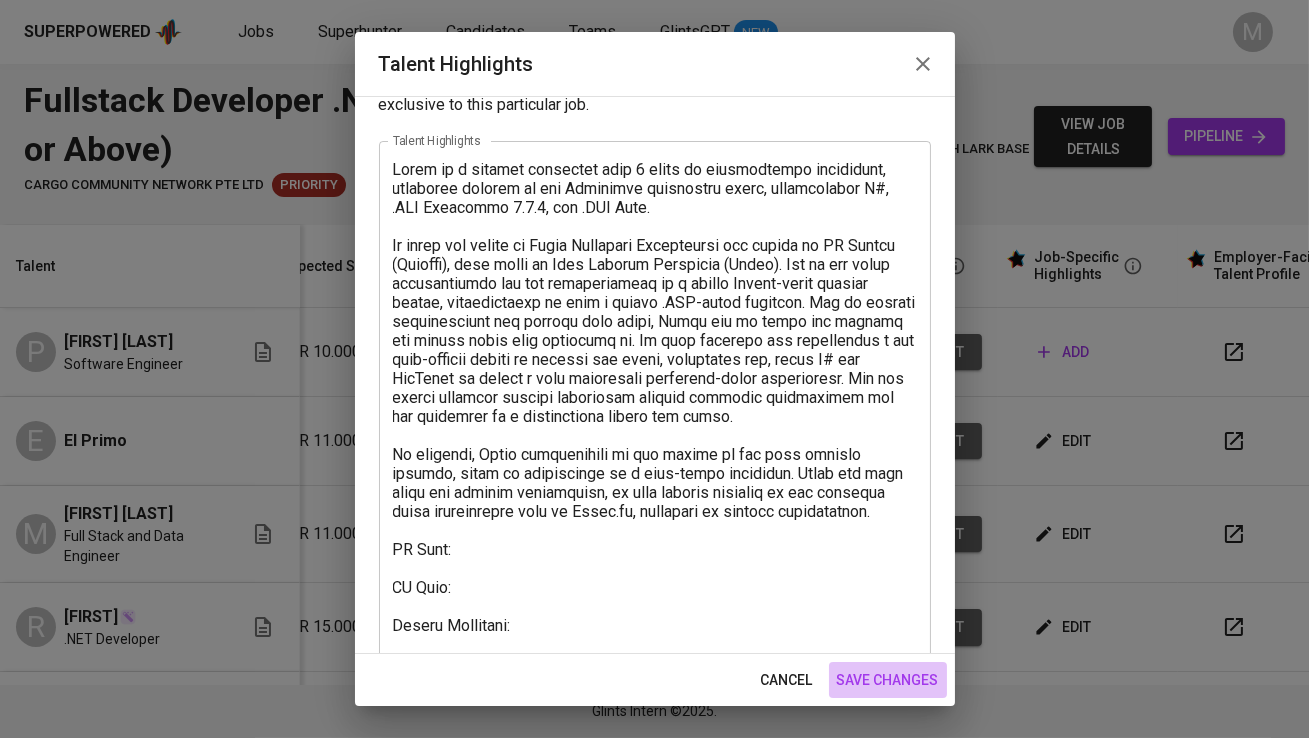 click on "save changes" at bounding box center [888, 680] 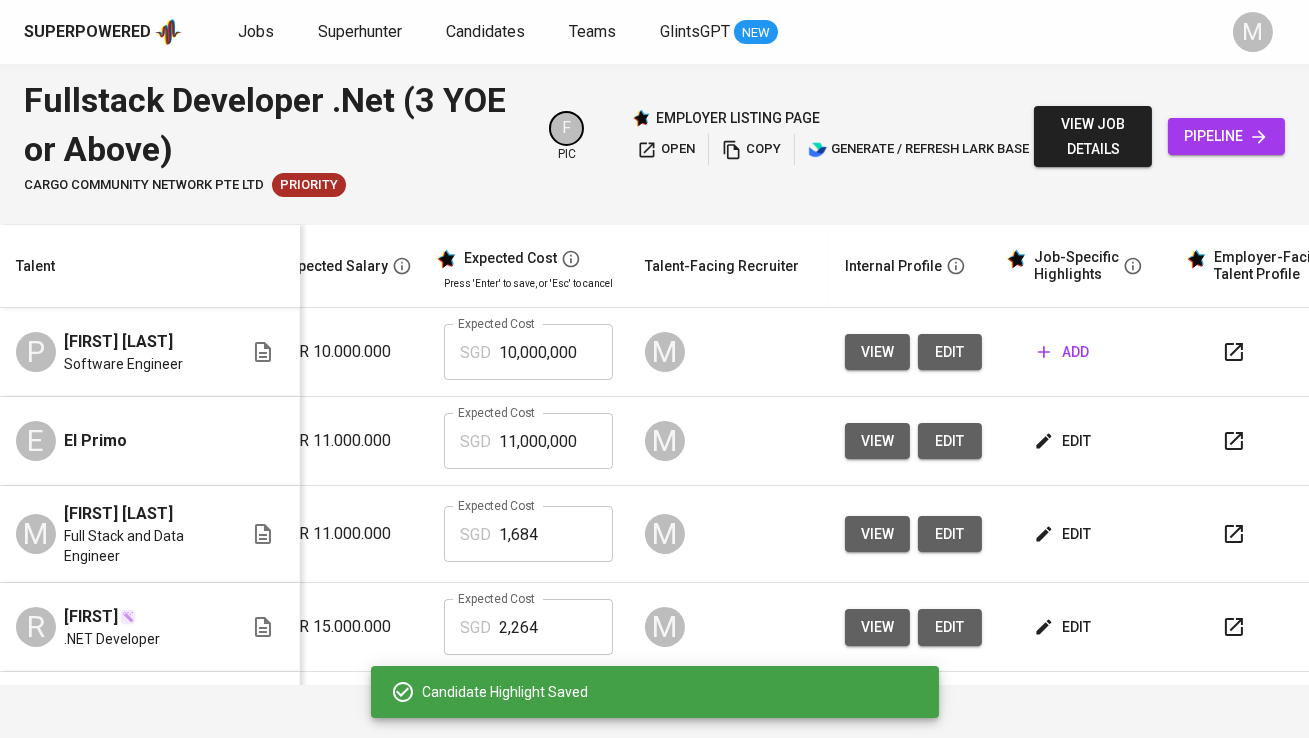 type 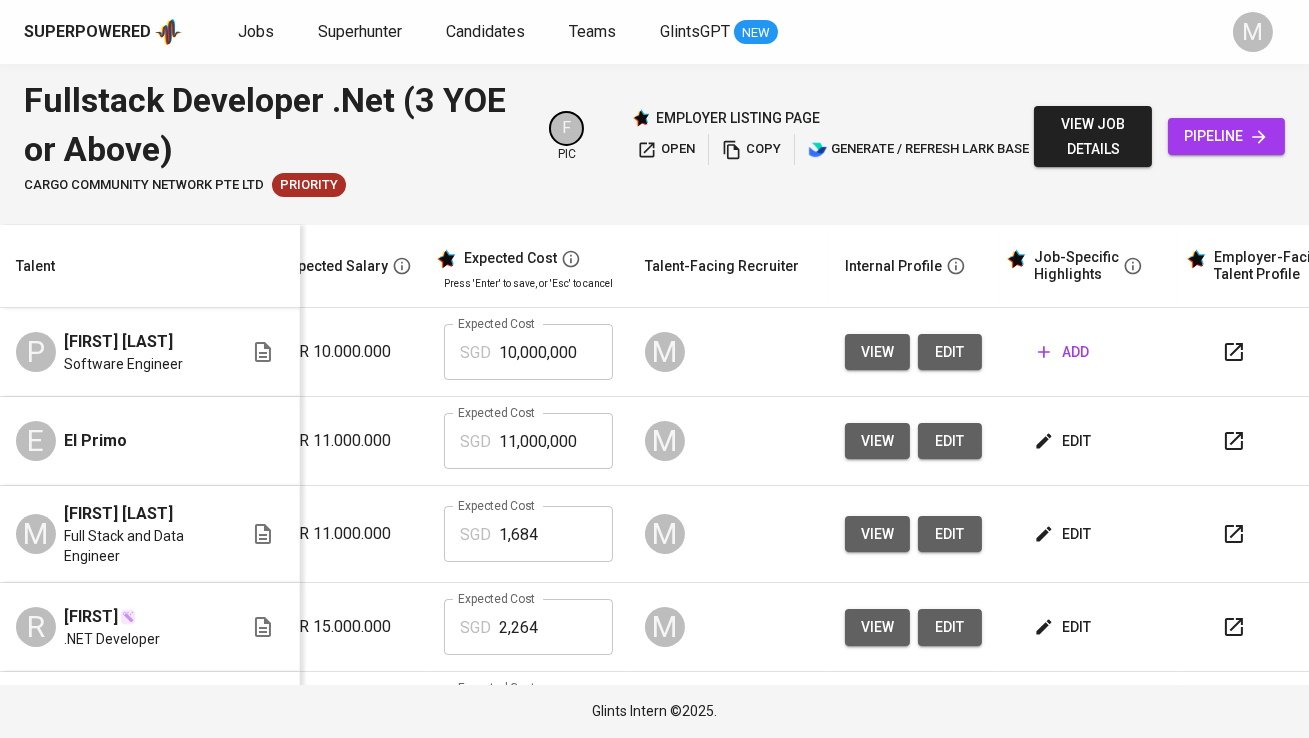 click on "edit" at bounding box center (1064, 441) 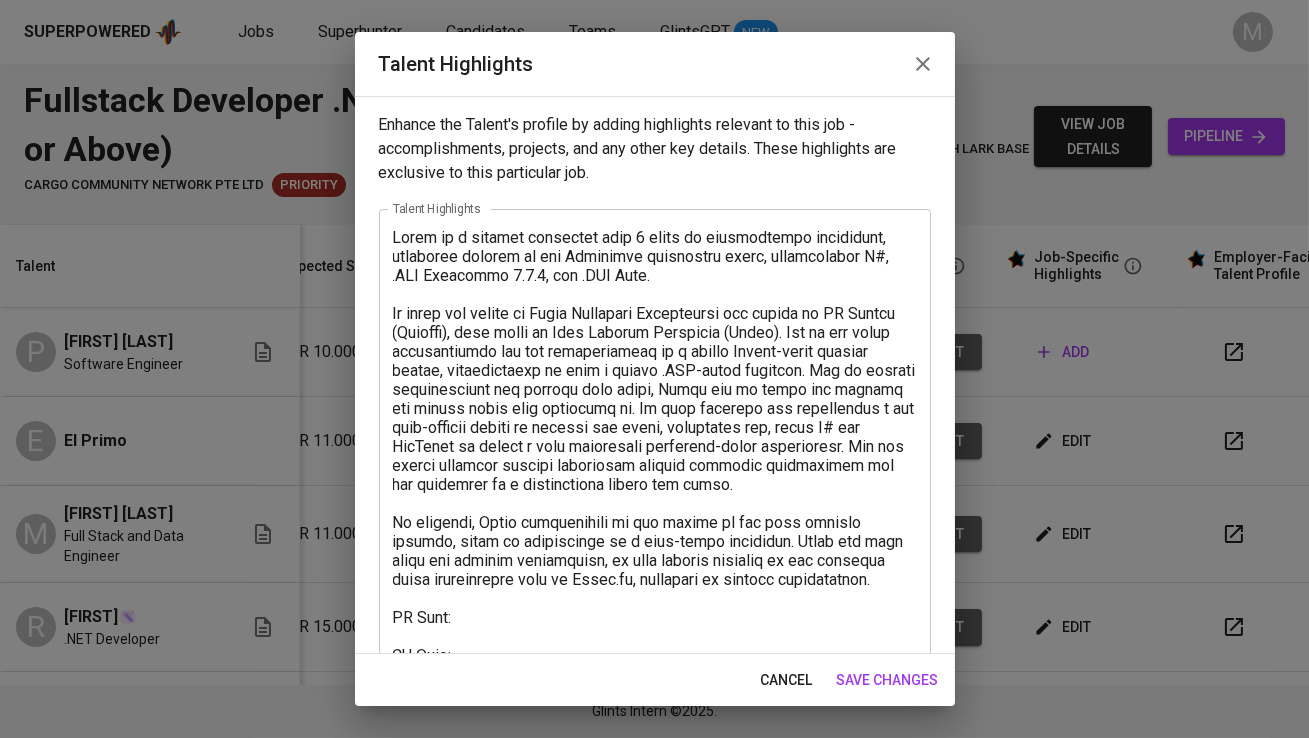 scroll, scrollTop: 103, scrollLeft: 0, axis: vertical 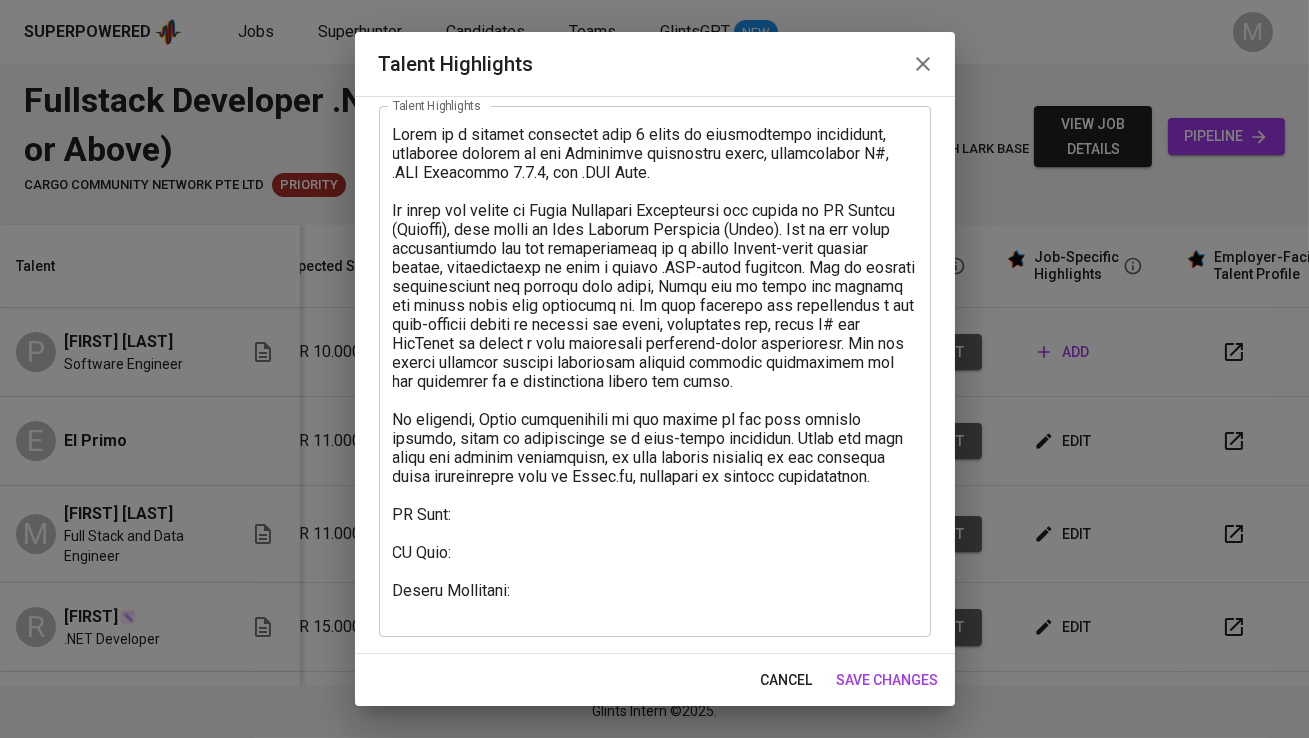 click at bounding box center [655, 372] 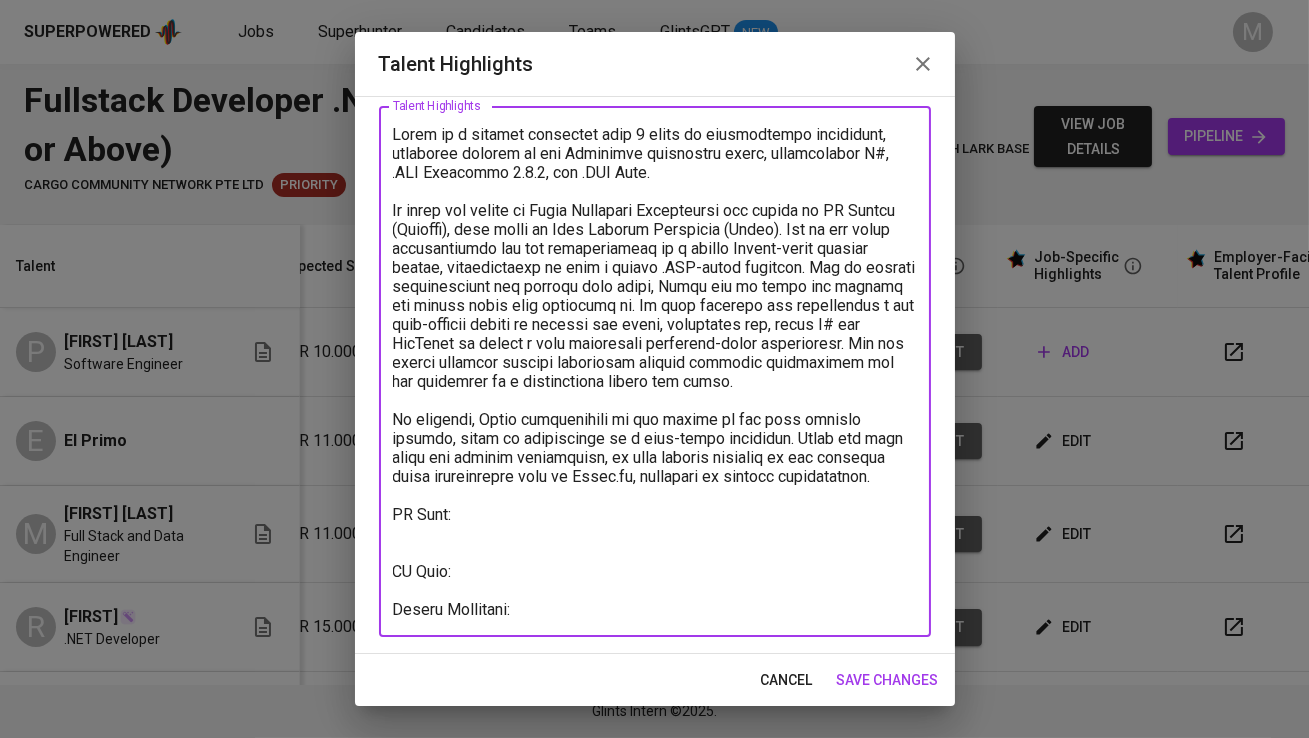 paste on "https://glints.sg.larksuite.com/wiki/QKgfwtI7yiPKNWkKoZalN40Dgmg?from=from_copylink" 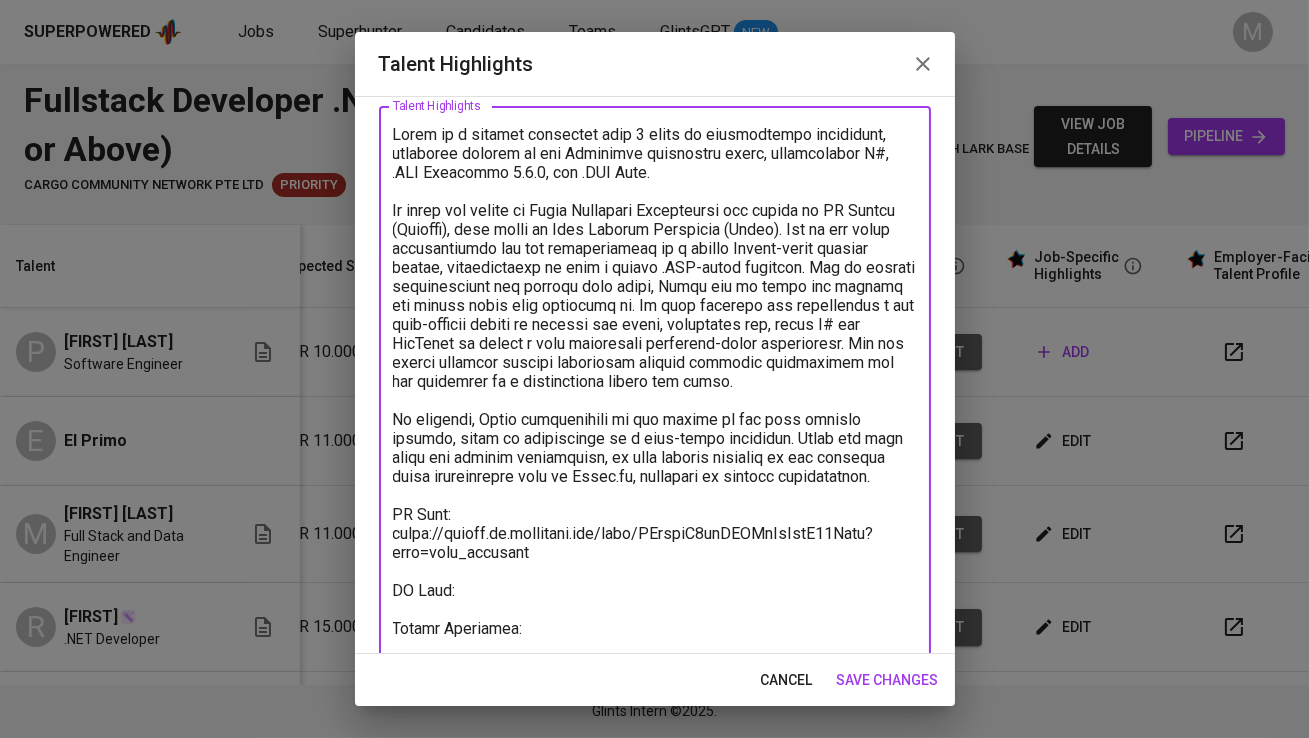click at bounding box center (655, 391) 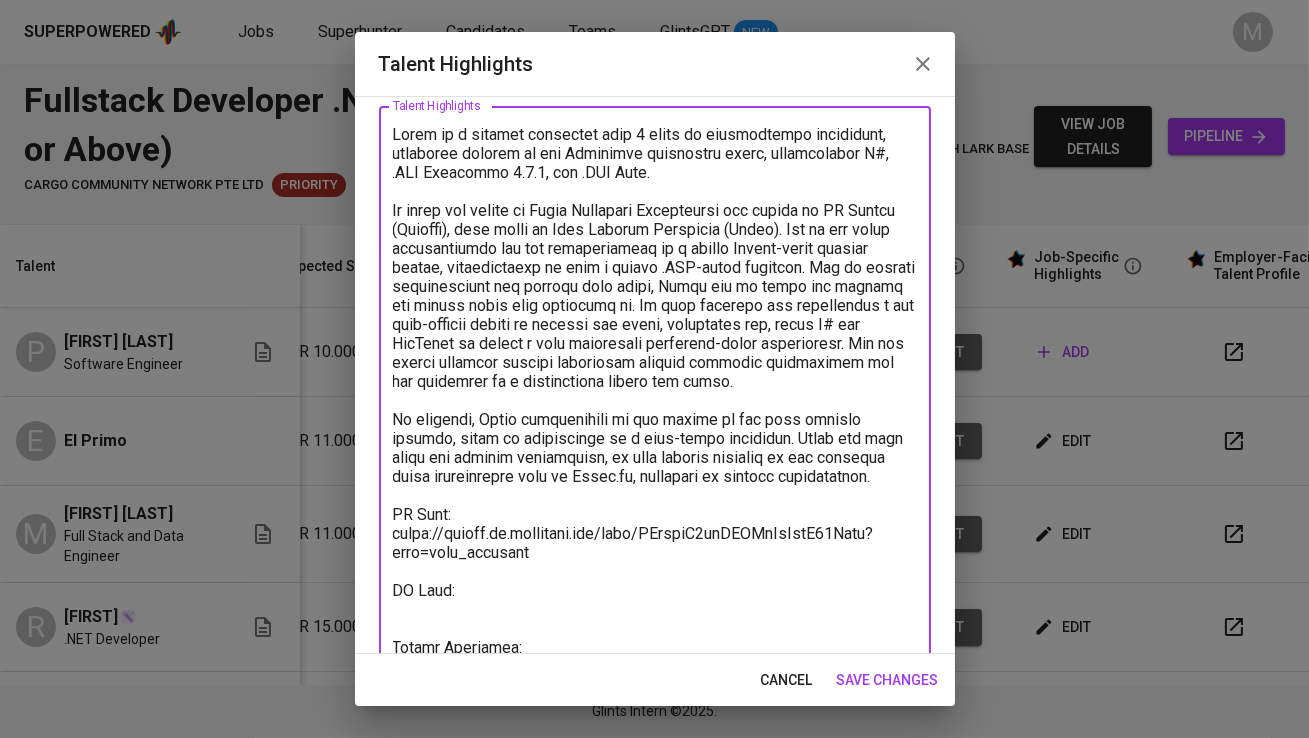 paste on "https://glints.sg.larksuite.com/wiki/QKgfwtI7yiPKNWkKoZalN40Dgmg?from=from_copylink" 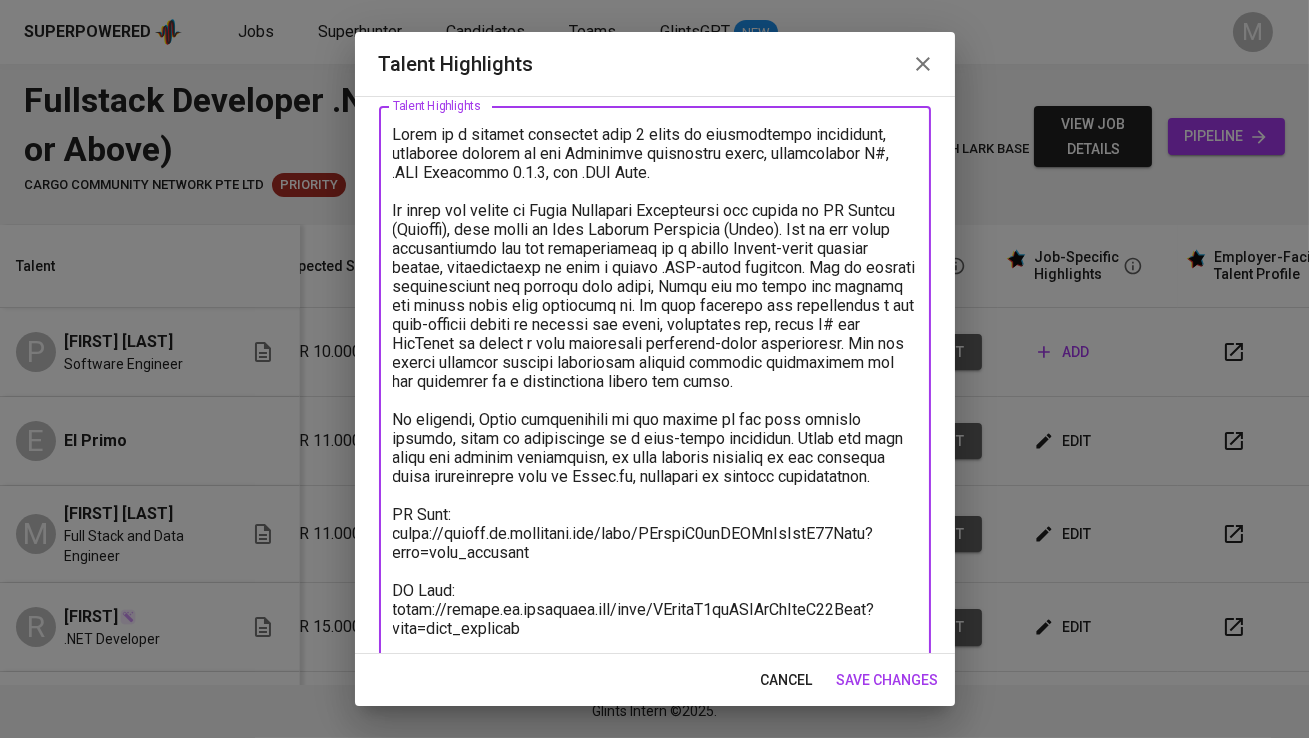 scroll, scrollTop: 179, scrollLeft: 0, axis: vertical 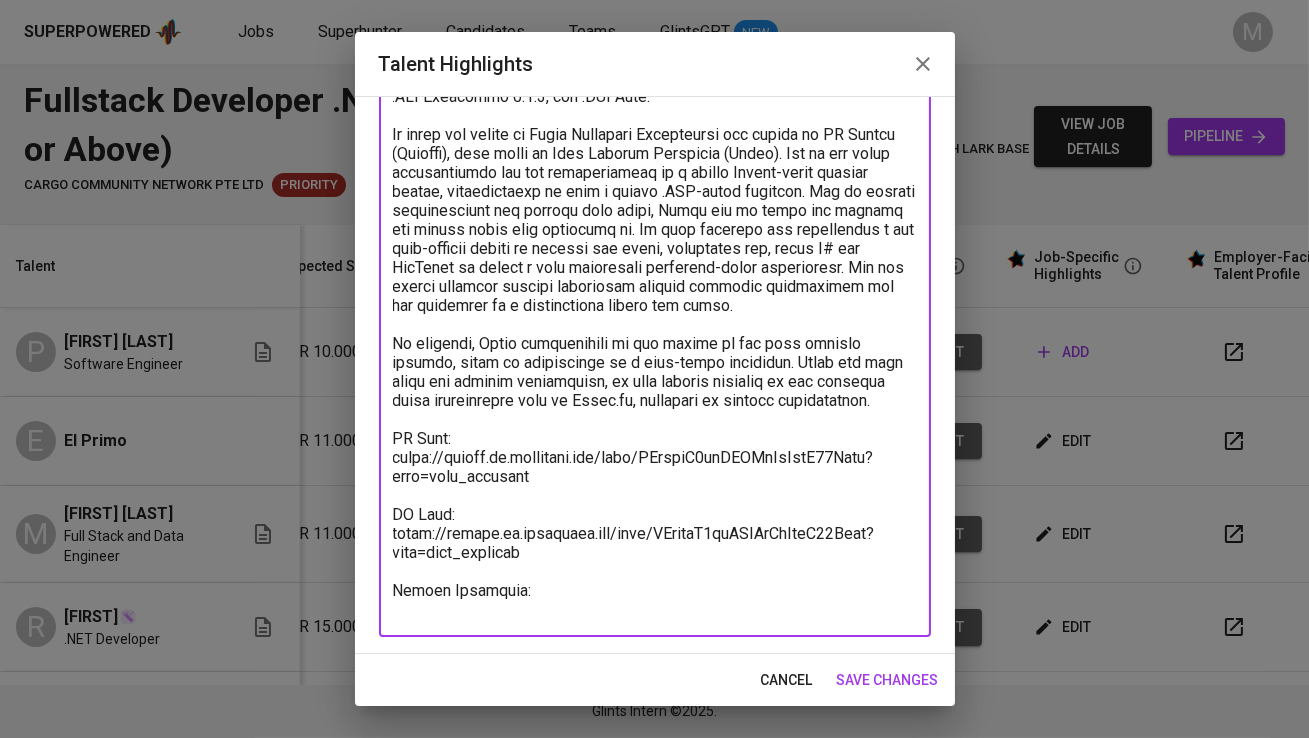 drag, startPoint x: 548, startPoint y: 550, endPoint x: 377, endPoint y: 538, distance: 171.42053 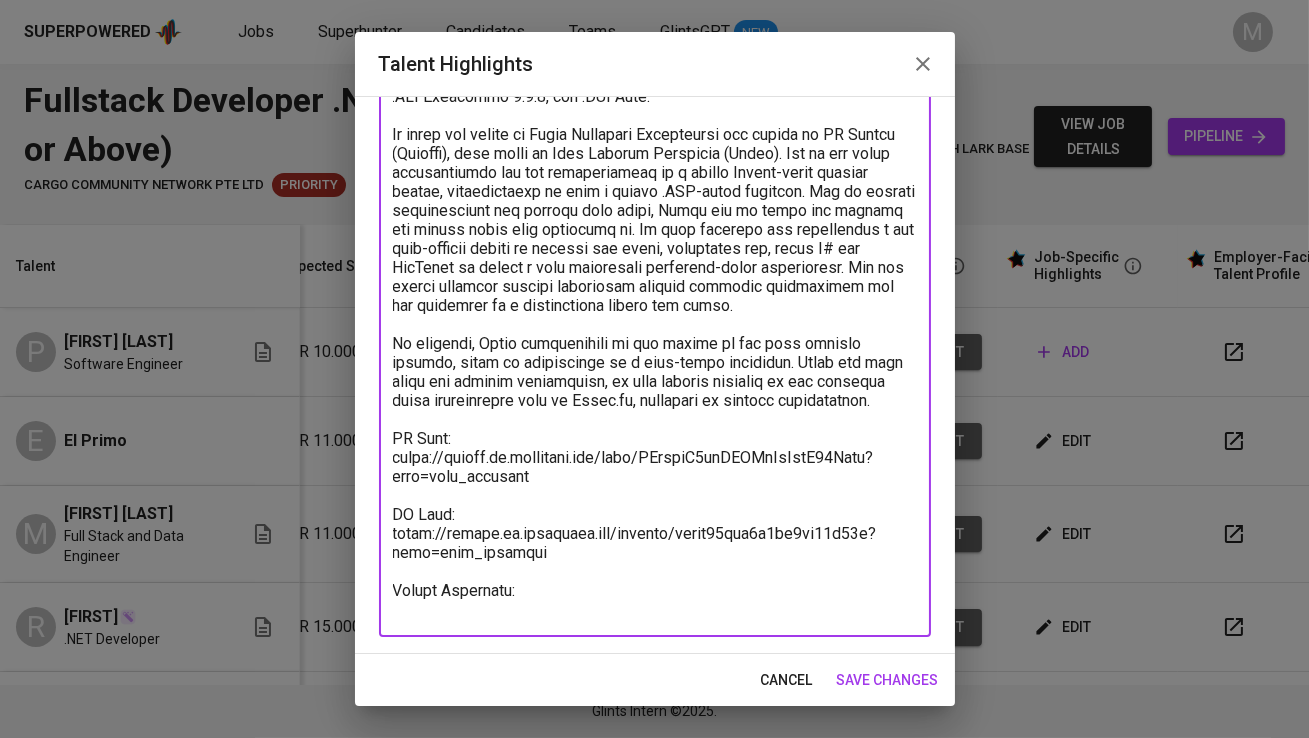 click at bounding box center [655, 334] 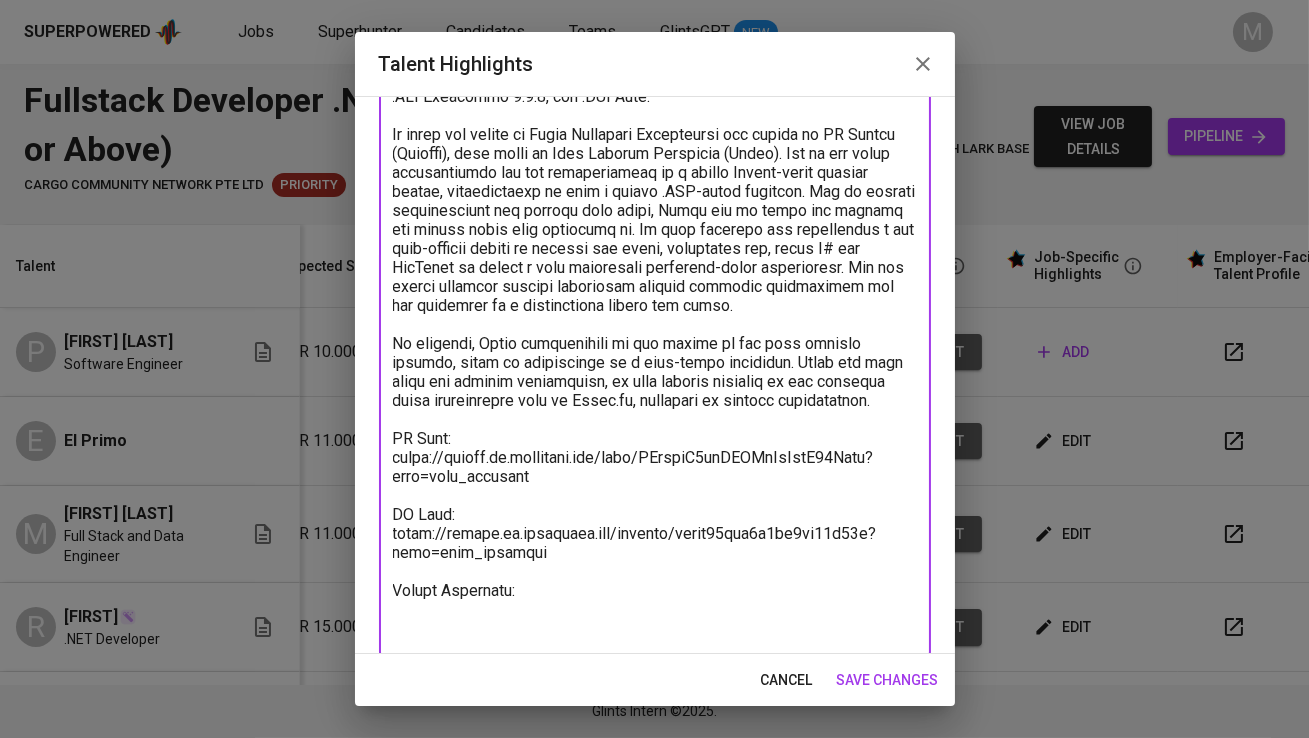 type on "Primo is a backend developer with 3 years of professional experience, primarily focused on the Microsoft technology stack, particularly C#, .NET Framework 4.7.2, and .NET Core.
He began his career at Mitra Integrasi Informatika and placed at PT Taspen (Persero), also known as Dana Pensiun Indonesia (Dapen). One of his major contributions was the reengineering of a legacy Python-based pension system, transitioning it into a modern .NET-based platform. Due to limited documentation and unclear data flows, Primo had to learn and rebuild the system while also improving it. He also designed and implemented a new auto-payment system to replace the older, unreliable one, using C# and WinForms to create a more consistent scheduler-based application. The new system improved revenue collection through enhanced reliability and was supported by a notification system for users.
In addition, Primo participated in the revamp of the main pension website, where he contributed as a full-stack developer. While his main foc..." 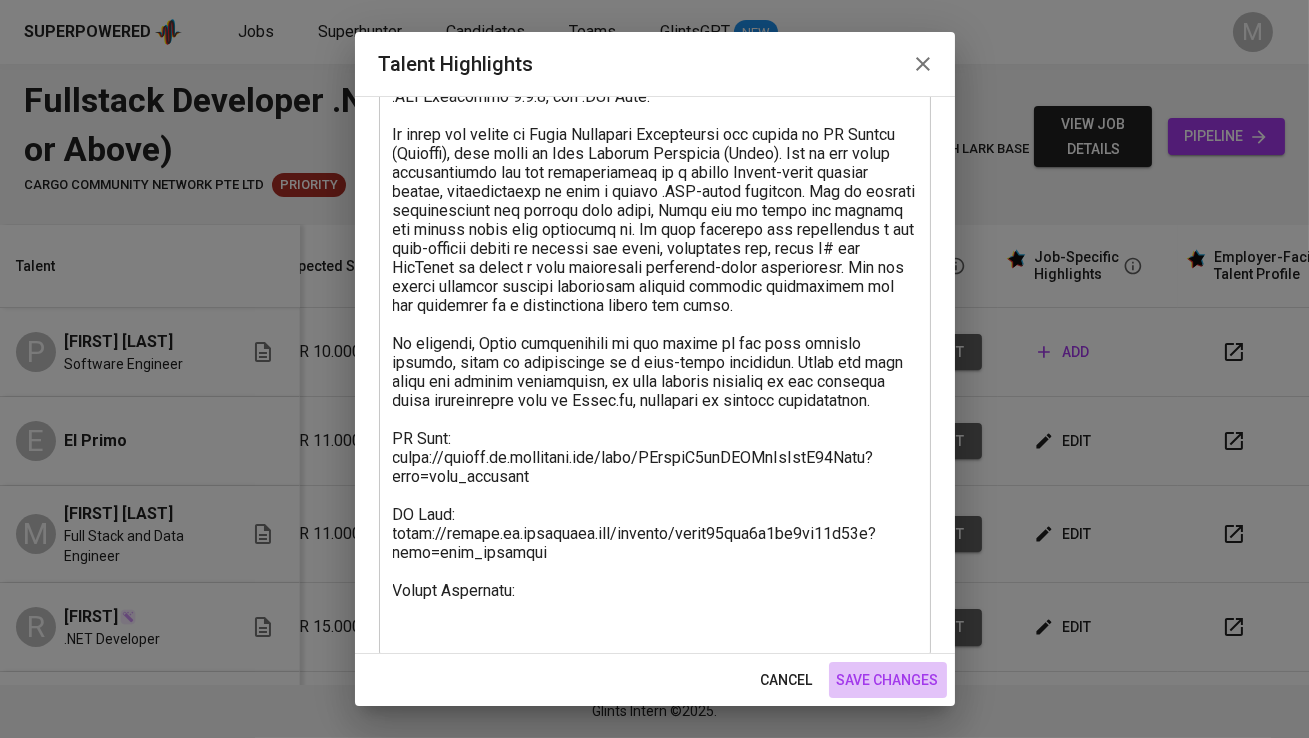 click on "save changes" at bounding box center [888, 680] 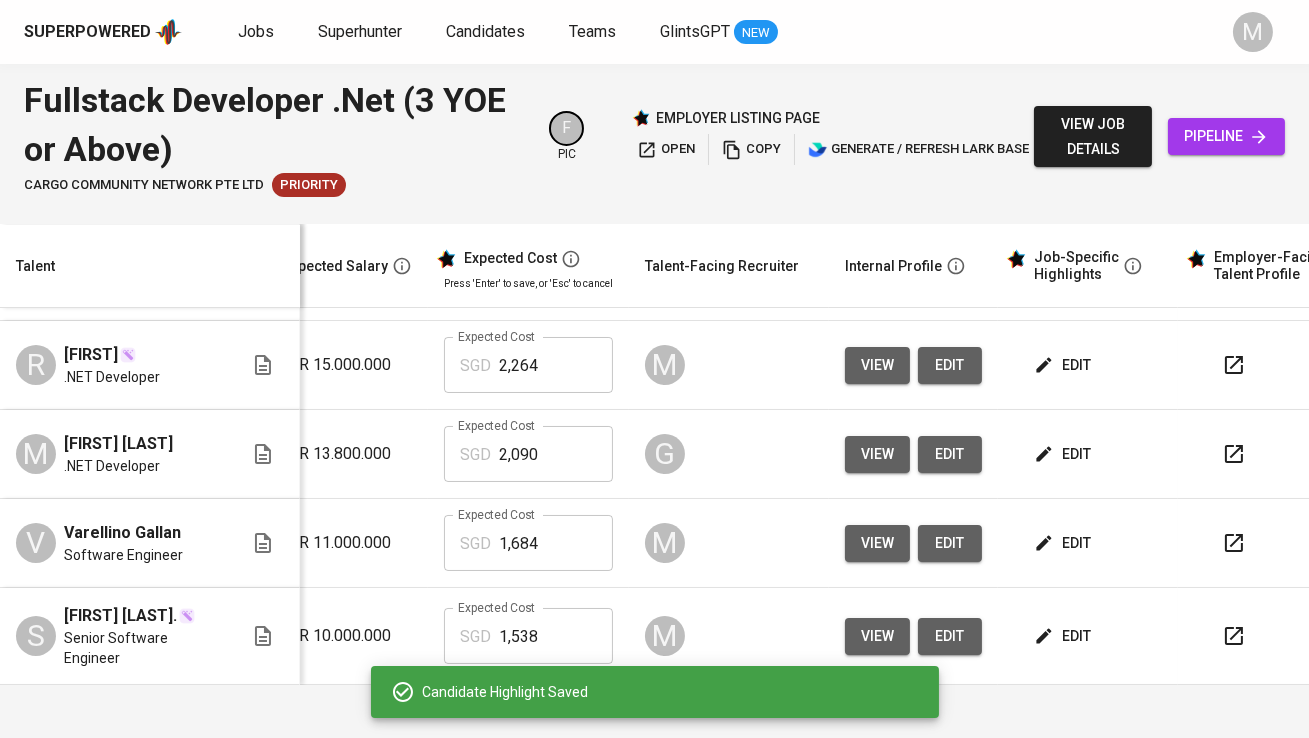 scroll, scrollTop: 309, scrollLeft: 230, axis: both 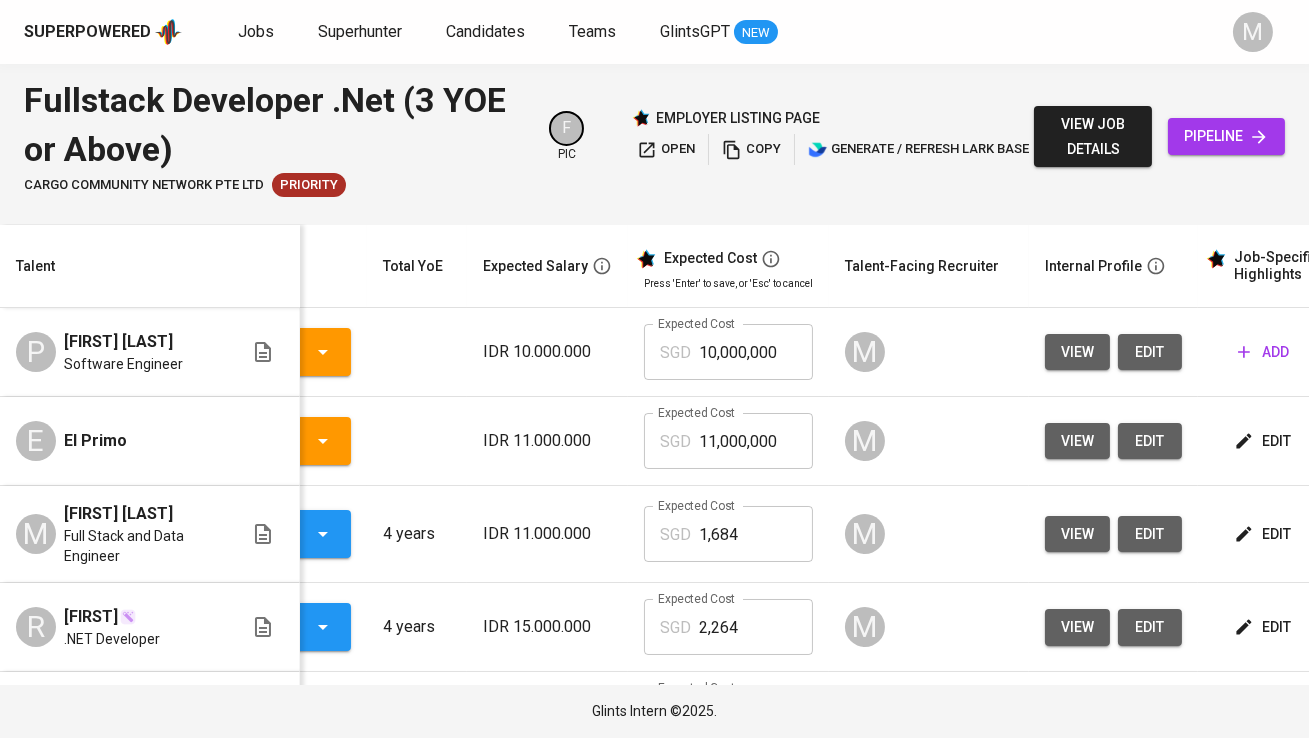 click on "edit" at bounding box center (1264, 441) 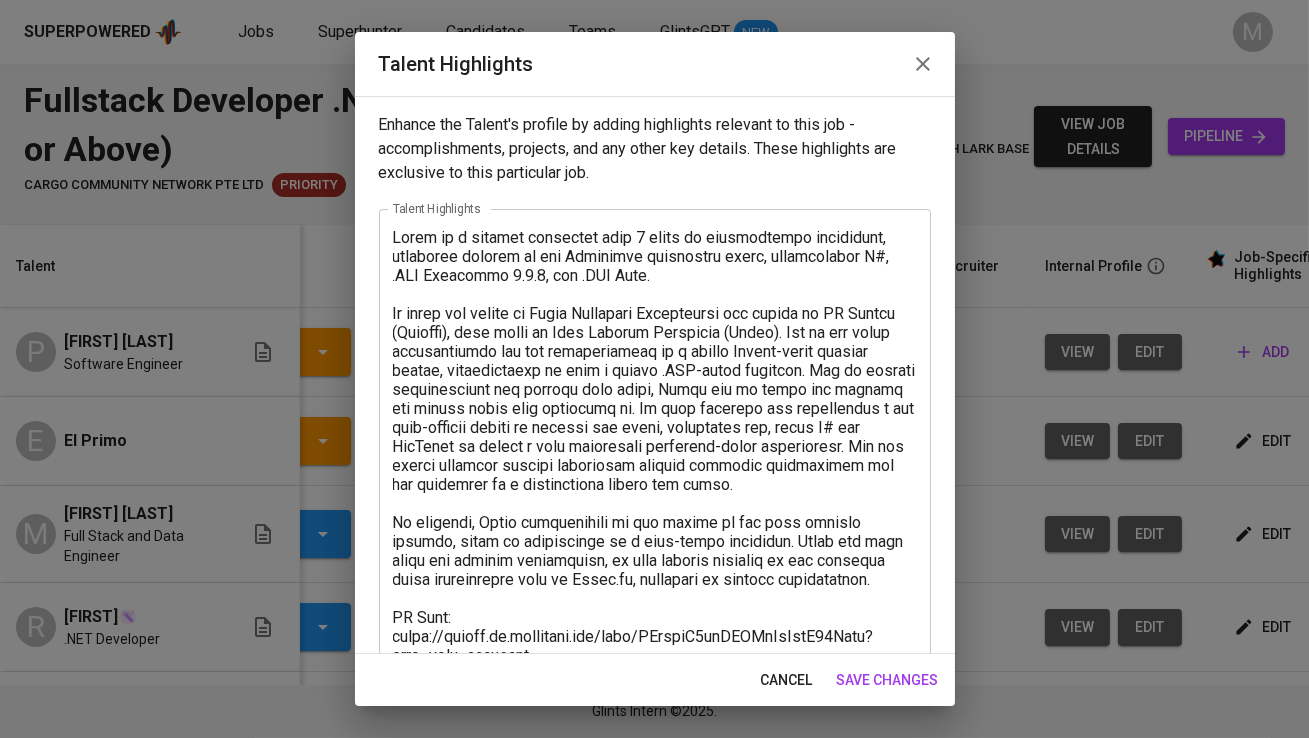 scroll, scrollTop: 198, scrollLeft: 0, axis: vertical 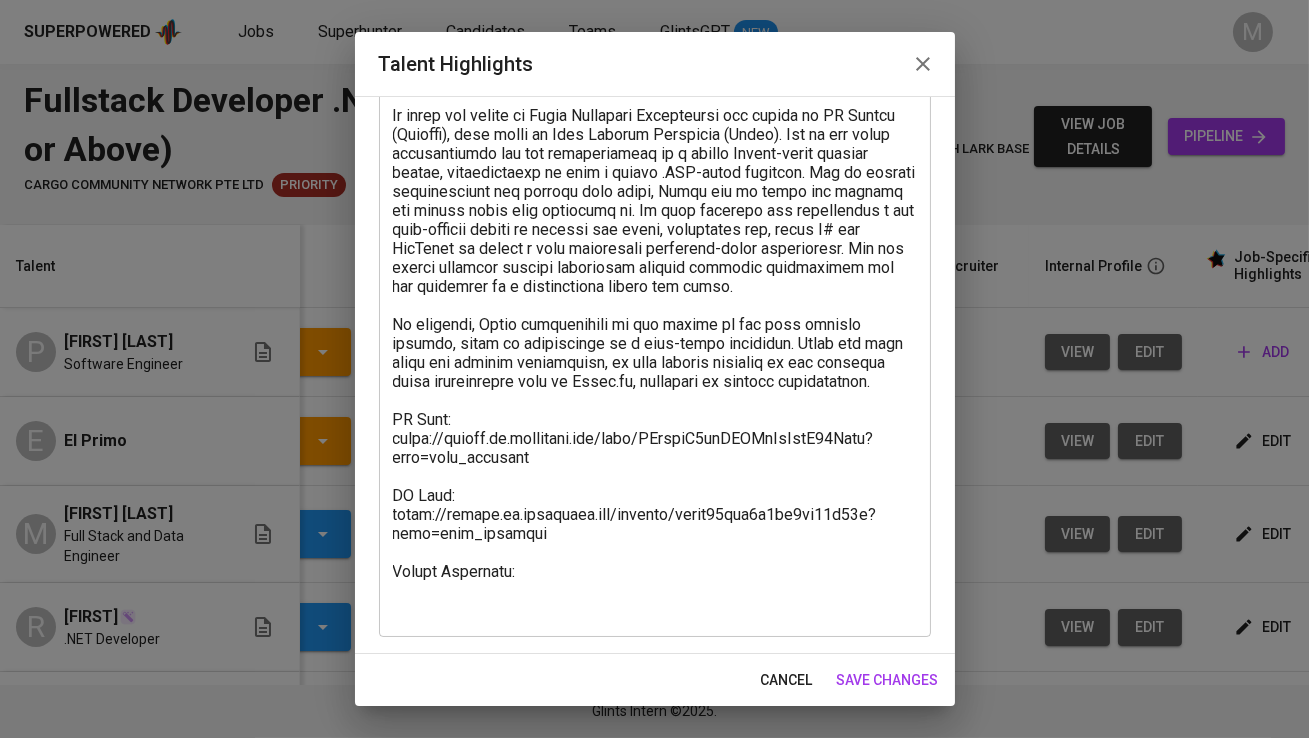 click at bounding box center [655, 324] 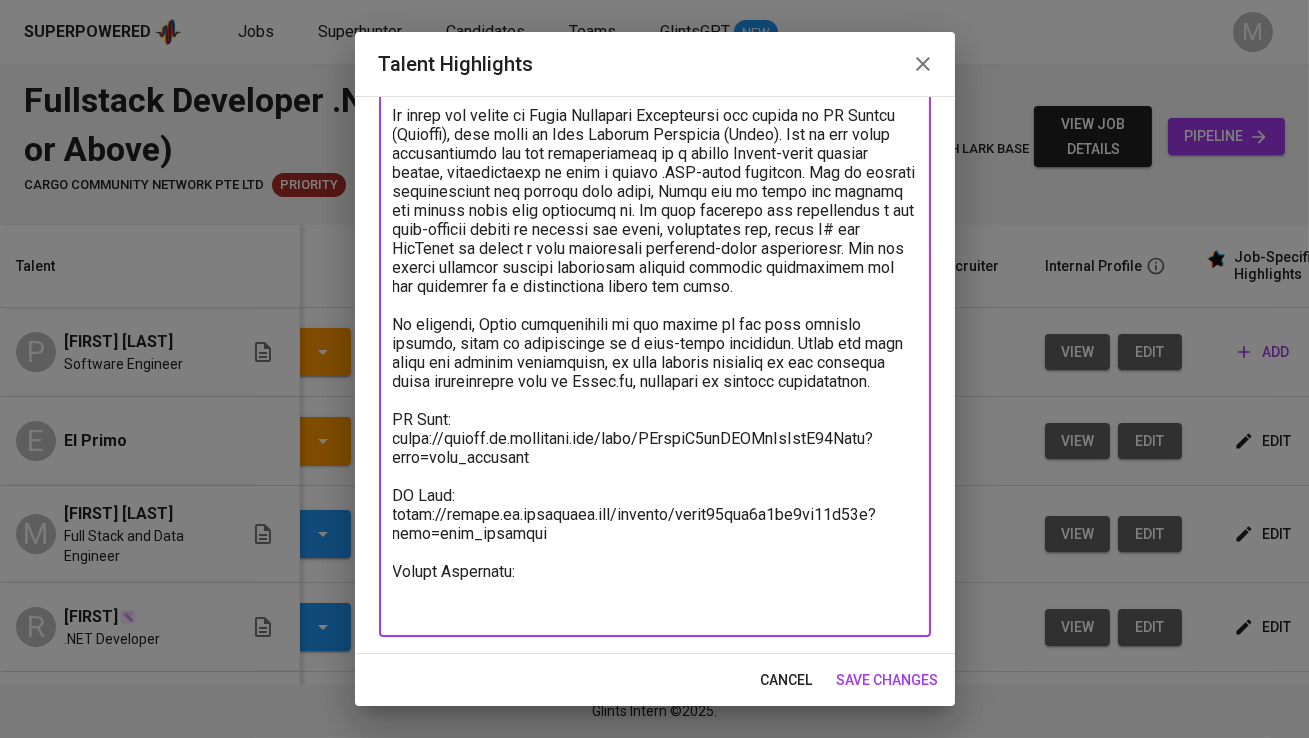 paste on "Total Monthly Fee 1,388.68 SGD
Basic Salary 900.00 SGD
Employment Tax 58.26 SGD
BPJS Health 60.00 SGD
BPJS Manpower 60.72 SGD
13th Month Salary 79.85 SGD
14th Month Salary 79.85 SGD
Management Fee 150.00 SGD" 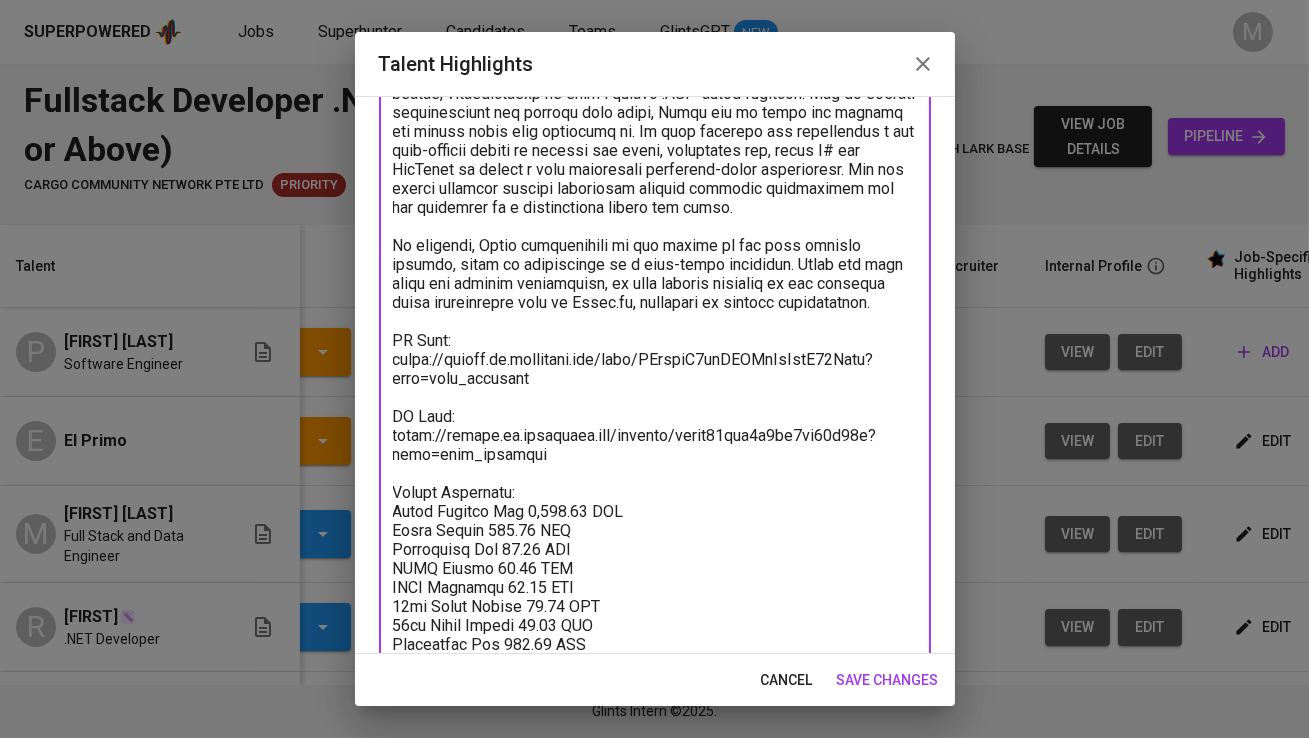 scroll, scrollTop: 330, scrollLeft: 0, axis: vertical 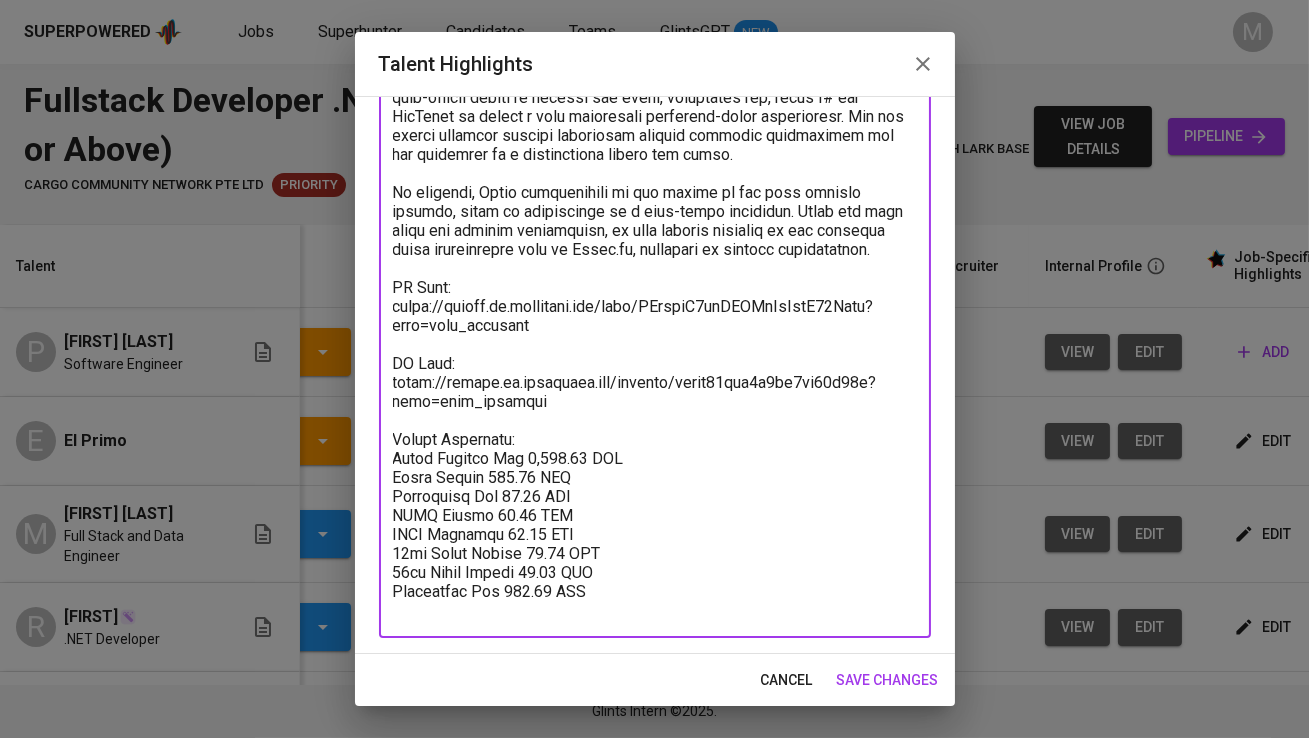 type on "Primo is a backend developer with 3 years of professional experience, primarily focused on the Microsoft technology stack, particularly C#, .NET Framework 4.7.2, and .NET Core.
He began his career at Mitra Integrasi Informatika and placed at PT Taspen (Persero), also known as Dana Pensiun Indonesia (Dapen). One of his major contributions was the reengineering of a legacy Python-based pension system, transitioning it into a modern .NET-based platform. Due to limited documentation and unclear data flows, Primo had to learn and rebuild the system while also improving it. He also designed and implemented a new auto-payment system to replace the older, unreliable one, using C# and WinForms to create a more consistent scheduler-based application. The new system improved revenue collection through enhanced reliability and was supported by a notification system for users.
In addition, Primo participated in the revamp of the main pension website, where he contributed as a full-stack developer. While his main foc..." 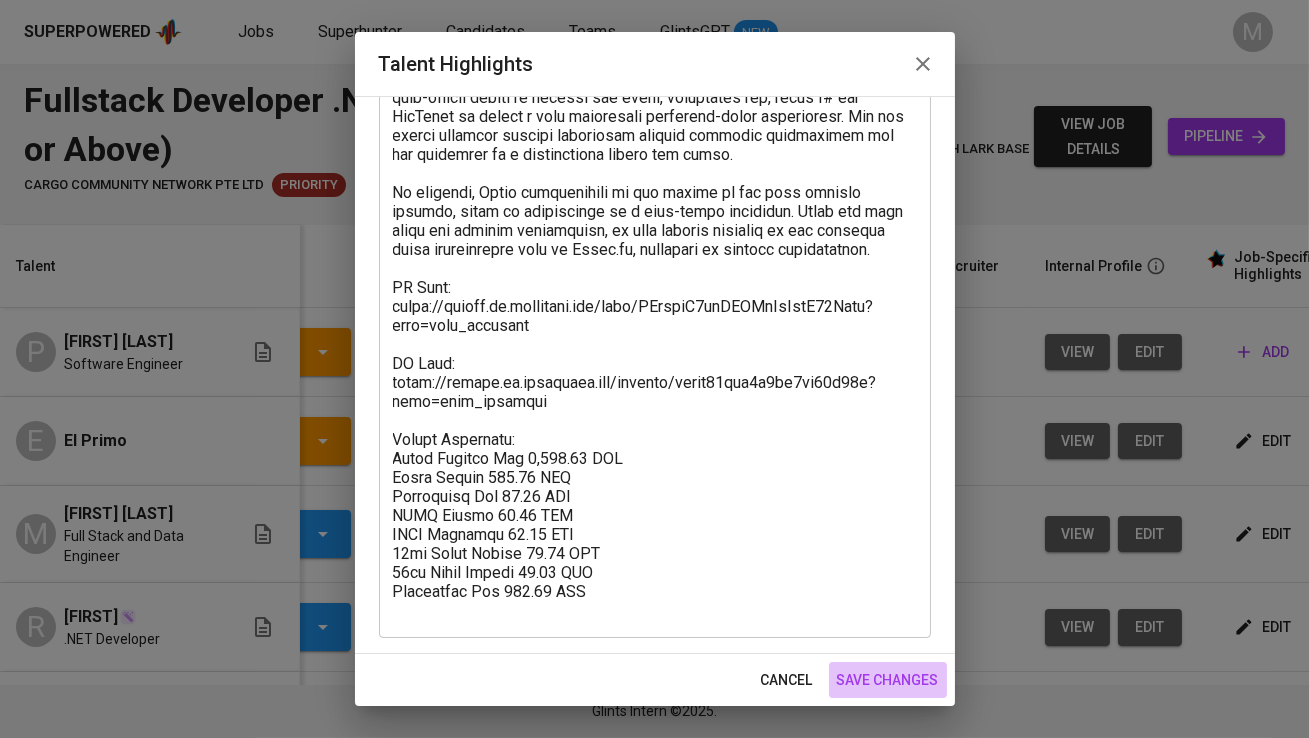 click on "save changes" at bounding box center [888, 680] 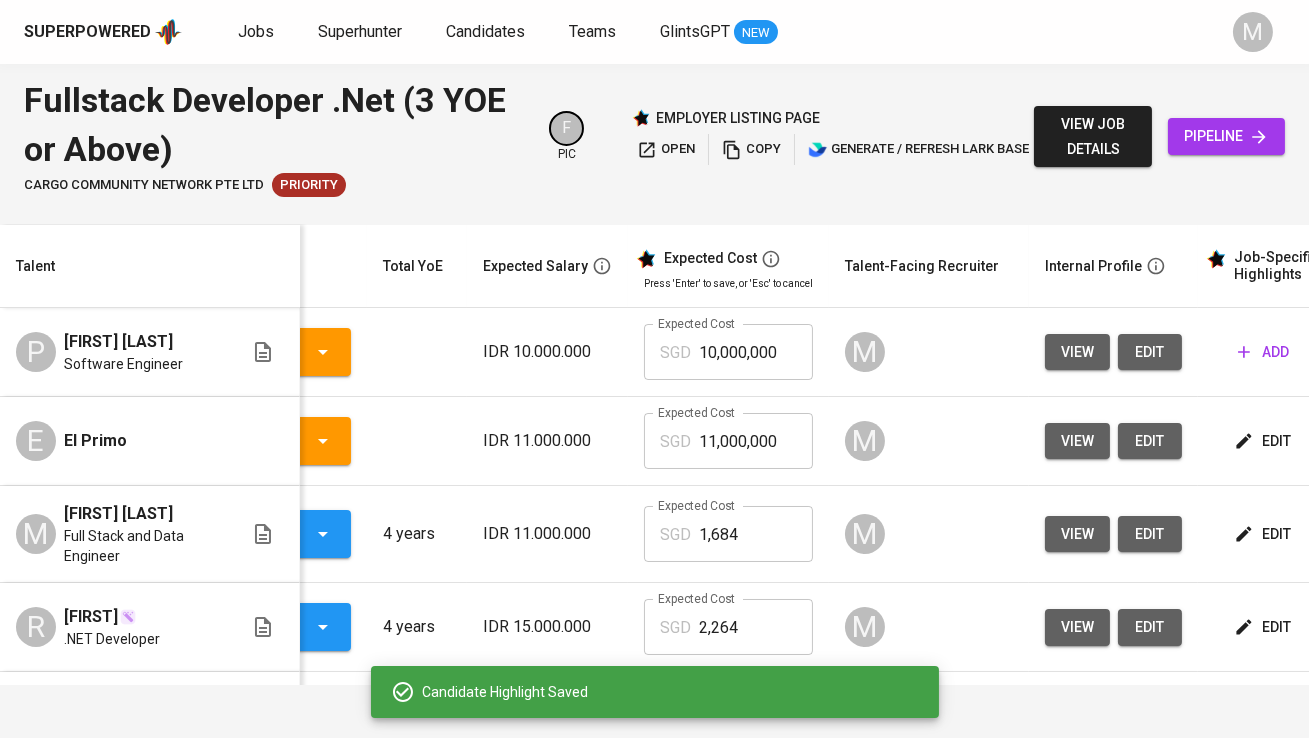 scroll, scrollTop: 0, scrollLeft: 104, axis: horizontal 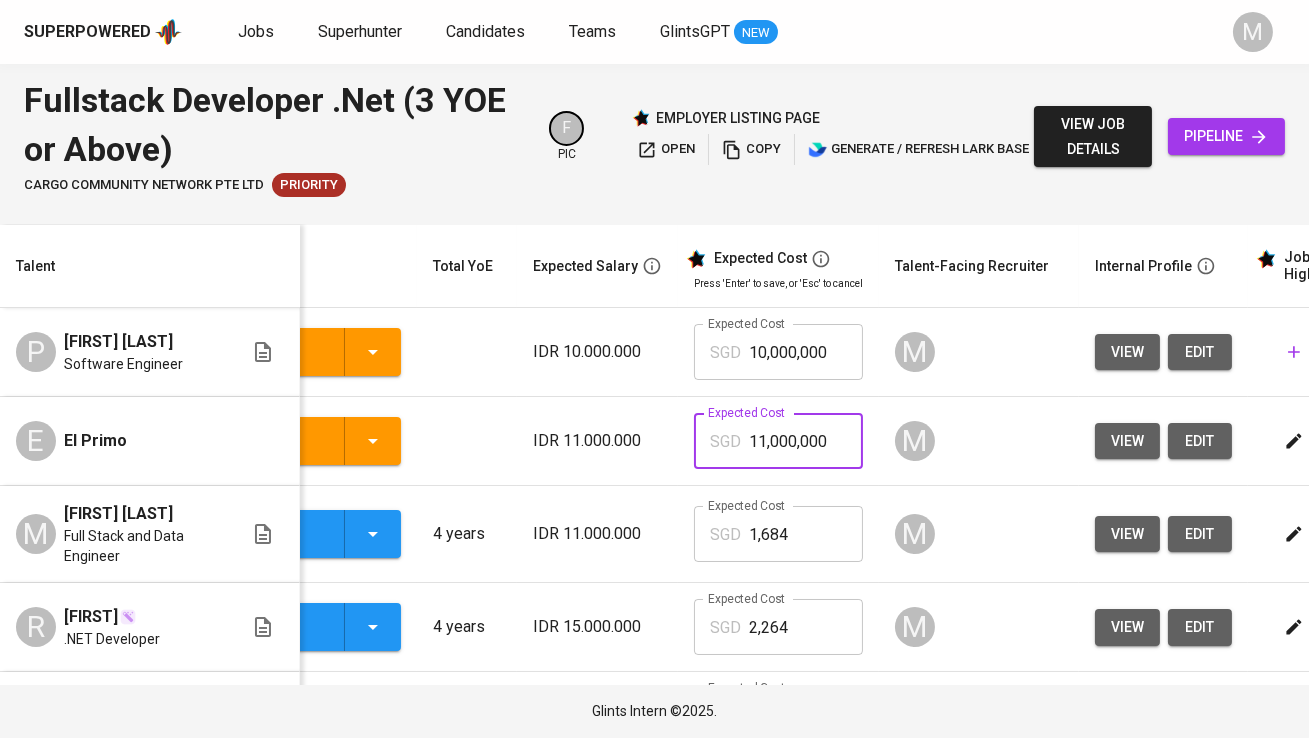 click on "11,000,000" at bounding box center [806, 441] 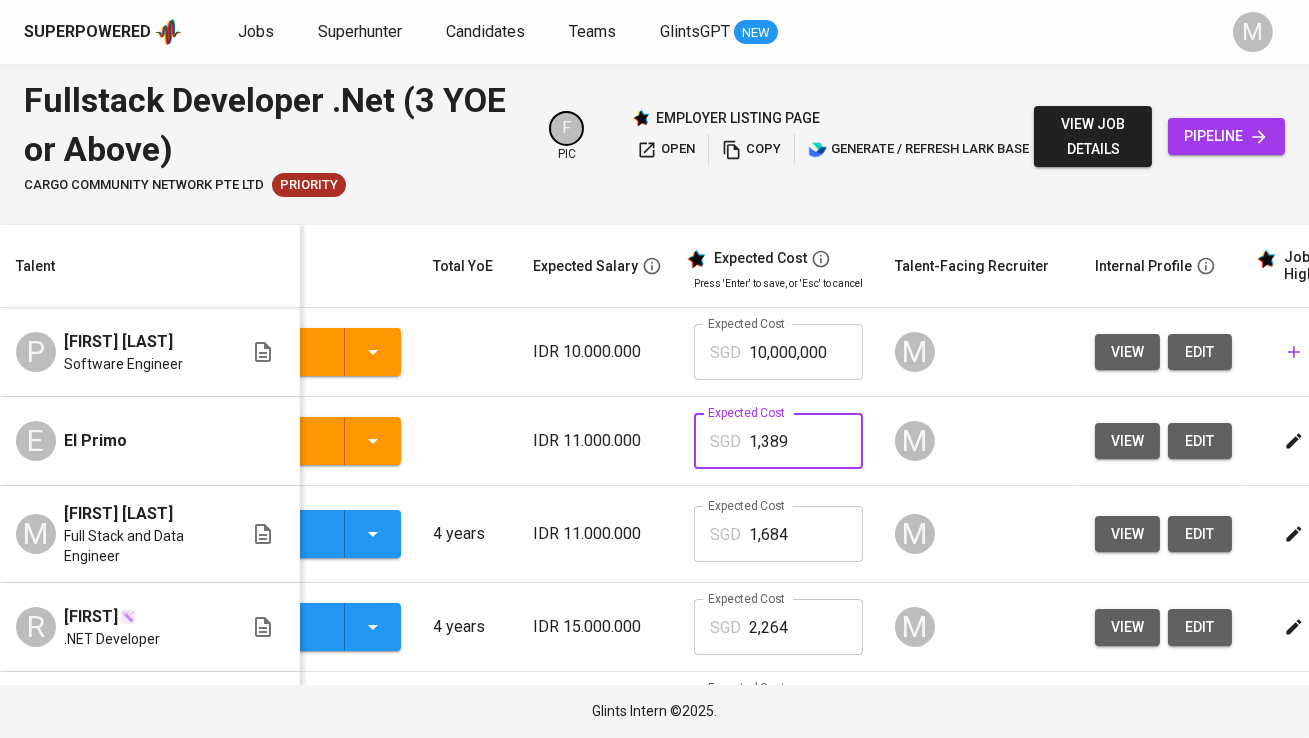 type on "1,389" 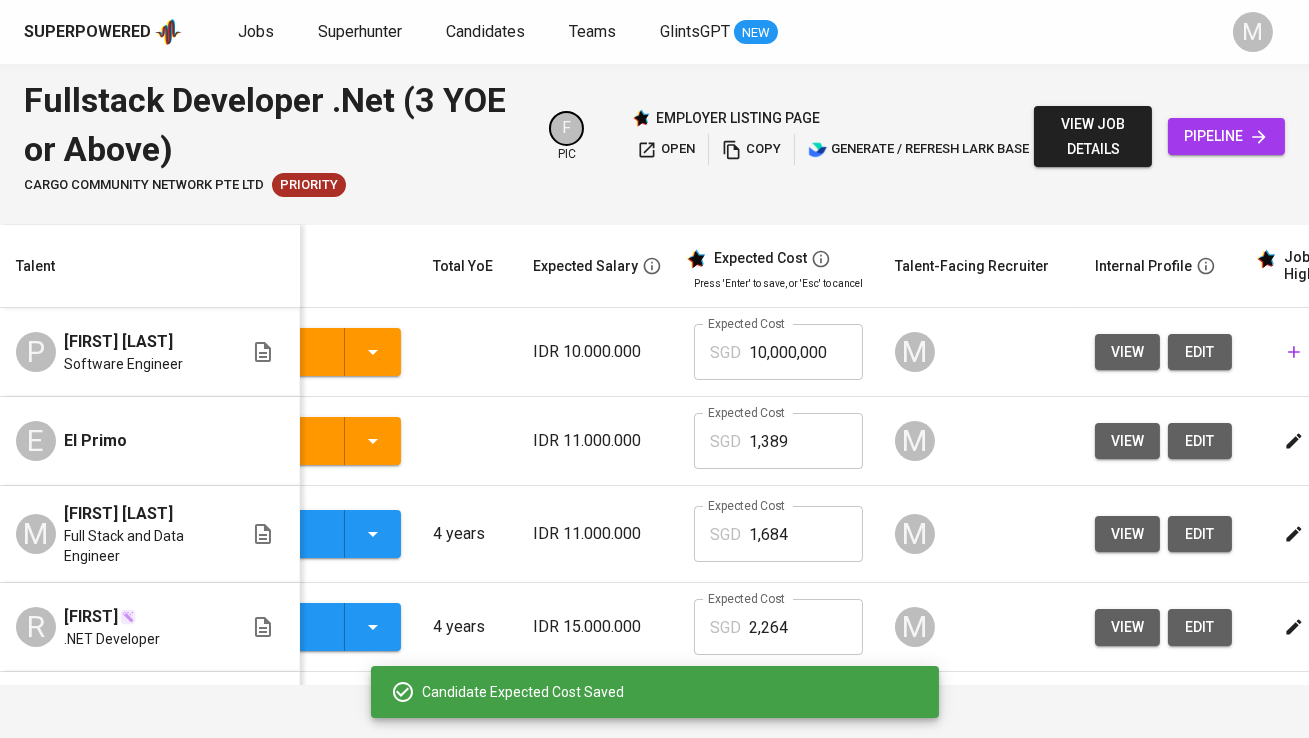 scroll, scrollTop: 0, scrollLeft: 0, axis: both 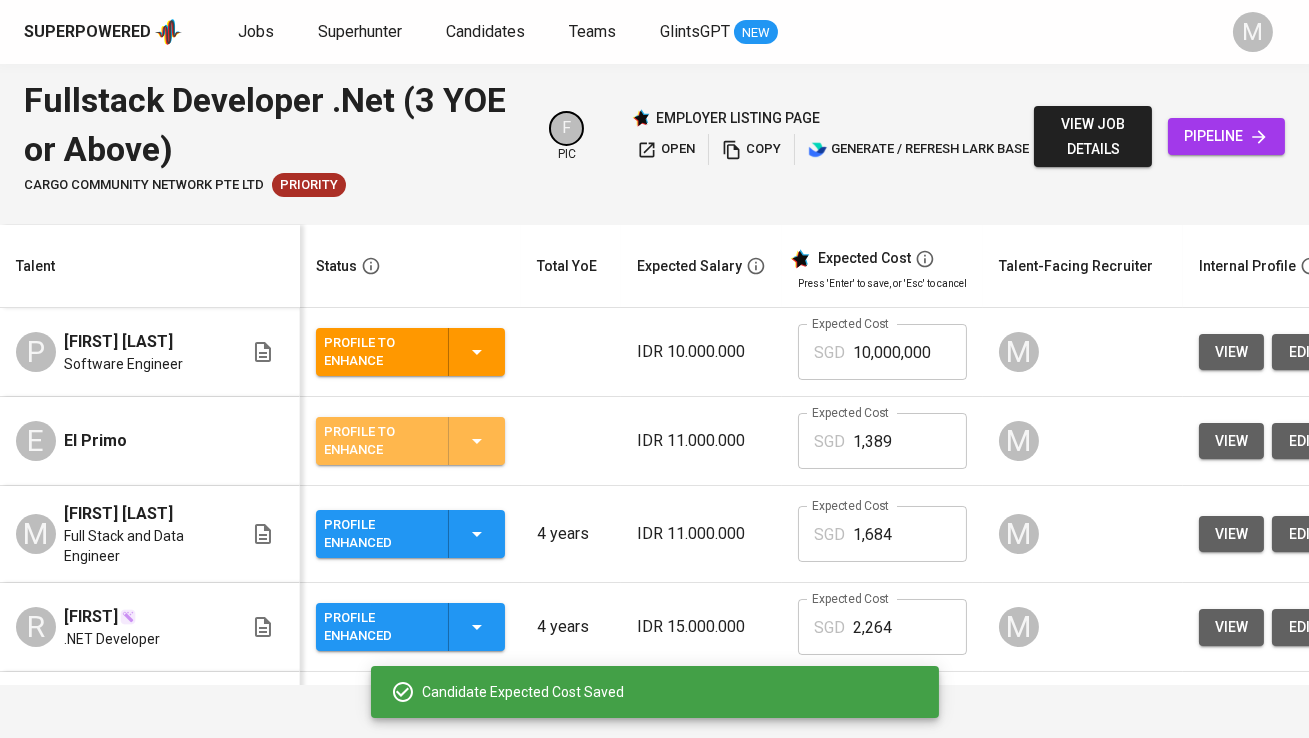 click on "Profile to Enhance" at bounding box center (410, 441) 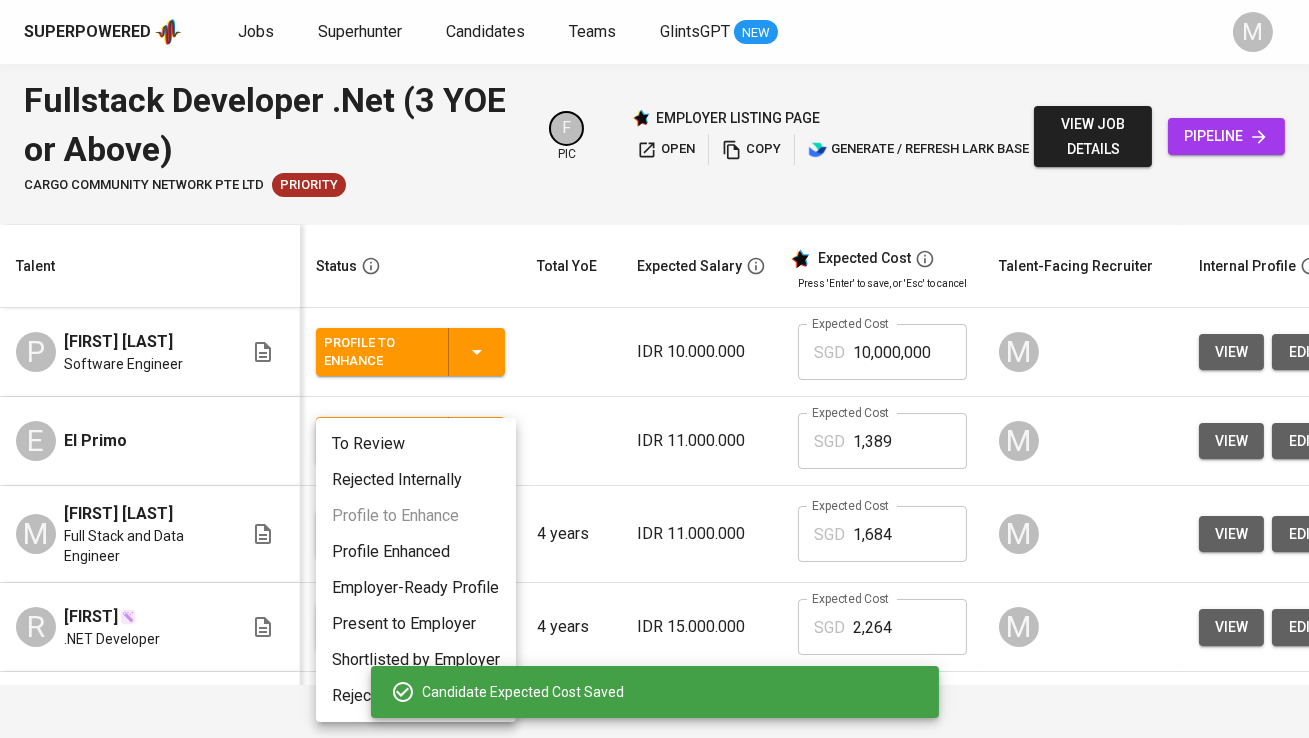 click on "Profile Enhanced" at bounding box center [416, 552] 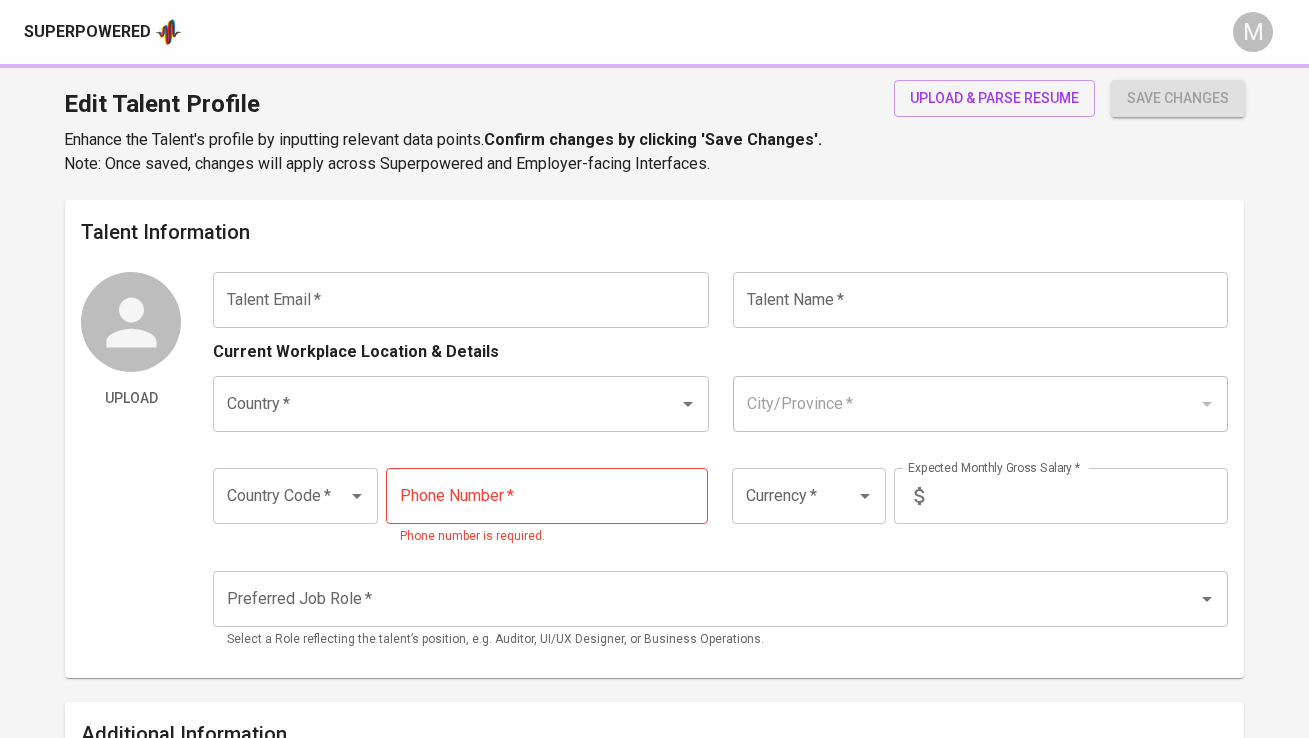 scroll, scrollTop: 0, scrollLeft: 0, axis: both 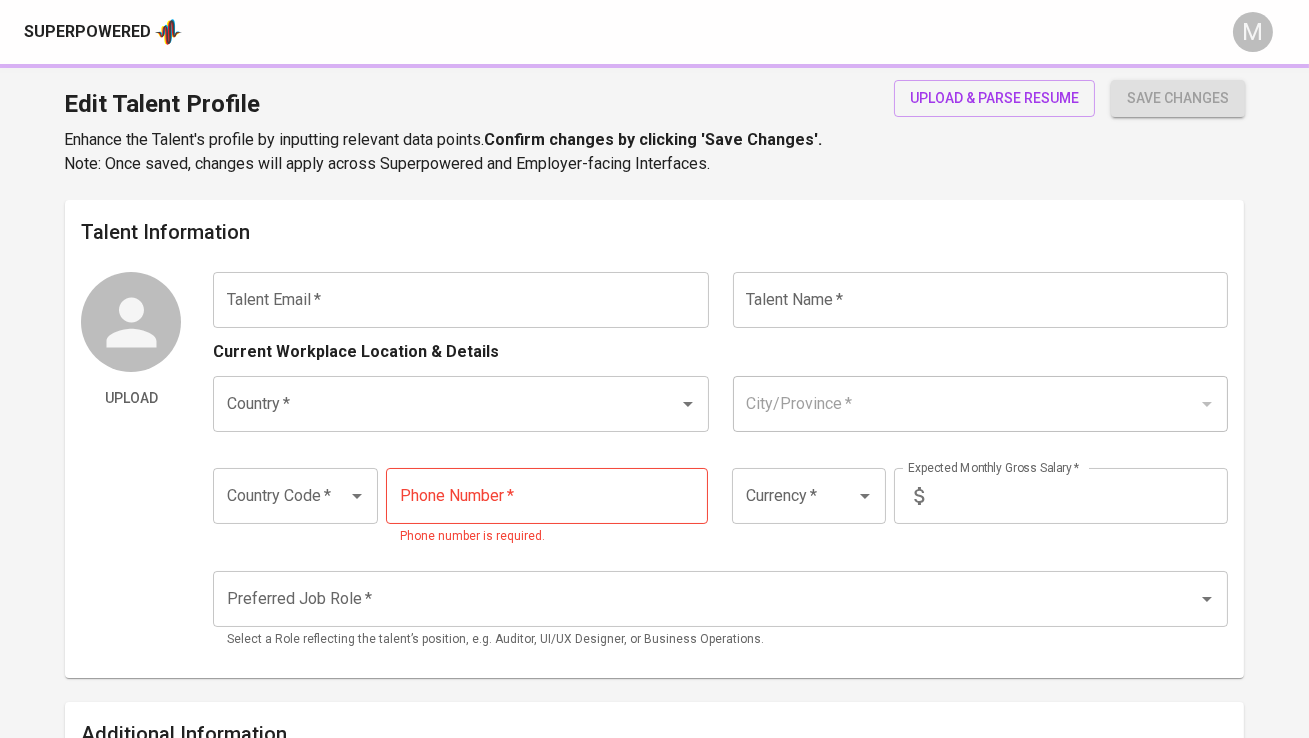 type on "[EMAIL]" 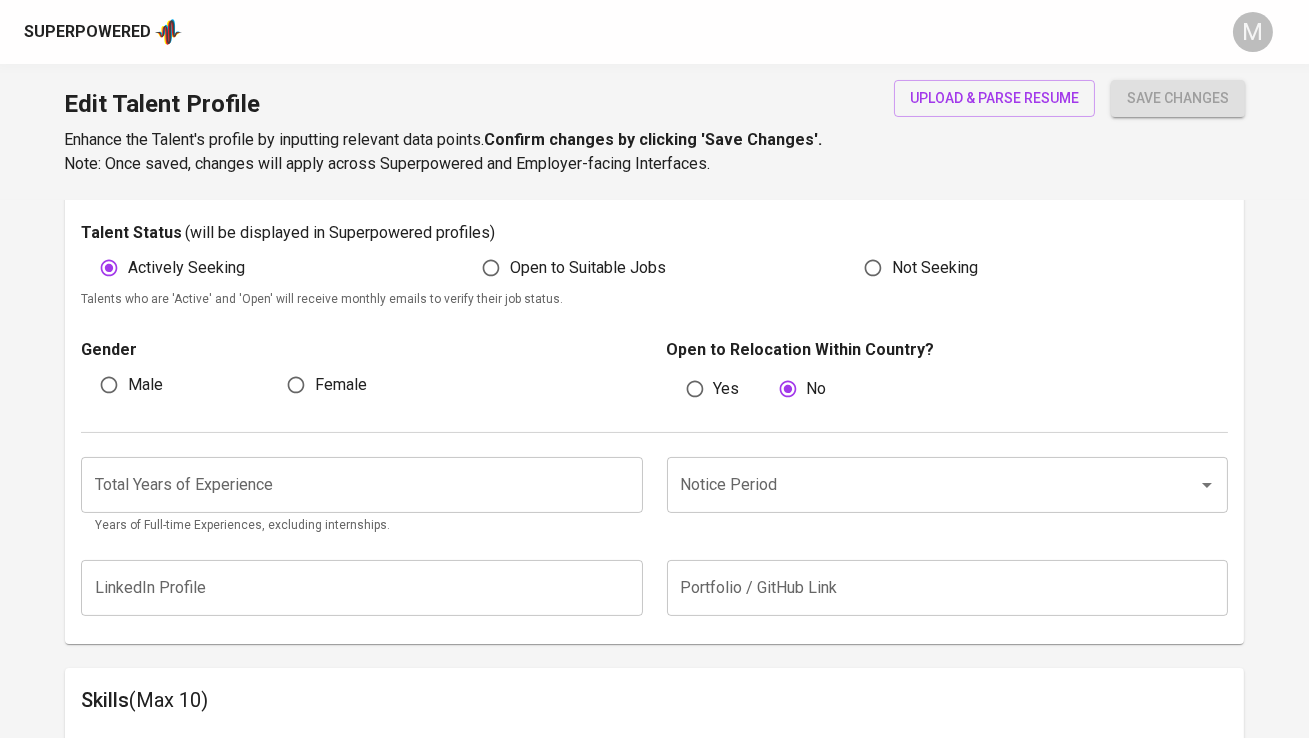 scroll, scrollTop: 848, scrollLeft: 0, axis: vertical 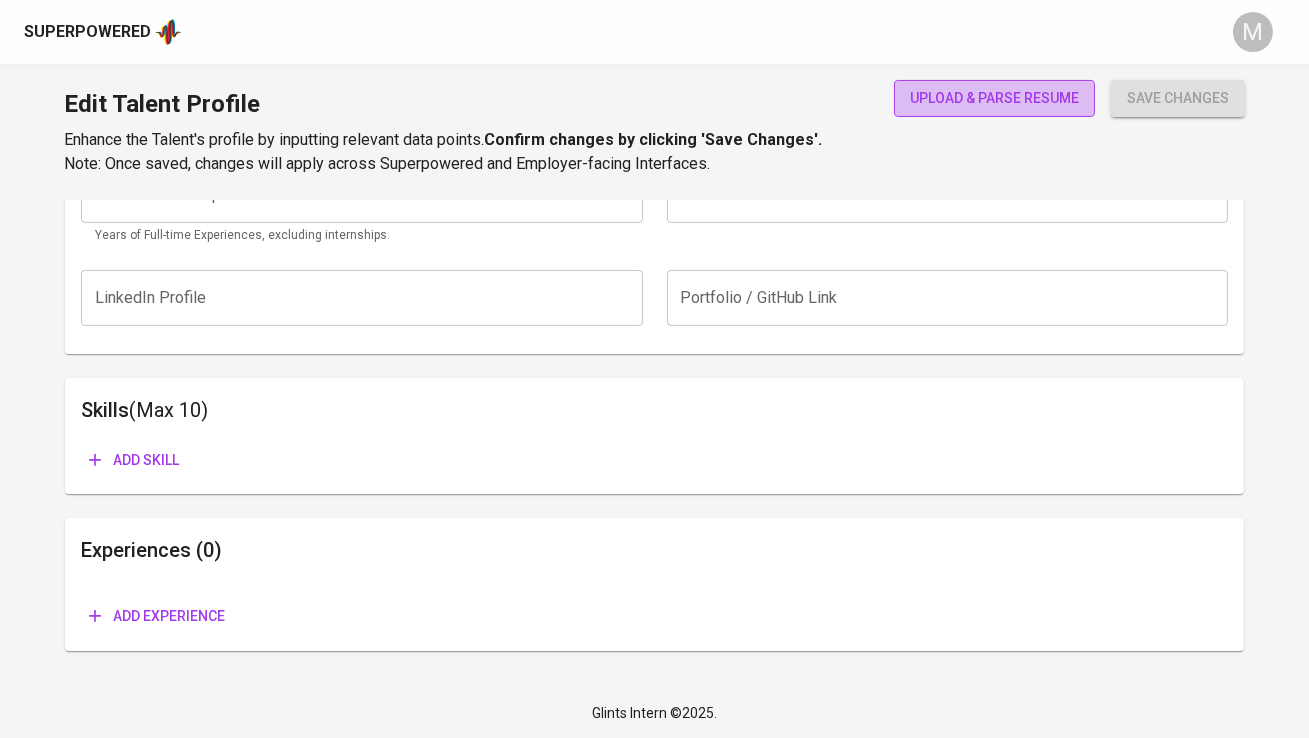 click on "upload & parse resume" at bounding box center (994, 98) 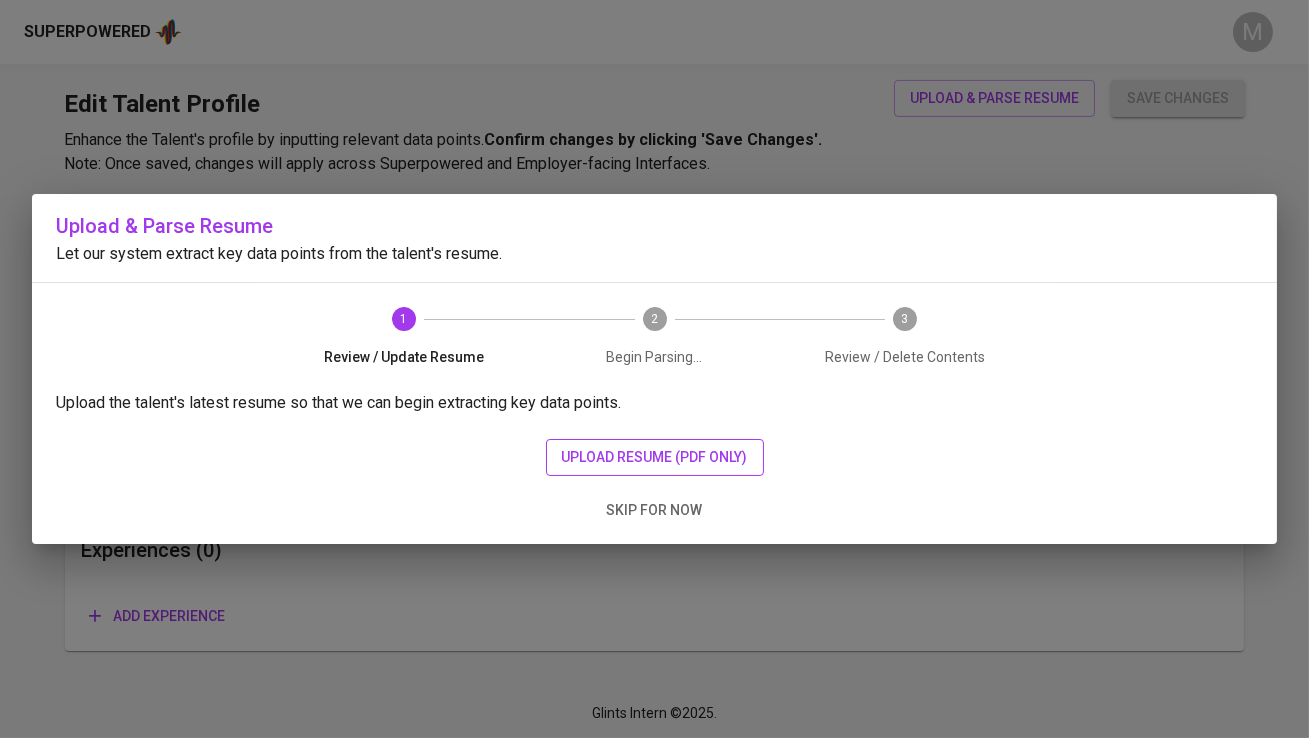 click on "upload resume (pdf only)" at bounding box center [655, 457] 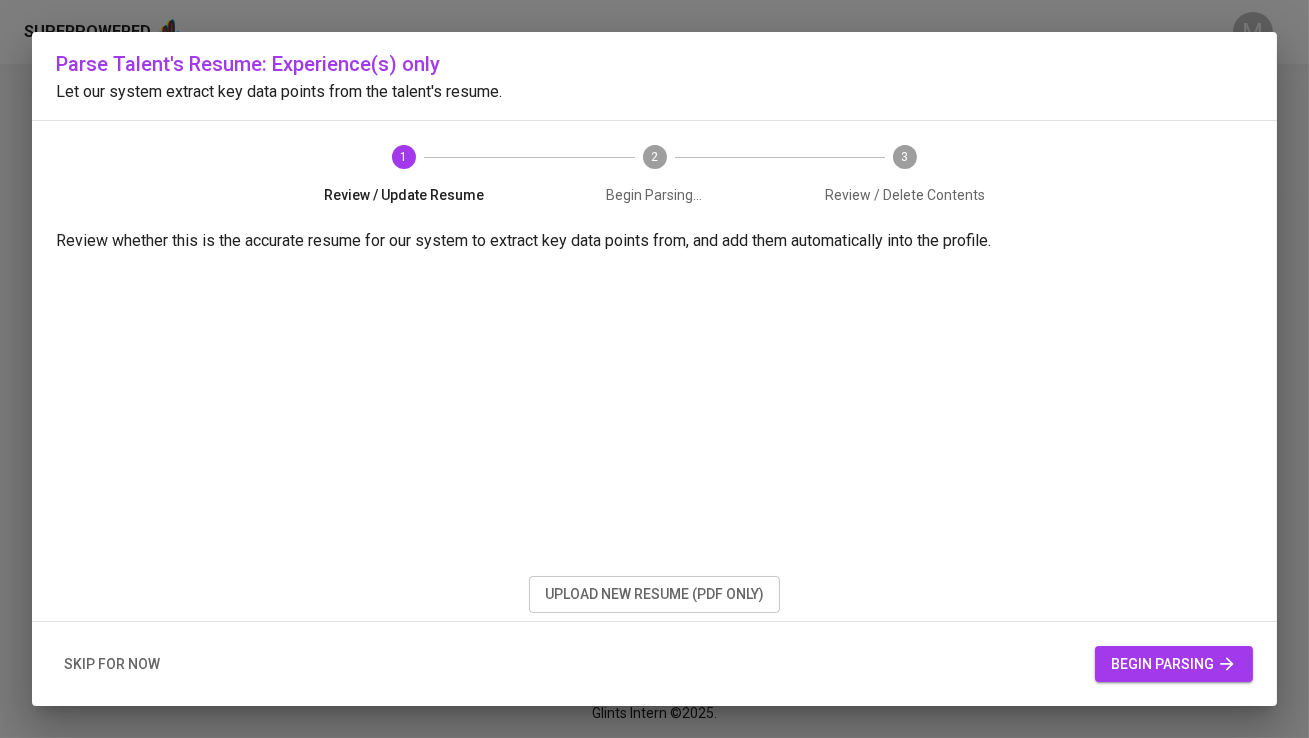 click on "begin parsing" at bounding box center (1174, 664) 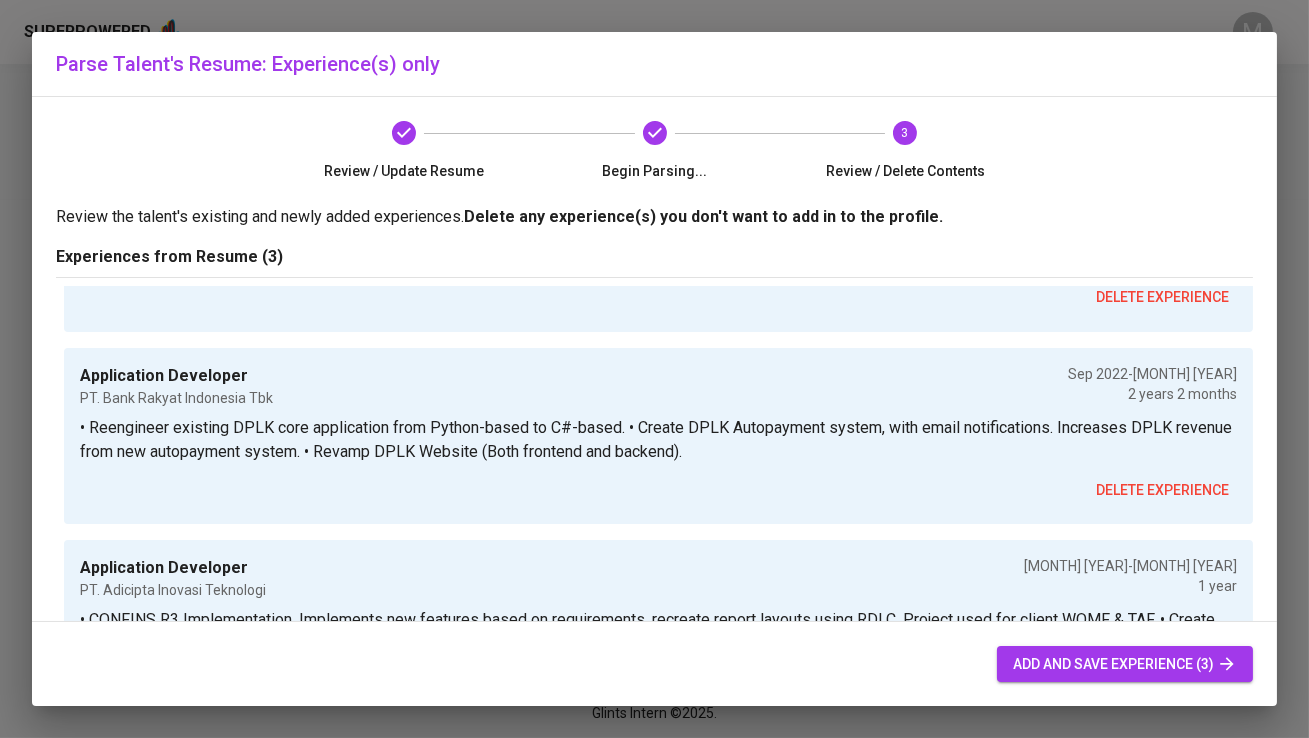 scroll, scrollTop: 197, scrollLeft: 0, axis: vertical 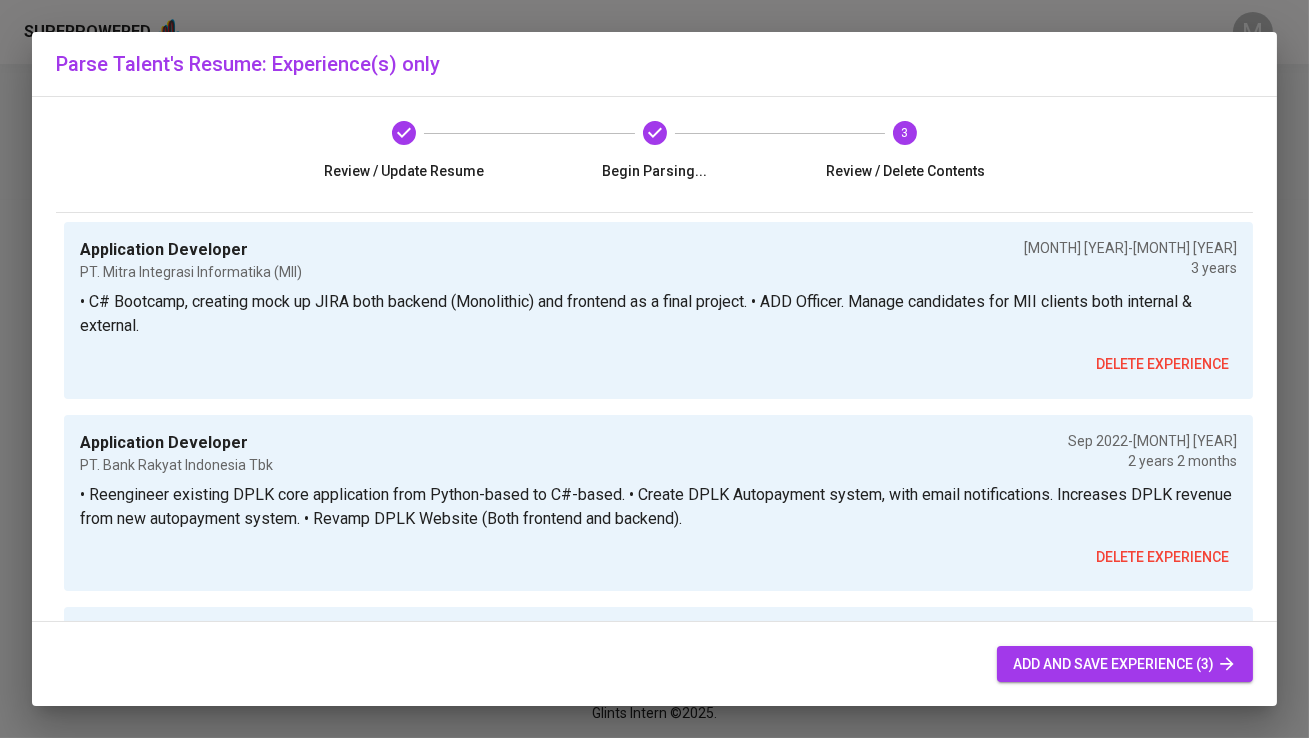 click on "add and save experience (3)" at bounding box center [1125, 664] 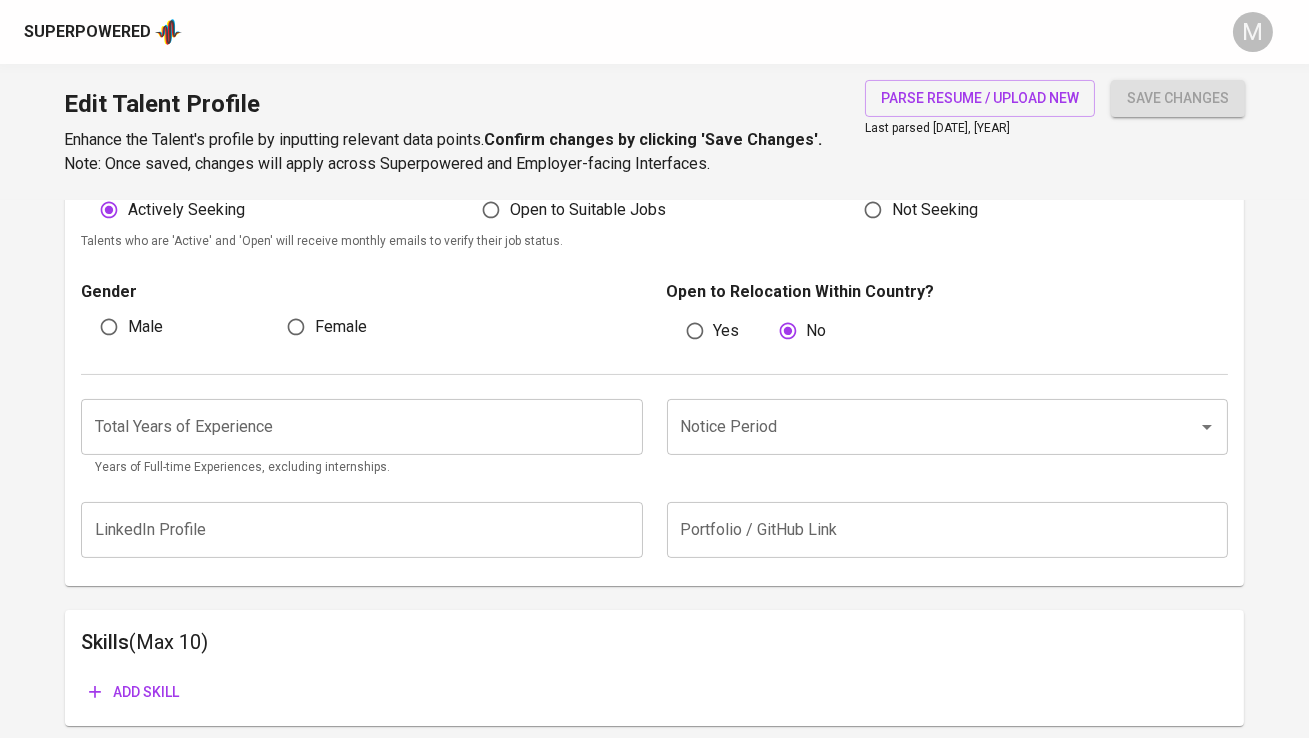 scroll, scrollTop: 597, scrollLeft: 0, axis: vertical 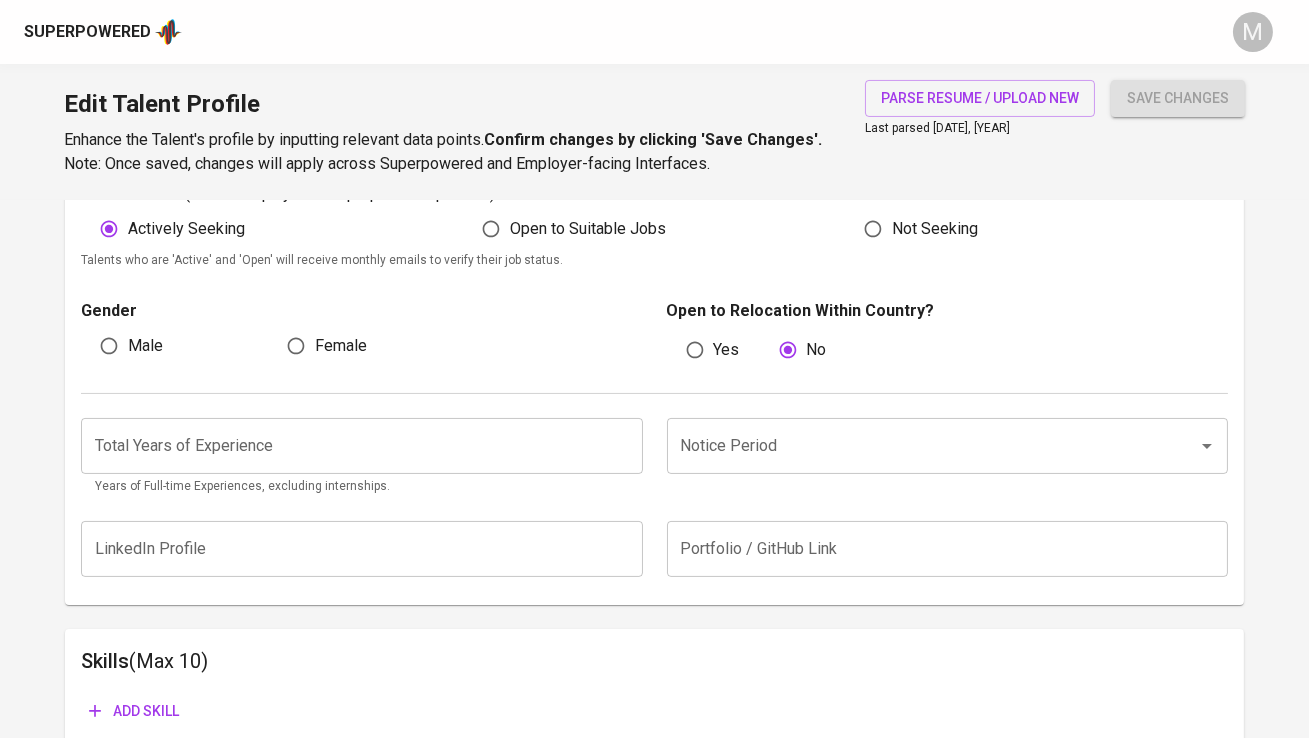 click at bounding box center [361, 446] 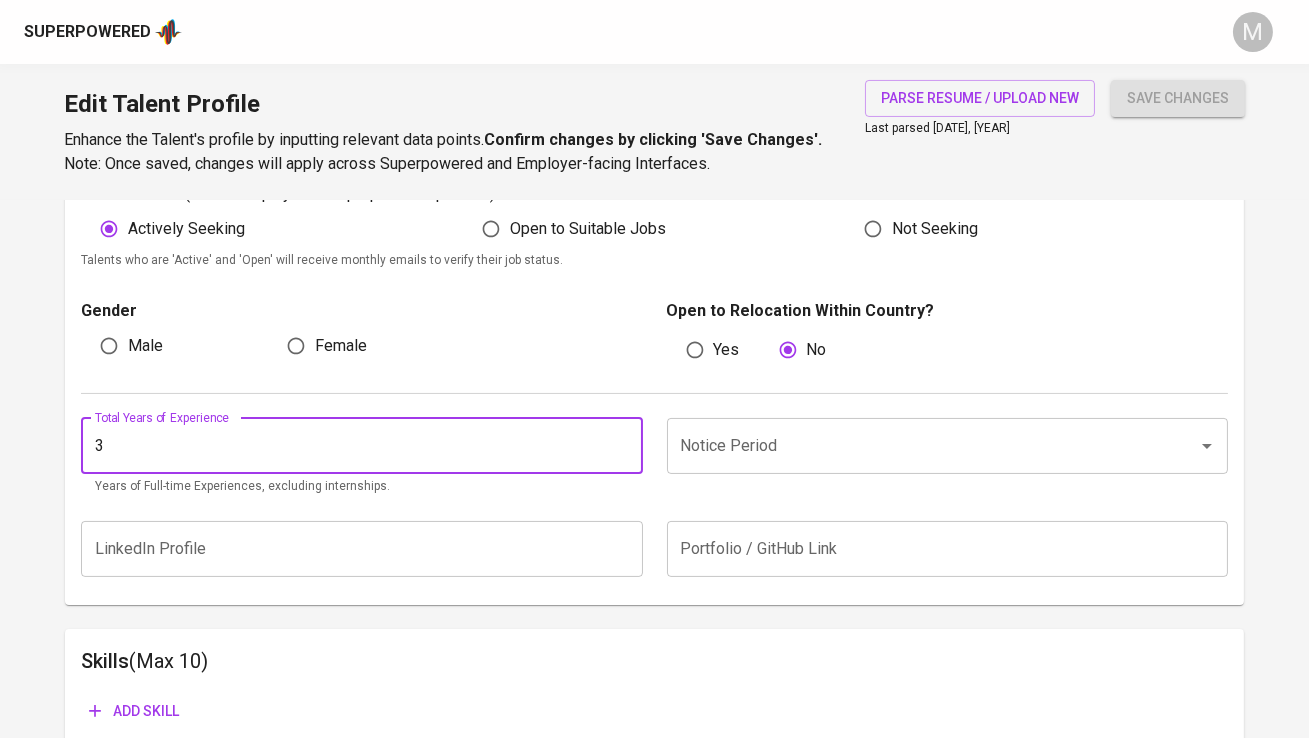 type on "3" 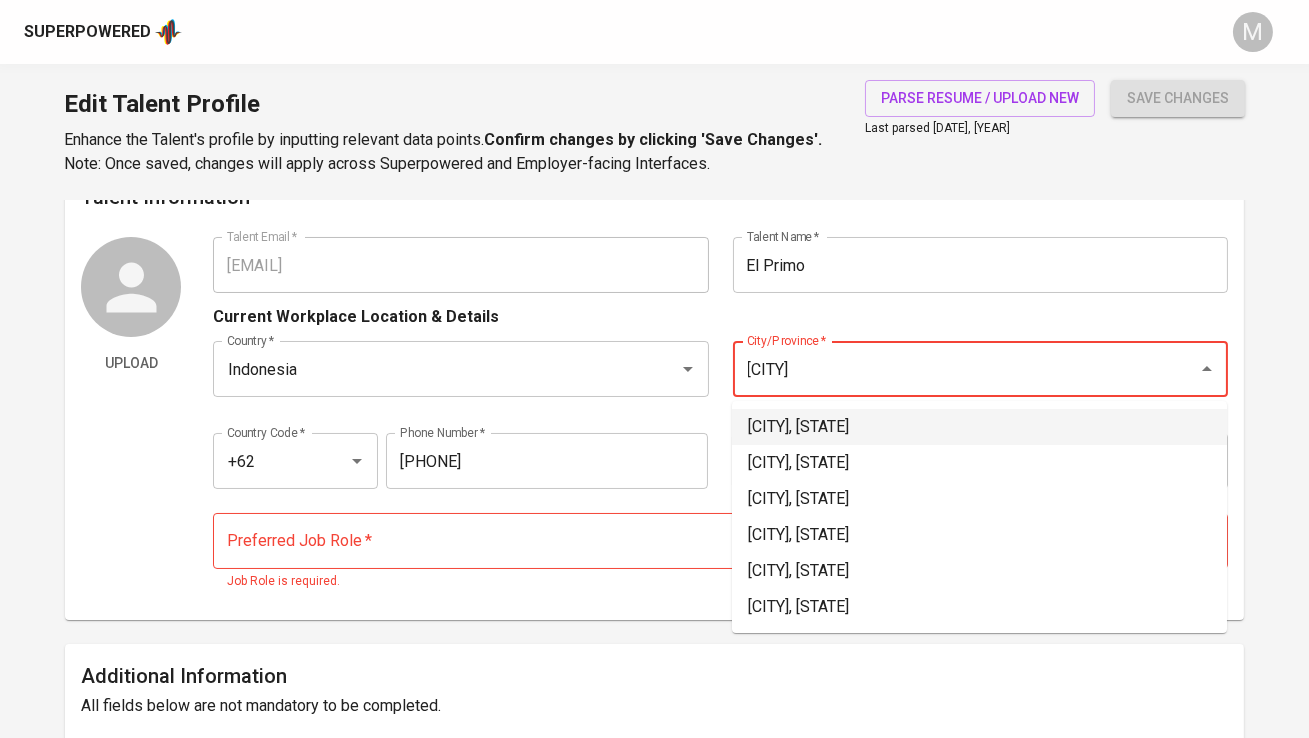 click on "Jakarta Selatan, DKI Jakarta" at bounding box center [979, 427] 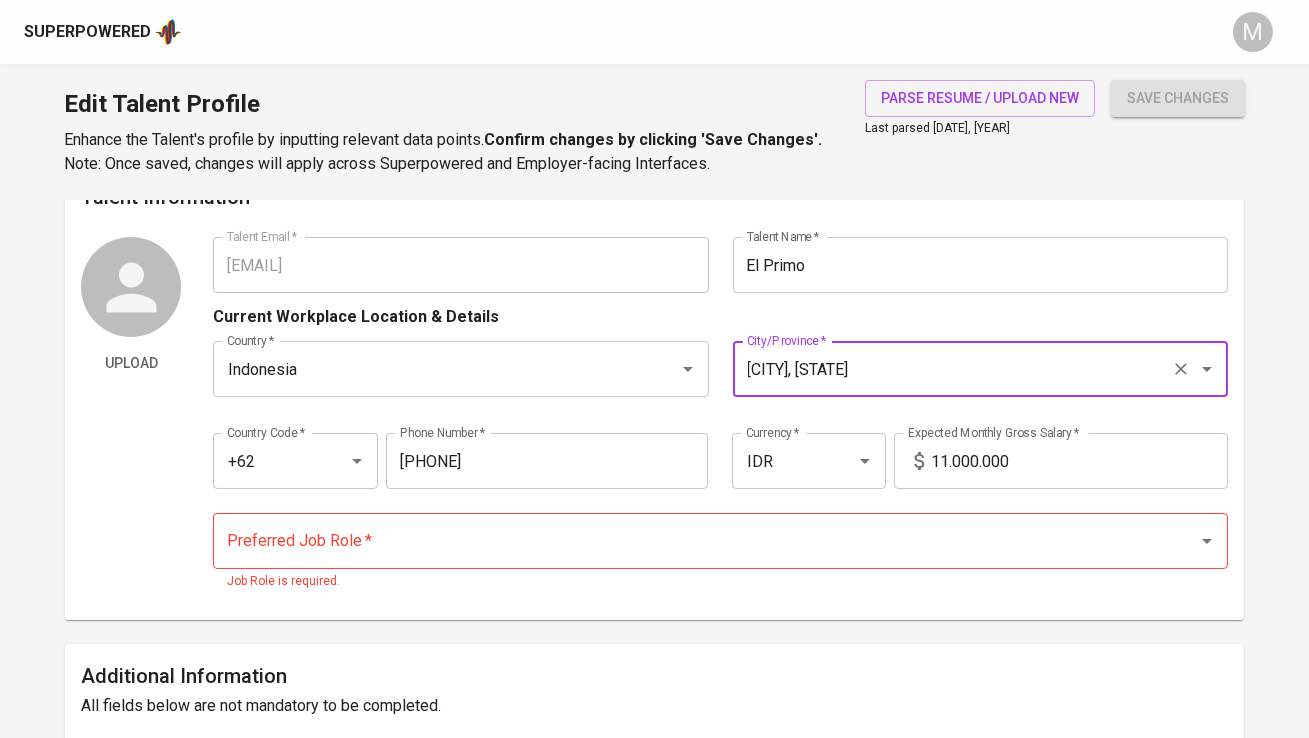 type on "Jakarta Selatan, DKI Jakarta" 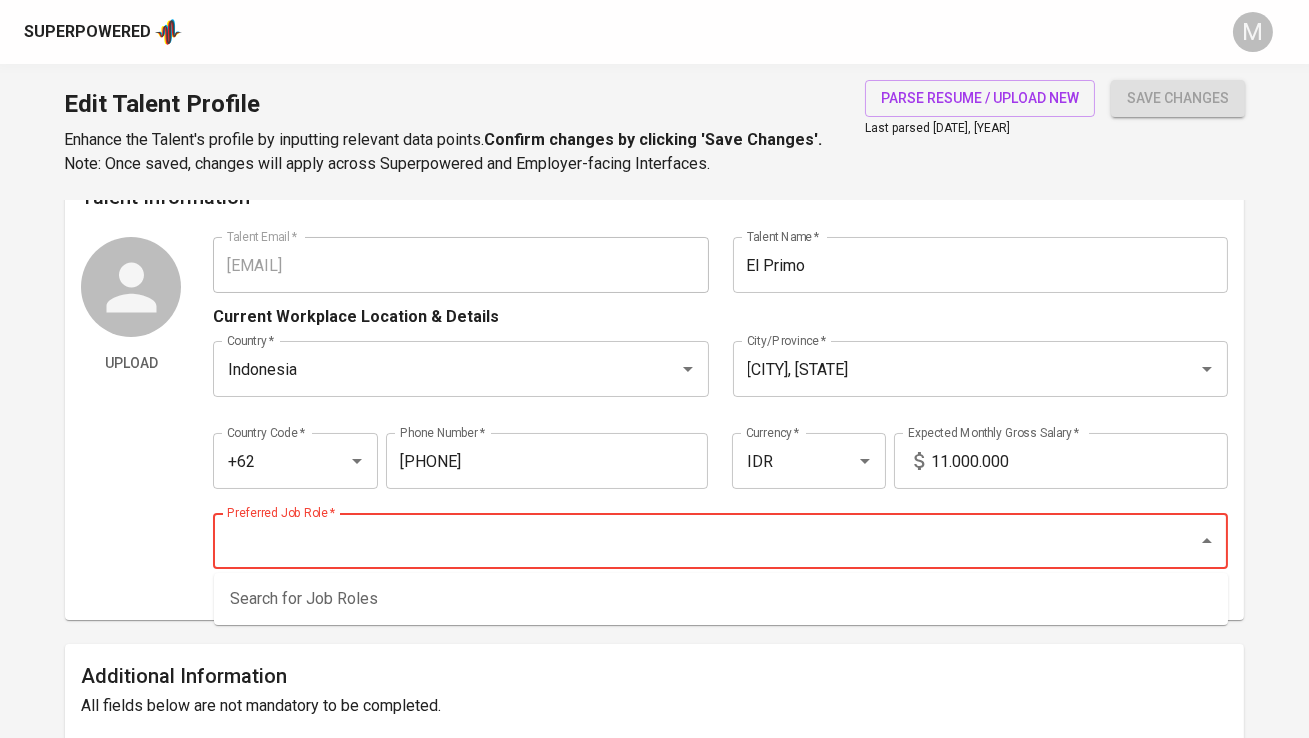 click on "Preferred Job Role   *" at bounding box center [692, 541] 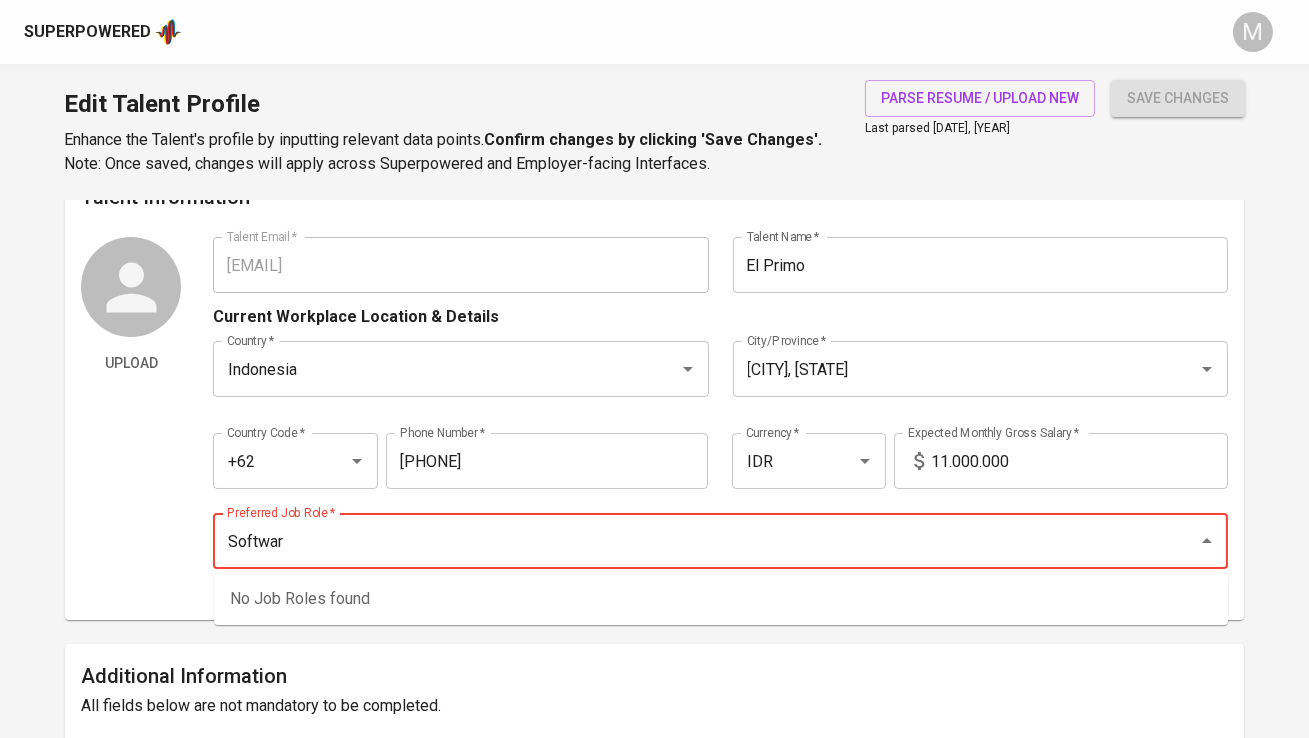type on "Software" 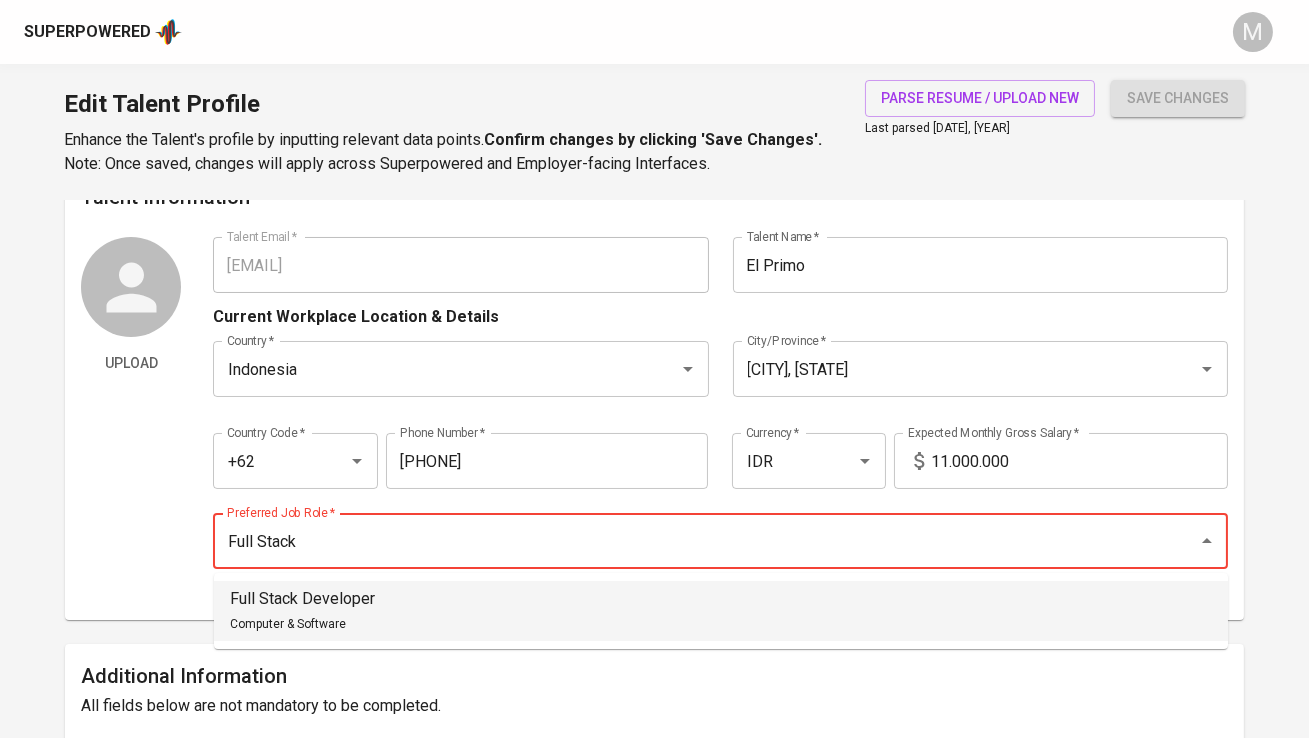 click on "Full Stack Developer Computer & Software" at bounding box center (721, 611) 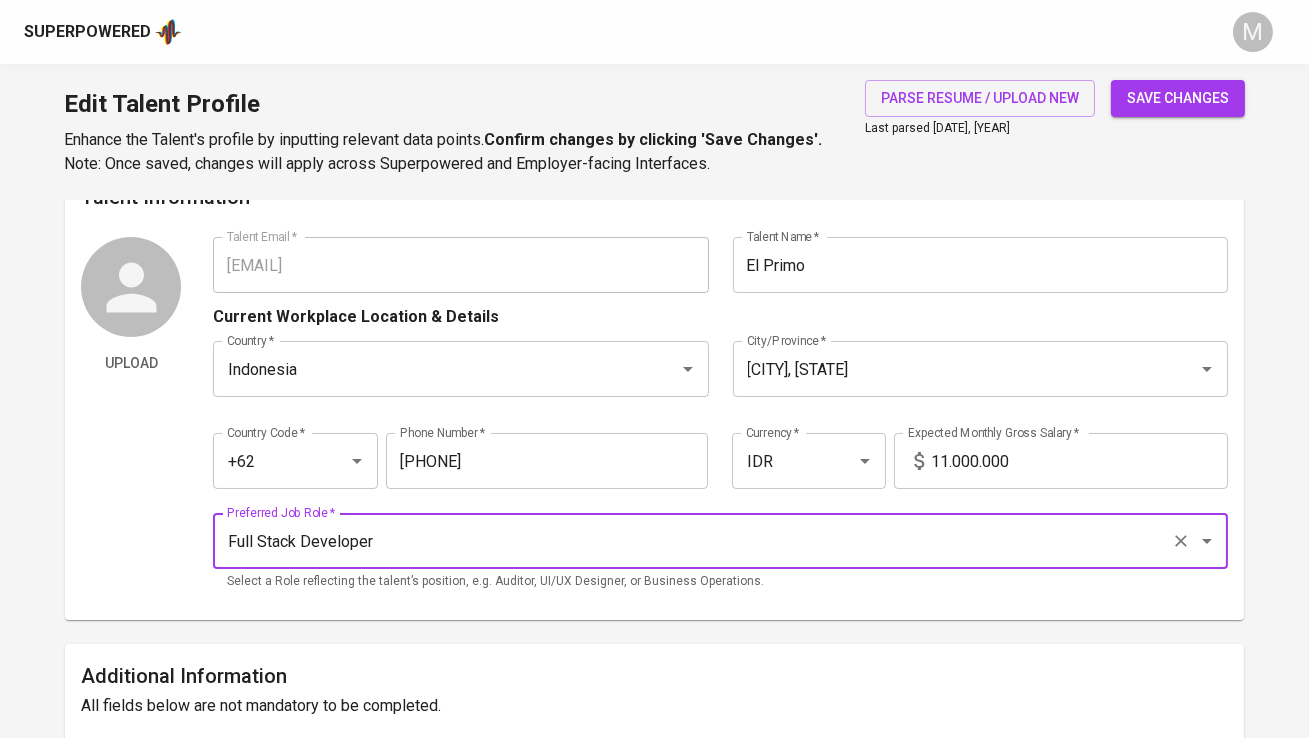 type on "Full Stack Developer" 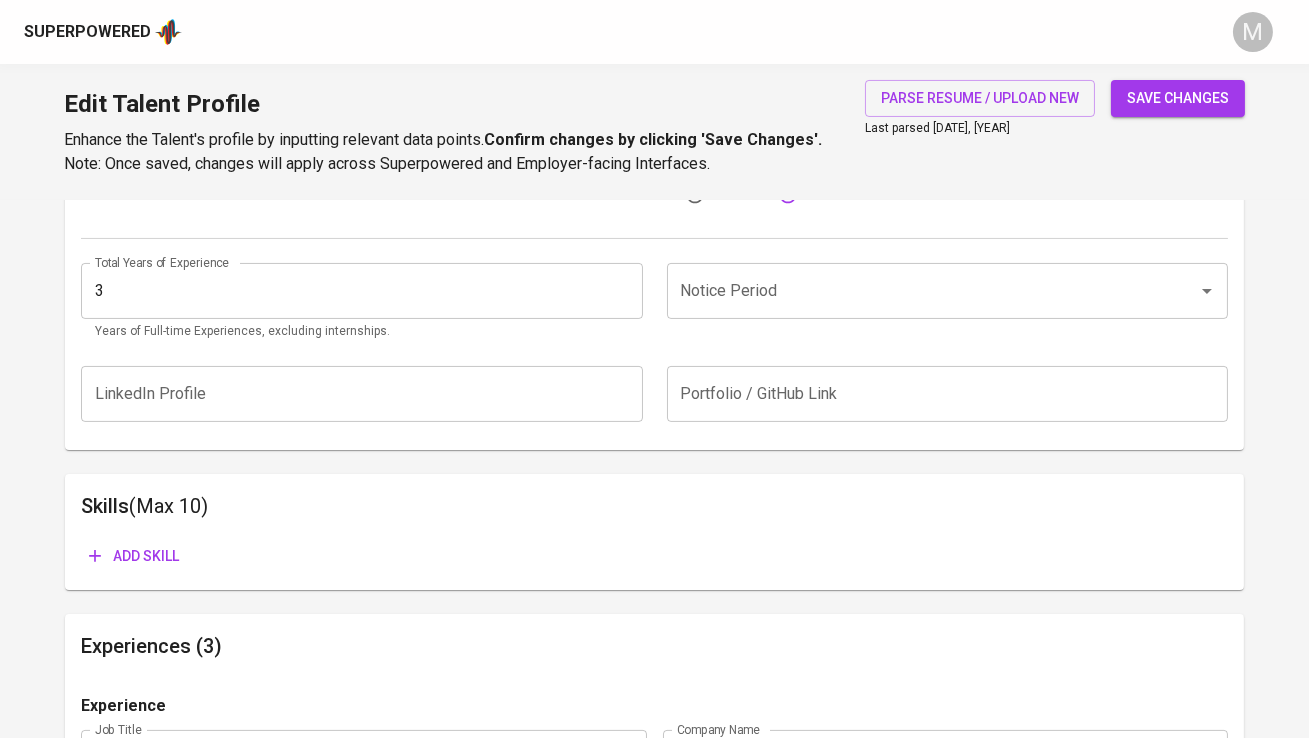 scroll, scrollTop: 755, scrollLeft: 0, axis: vertical 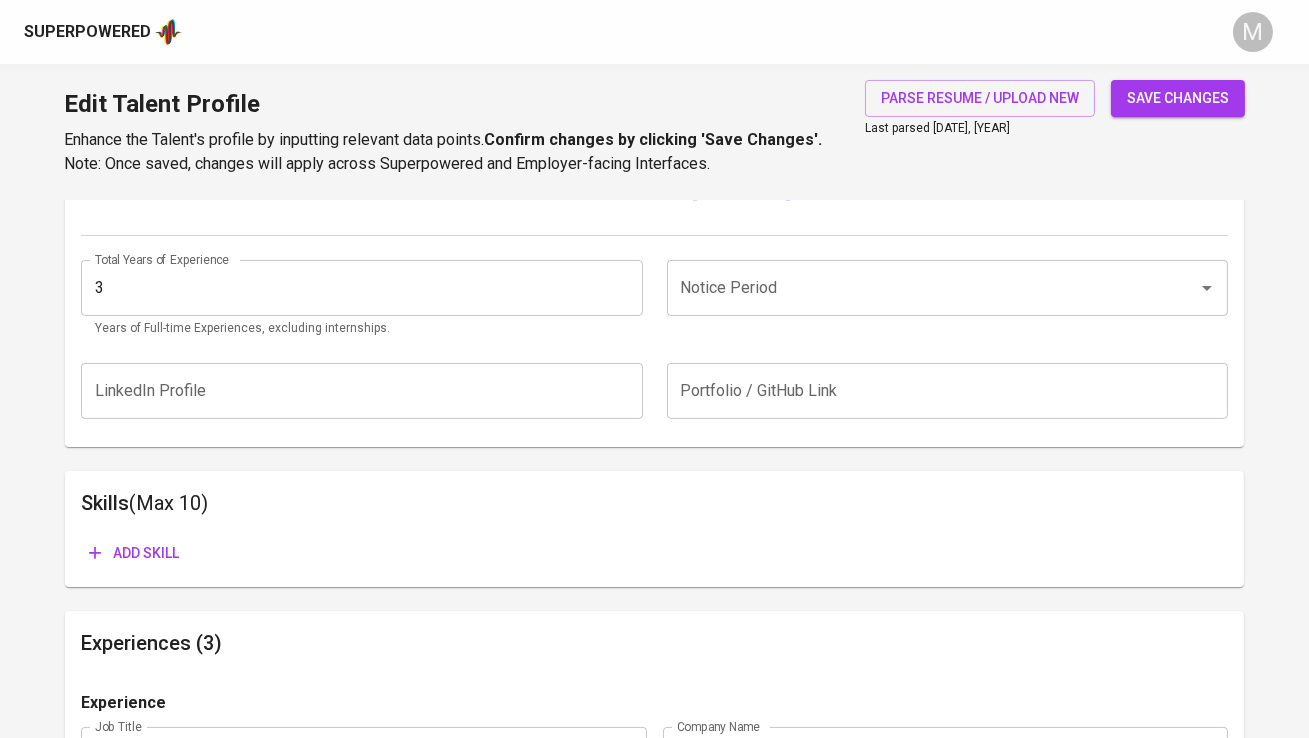 click on "Notice Period" at bounding box center [919, 288] 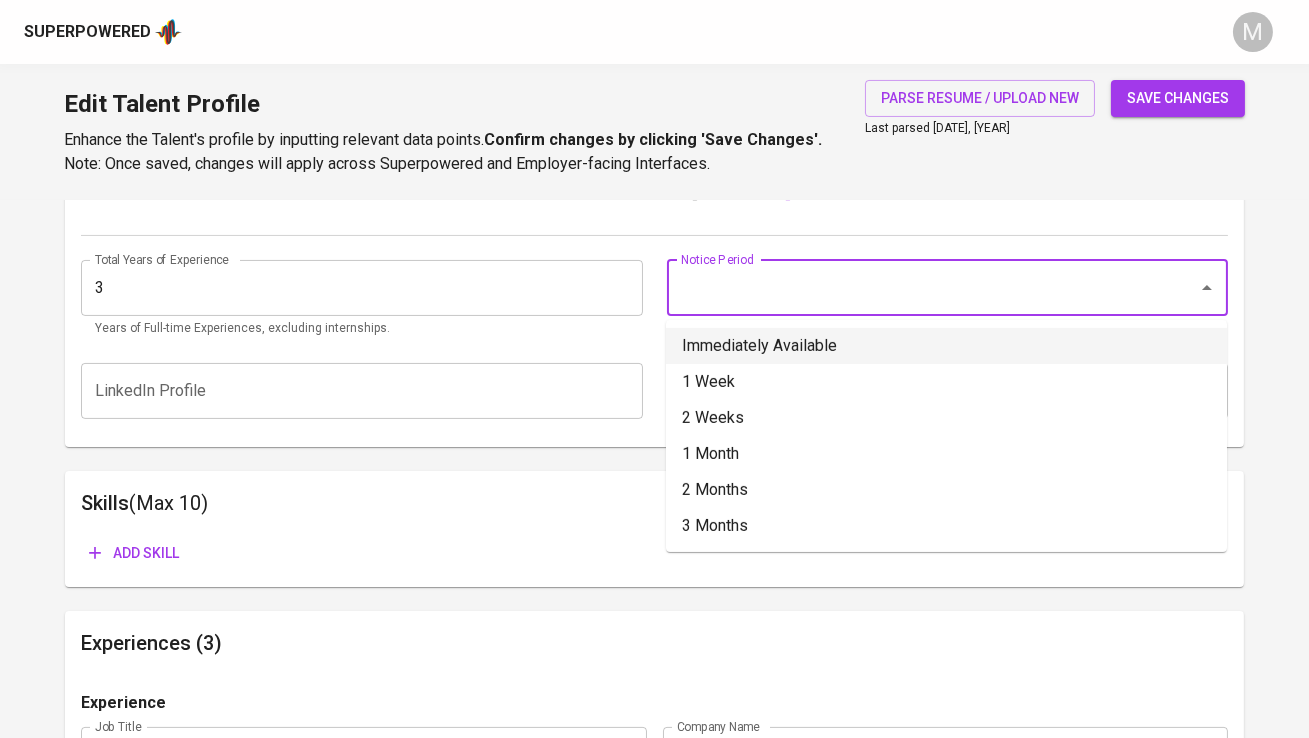 click on "Immediately Available" at bounding box center (946, 346) 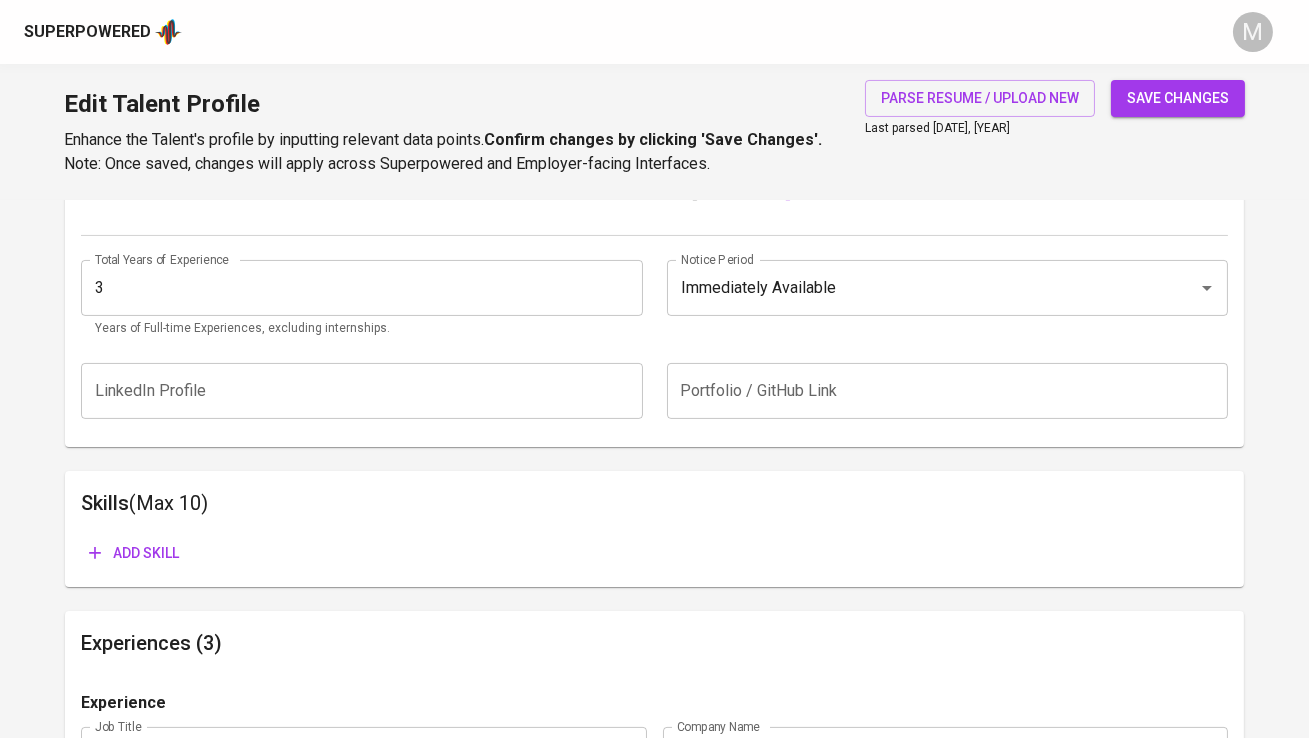 click on "Add skill" at bounding box center [134, 553] 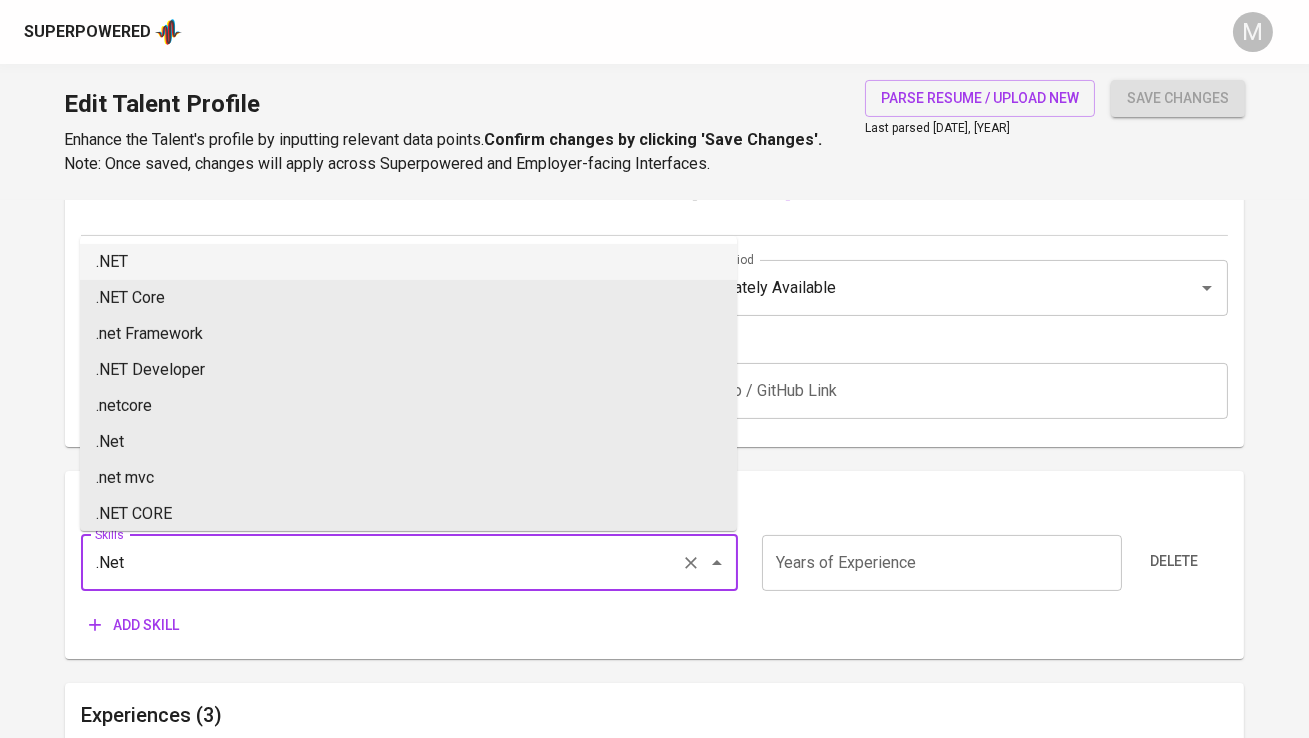 click on ".NET" at bounding box center [408, 262] 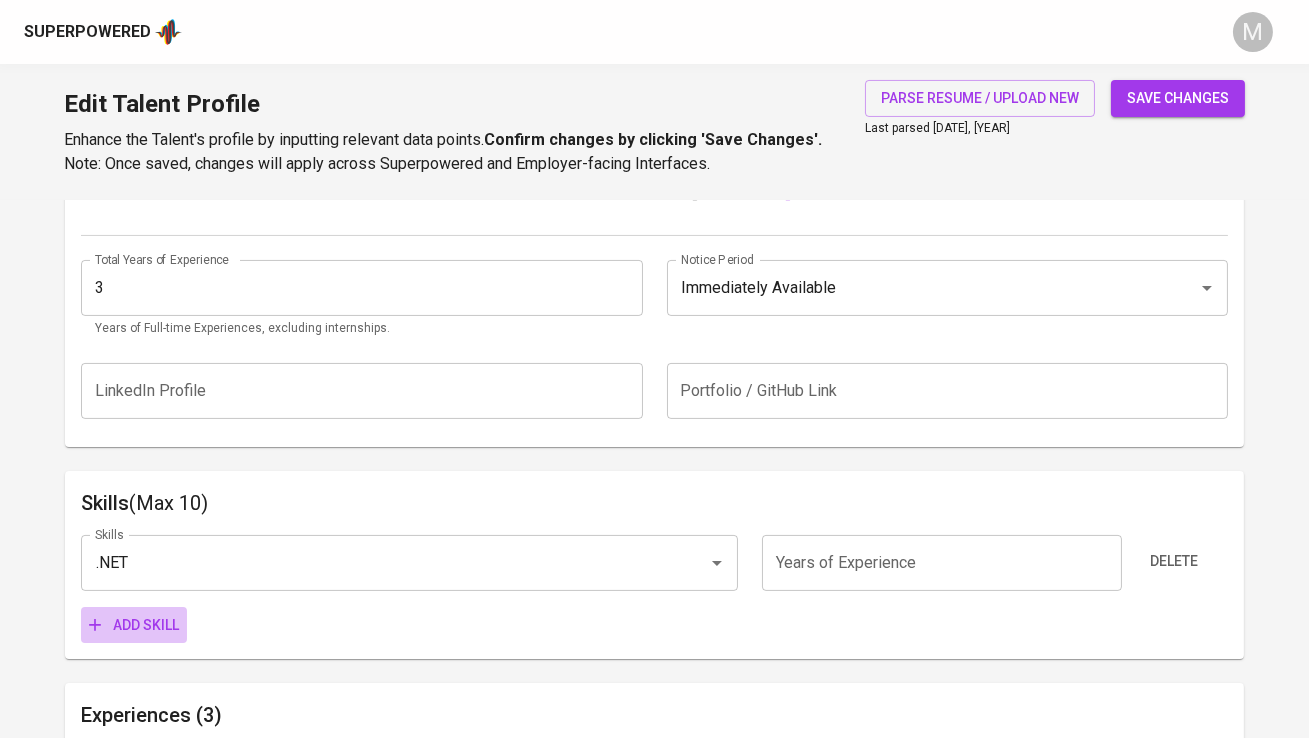 click on "Add skill" at bounding box center (134, 625) 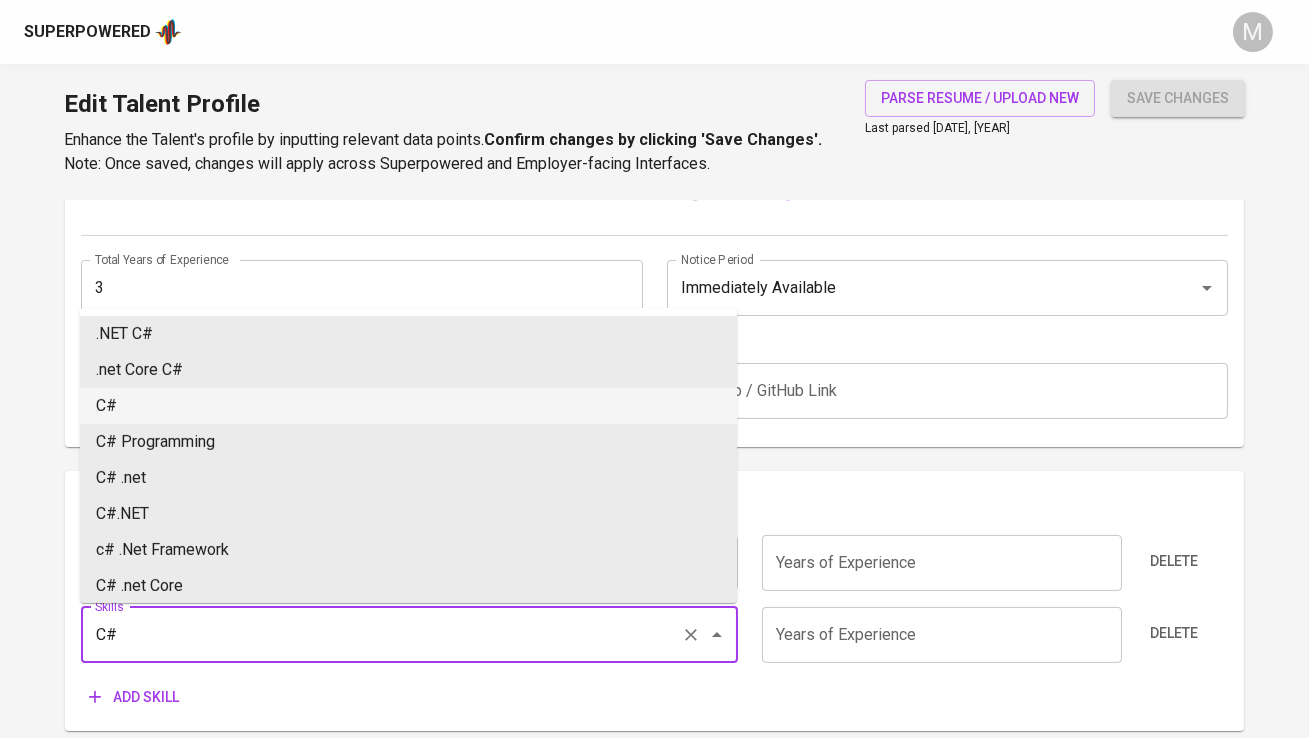 click on "C#" at bounding box center [408, 406] 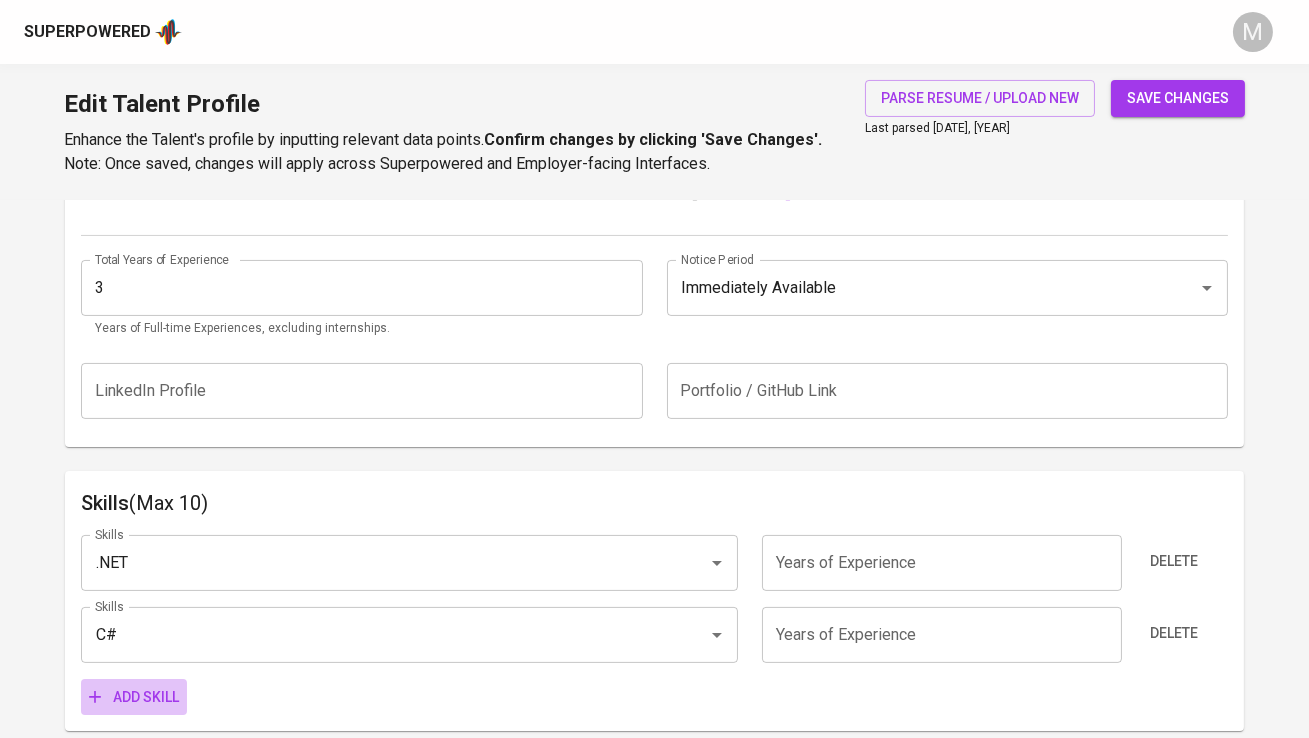 click on "Add skill" at bounding box center [134, 697] 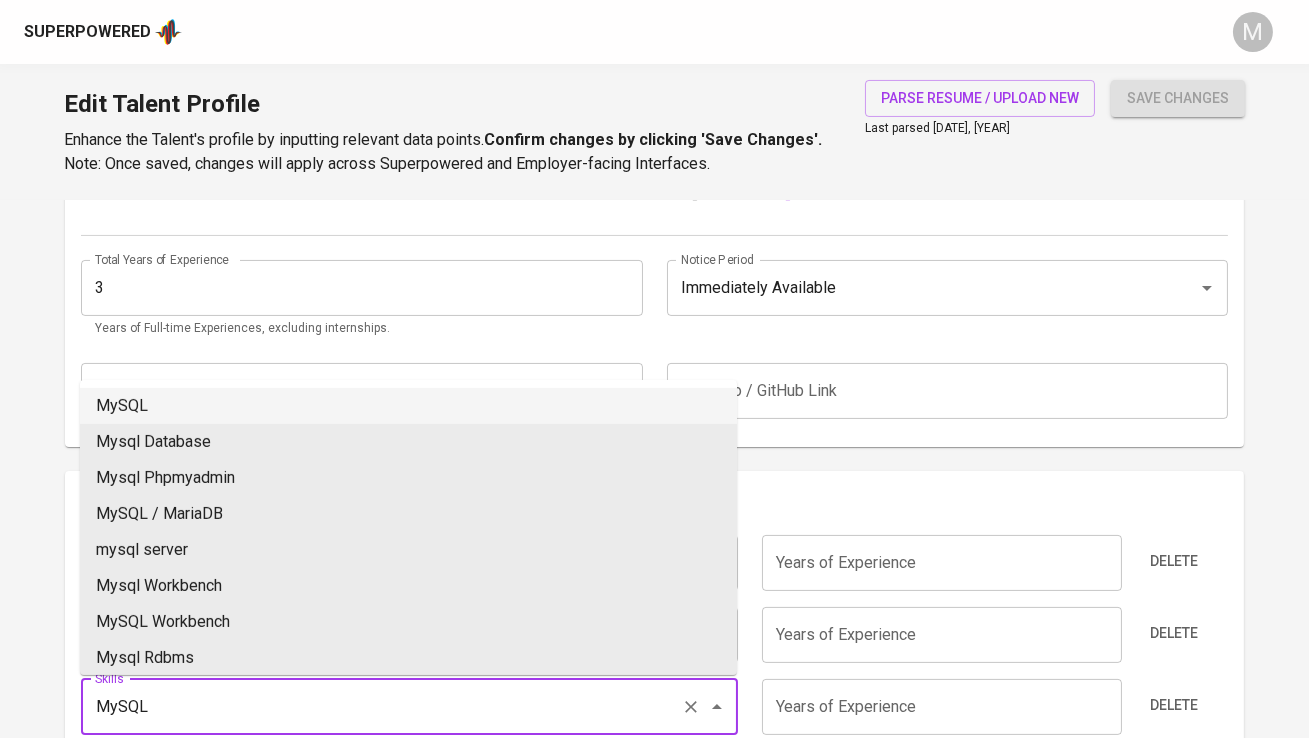 click on "MySQL" at bounding box center (408, 406) 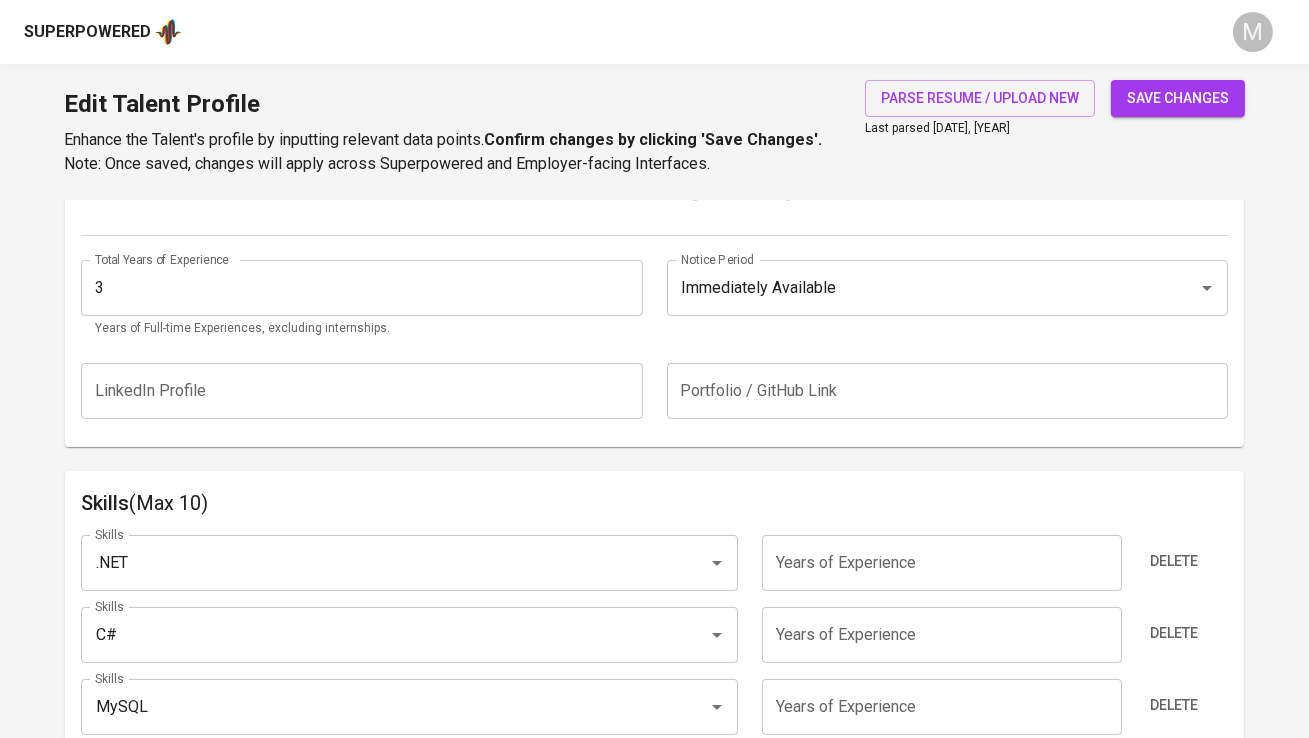 click at bounding box center [942, 563] 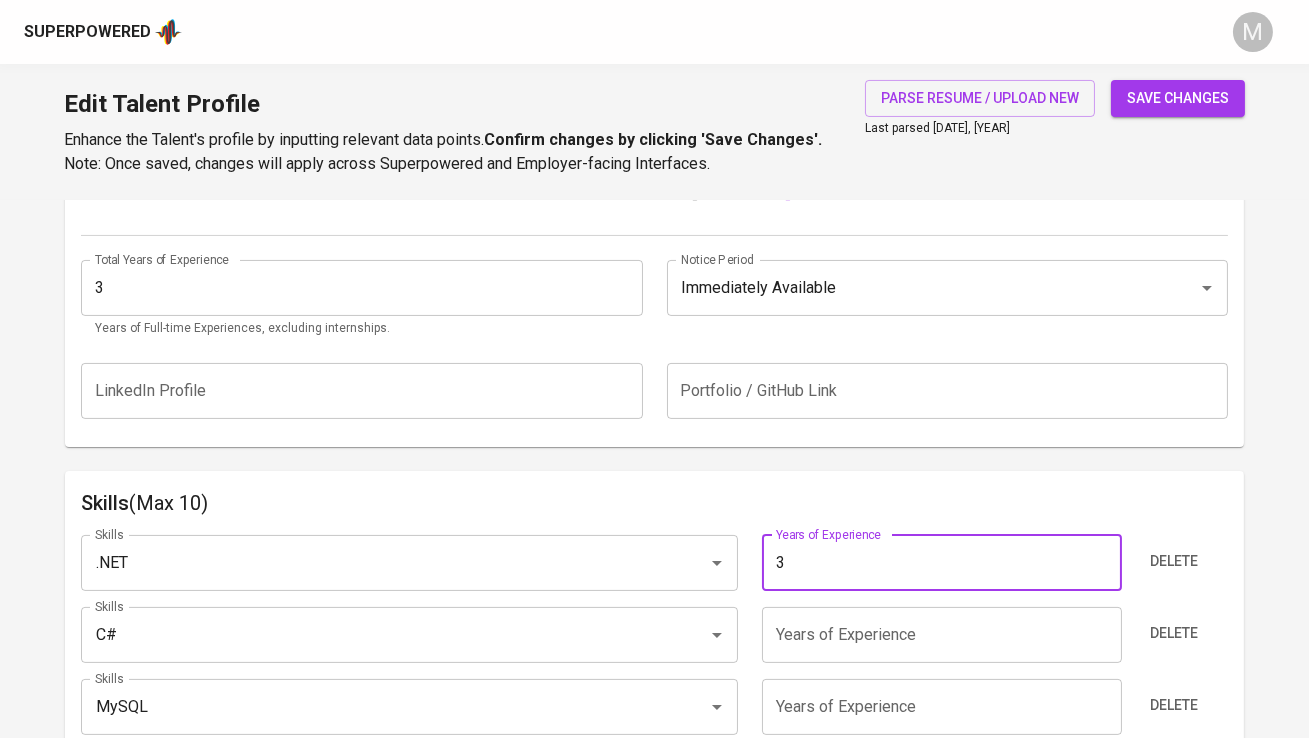 type on "3" 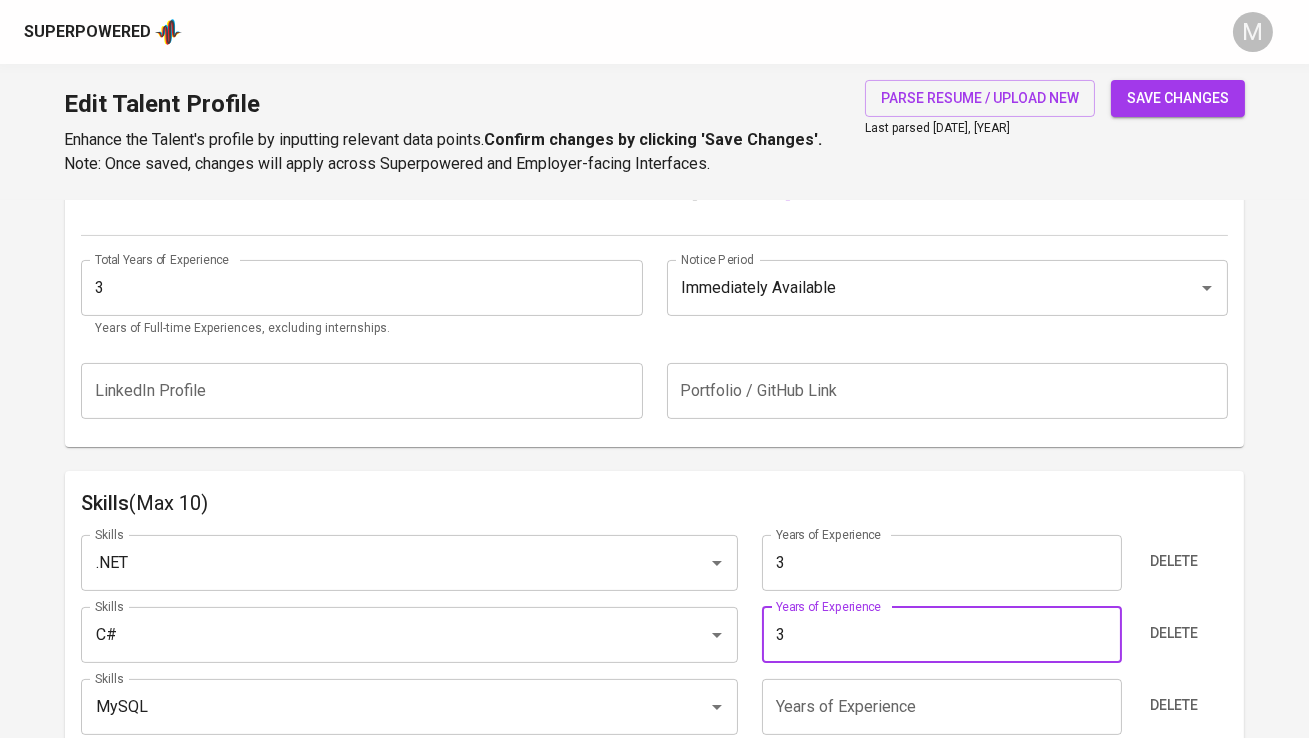 type on "3" 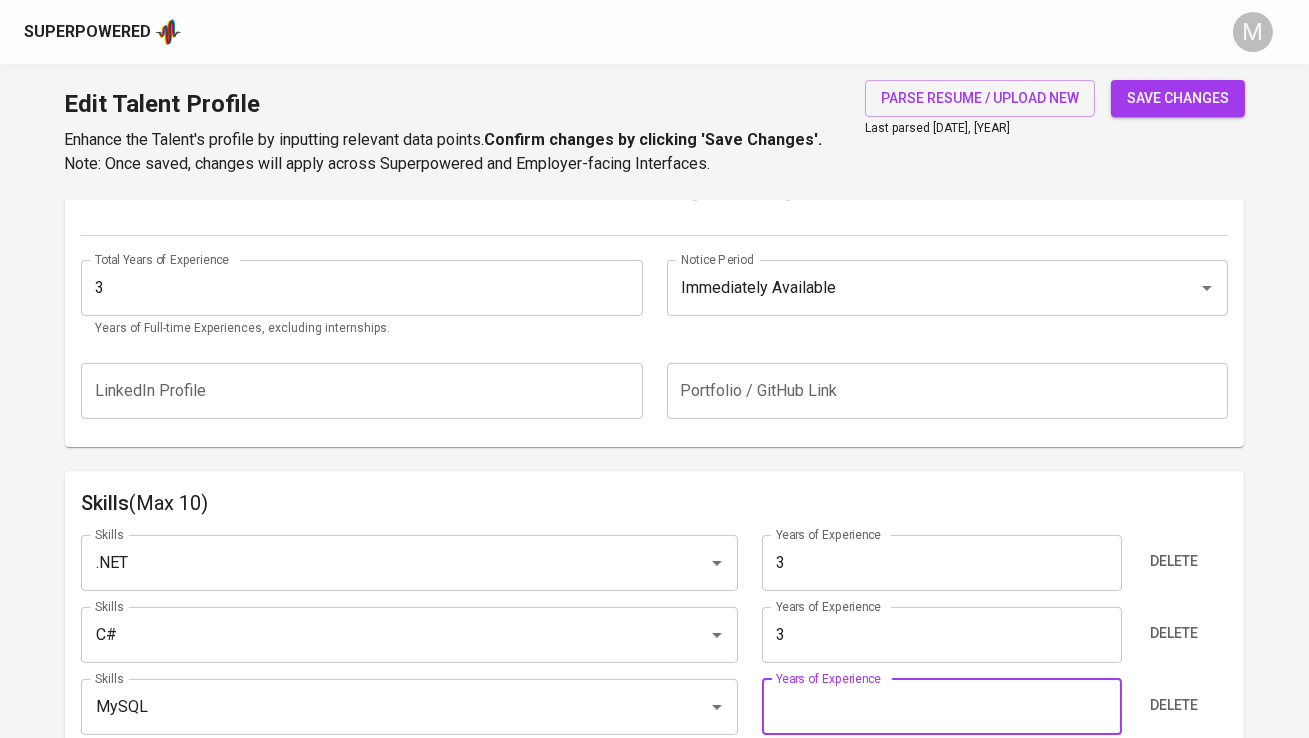 click at bounding box center (942, 707) 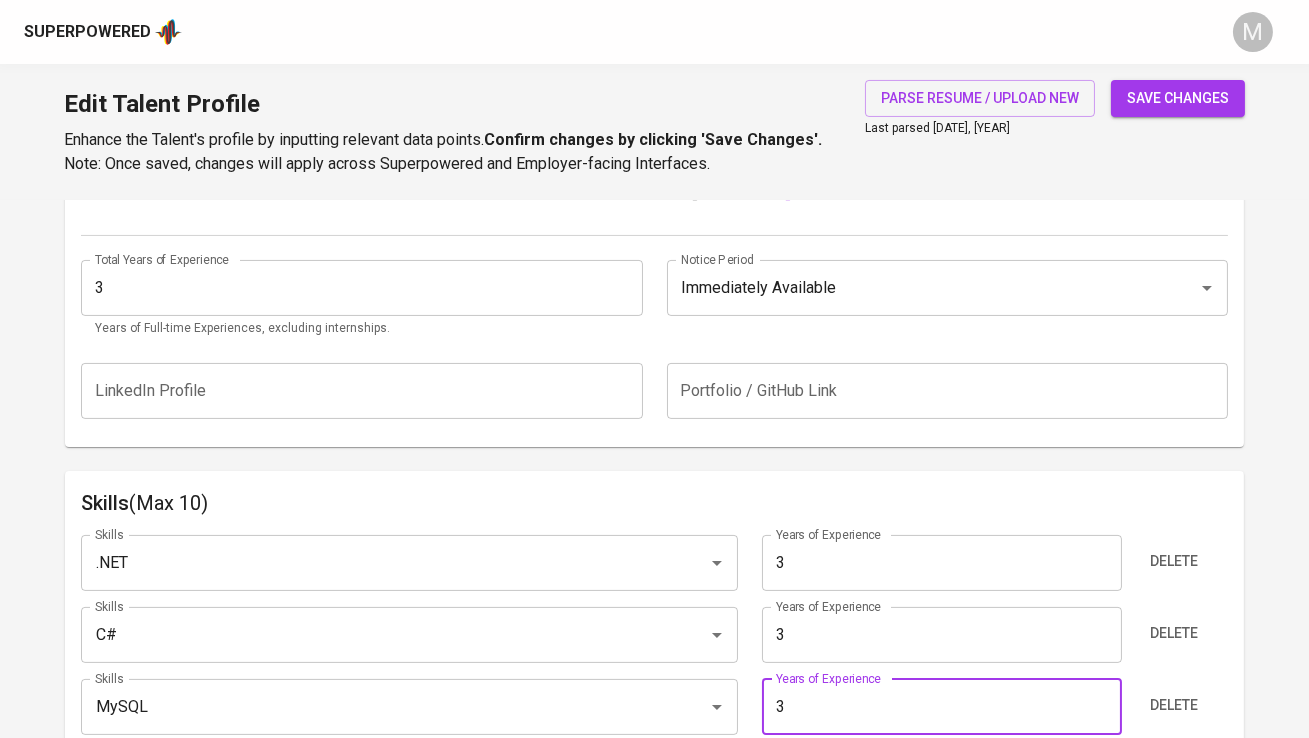 type on "3" 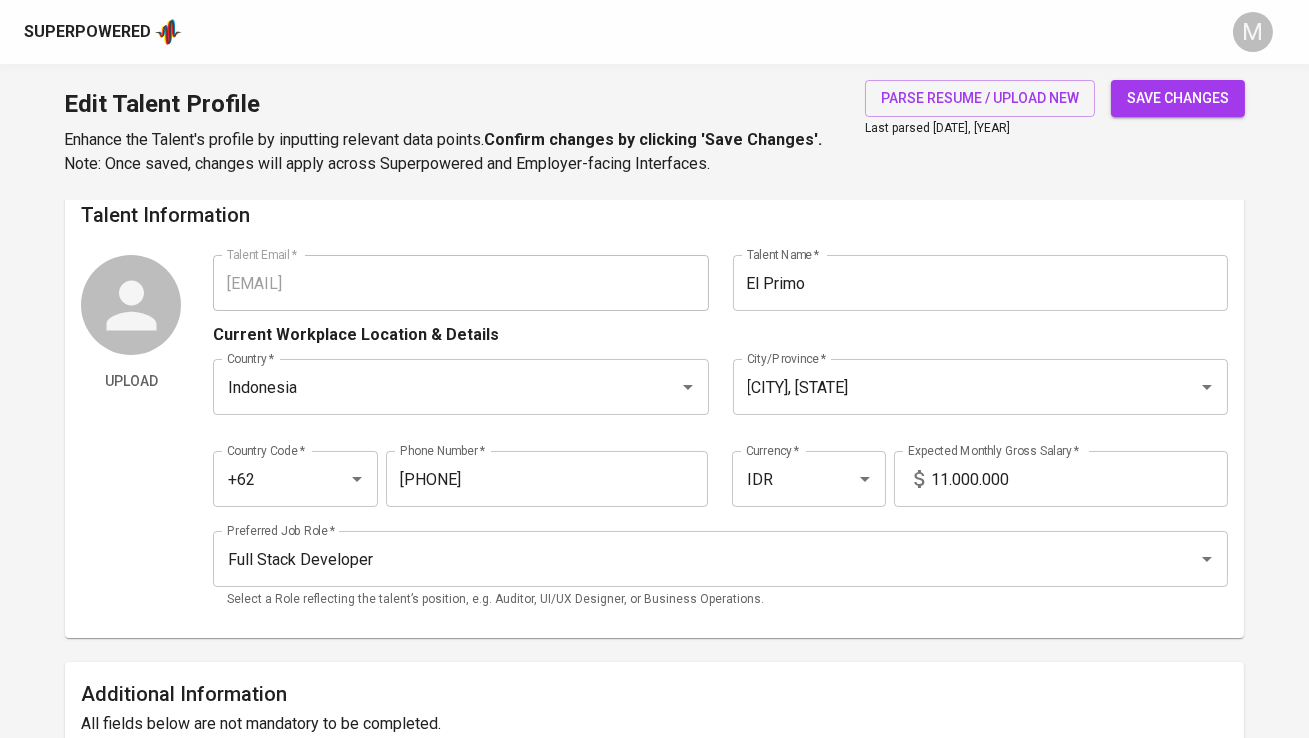 scroll, scrollTop: 0, scrollLeft: 0, axis: both 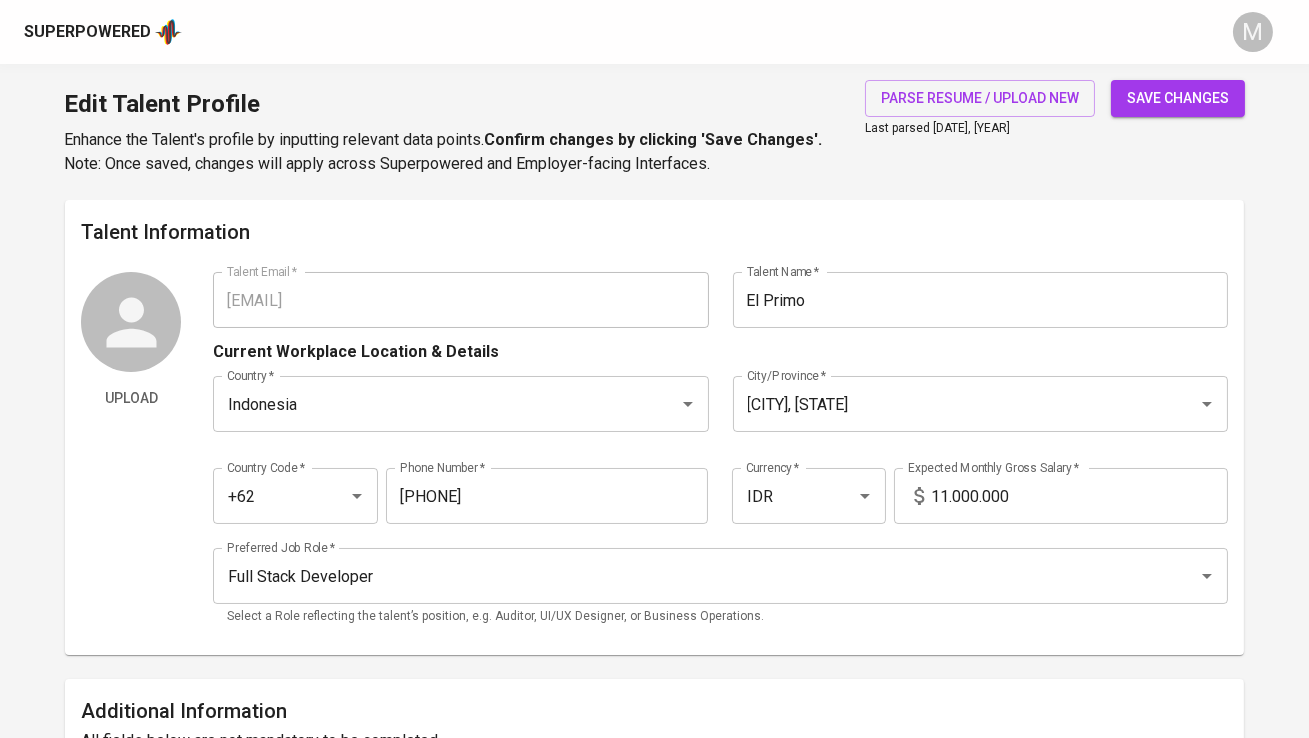 click on "Edit Talent Profile Enhance the Talent's profile by inputting relevant data points.  Confirm changes by clicking 'Save Changes'. Note: Once saved, changes will apply across Superpowered and Employer-facing Interfaces. parse resume / upload new Last parsed Aug 04, 2025 save changes" at bounding box center (654, 132) 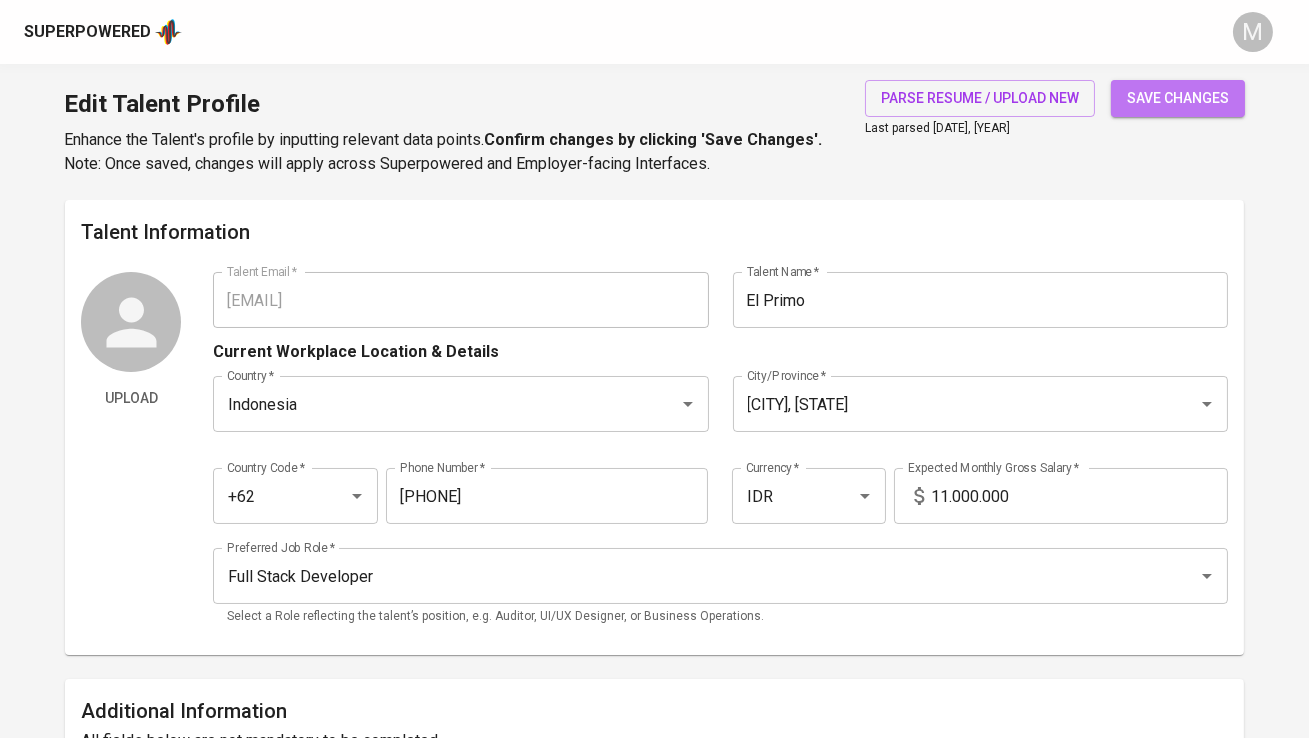 click on "save changes" at bounding box center [1178, 98] 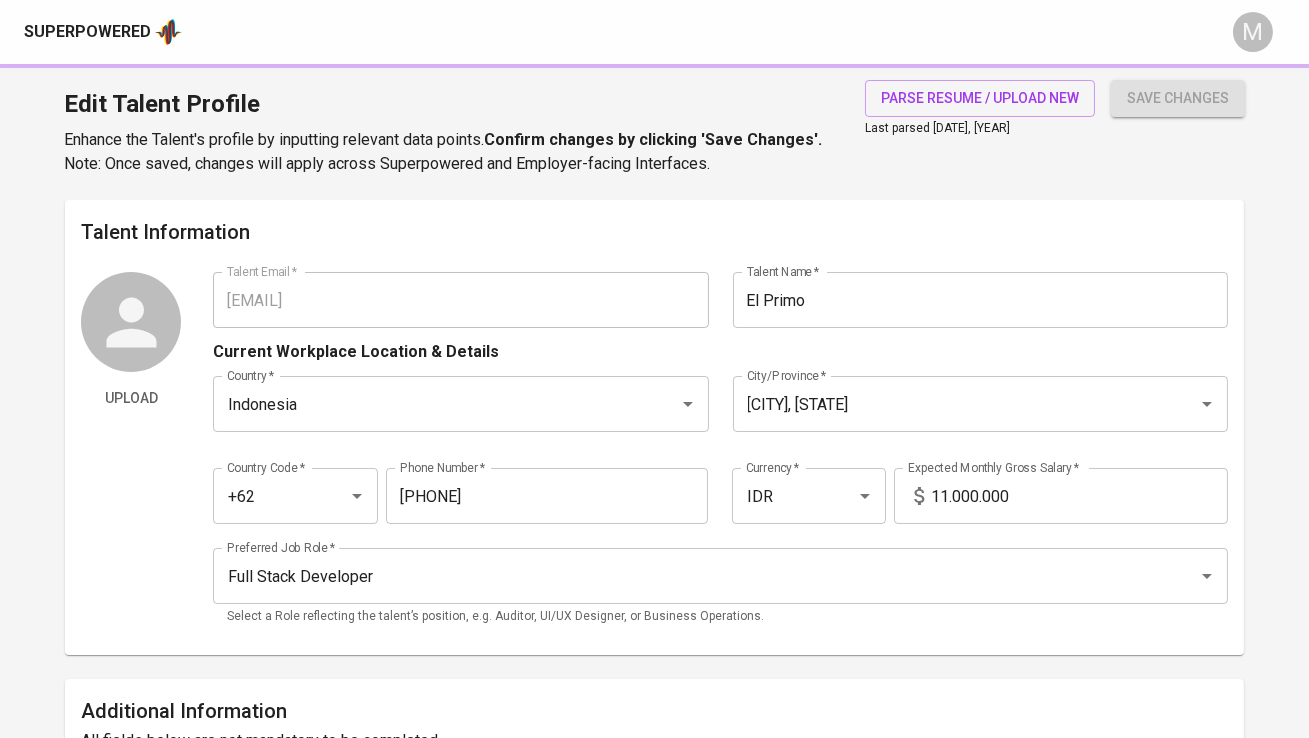 type on "MySQL" 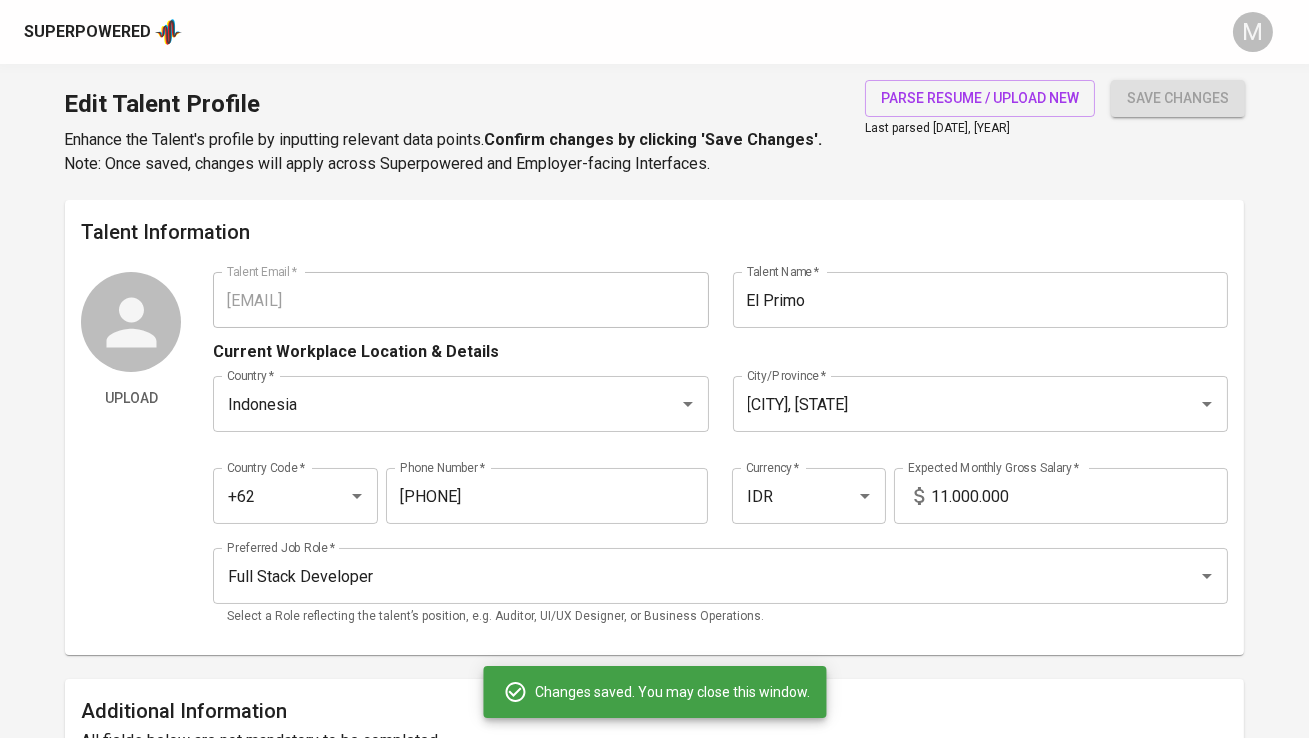 click on "11.000.000" at bounding box center [1080, 496] 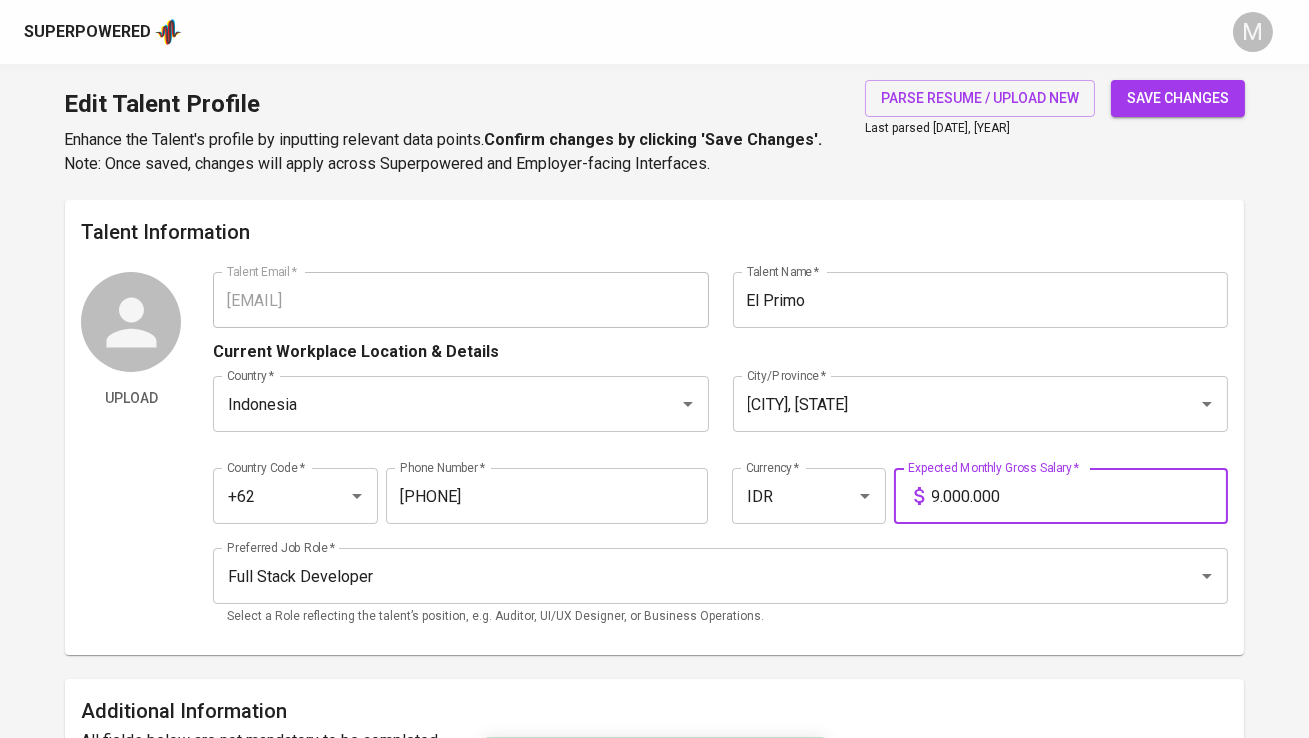 type on "9.000.000" 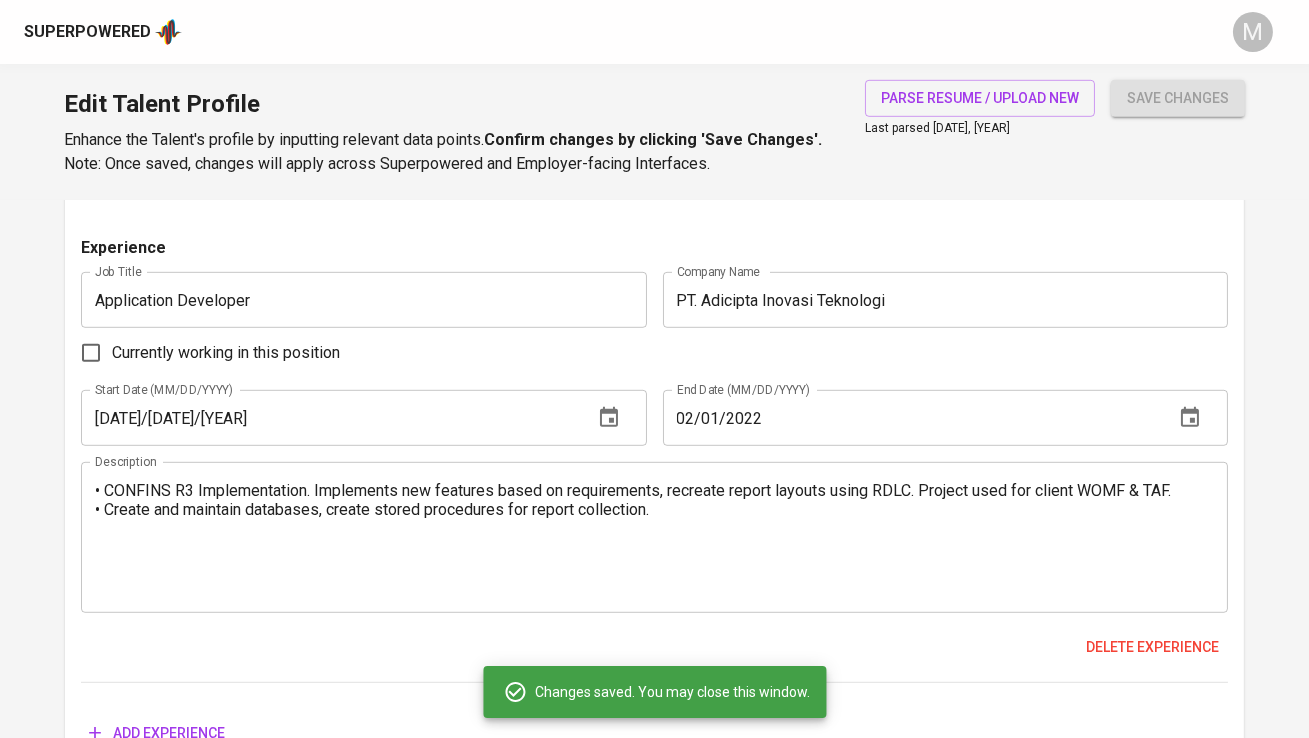 scroll, scrollTop: 2515, scrollLeft: 0, axis: vertical 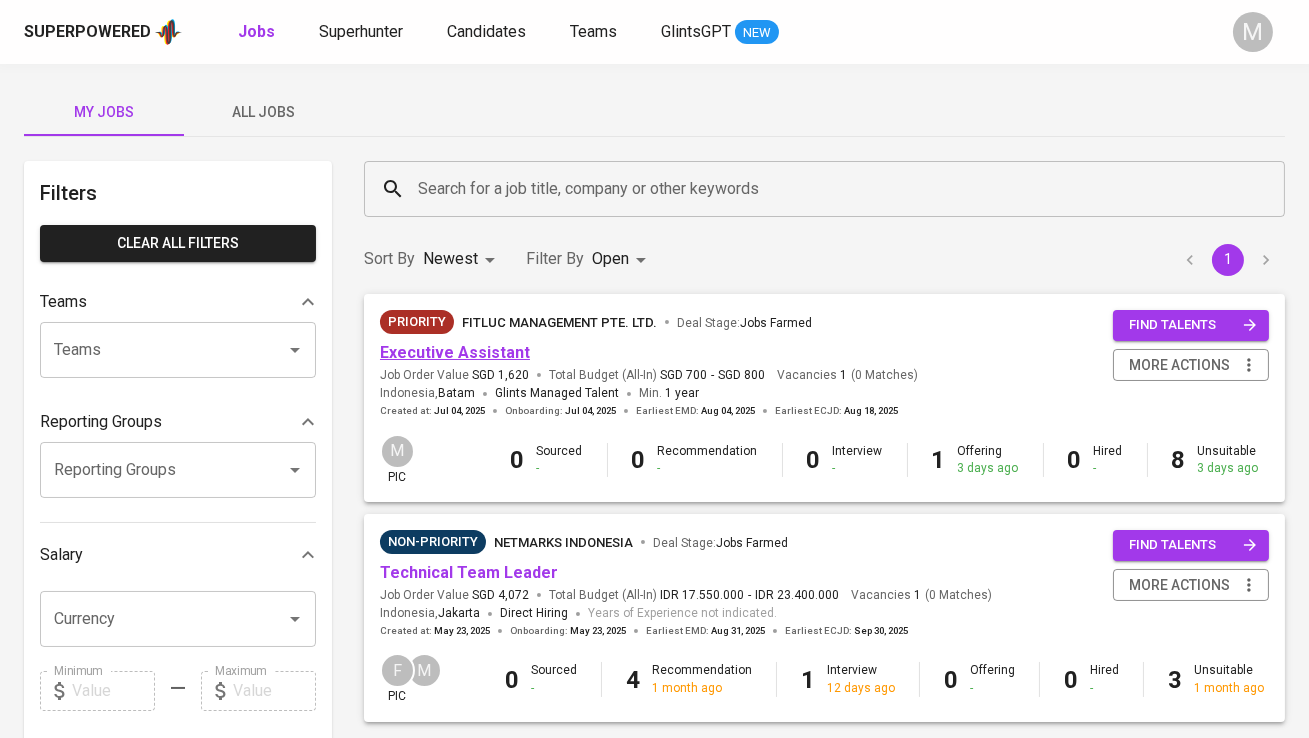 click on "Executive Assistant" at bounding box center (455, 352) 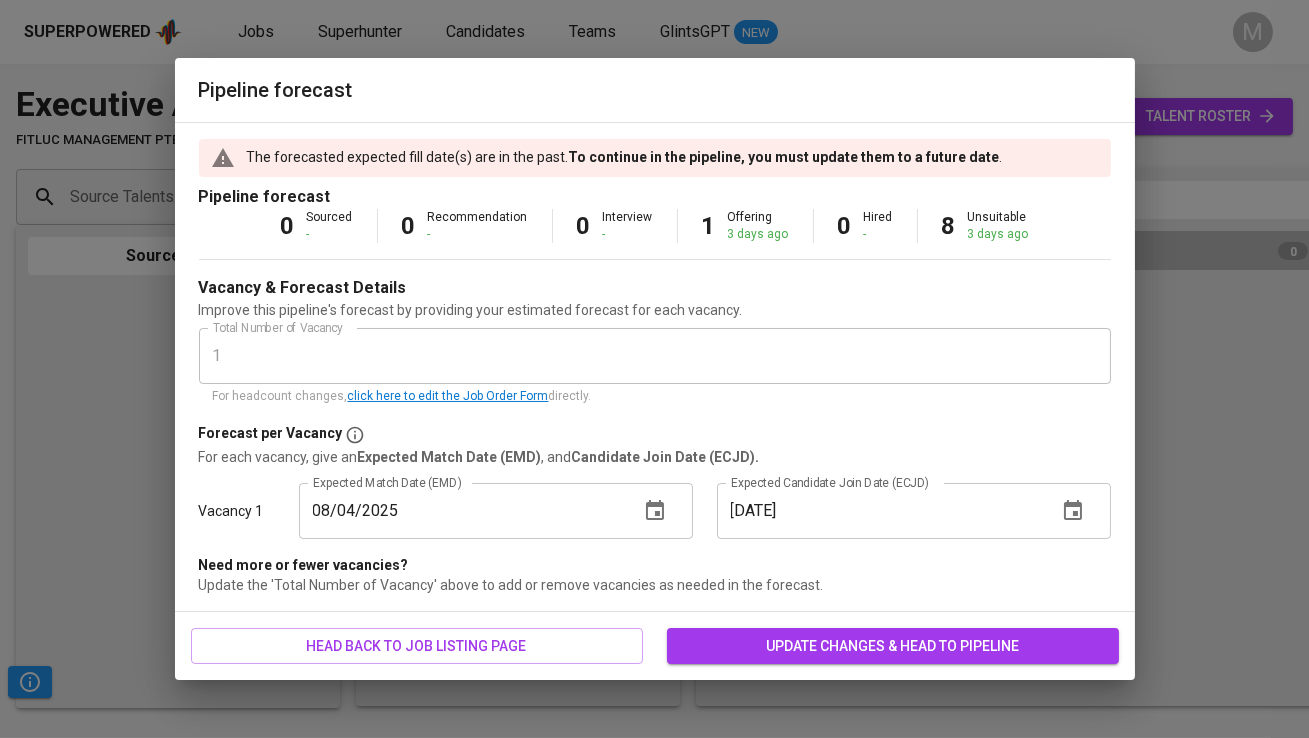 click on "Pipeline forecast The forecasted expected fill date(s) are in the past. To continue in the pipeline, you must update them to a future date . Pipeline forecast 0 Sourced - 0 Recommendation - 0 Interview - 1 Offering 3 days ago 0 Hired - 8 Unsuitable 3 days ago Vacancy & Forecast Details Improve this pipeline's forecast by providing your estimated forecast for each vacancy. Total Number of Vacancy 1 Total Number of Vacancy For headcount changes, click here to edit the Job Order Form directly. Forecast per Vacancy For each vacancy, give an Expected Match Date (EMD), and Candidate Join Date (ECJD). Vacancy 1 Expected Match Date (EMD) [DATE] Expected Match Date (EMD) Expected Candidate Join Date (ECJD) [DATE] Expected Candidate Join Date (ECJD) Need more or fewer vacancies? Update the 'Total Number of Vacancy' above to add or remove vacancies as needed in the forecast. head back to job listing page update changes & head to pipeline" at bounding box center [654, 369] 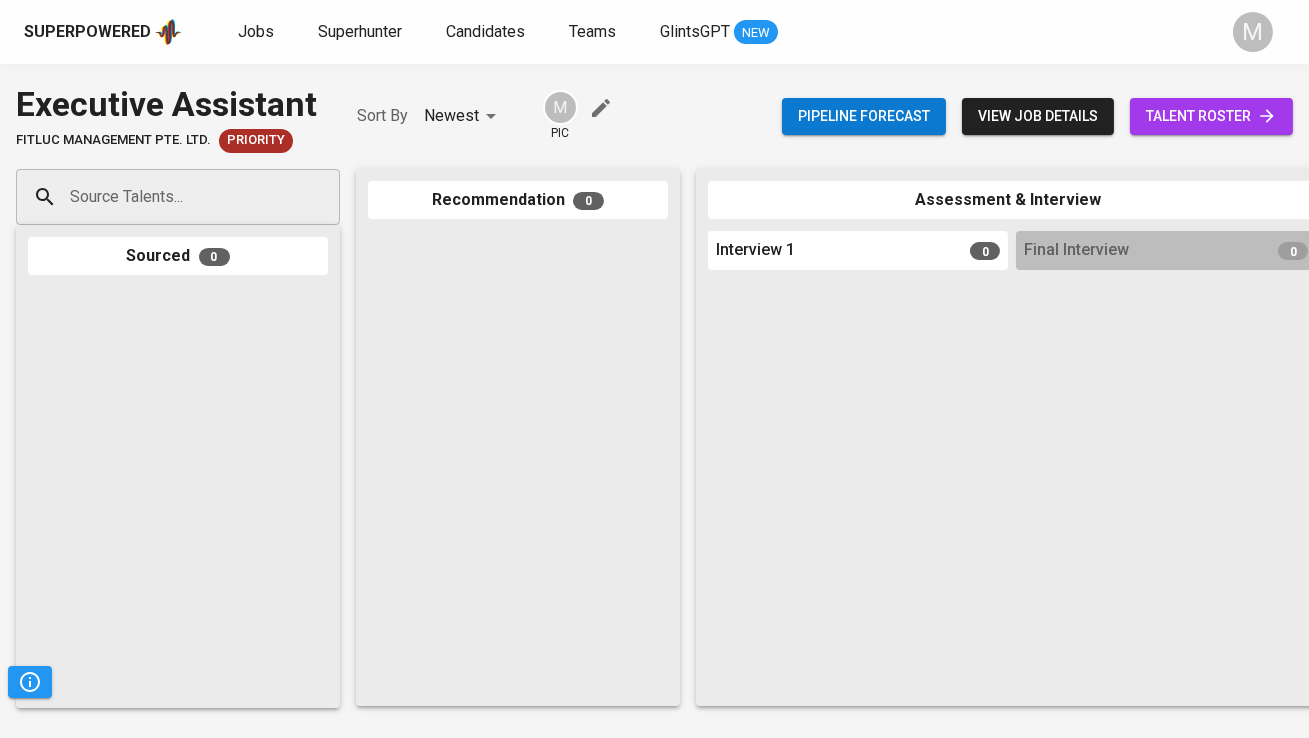 click on "talent roster" at bounding box center (1211, 116) 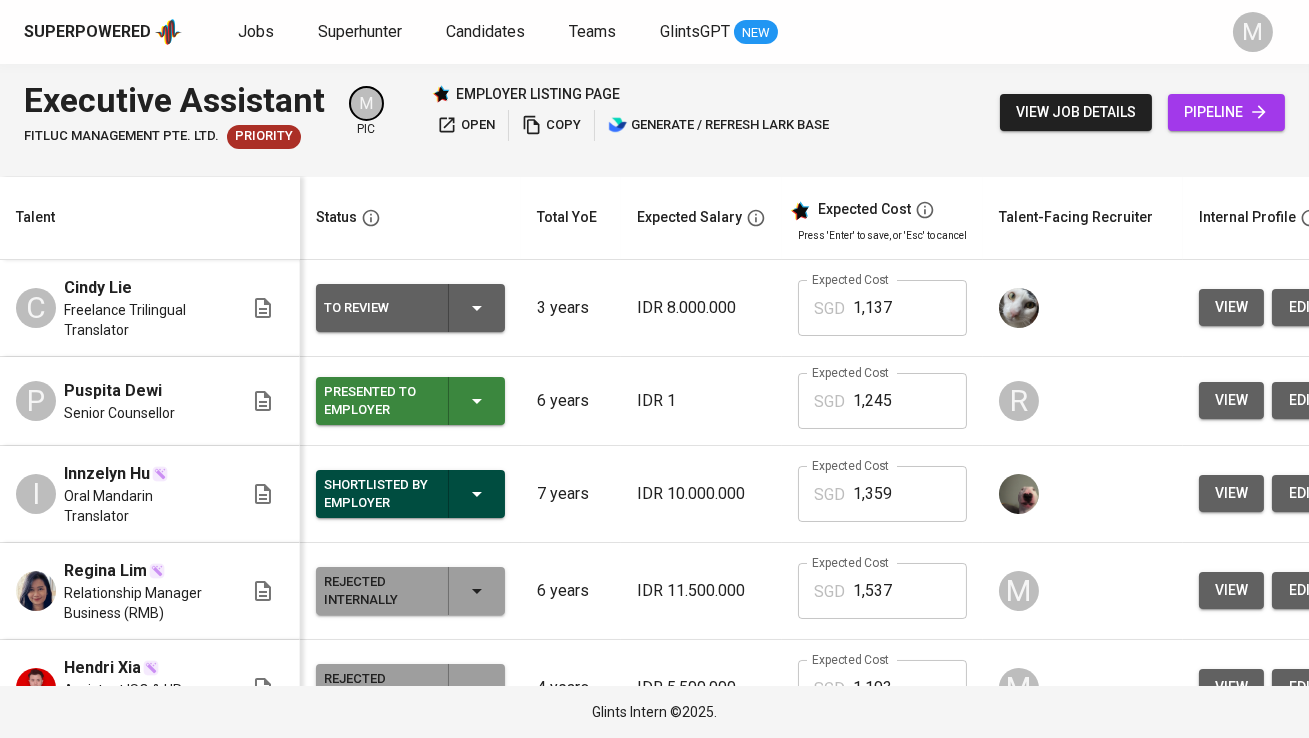 scroll, scrollTop: 0, scrollLeft: 280, axis: horizontal 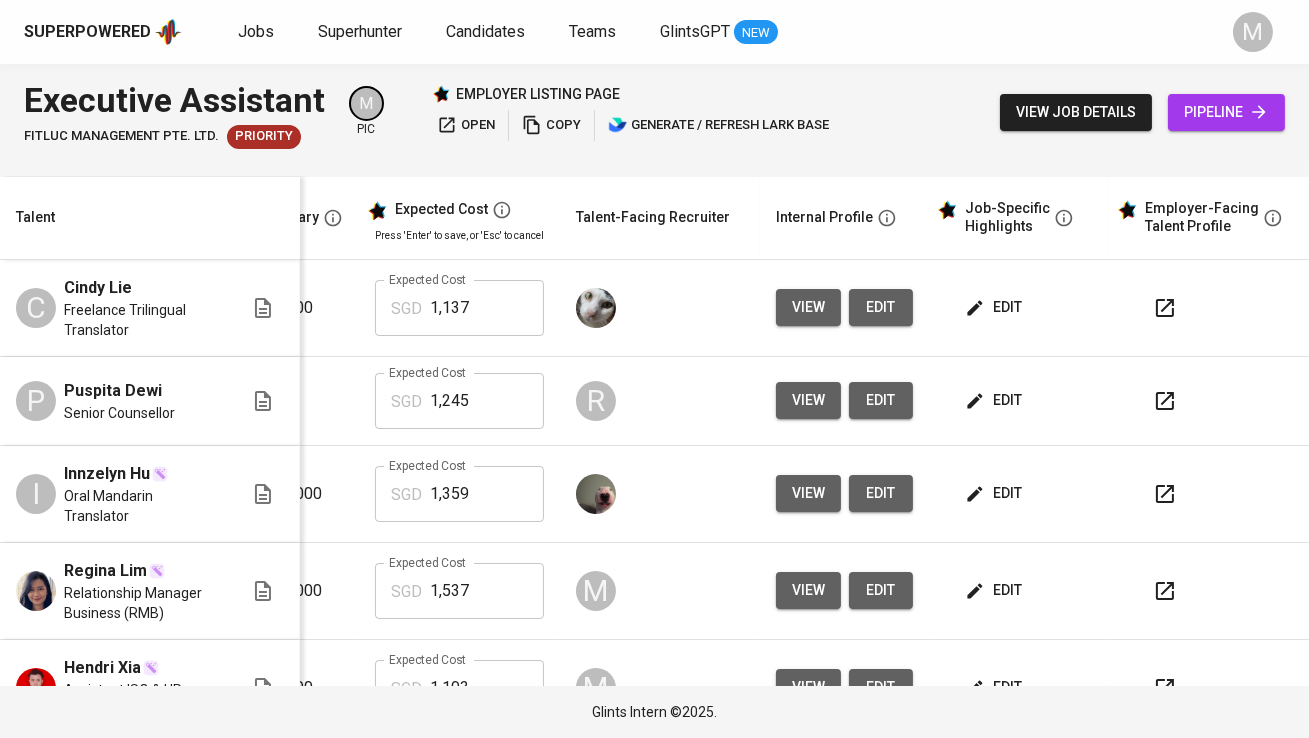 click on "edit" at bounding box center [995, 400] 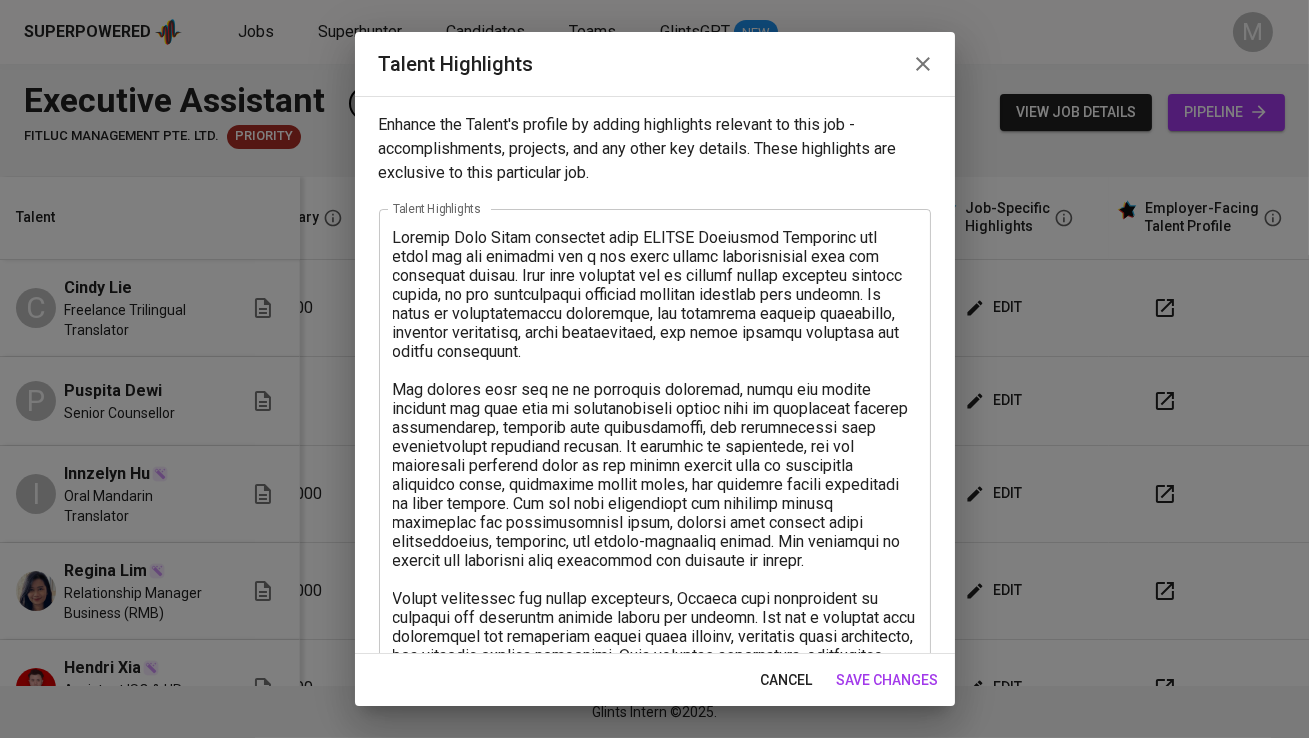 scroll, scrollTop: 369, scrollLeft: 0, axis: vertical 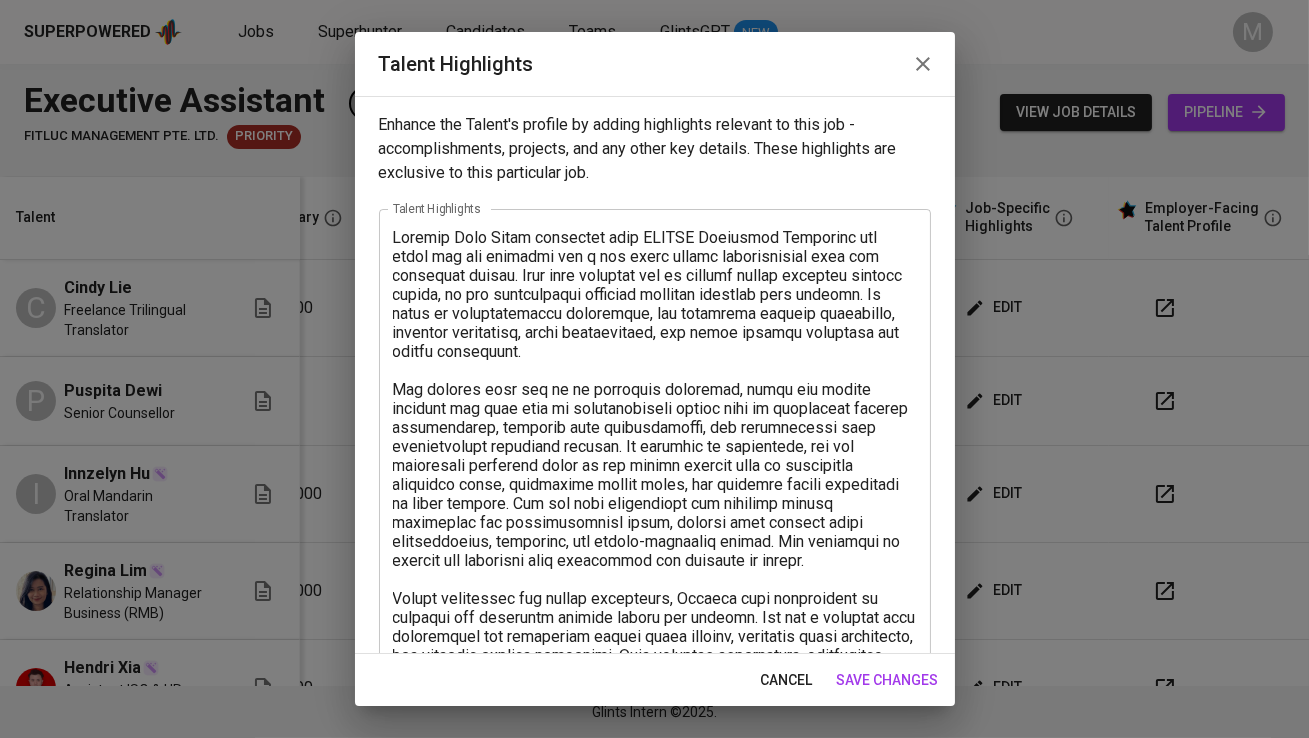 click 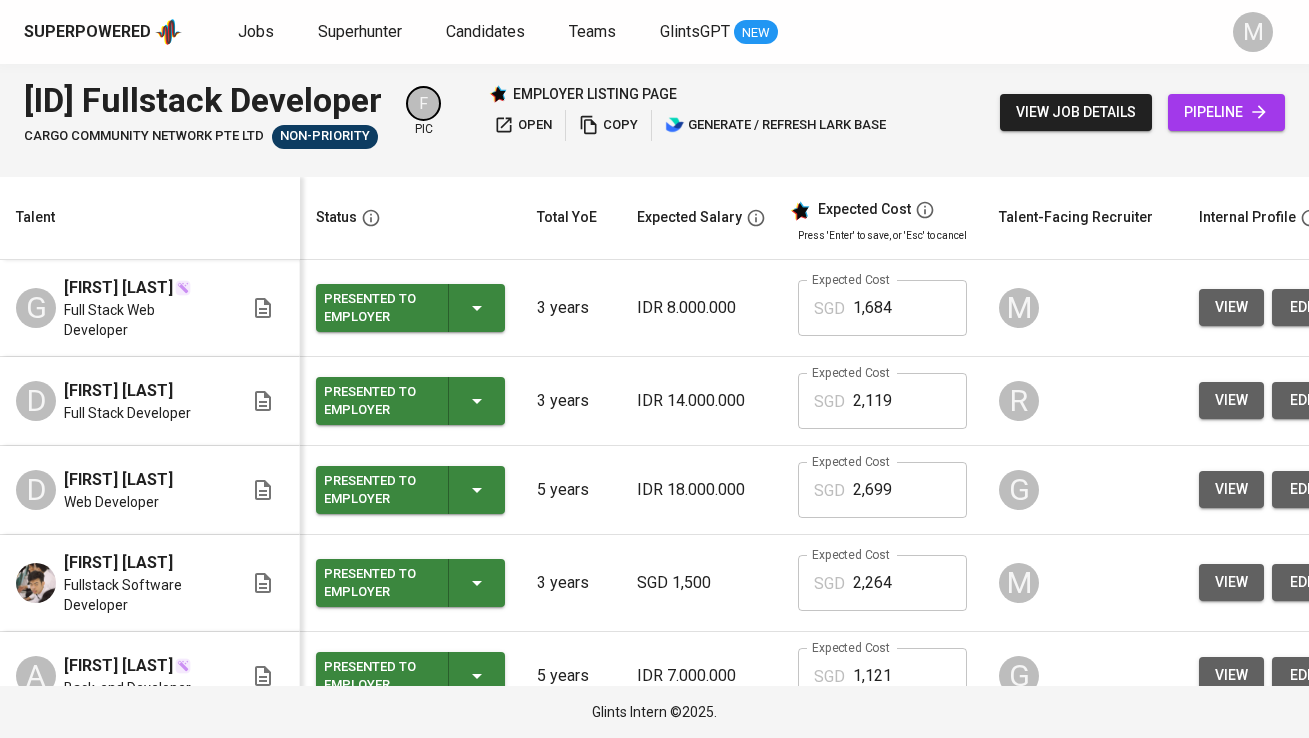 scroll, scrollTop: 0, scrollLeft: 0, axis: both 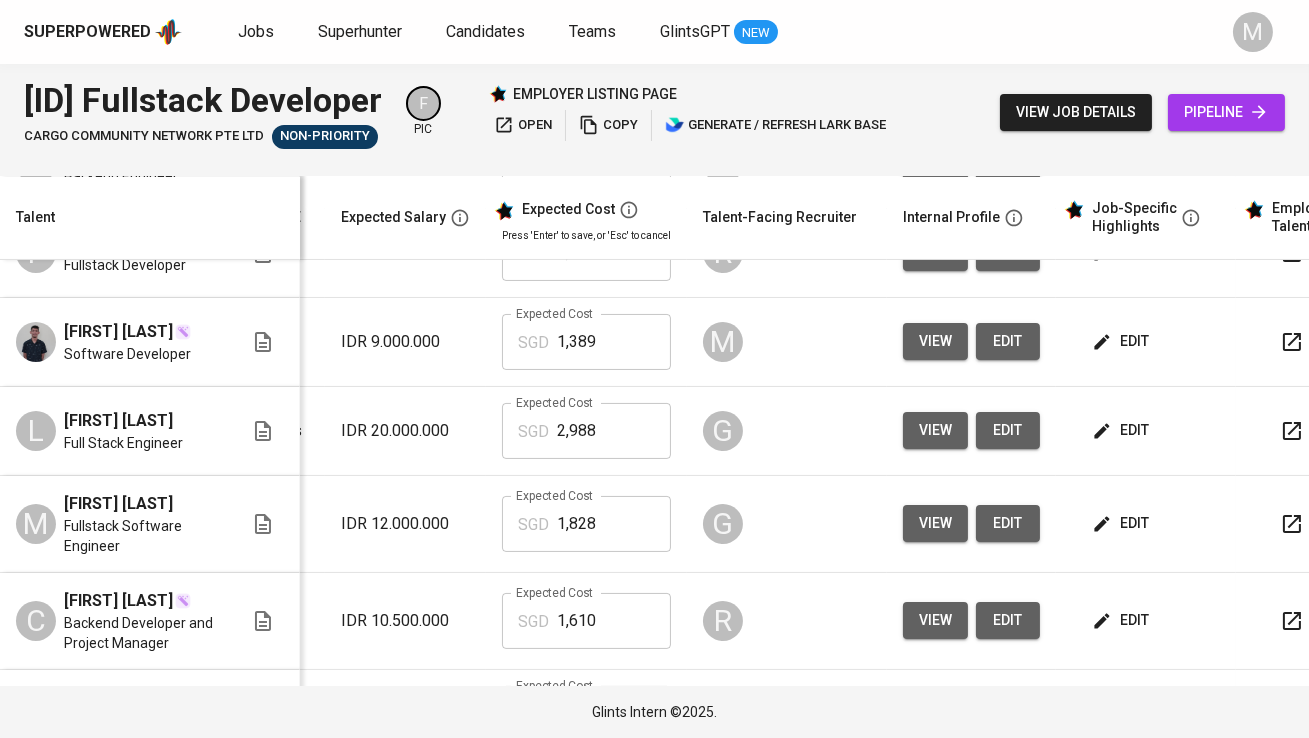 click on "edit" at bounding box center (1122, 341) 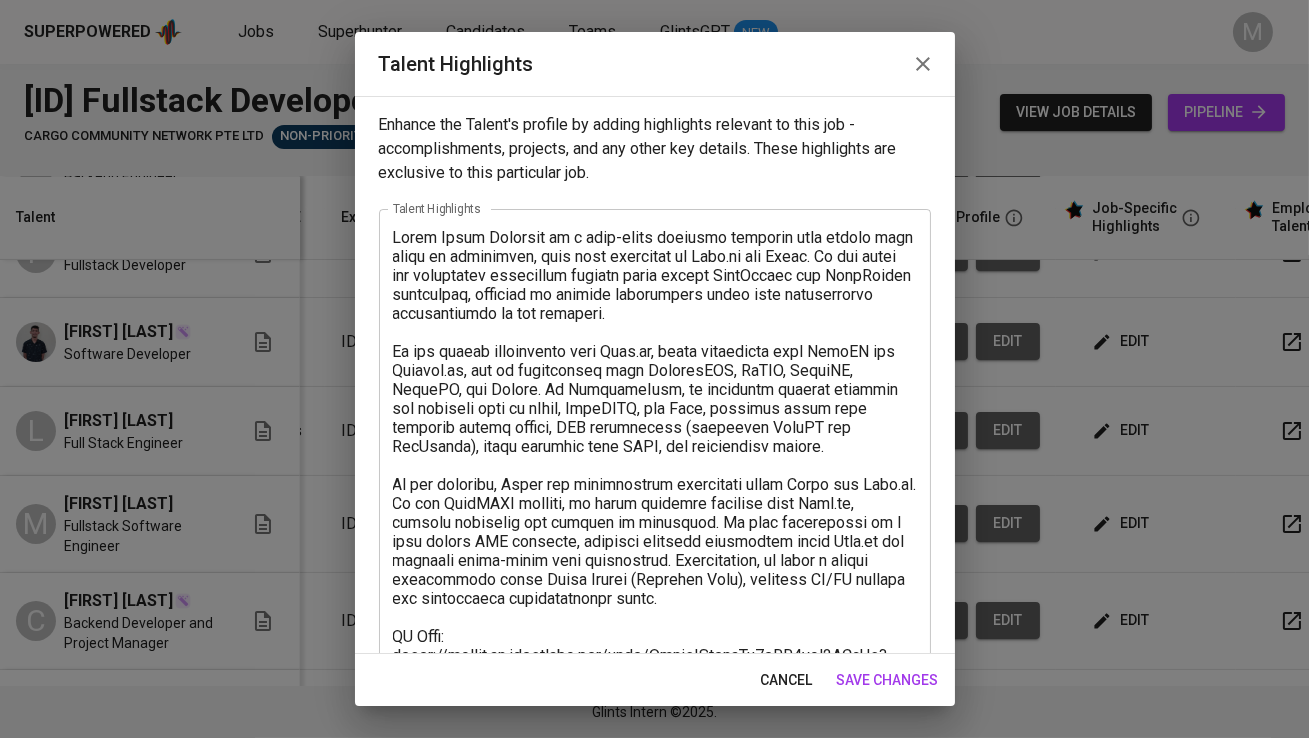 scroll, scrollTop: 274, scrollLeft: 0, axis: vertical 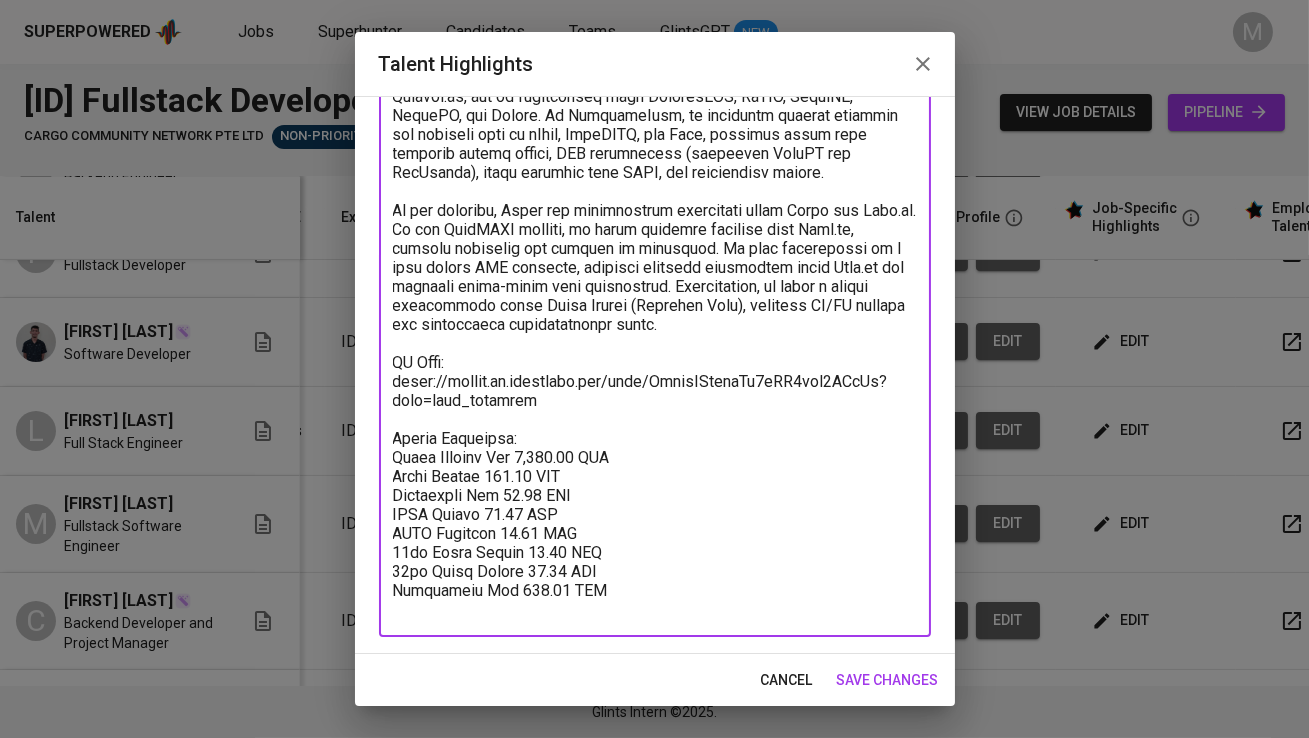 drag, startPoint x: 612, startPoint y: 597, endPoint x: 377, endPoint y: 461, distance: 271.5161 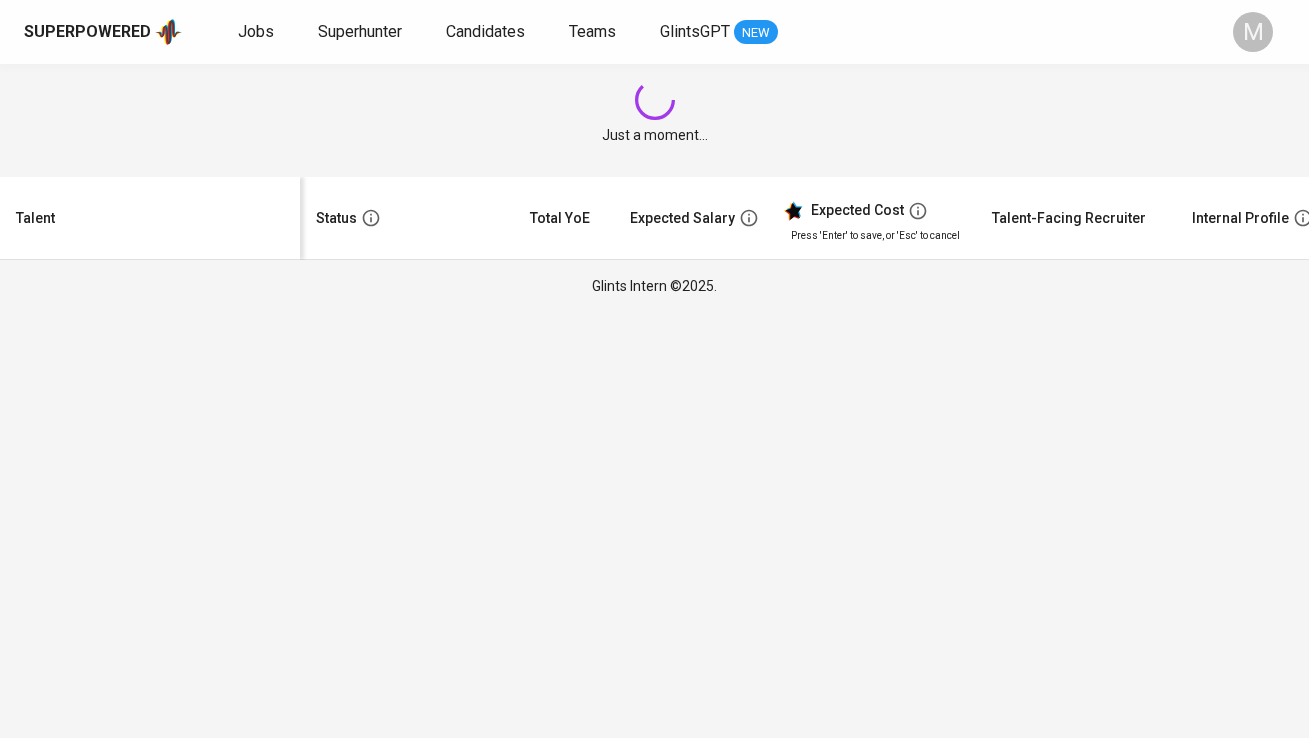 scroll, scrollTop: 0, scrollLeft: 0, axis: both 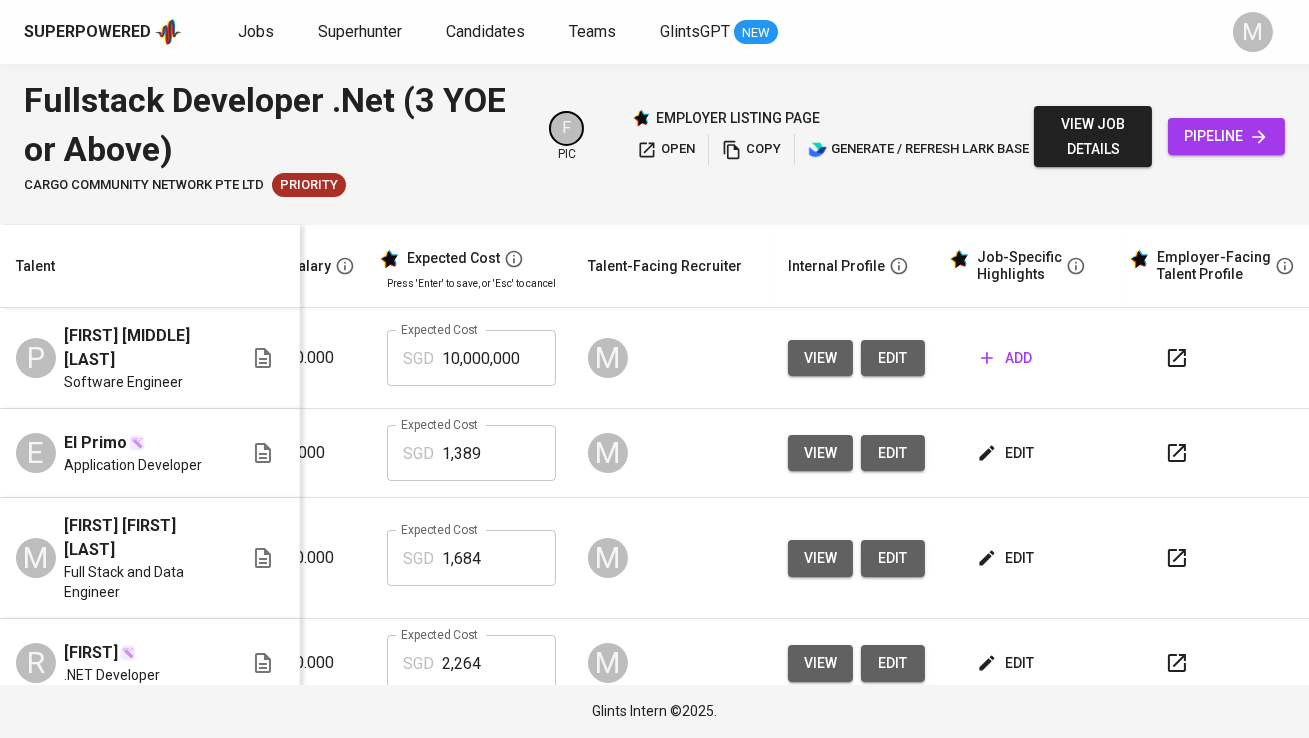 click on "edit" at bounding box center [893, 358] 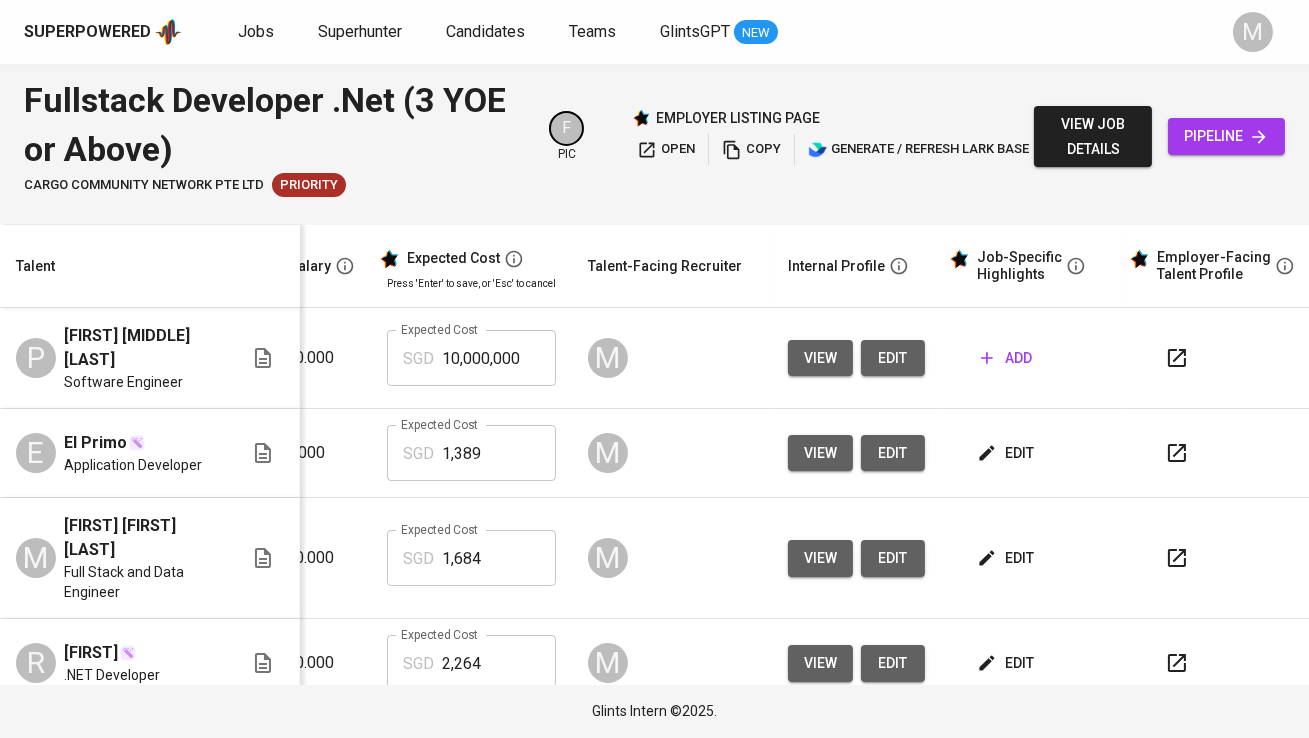 scroll, scrollTop: 0, scrollLeft: 0, axis: both 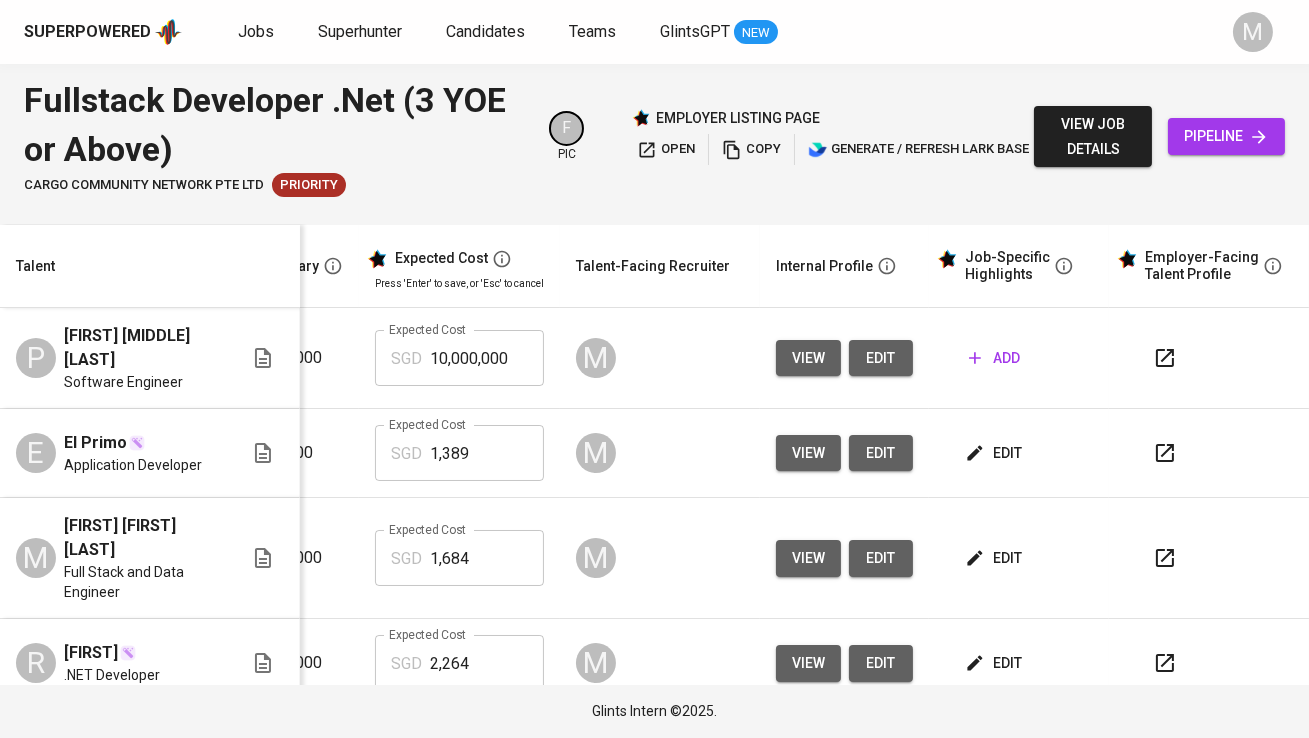 click on "edit" at bounding box center [881, 358] 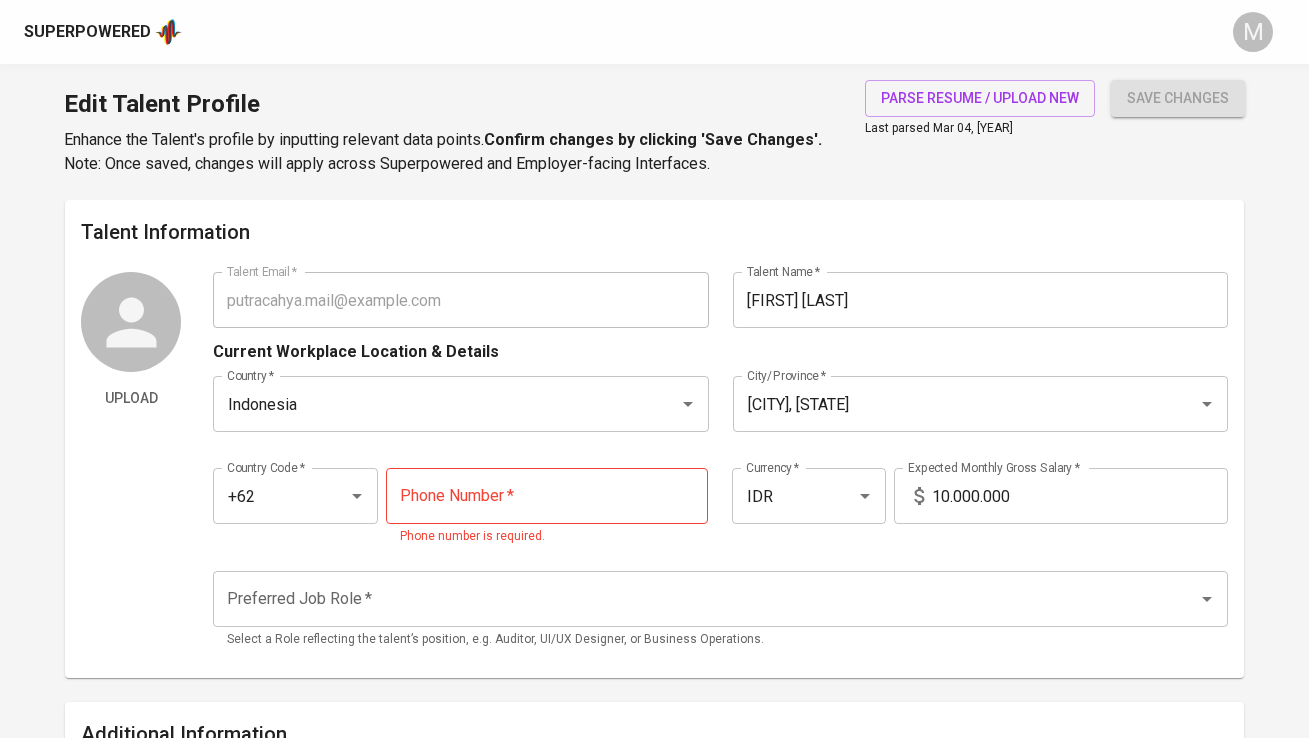 scroll, scrollTop: 0, scrollLeft: 0, axis: both 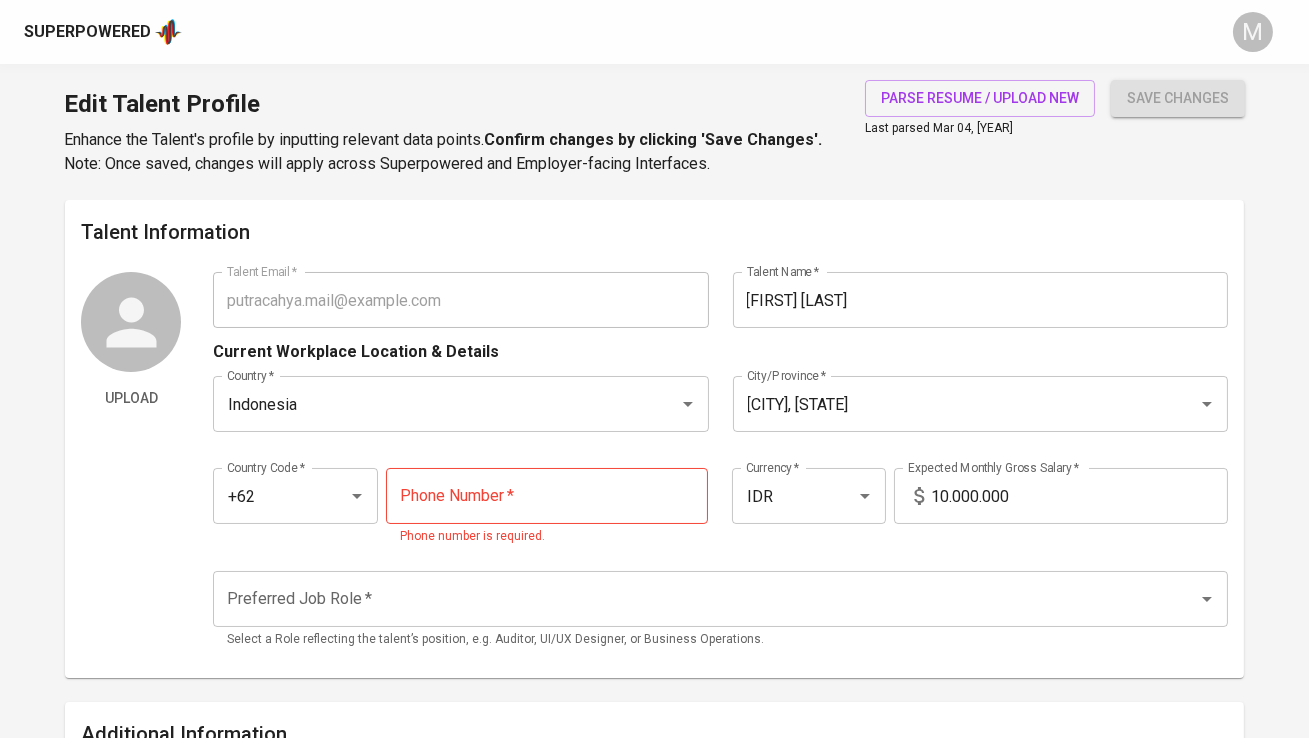 click at bounding box center (547, 496) 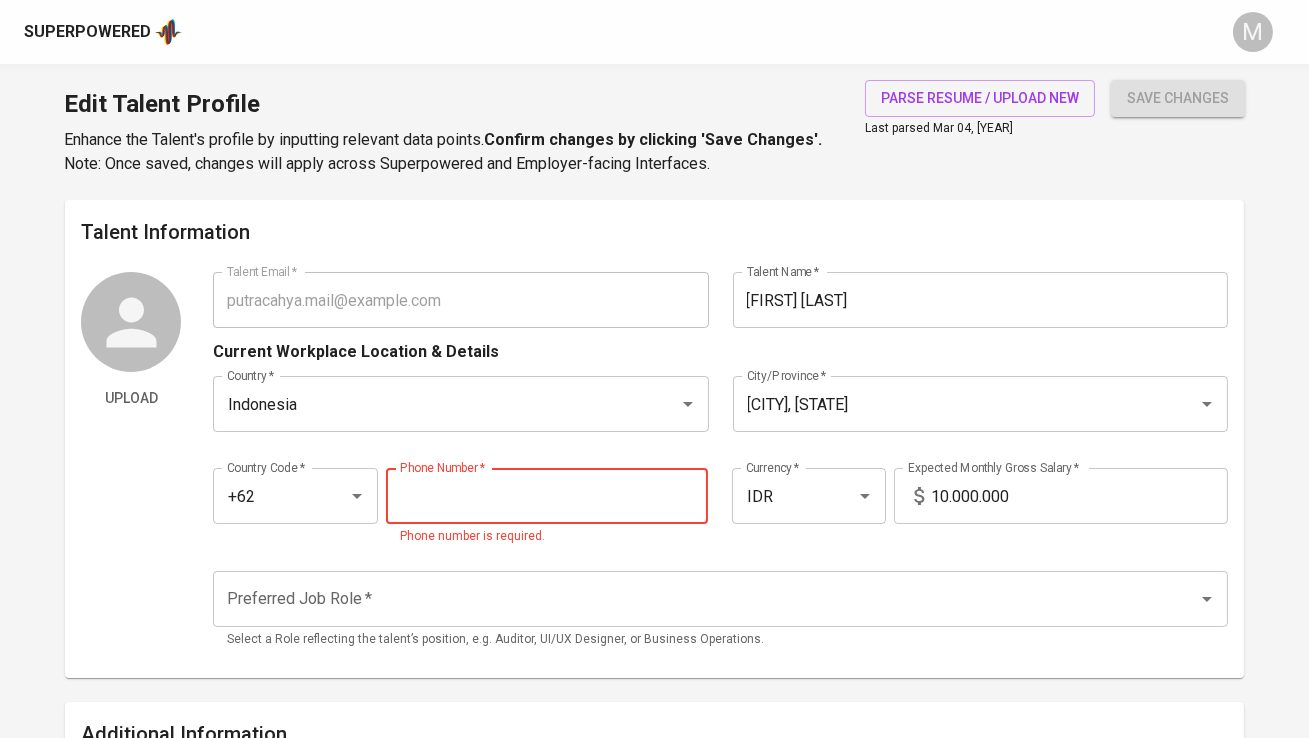 paste on "[PHONE]" 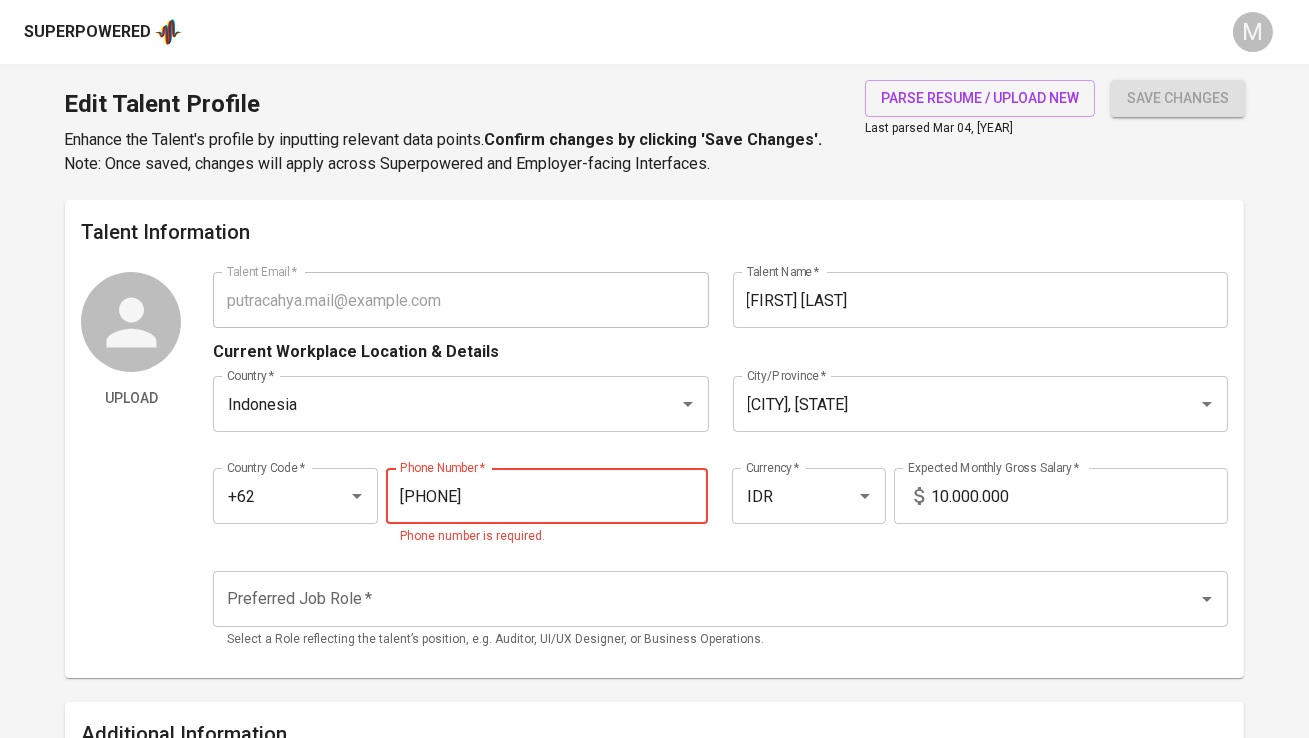 type on "[PHONE]" 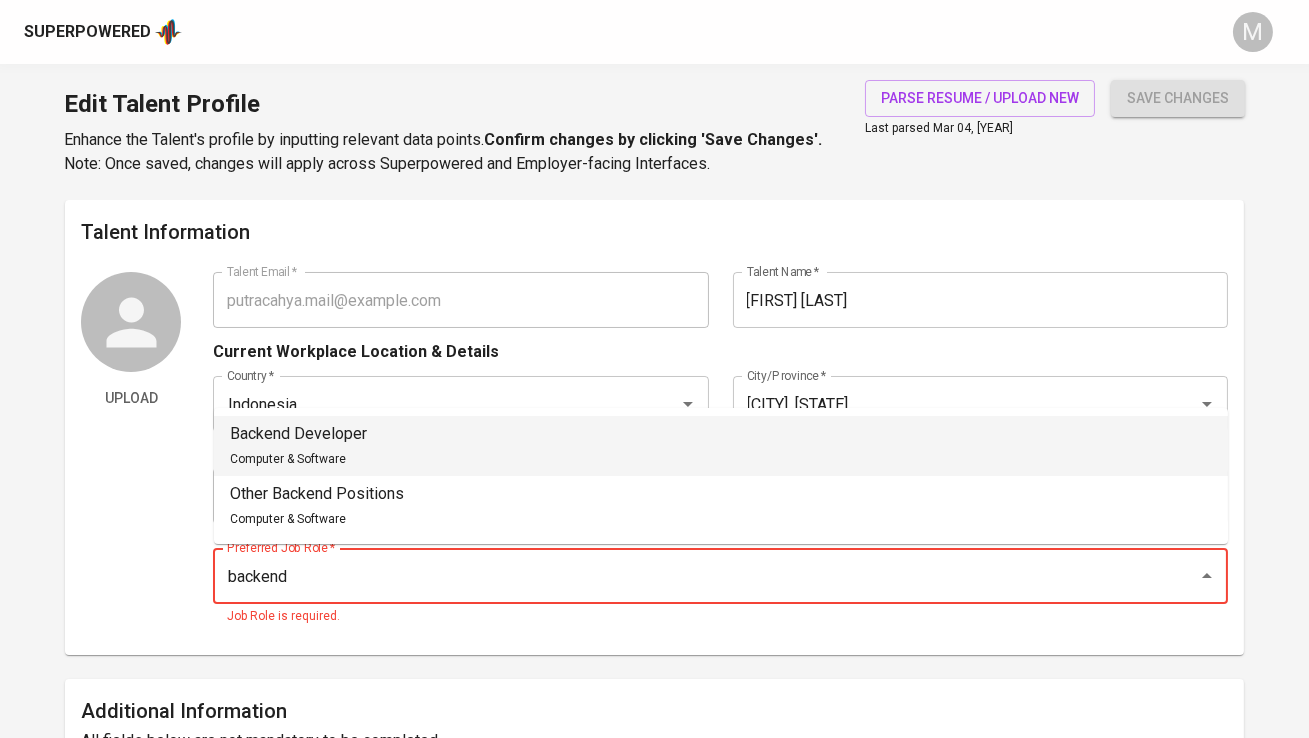 click on "Backend Developer Computer & Software" at bounding box center [721, 446] 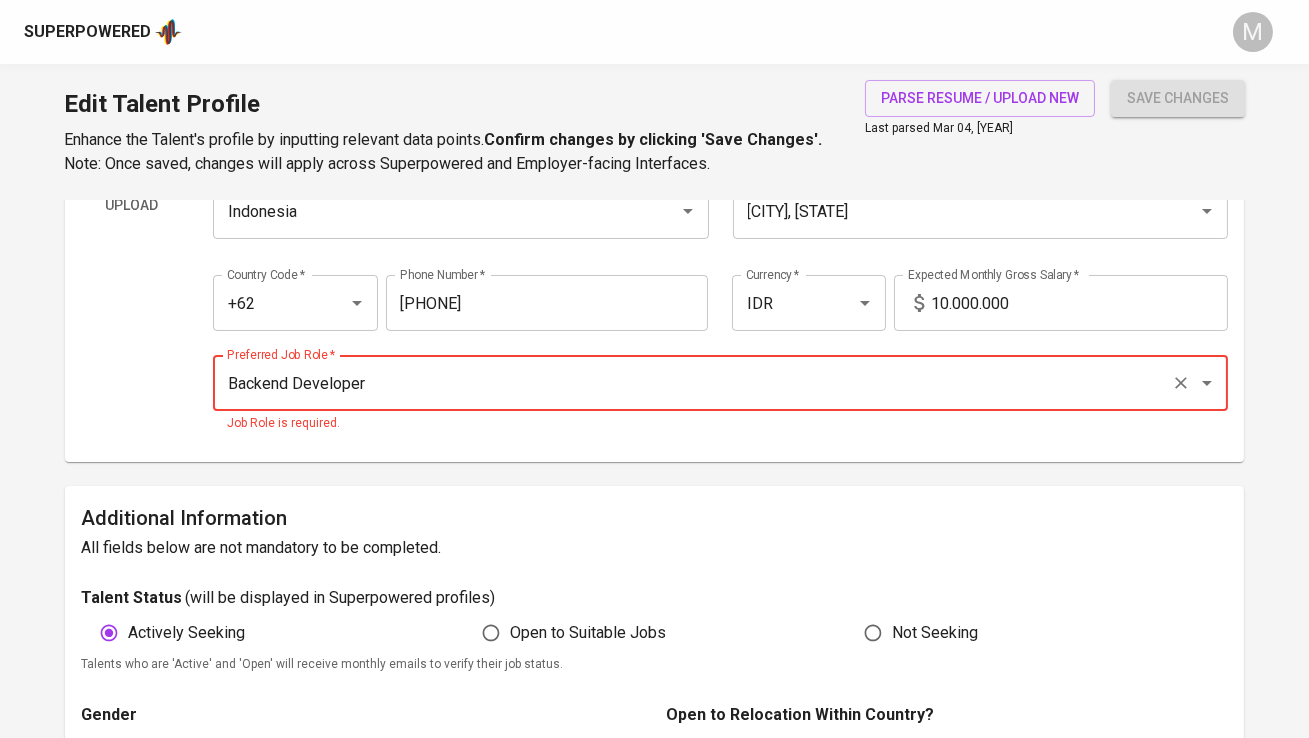 scroll, scrollTop: 200, scrollLeft: 0, axis: vertical 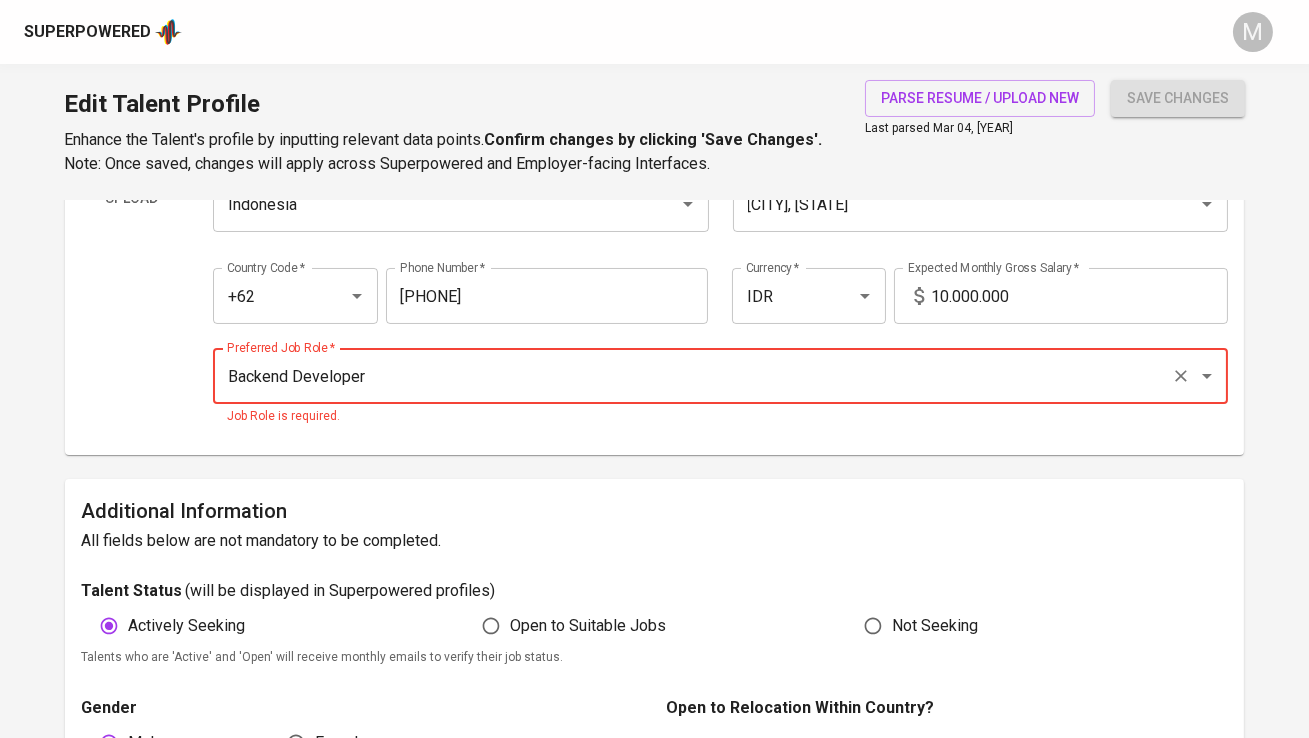 type on "Backend Developer" 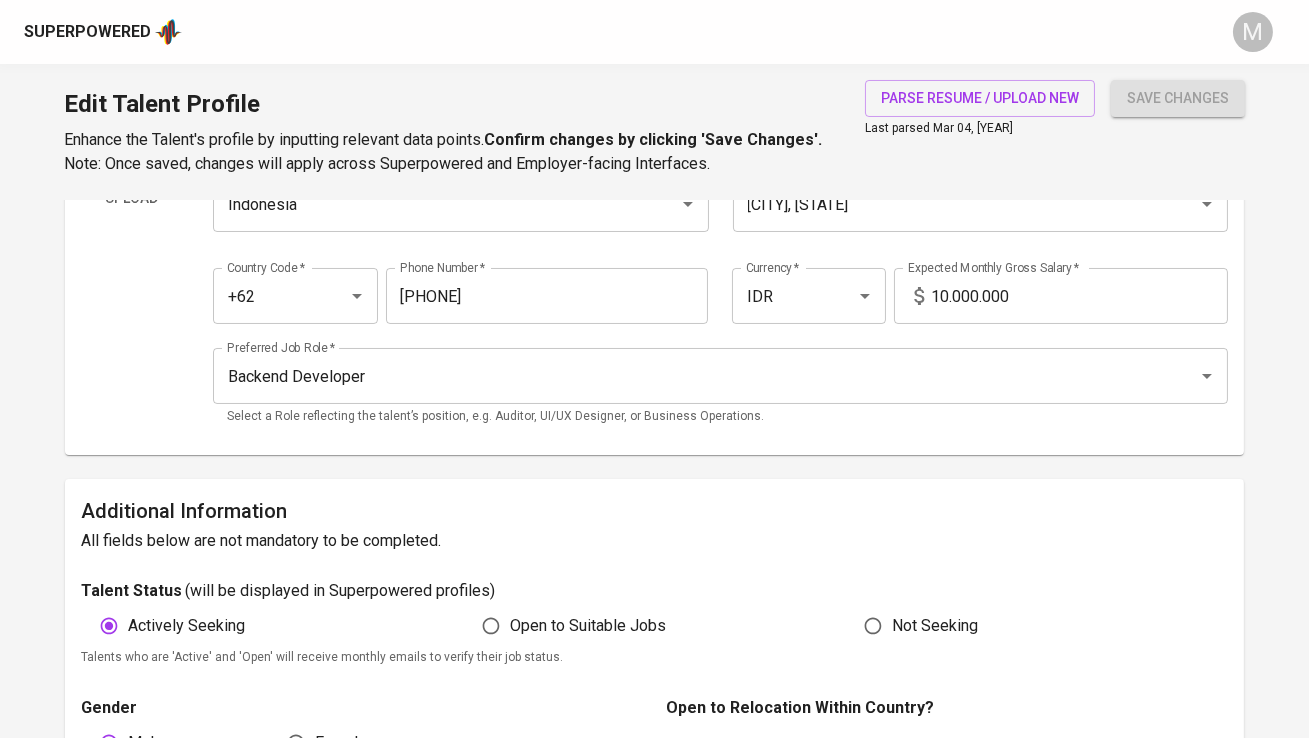 click on "10.000.000" at bounding box center [1080, 296] 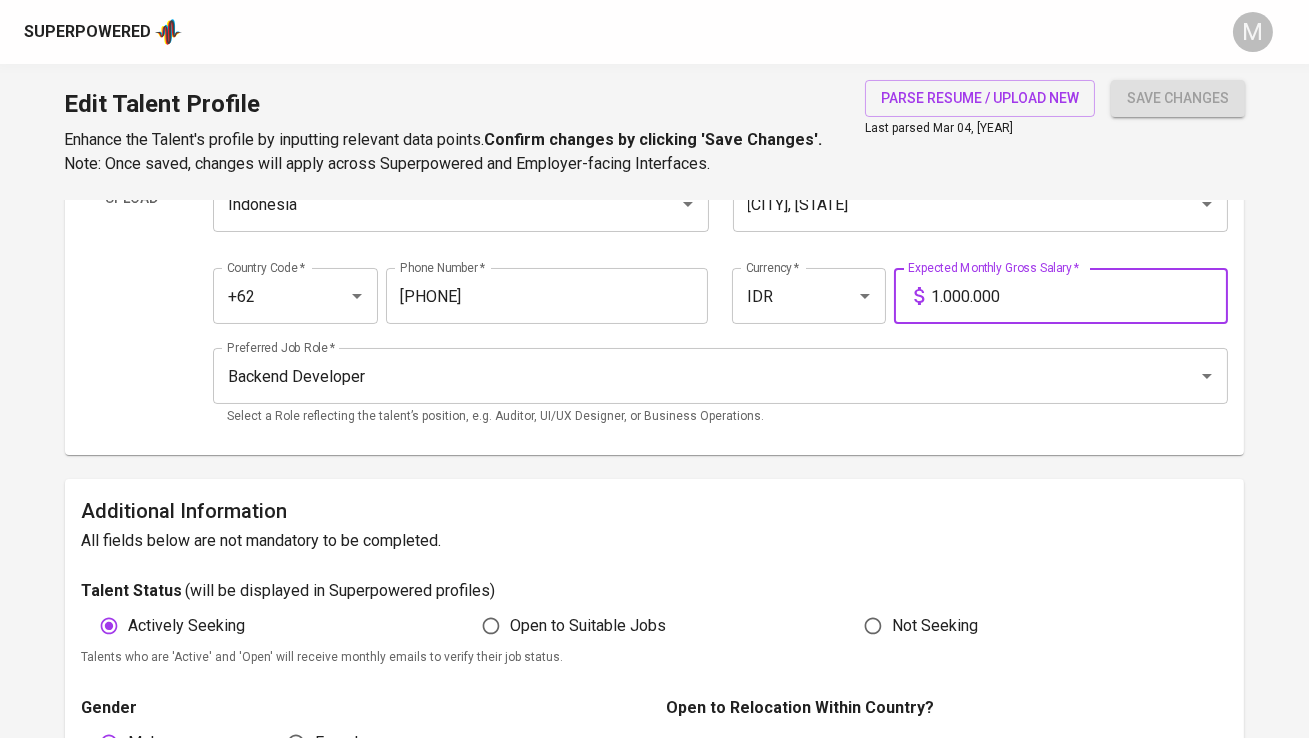 type on "10.000.000" 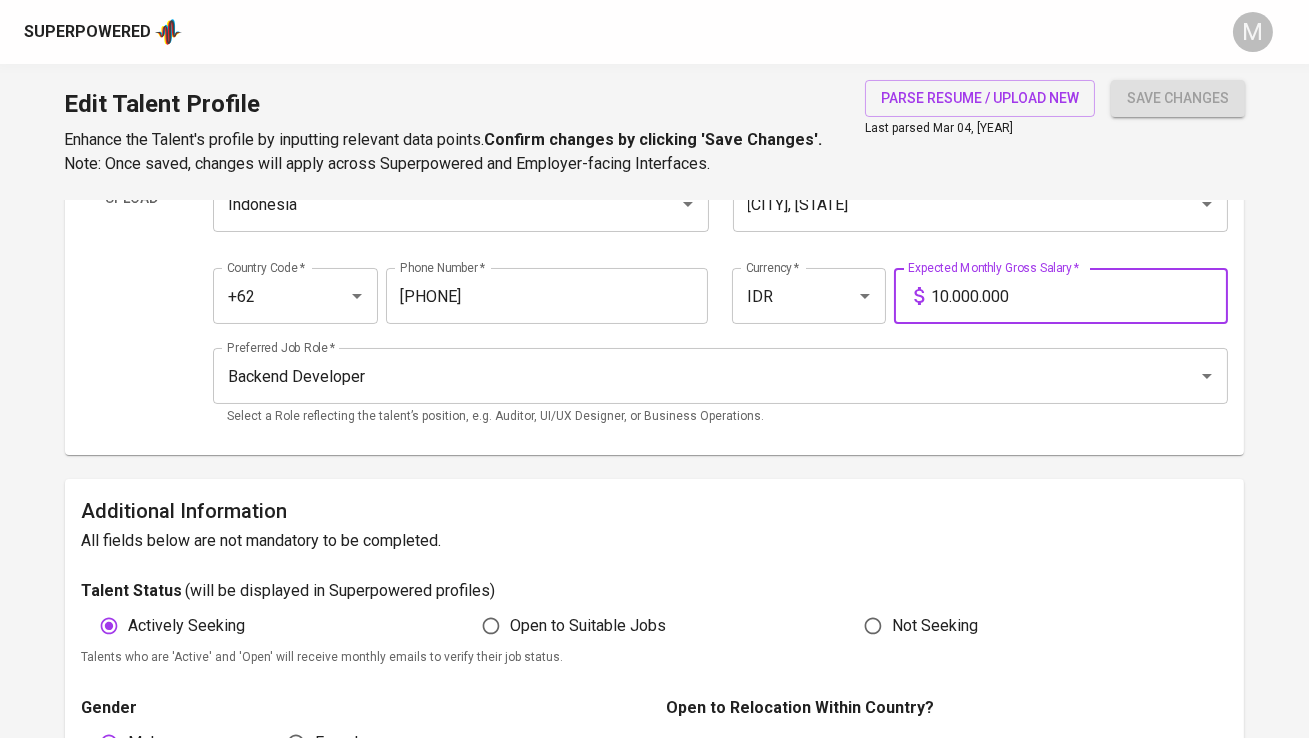 click on "save changes" at bounding box center [1178, 98] 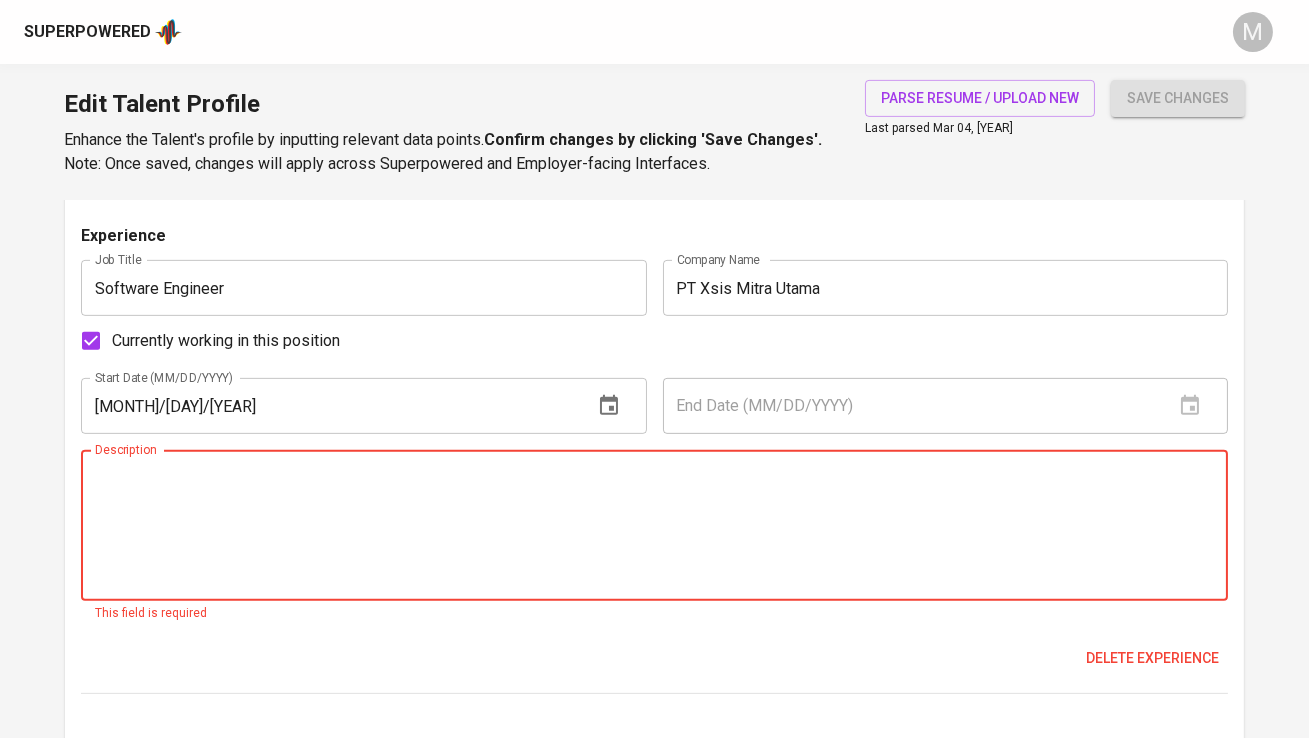 scroll, scrollTop: 1537, scrollLeft: 0, axis: vertical 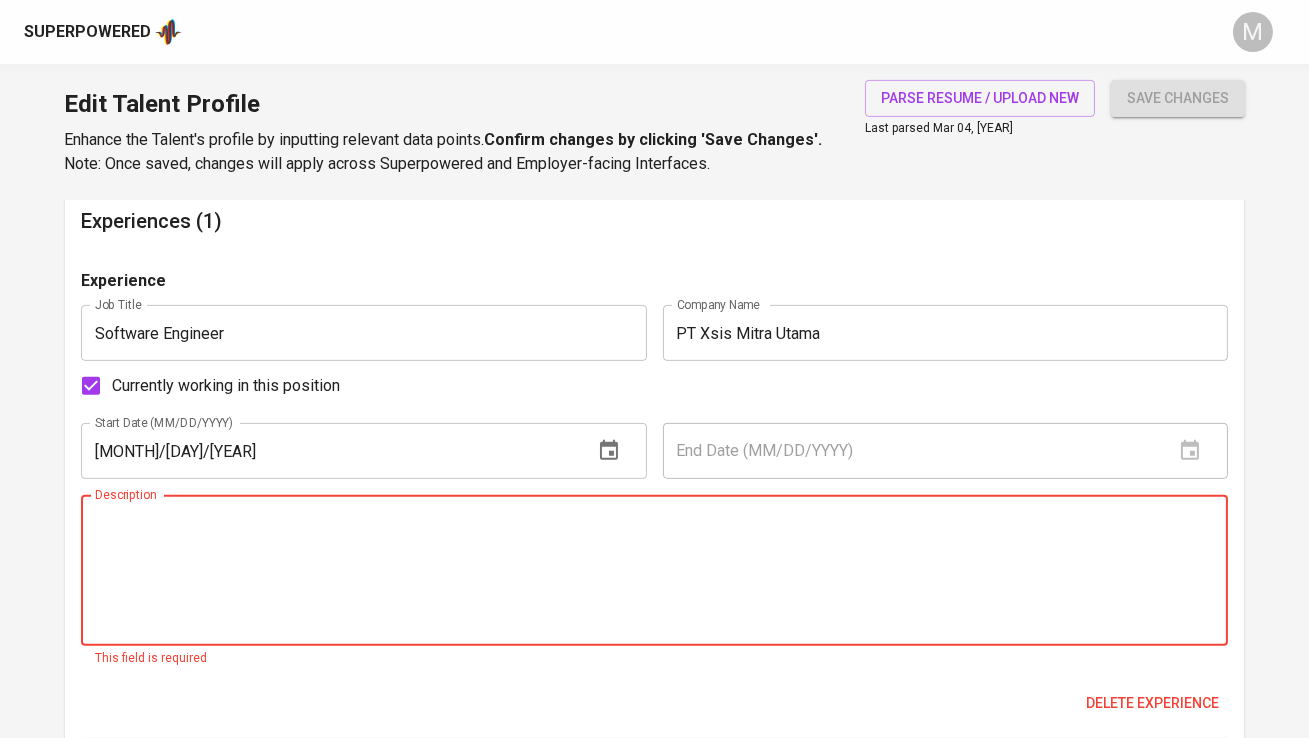 click on "Software Engineer" at bounding box center [363, 333] 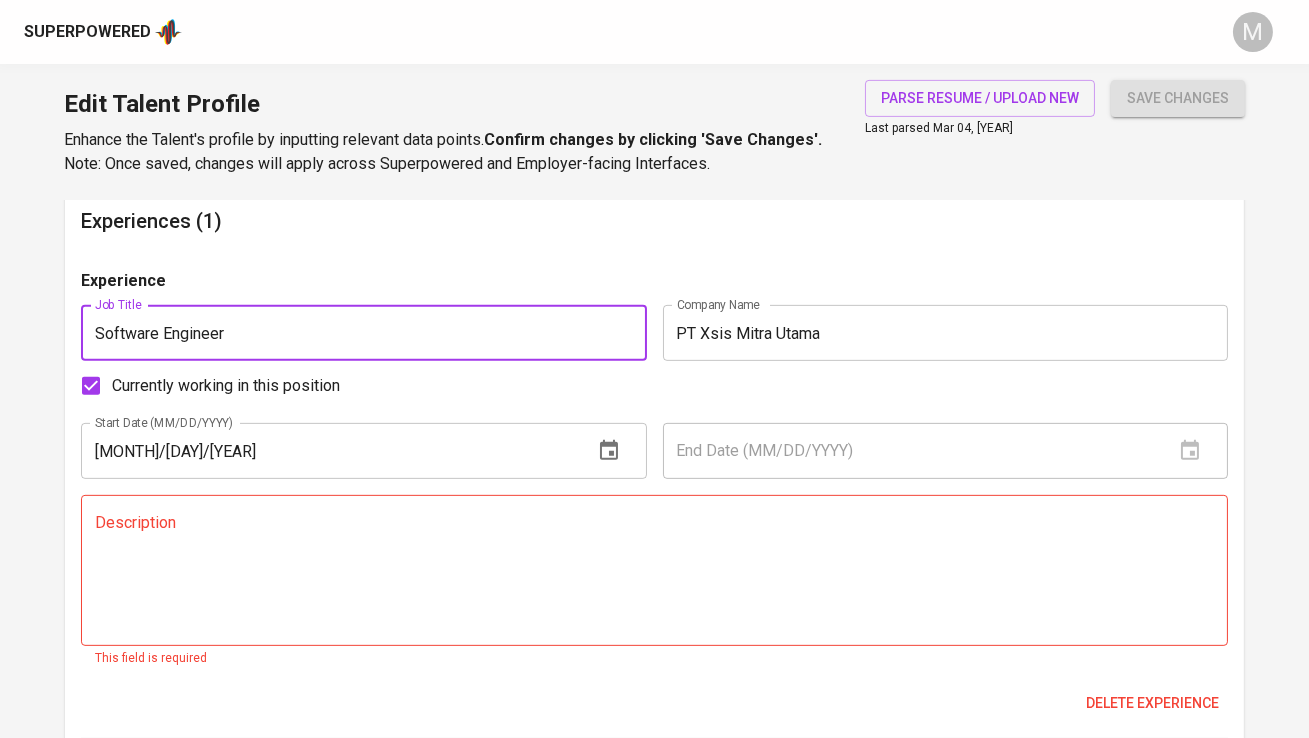 click on "PT Xsis Mitra Utama" at bounding box center (945, 333) 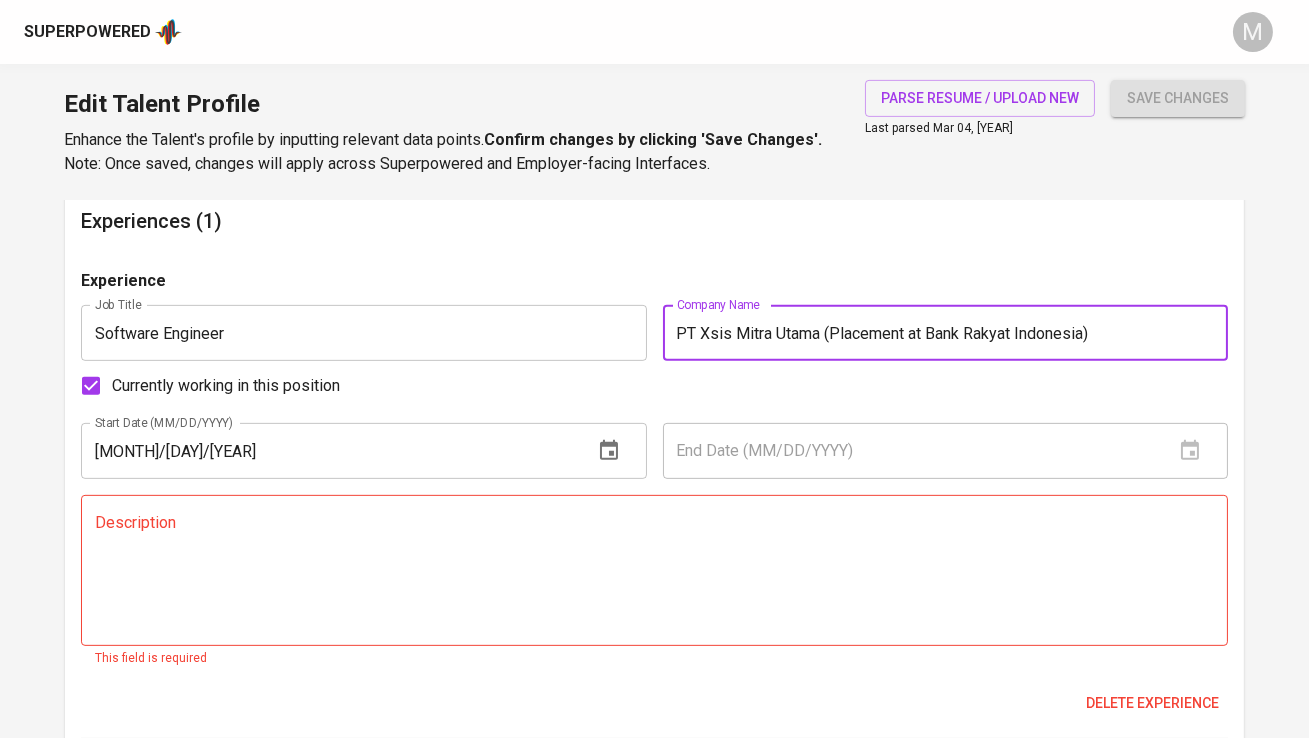 type on "PT Xsis Mitra Utama (Placement at Bank Rakyat Indonesia)" 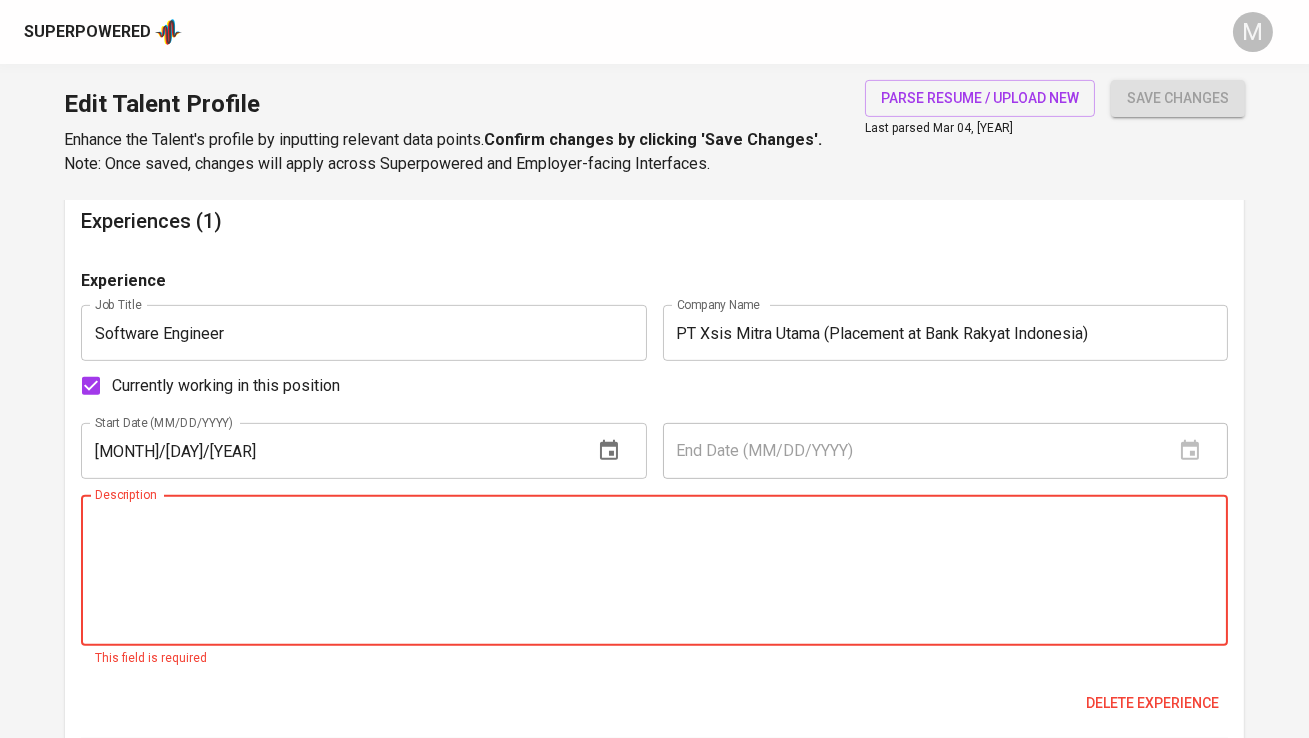 paste on "As a Programmer at Bank BRI, I focused on backend development
for enterprise-scale financial applications, with additional frontend
responsibilities using React.js and Chakra UI to support end-to-end
delivery. My primary role was to design and implement scalable
backend services using .NET Core, SQL Server and MySQL. I was
involved in a variety of projects including reconciliation systems,
remittance, and mobile bankings.
Key Responsibilities:
Built RESTful and GraphQL APIs using .NET Core, connected to SQL
Server and MySQL.
Designed and implemented SSIS ETL jobs for reconciliation and
reporting processes.
Implemented authentication and role-based access control using
JWT and Keycloak.
Built frontend web applications using React.js and Chakra UI for file
upload, approval workflows, and reporting menu.
Created unit tests using xUnit to make sure backend features
worked well.
Implemented centralized logging and monitoring using the ELK Stack
to improve issue tracking in production across multiple application..." 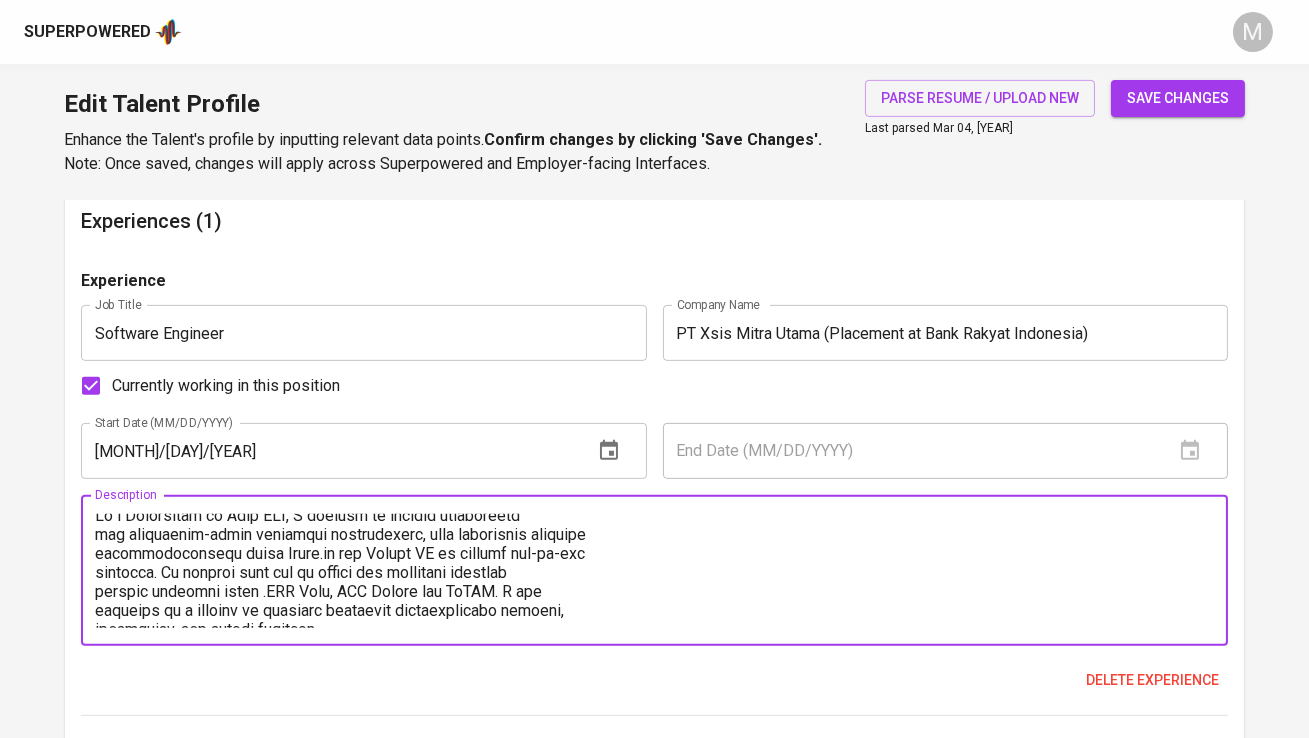 scroll, scrollTop: 0, scrollLeft: 0, axis: both 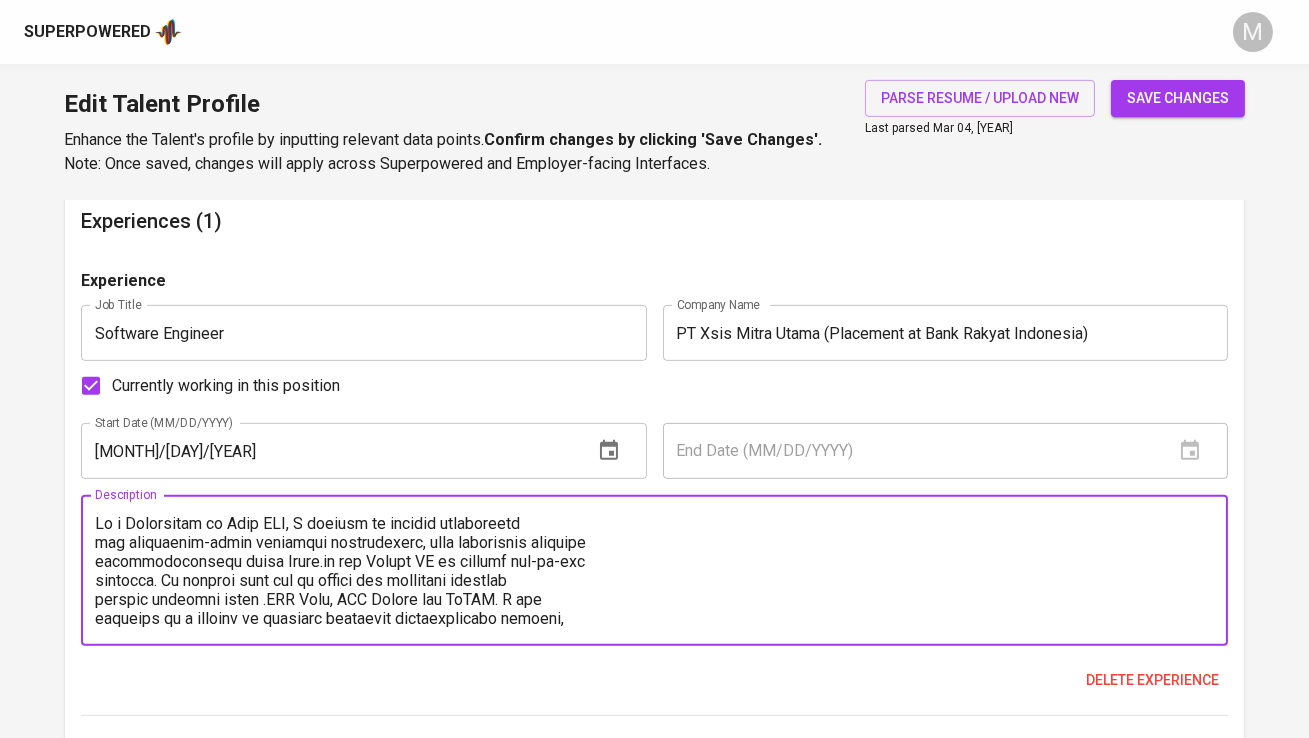click at bounding box center (654, 571) 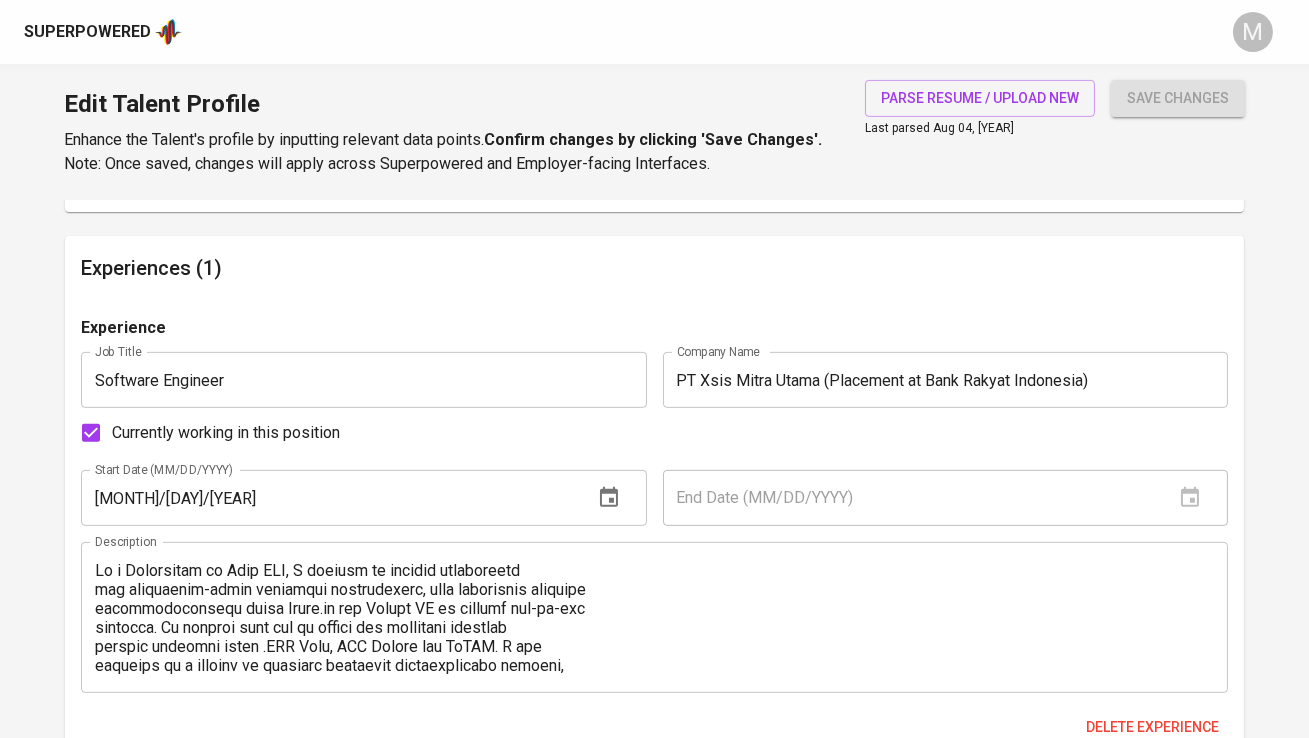 scroll, scrollTop: 1625, scrollLeft: 0, axis: vertical 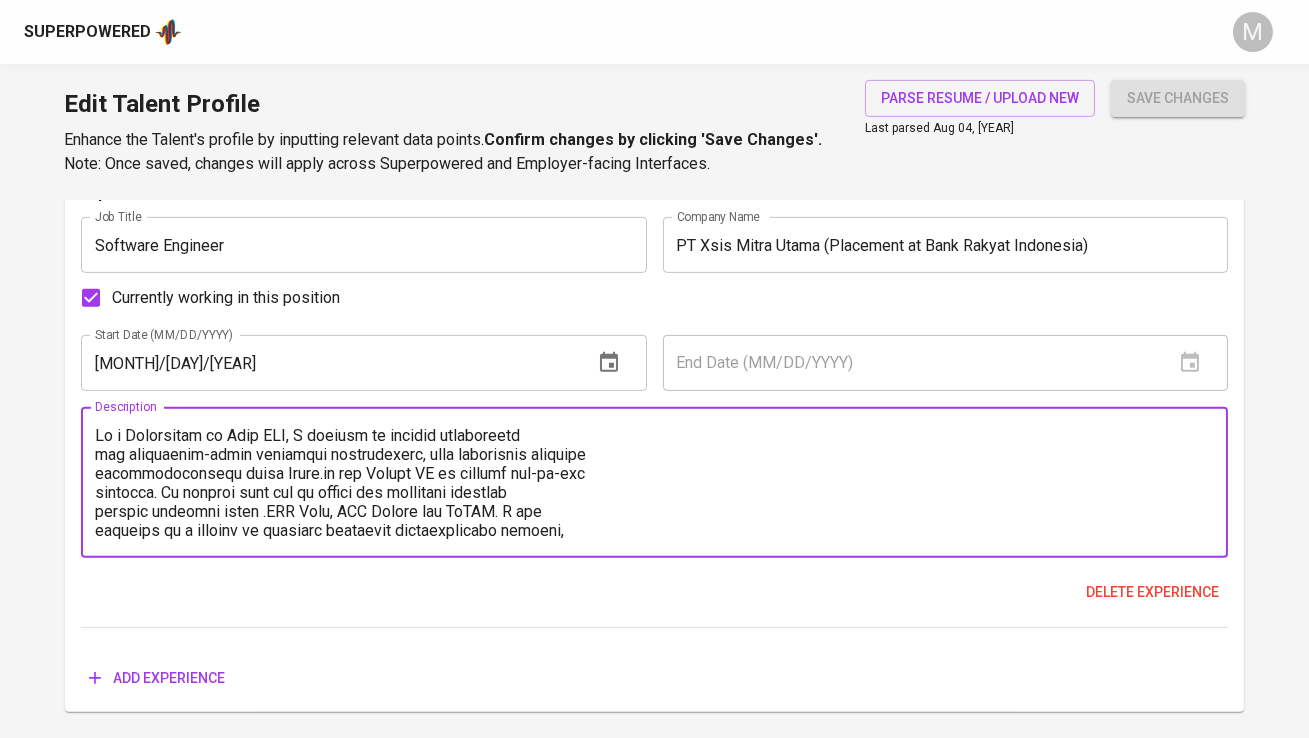 click at bounding box center (654, 483) 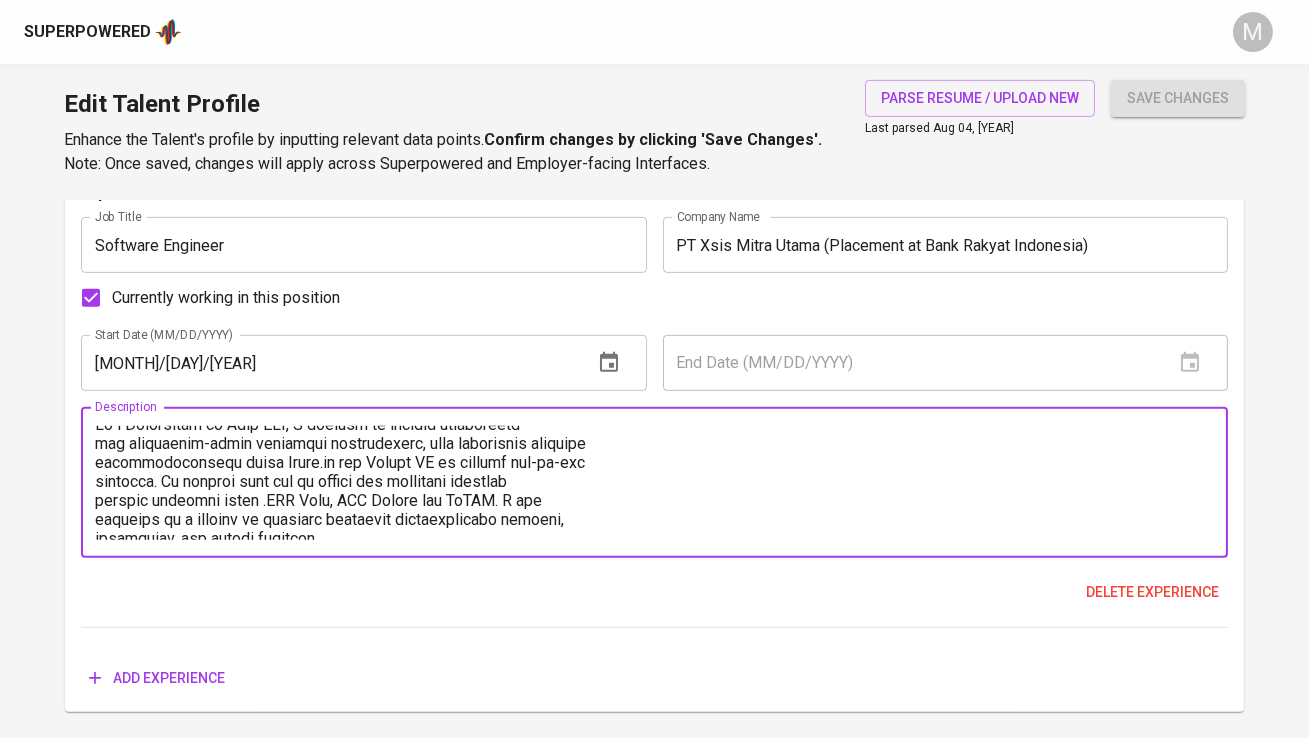 scroll, scrollTop: 0, scrollLeft: 0, axis: both 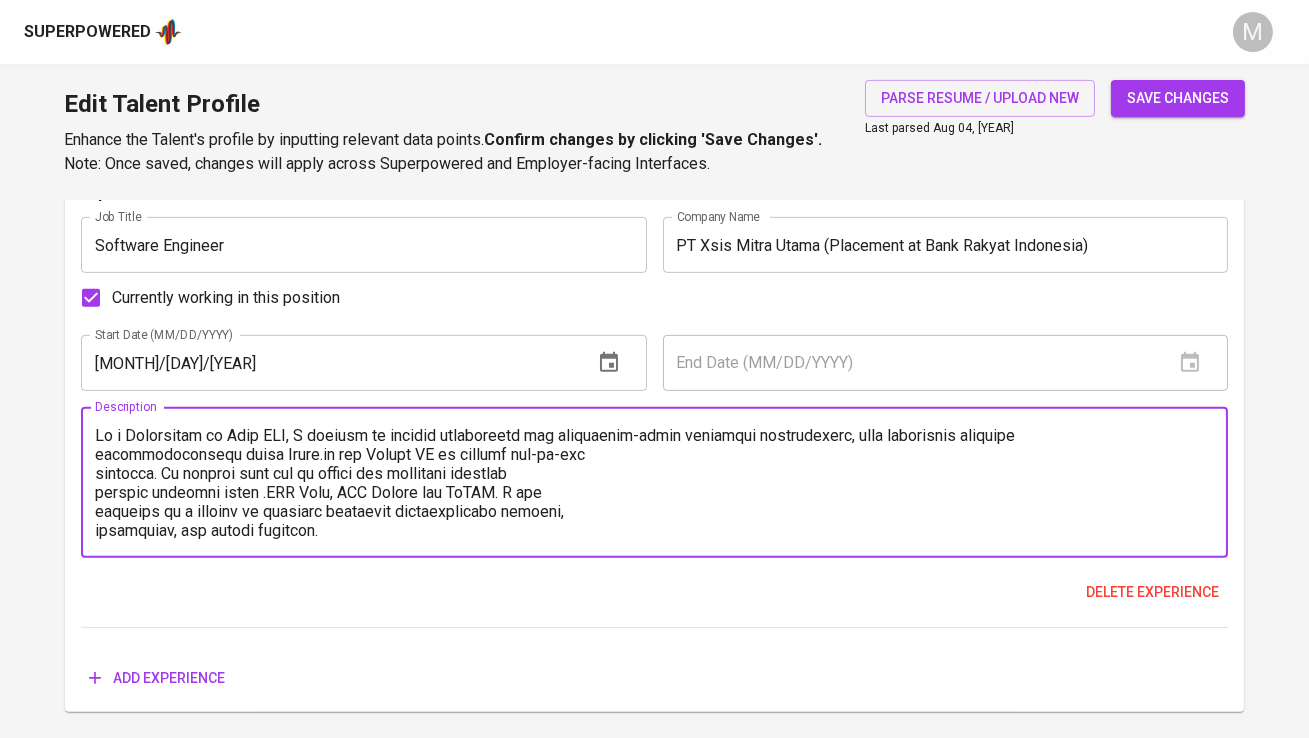 click at bounding box center (654, 483) 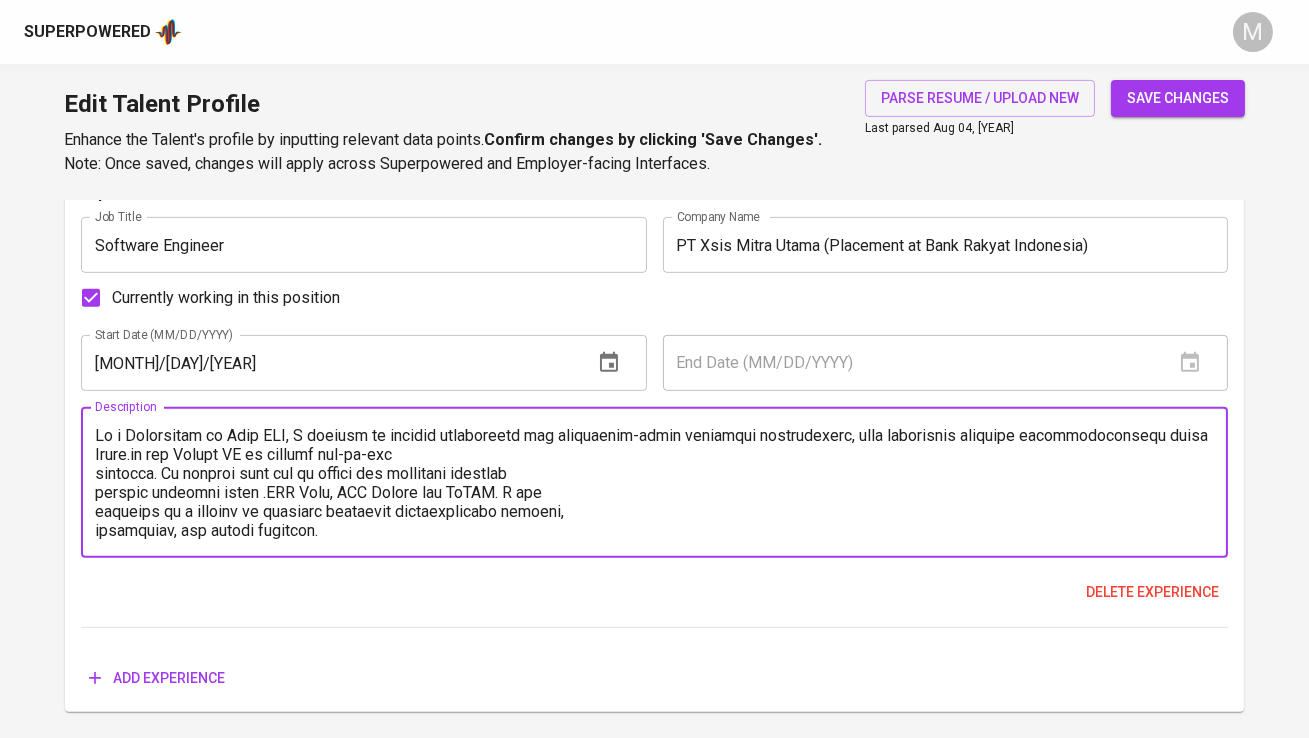 click at bounding box center (654, 483) 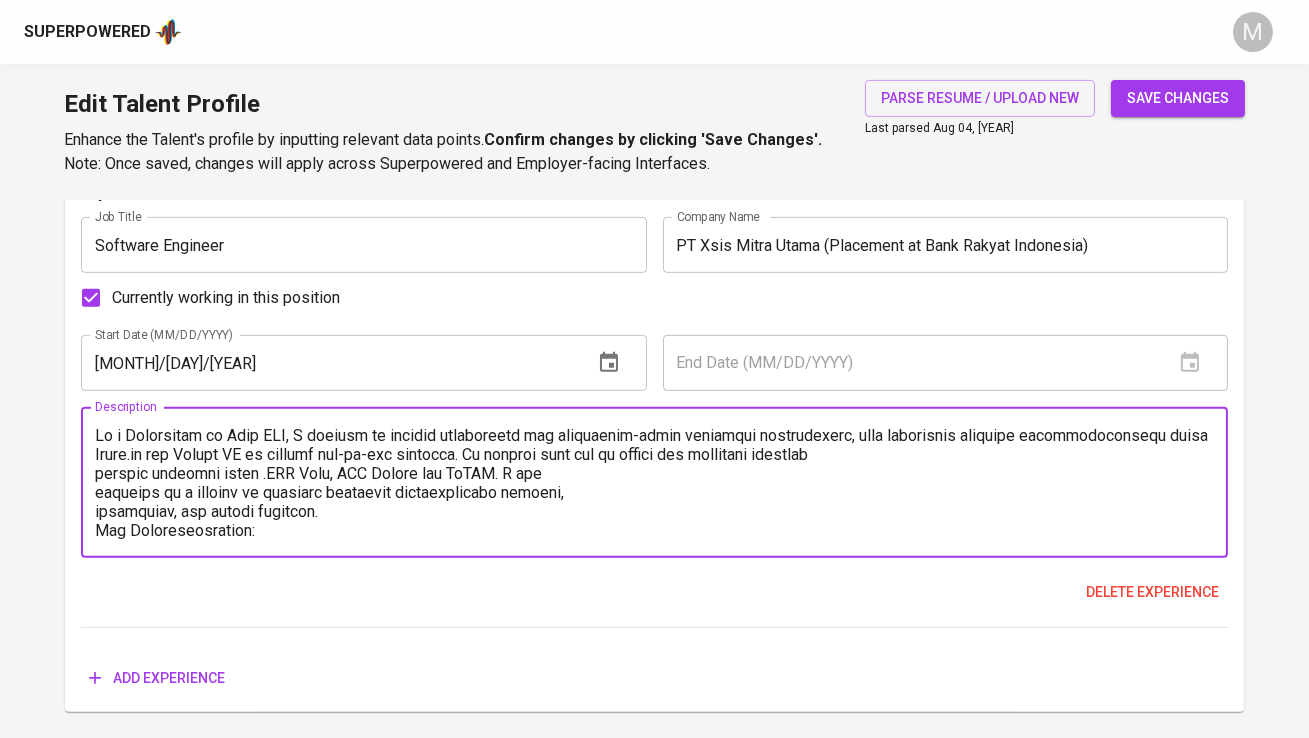 click at bounding box center [654, 483] 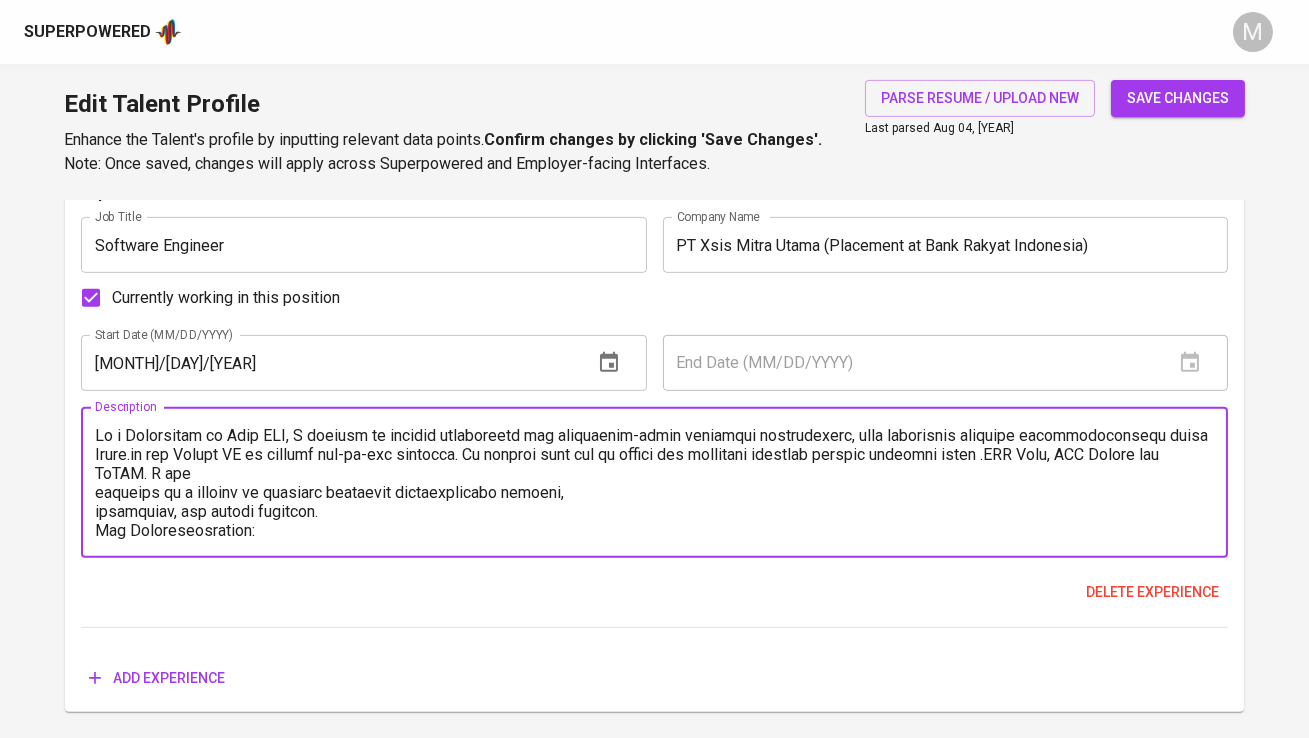 click on "Description" at bounding box center [654, 482] 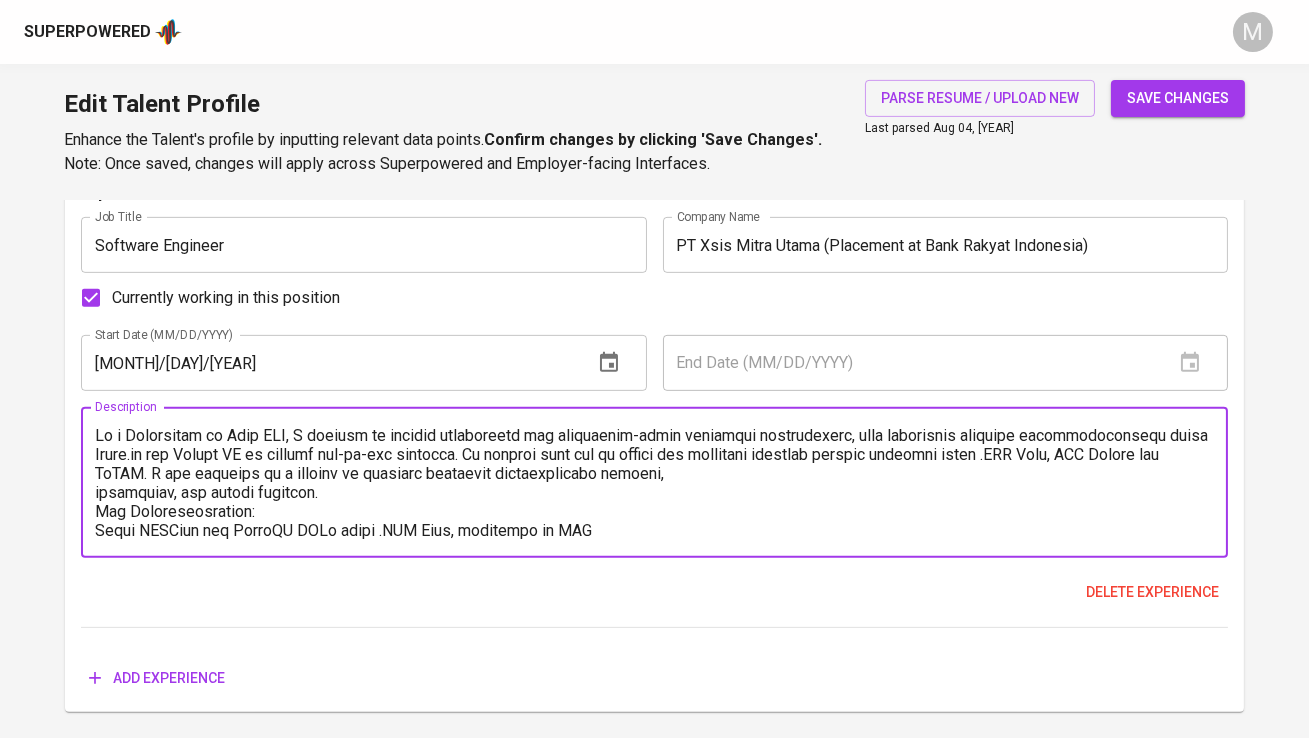 click at bounding box center [654, 483] 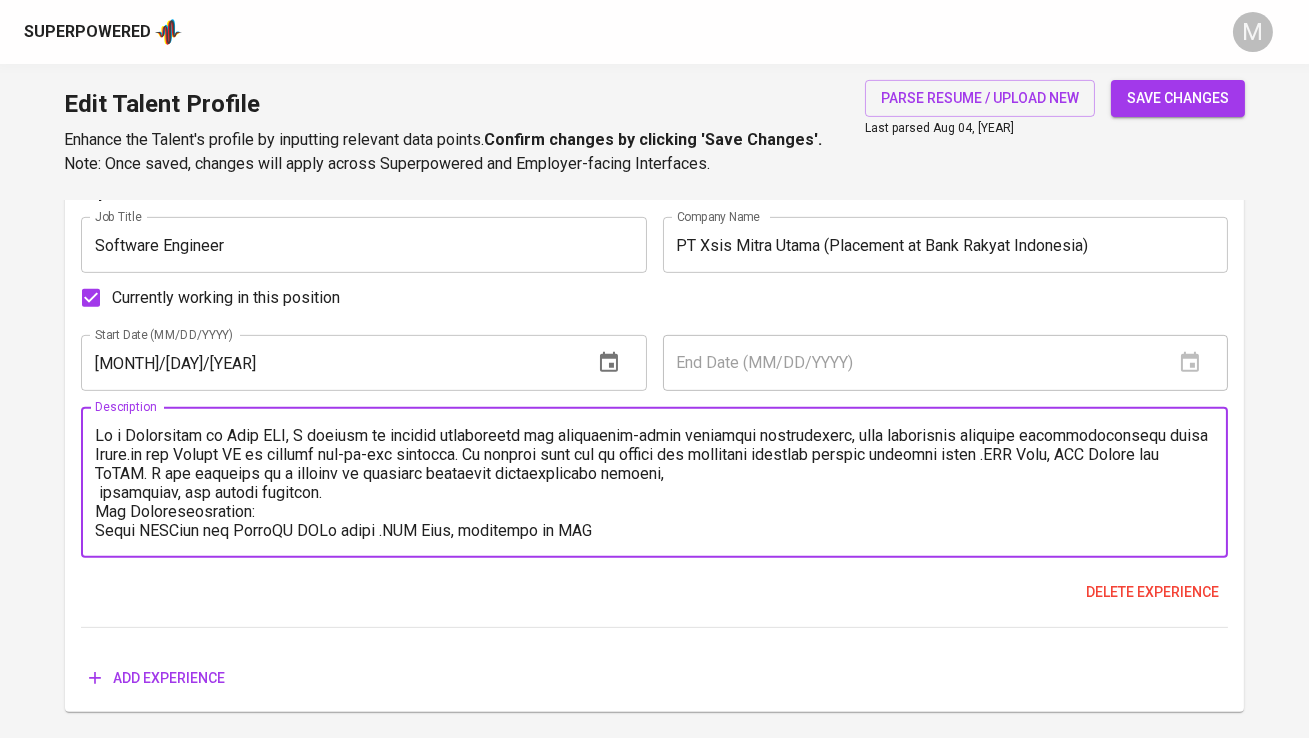 click at bounding box center (654, 483) 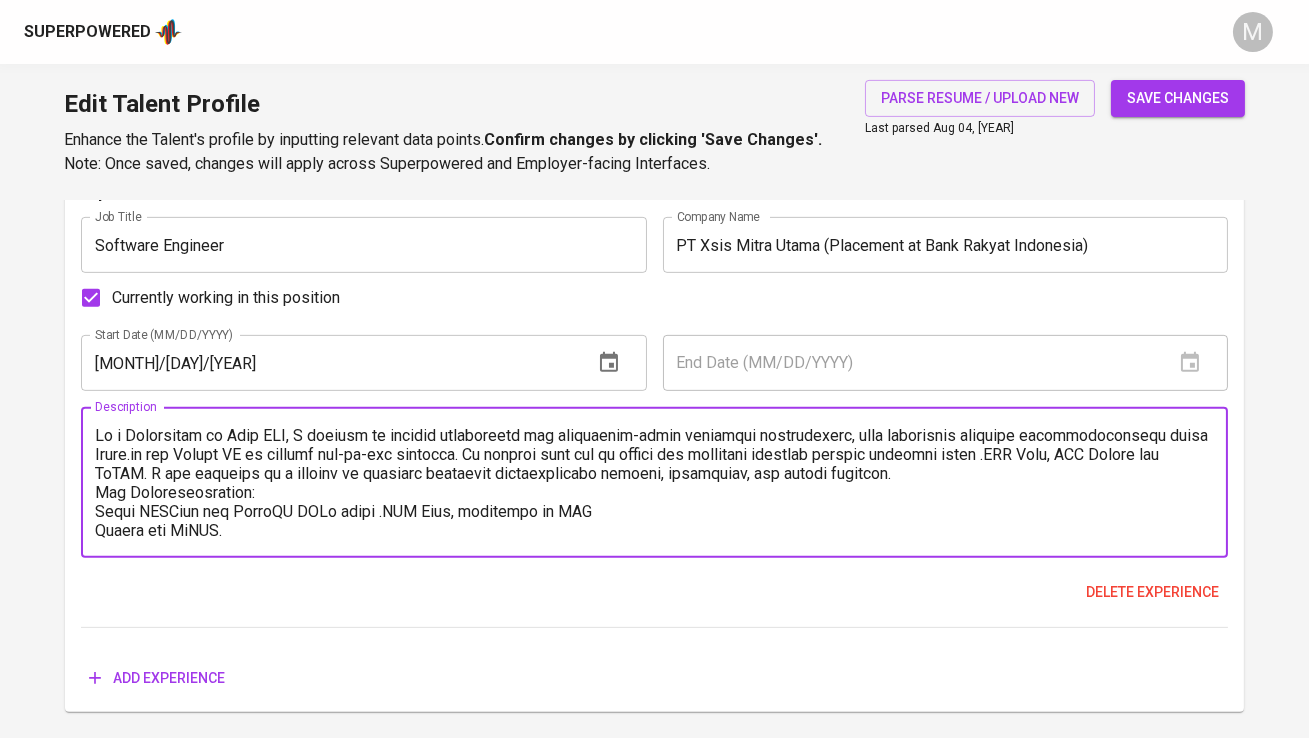 click at bounding box center (654, 483) 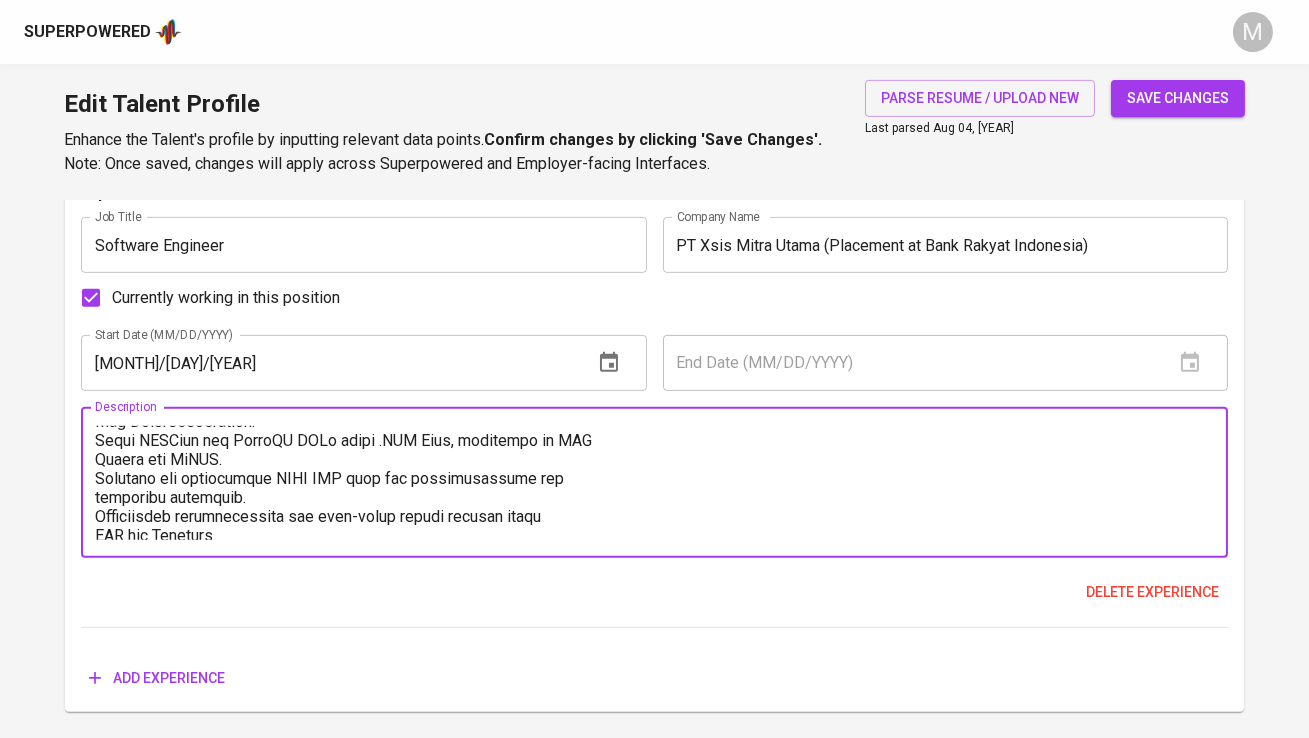 scroll, scrollTop: 97, scrollLeft: 0, axis: vertical 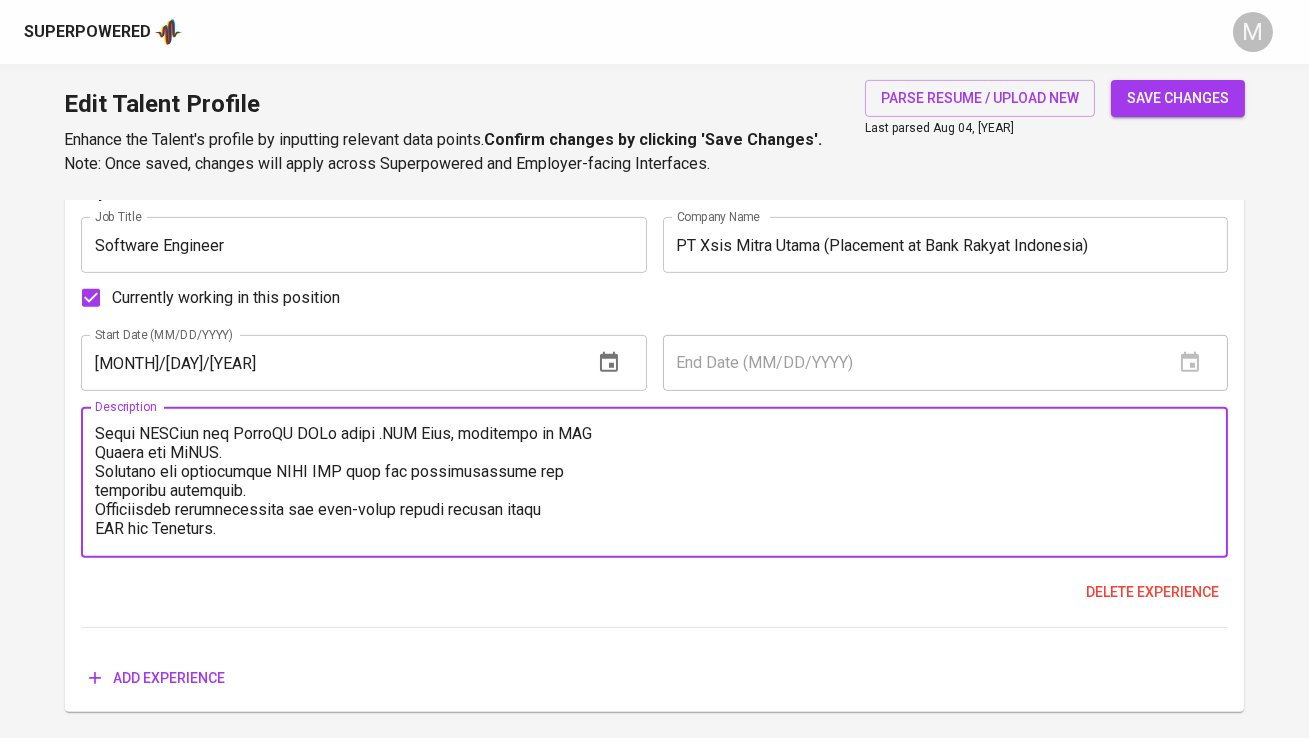 click at bounding box center [654, 483] 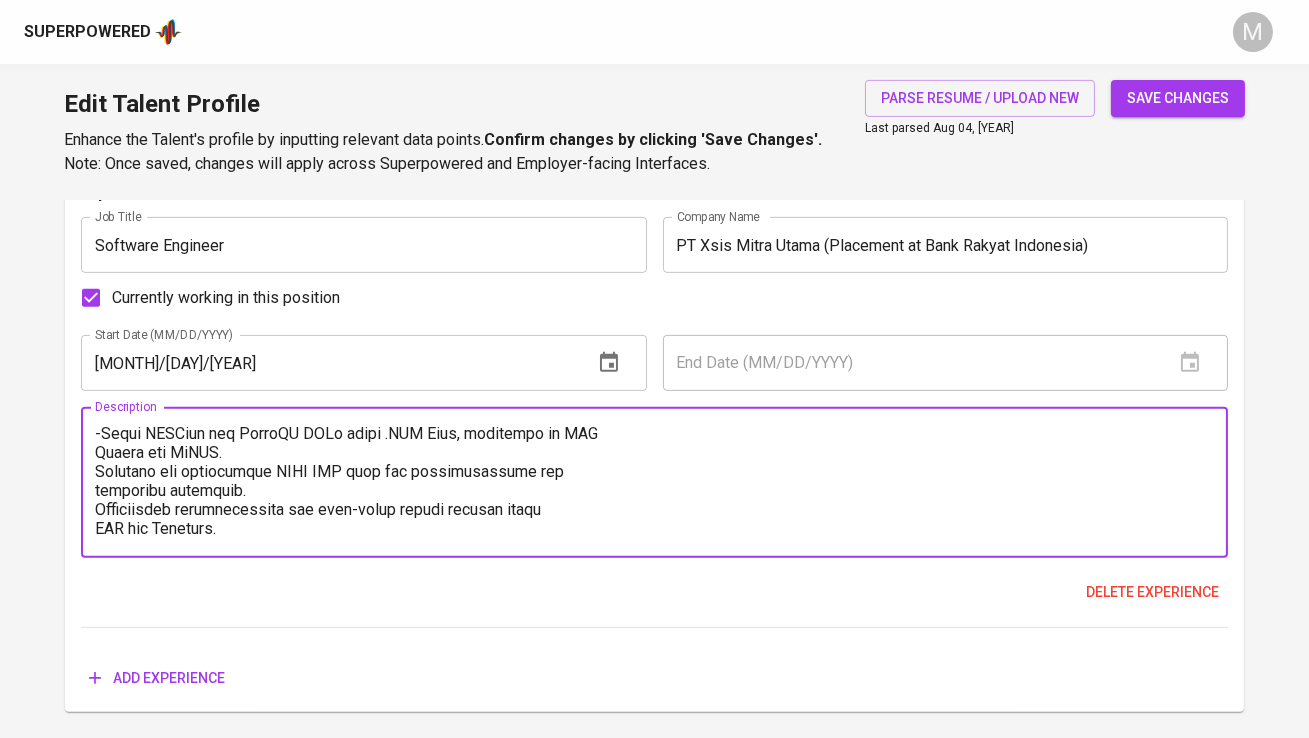 scroll, scrollTop: 94, scrollLeft: 0, axis: vertical 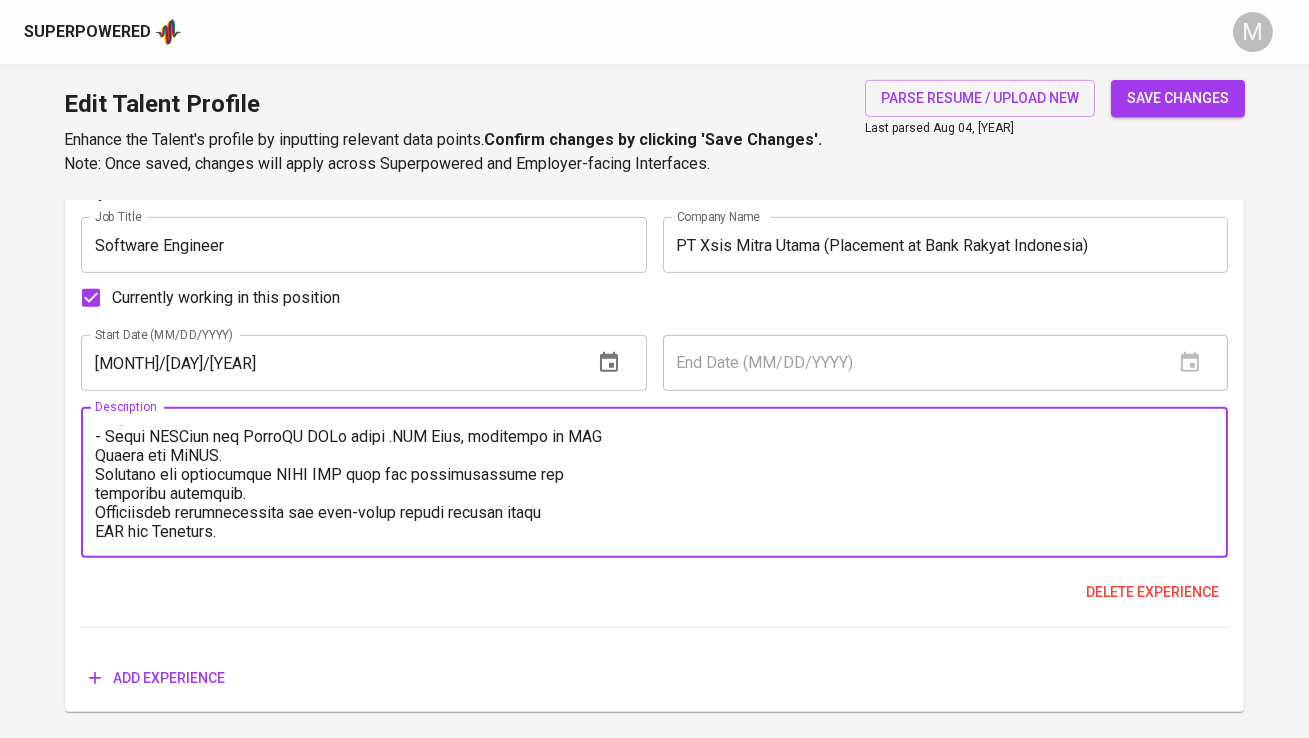click at bounding box center (654, 483) 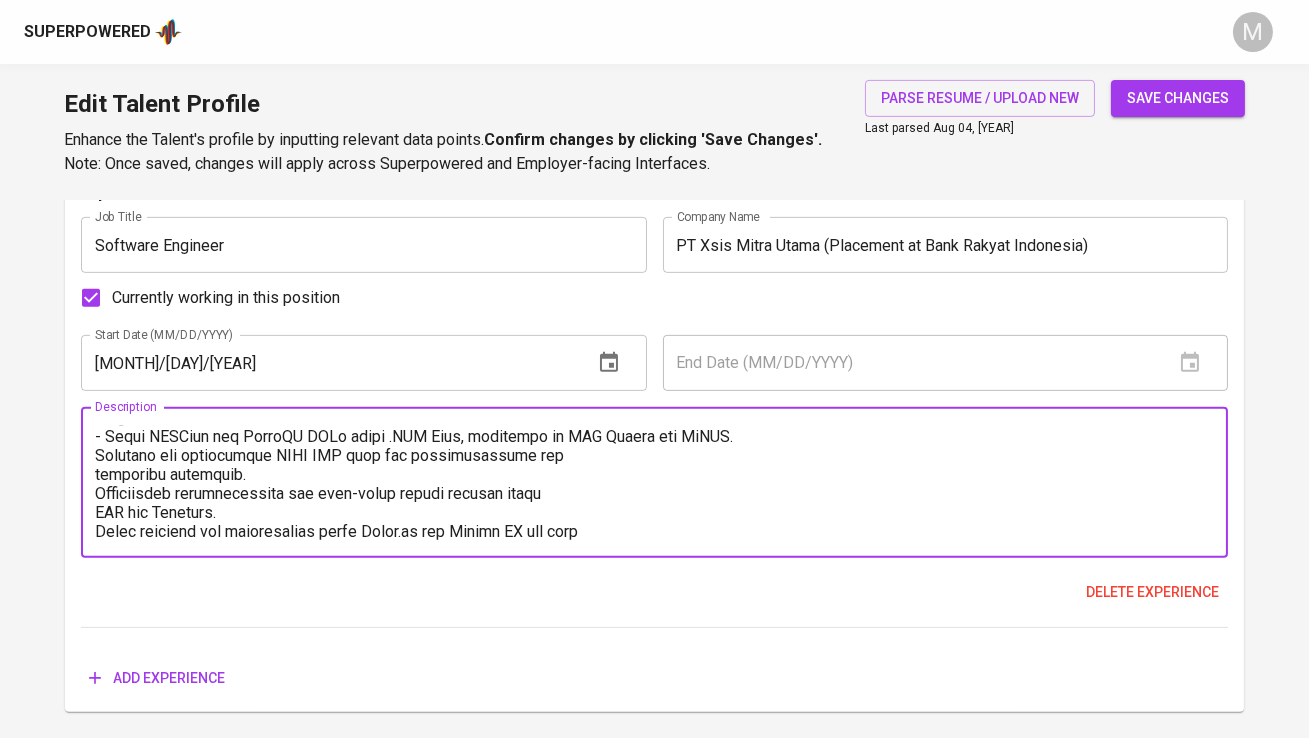 click at bounding box center (654, 483) 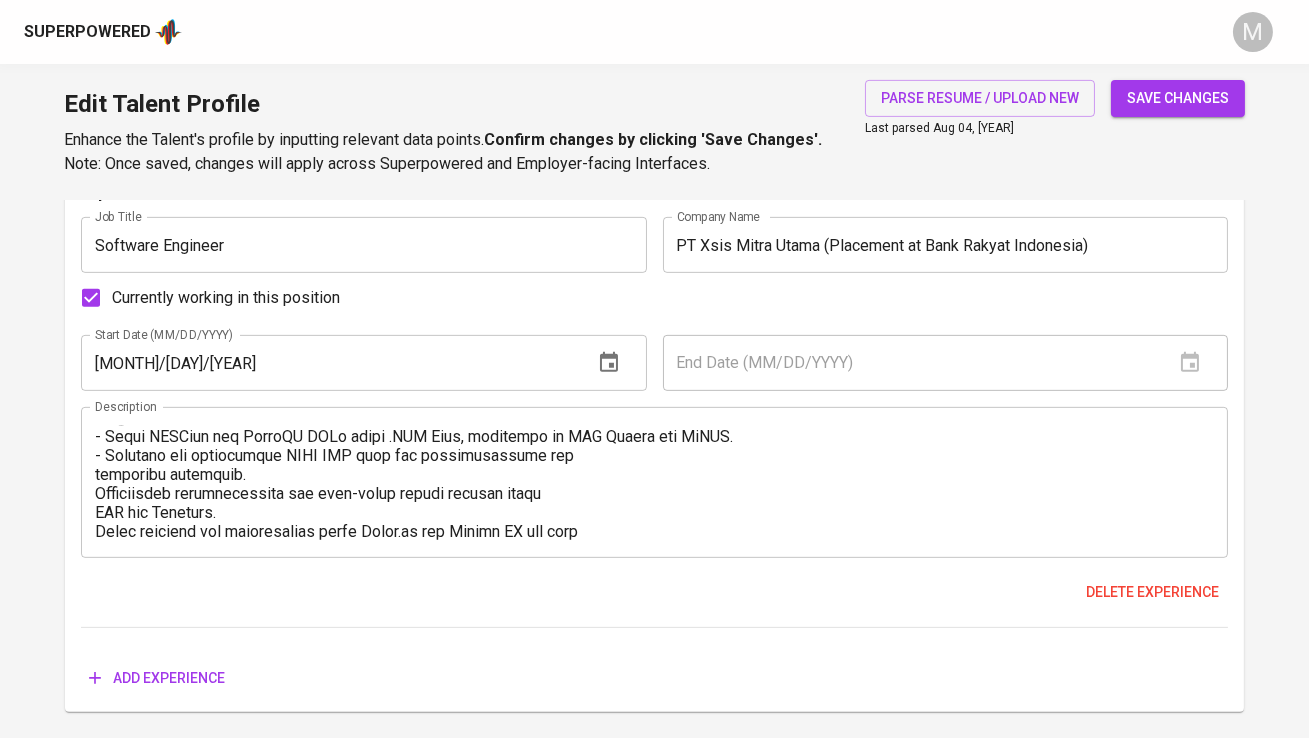 click on "Description" at bounding box center [654, 482] 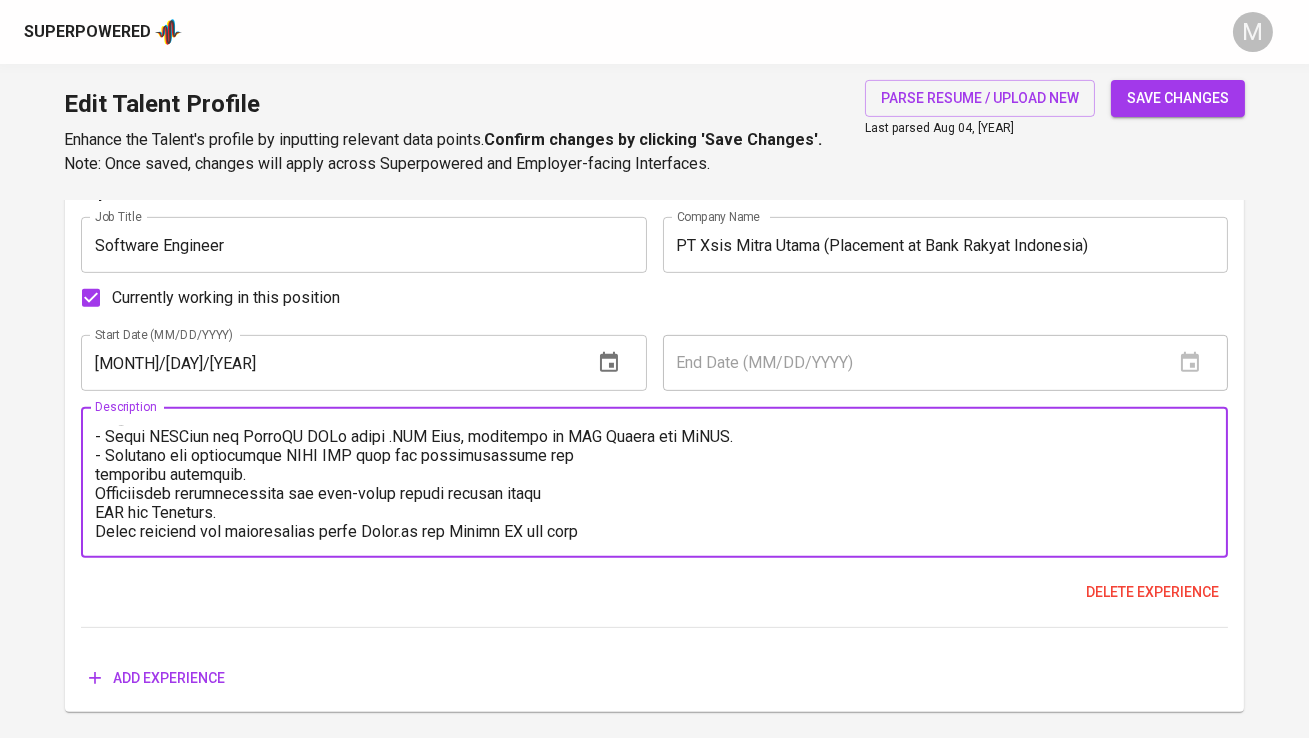 click at bounding box center (654, 483) 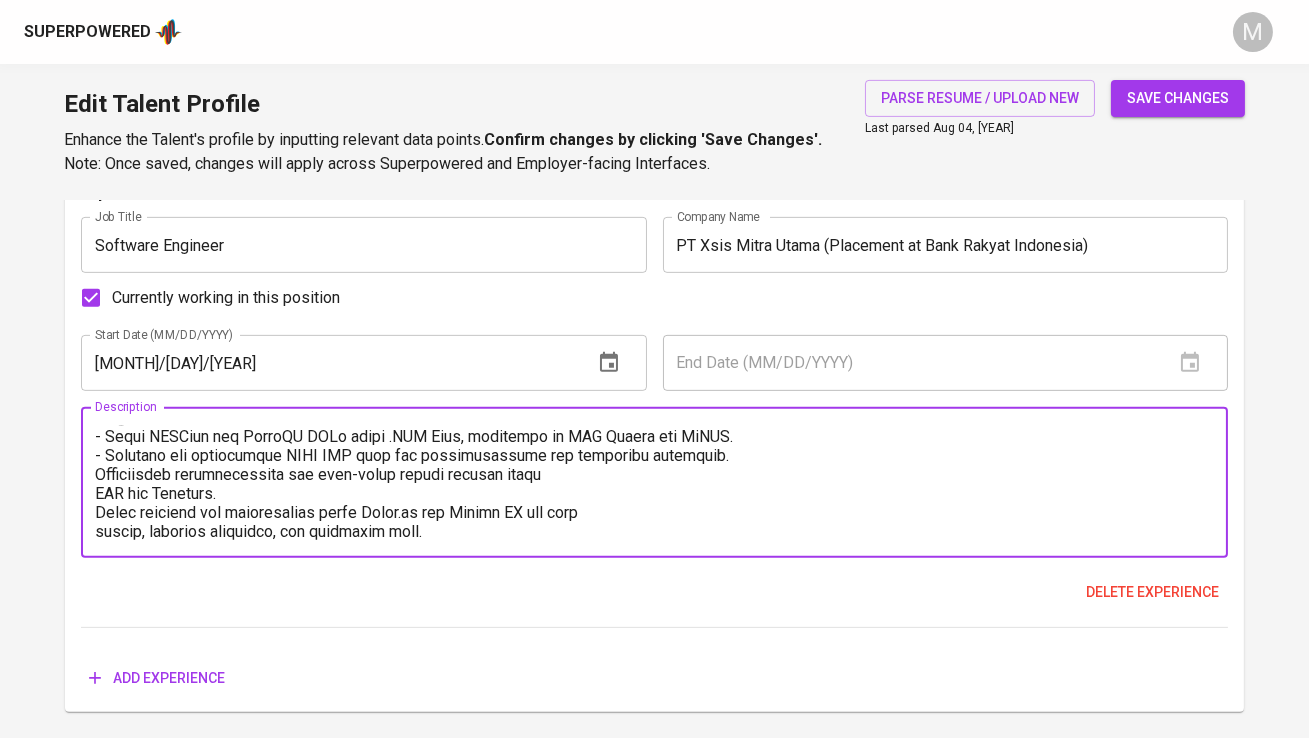 click at bounding box center (654, 483) 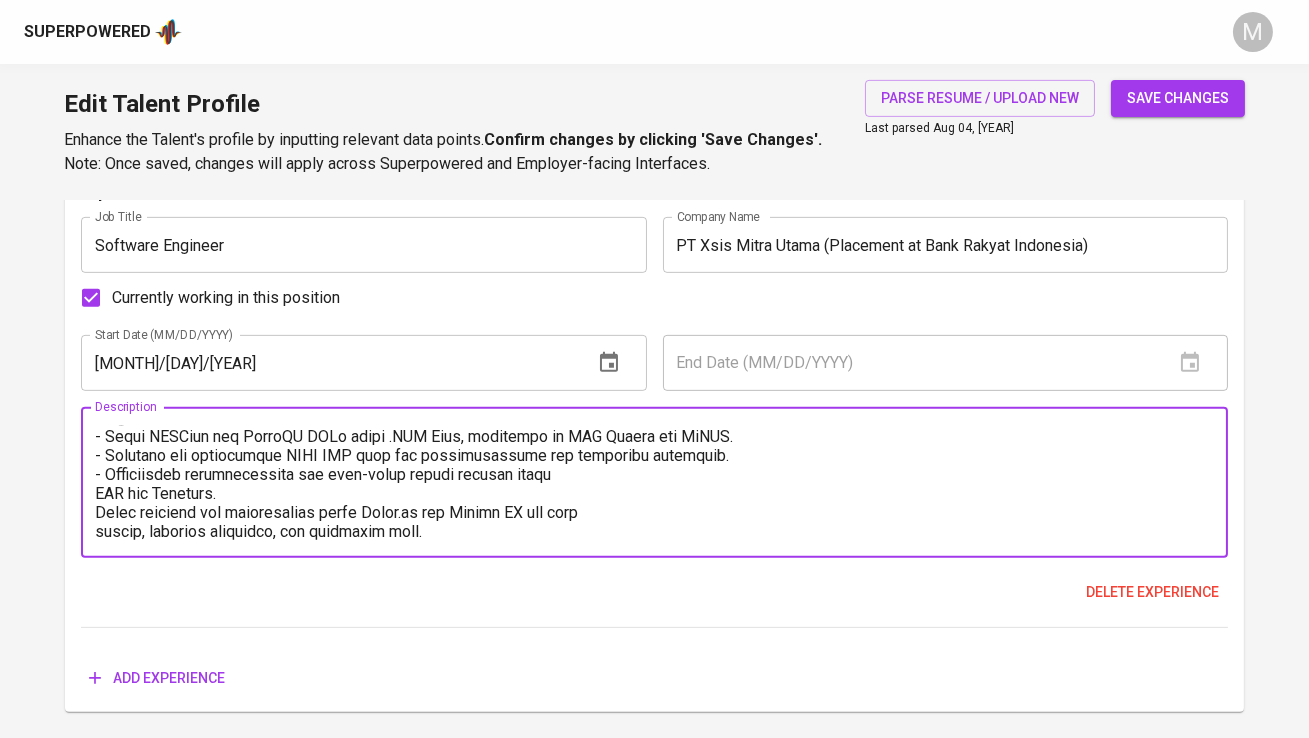 click at bounding box center [654, 483] 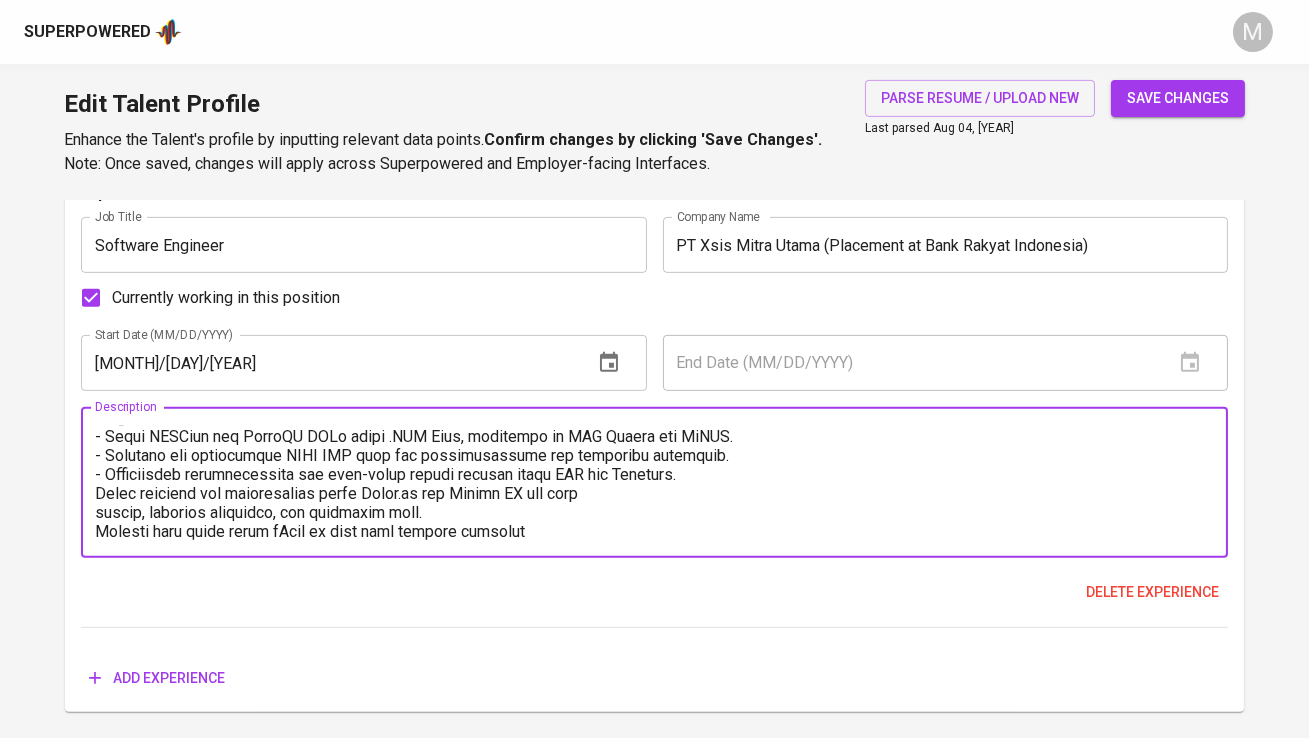 click at bounding box center [654, 483] 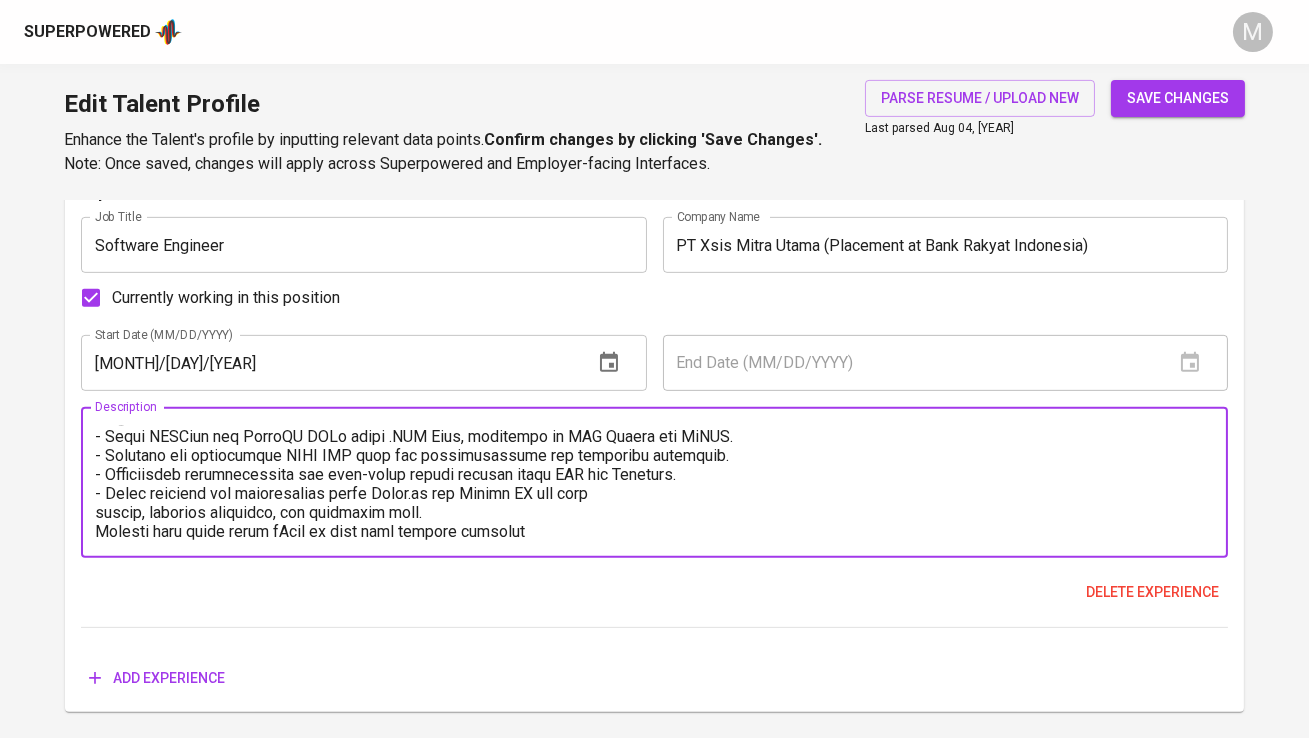 click at bounding box center [654, 483] 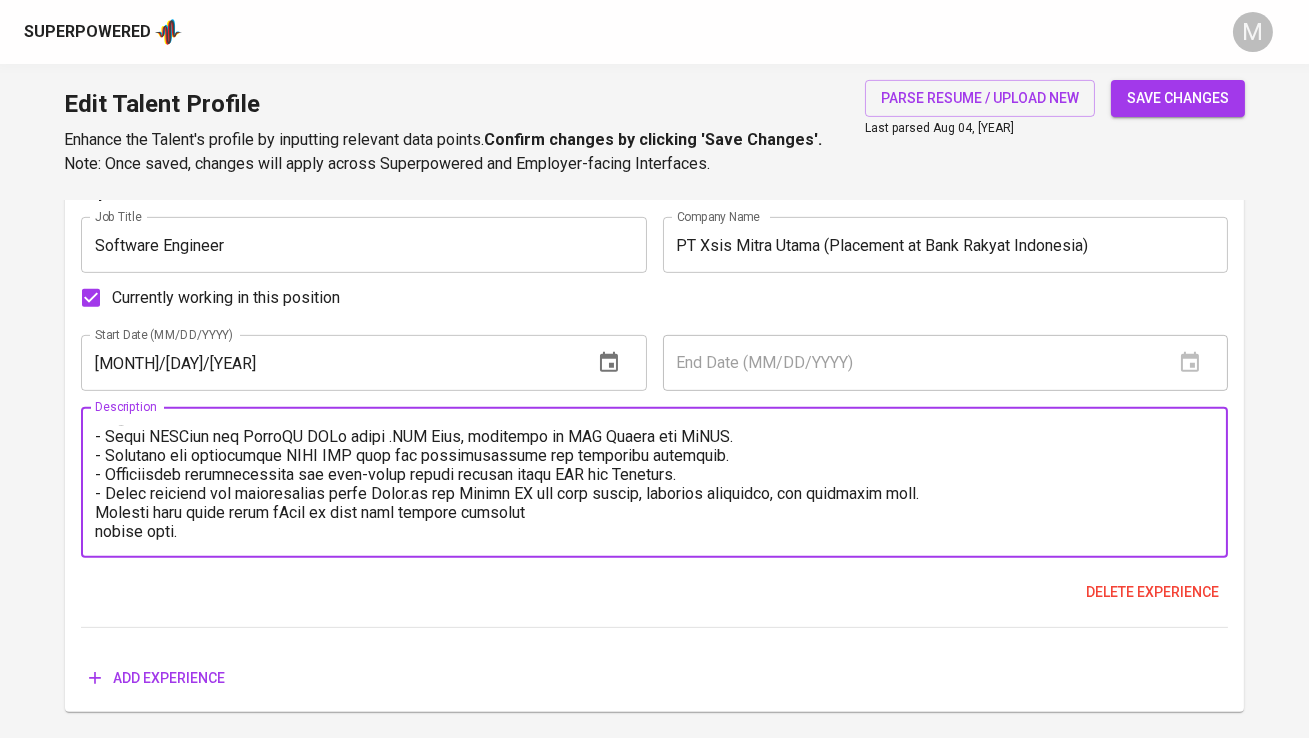 click at bounding box center [654, 483] 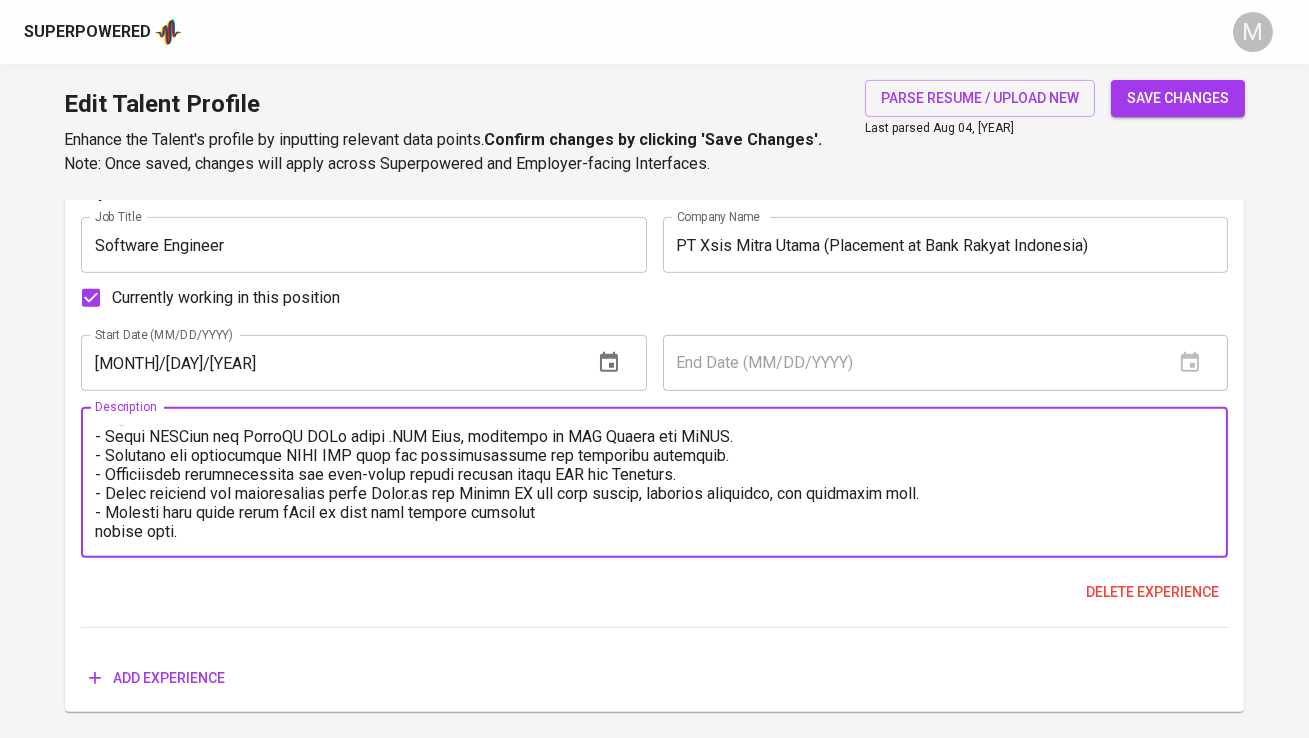 click at bounding box center (654, 483) 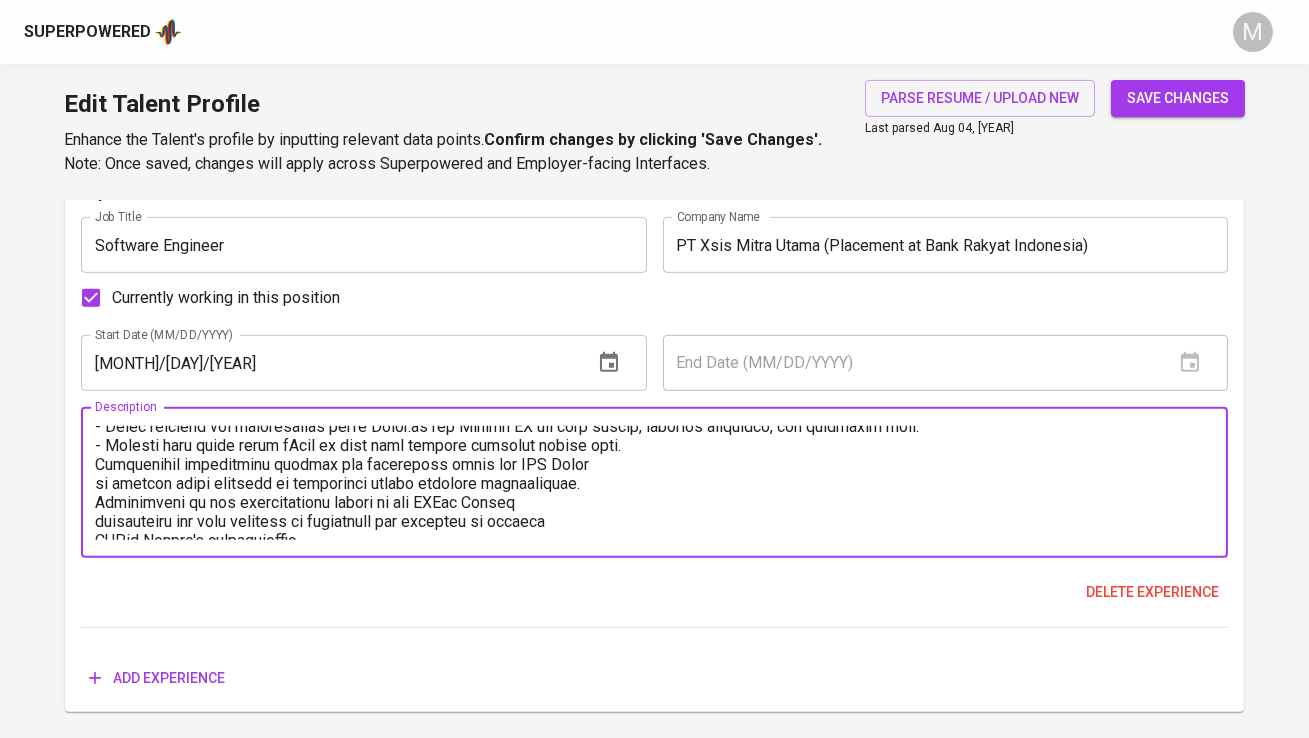 scroll, scrollTop: 170, scrollLeft: 0, axis: vertical 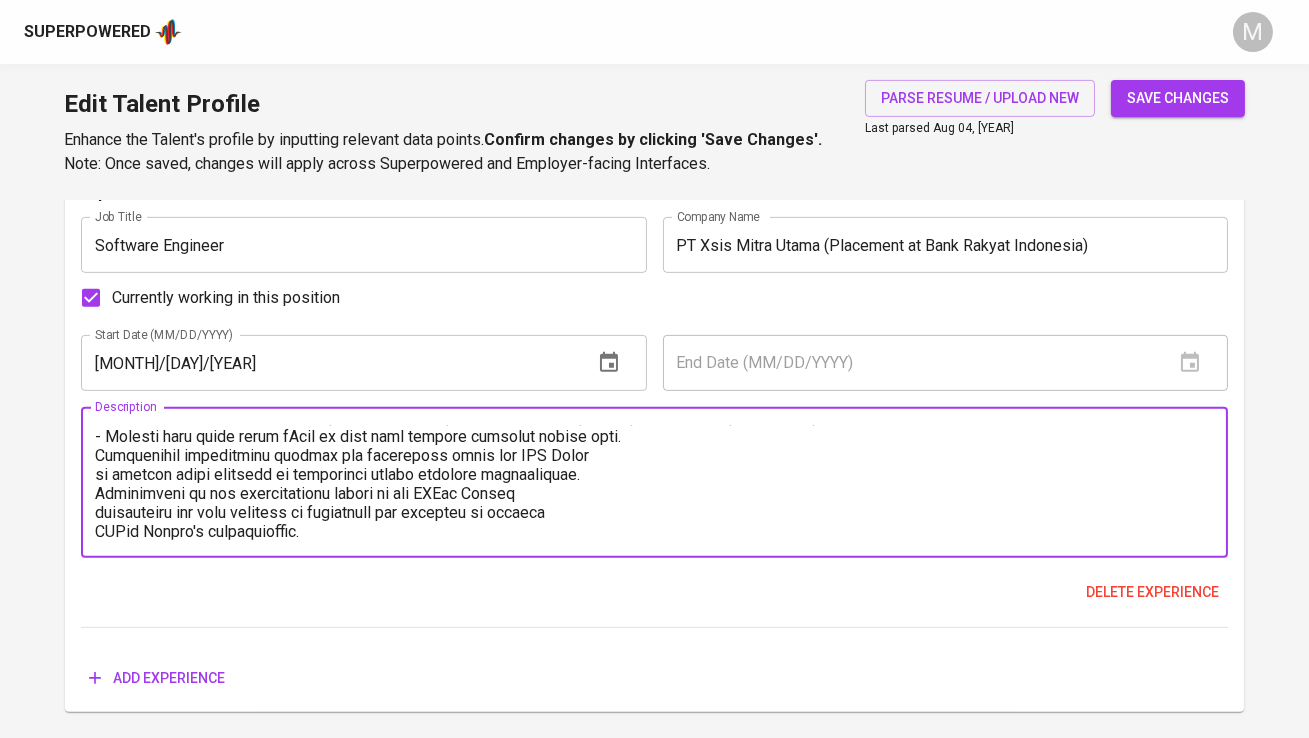 click on "Description" at bounding box center (654, 482) 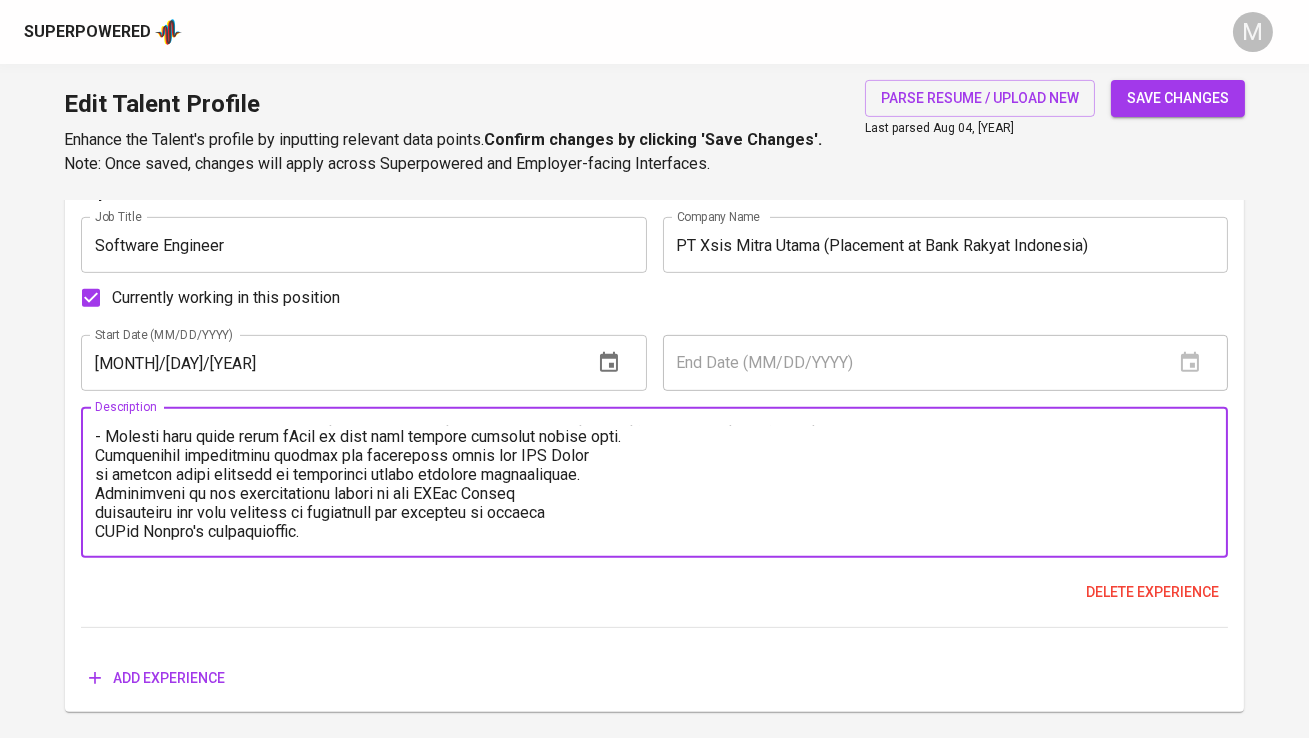 scroll, scrollTop: 170, scrollLeft: 0, axis: vertical 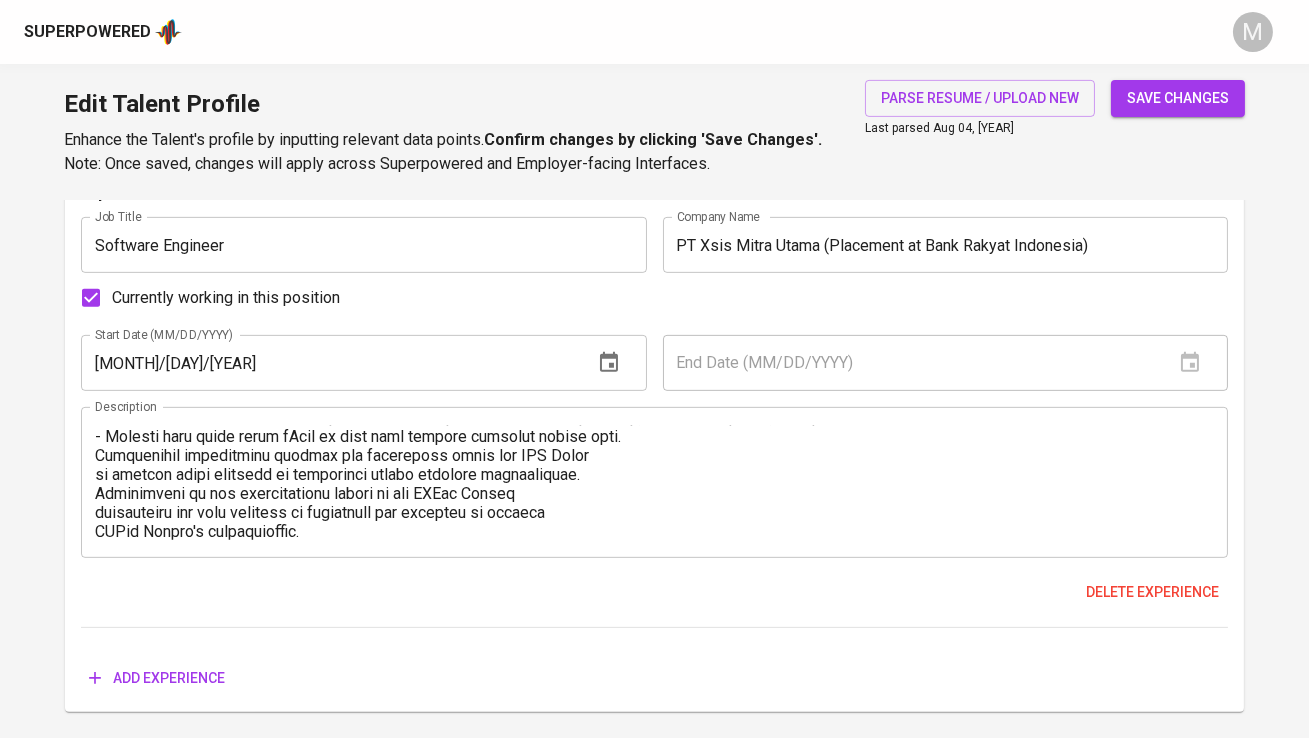click on "Description" at bounding box center [654, 482] 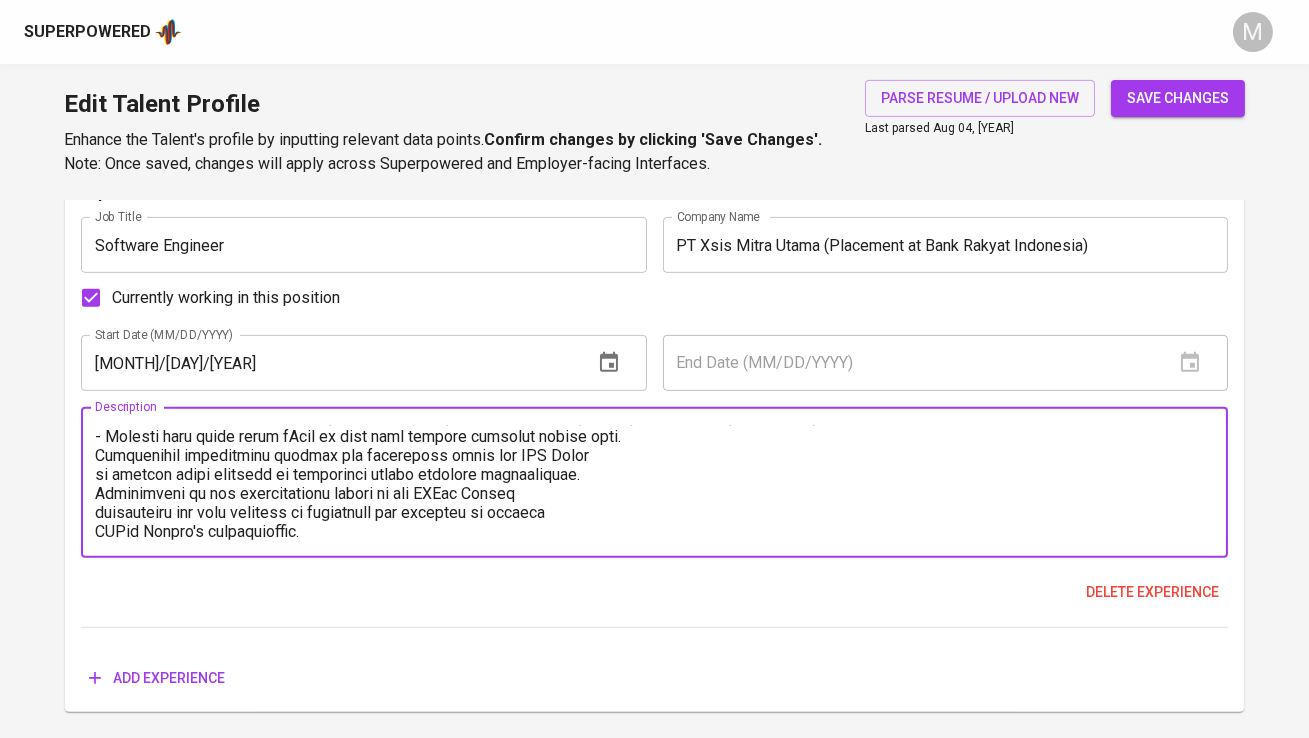 click at bounding box center [654, 483] 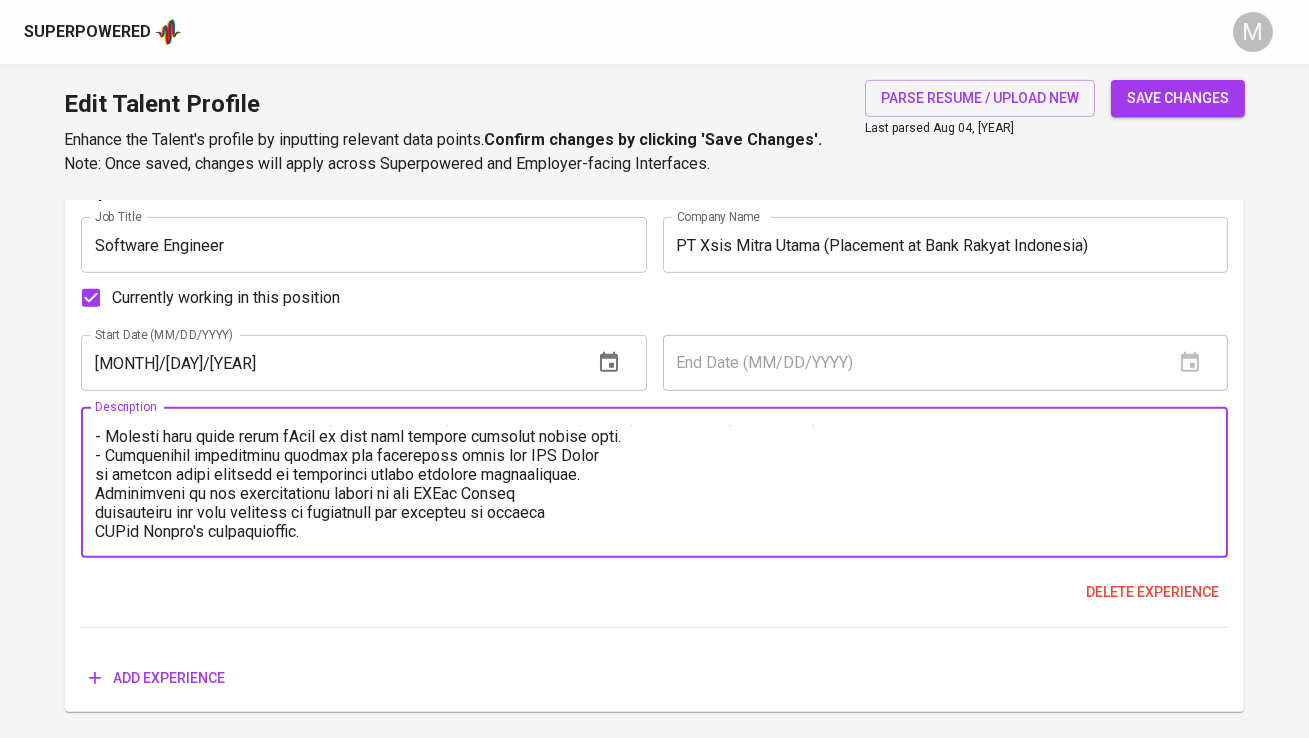 click at bounding box center [654, 483] 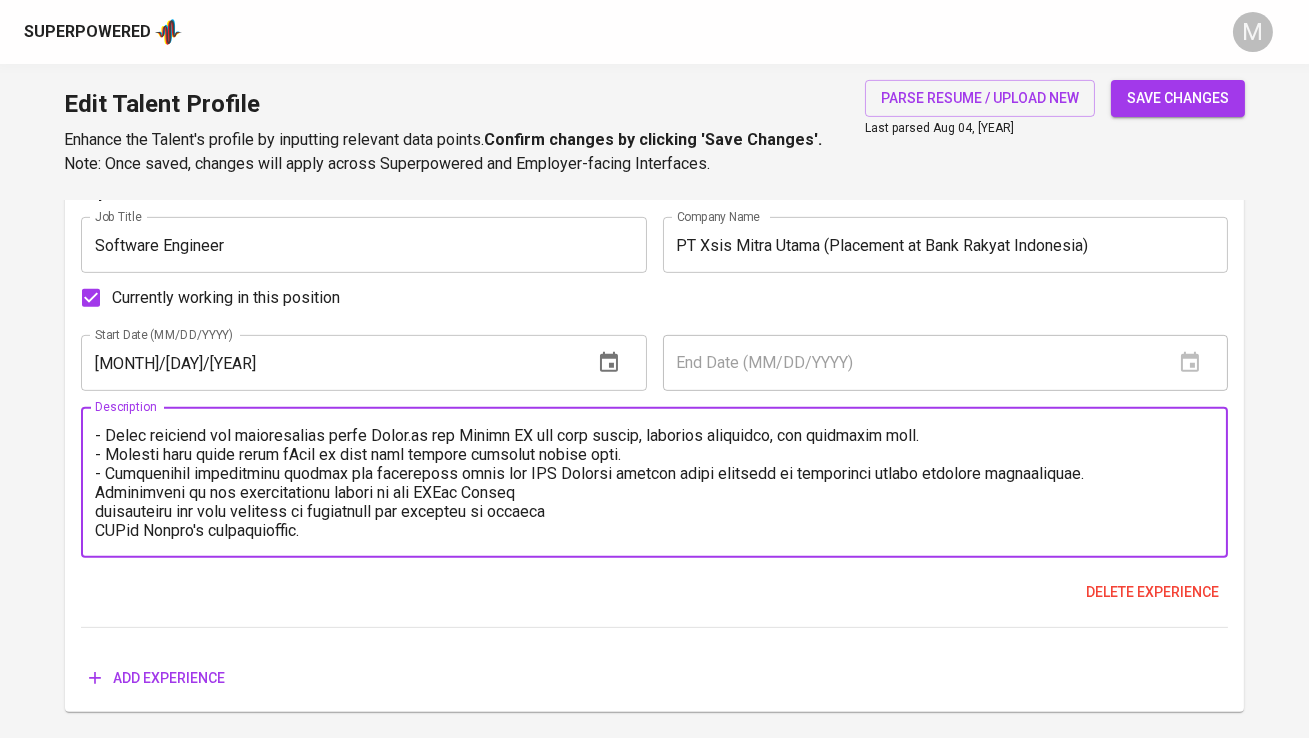scroll, scrollTop: 151, scrollLeft: 0, axis: vertical 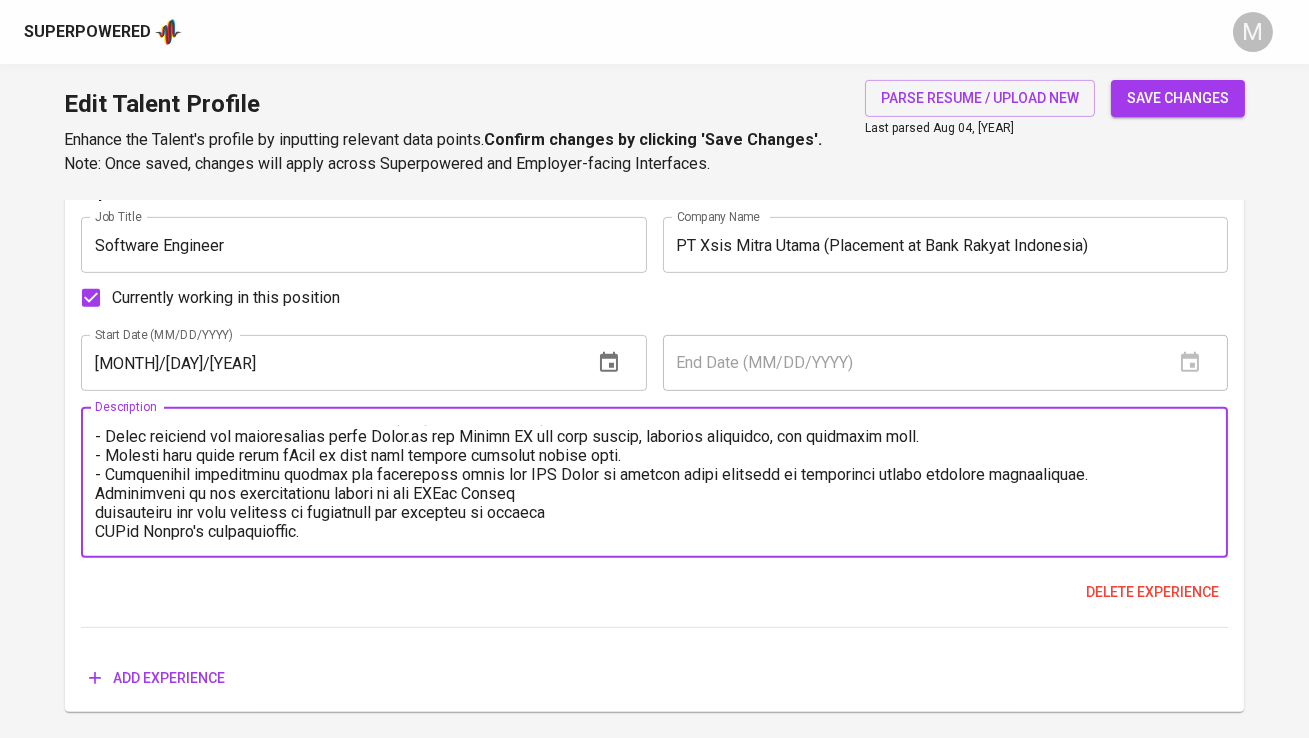 click at bounding box center (654, 483) 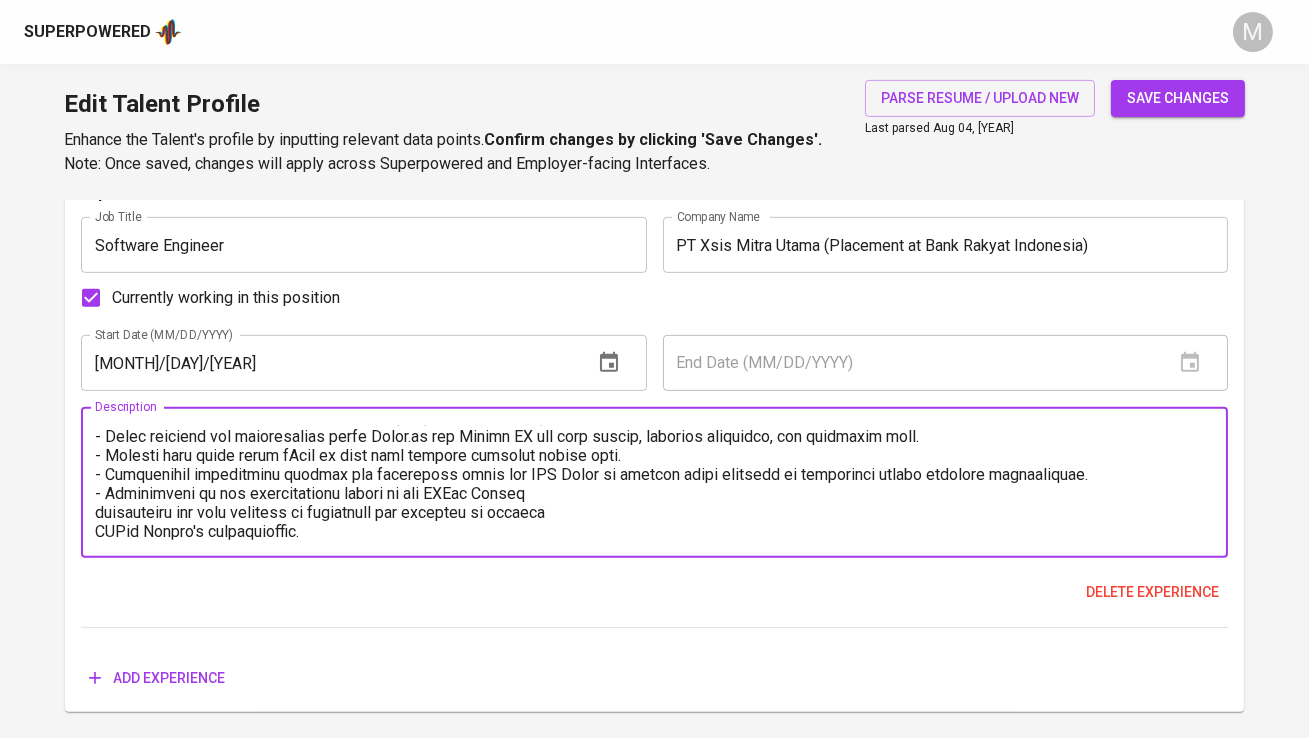 scroll, scrollTop: 1686, scrollLeft: 0, axis: vertical 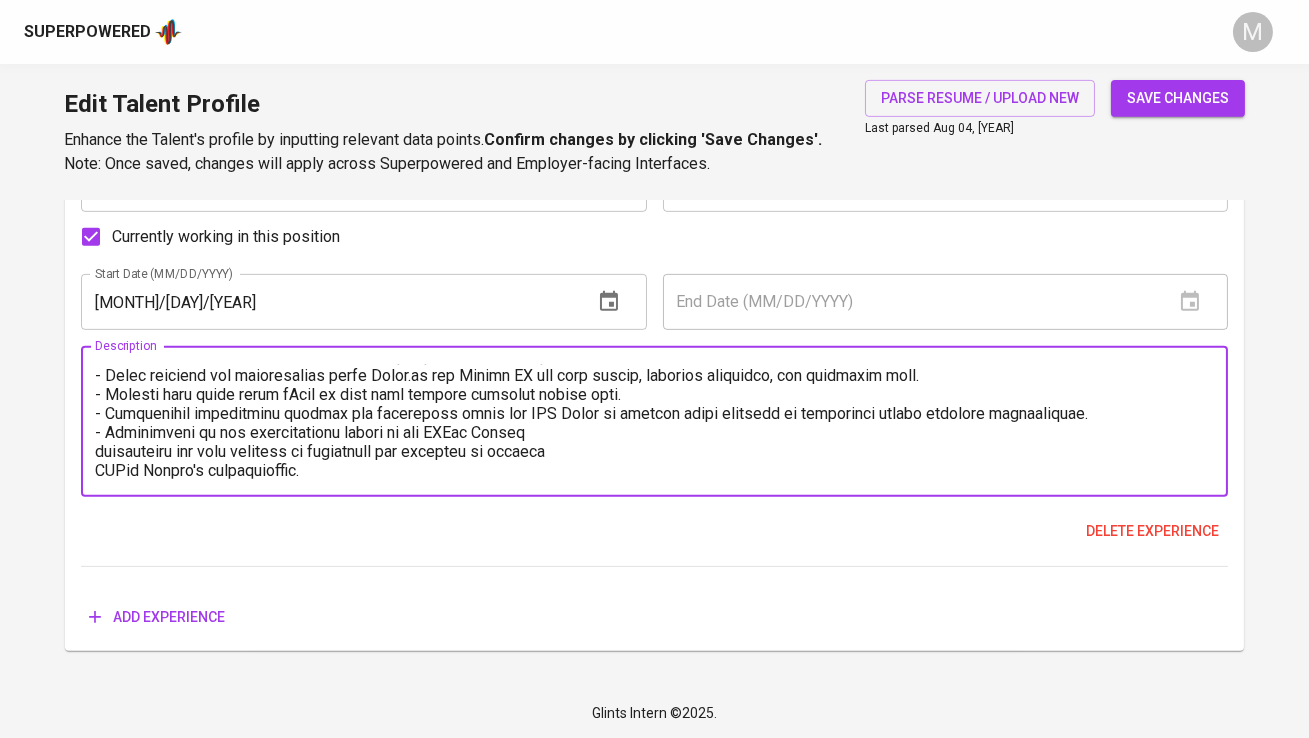 click at bounding box center (654, 422) 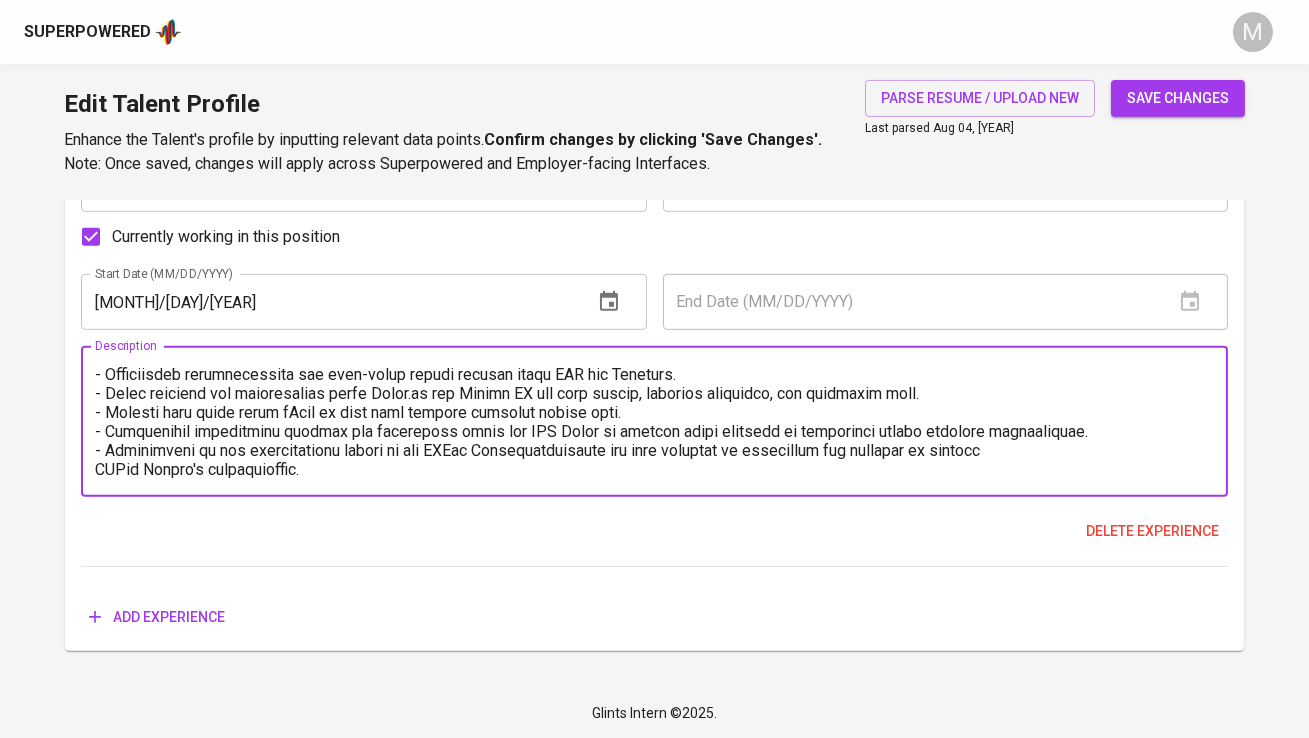 scroll, scrollTop: 132, scrollLeft: 0, axis: vertical 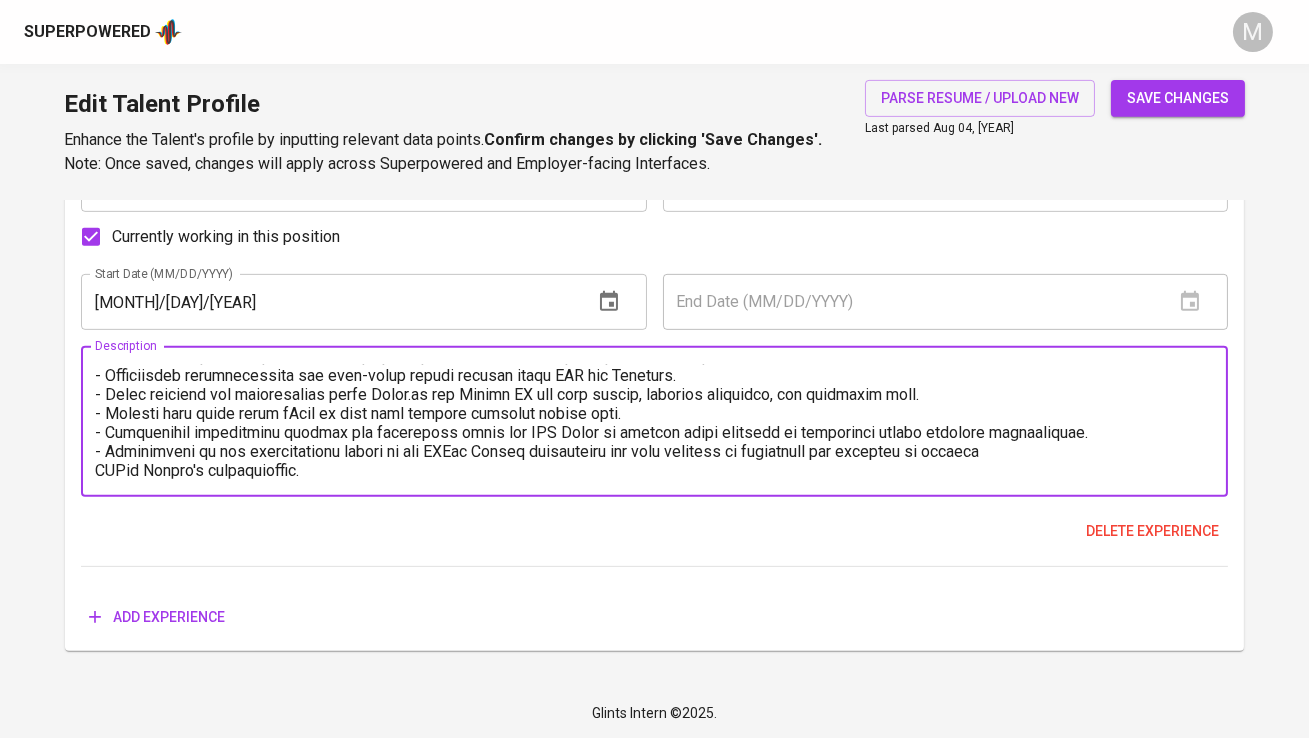 click at bounding box center [654, 422] 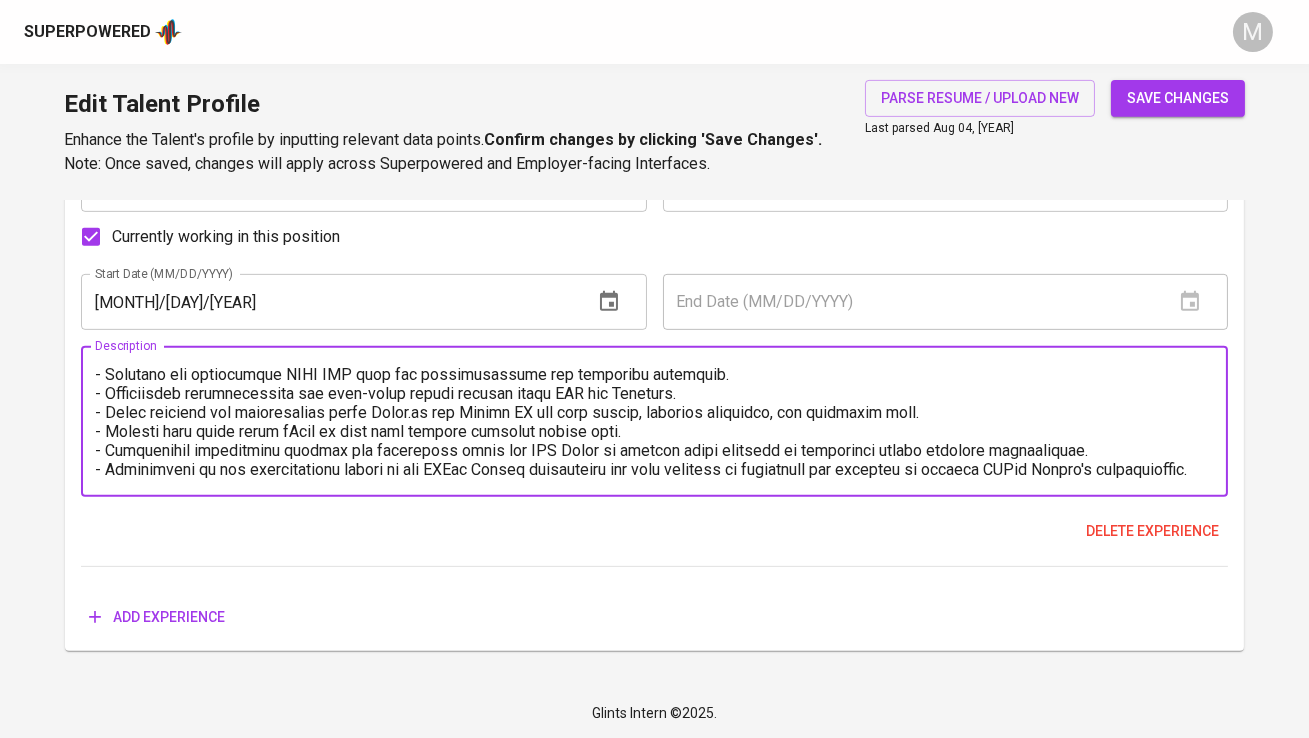 scroll, scrollTop: 1602, scrollLeft: 0, axis: vertical 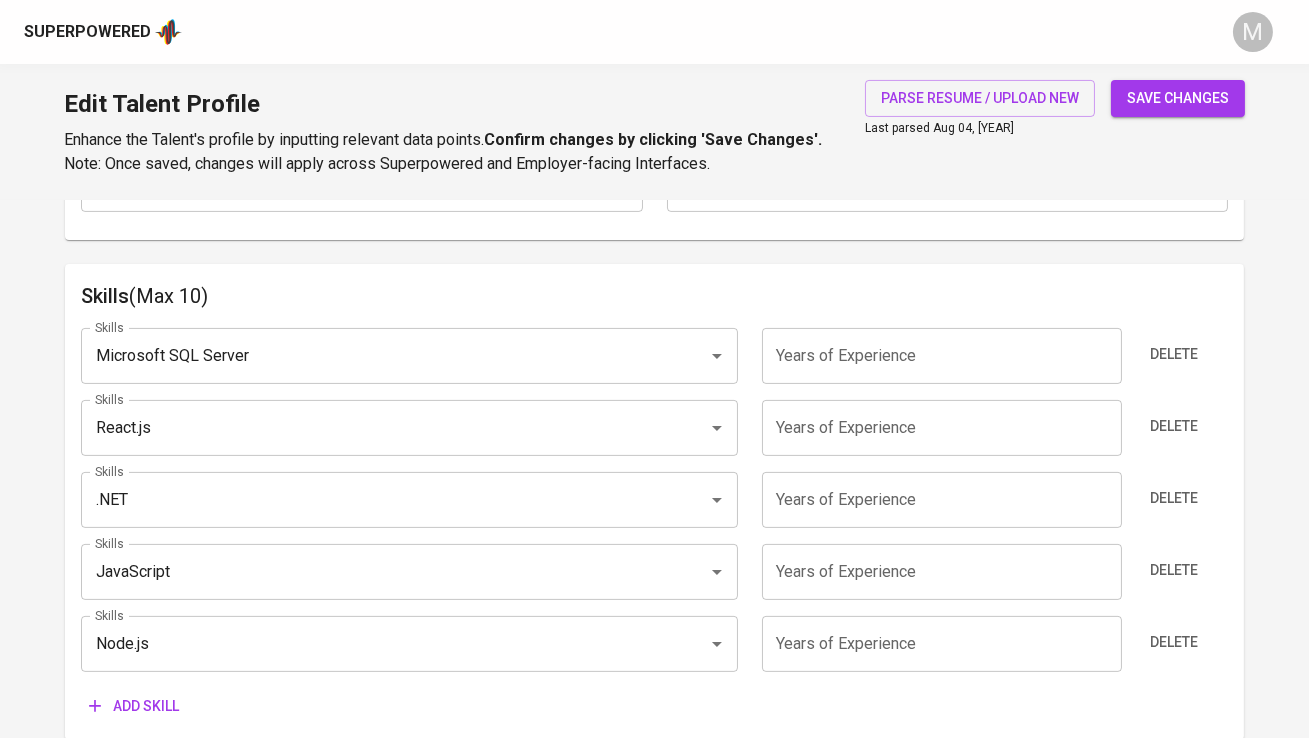 type on "As a Programmer at Bank BRI, I focused on backend development for enterprise-scale financial applications, with additional frontend responsibilities using React.js and Chakra UI to support end-to-end delivery. My primary role was to design and implement scalable backend services using .NET Core, SQL Server and MySQL. I was involved in a variety of projects including reconciliation systems, remittance, and mobile bankings.
Key Responsibilities:
- Built RESTful and GraphQL APIs using .NET Core, connected to SQL Server and MySQL.
- Designed and implemented SSIS ETL jobs for reconciliation and reporting processes.
- Implemented authentication and role-based access control using JWT and Keycloak.
- Built frontend web applications using React.js and Chakra UI for file upload, approval workflows, and reporting menu.
- Created unit tests using xUnit to make sure backend features worked well.
- Implemented centralized logging and monitoring using the ELK Stack to improve issue tracking in production across multipl..." 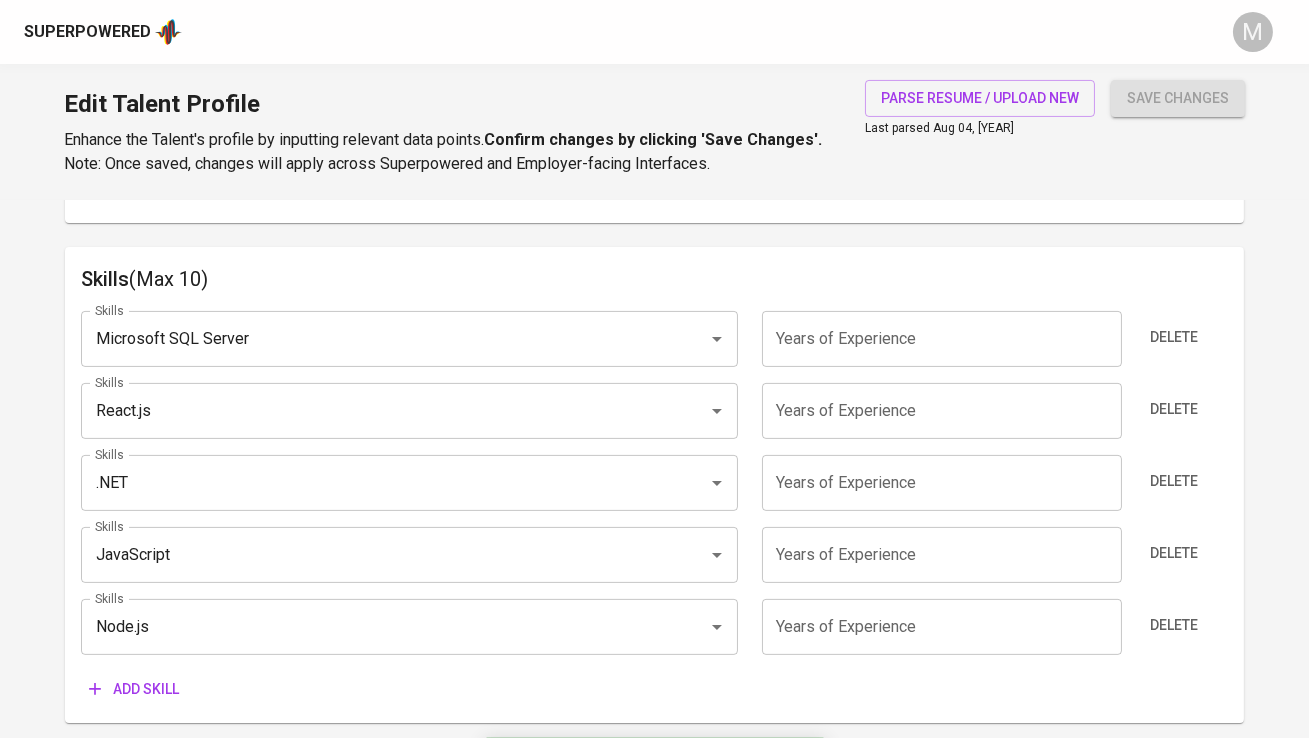 scroll, scrollTop: 977, scrollLeft: 0, axis: vertical 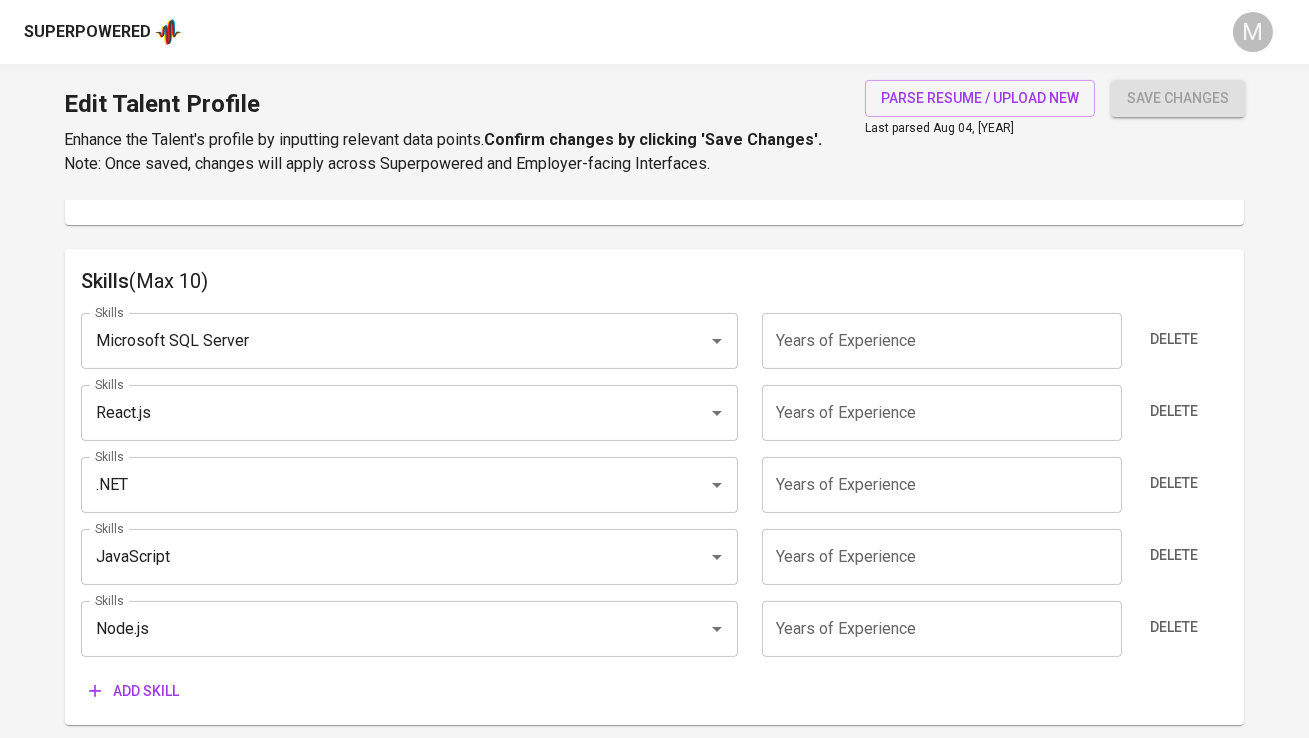 click at bounding box center [942, 341] 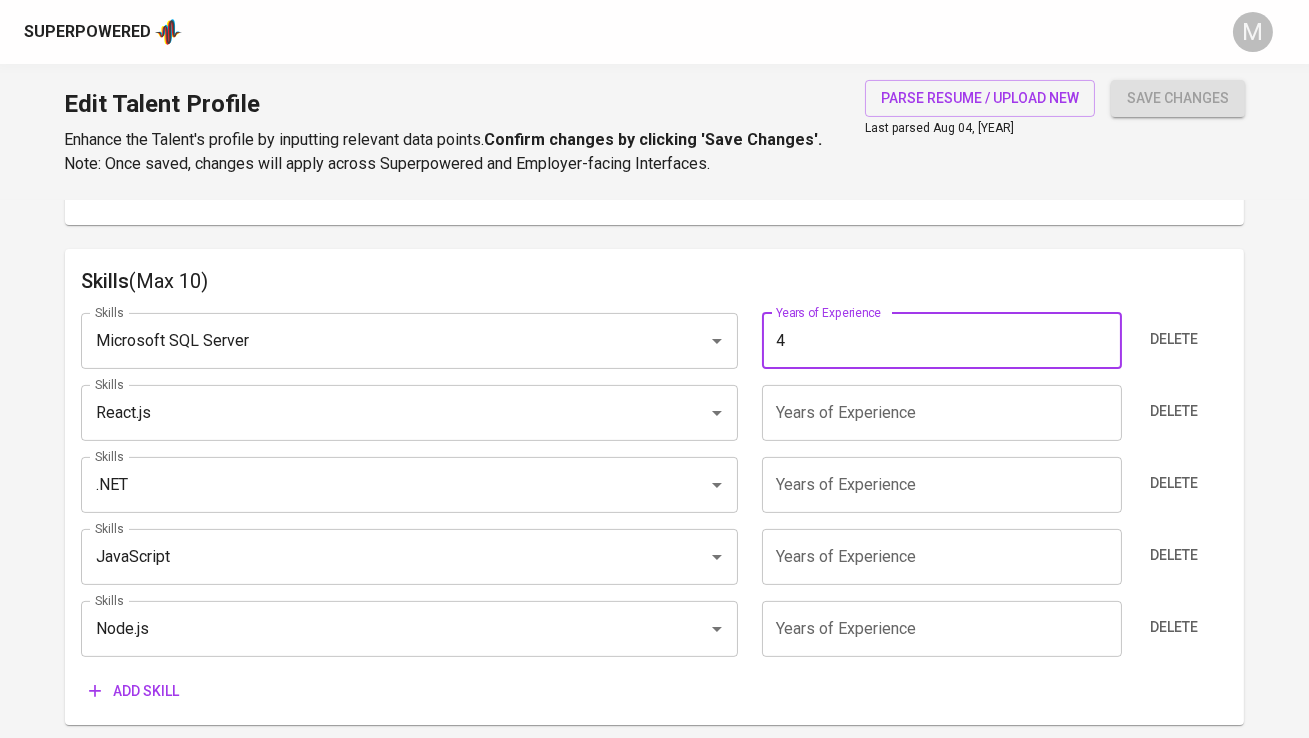 type on "4" 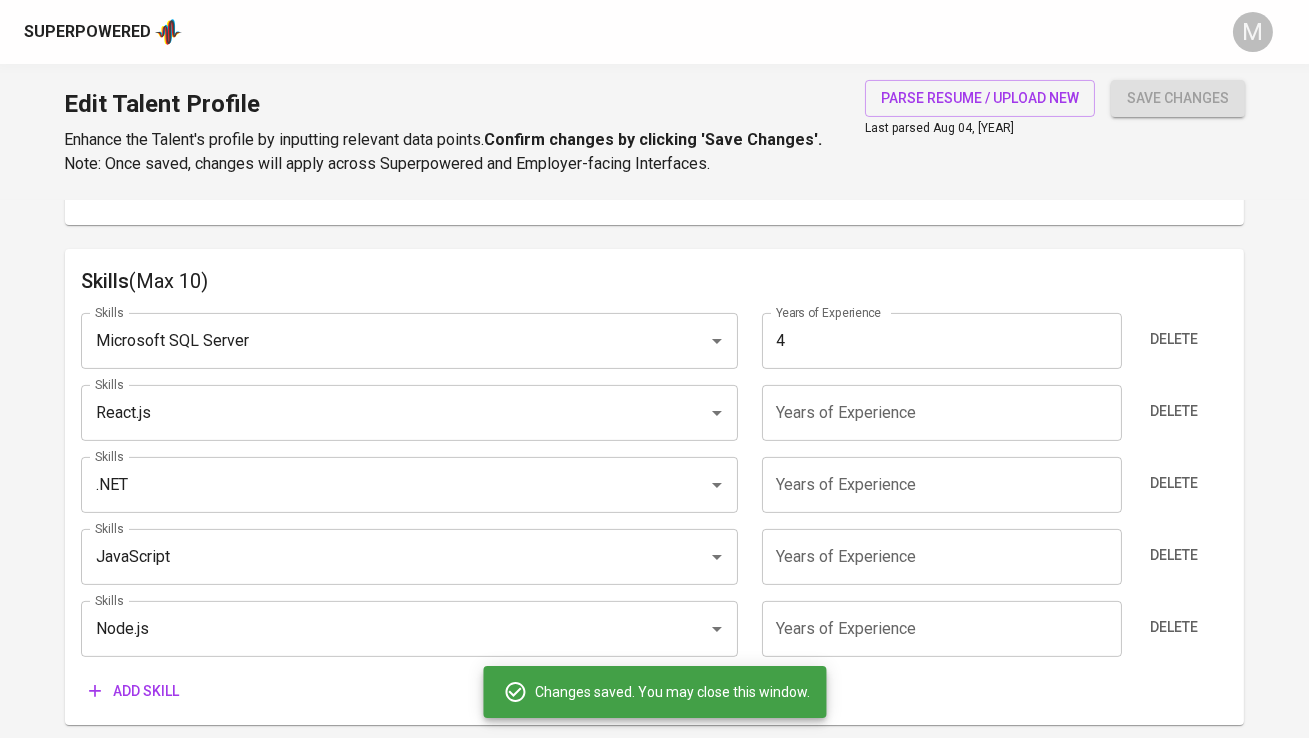 click at bounding box center [942, 413] 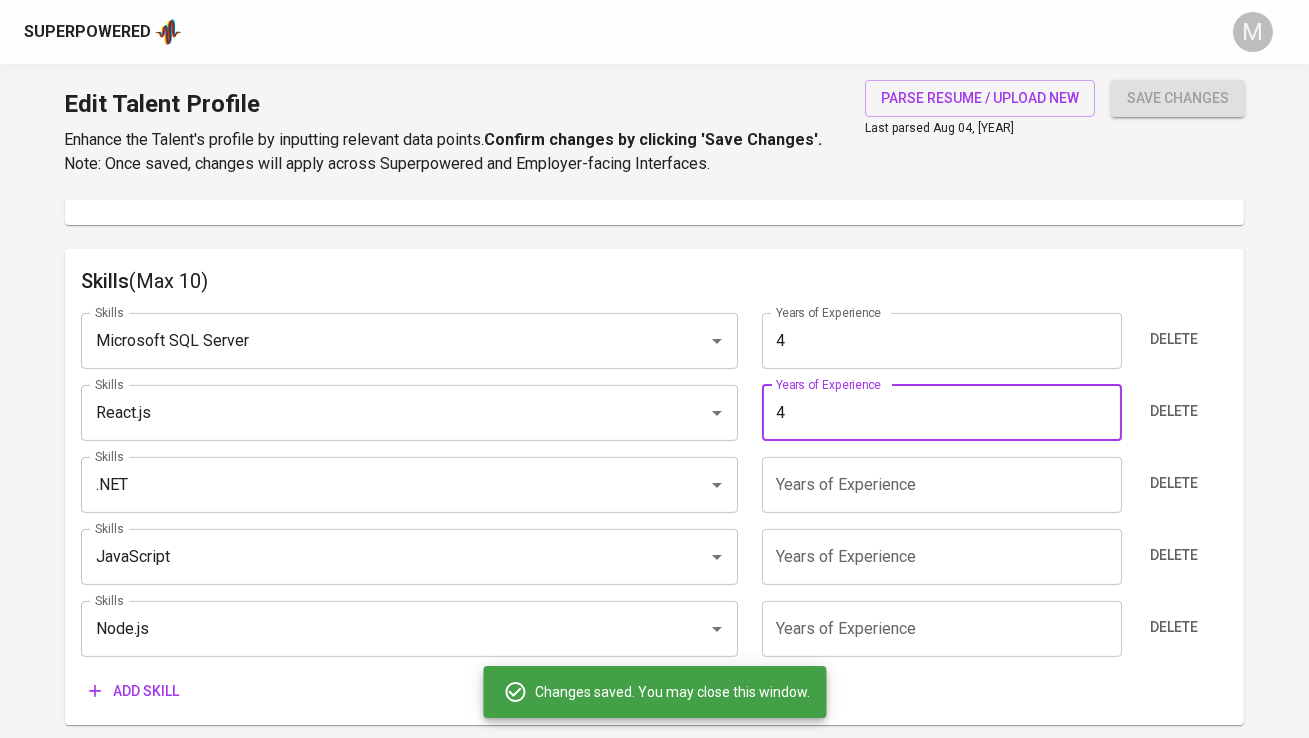 type on "4" 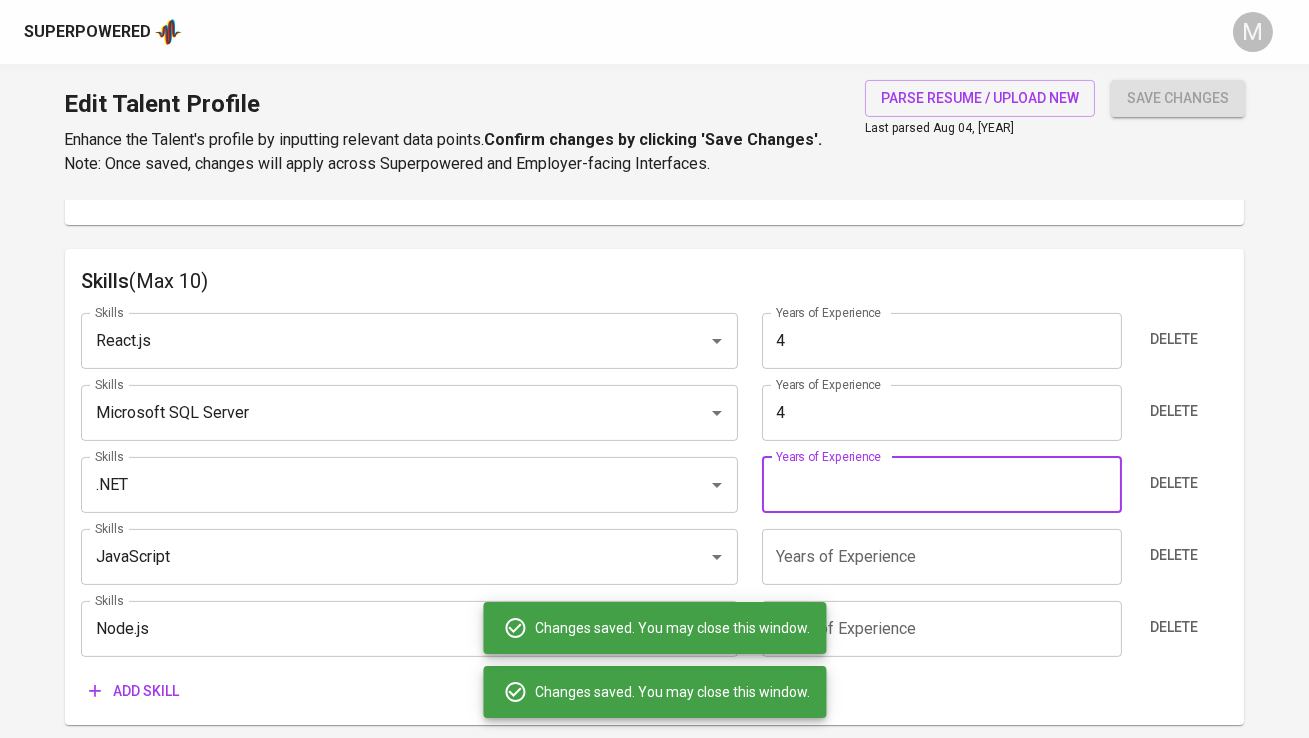 click at bounding box center [942, 485] 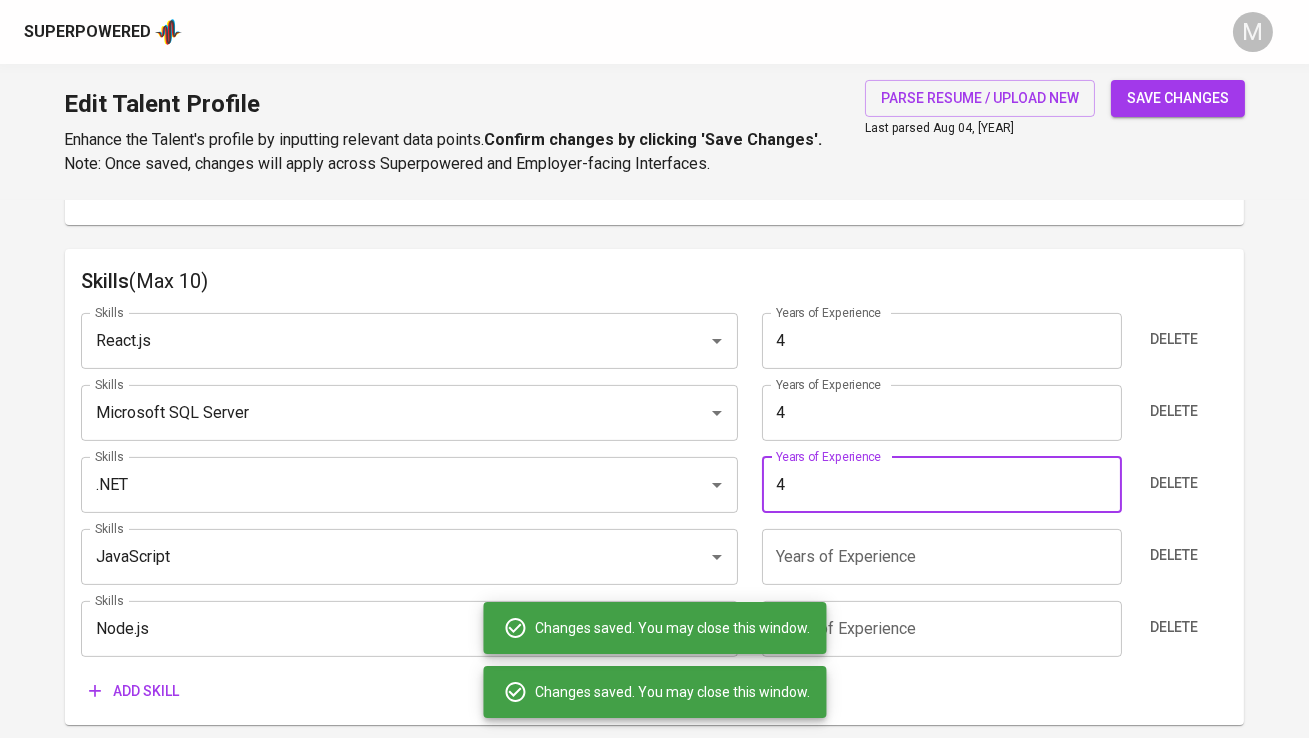 type on "4" 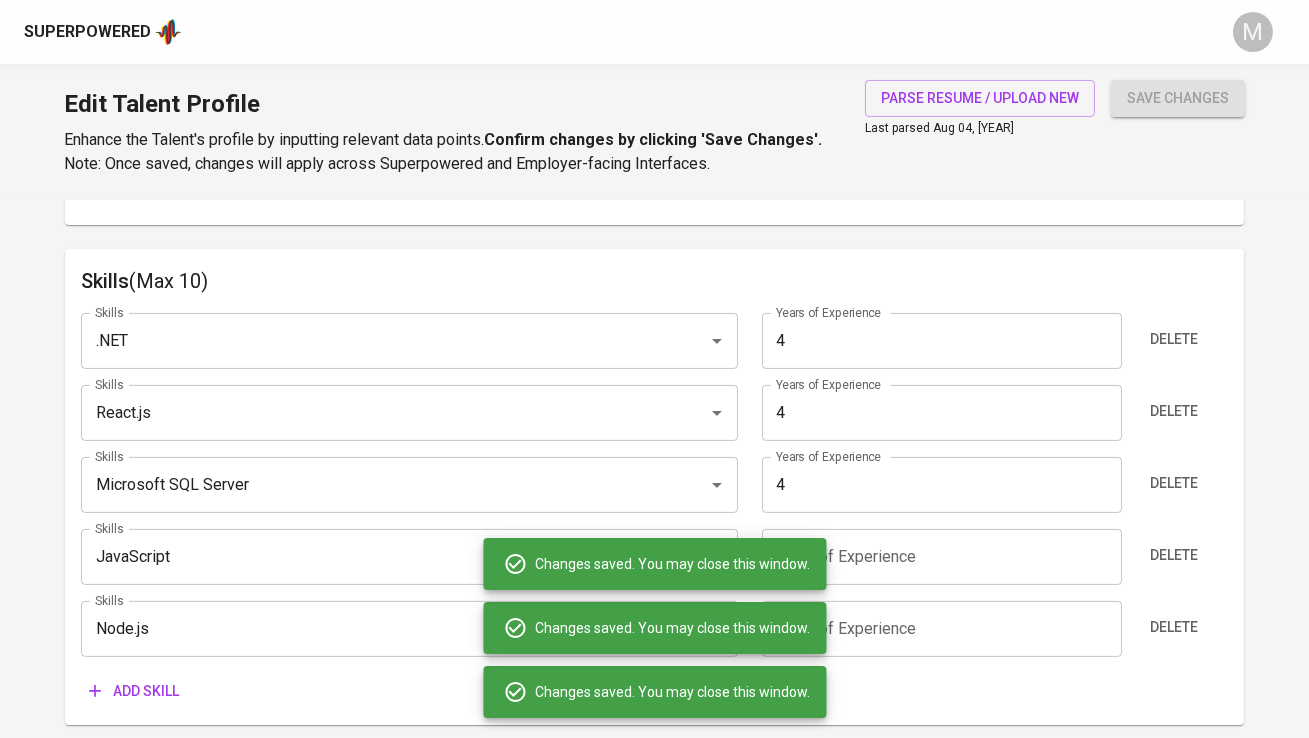 click at bounding box center [942, 557] 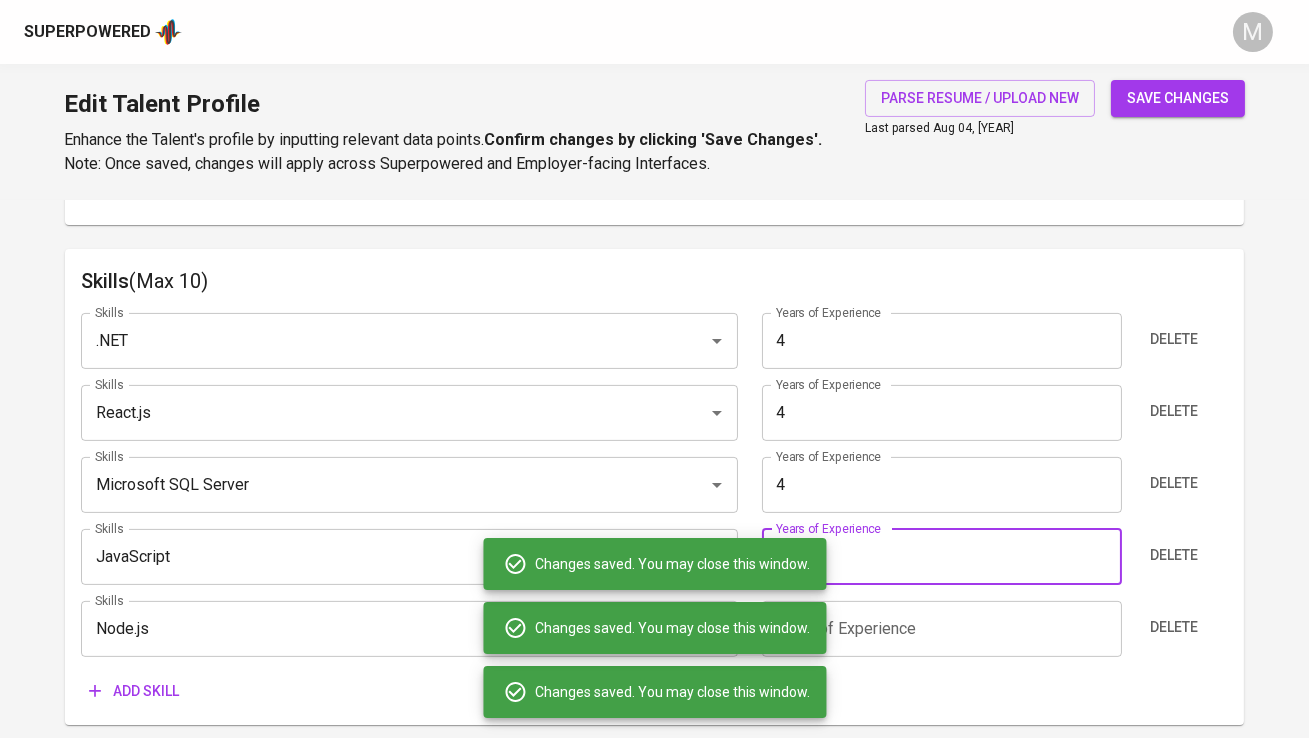 type on "4" 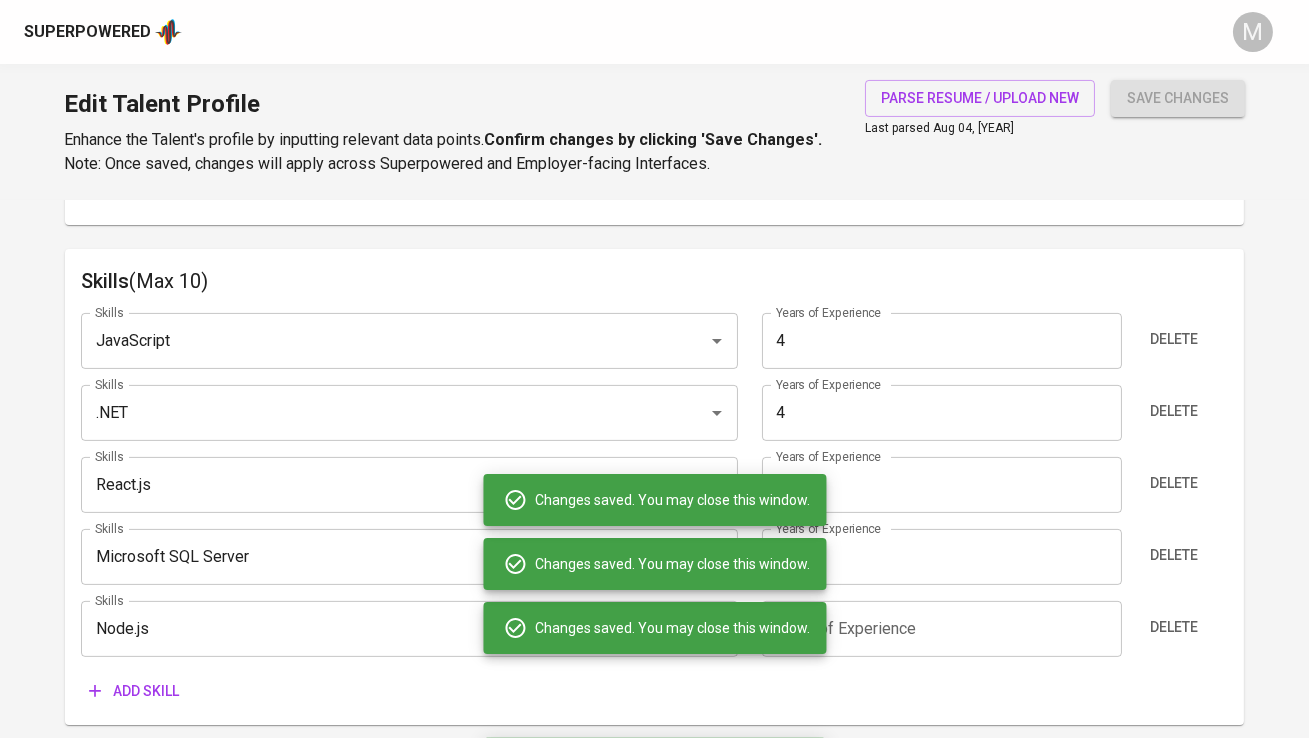 click at bounding box center [942, 629] 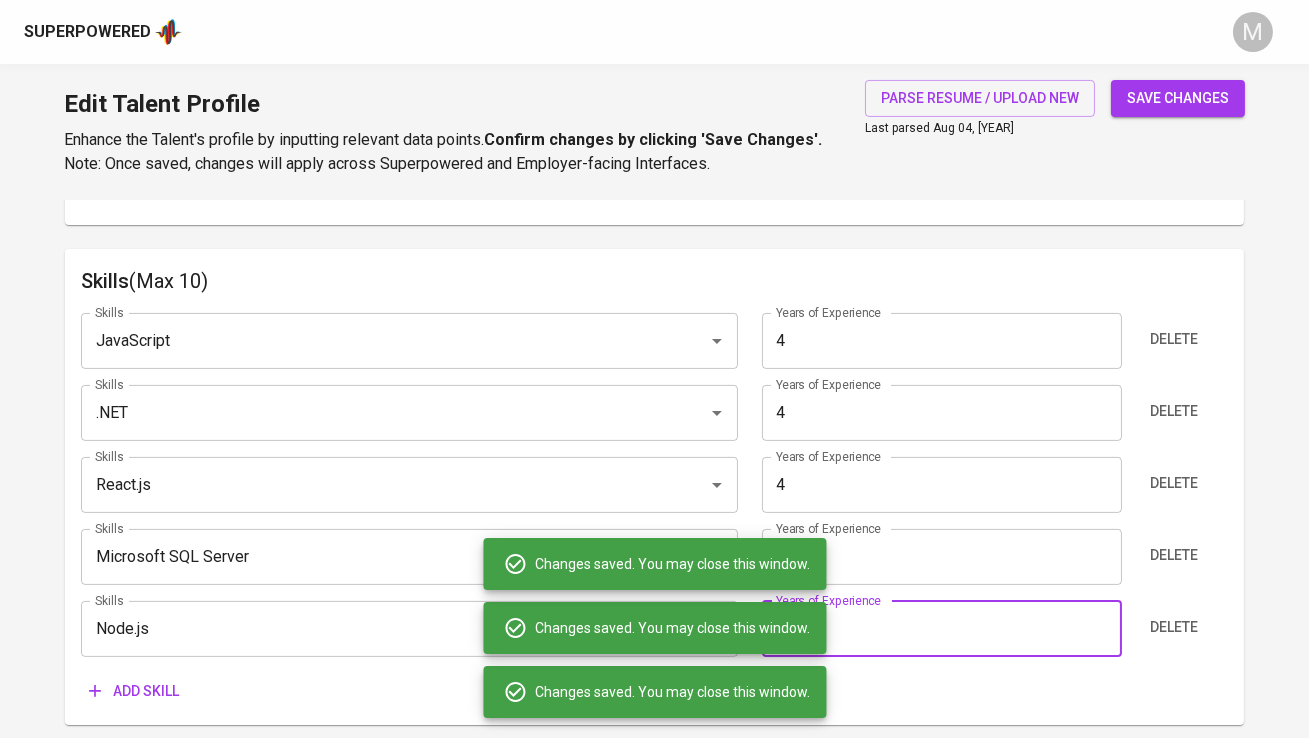 type on "4" 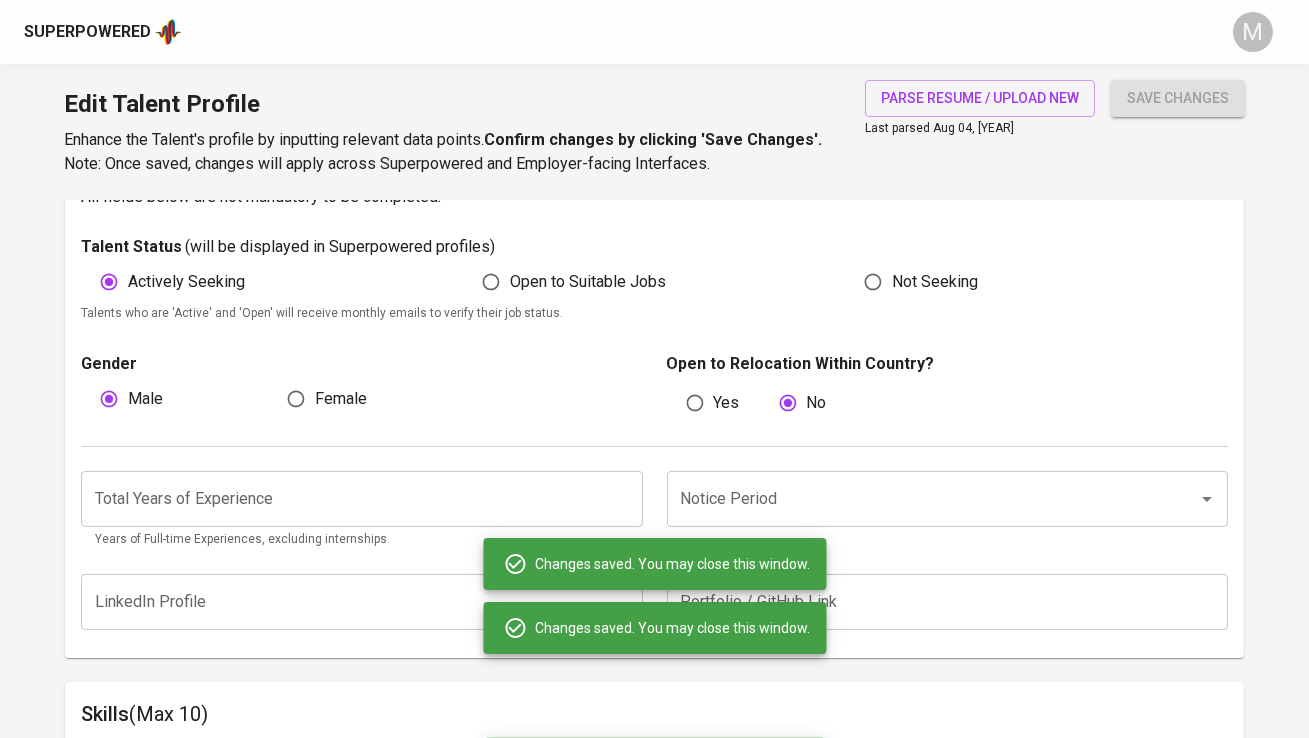 scroll, scrollTop: 530, scrollLeft: 0, axis: vertical 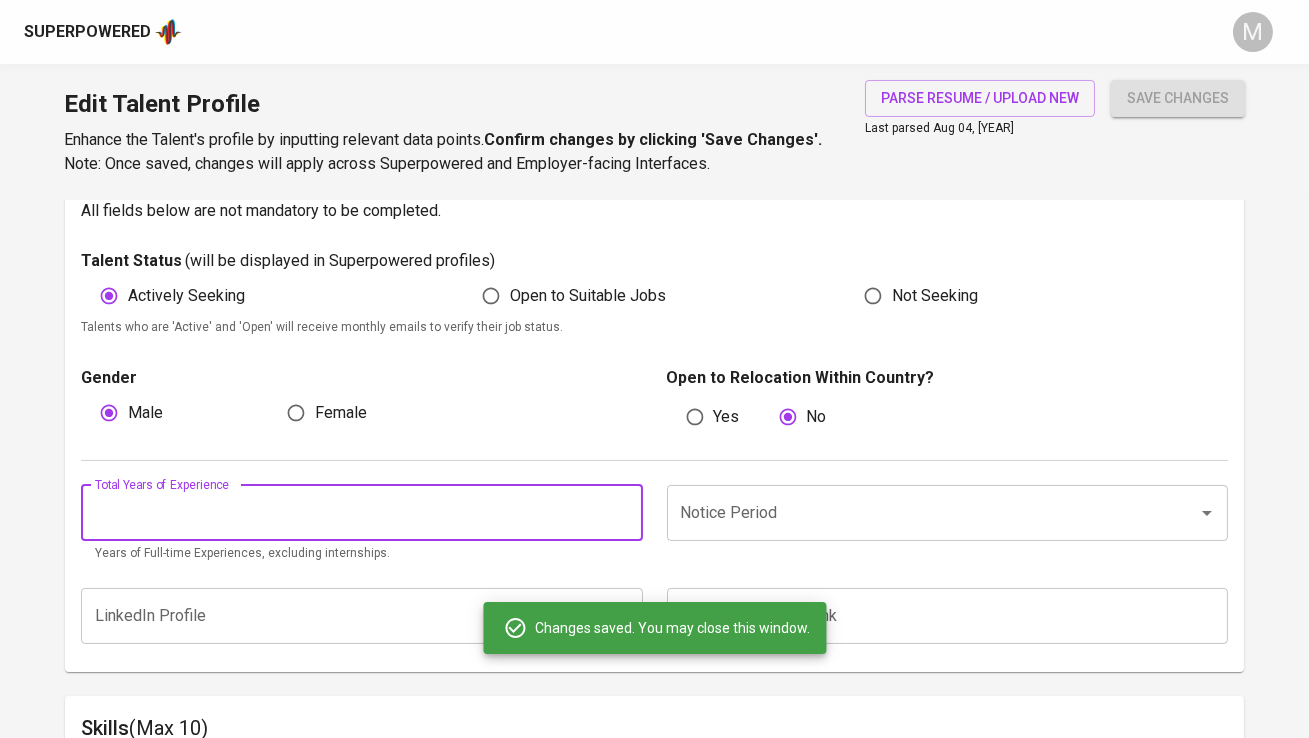 click at bounding box center (361, 513) 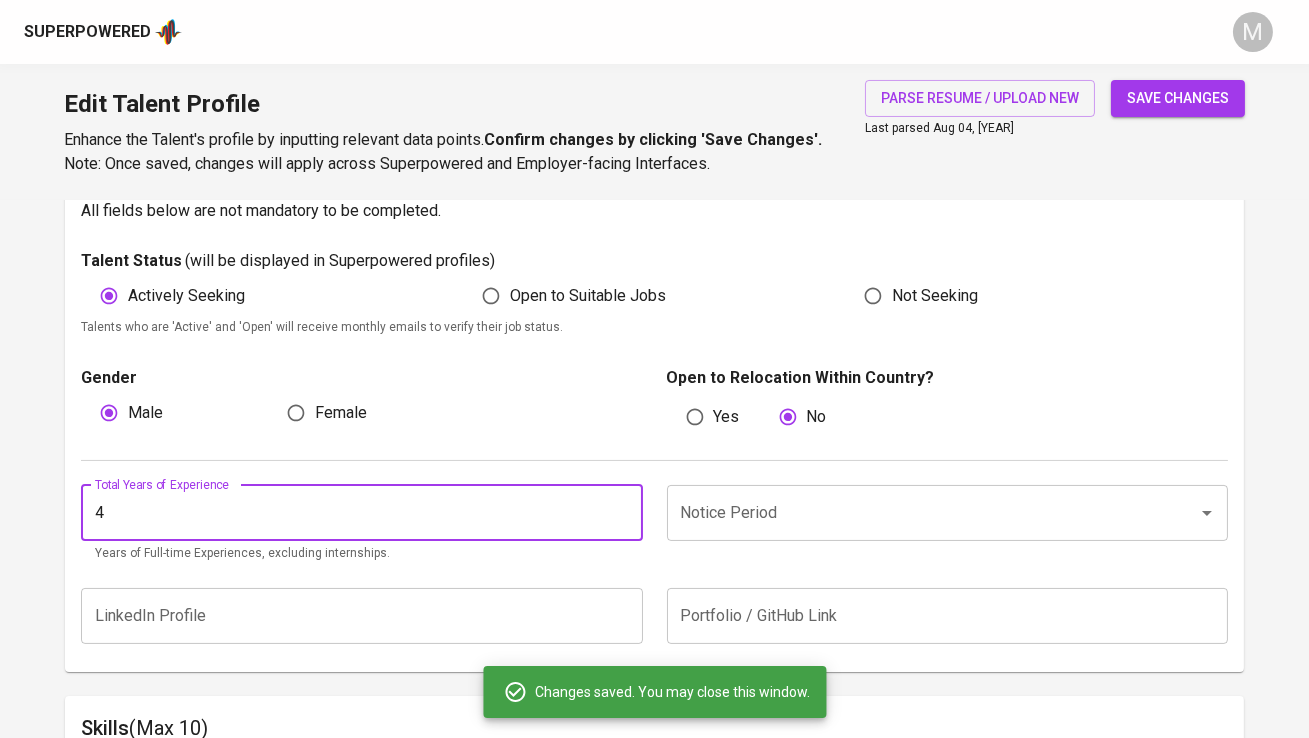 type on "4" 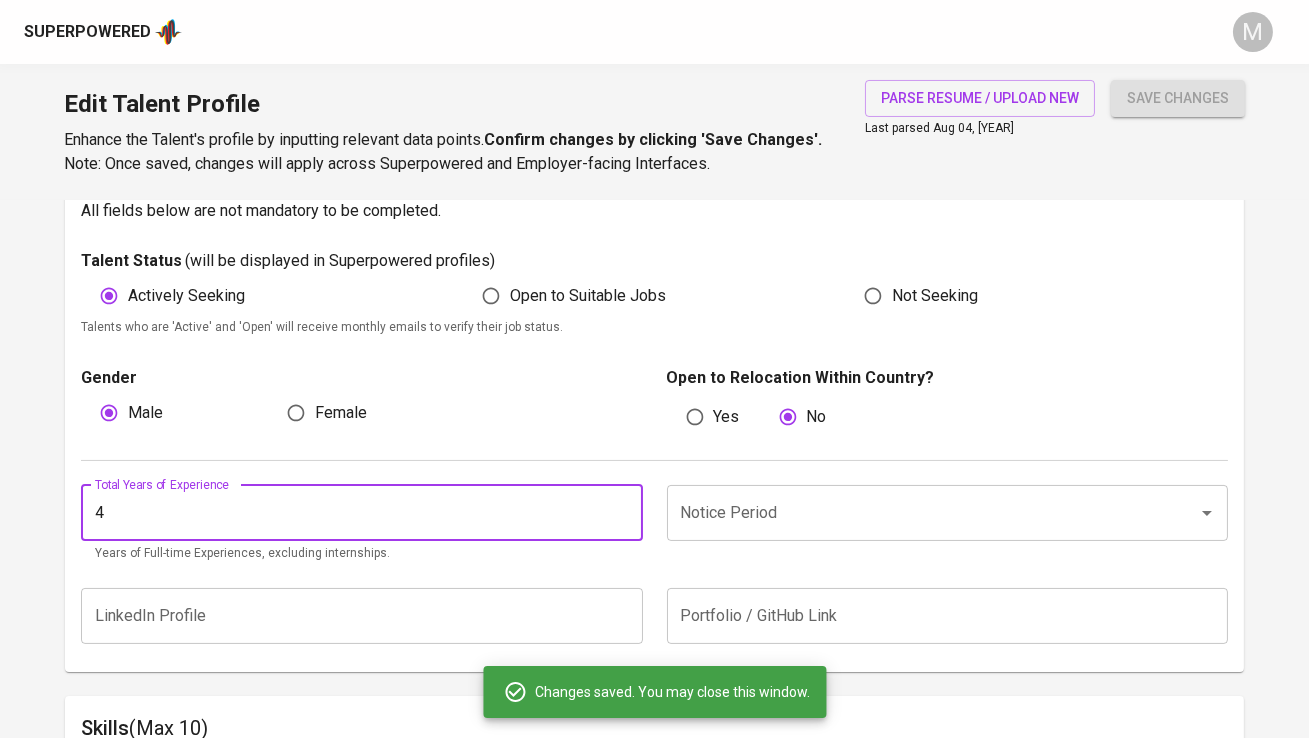 click on "Notice Period" at bounding box center (919, 513) 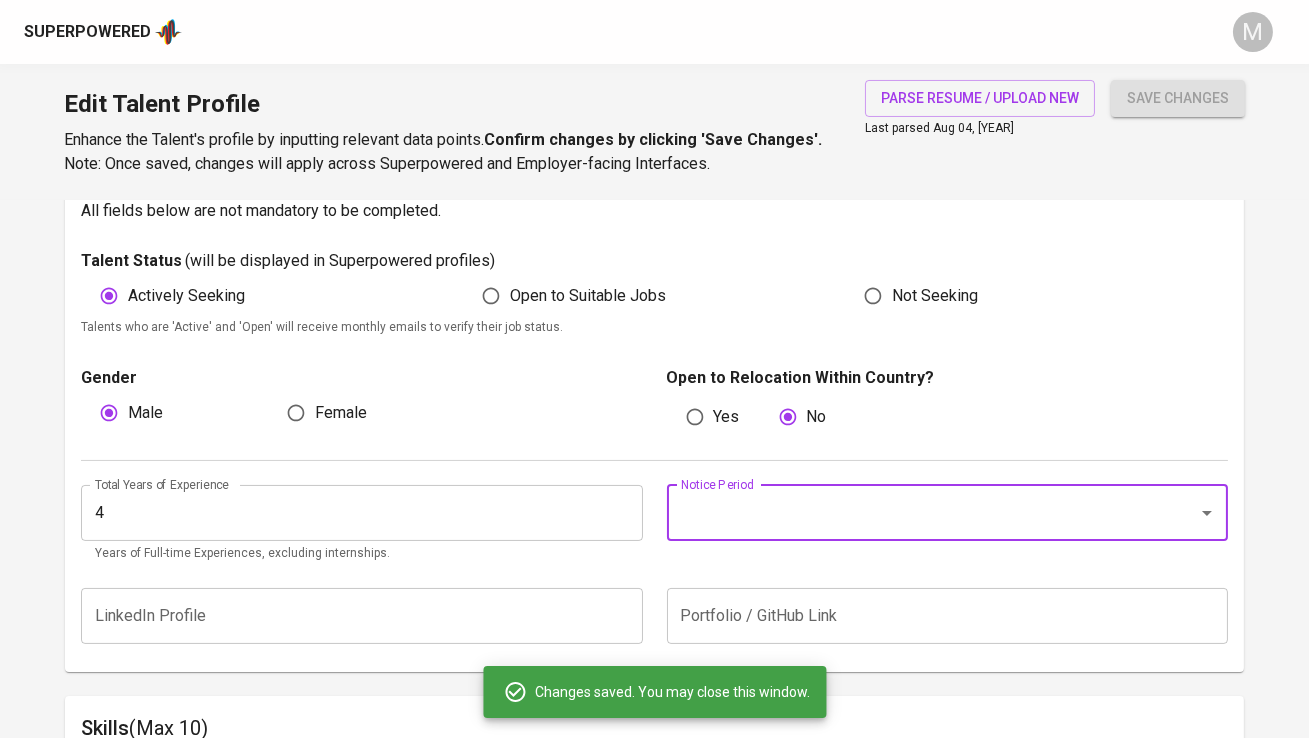 click at bounding box center [1193, 513] 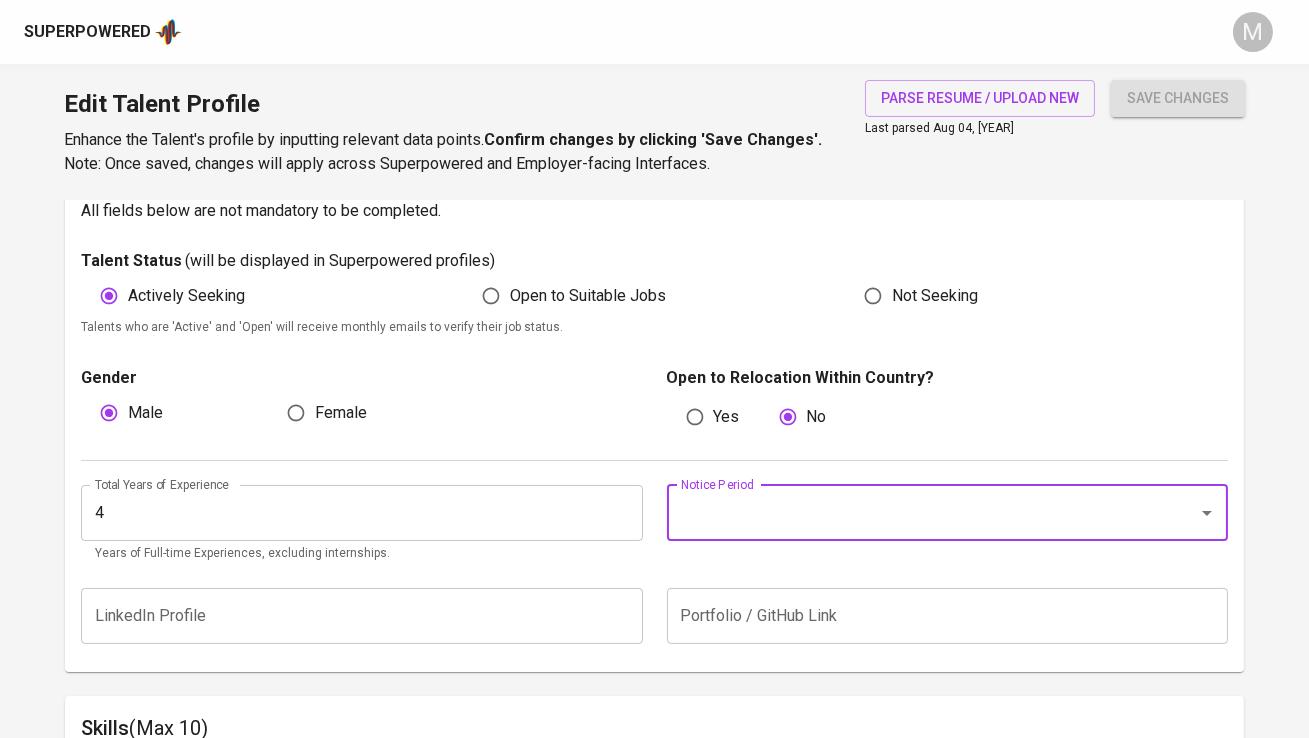click 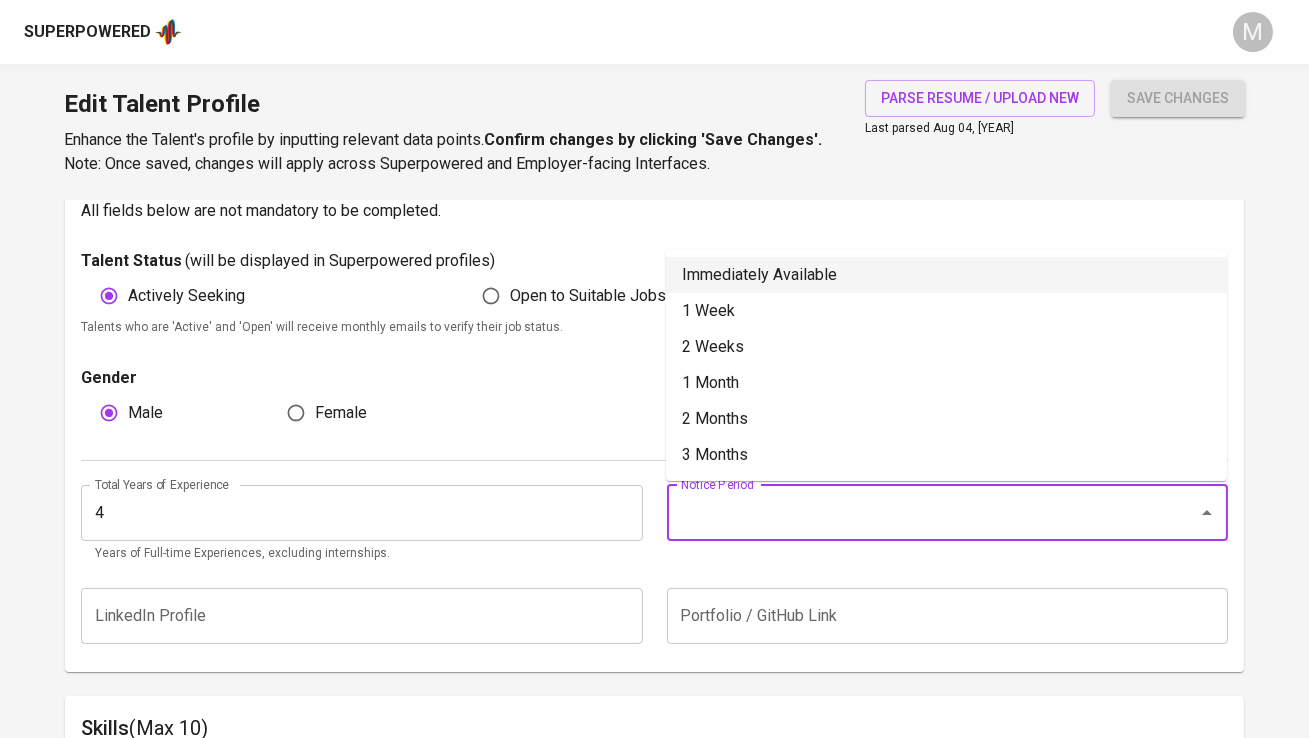 click on "Immediately Available" at bounding box center (946, 275) 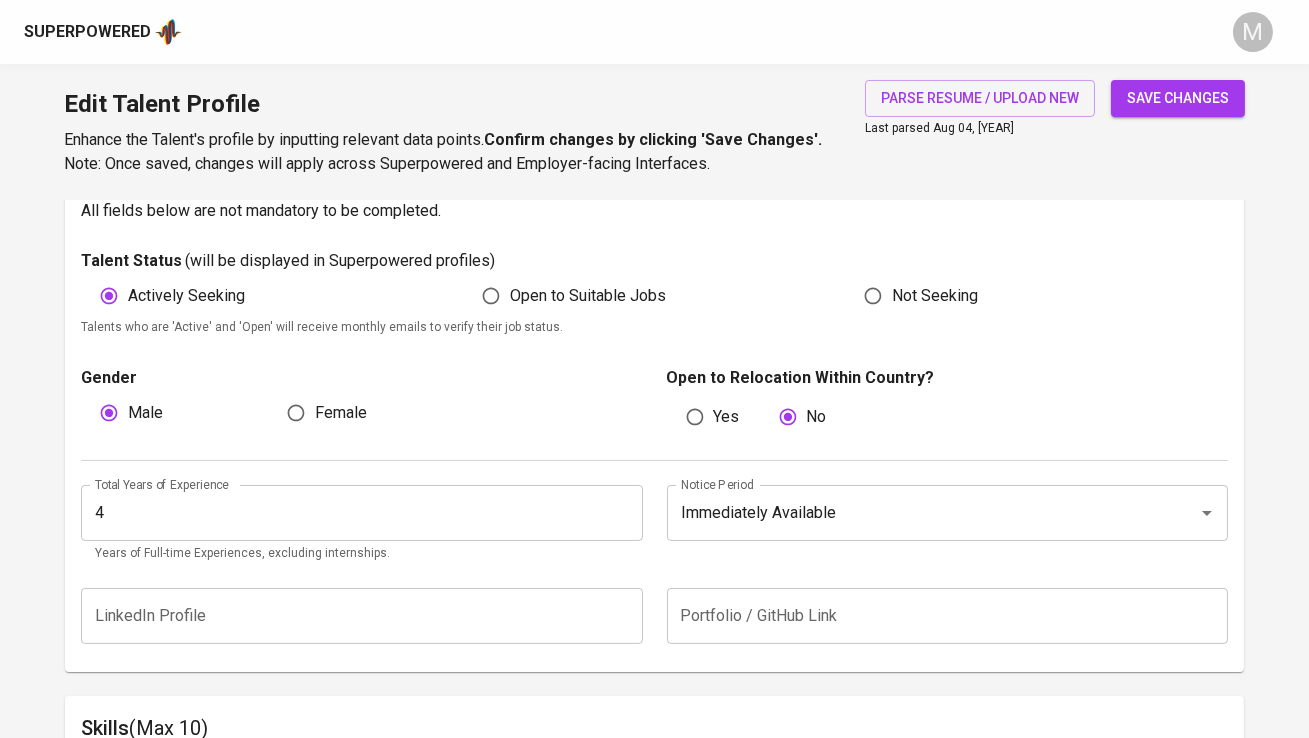 click on "save changes" at bounding box center [1178, 98] 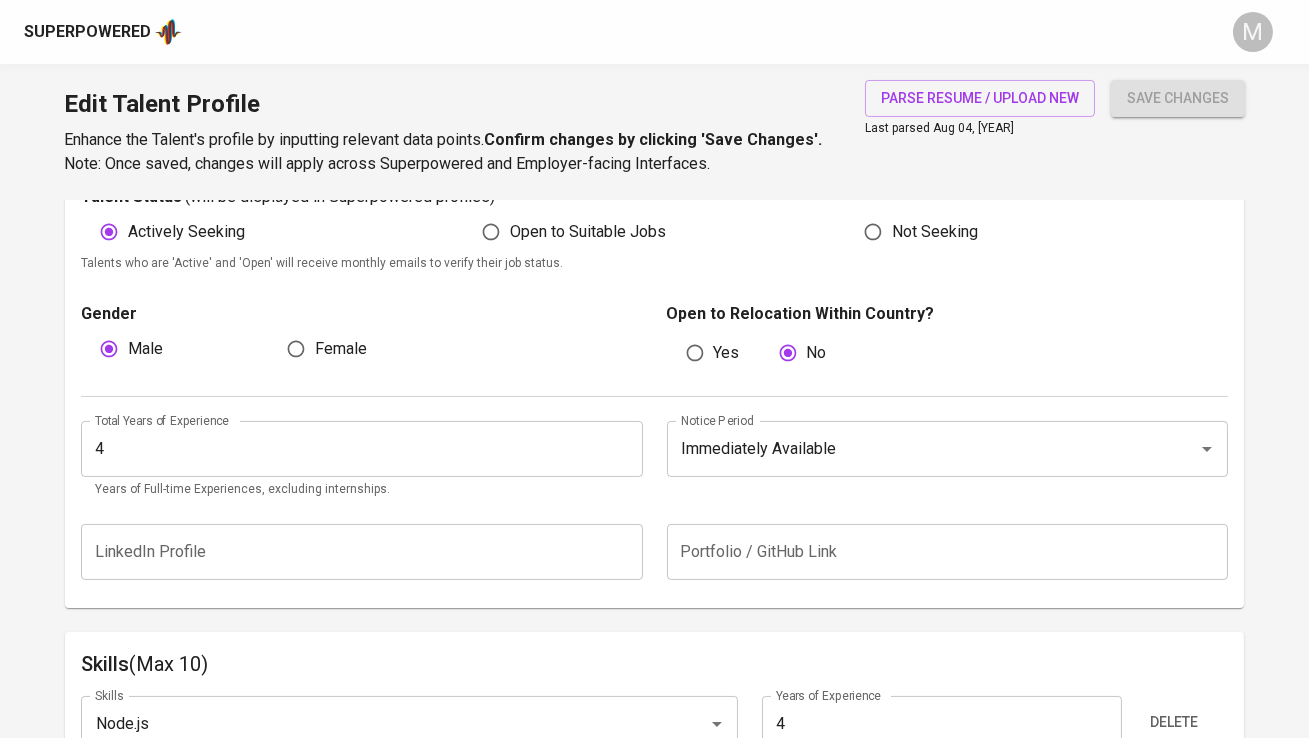 scroll, scrollTop: 595, scrollLeft: 0, axis: vertical 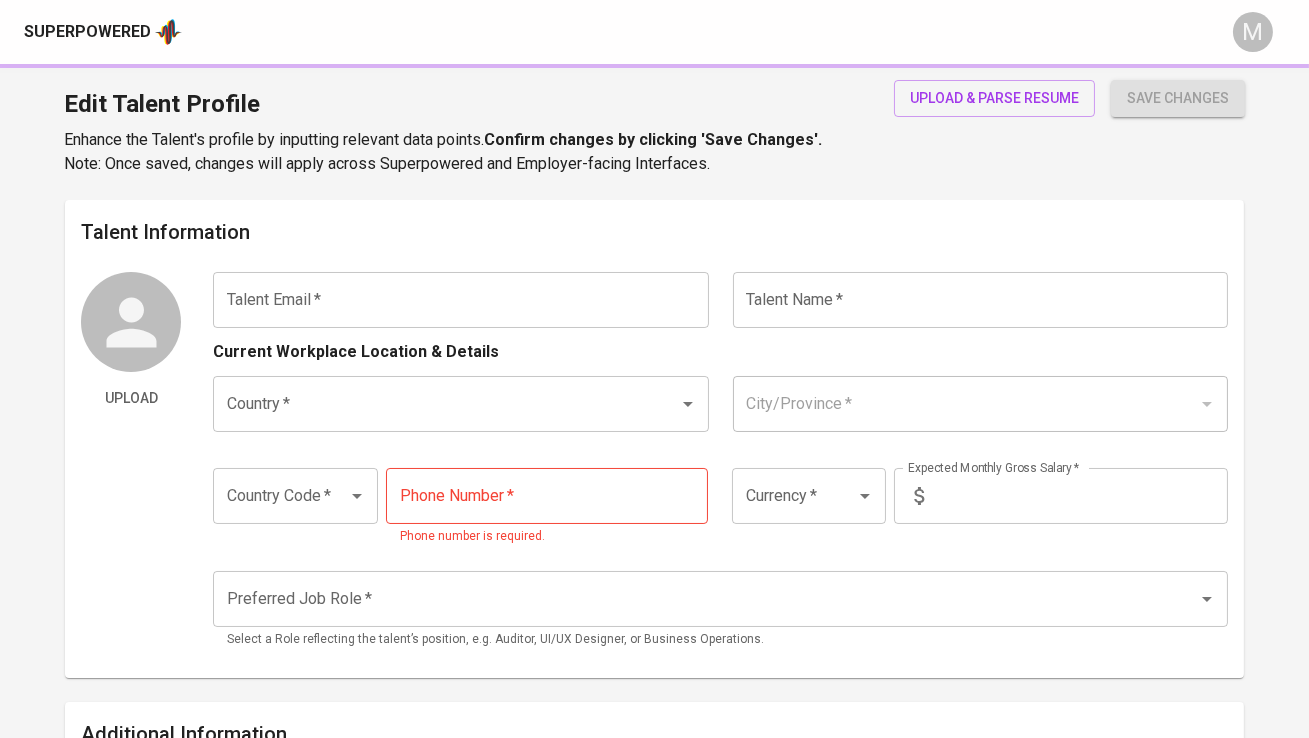 type on "putracahya.mail@gmail.com" 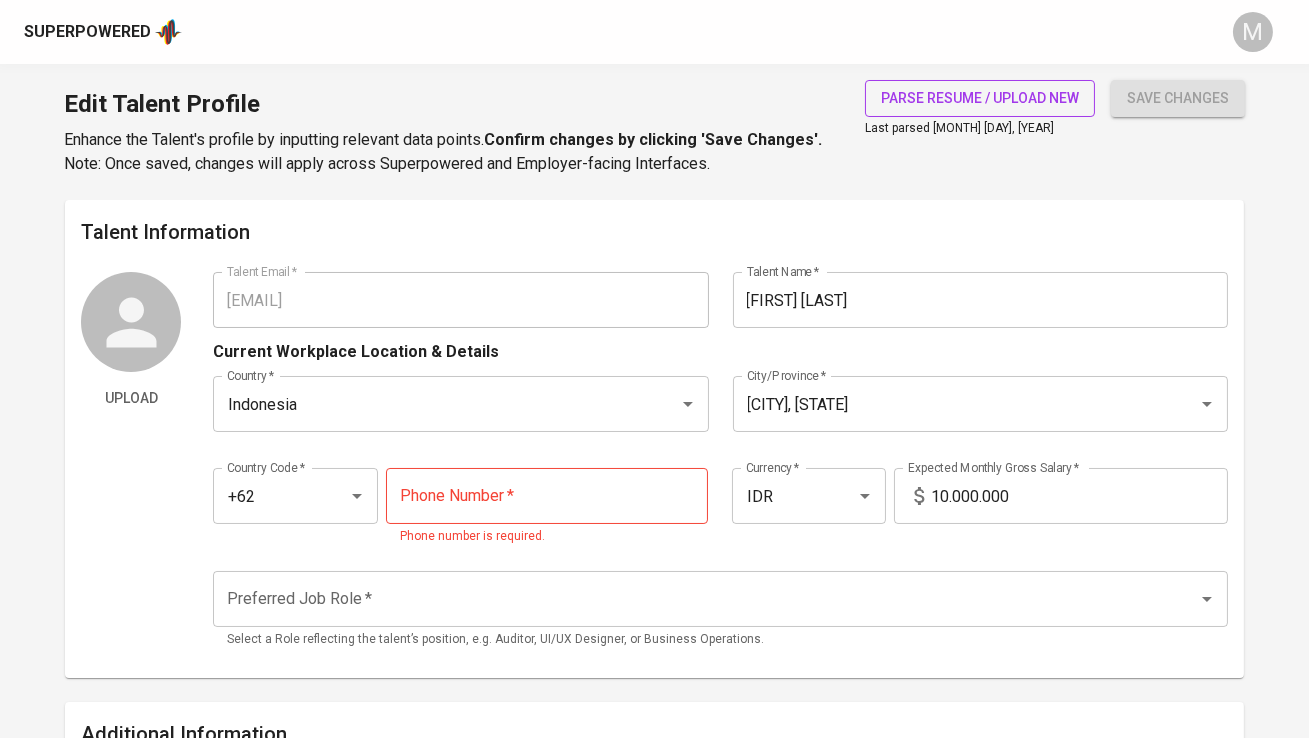 click on "parse resume / upload new" at bounding box center [980, 98] 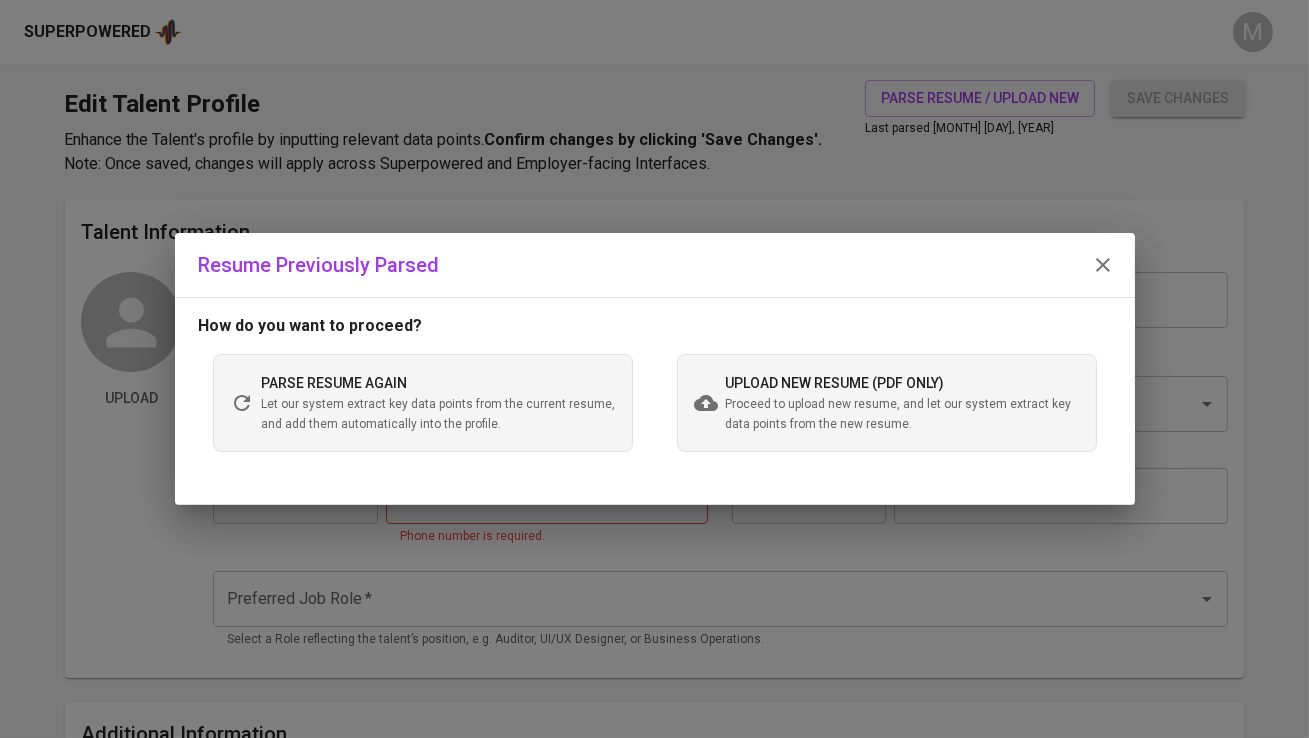 click on "Proceed to upload new resume, and let our system extract key data points from the new resume." at bounding box center (903, 415) 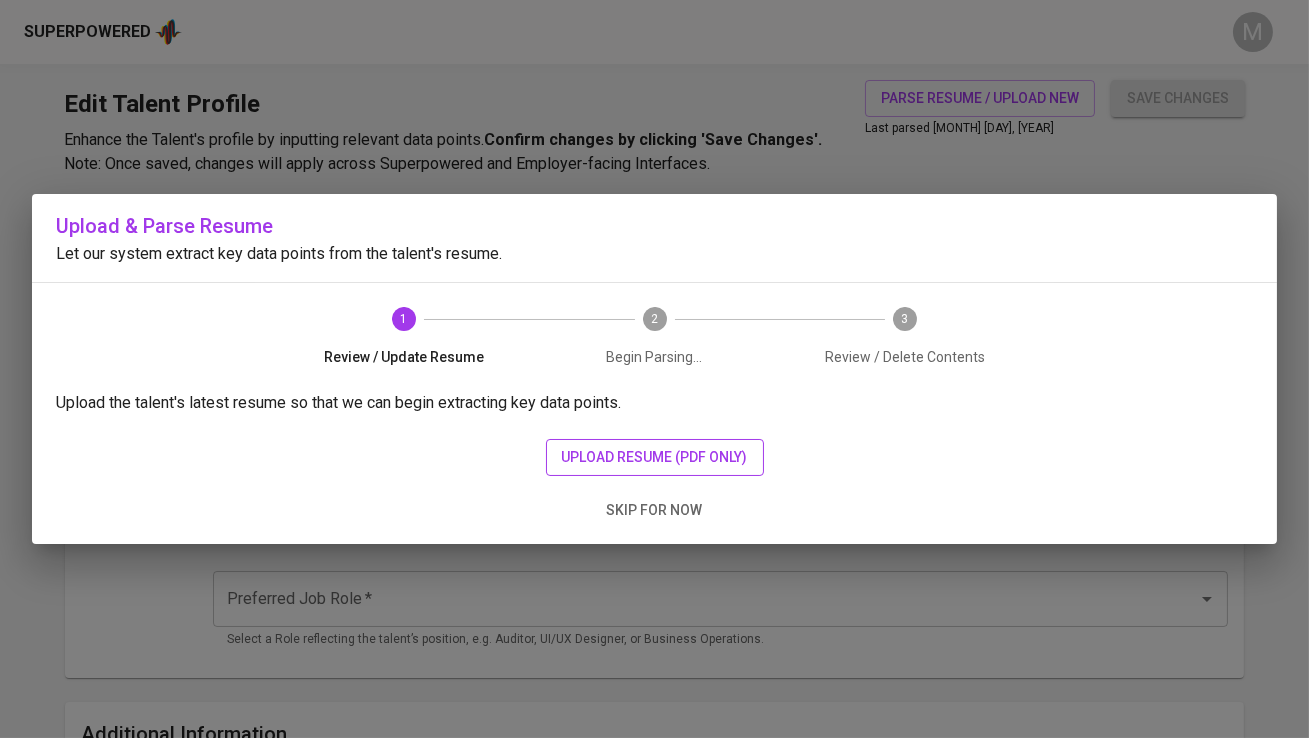 click on "upload resume (pdf only)" at bounding box center [655, 457] 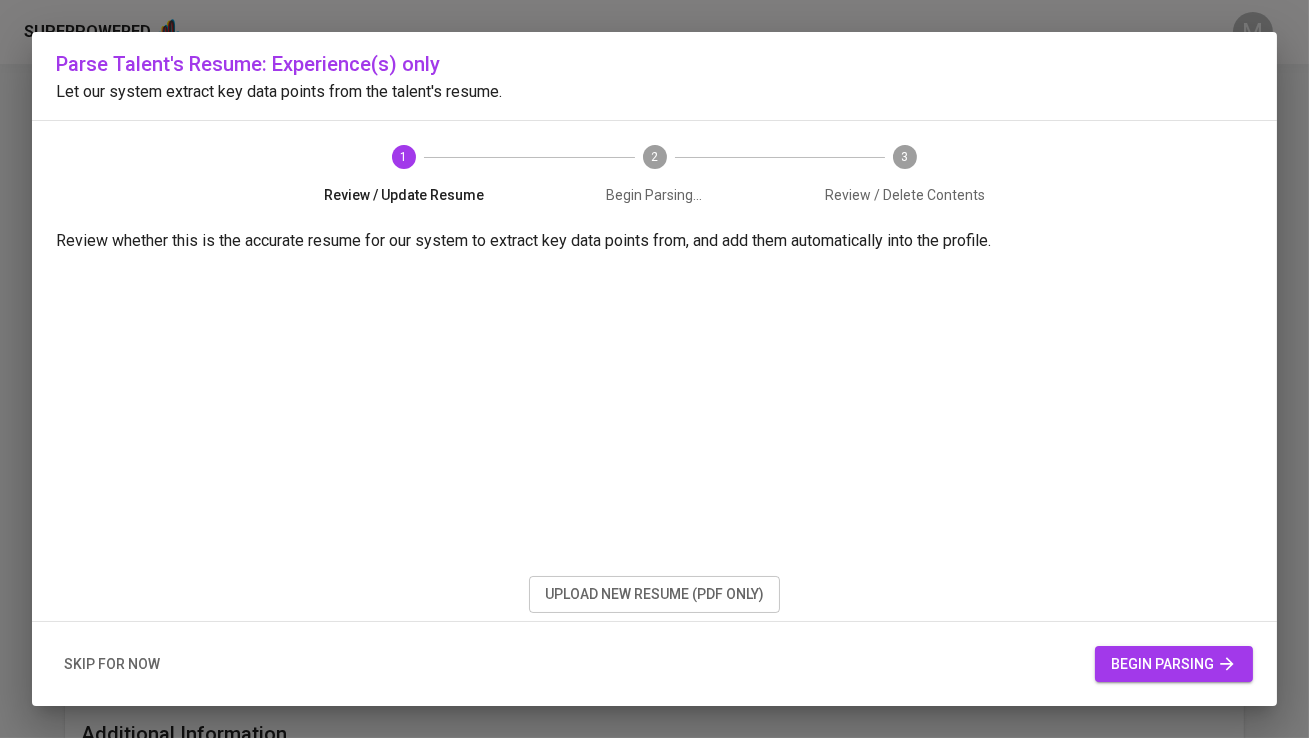 click on "begin parsing" at bounding box center (1174, 664) 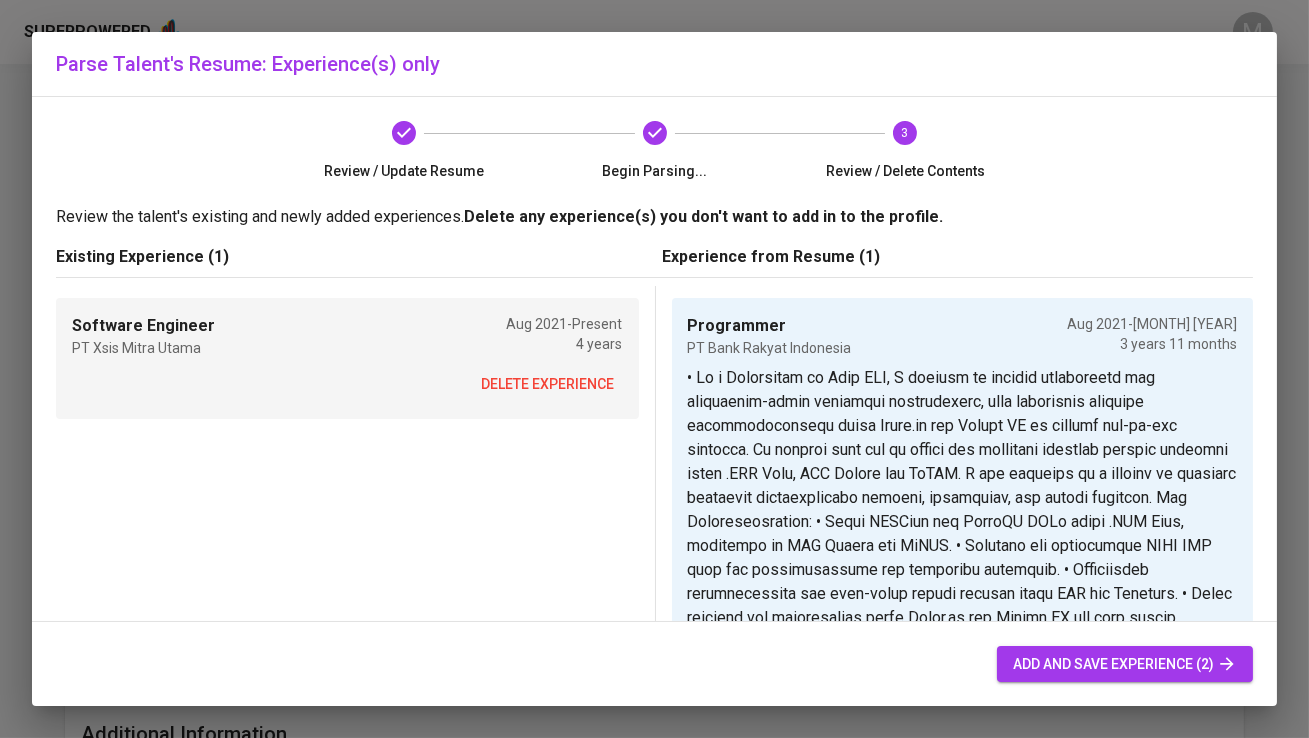click on "delete experience" at bounding box center [548, 384] 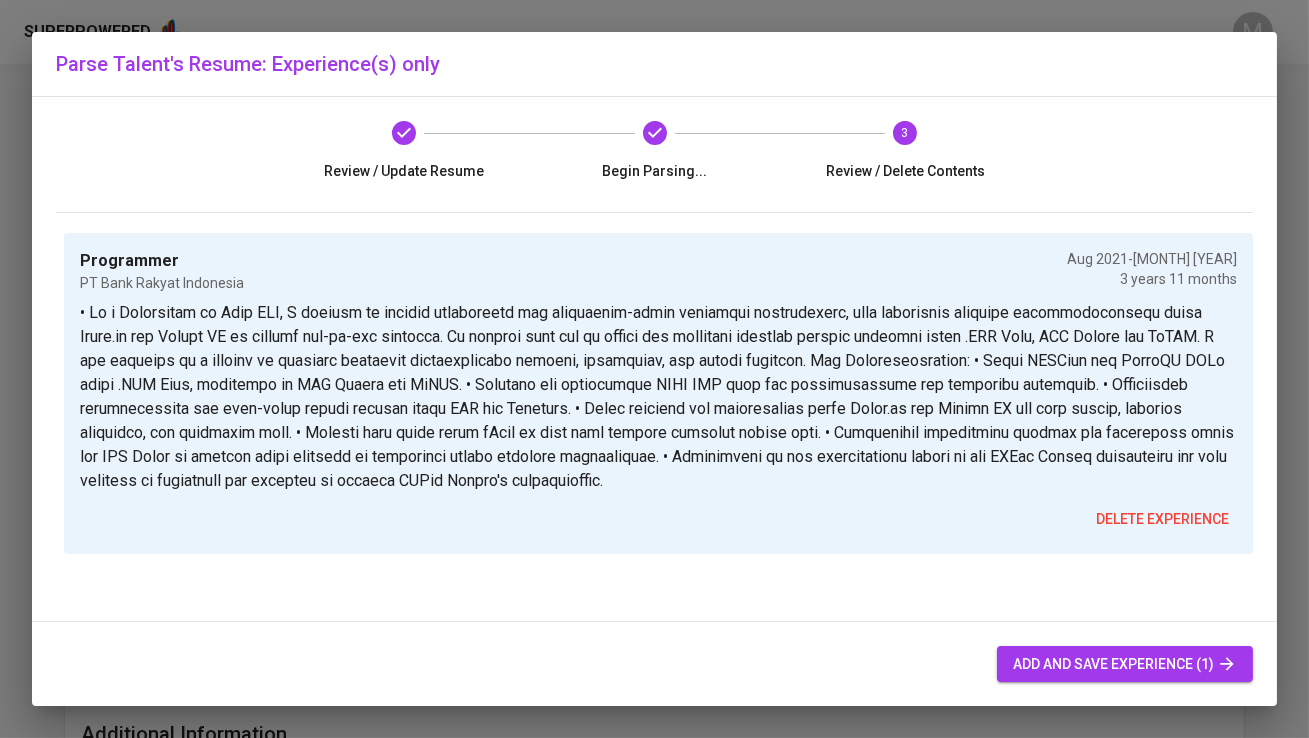 scroll, scrollTop: 0, scrollLeft: 0, axis: both 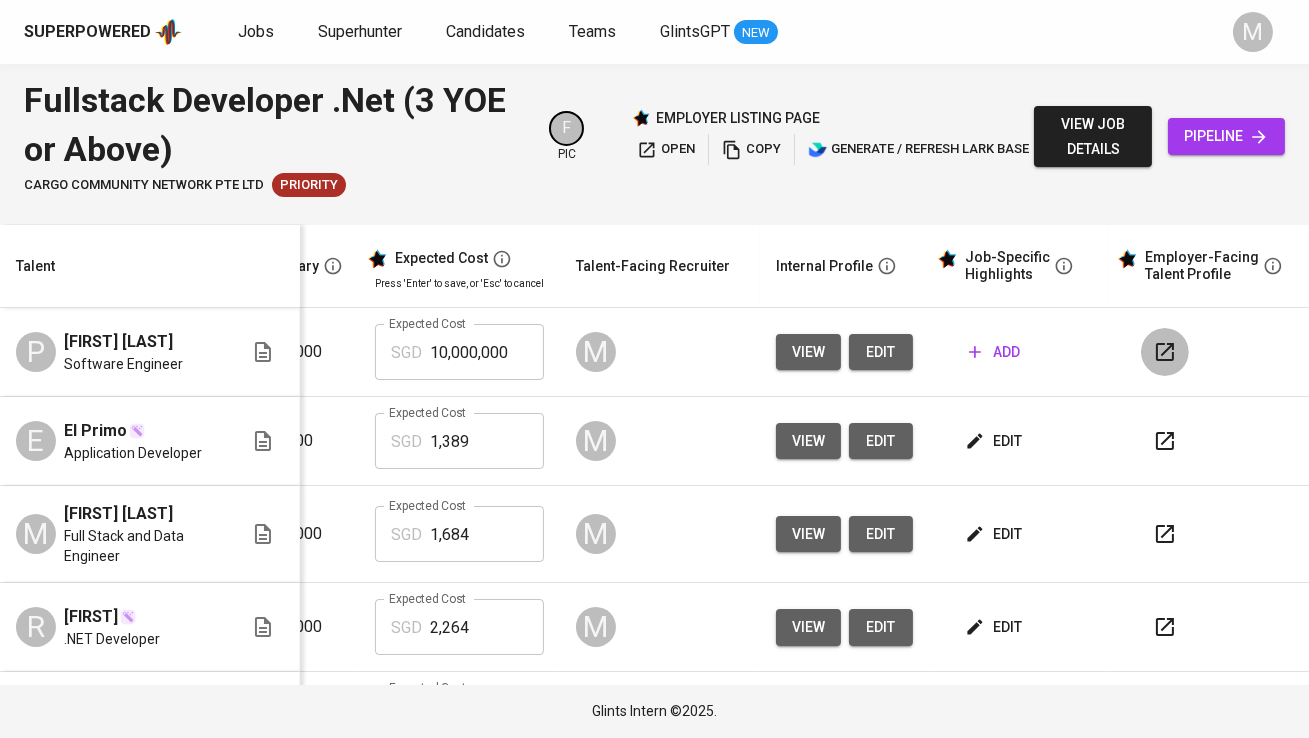 click 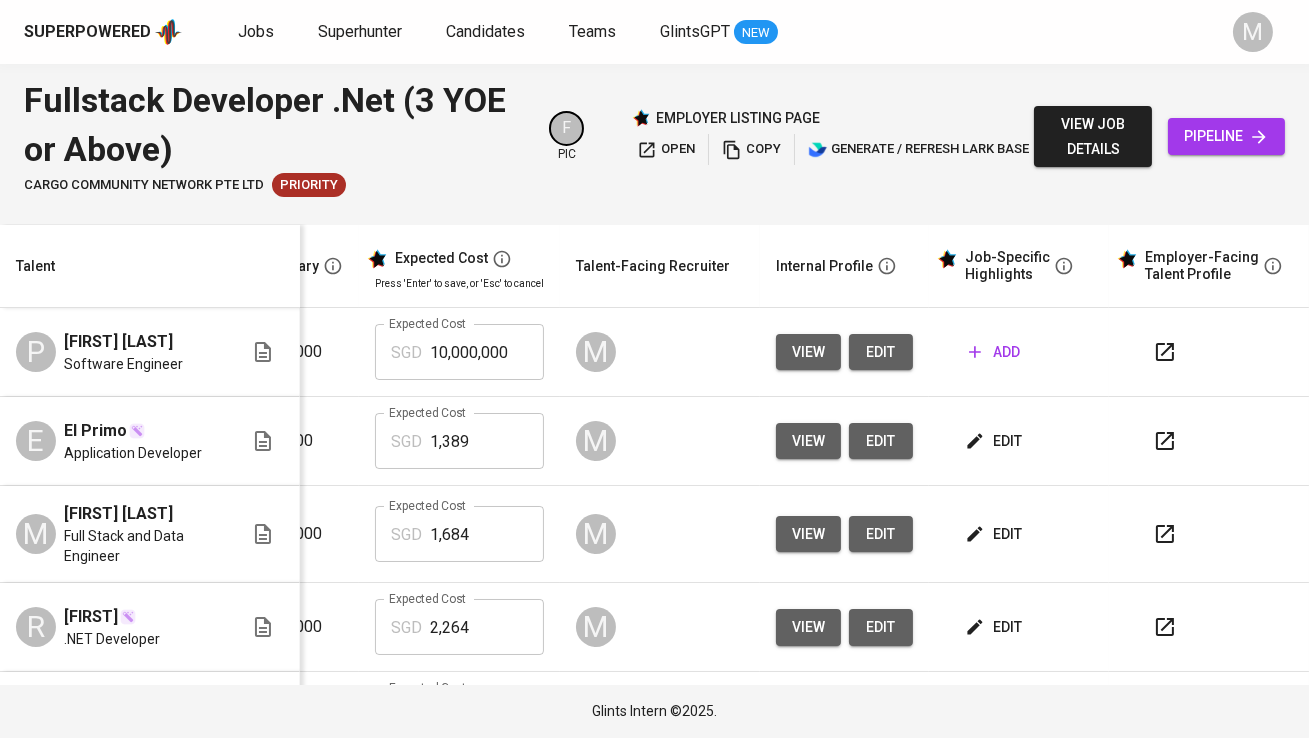 click on "add" at bounding box center (994, 352) 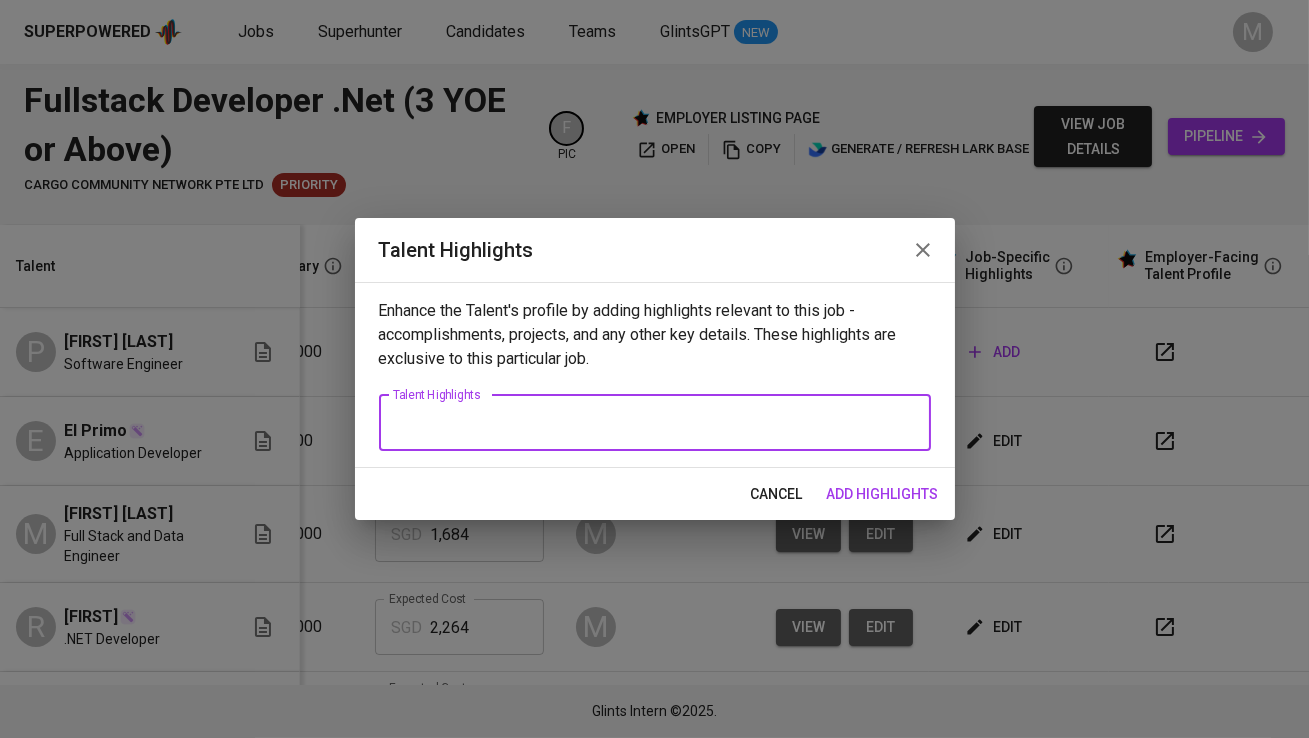 click at bounding box center (655, 422) 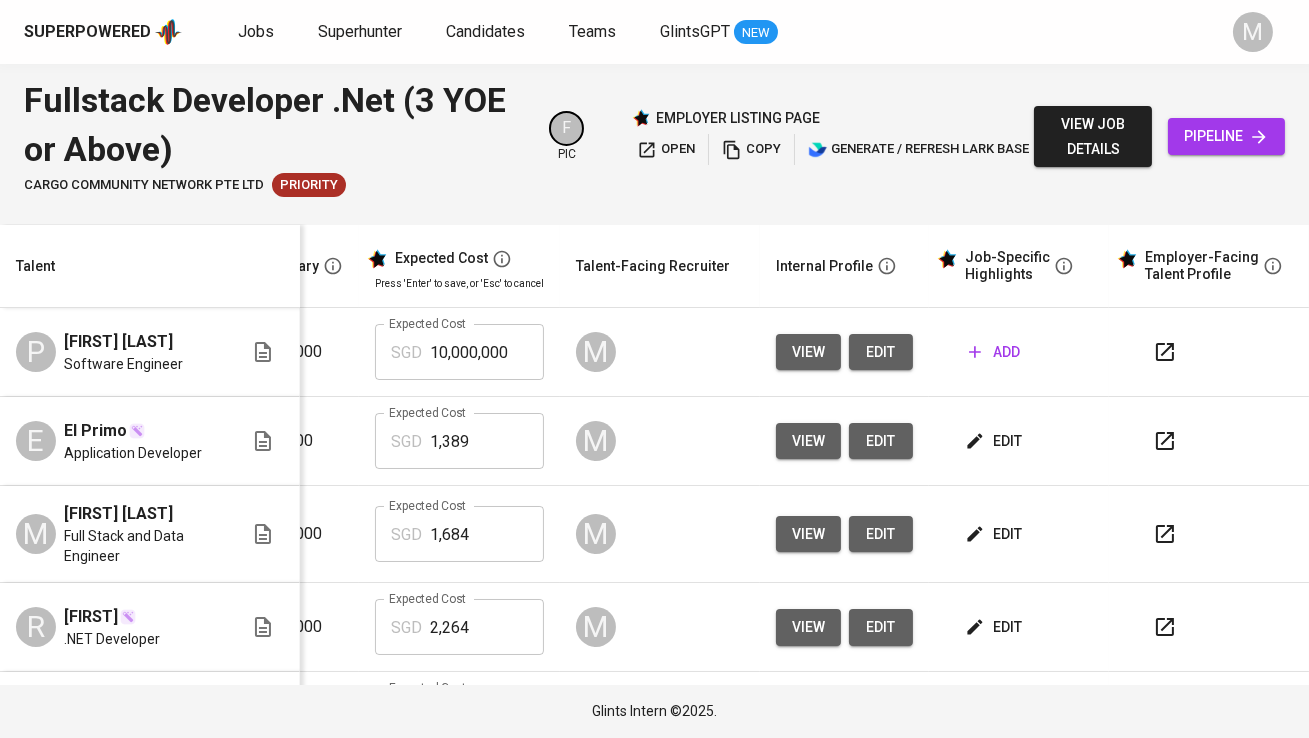 scroll, scrollTop: 0, scrollLeft: 370, axis: horizontal 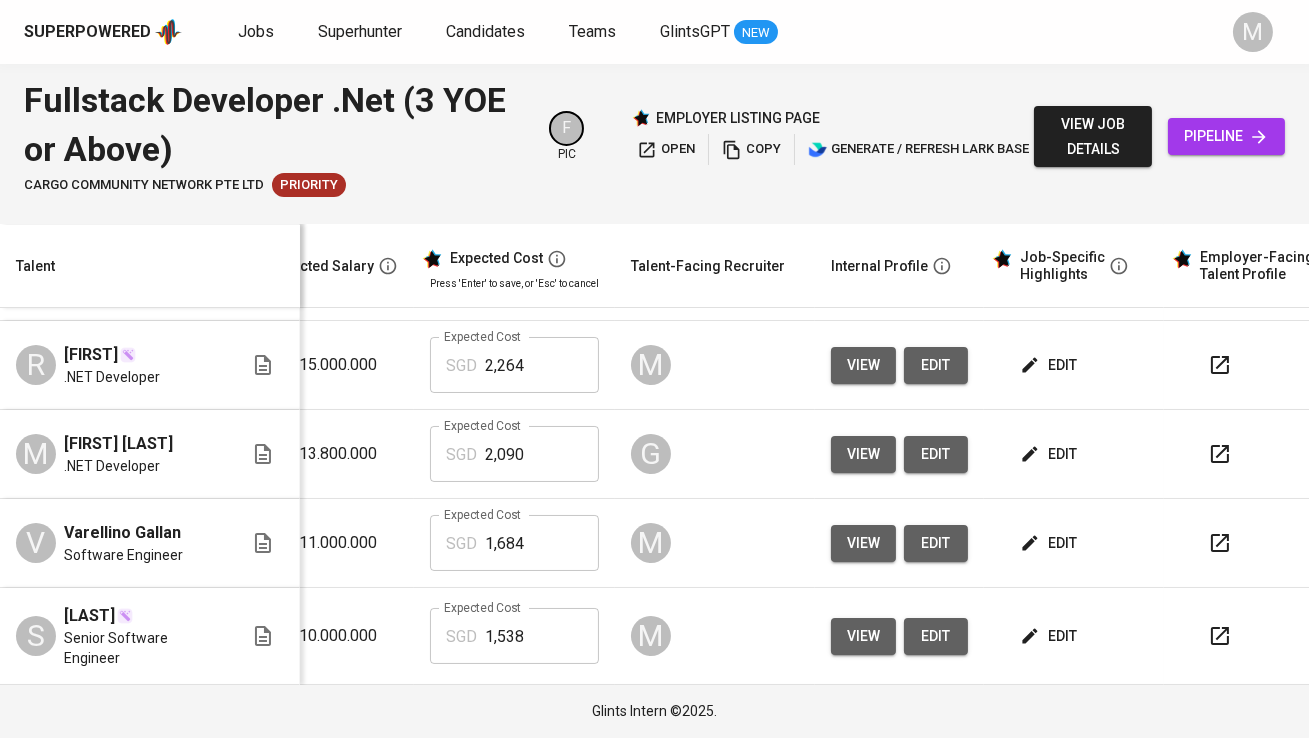 click on "edit" at bounding box center (1050, 636) 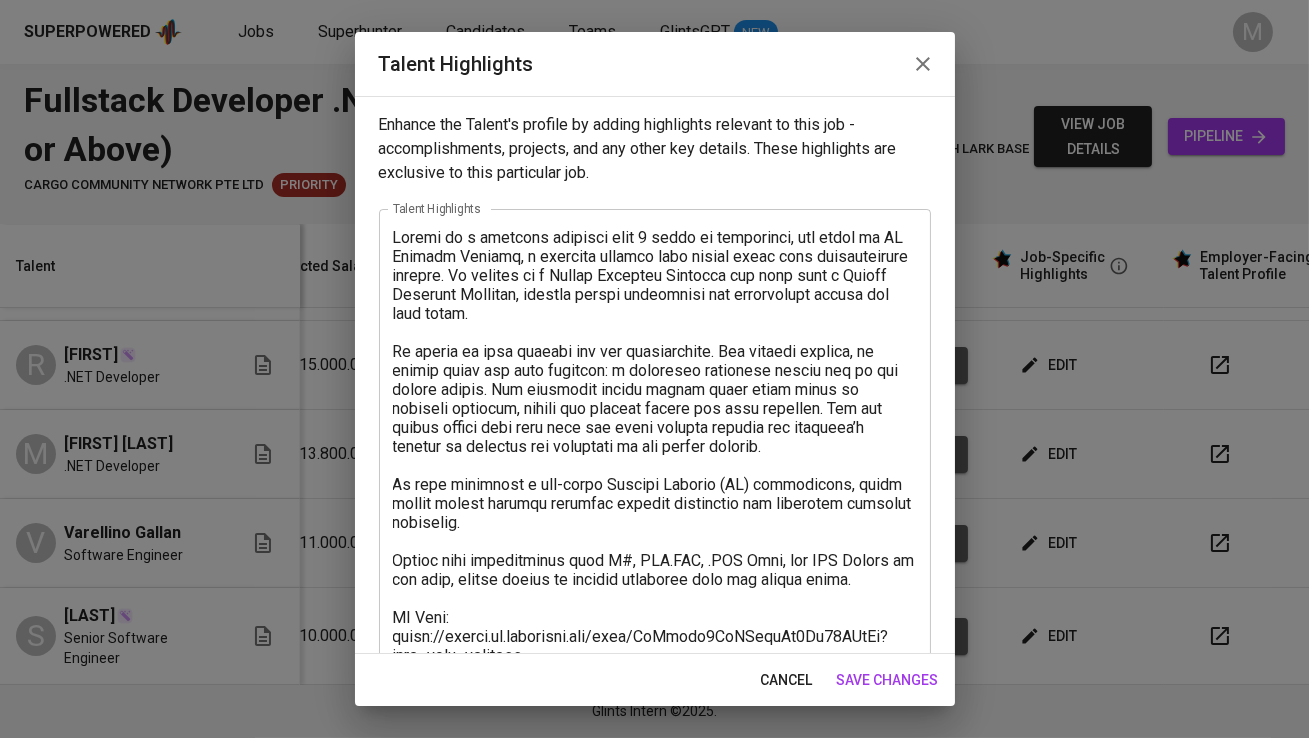 scroll, scrollTop: 350, scrollLeft: 0, axis: vertical 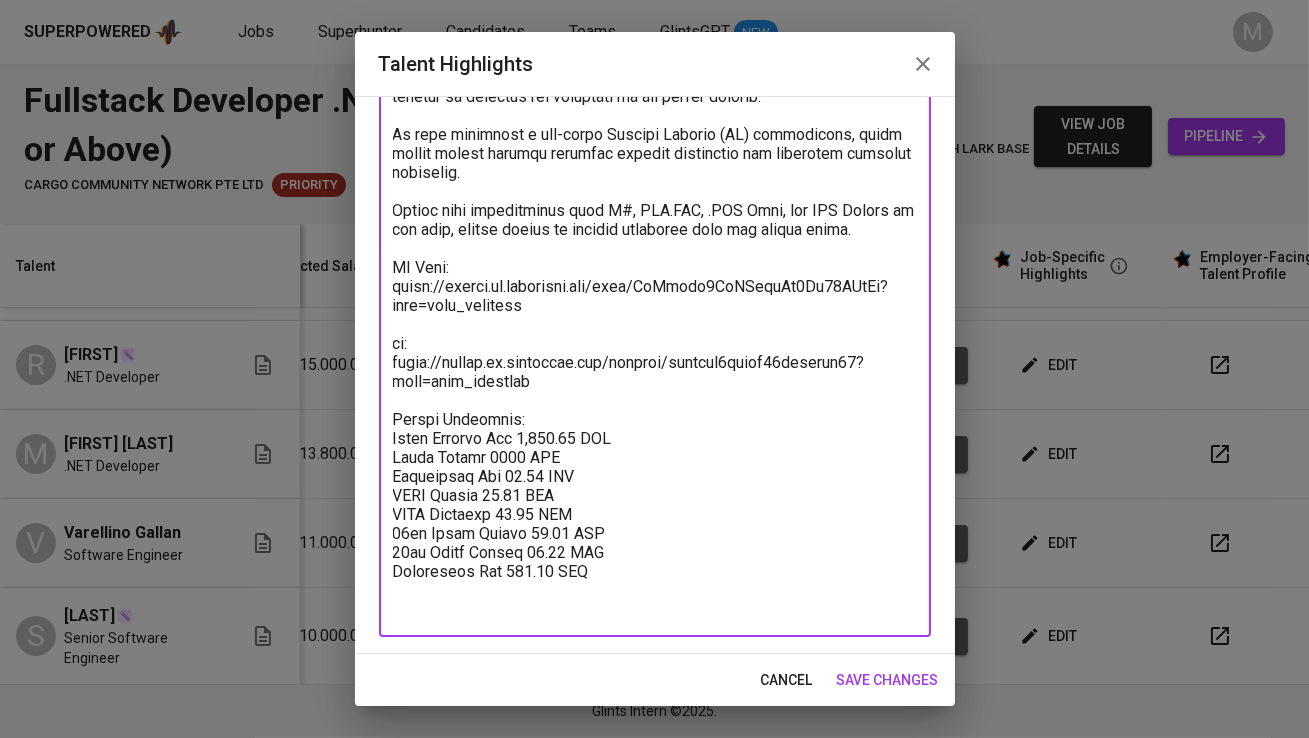 drag, startPoint x: 607, startPoint y: 569, endPoint x: 379, endPoint y: 418, distance: 273.46848 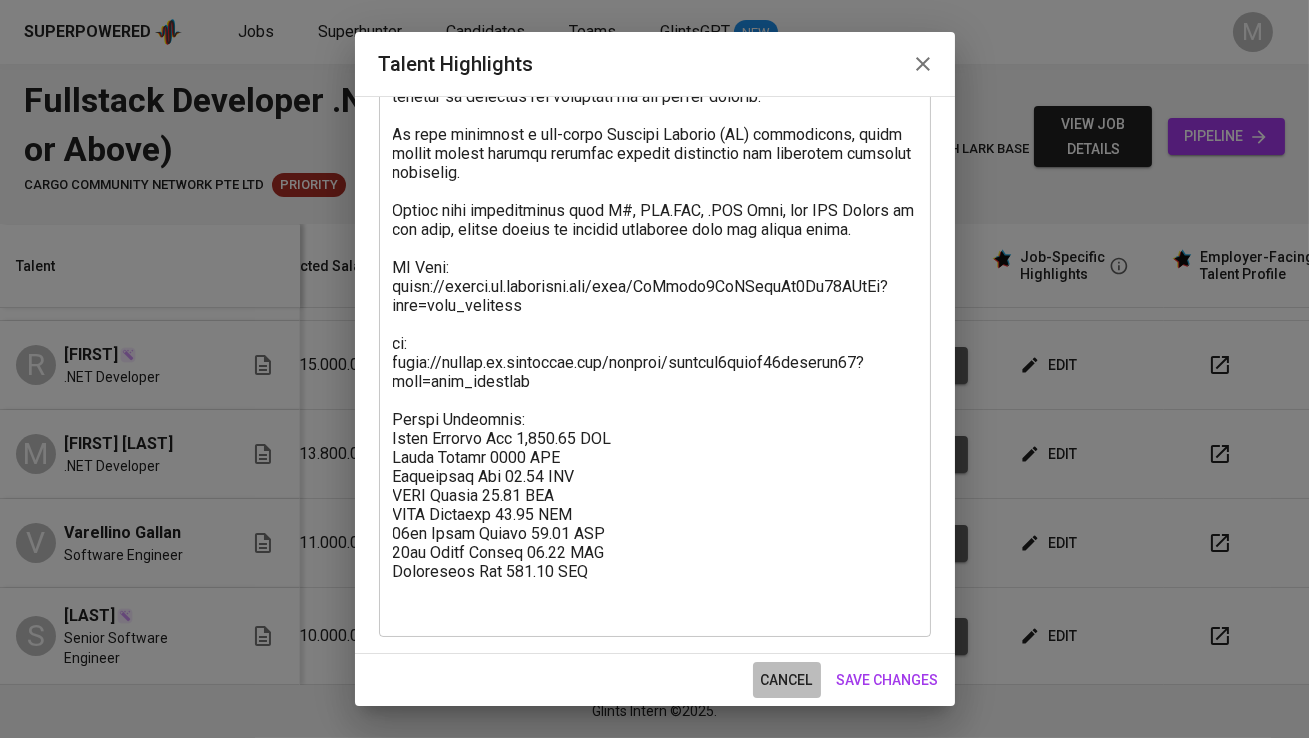 click on "cancel" at bounding box center (787, 680) 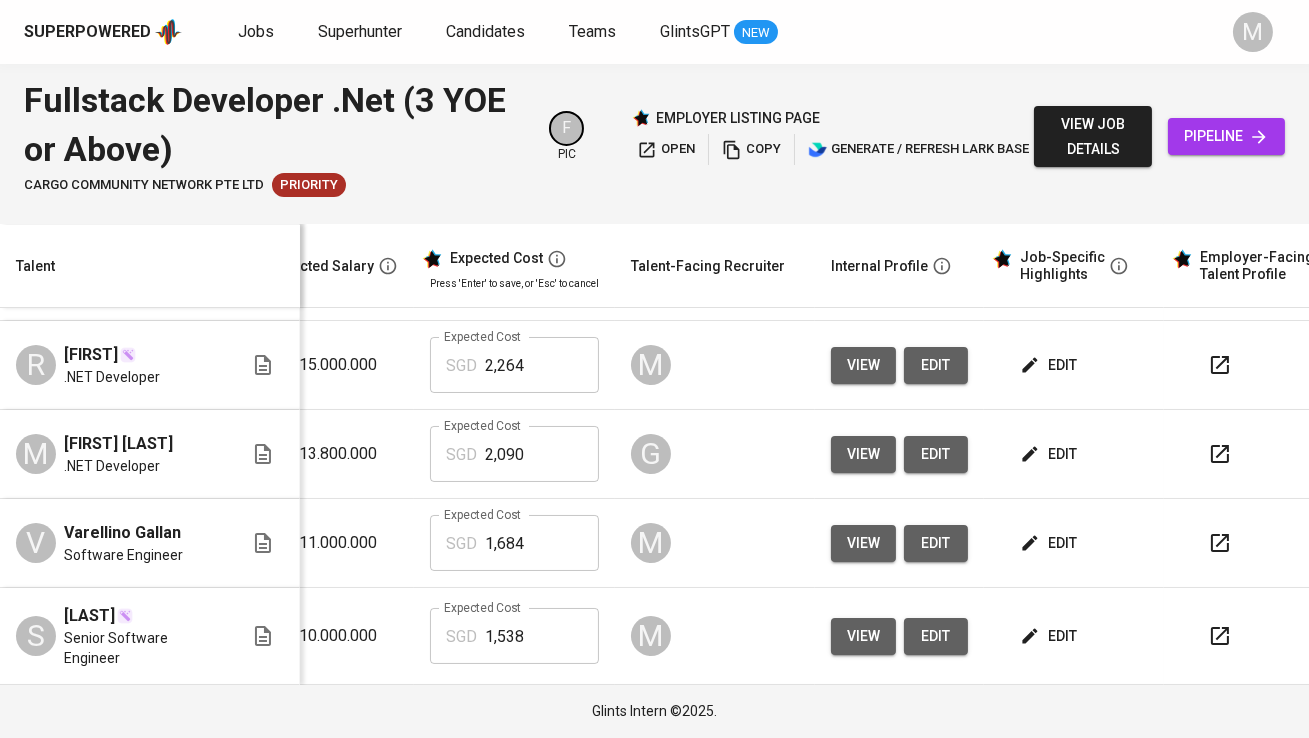 scroll, scrollTop: 0, scrollLeft: 368, axis: horizontal 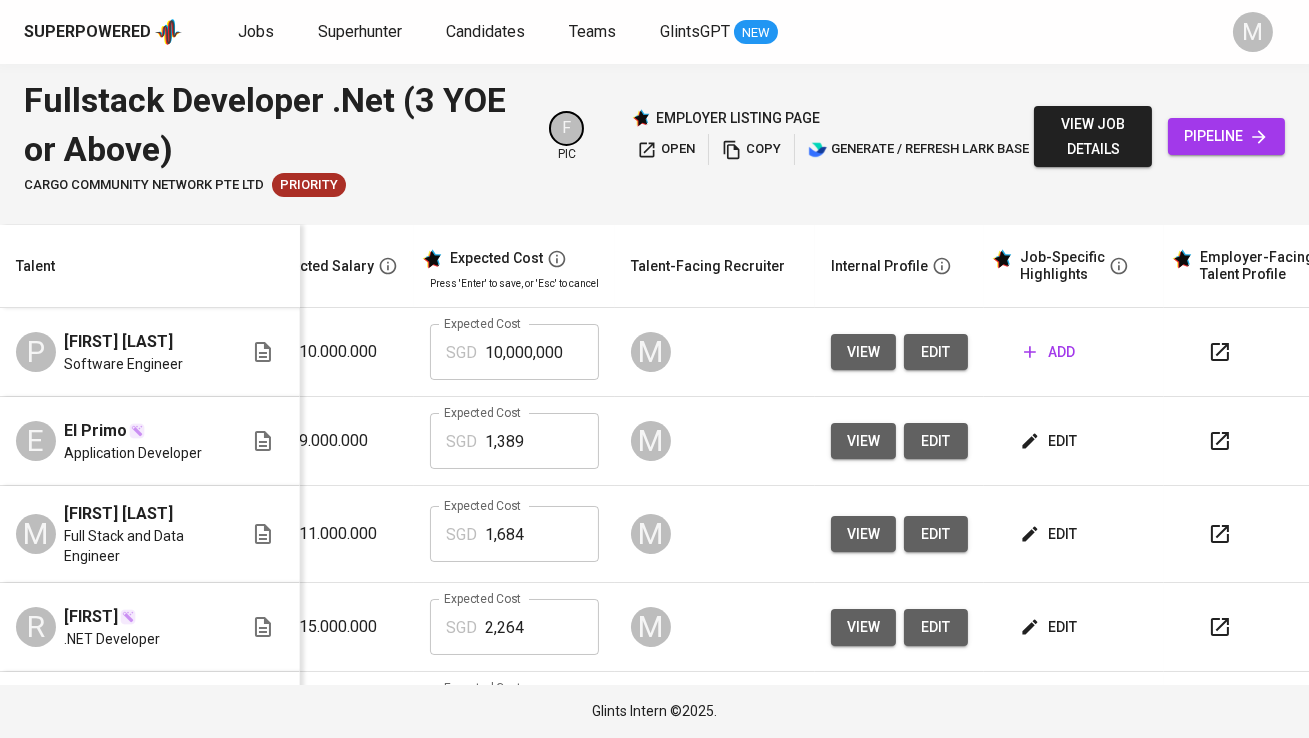 click on "add" at bounding box center [1049, 352] 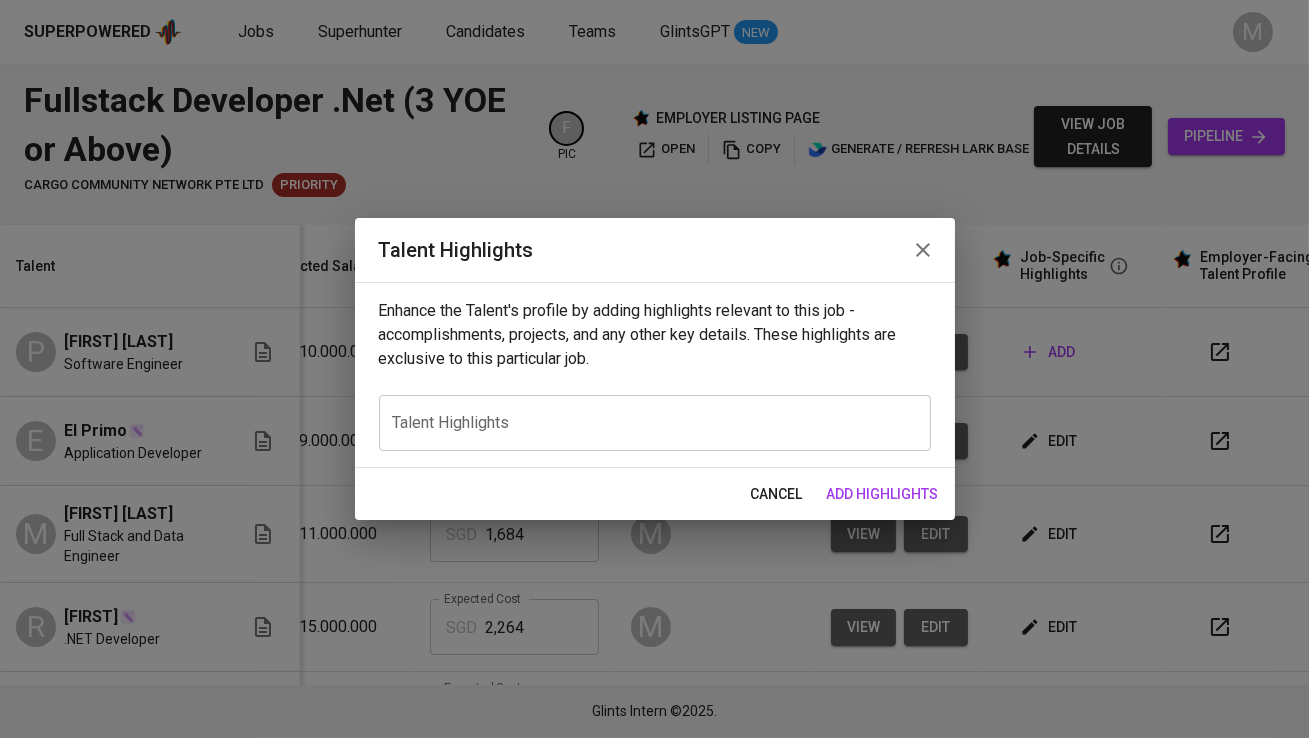 click at bounding box center [655, 422] 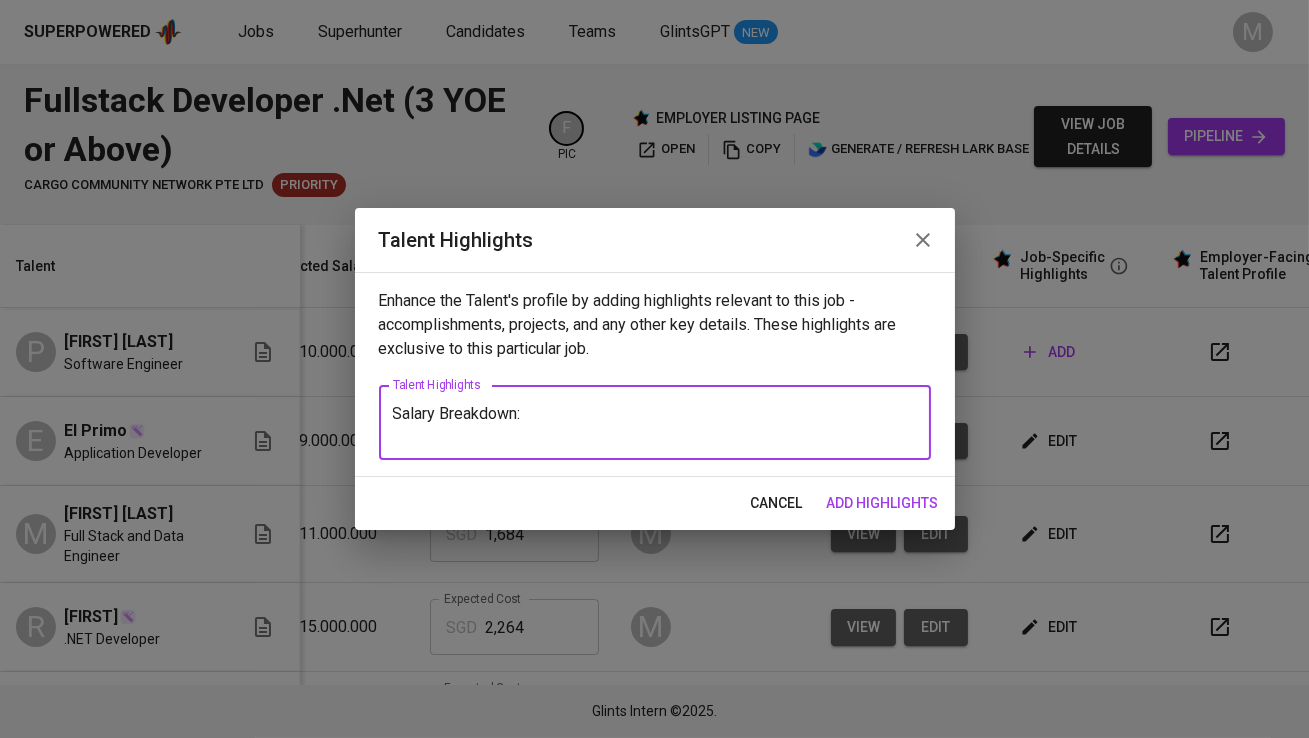 paste on "Salary Breakdown:
Total Monthly Fee 1,537.07 SGD
Basic Salary 1000 SGD
Employment Tax 80.15 SGD
BPJS Health 60.00 SGD
BPJS Manpower 66.90 SGD
13th Month Salary 90.01 SGD
14th Month Salary 90.01 SGD
Management Fee 150.00 SGD" 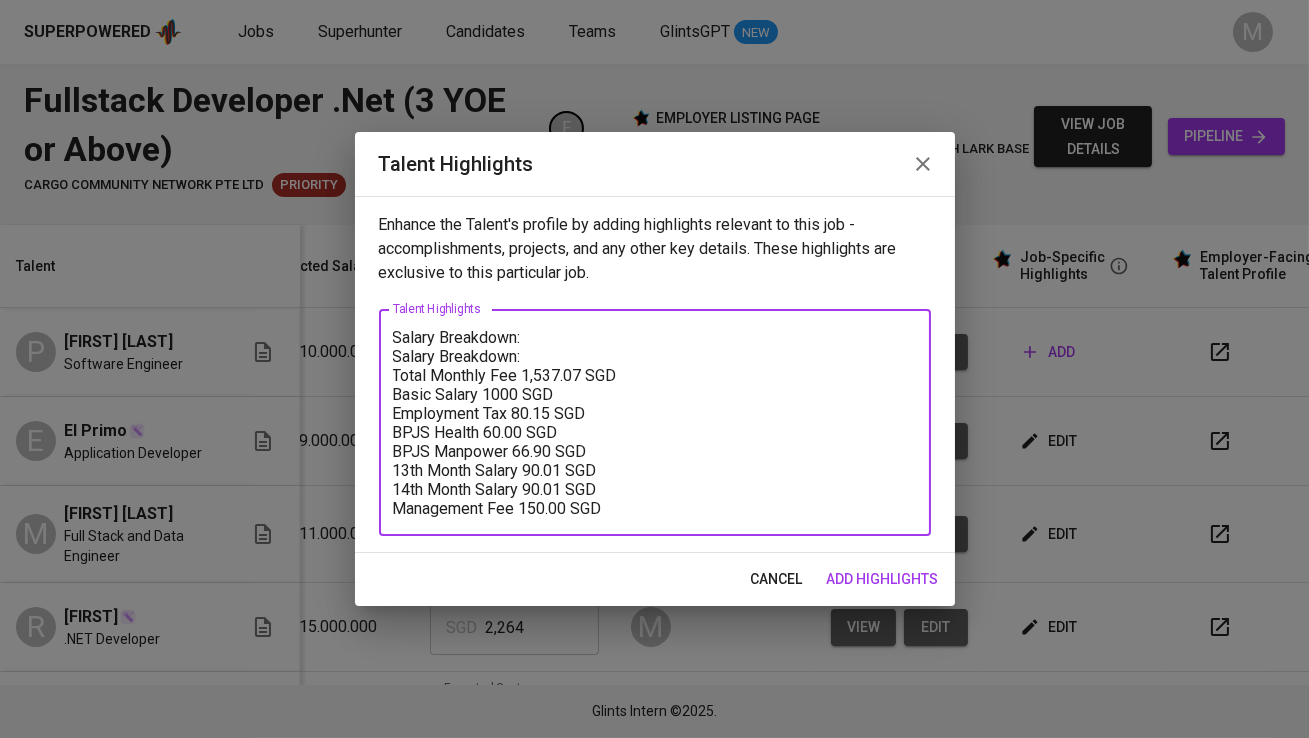 drag, startPoint x: 529, startPoint y: 339, endPoint x: 385, endPoint y: 343, distance: 144.05554 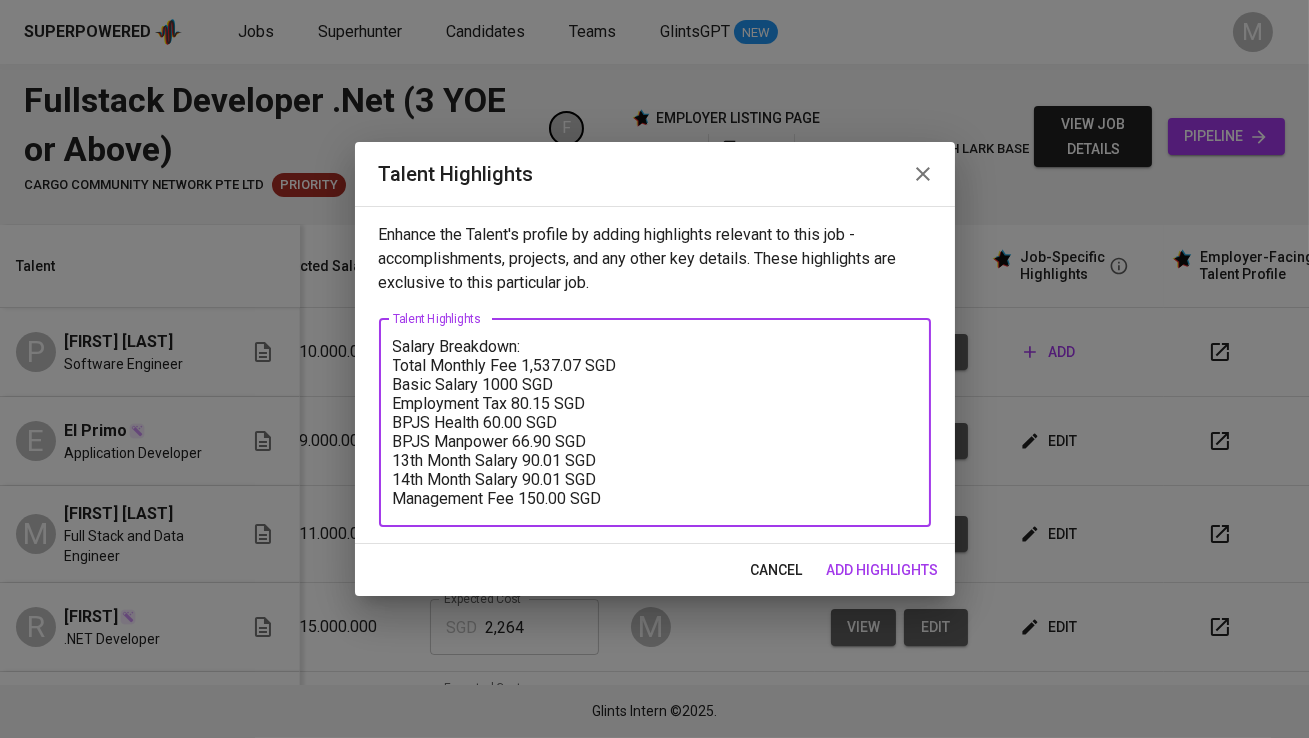 click on "Salary Breakdown:
Total Monthly Fee 1,537.07 SGD
Basic Salary 1000 SGD
Employment Tax 80.15 SGD
BPJS Health 60.00 SGD
BPJS Manpower 66.90 SGD
13th Month Salary 90.01 SGD
14th Month Salary 90.01 SGD
Management Fee 150.00 SGD" at bounding box center [655, 422] 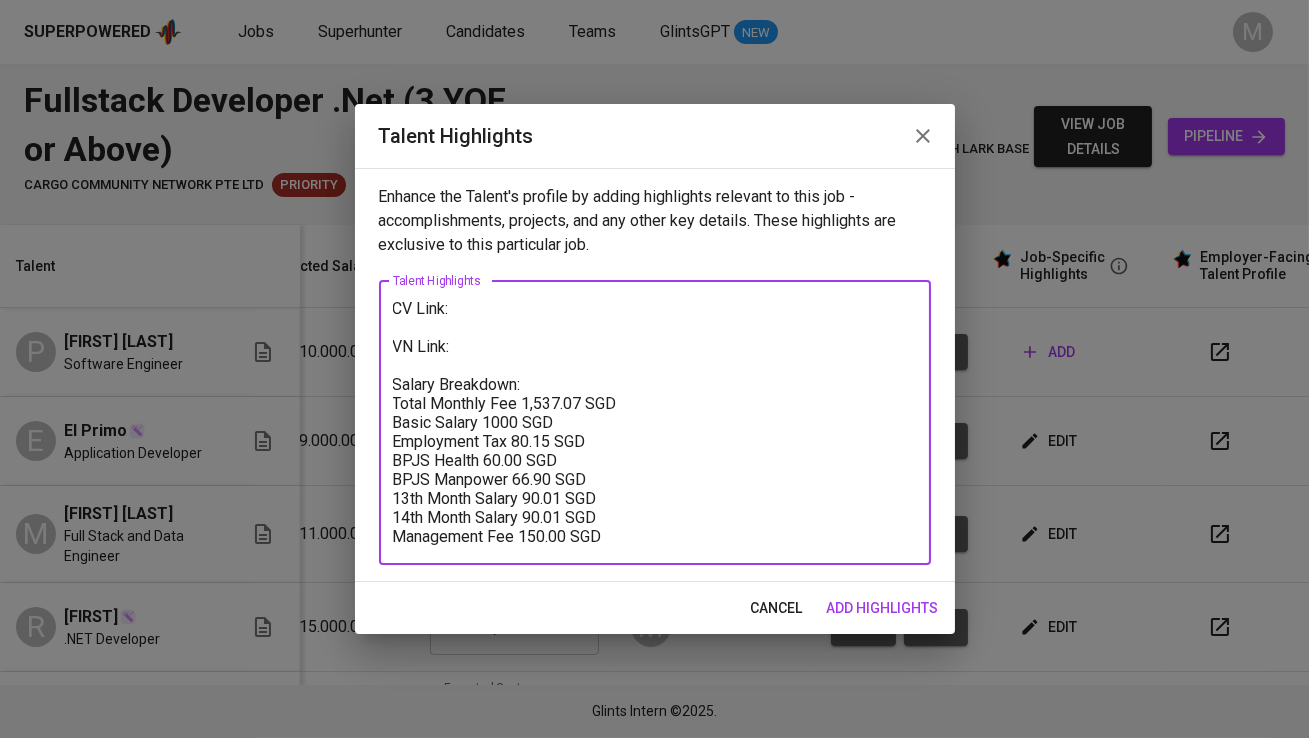 type on "CV Link:
VN Link:
Salary Breakdown:
Total Monthly Fee 1,537.07 SGD
Basic Salary 1000 SGD
Employment Tax 80.15 SGD
BPJS Health 60.00 SGD
BPJS Manpower 66.90 SGD
13th Month Salary 90.01 SGD
14th Month Salary 90.01 SGD
Management Fee 150.00 SGD" 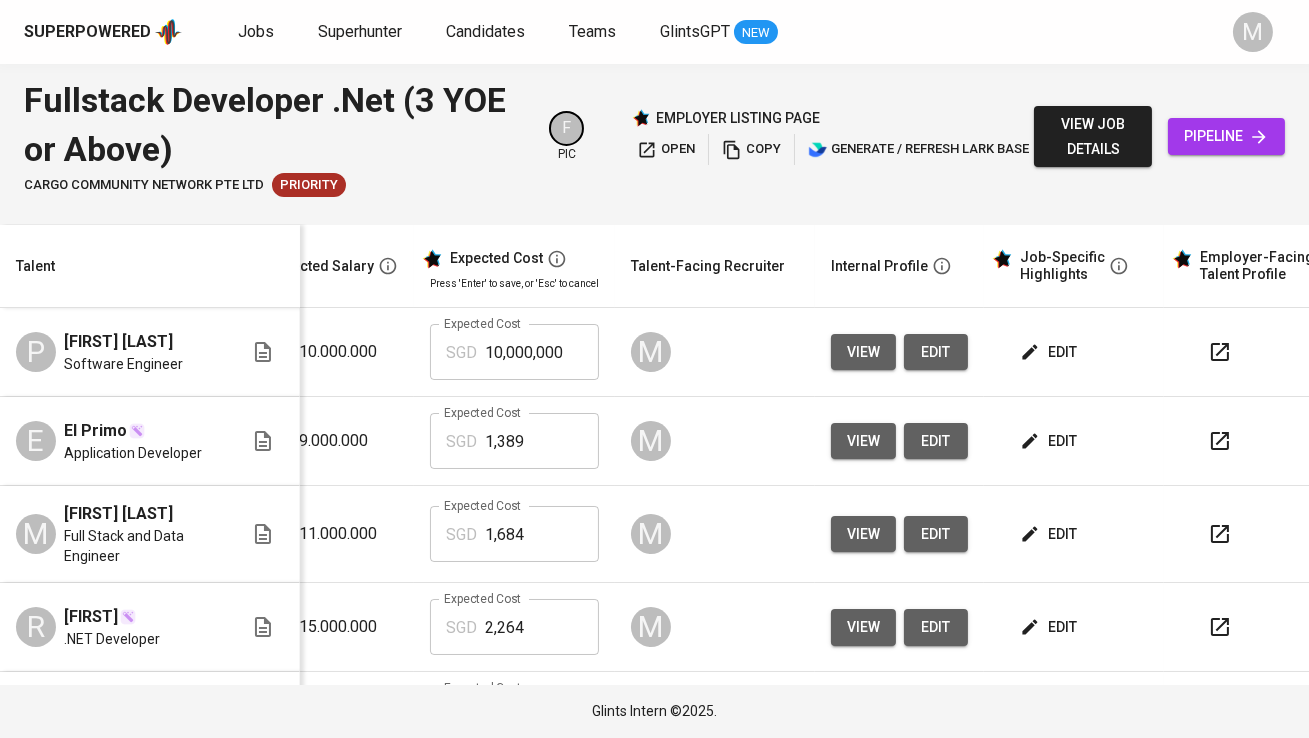 click on "edit" at bounding box center [1050, 352] 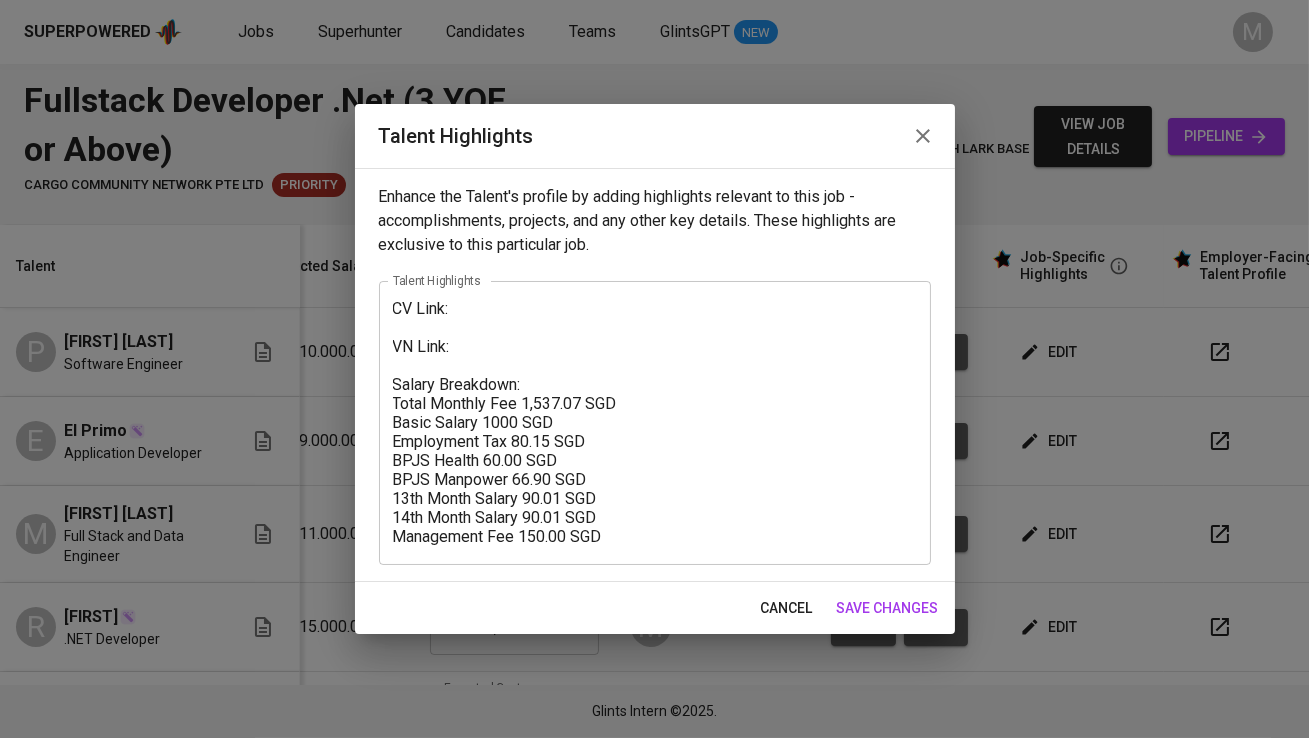 click on "CV Link:
VN Link:
Salary Breakdown:
Total Monthly Fee 1,537.07 SGD
Basic Salary 1000 SGD
Employment Tax 80.15 SGD
BPJS Health 60.00 SGD
BPJS Manpower 66.90 SGD
13th Month Salary 90.01 SGD
14th Month Salary 90.01 SGD
Management Fee 150.00 SGD" at bounding box center (655, 422) 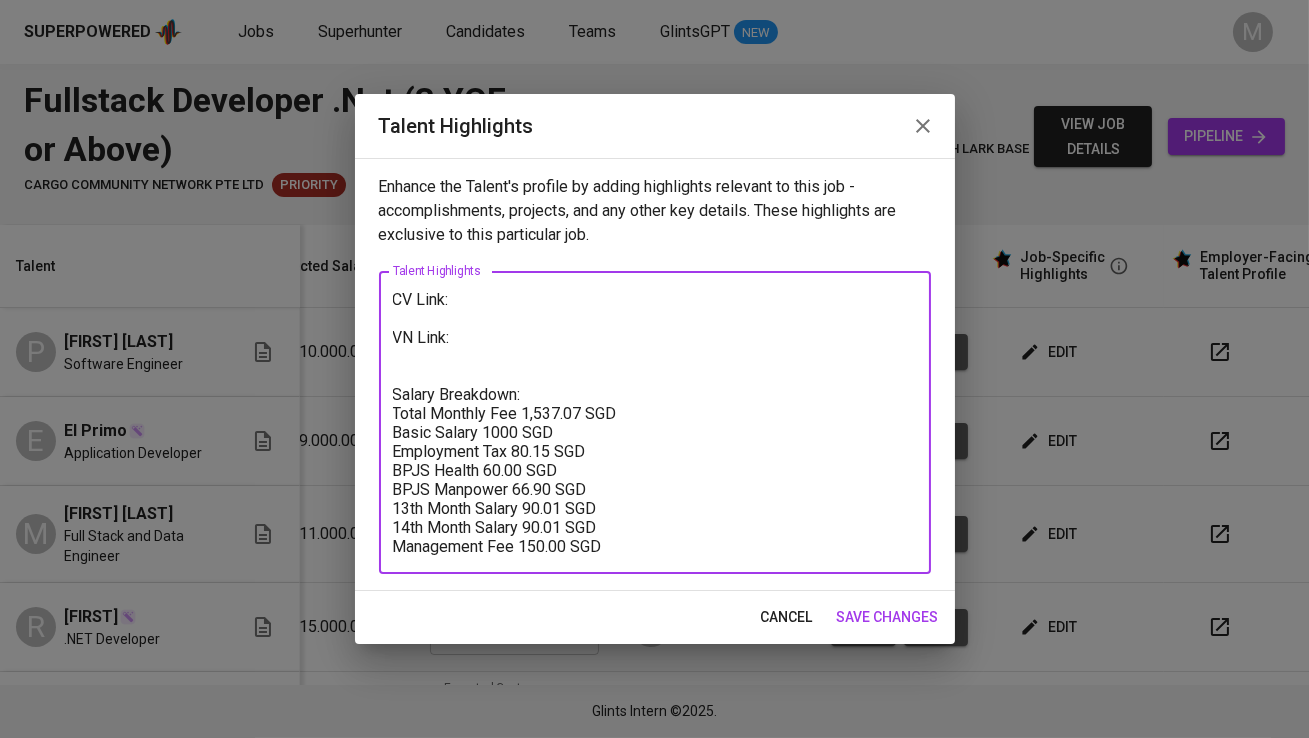 paste on "https://glints.sg.larksuite.com/minutes/obsgz6by8z21y2f1dhw77lvq?from=from_copylink" 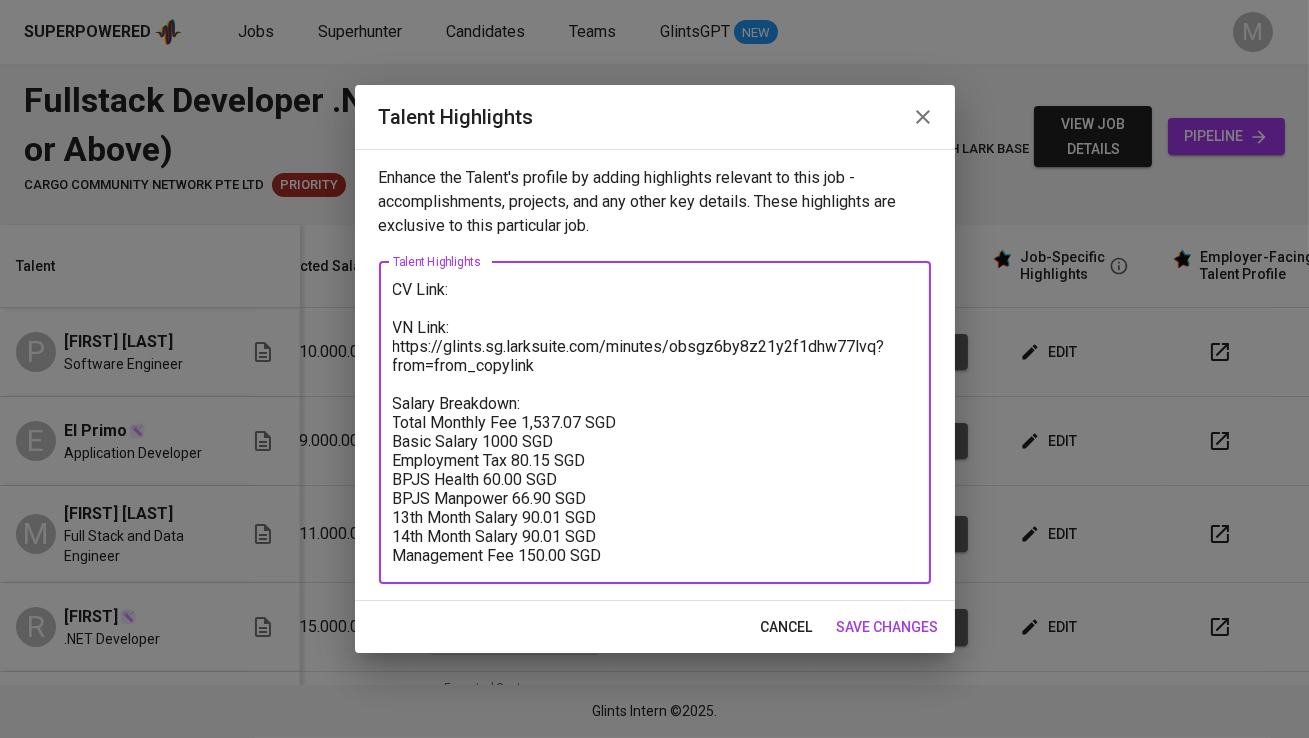 type on "CV Link:
VN Link:
https://glints.sg.larksuite.com/minutes/obsgz6by8z21y2f1dhw77lvq?from=from_copylink
Salary Breakdown:
Total Monthly Fee 1,537.07 SGD
Basic Salary 1000 SGD
Employment Tax 80.15 SGD
BPJS Health 60.00 SGD
BPJS Manpower 66.90 SGD
13th Month Salary 90.01 SGD
14th Month Salary 90.01 SGD
Management Fee 150.00 SGD" 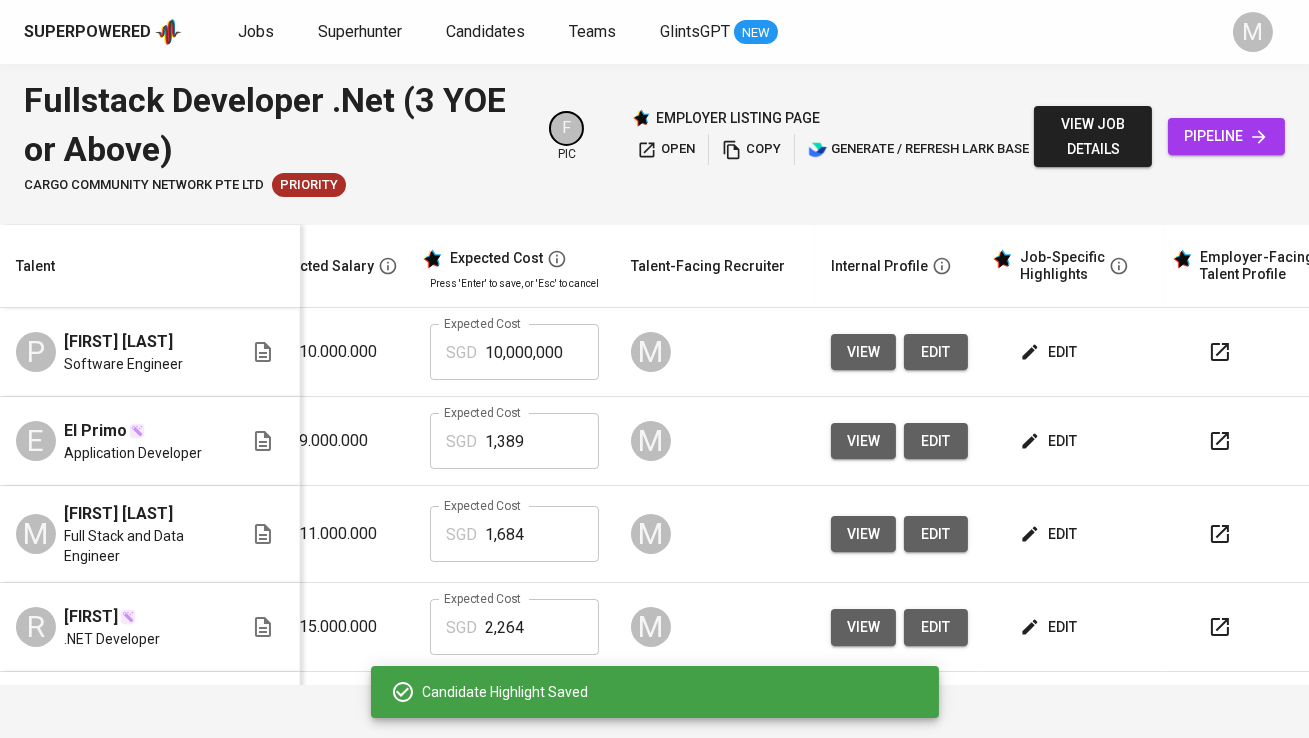 click on "edit" at bounding box center (1050, 352) 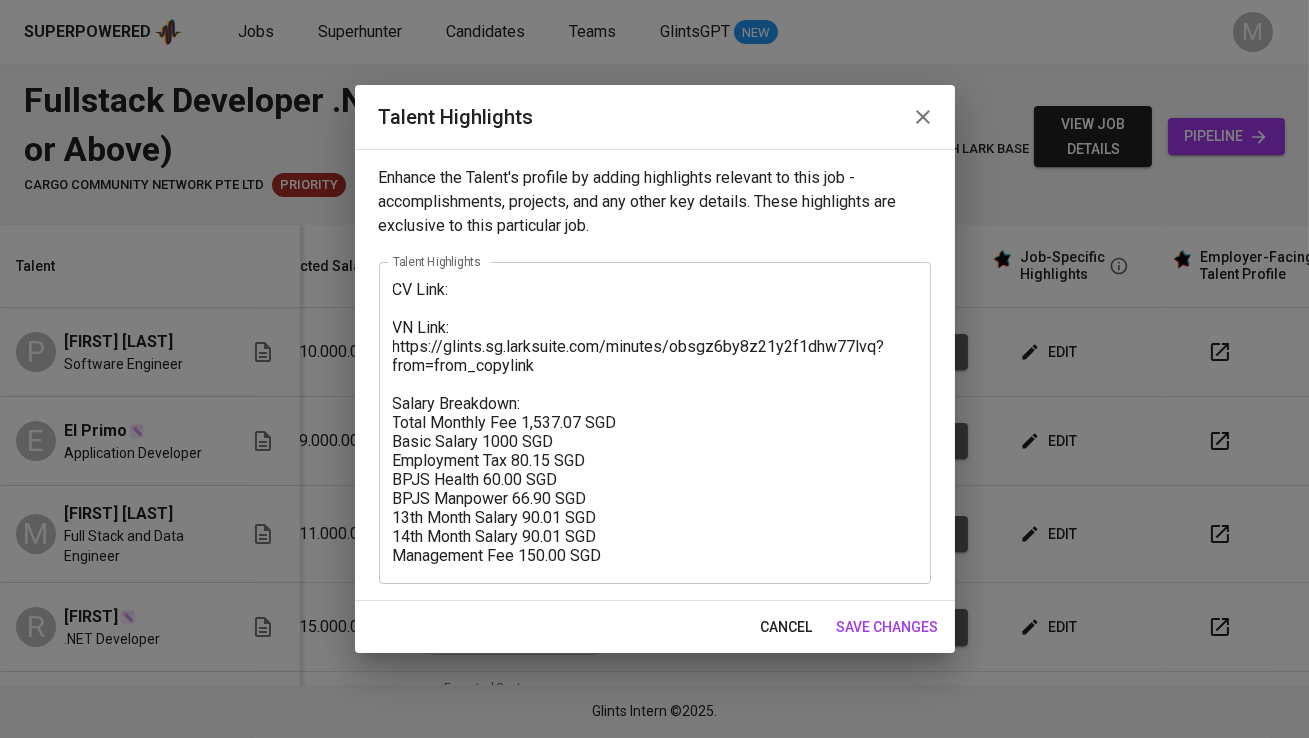 click on "CV Link:
VN Link:
https://glints.sg.larksuite.com/minutes/obsgz6by8z21y2f1dhw77lvq?from=from_copylink
Salary Breakdown:
Total Monthly Fee 1,537.07 SGD
Basic Salary 1000 SGD
Employment Tax 80.15 SGD
BPJS Health 60.00 SGD
BPJS Manpower 66.90 SGD
13th Month Salary 90.01 SGD
14th Month Salary 90.01 SGD
Management Fee 150.00 SGD" at bounding box center [655, 422] 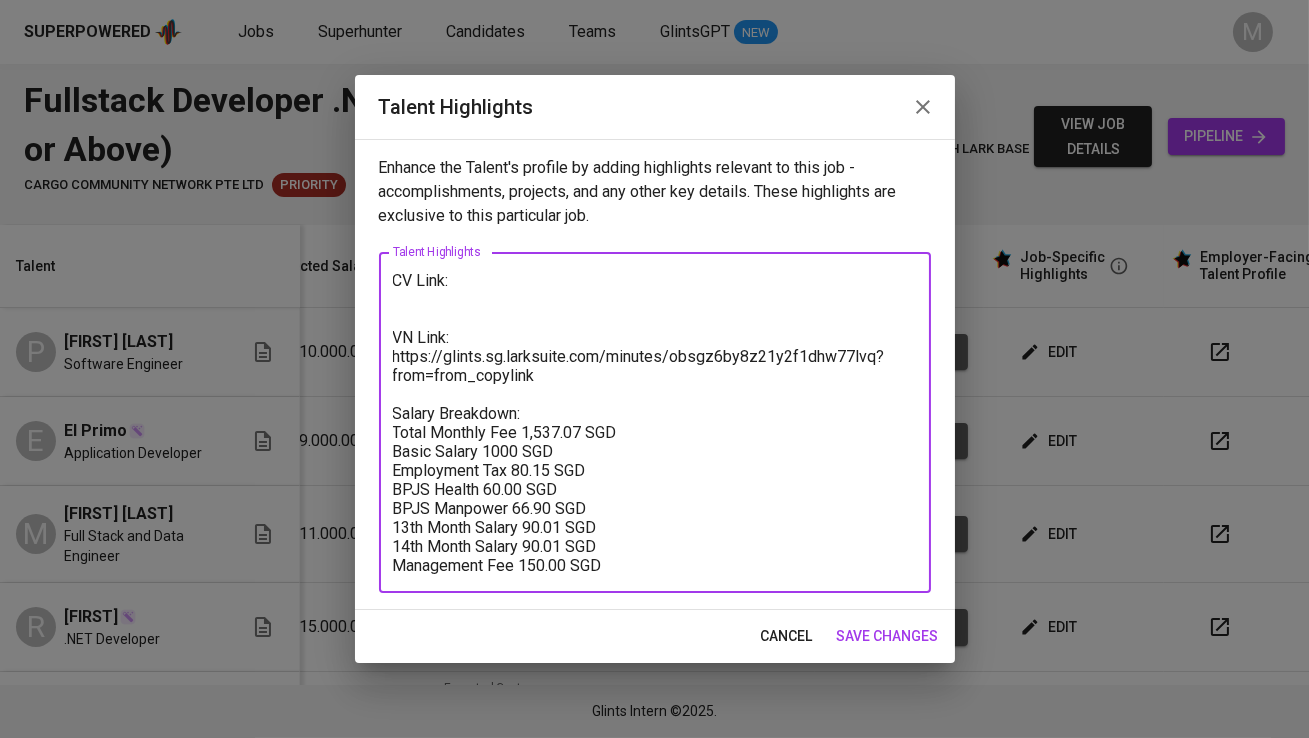 paste on "https://glints.sg.larksuite.com/wiki/DNwWwMYDliVH8fkie6blPpdugUg?from=from_copylink" 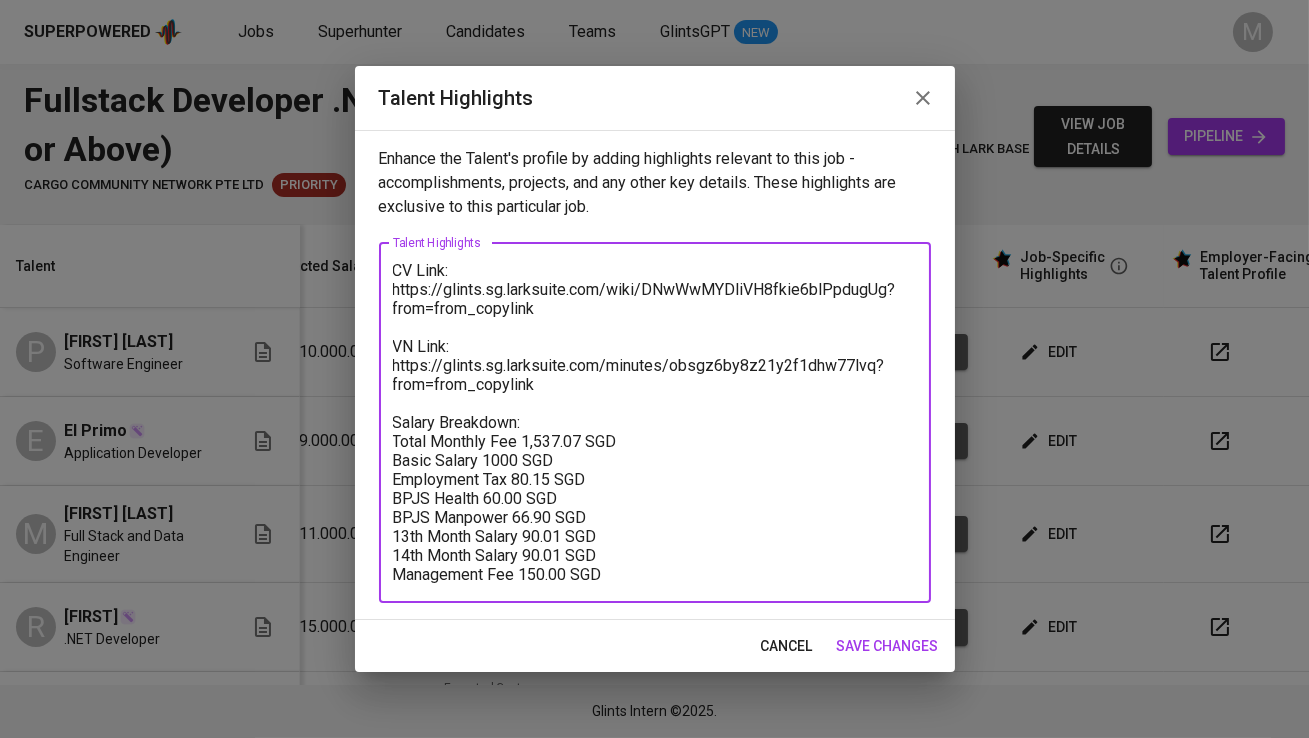 type on "CV Link:
https://glints.sg.larksuite.com/wiki/DNwWwMYDliVH8fkie6blPpdugUg?from=from_copylink
VN Link:
https://glints.sg.larksuite.com/minutes/obsgz6by8z21y2f1dhw77lvq?from=from_copylink
Salary Breakdown:
Total Monthly Fee 1,537.07 SGD
Basic Salary 1000 SGD
Employment Tax 80.15 SGD
BPJS Health 60.00 SGD
BPJS Manpower 66.90 SGD
13th Month Salary 90.01 SGD
14th Month Salary 90.01 SGD
Management Fee 150.00 SGD" 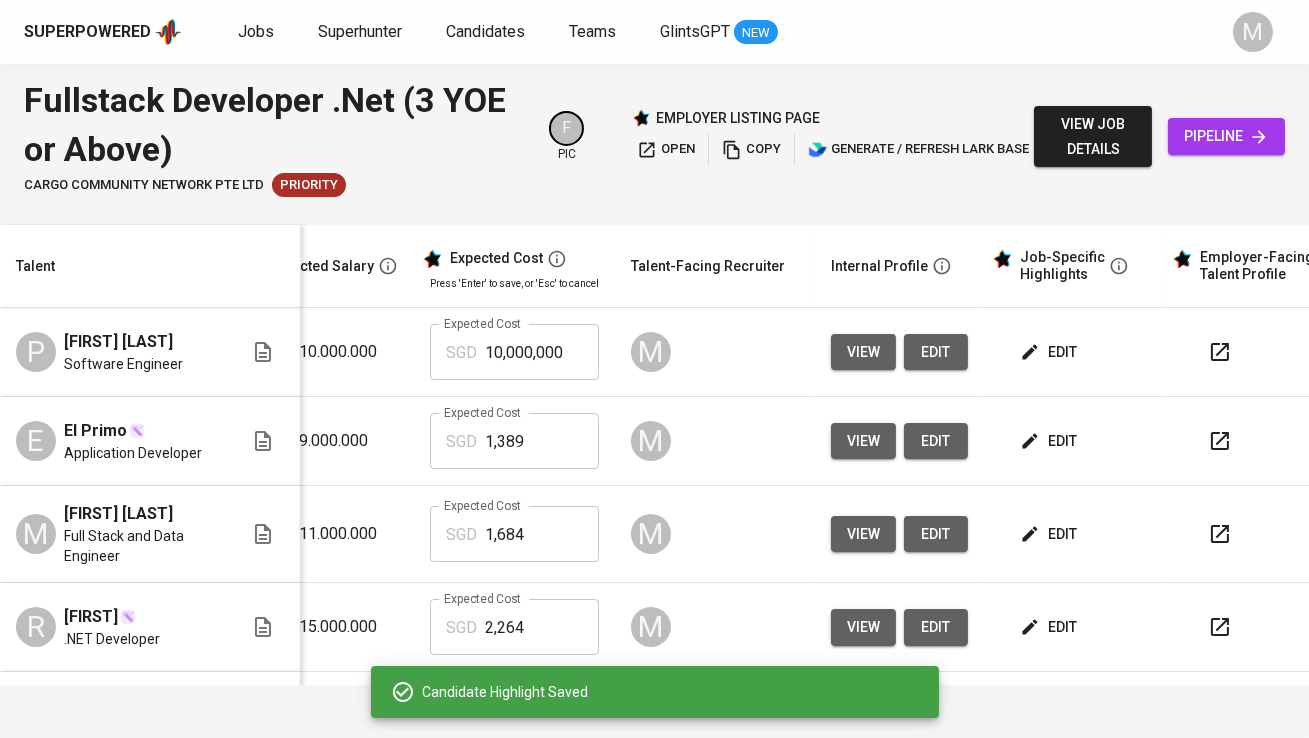 click on "edit" at bounding box center [1050, 352] 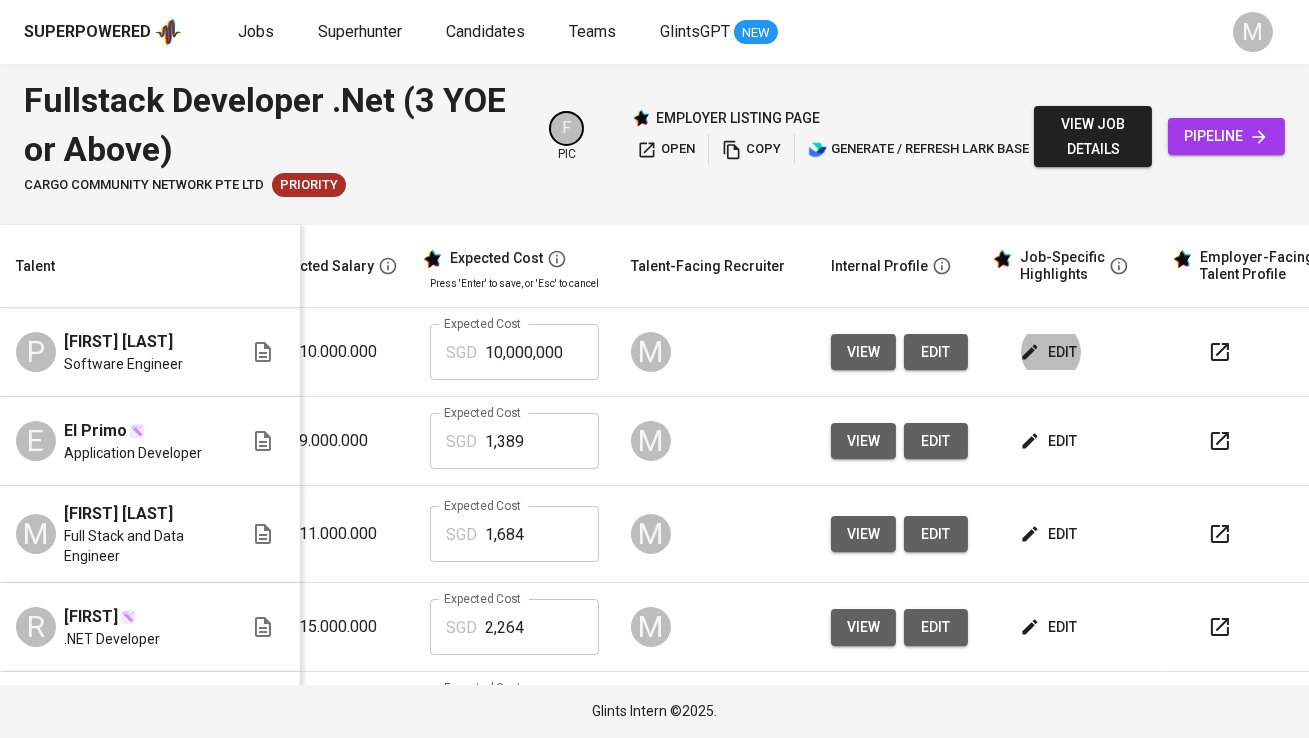 type 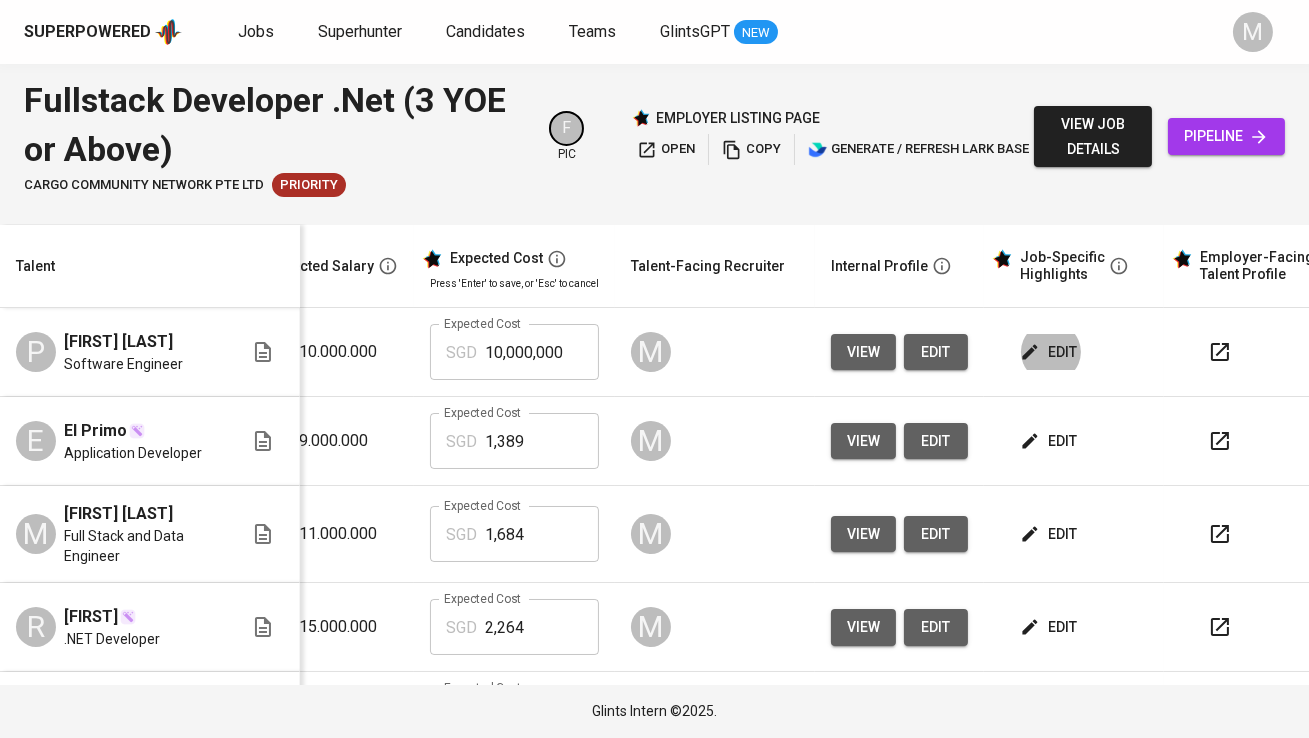 click on "10,000,000" at bounding box center (542, 352) 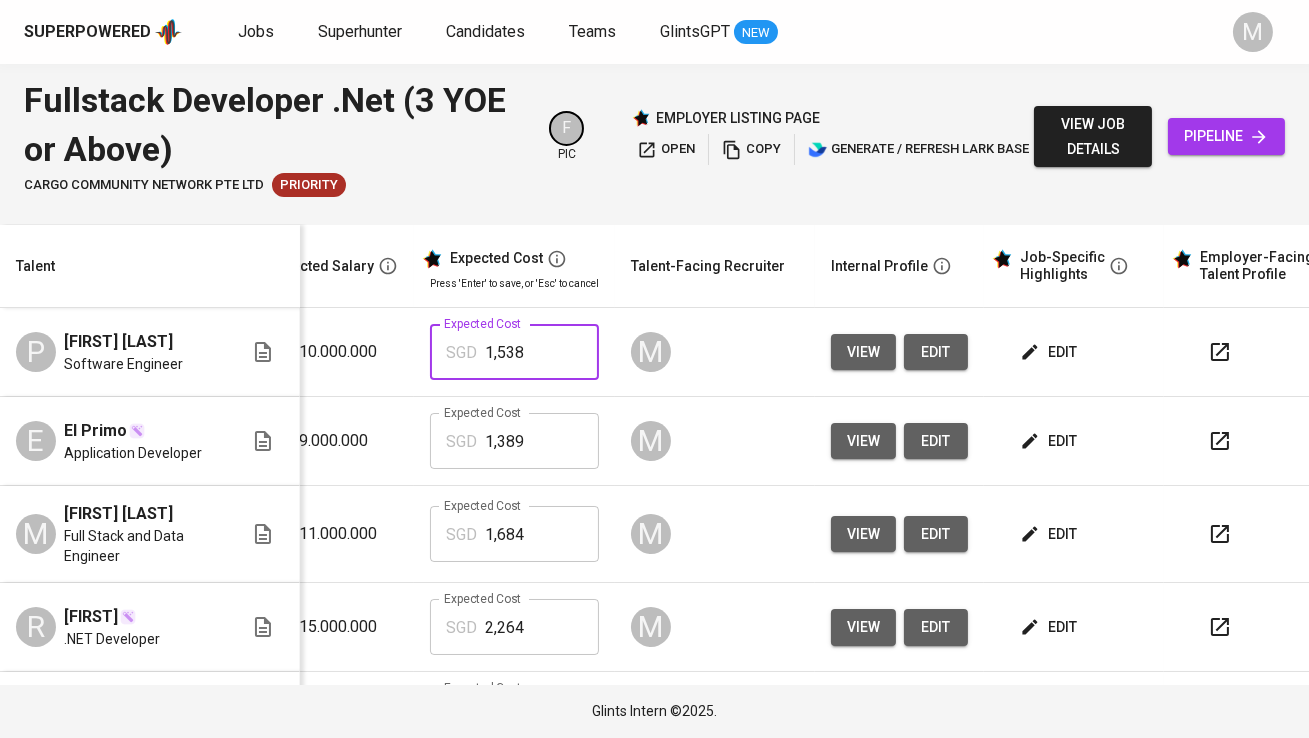 type on "1,538" 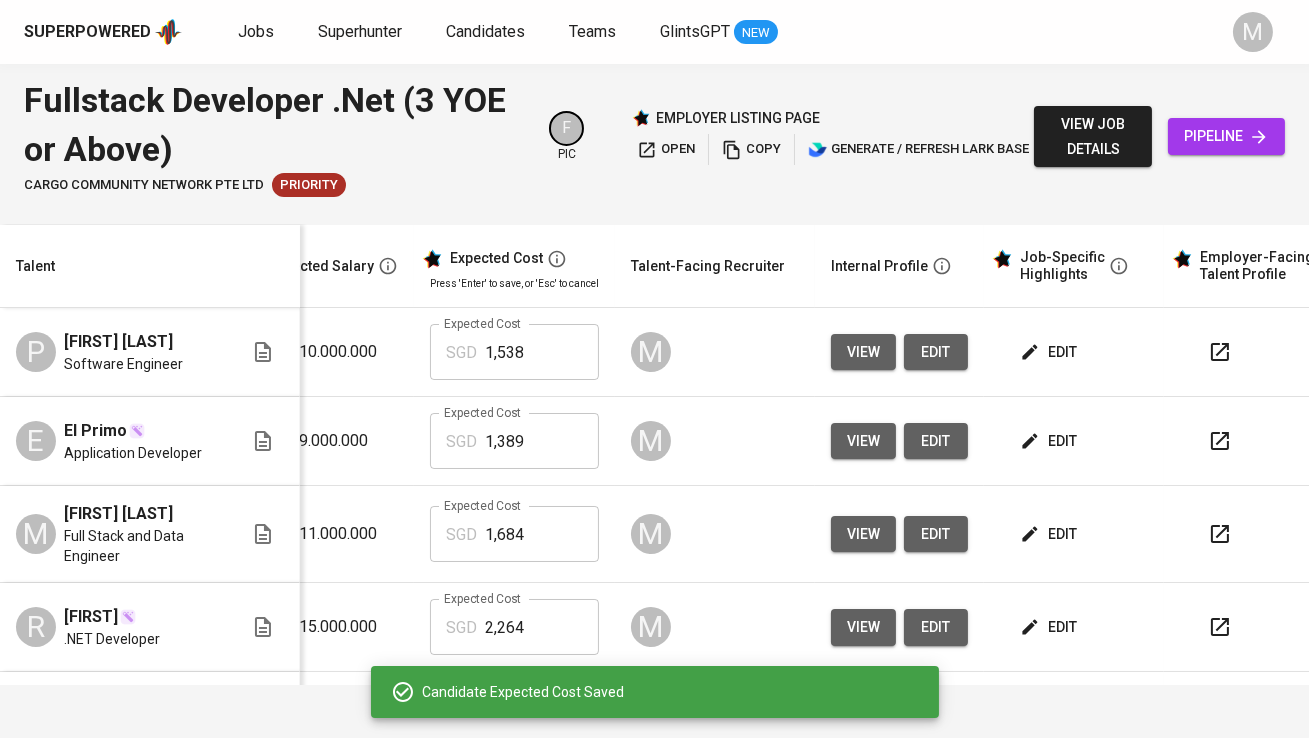 scroll, scrollTop: 309, scrollLeft: 368, axis: both 